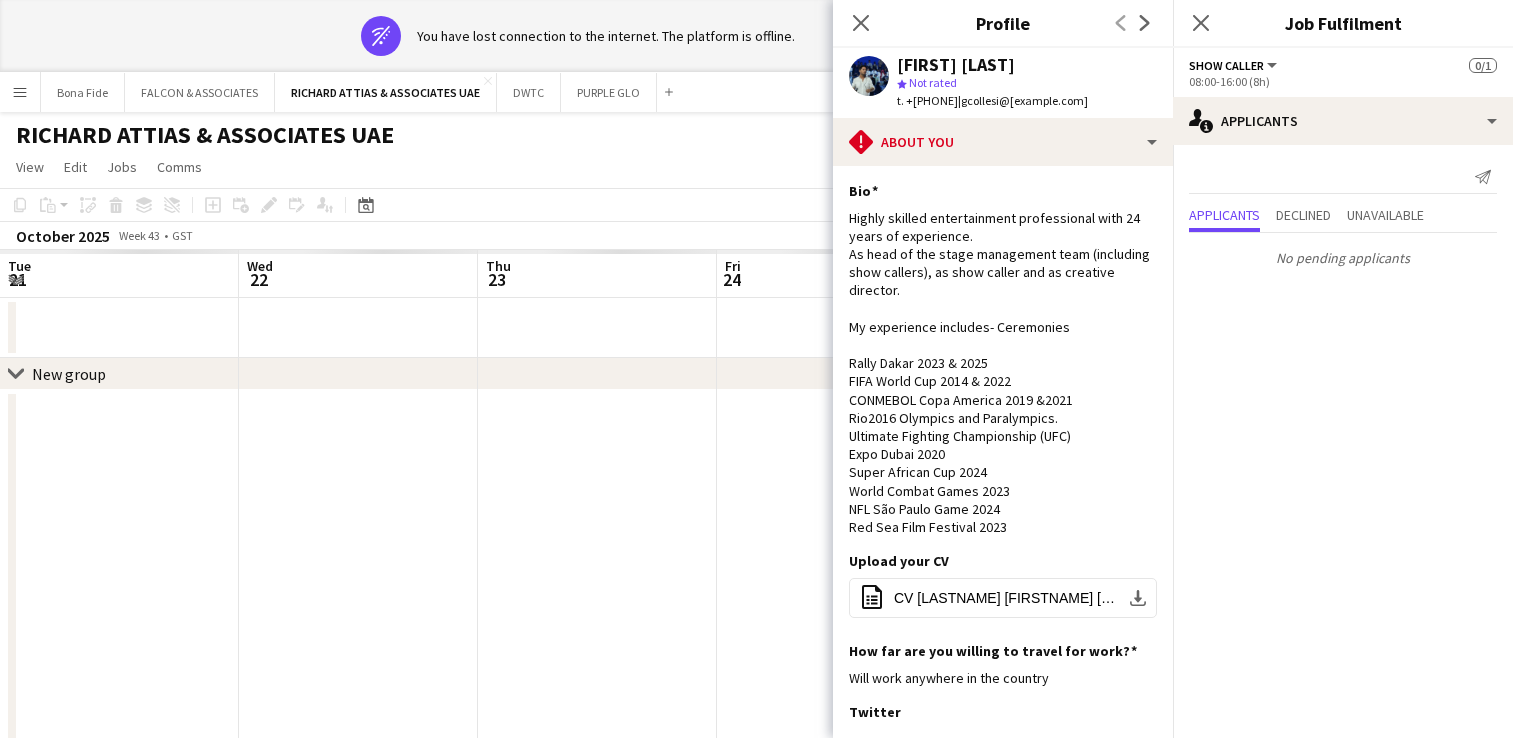 scroll, scrollTop: 0, scrollLeft: 0, axis: both 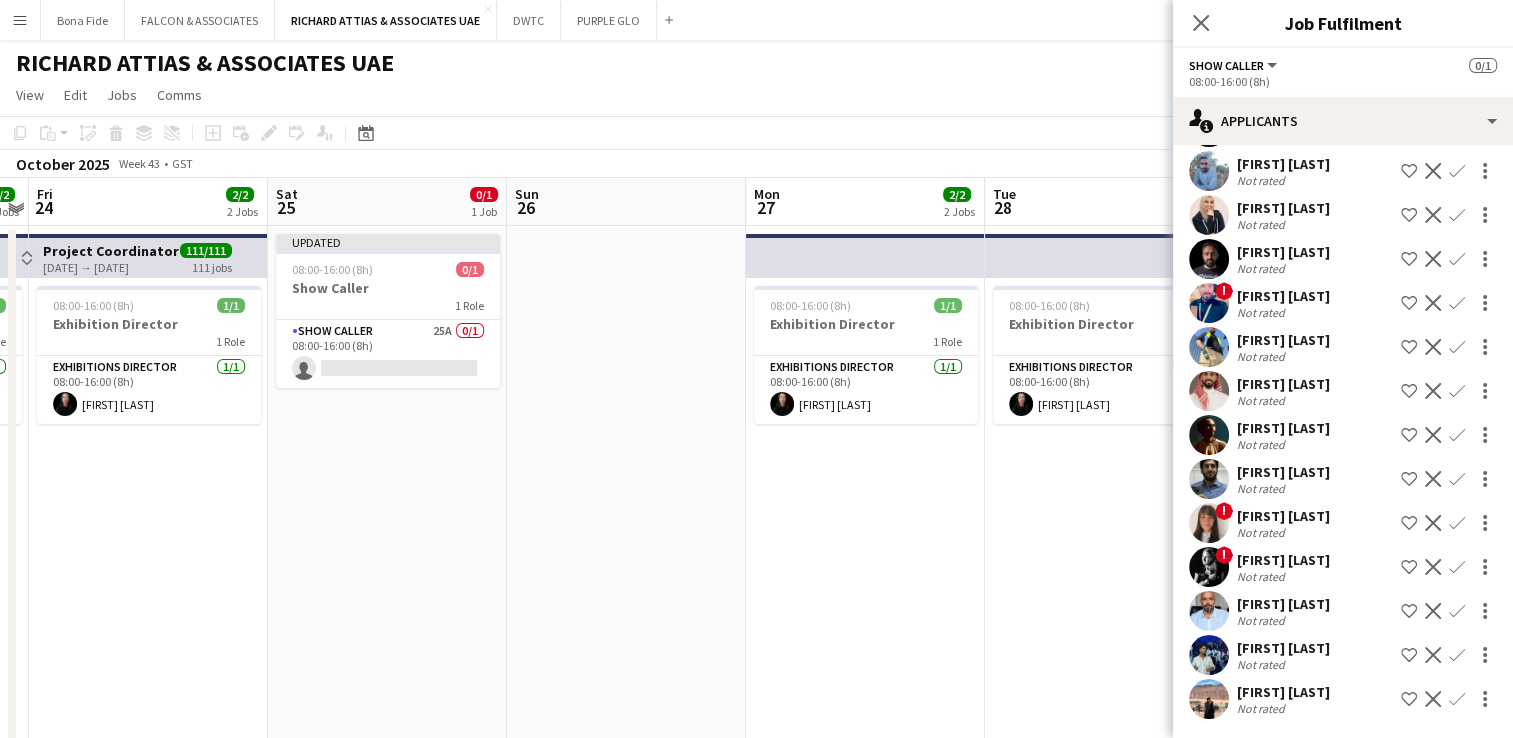 click on "[FIRST] [LAST]" 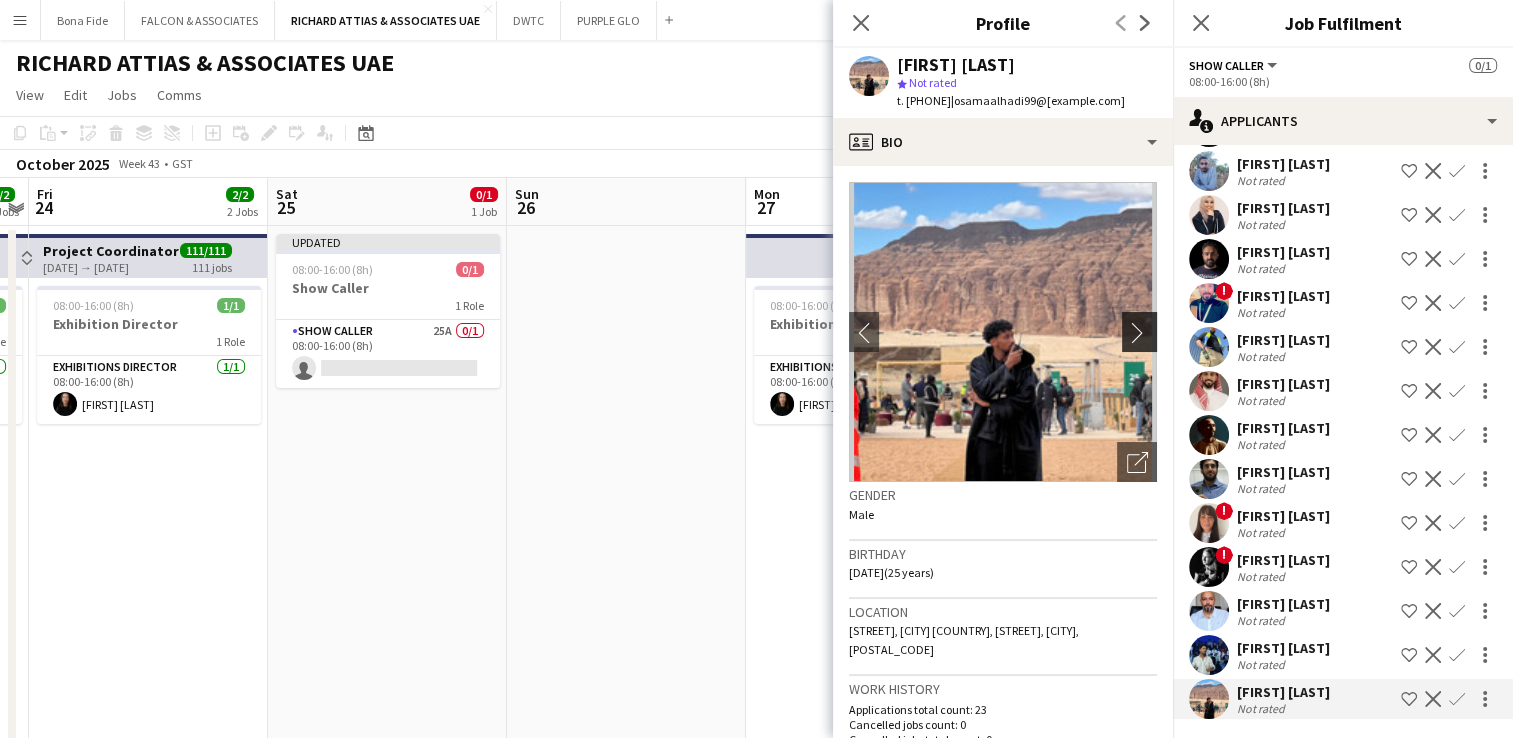 click on "chevron-right" 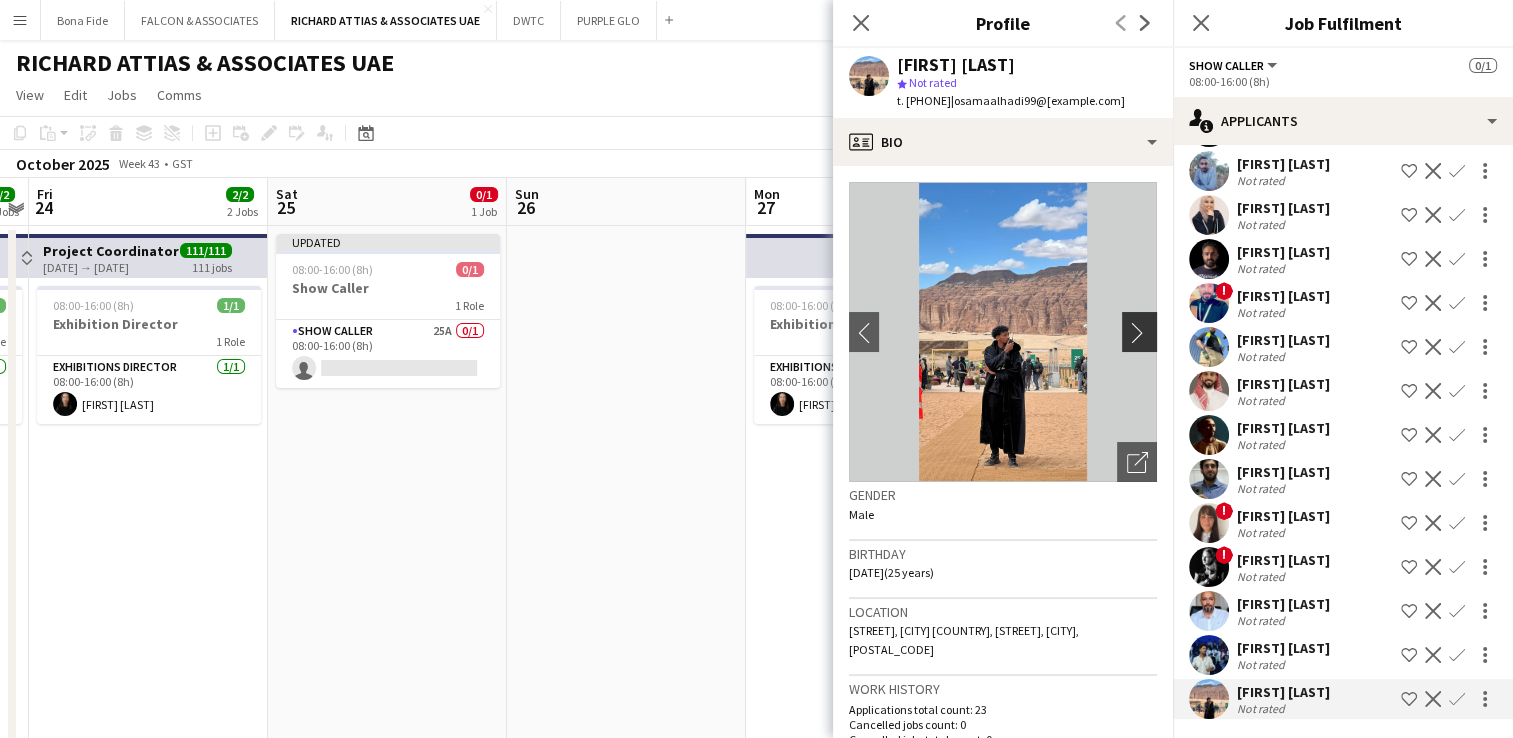 click on "chevron-right" 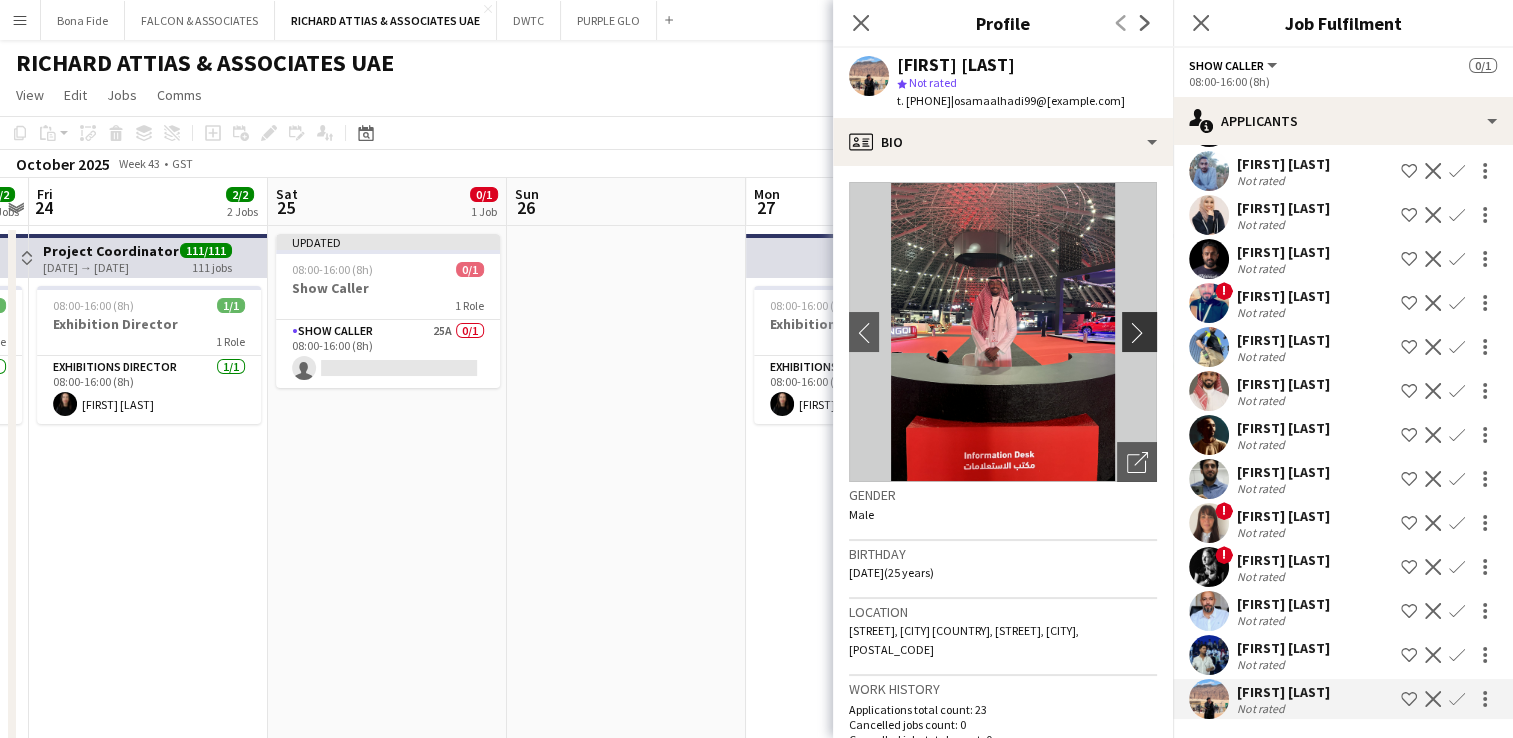 click on "chevron-right" 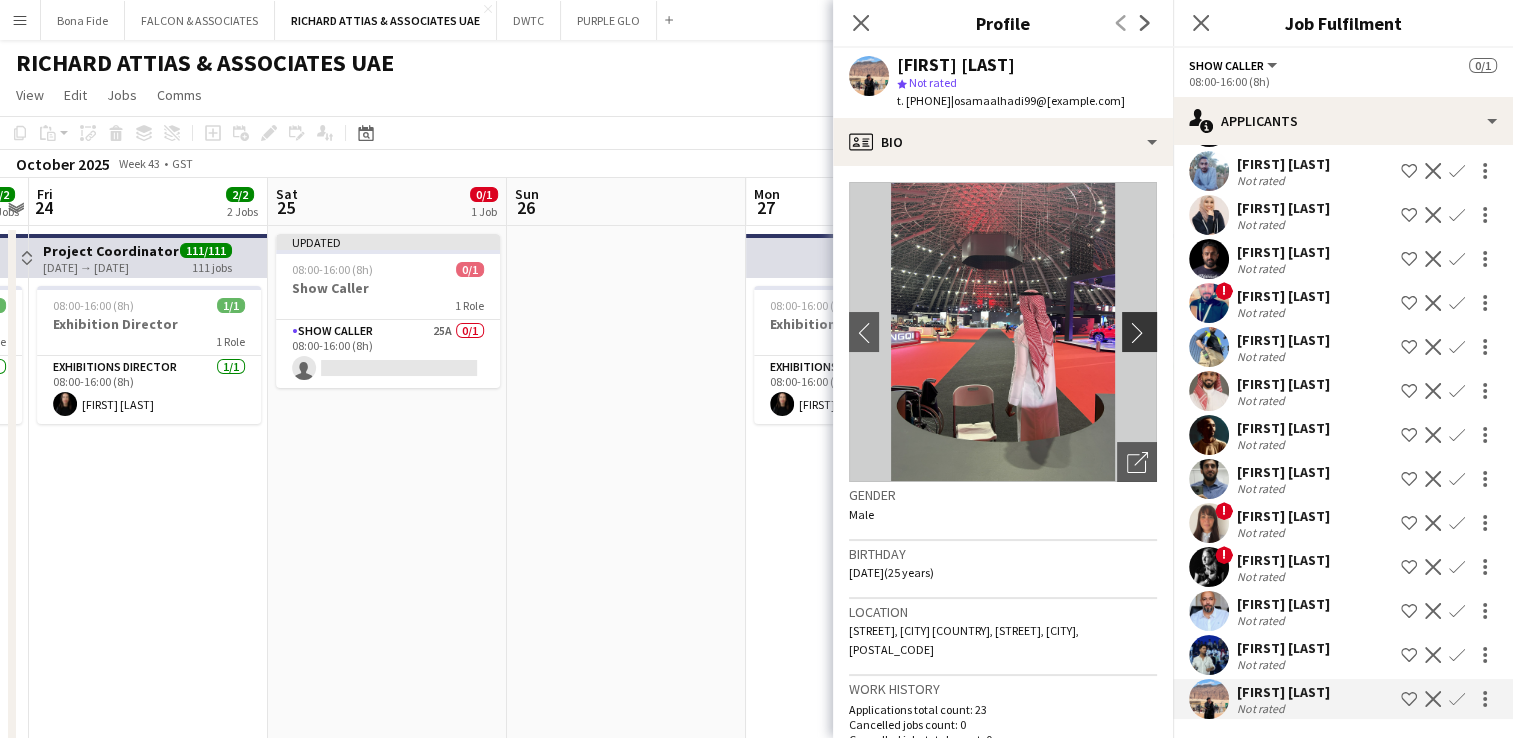click on "chevron-right" 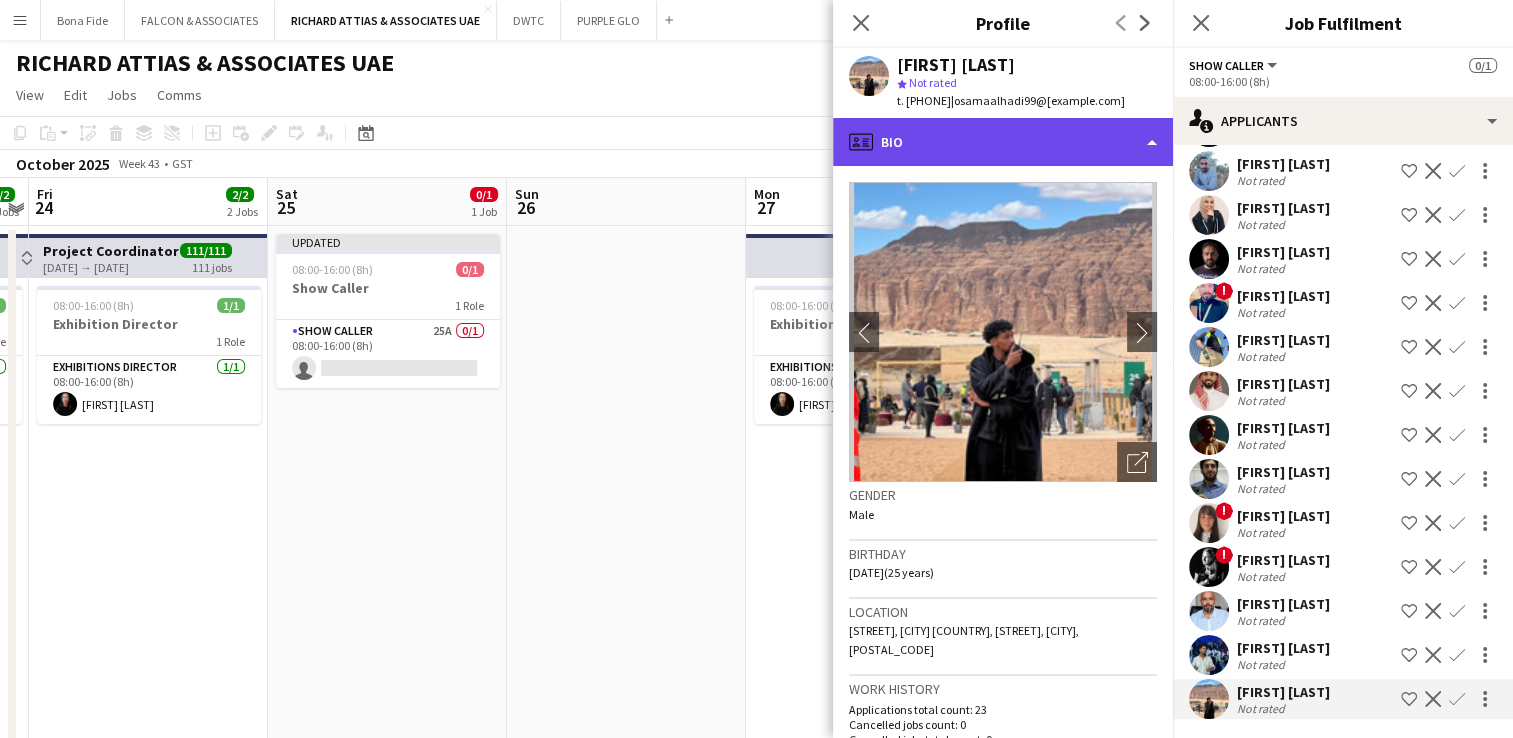 click on "profile
Bio" 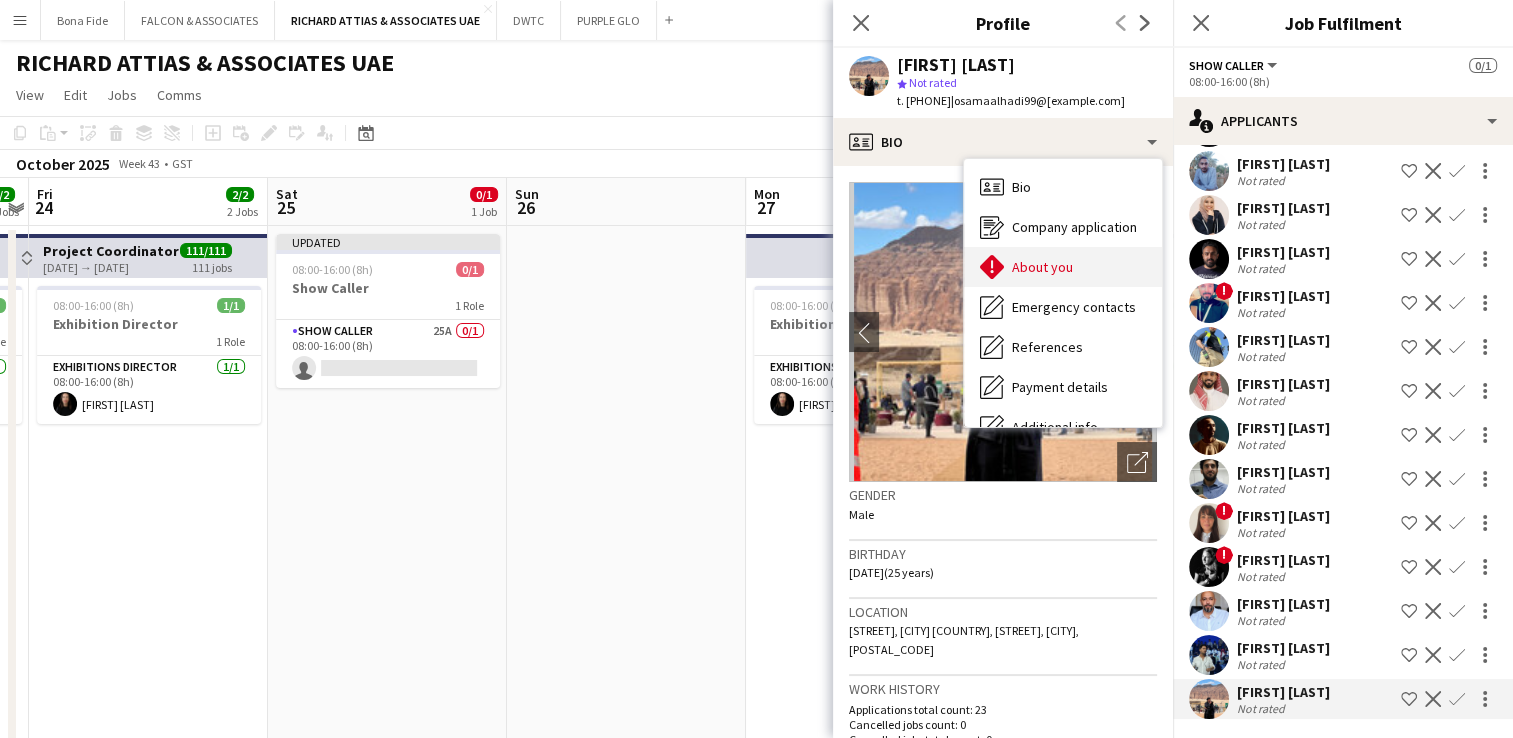 click on "About you" at bounding box center [1042, 267] 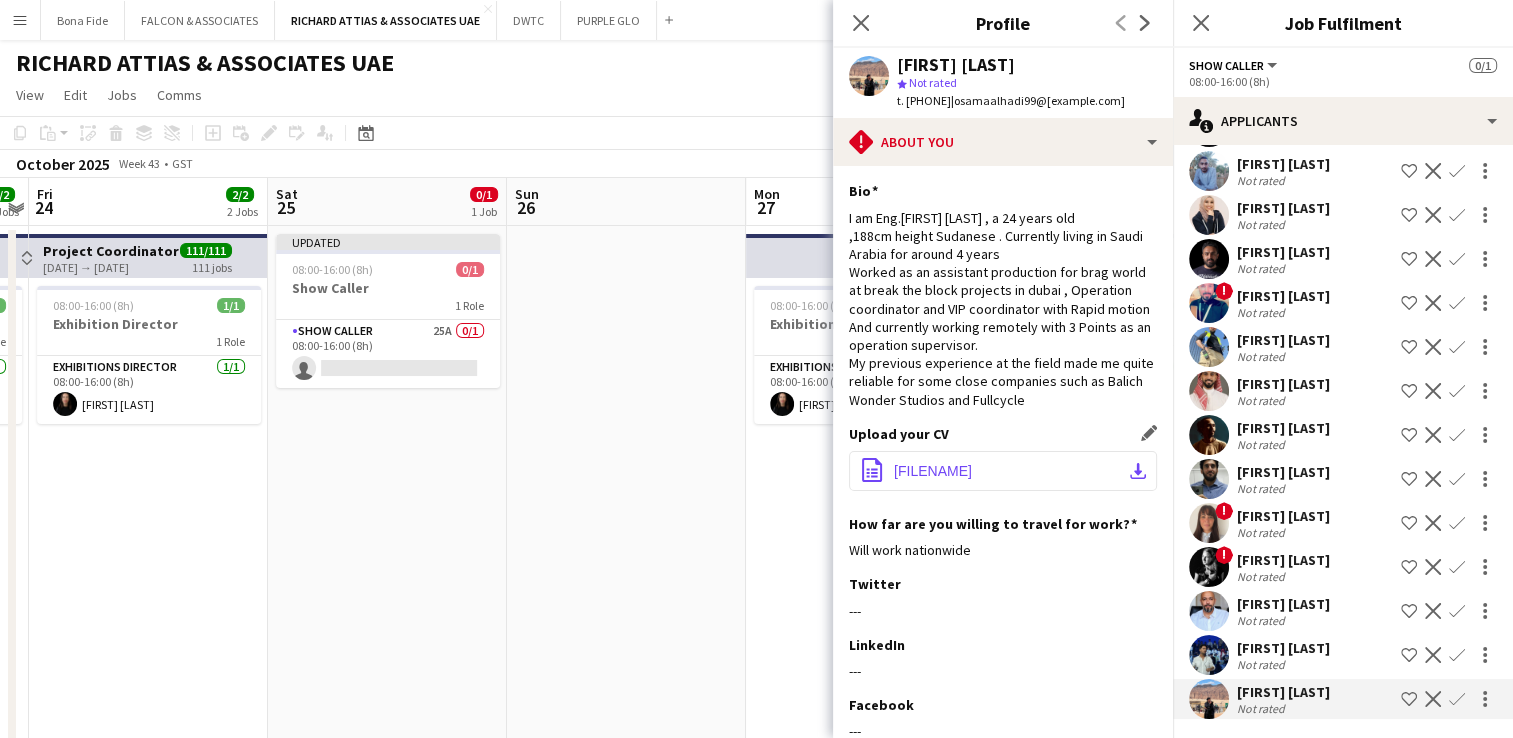 click on "[FILENAME]" 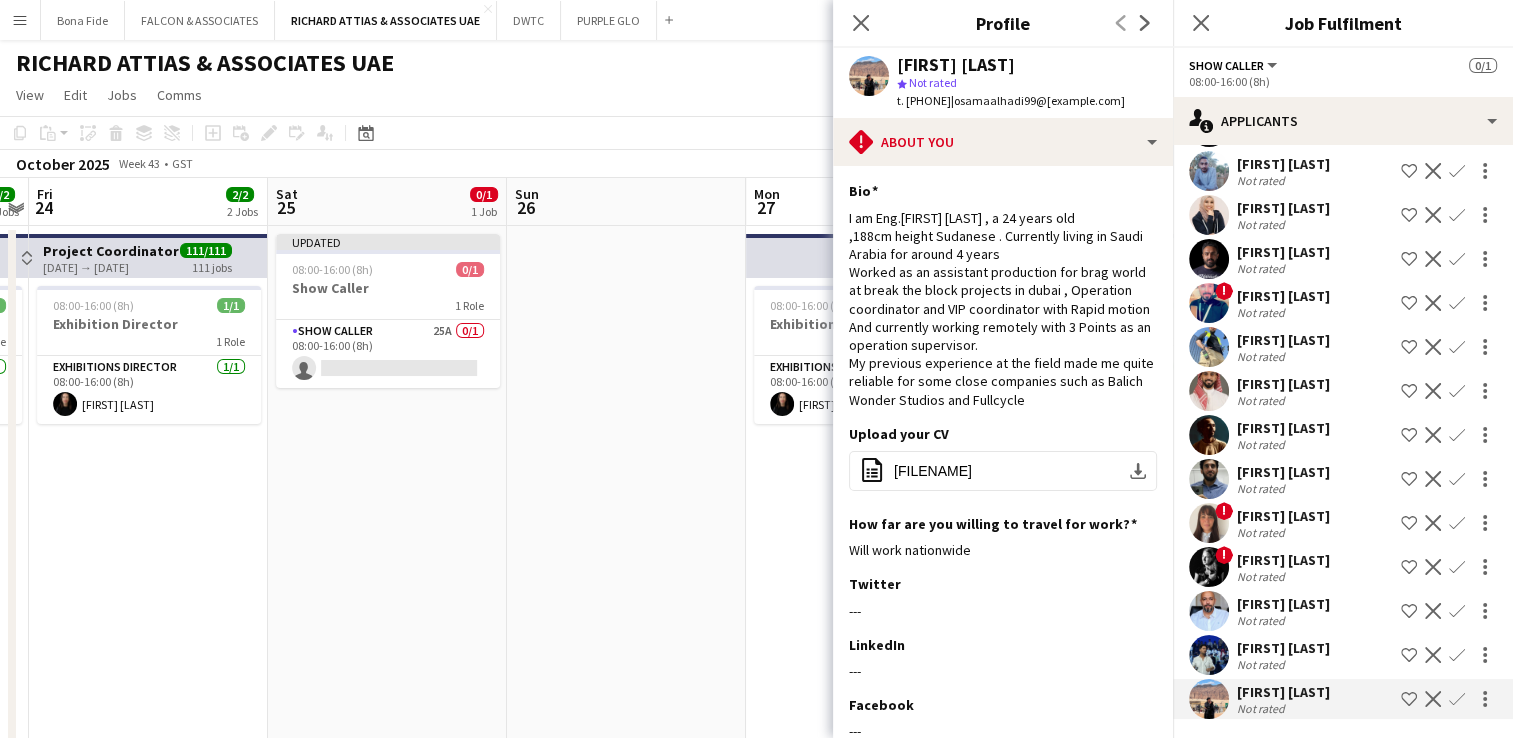 click on "Decline" 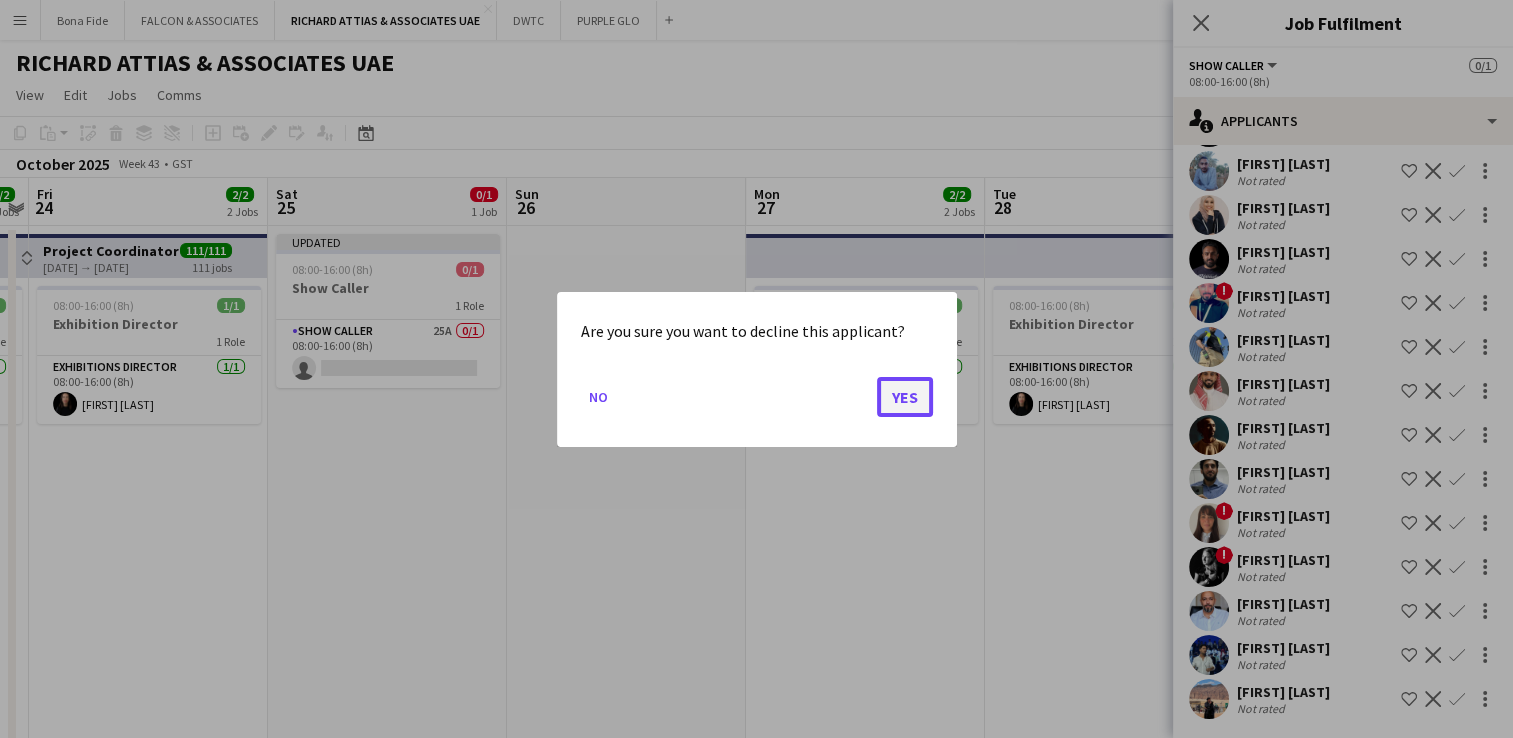 click on "Yes" 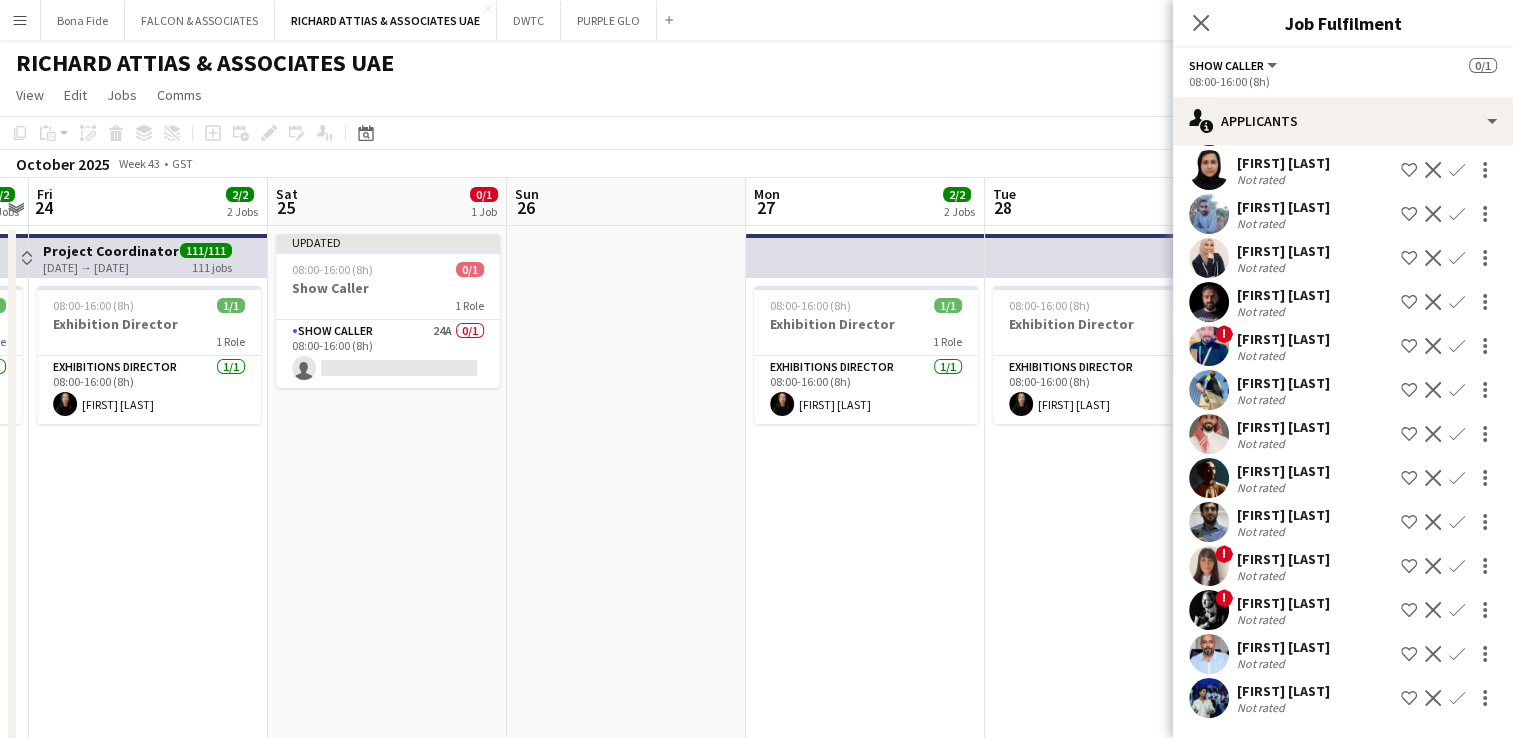 scroll, scrollTop: 574, scrollLeft: 0, axis: vertical 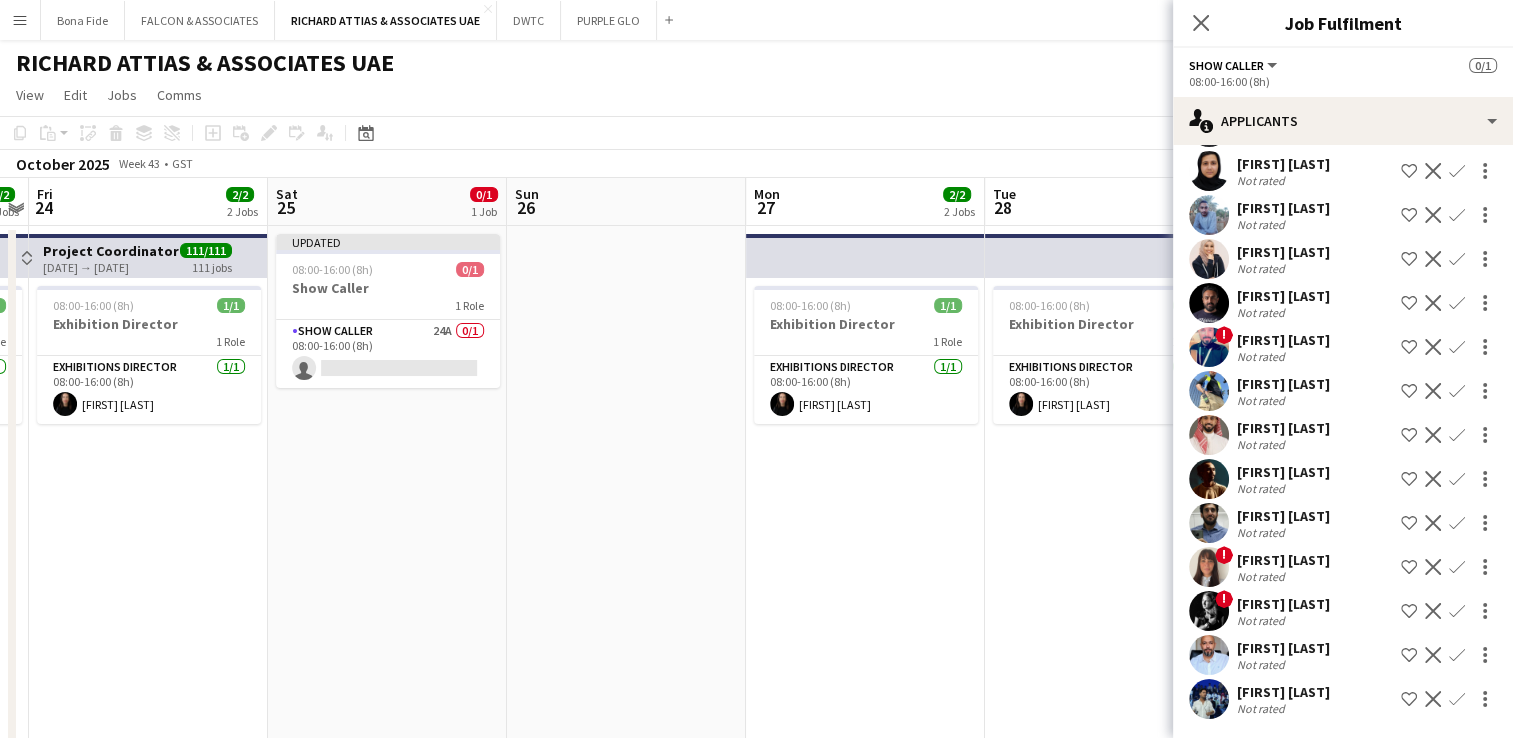click on "[FIRST] [LAST]" at bounding box center (1283, 560) 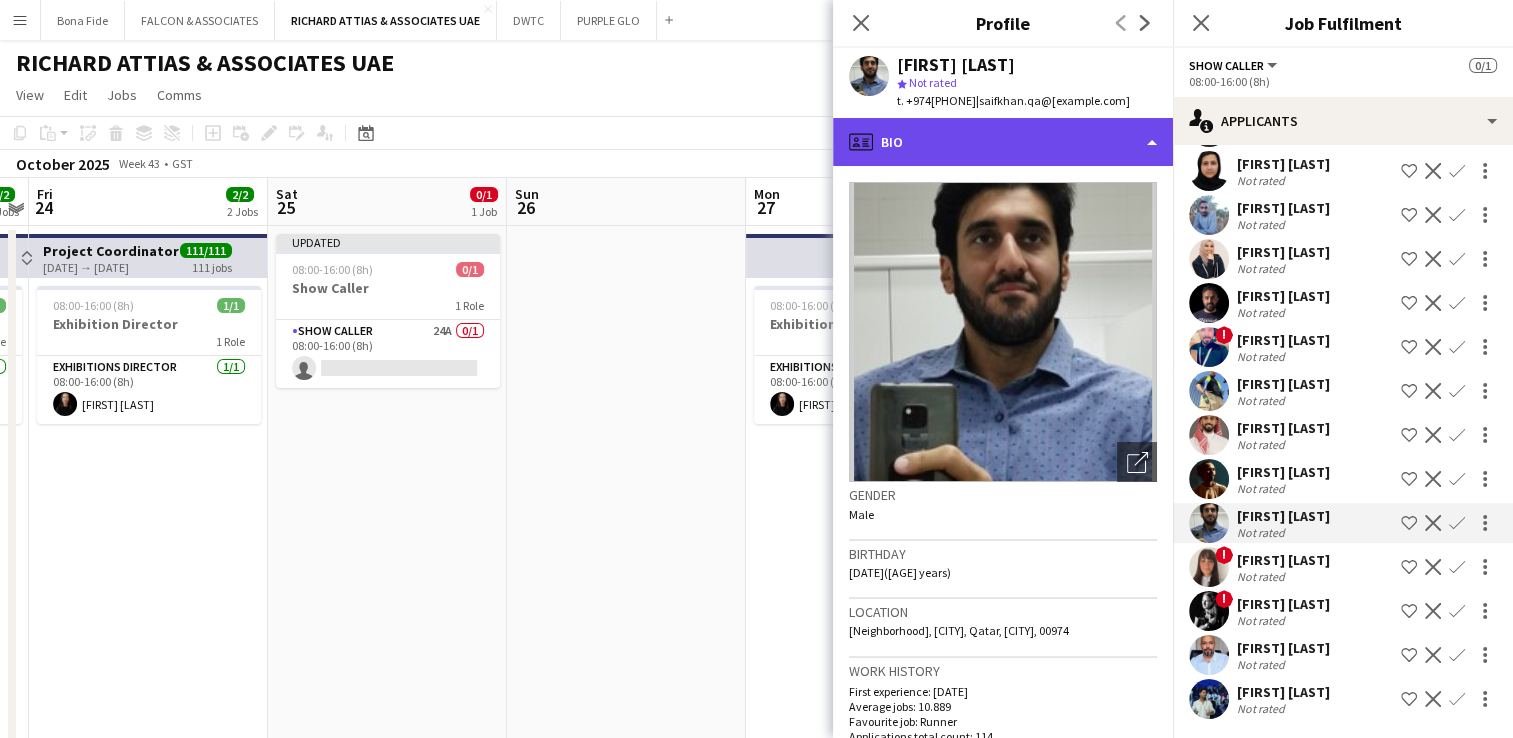 click on "profile
Bio" 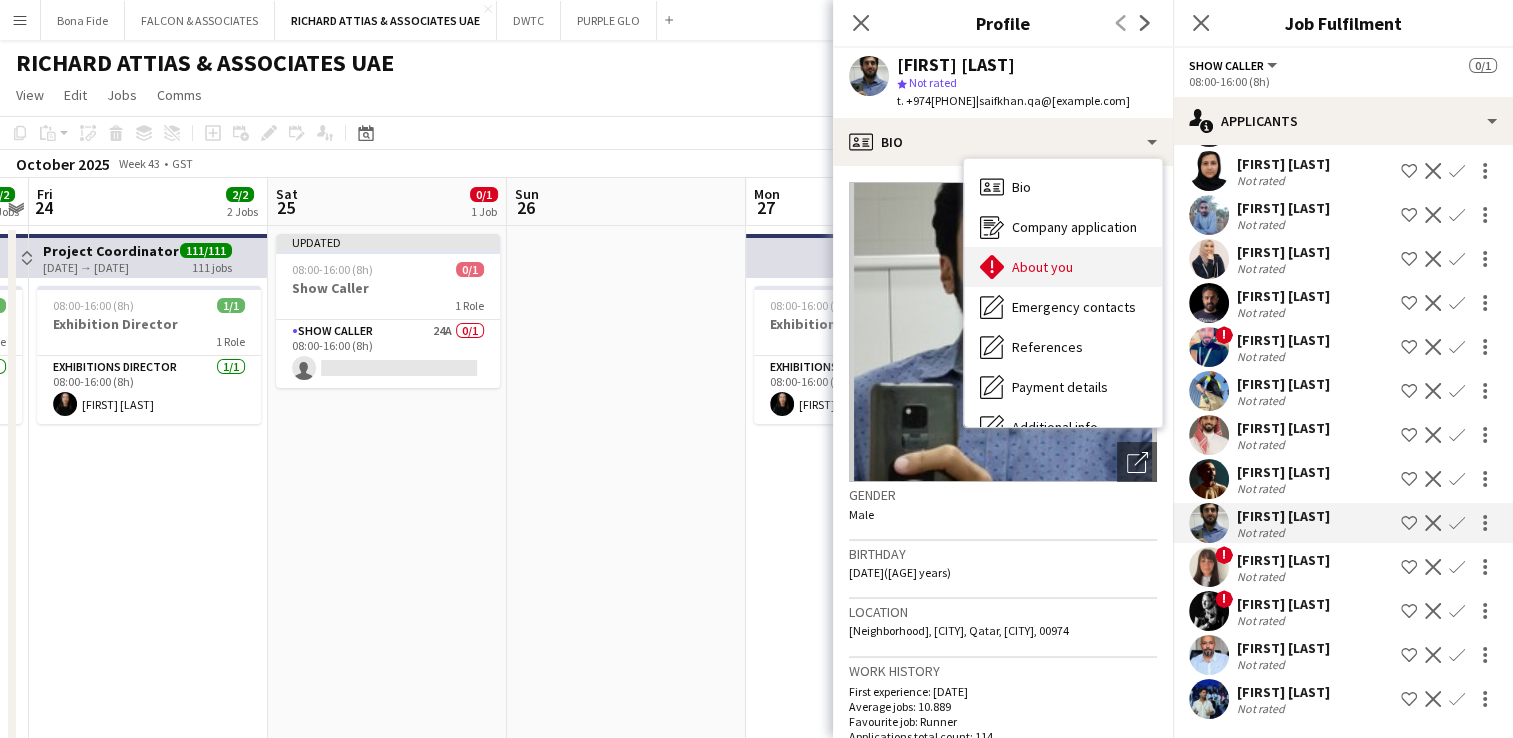 click on "About you" at bounding box center (1042, 267) 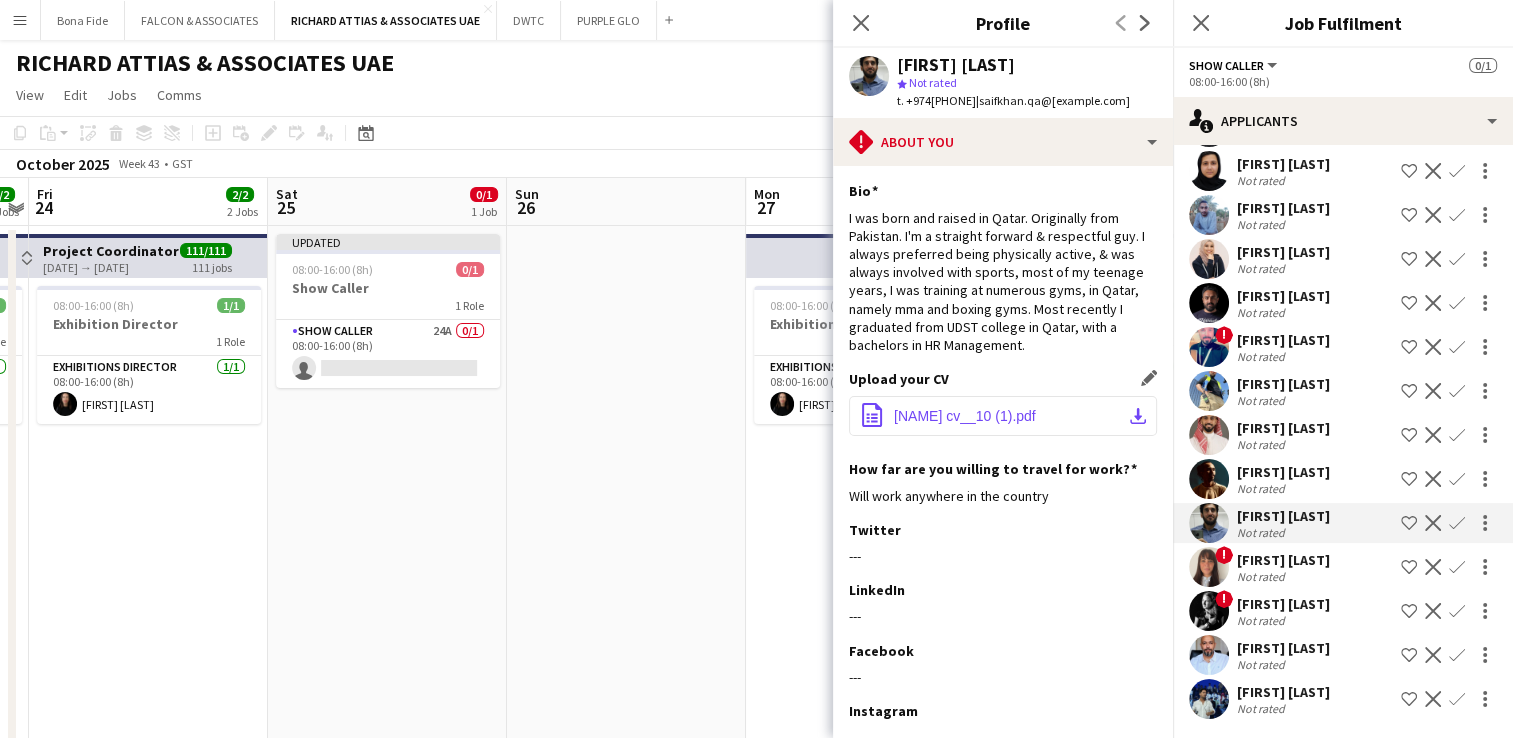 click on "[NAME] cv__10 (1).pdf" 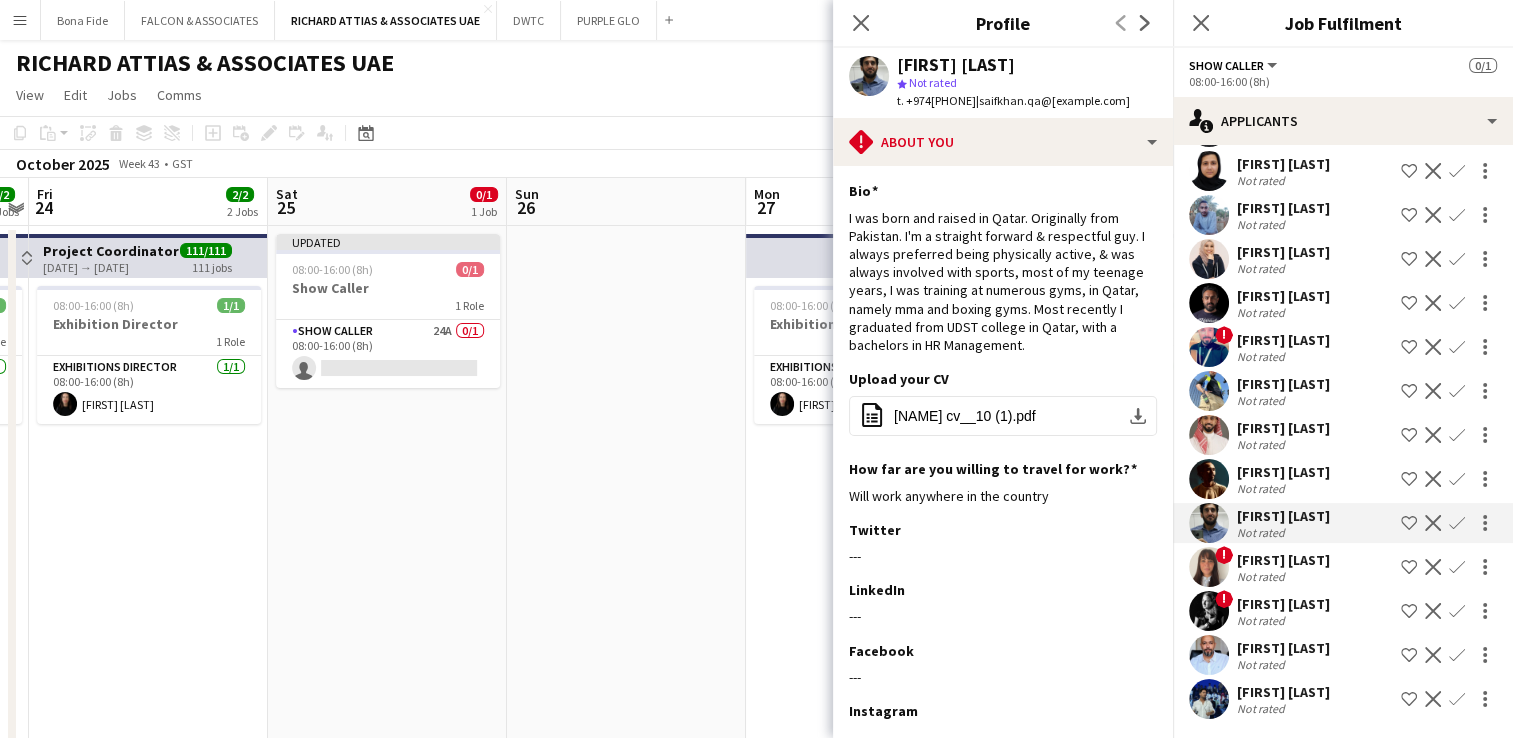 click on "Decline" 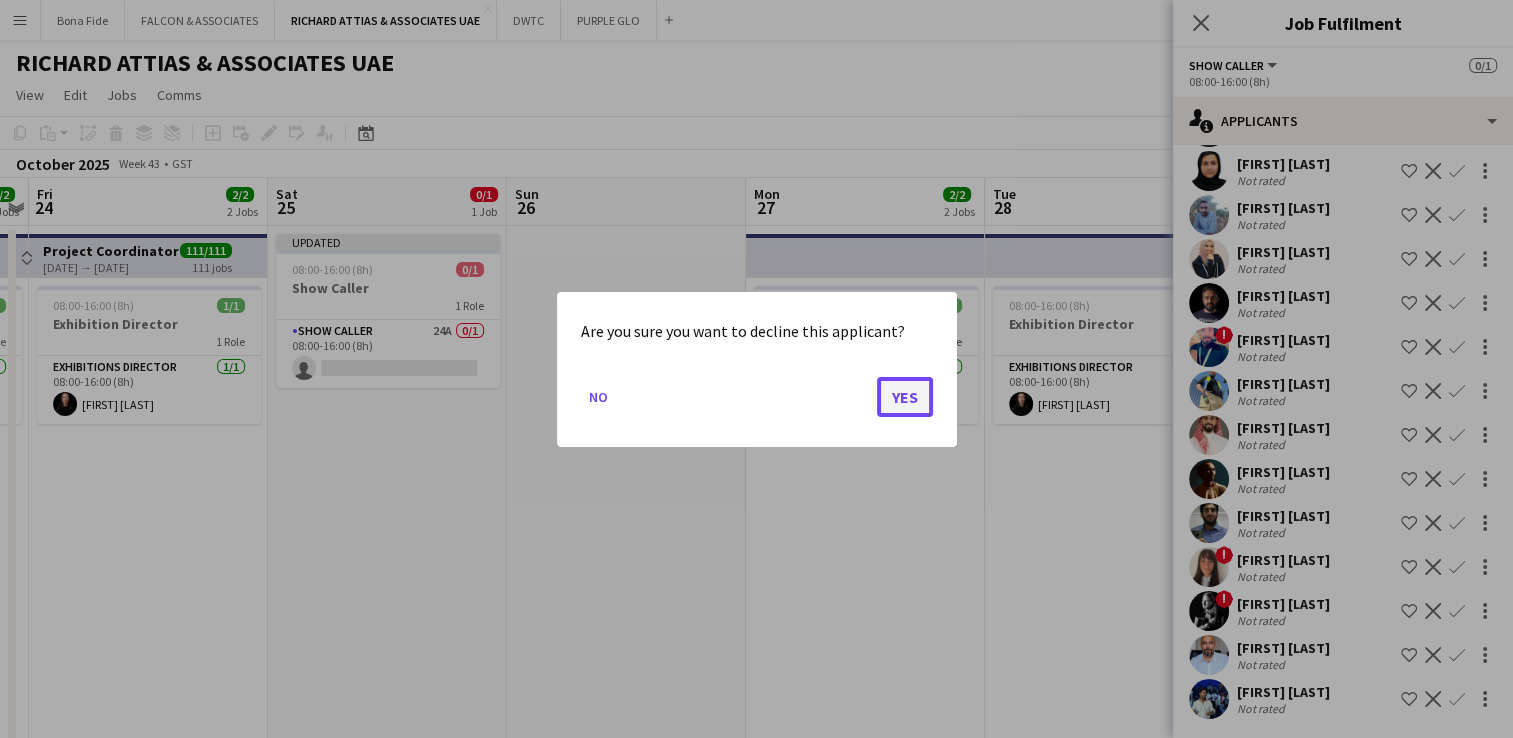 click on "Yes" 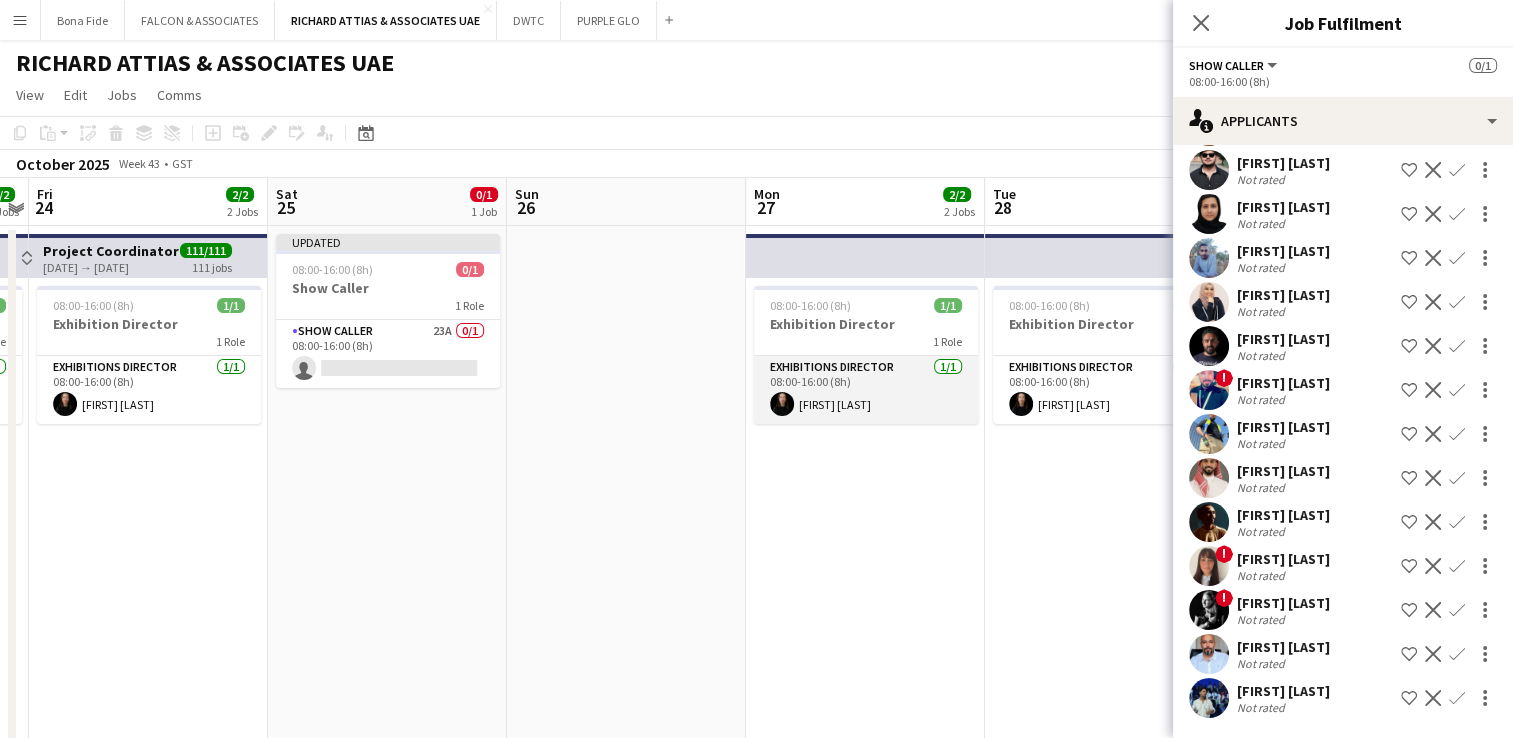 scroll, scrollTop: 530, scrollLeft: 0, axis: vertical 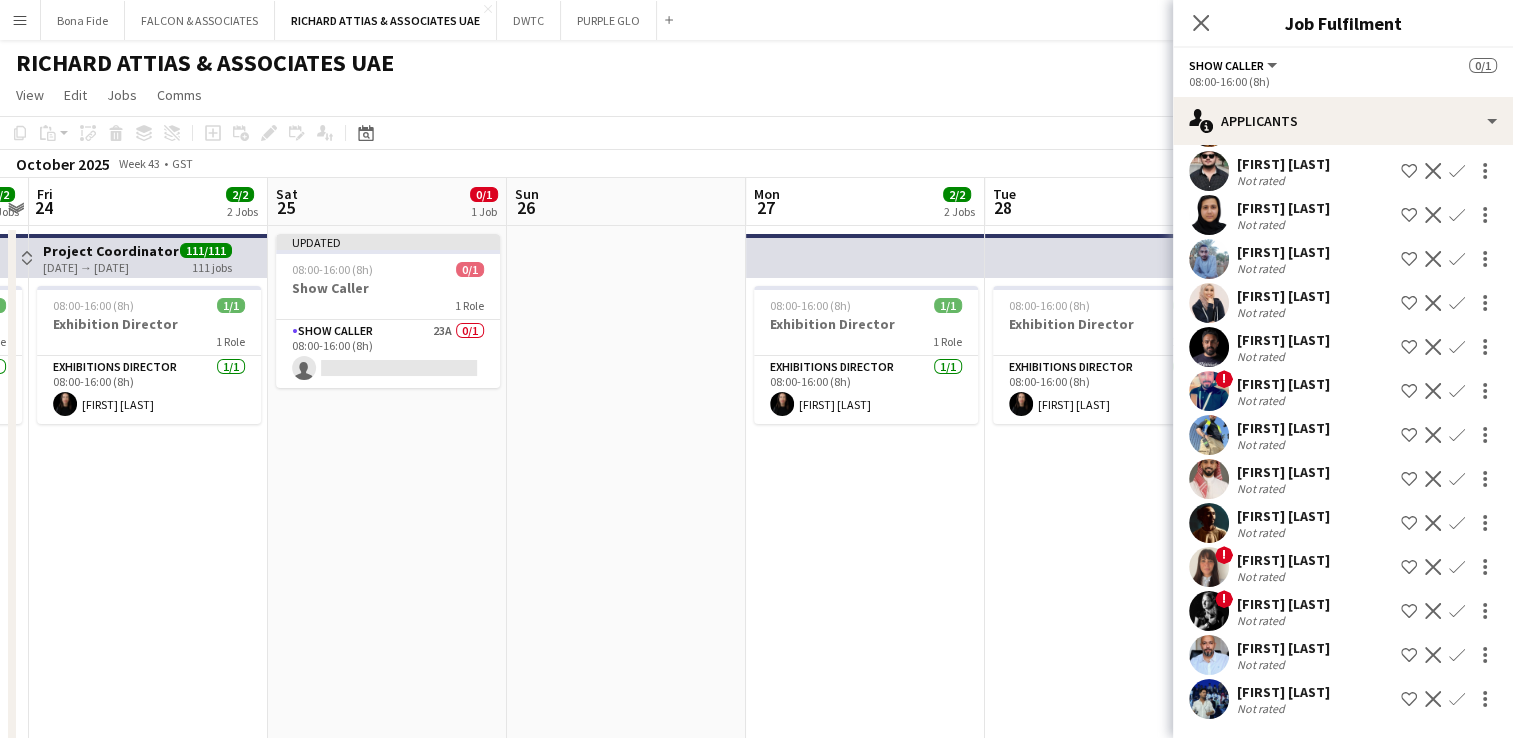 drag, startPoint x: 1354, startPoint y: 567, endPoint x: 1034, endPoint y: 606, distance: 322.3678 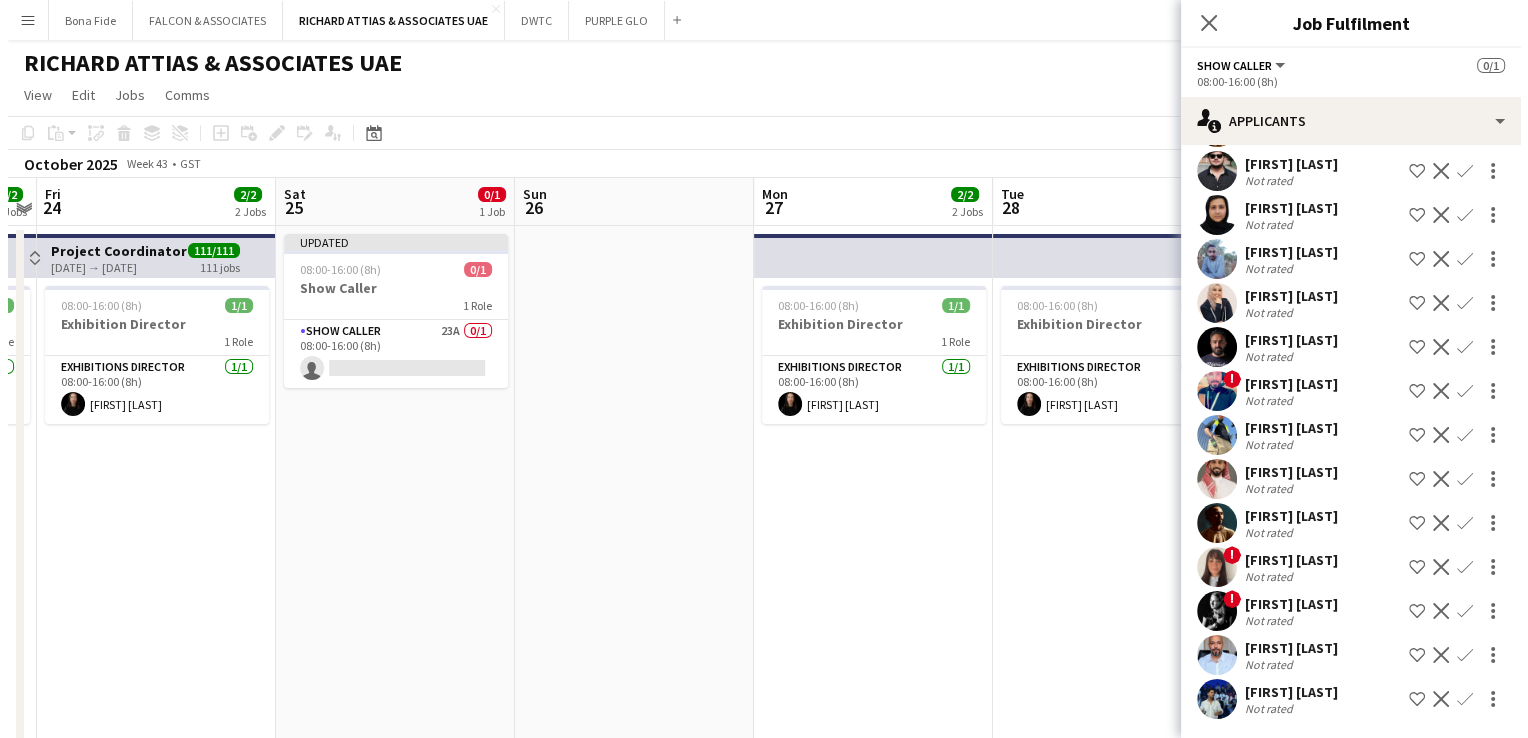 scroll, scrollTop: 0, scrollLeft: 687, axis: horizontal 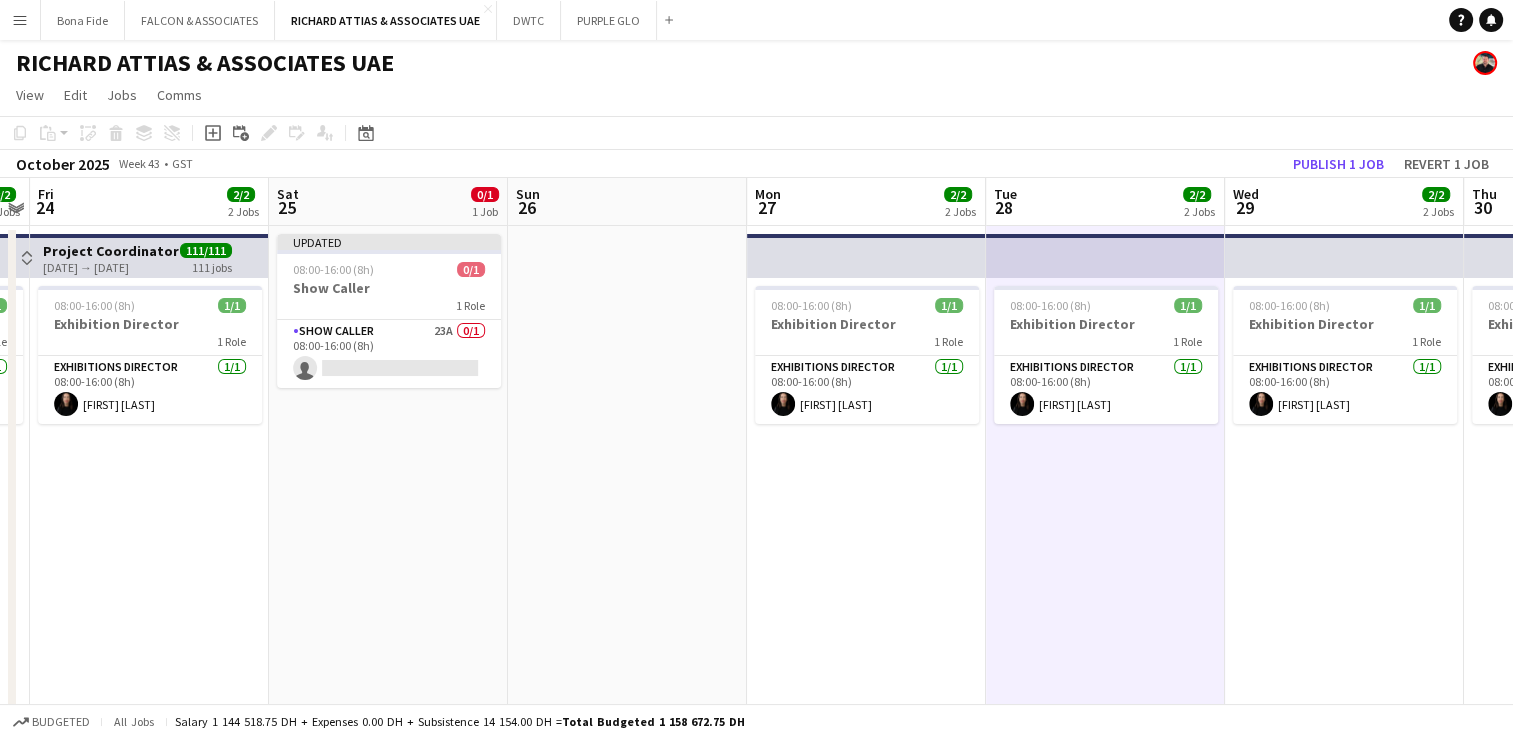 click on "Menu" at bounding box center (20, 20) 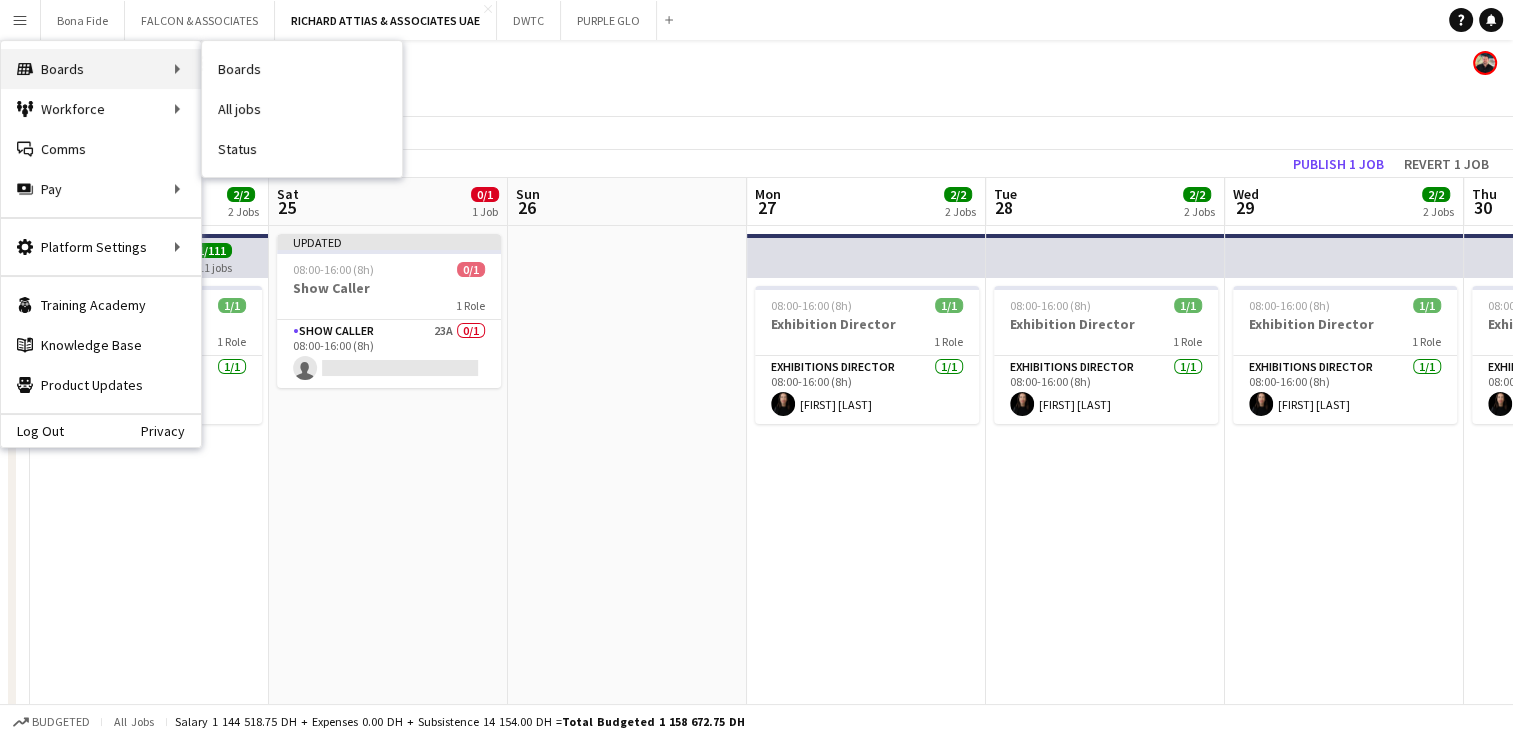 click on "Boards
Boards" at bounding box center [101, 69] 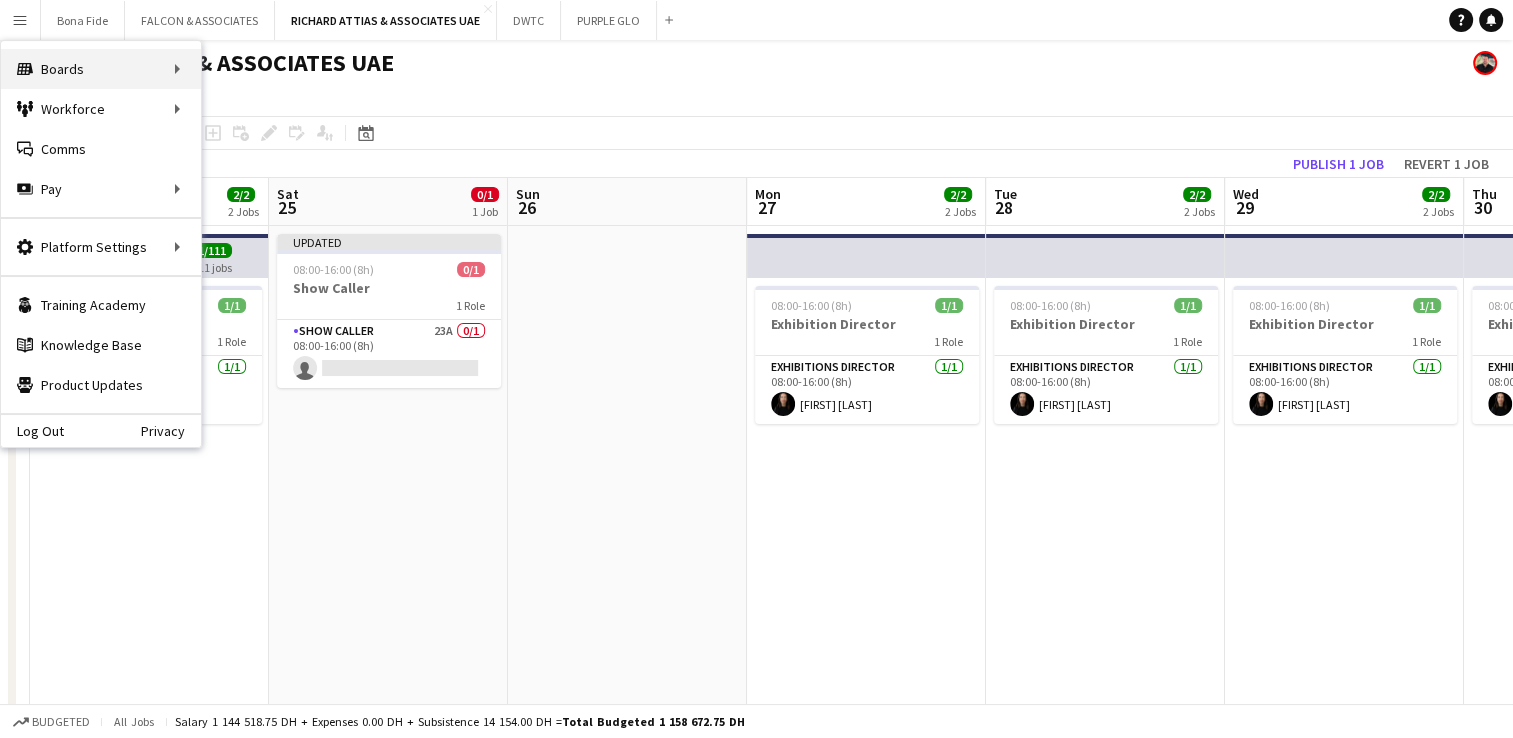 click on "Boards
Boards" at bounding box center [101, 69] 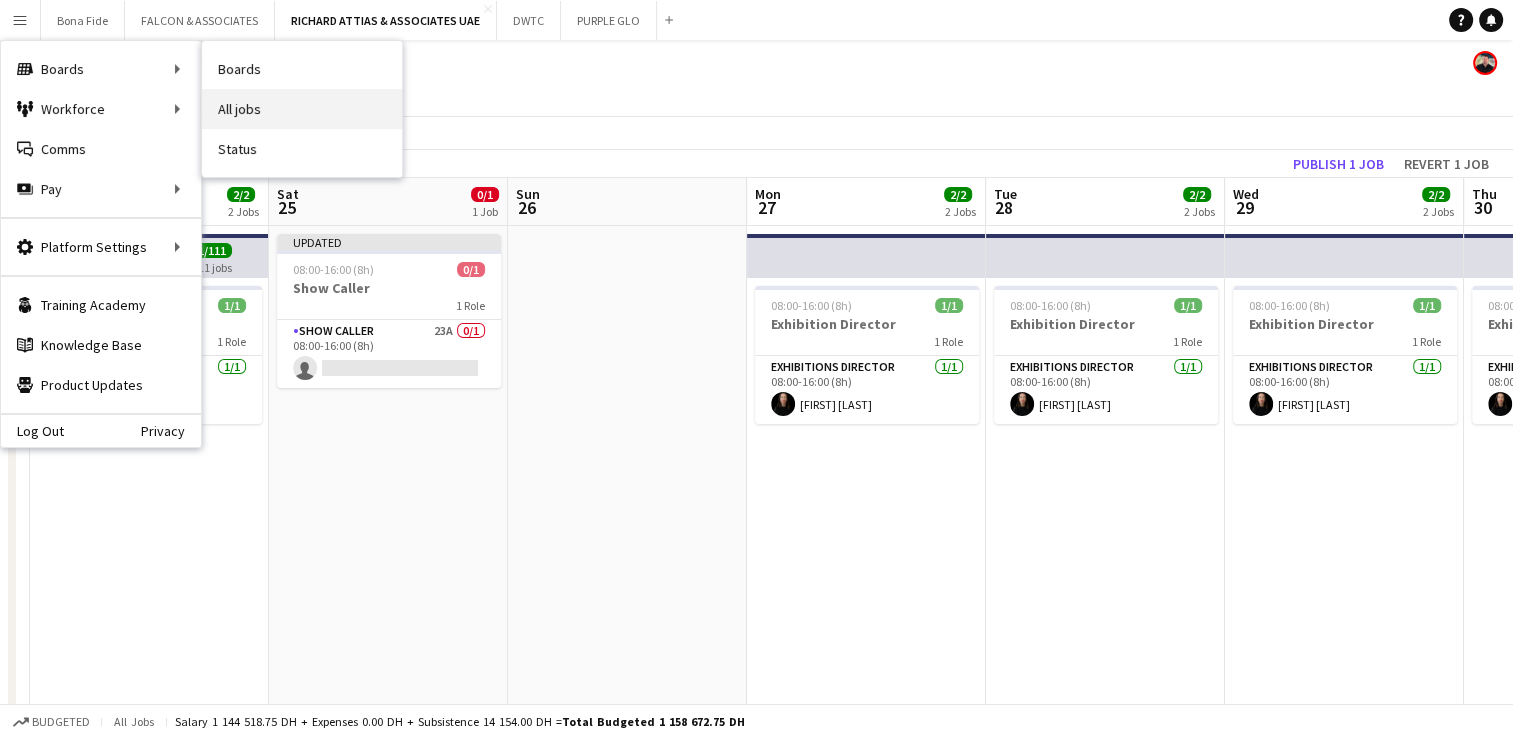 click on "All jobs" at bounding box center [302, 109] 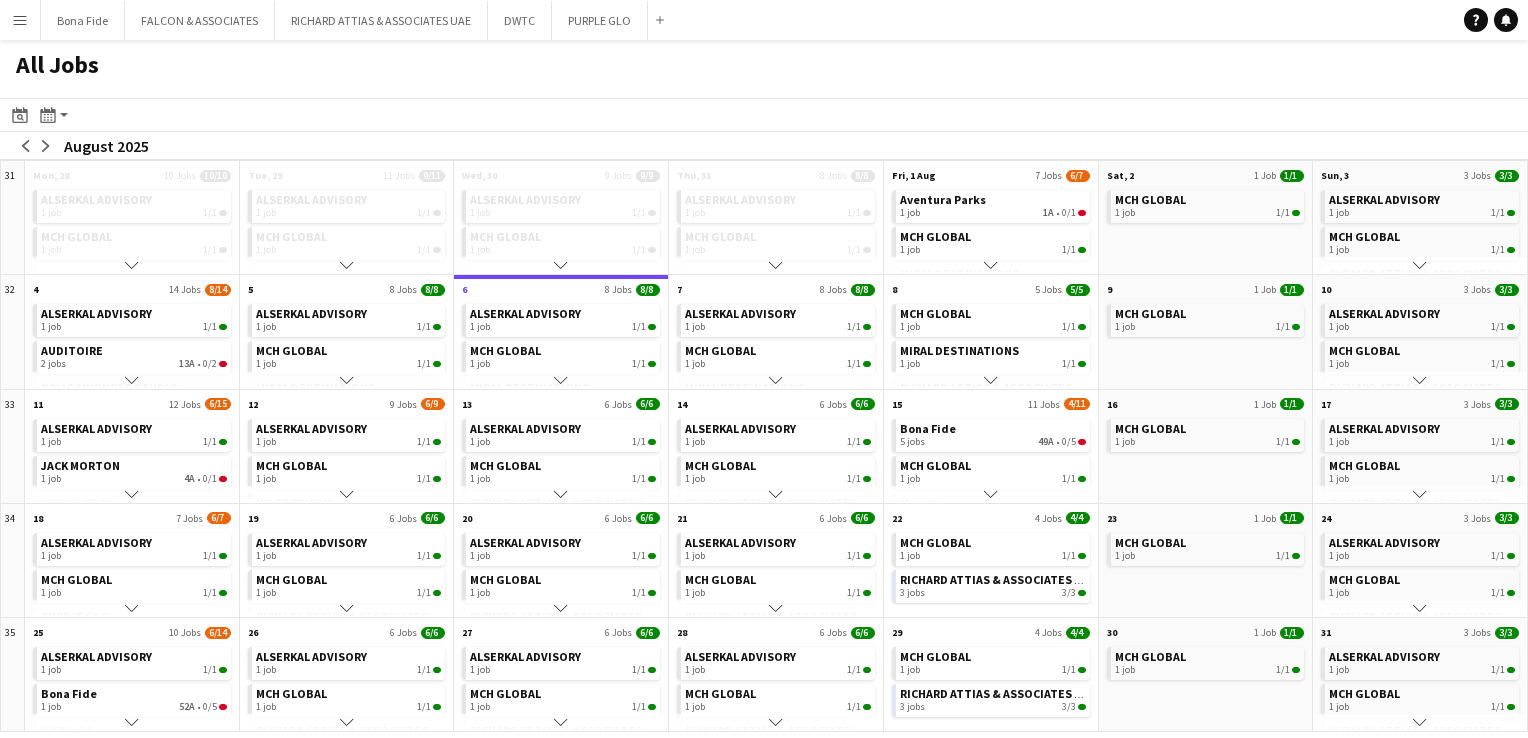 click on "Menu" at bounding box center (20, 20) 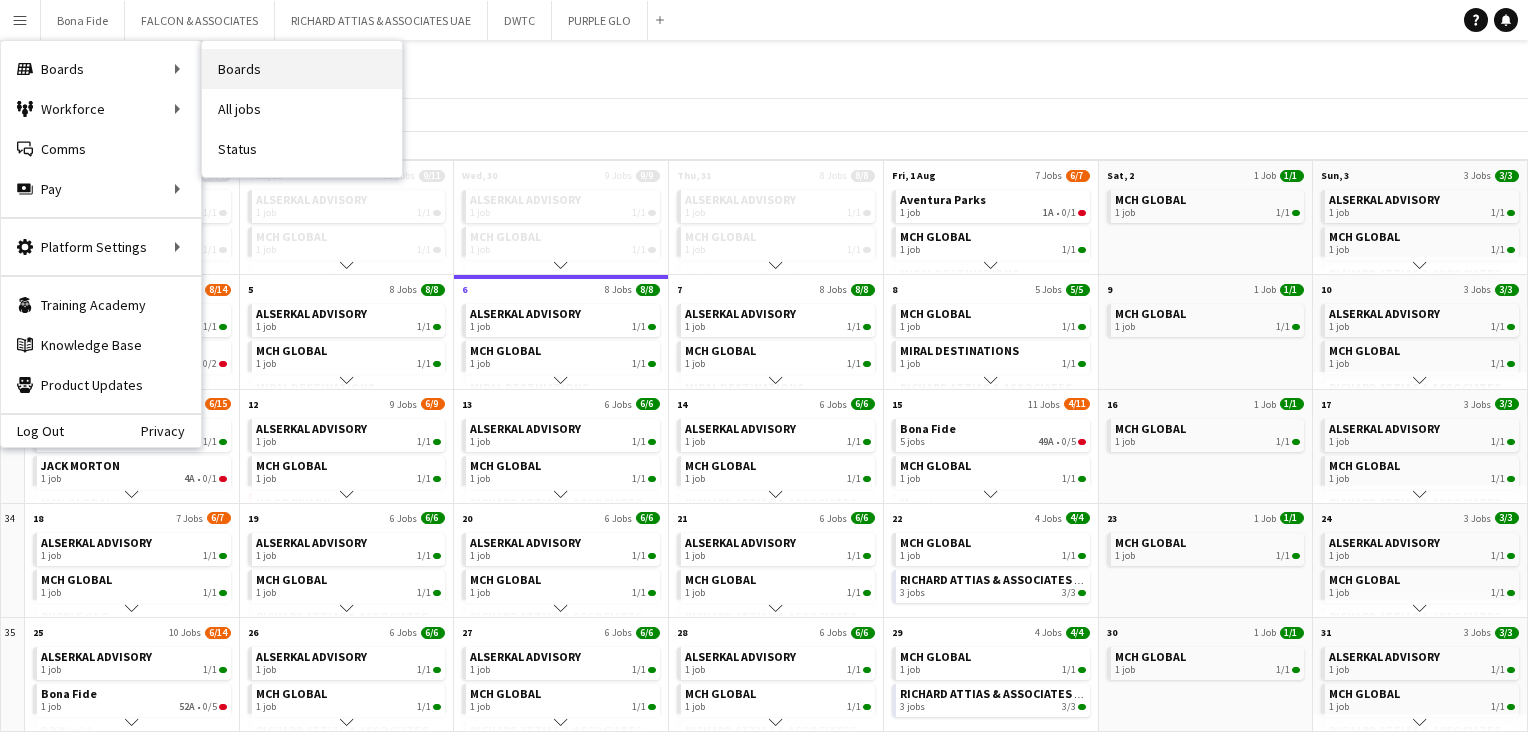 click on "Boards" at bounding box center (302, 69) 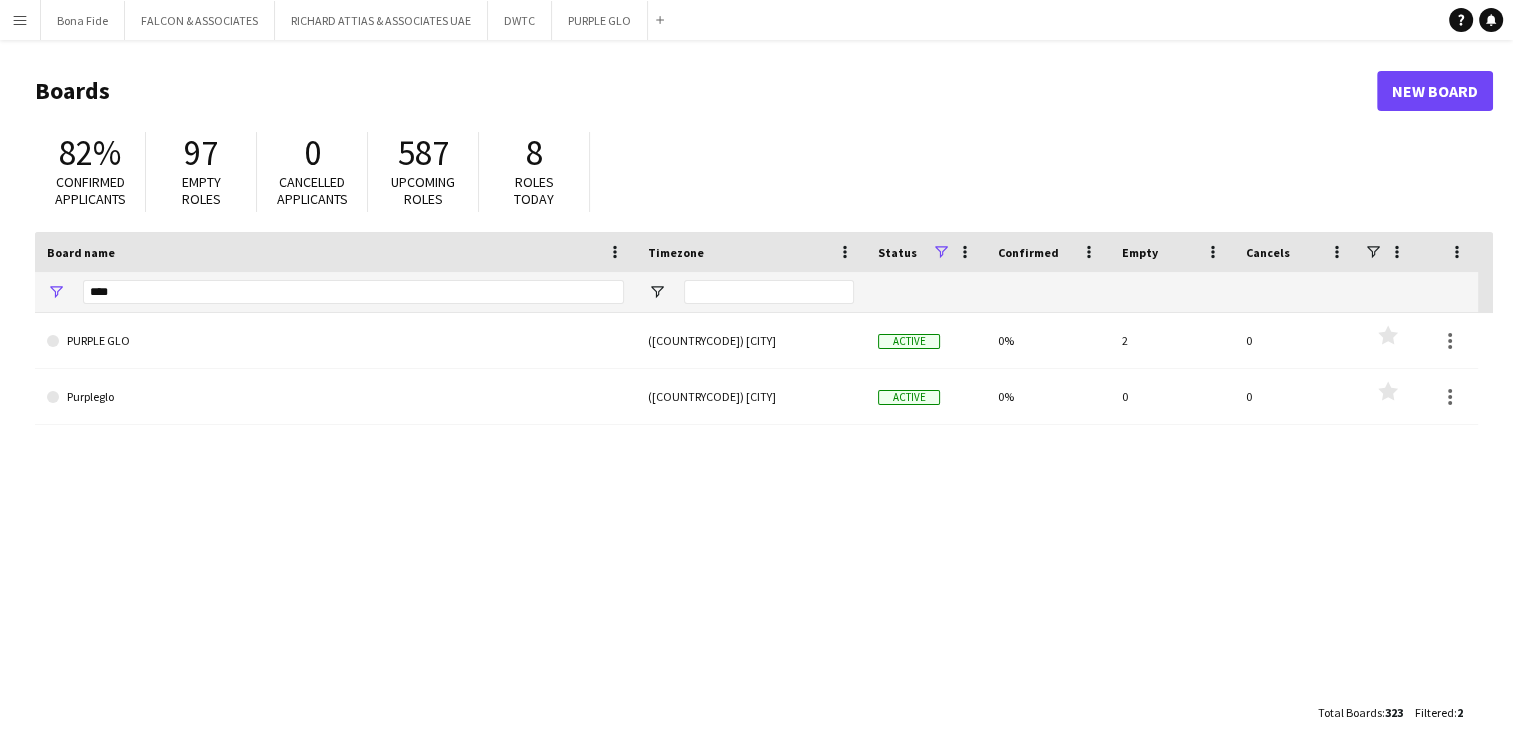 click on "Empty roles" 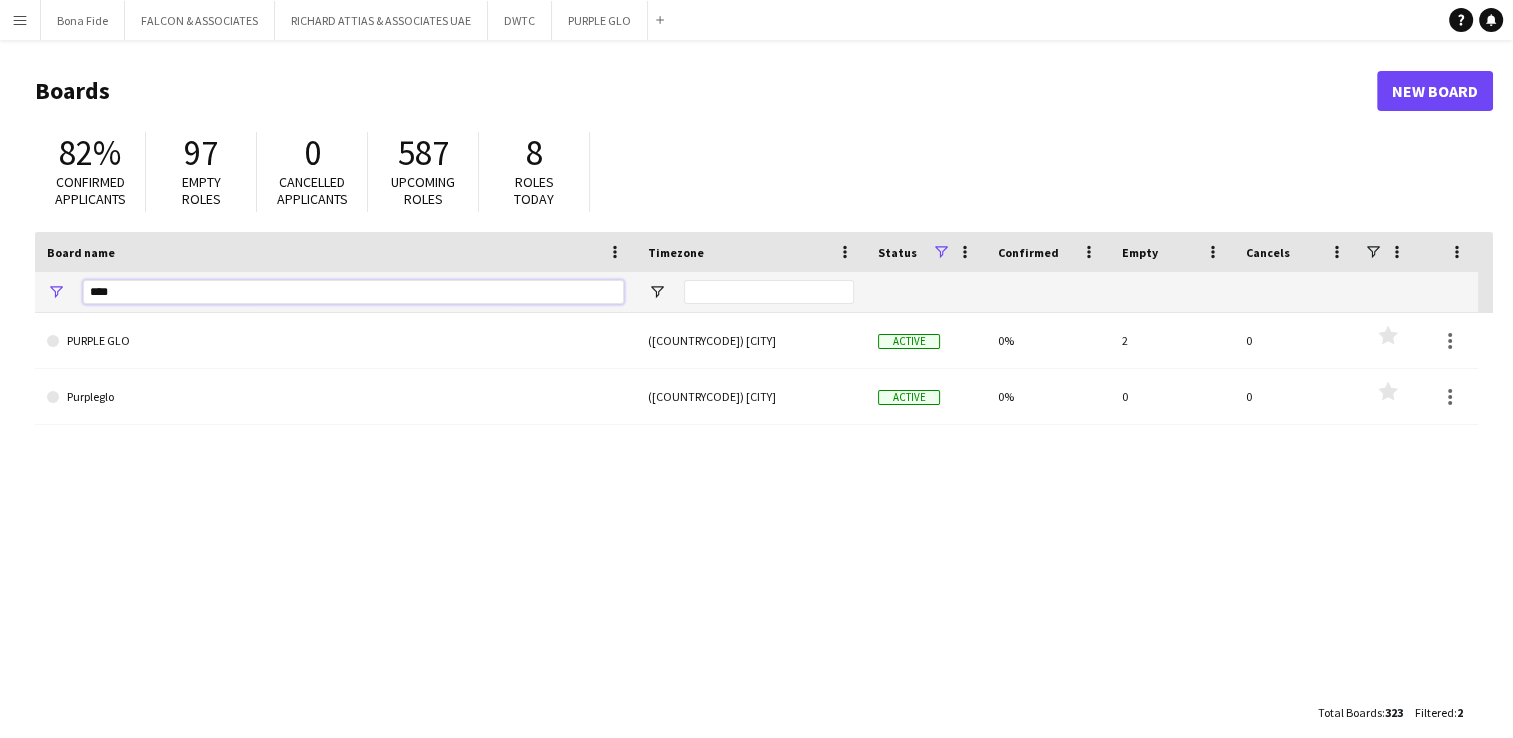 click on "****" at bounding box center (353, 292) 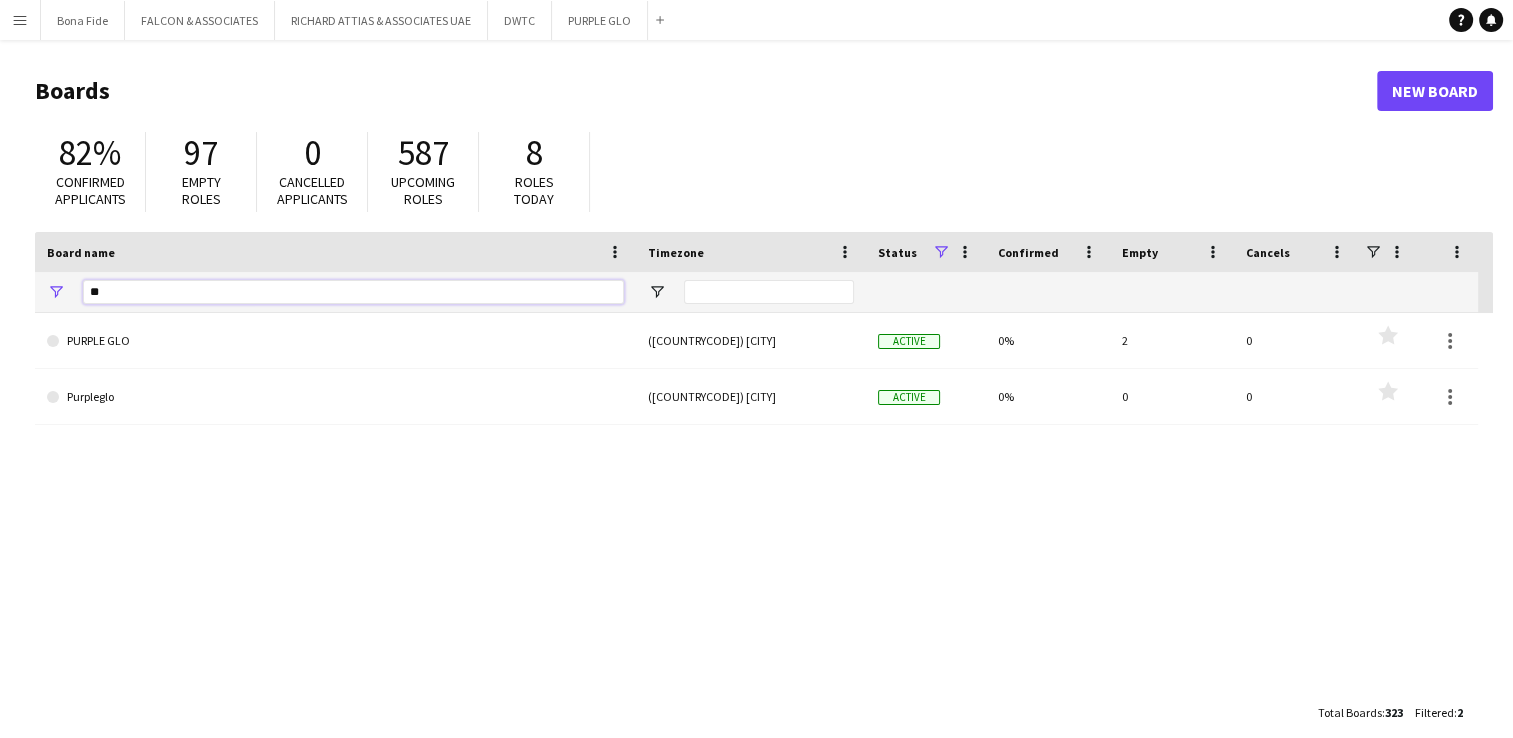 type on "*" 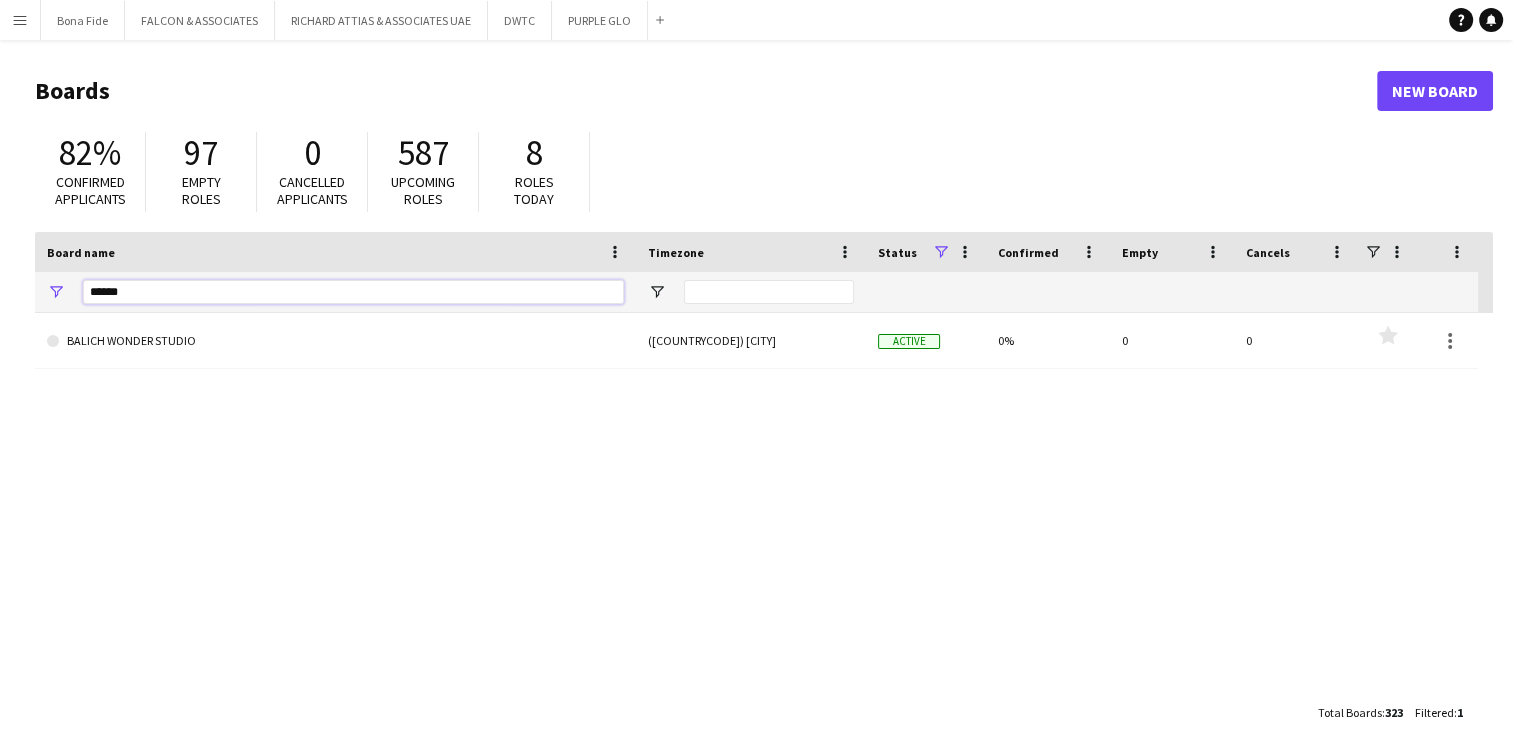 type on "******" 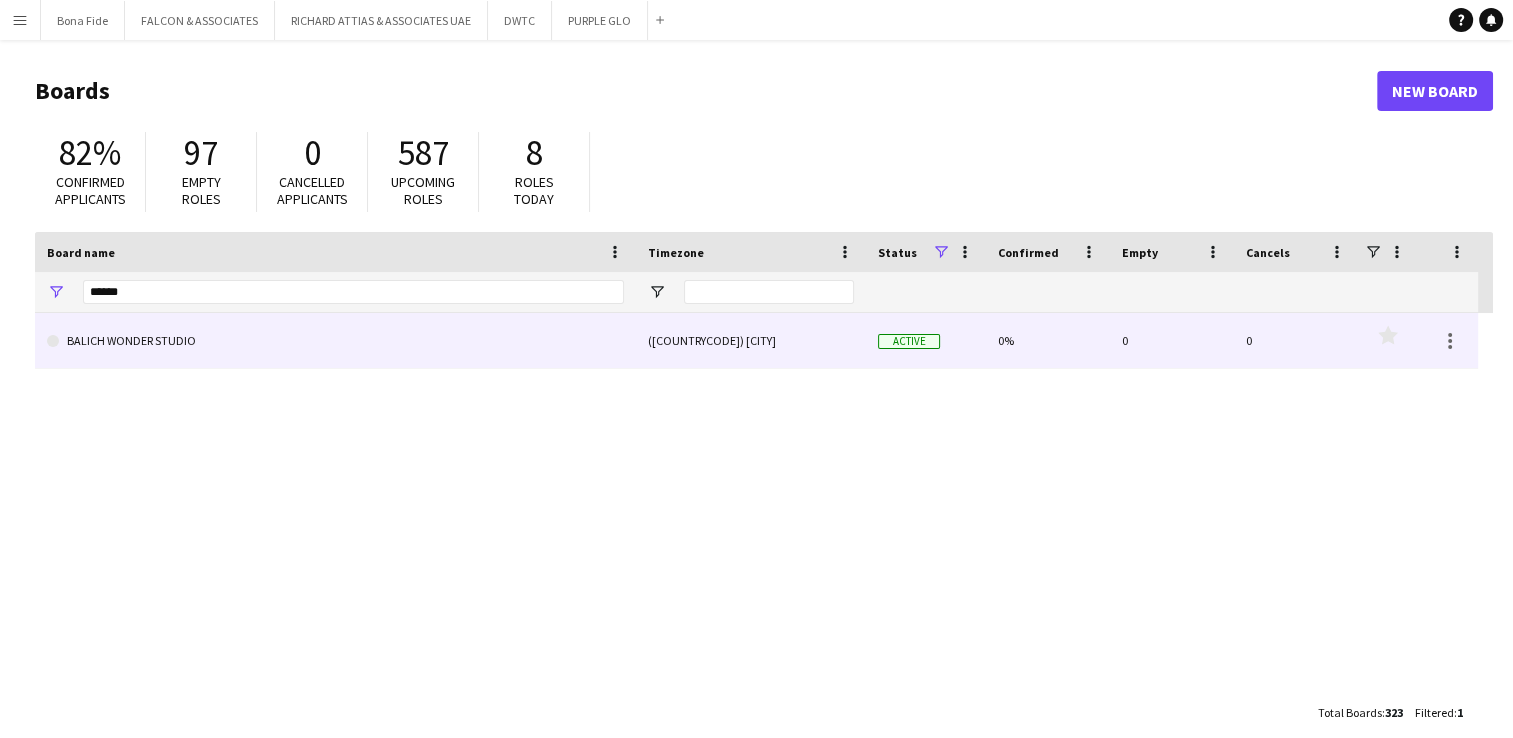 click on "BALICH WONDER STUDIO" 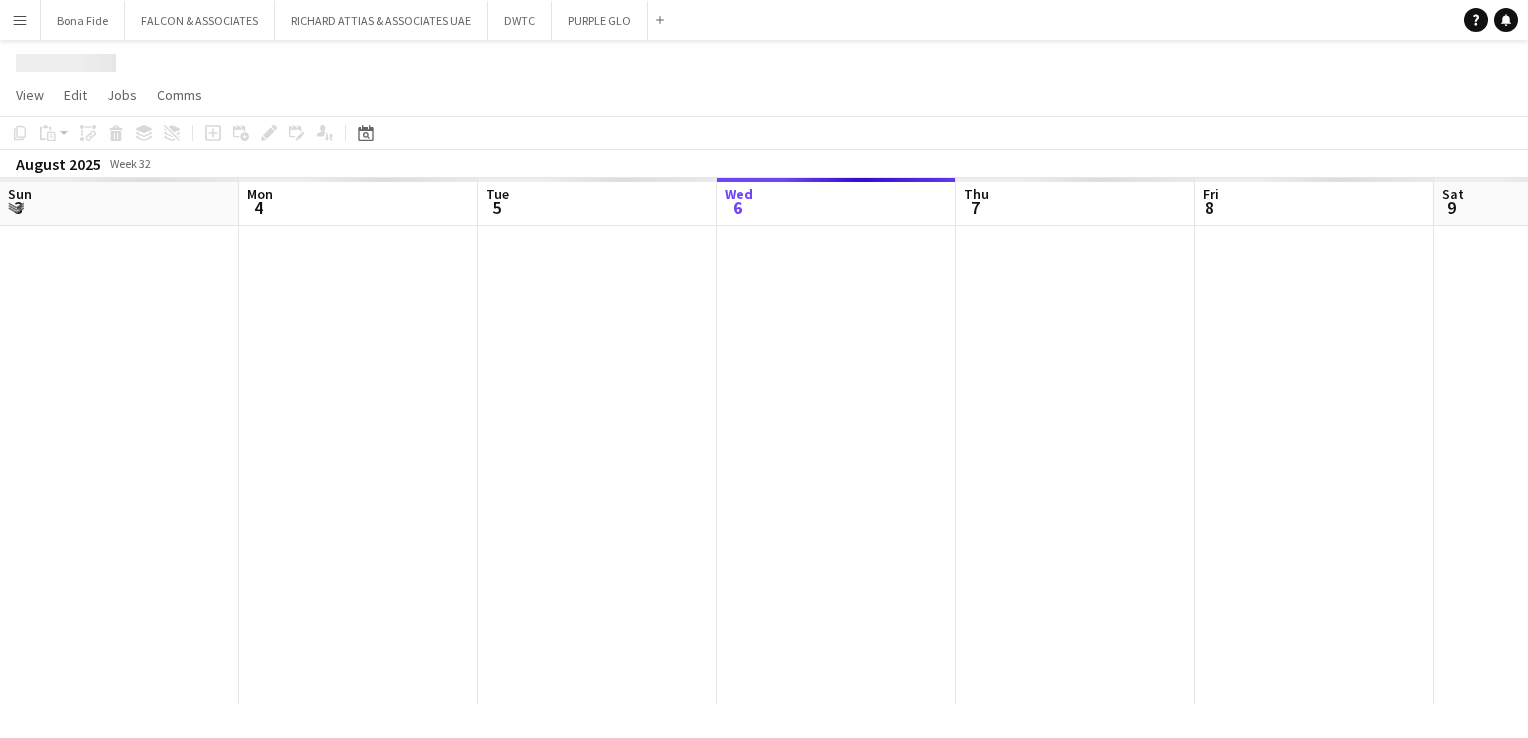 scroll, scrollTop: 0, scrollLeft: 478, axis: horizontal 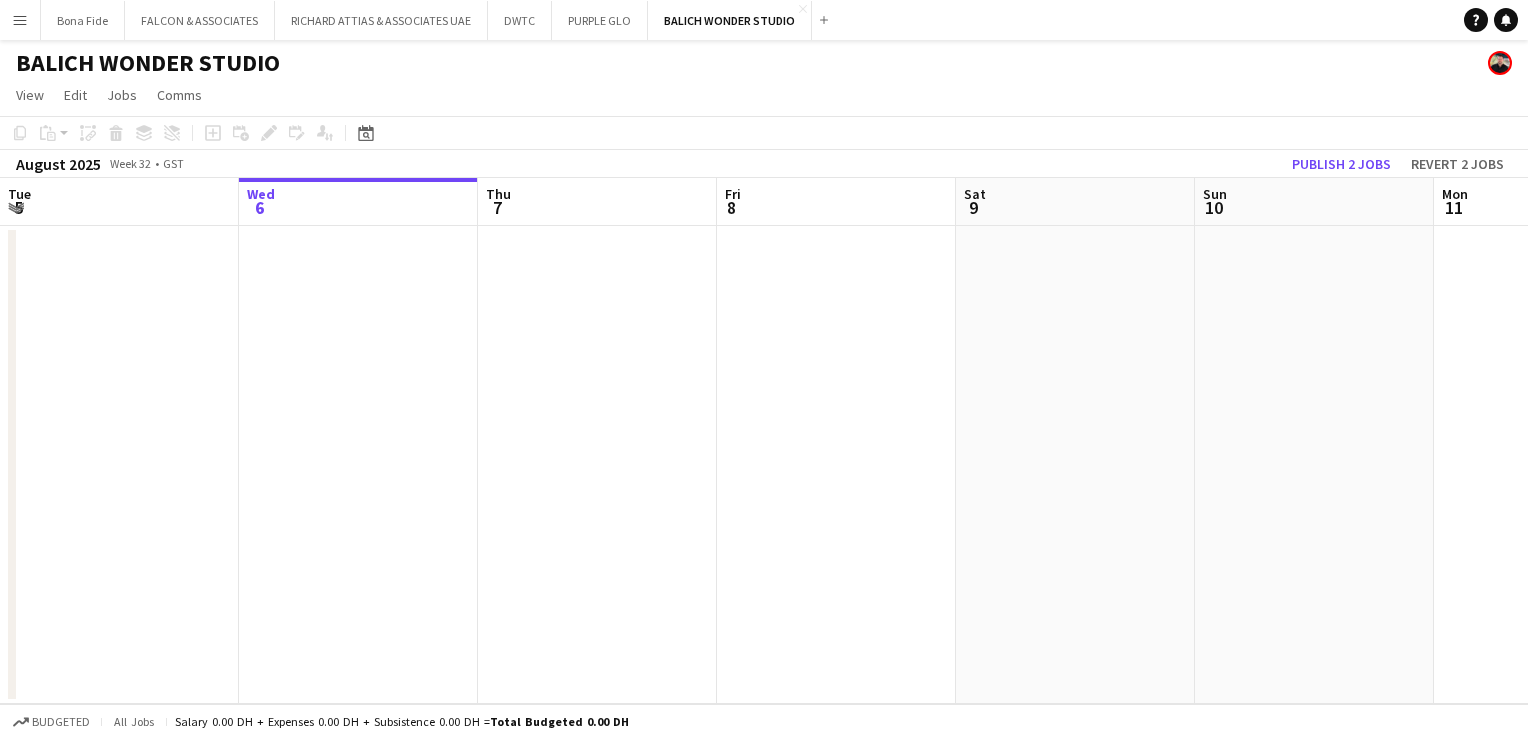 drag, startPoint x: 114, startPoint y: 306, endPoint x: 112, endPoint y: 278, distance: 28.071337 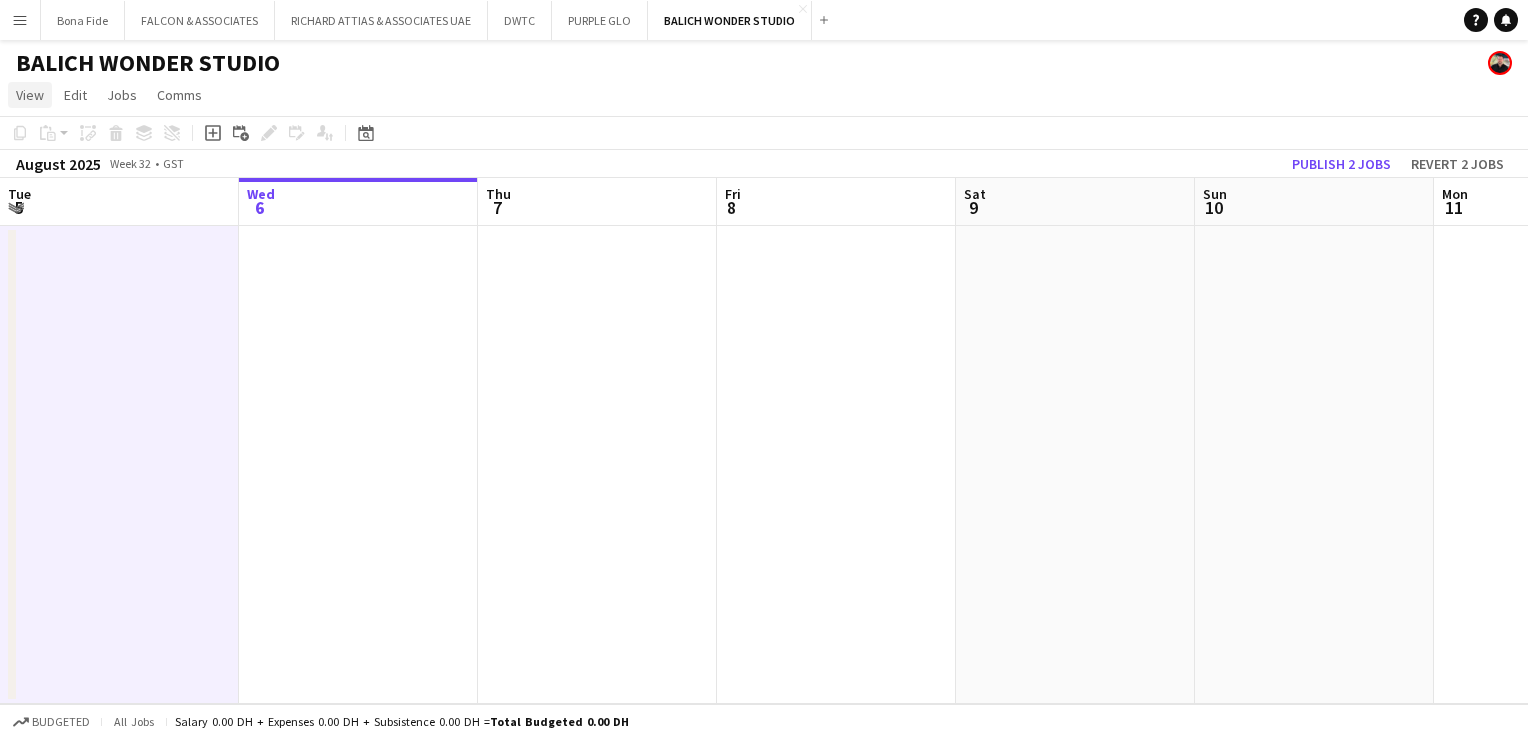 click on "View" 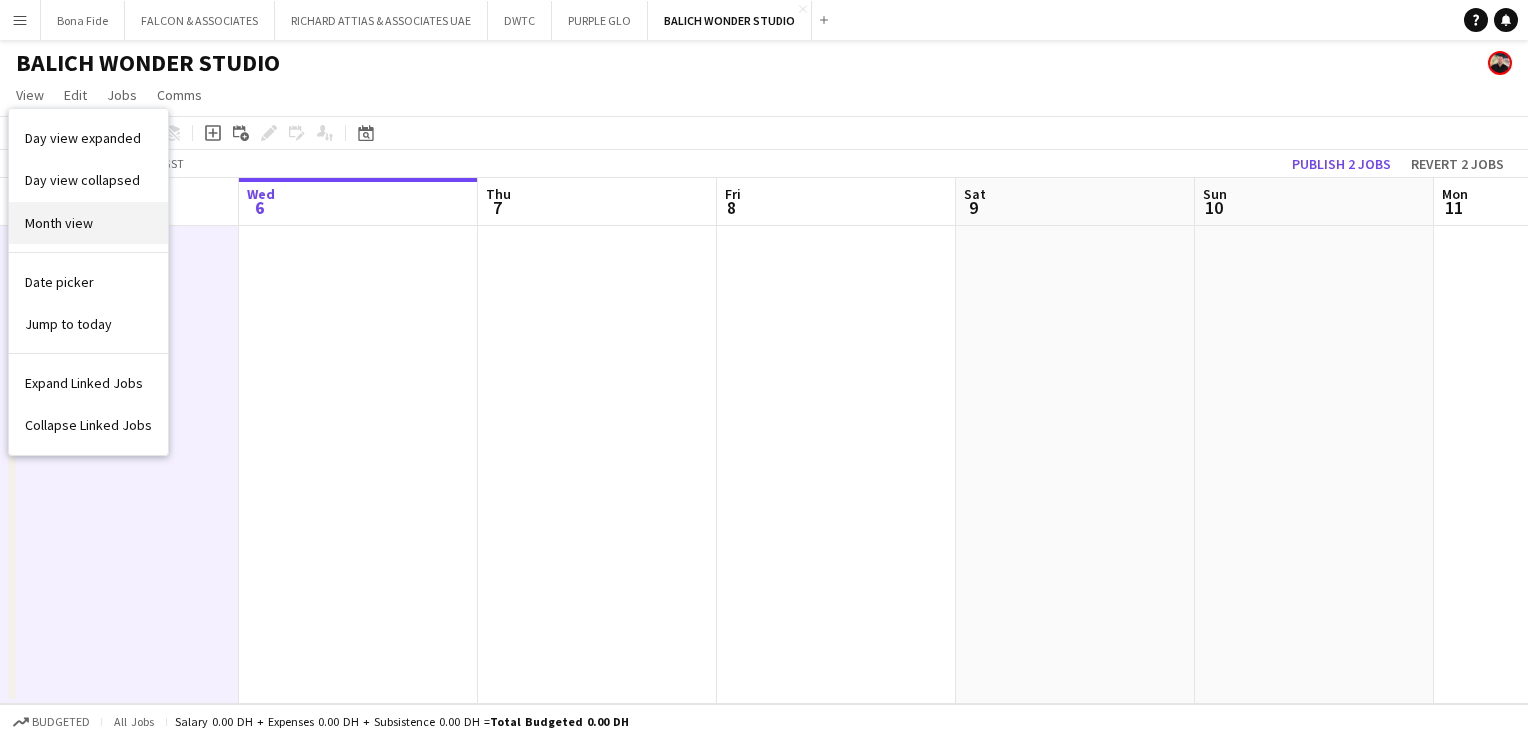 click on "Month view" at bounding box center [59, 223] 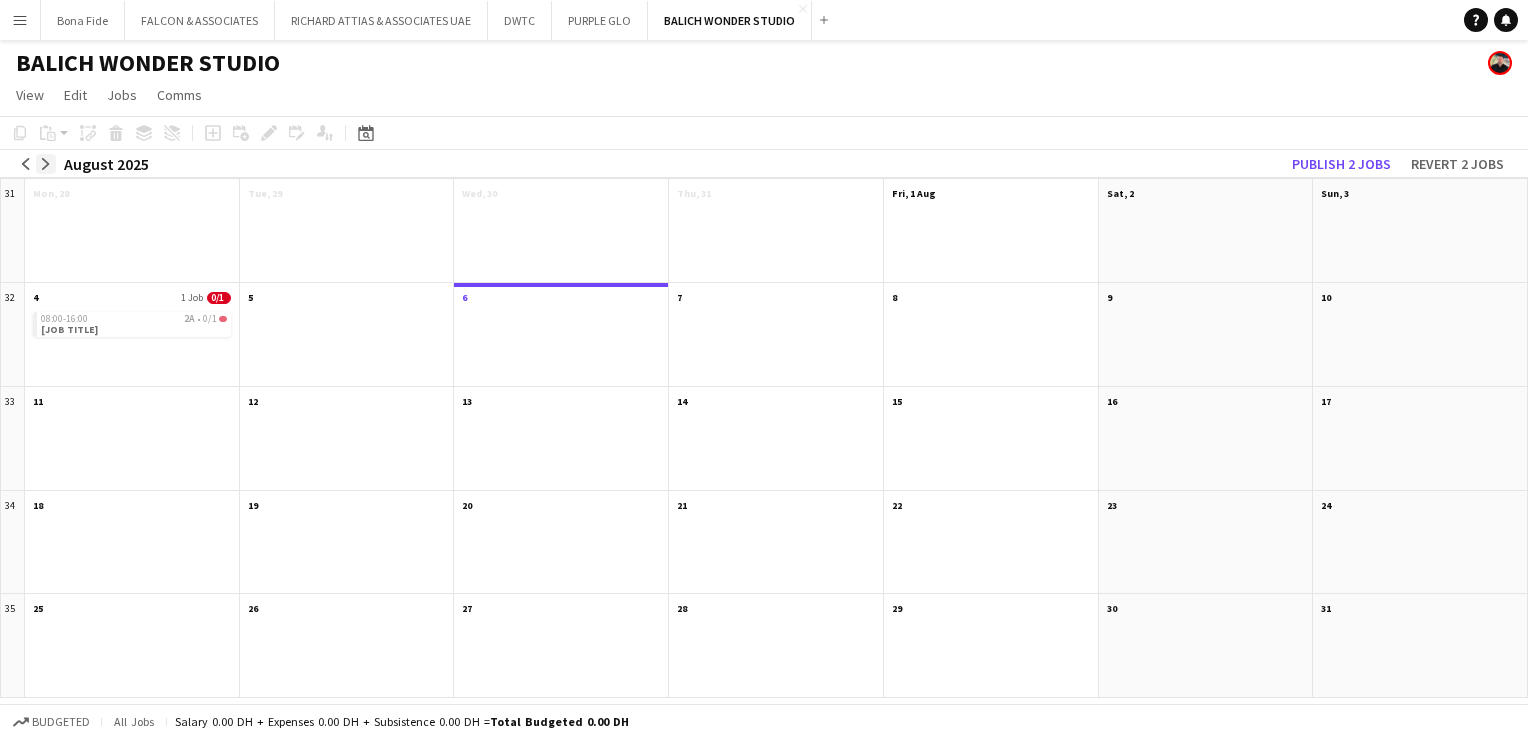 click on "arrow-right" 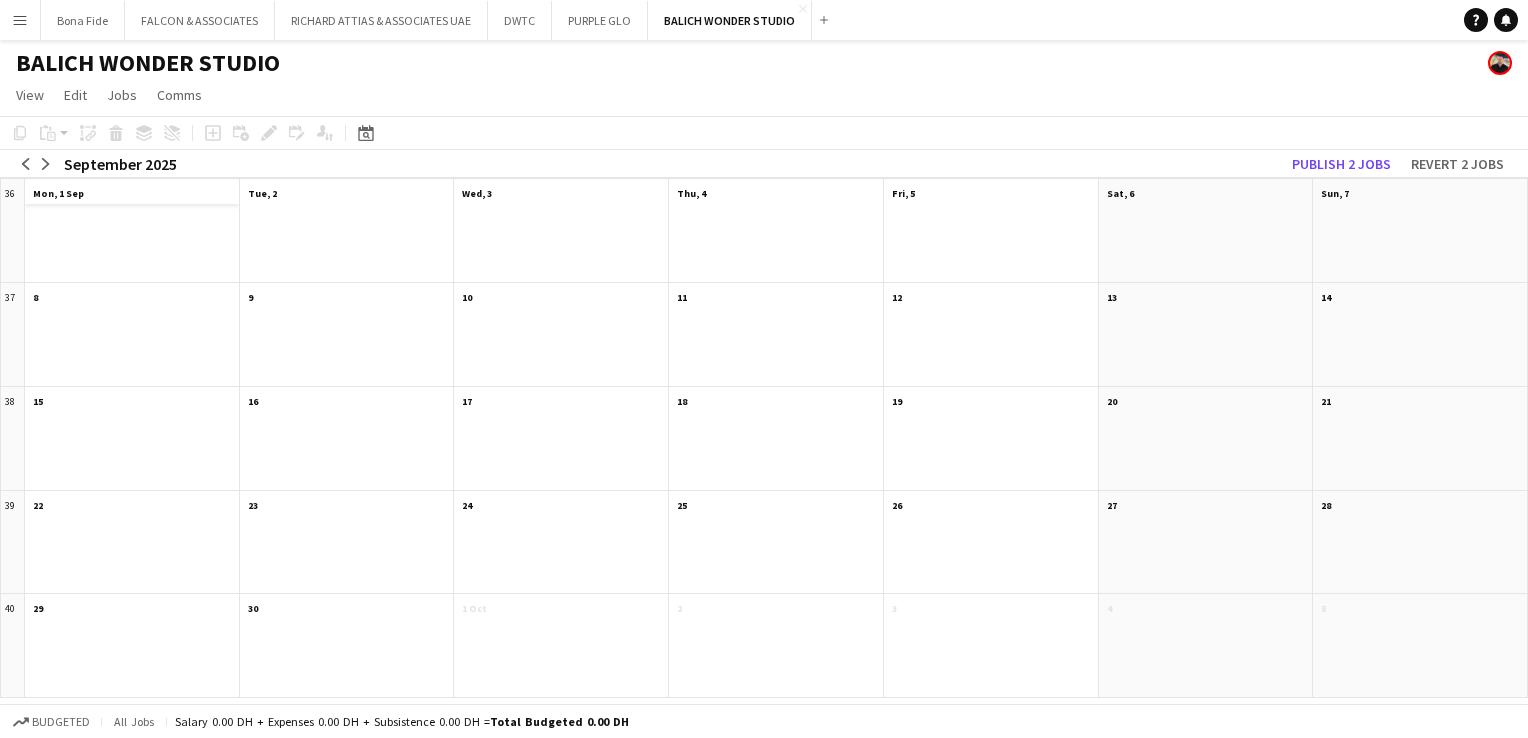 click on "Mon, 1 Sep" 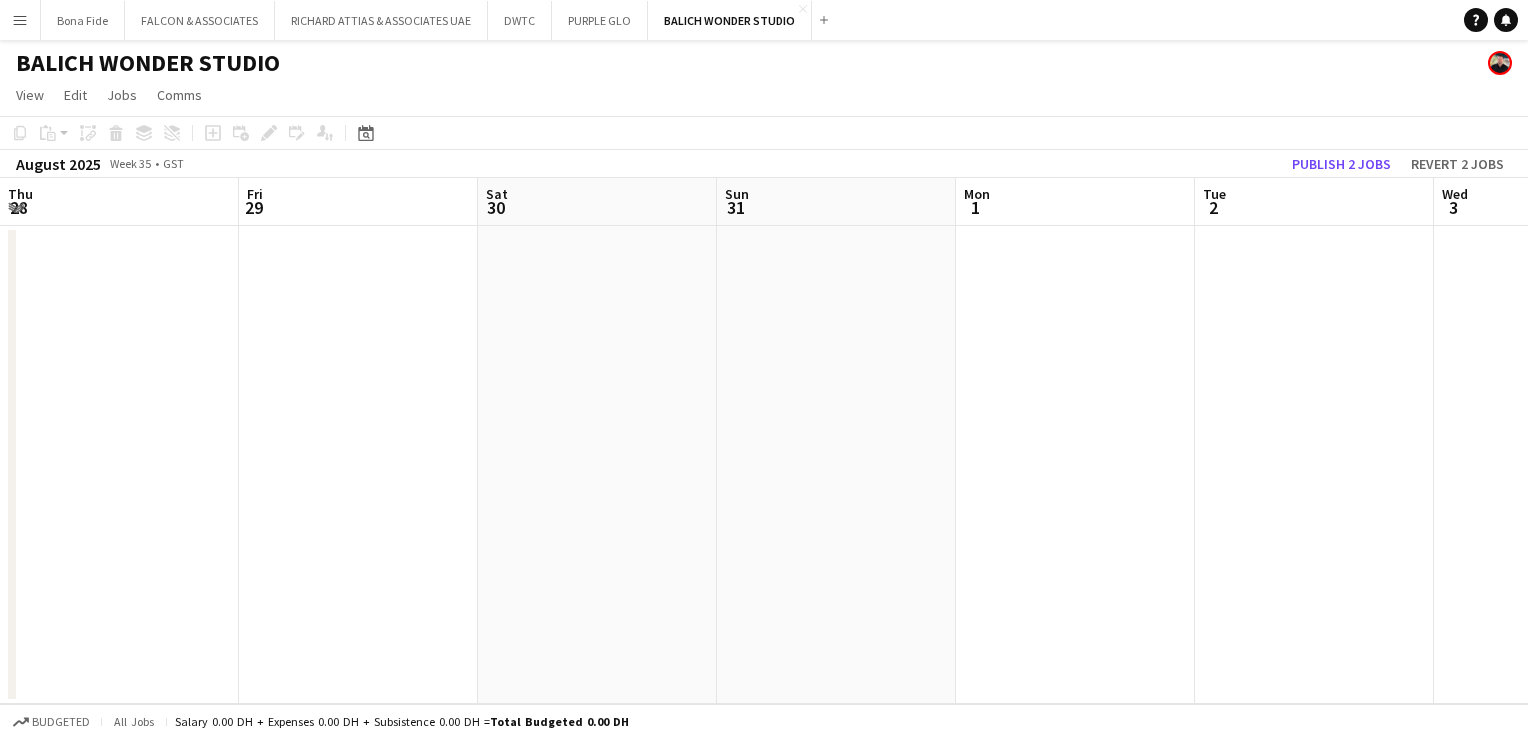 scroll, scrollTop: 0, scrollLeft: 688, axis: horizontal 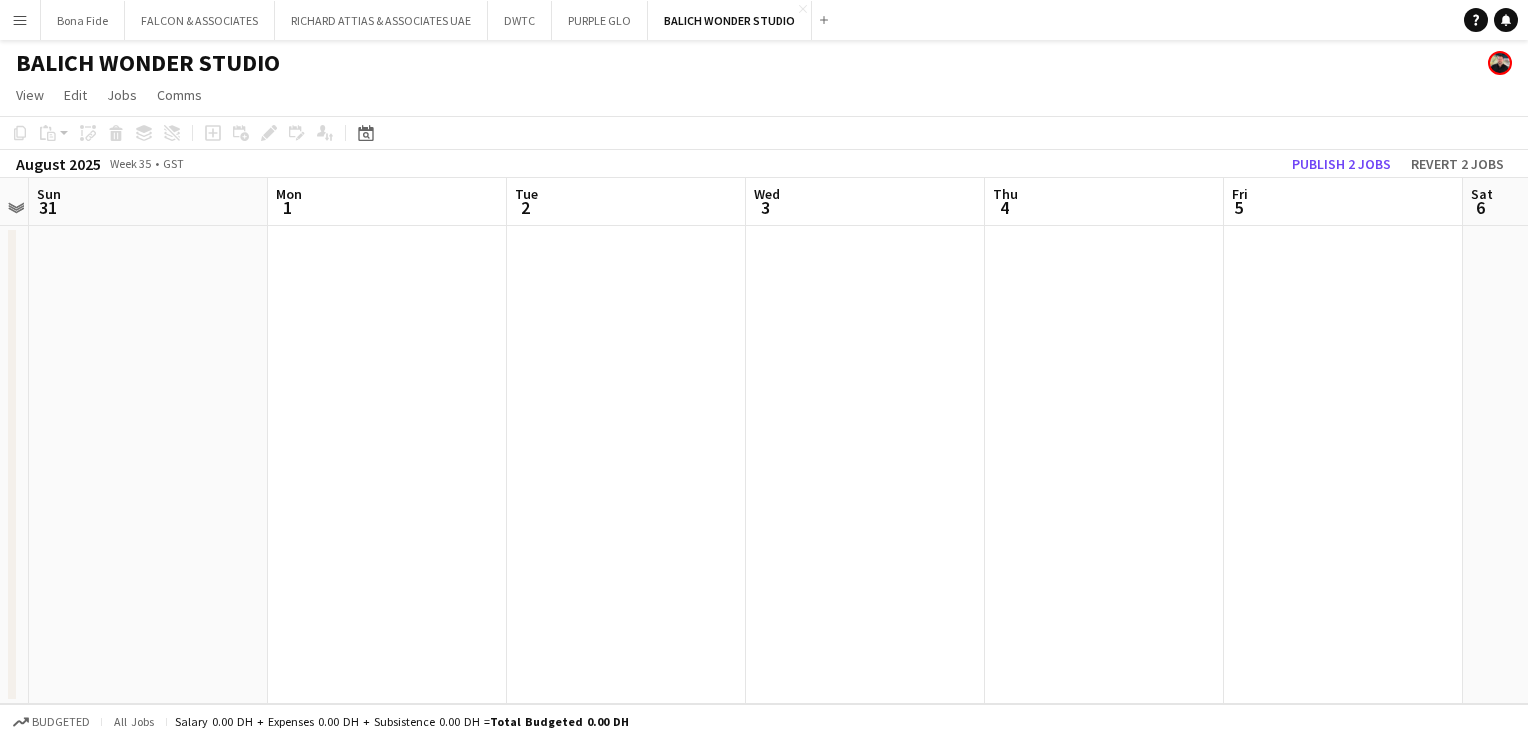 click at bounding box center [387, 465] 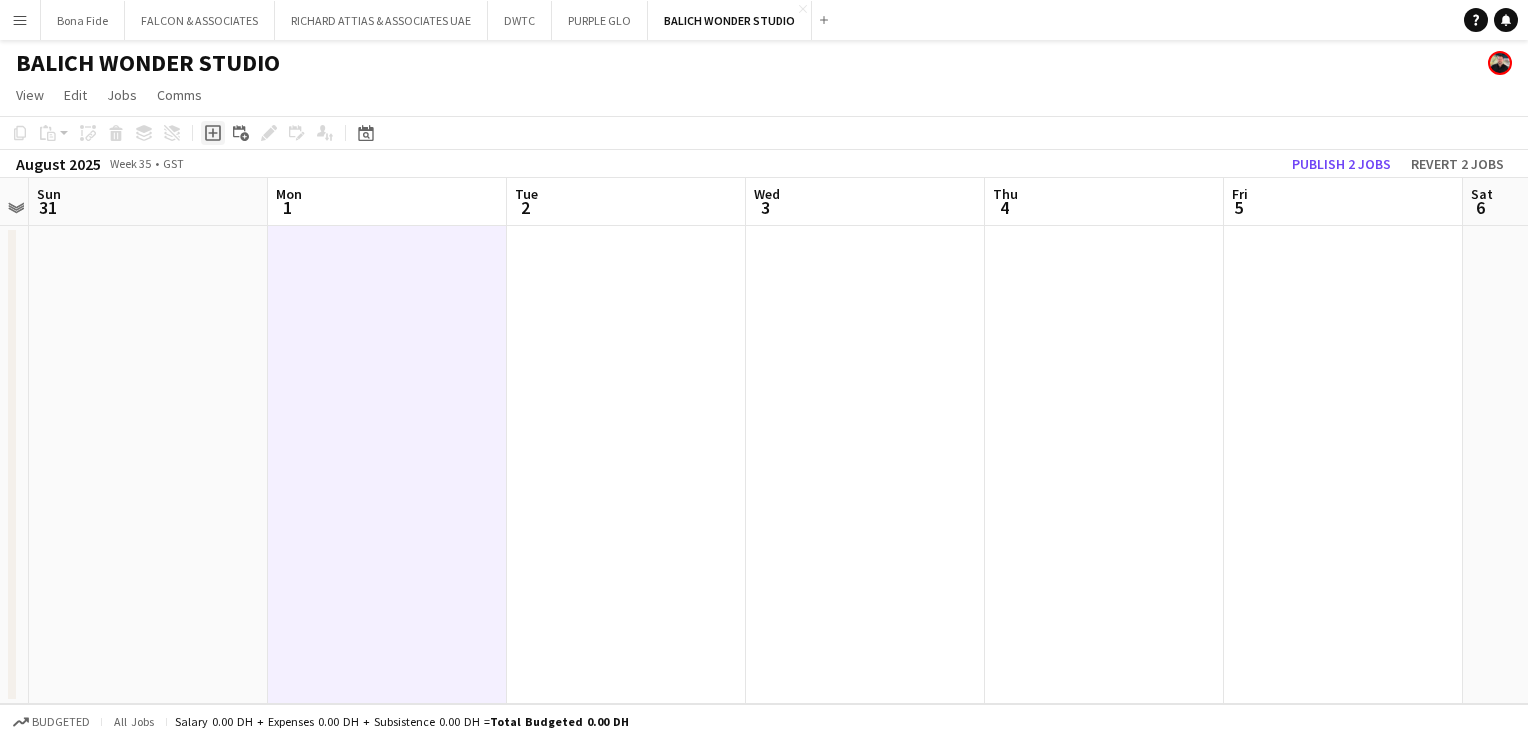 click on "Add job" 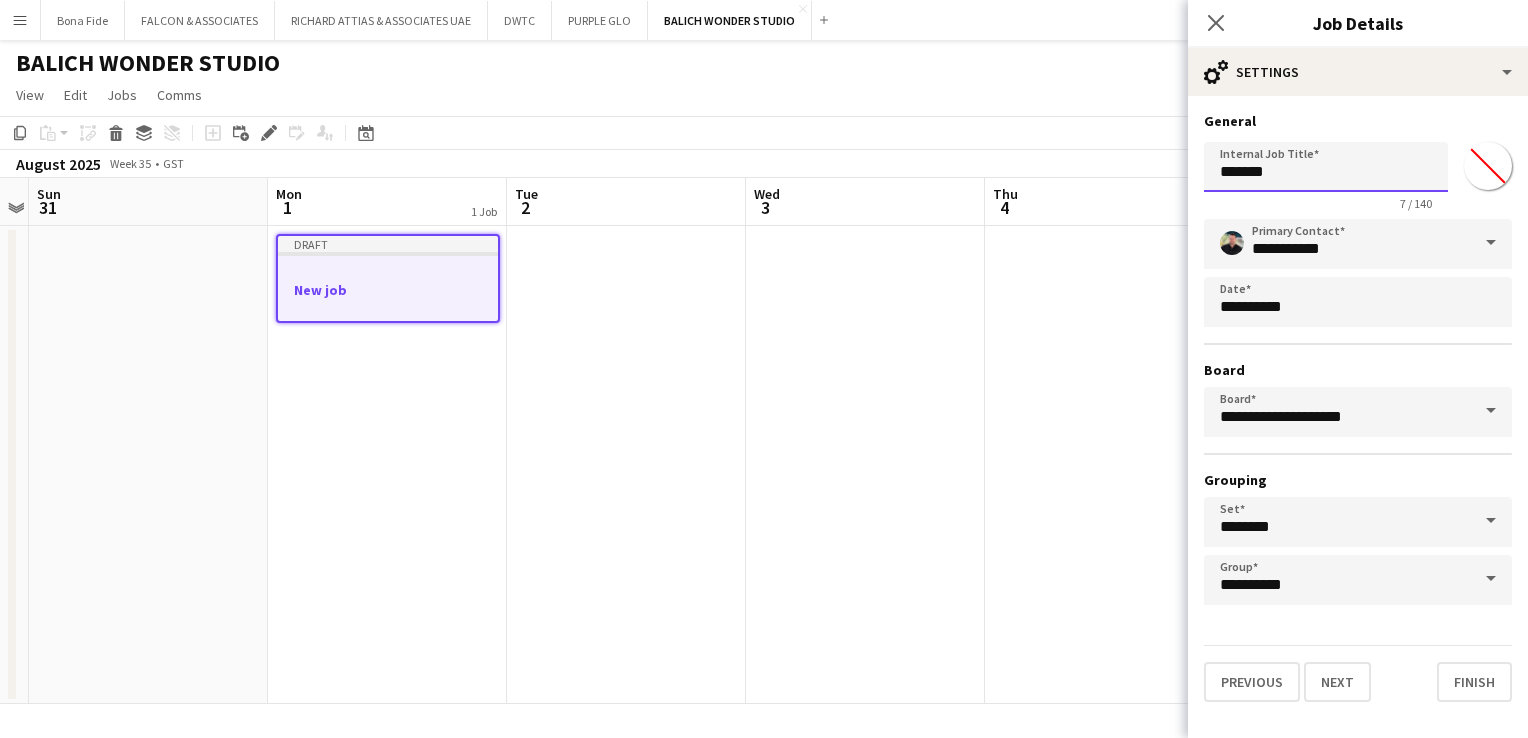 click on "*******" at bounding box center [1326, 167] 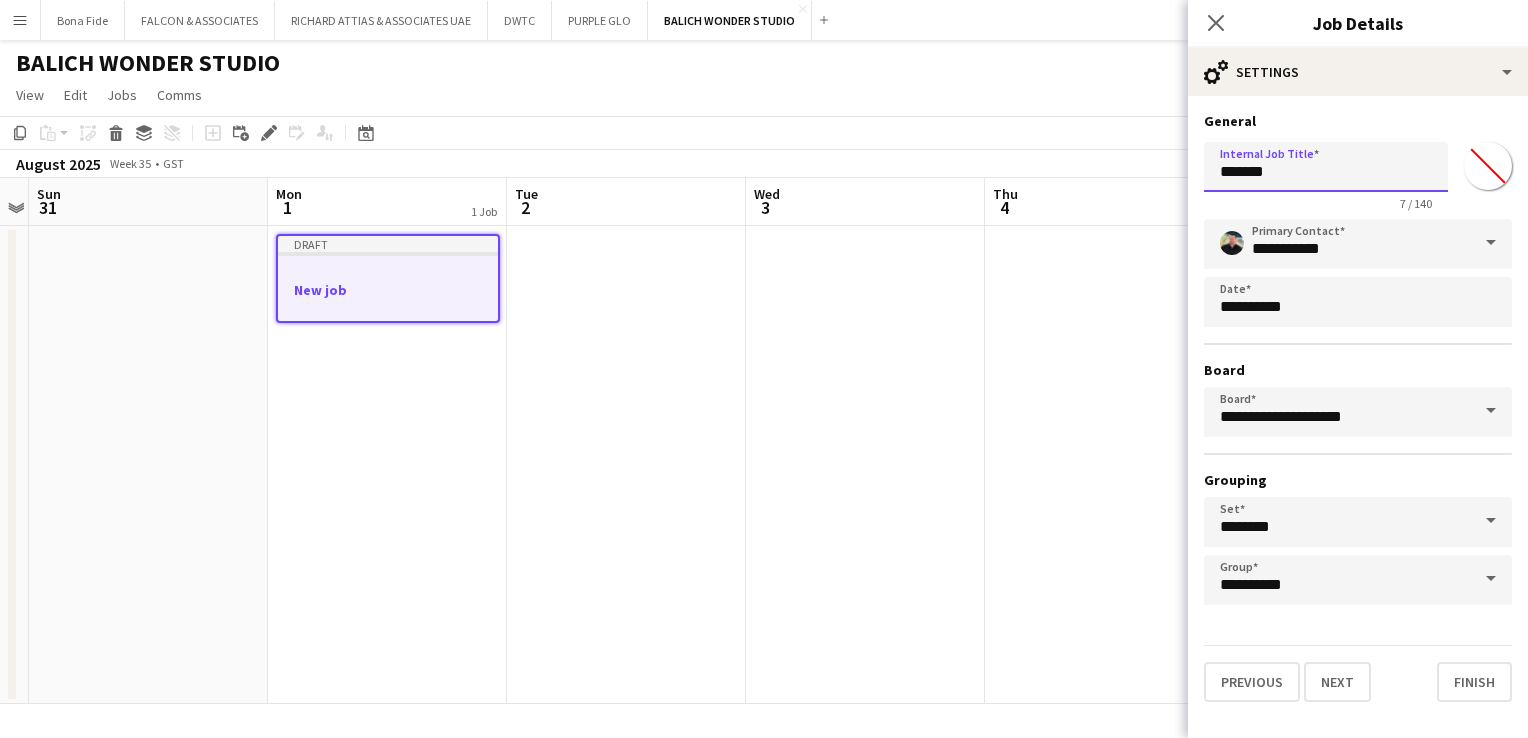 drag, startPoint x: 1299, startPoint y: 174, endPoint x: 1149, endPoint y: 166, distance: 150.21318 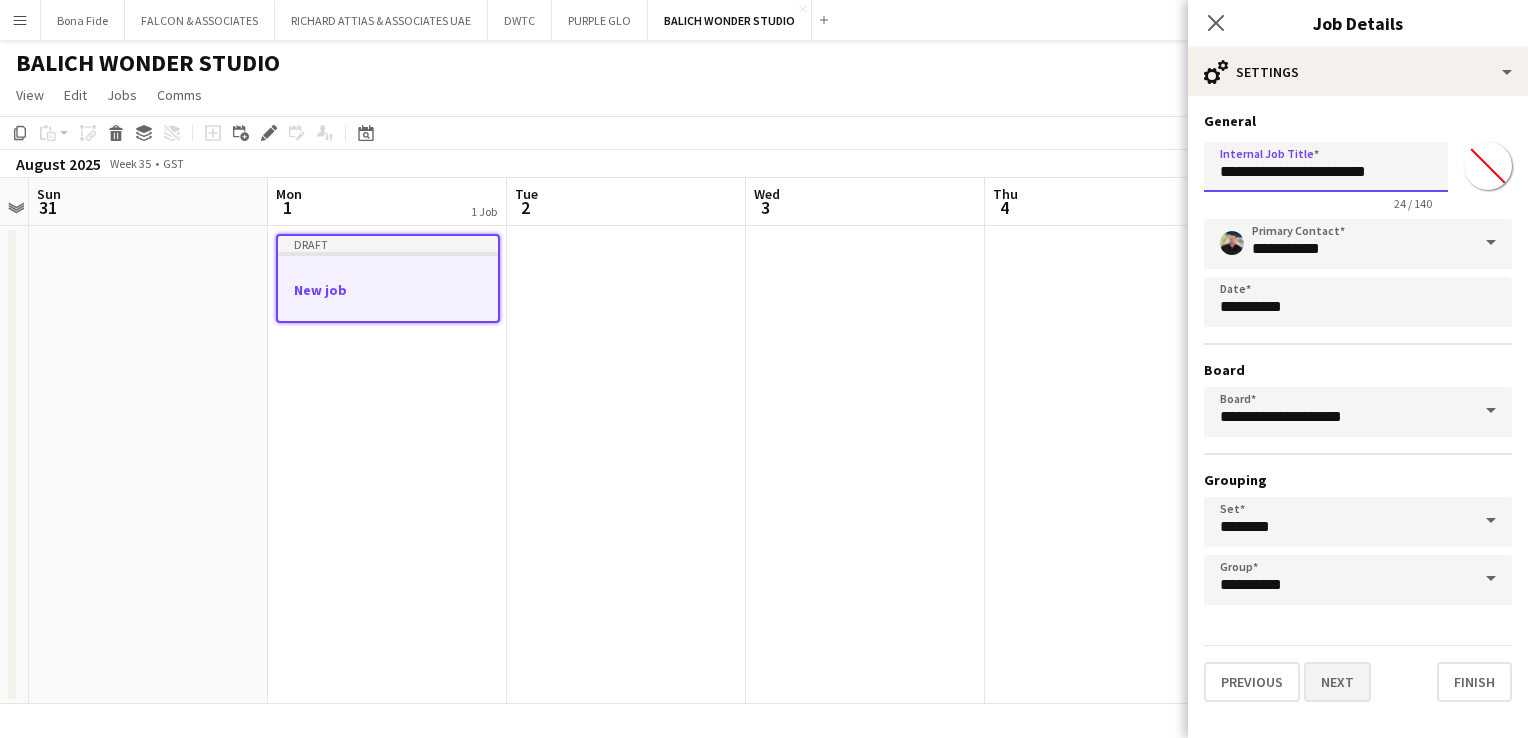 type on "**********" 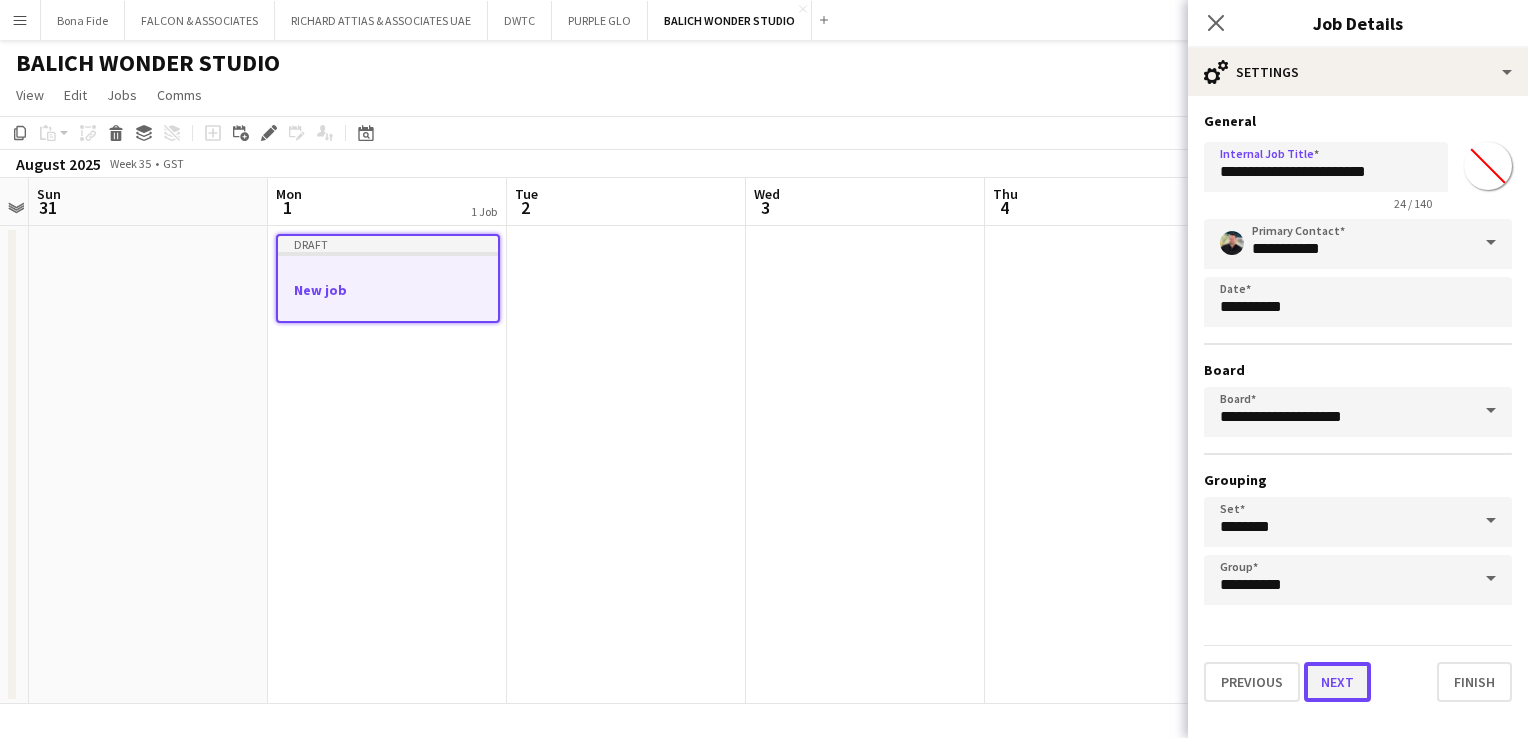 click on "Next" at bounding box center (1337, 682) 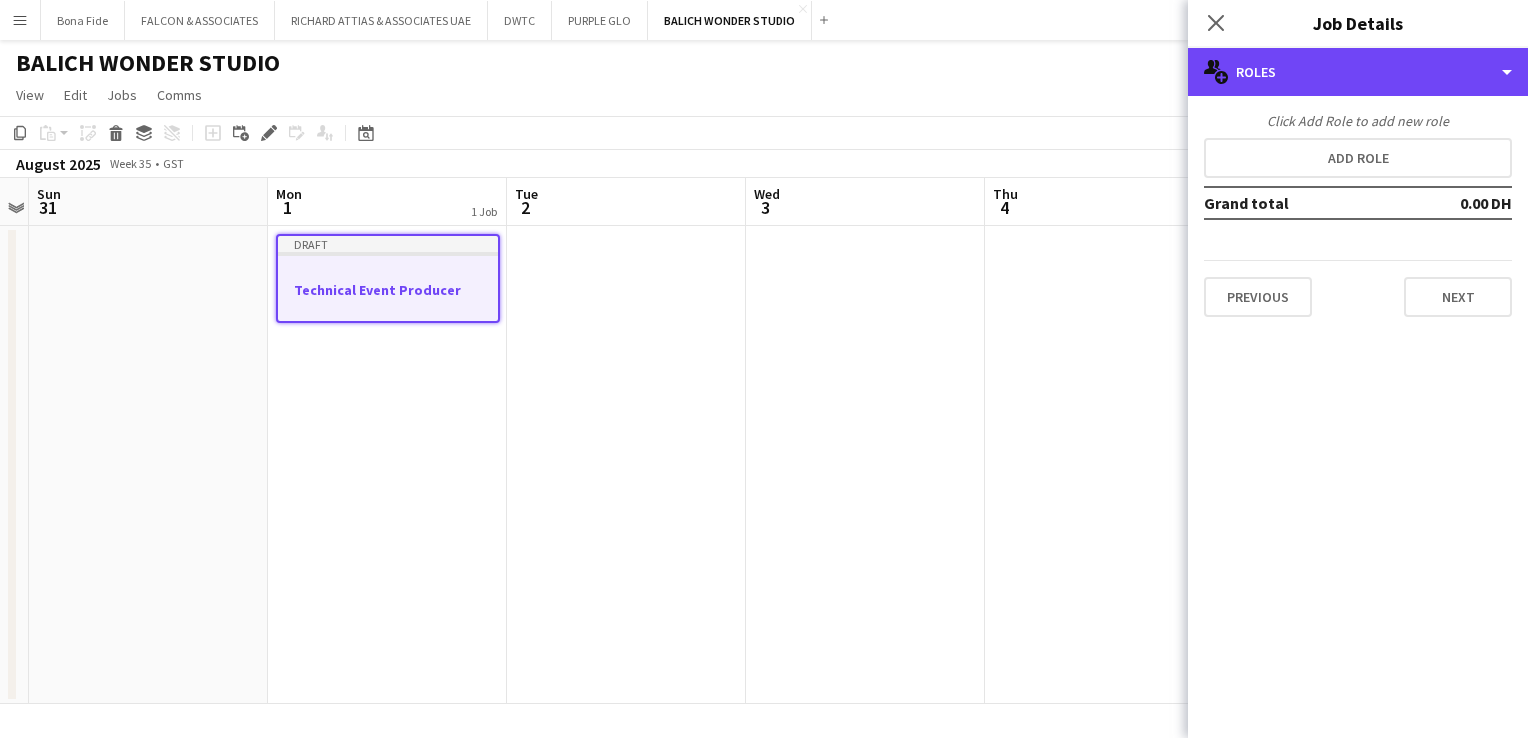 drag, startPoint x: 1340, startPoint y: 137, endPoint x: 1358, endPoint y: 183, distance: 49.396355 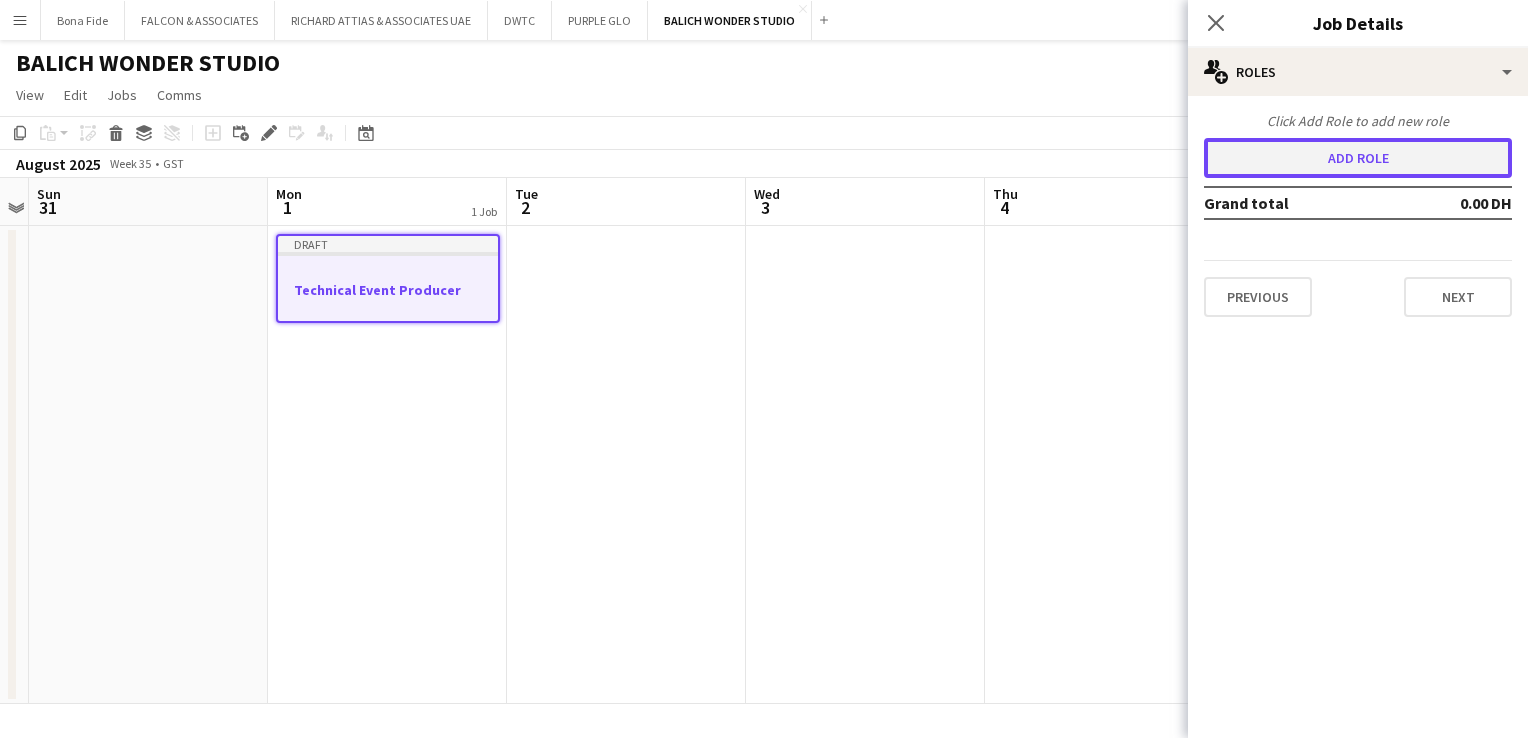 drag, startPoint x: 1358, startPoint y: 183, endPoint x: 1334, endPoint y: 170, distance: 27.294687 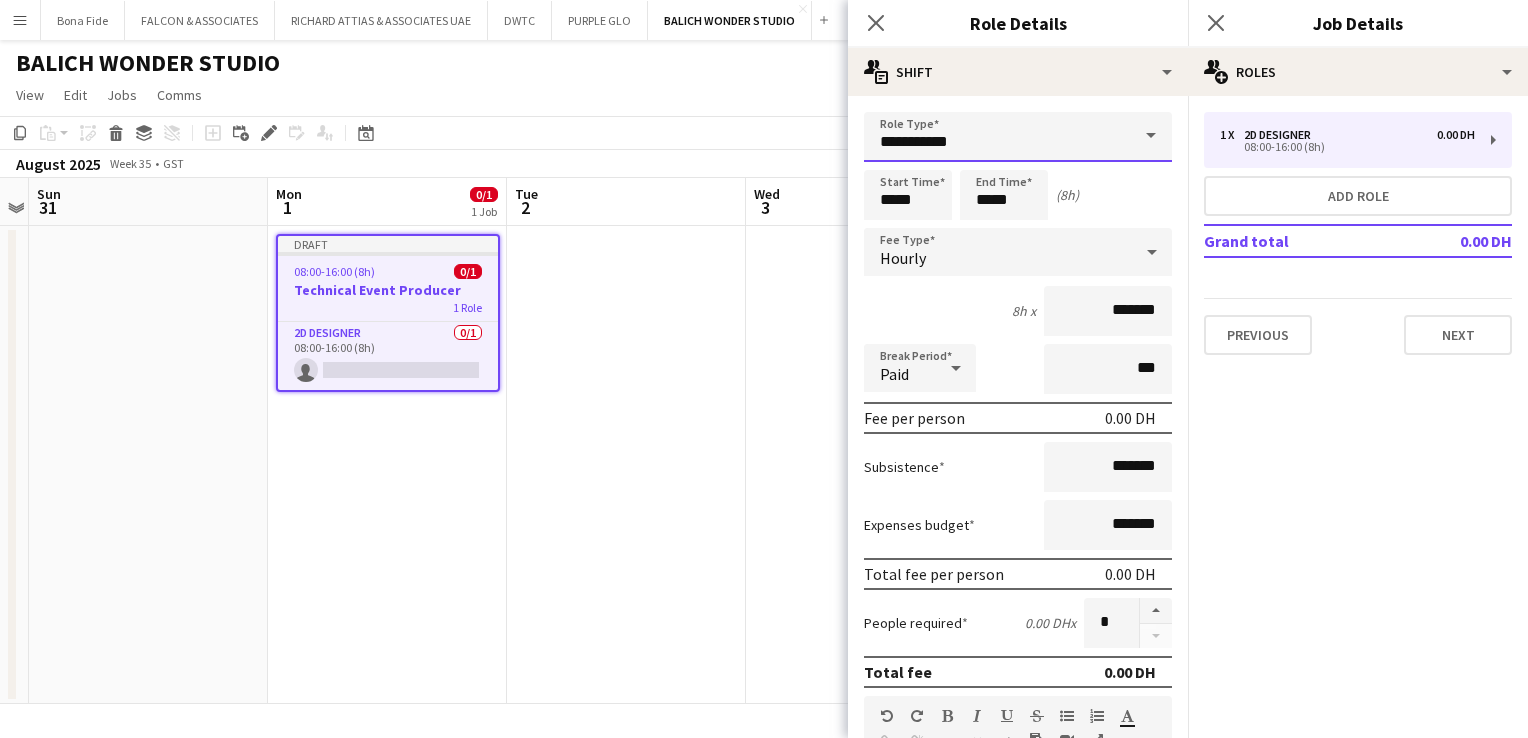 click on "**********" at bounding box center (1018, 137) 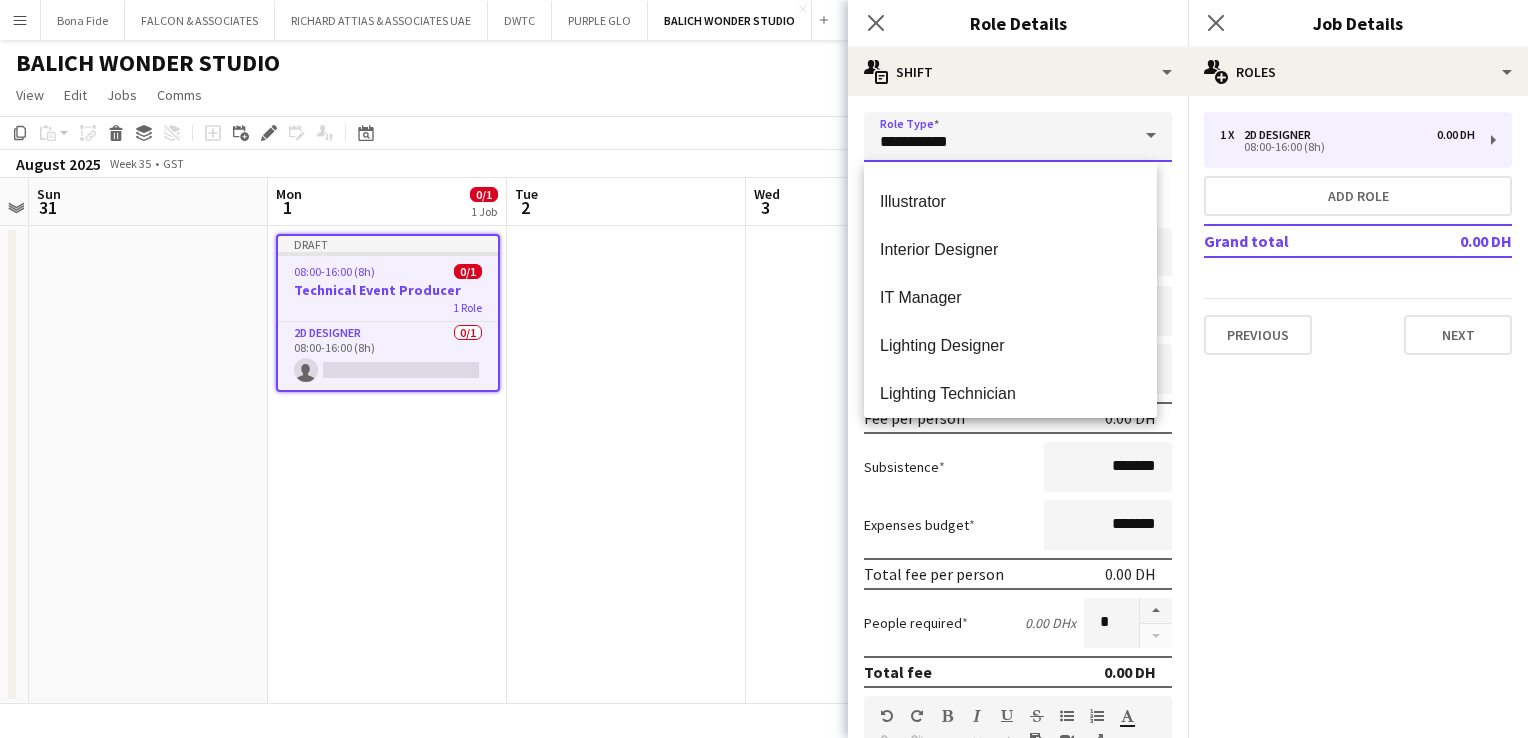 scroll, scrollTop: 3500, scrollLeft: 0, axis: vertical 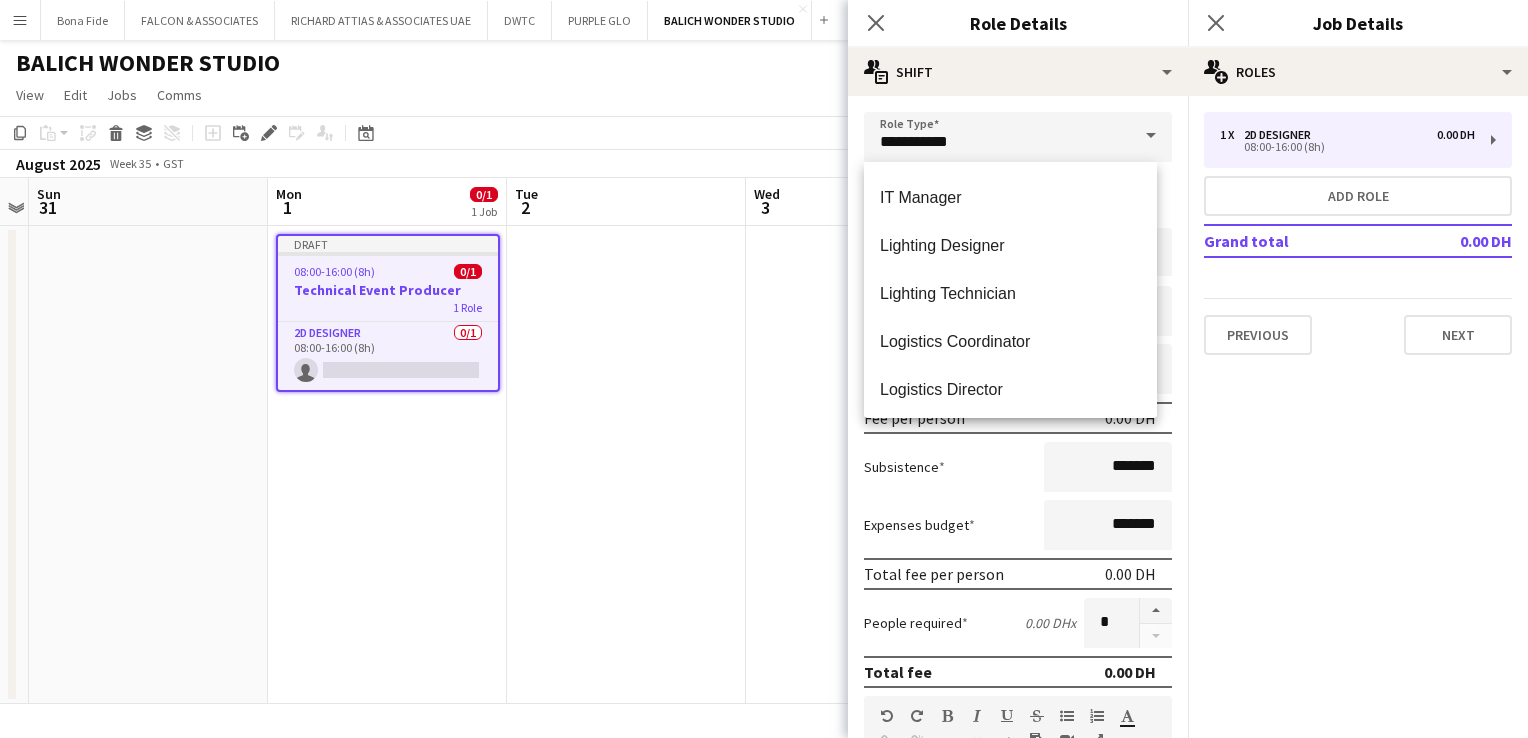 click at bounding box center [626, 465] 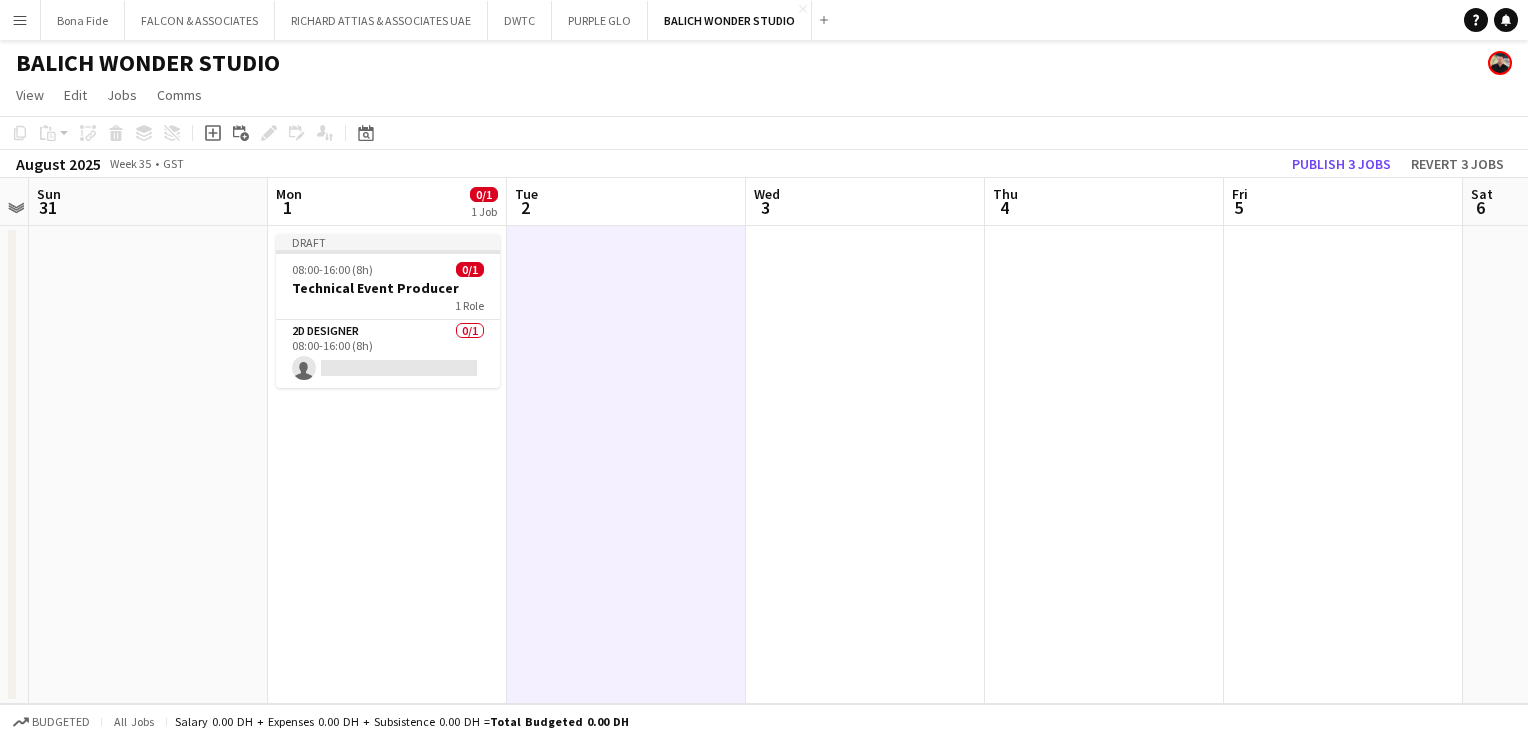 click on "Menu" at bounding box center (20, 20) 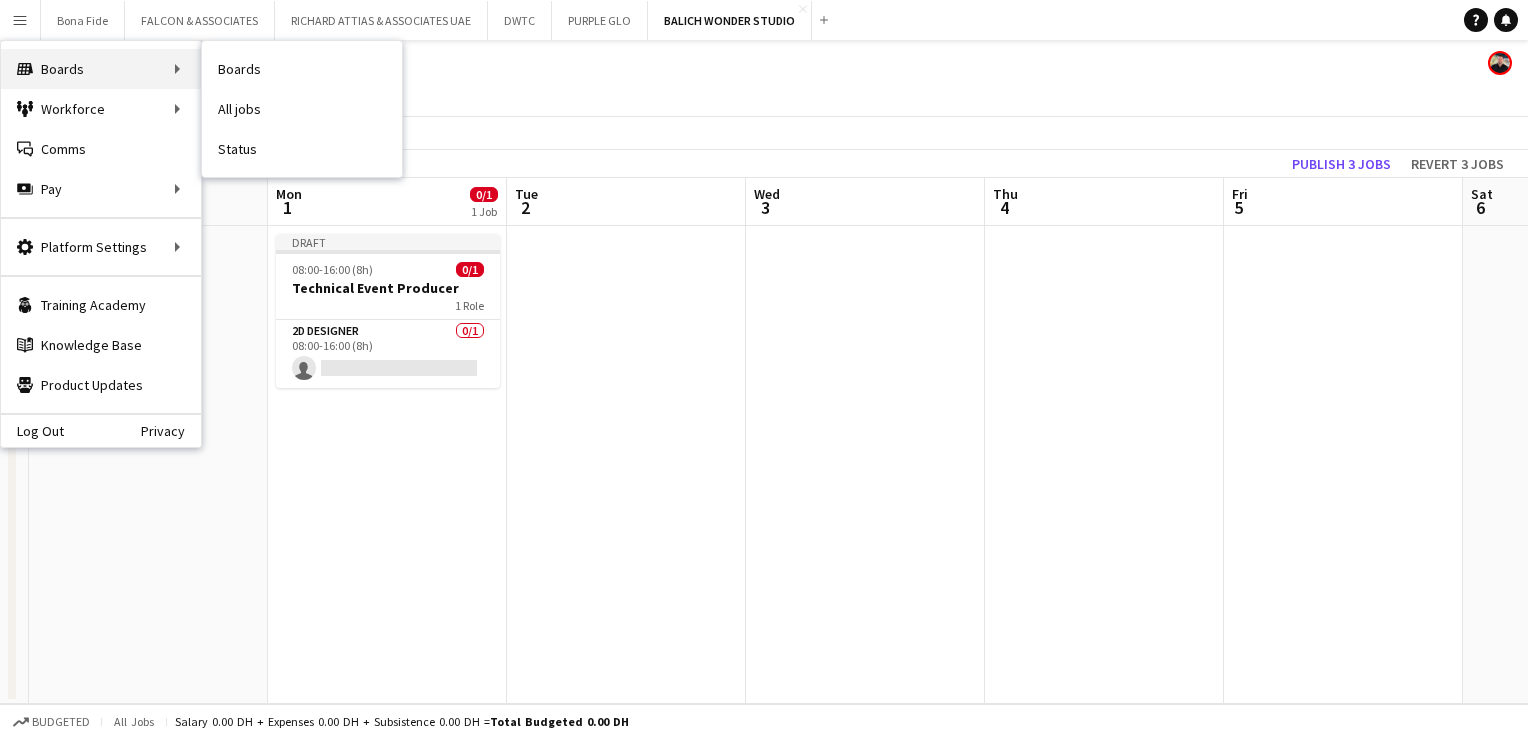 click on "Boards
Boards" at bounding box center (101, 69) 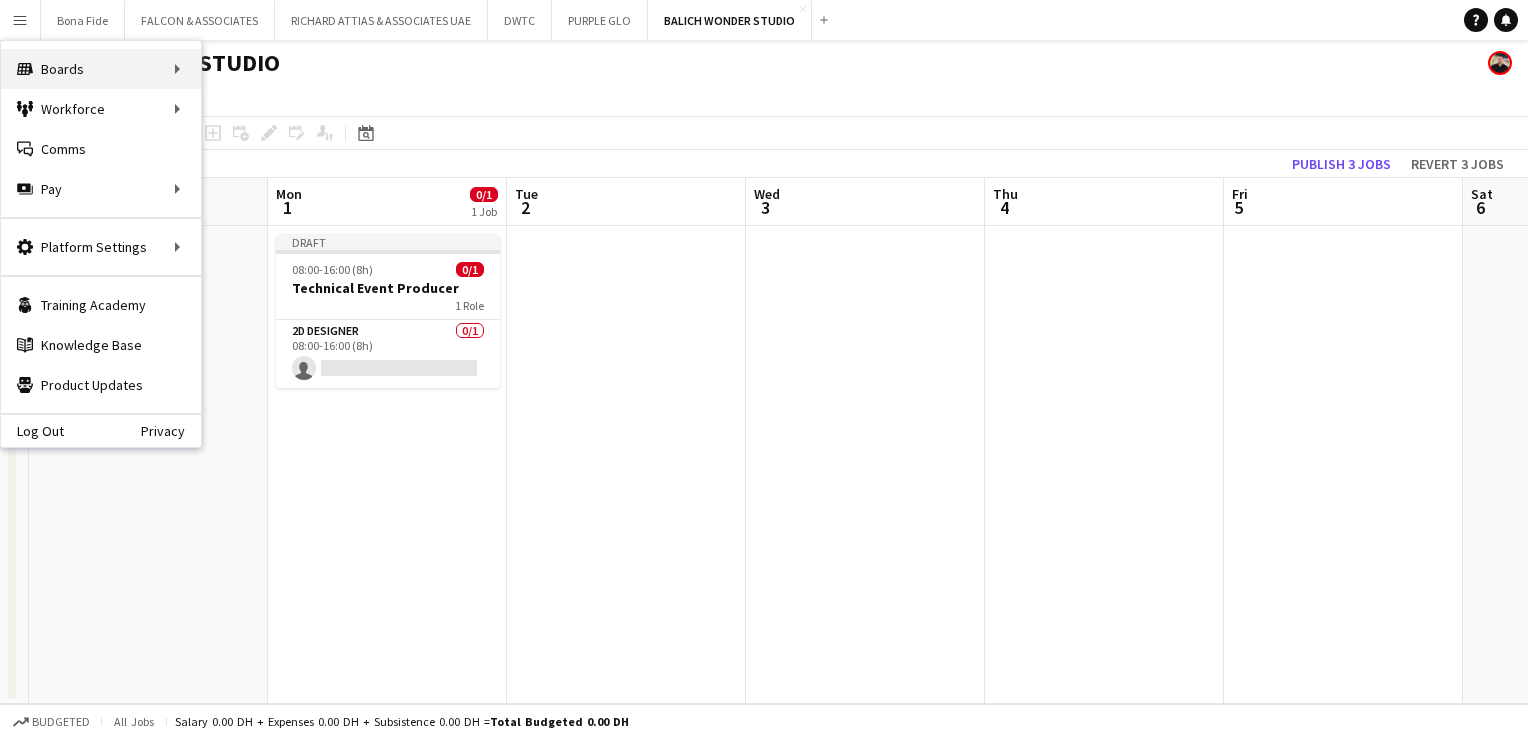 click on "Boards
Boards" at bounding box center (101, 69) 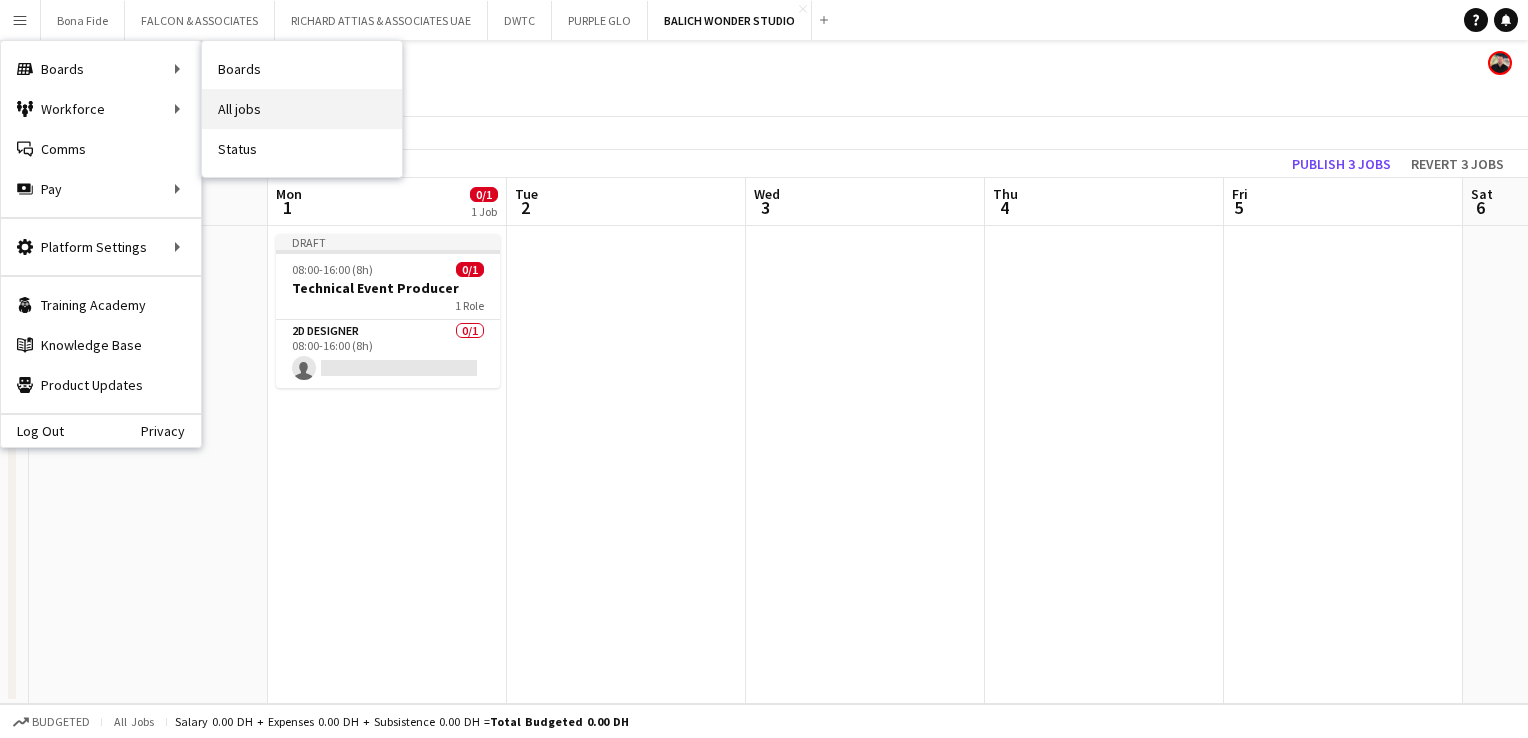 click on "All jobs" at bounding box center (302, 109) 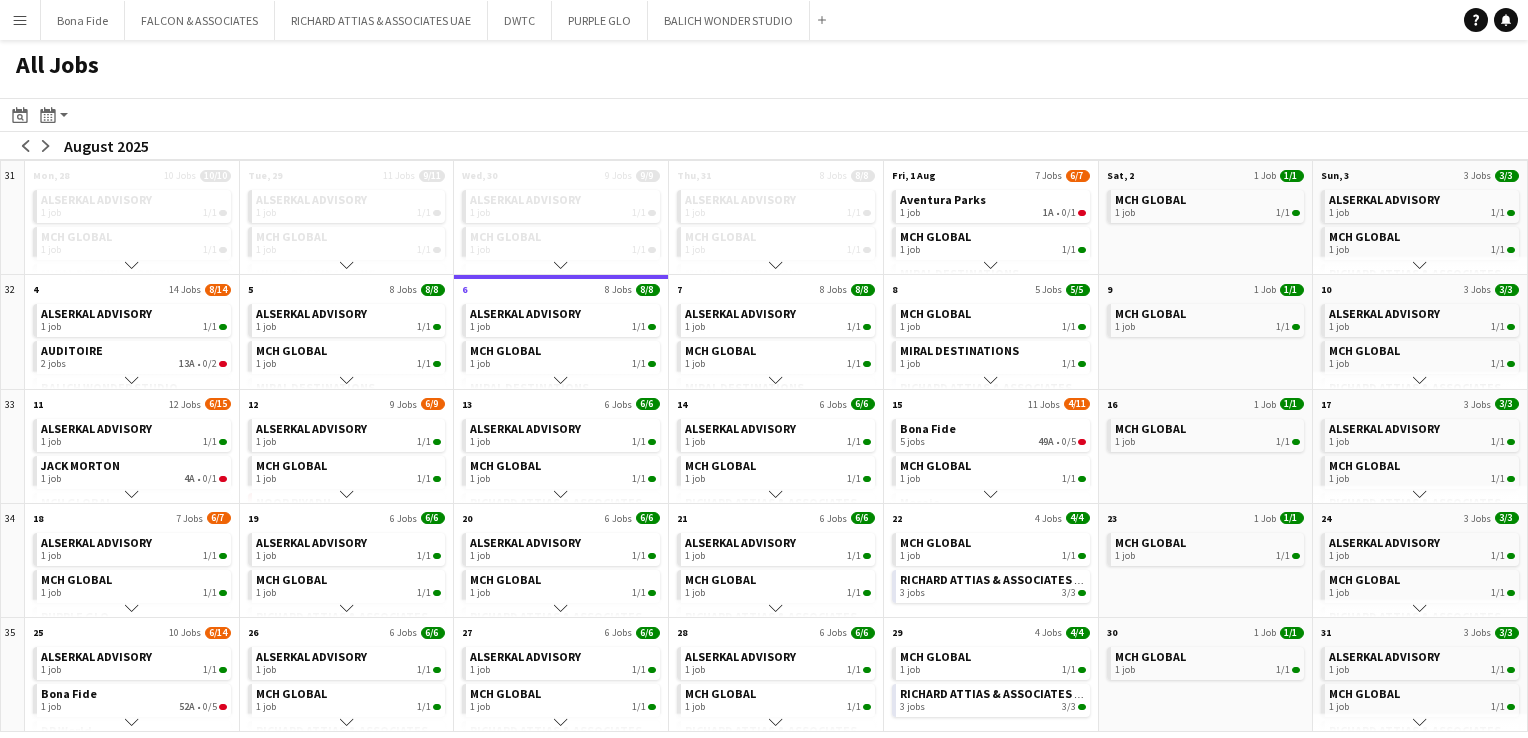 click on "Menu" at bounding box center (20, 20) 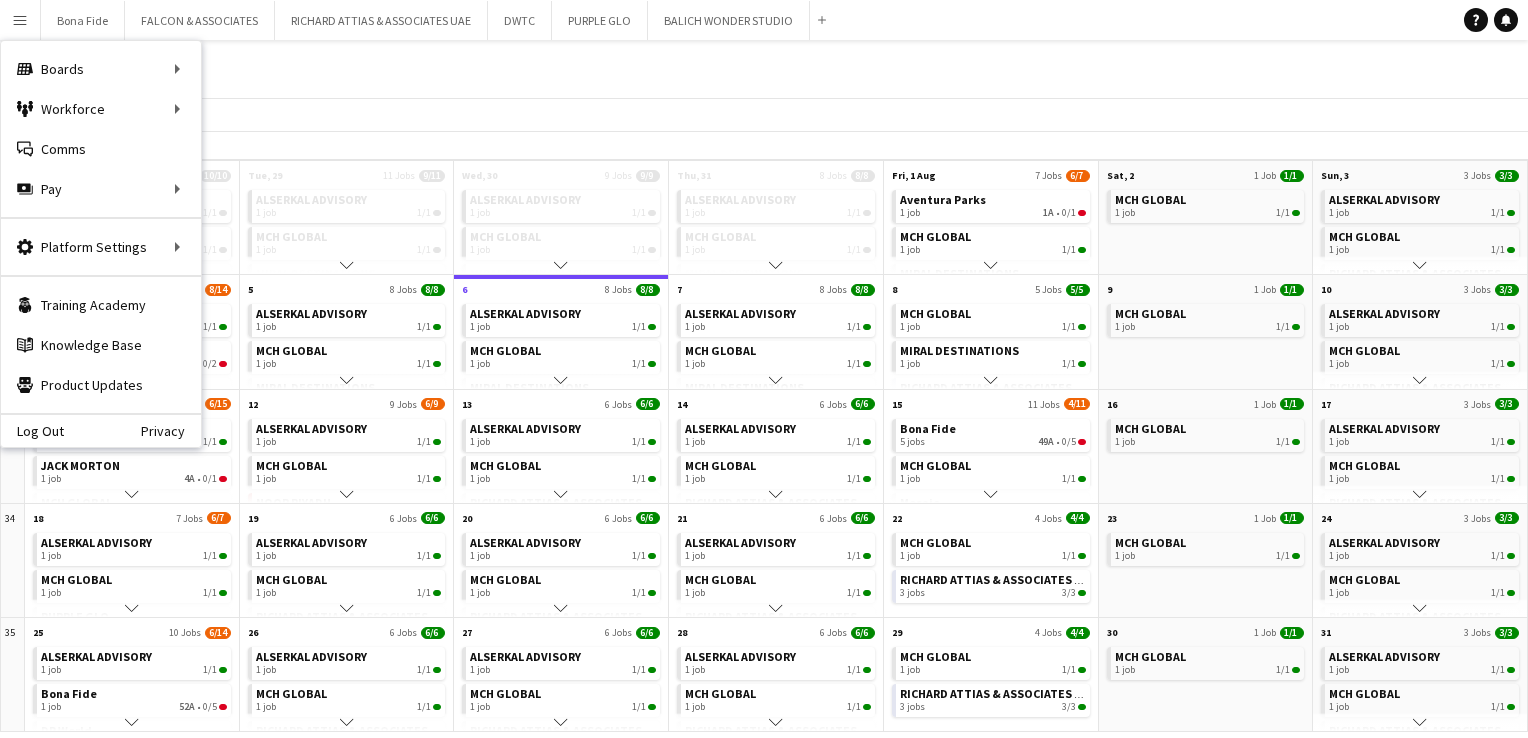 click on "Menu" at bounding box center [20, 20] 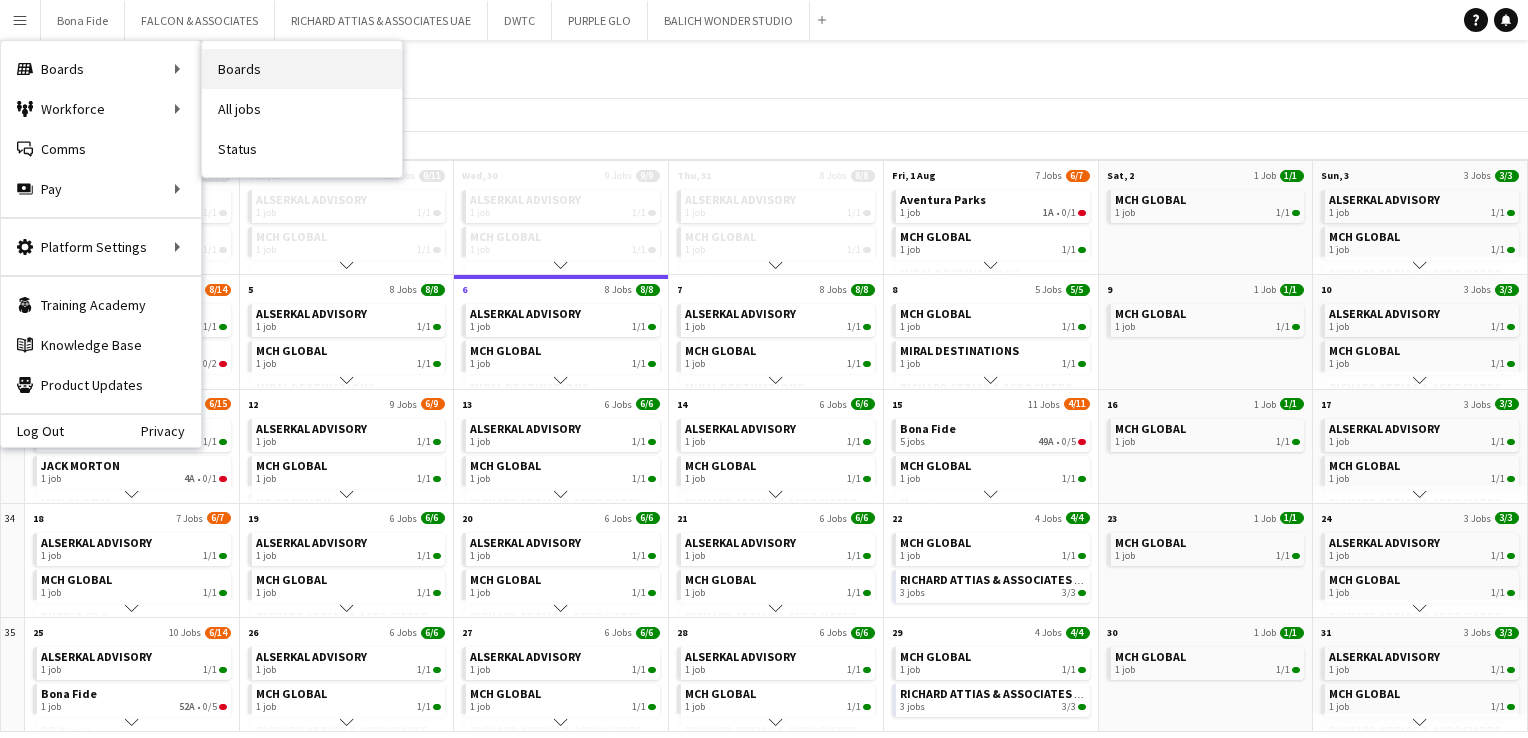 click on "Boards" at bounding box center (302, 69) 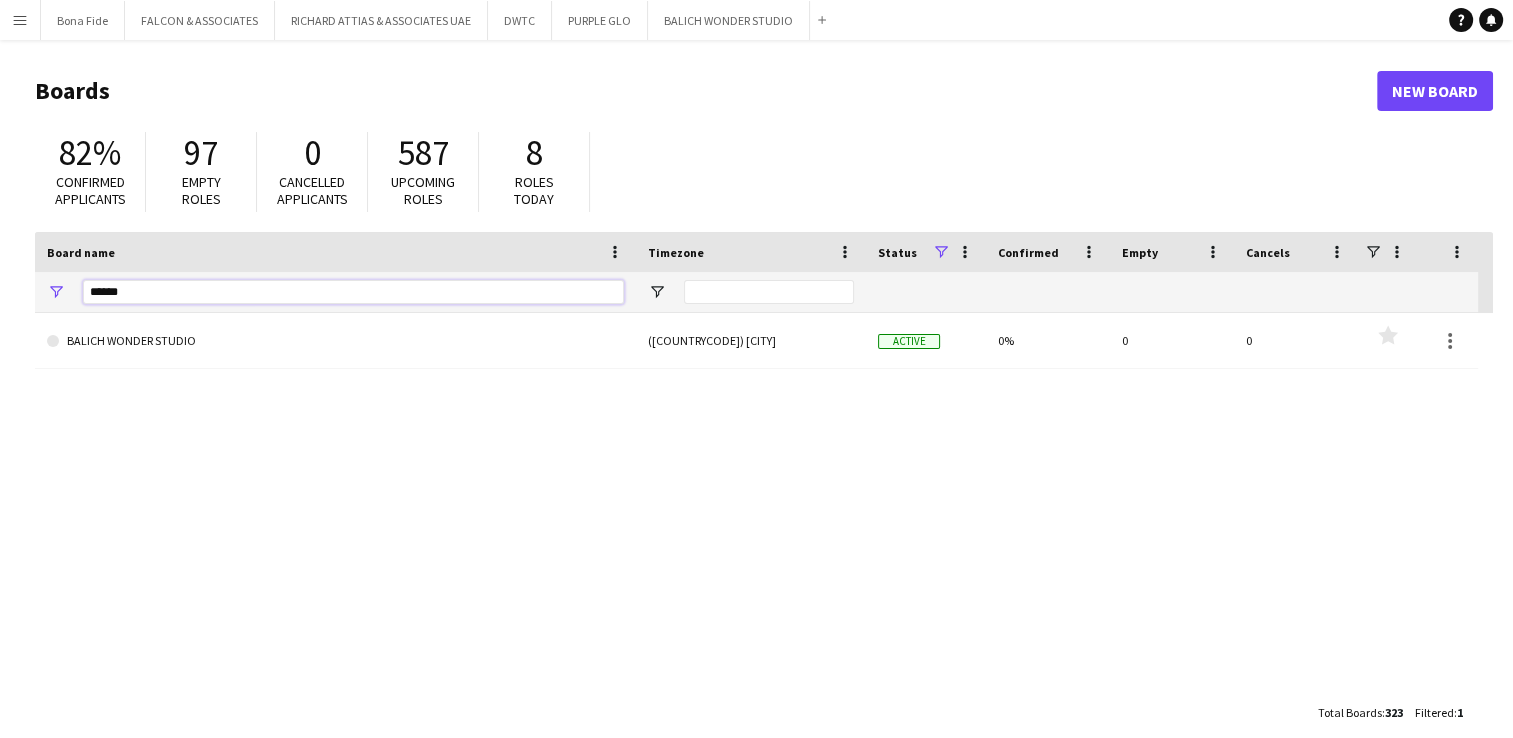drag, startPoint x: 136, startPoint y: 296, endPoint x: 15, endPoint y: 285, distance: 121.49897 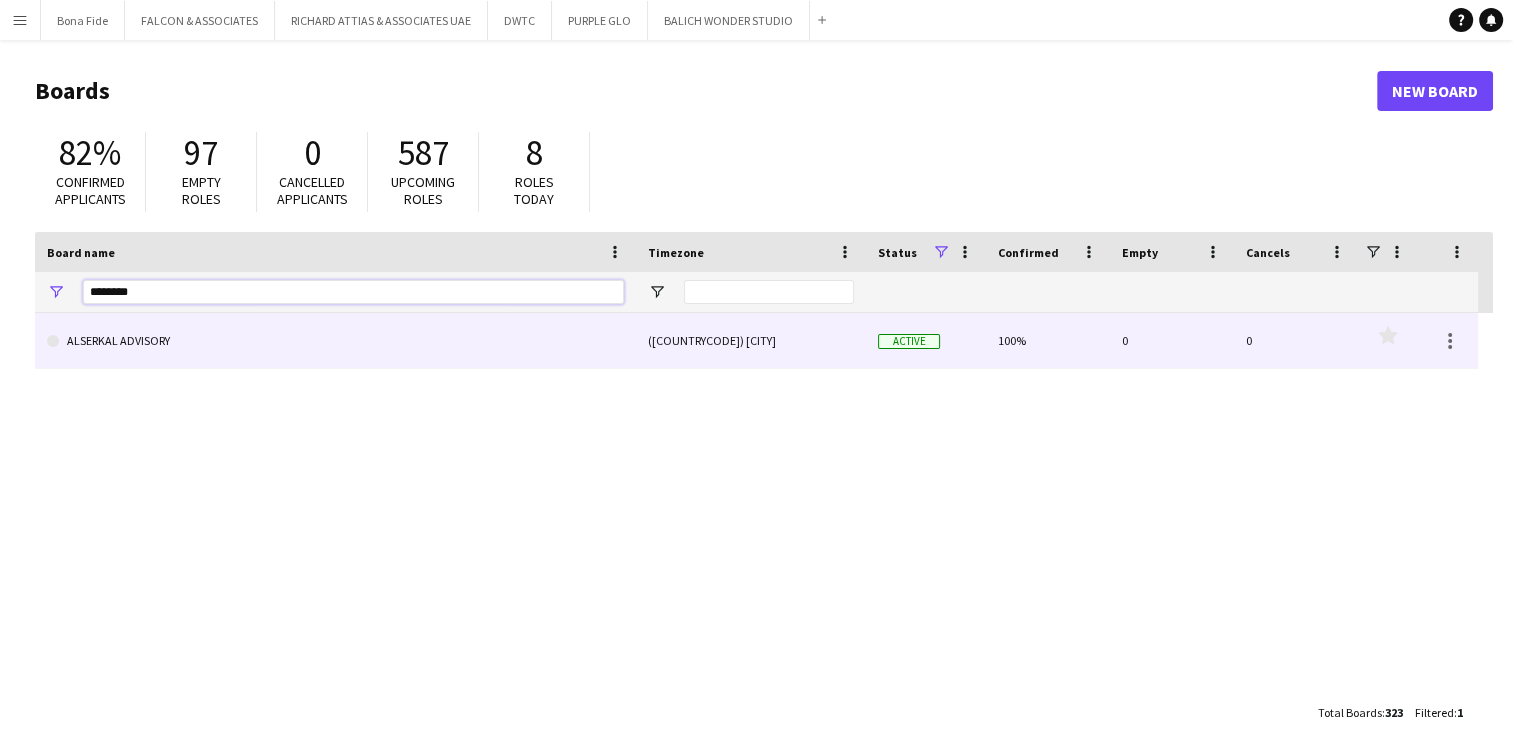 type on "********" 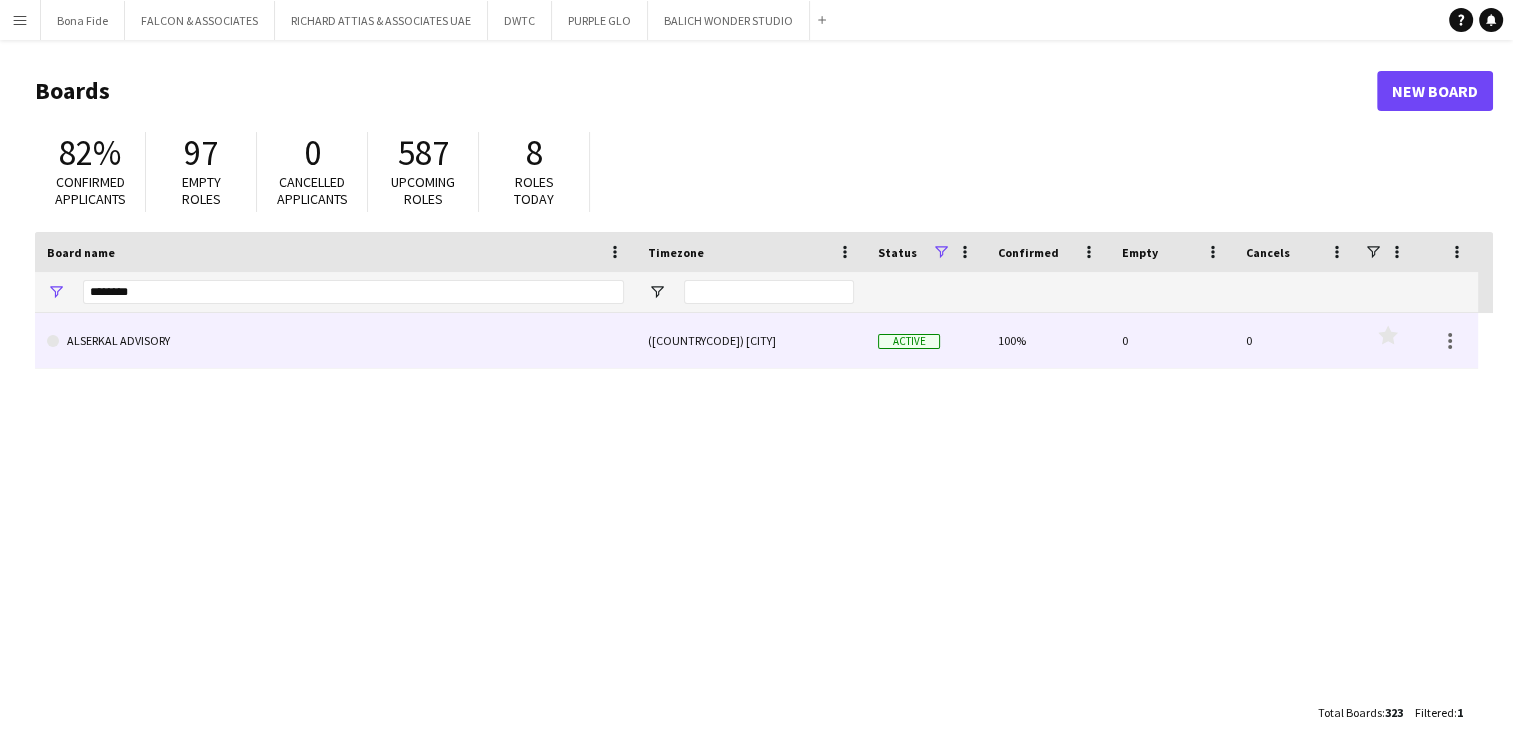 click on "ALSERKAL ADVISORY" 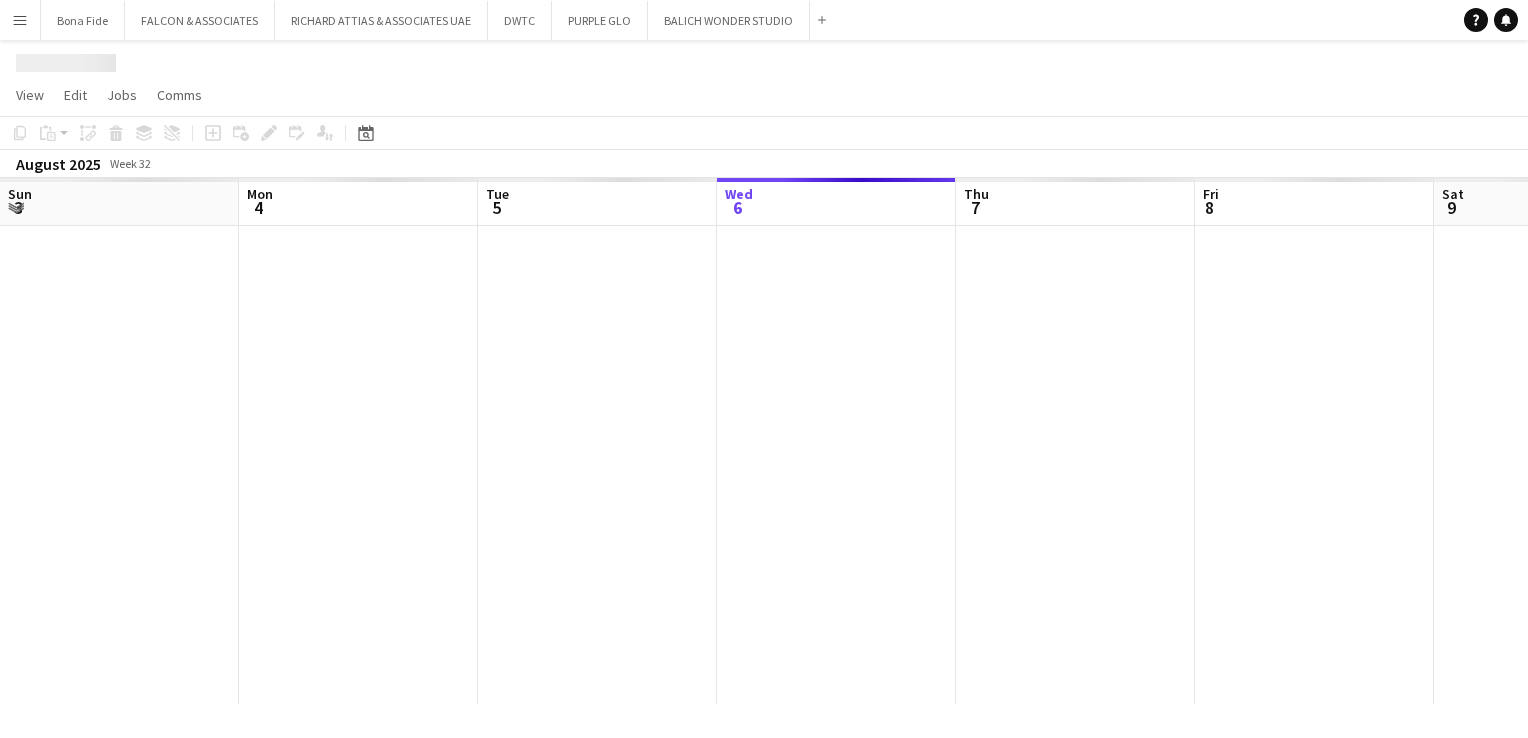 scroll, scrollTop: 0, scrollLeft: 478, axis: horizontal 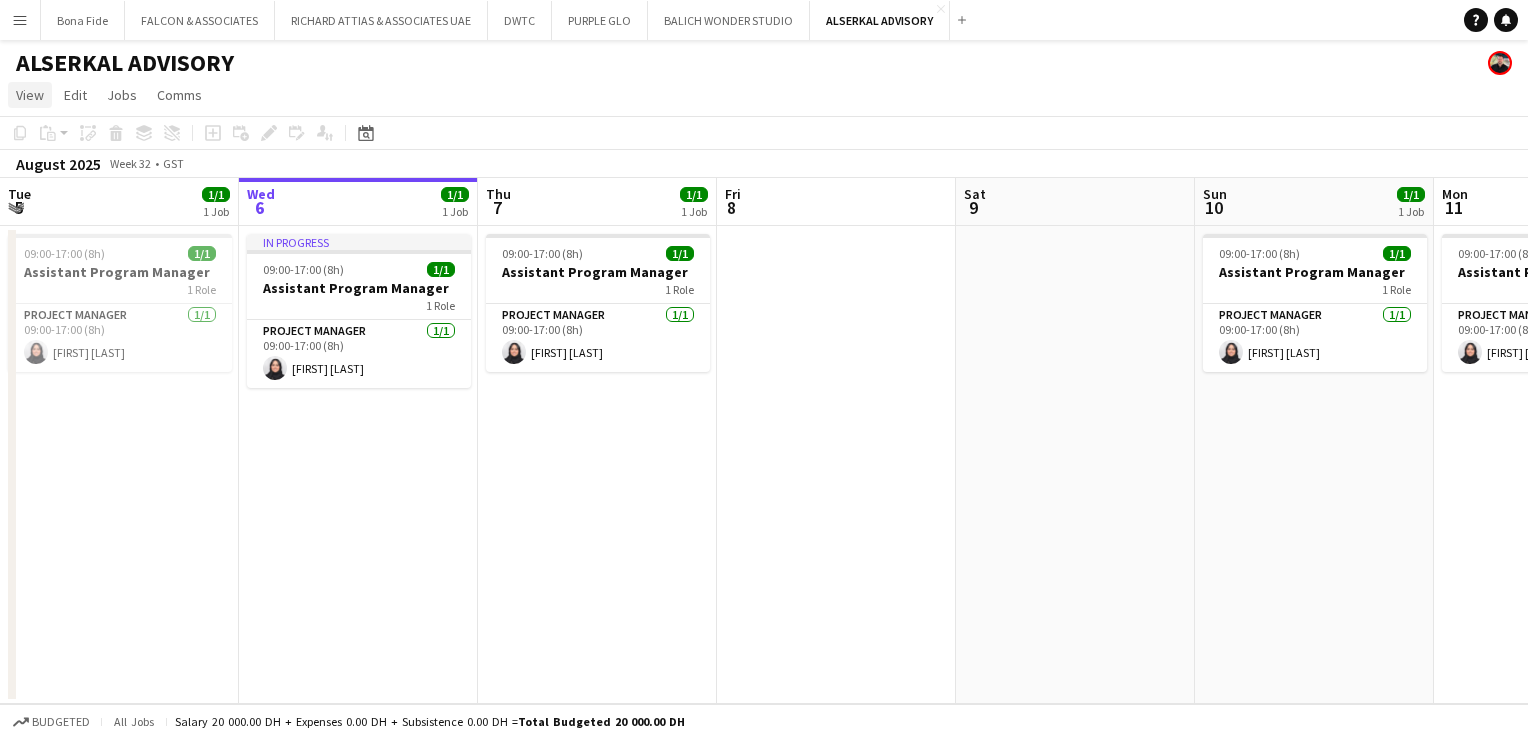click on "View" 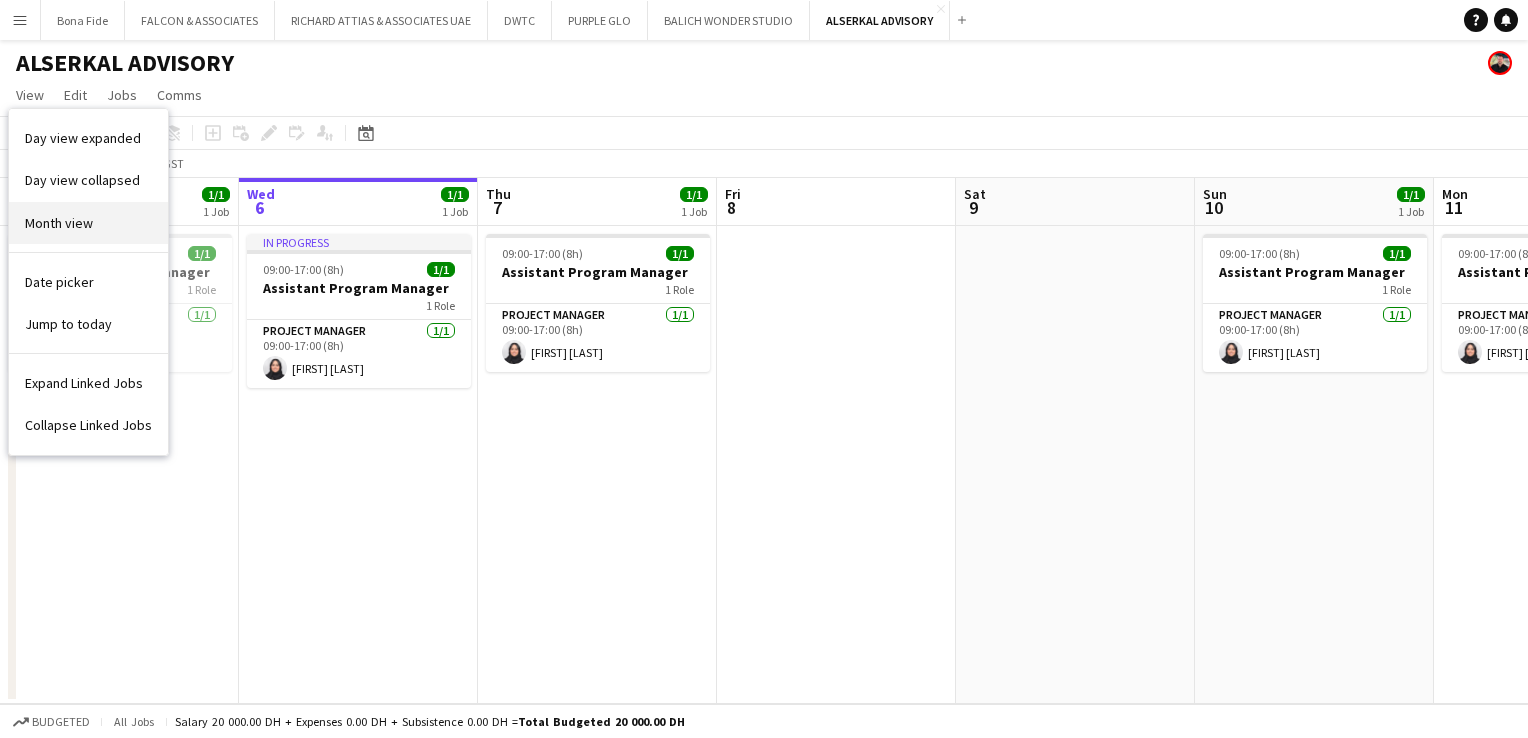 click on "Month view" at bounding box center [59, 223] 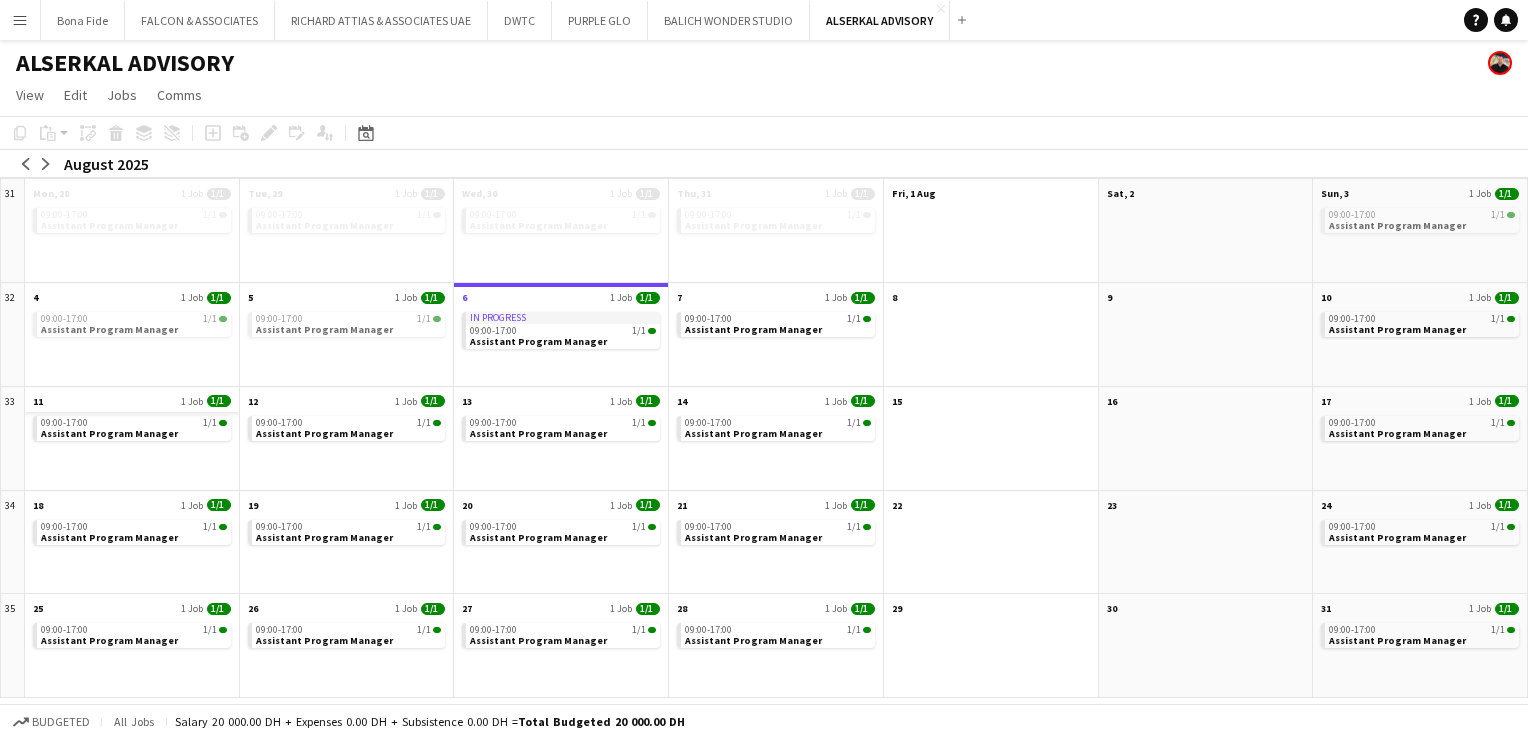 click on "11
1 Job
1/1" 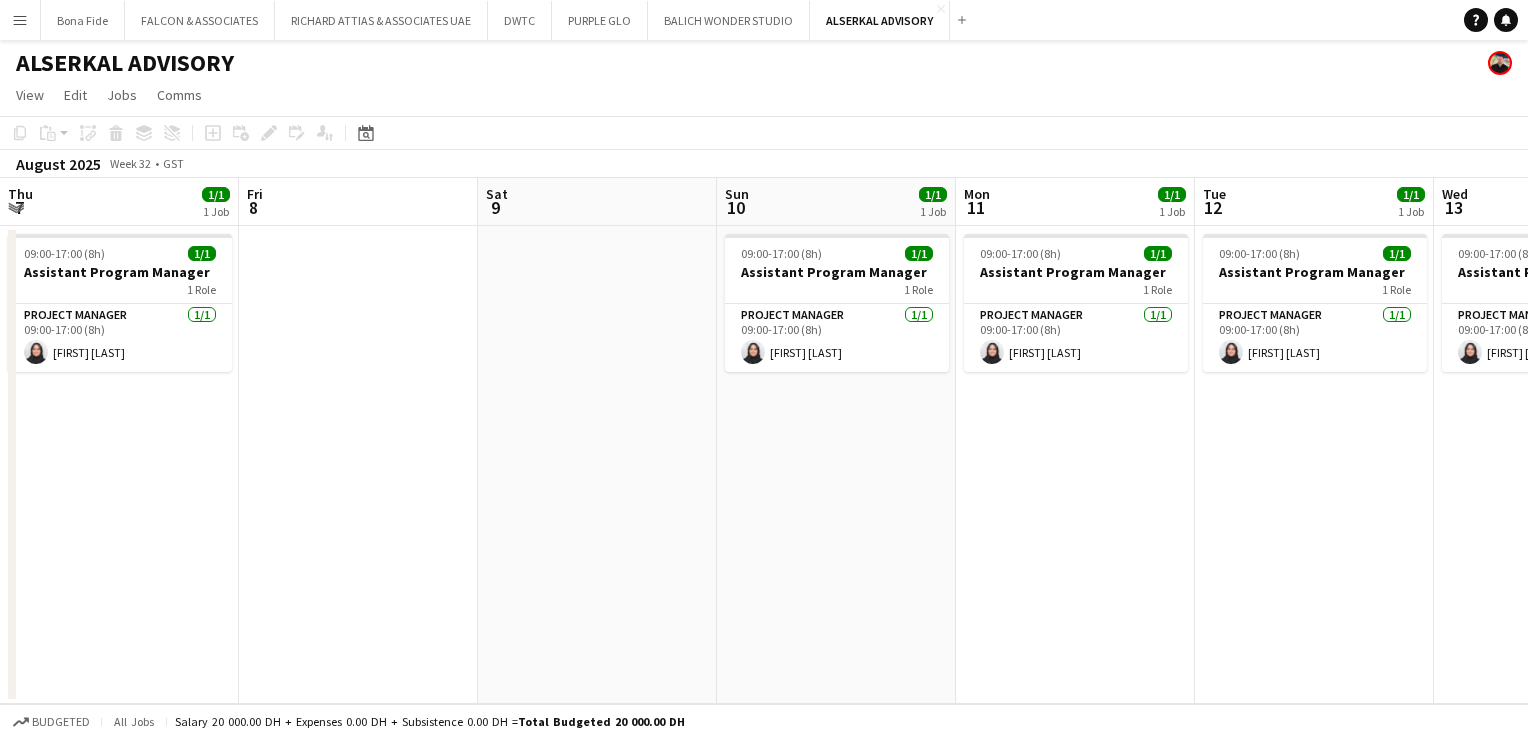 scroll, scrollTop: 0, scrollLeft: 688, axis: horizontal 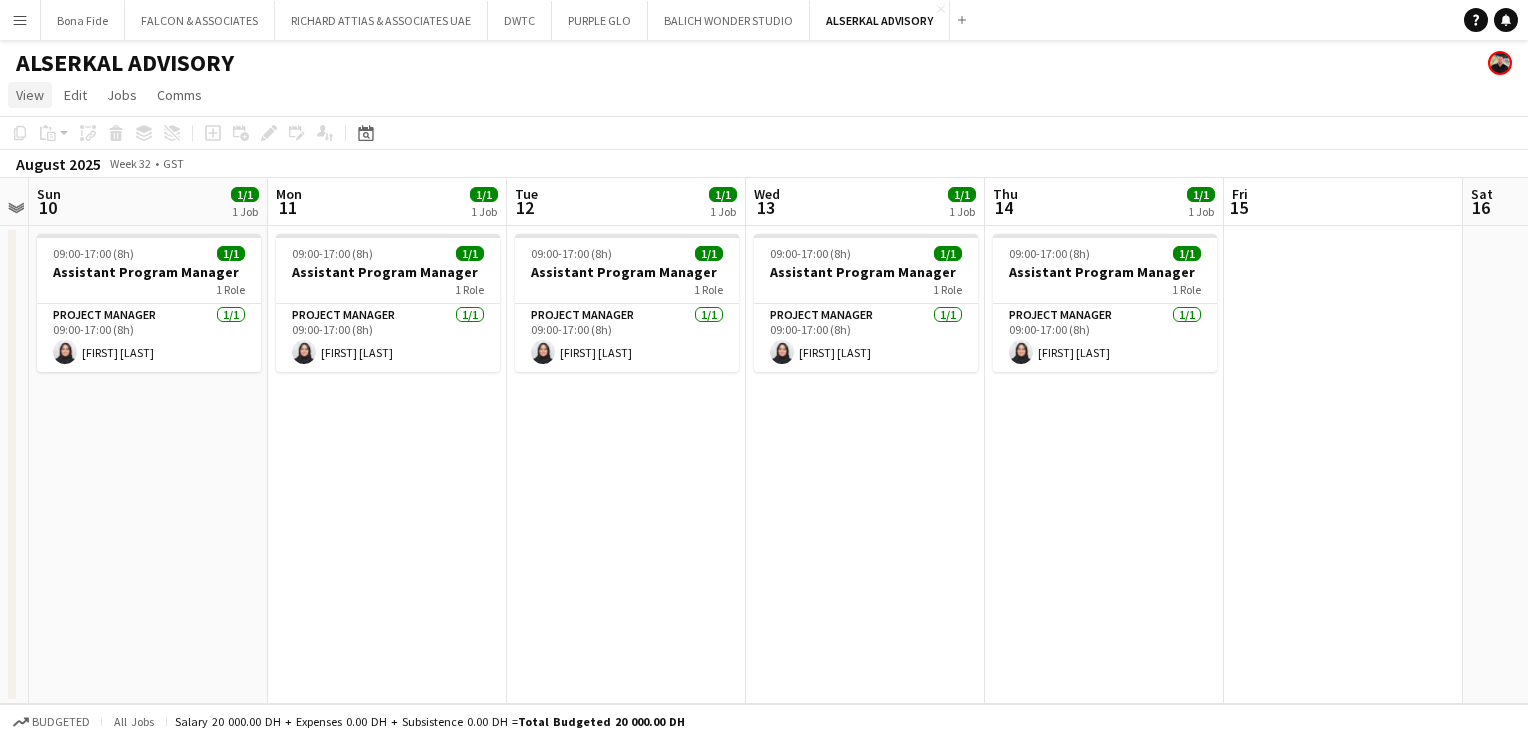 click on "View" 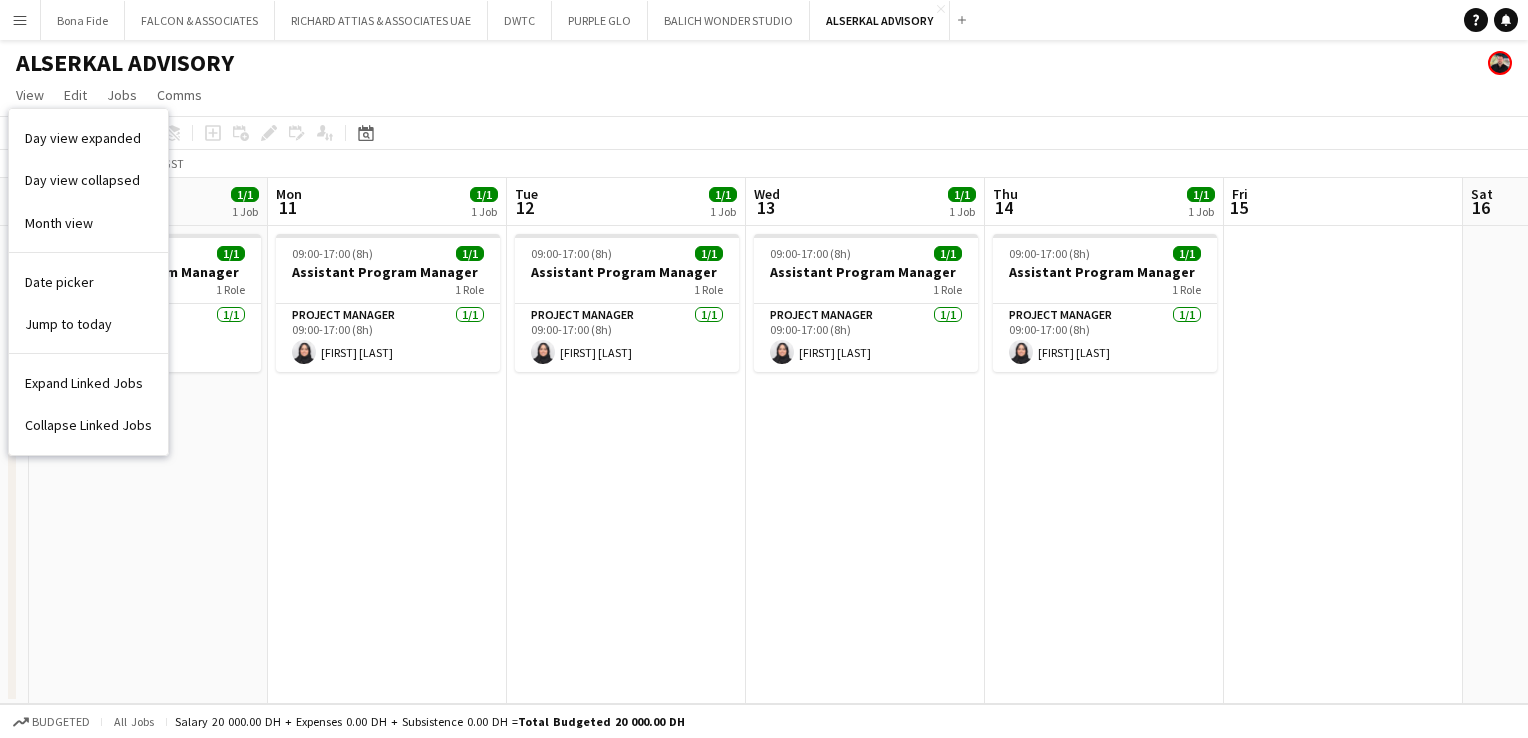 click on "[TIME] [TIME]
Ekram [LAST]" at bounding box center [387, 465] 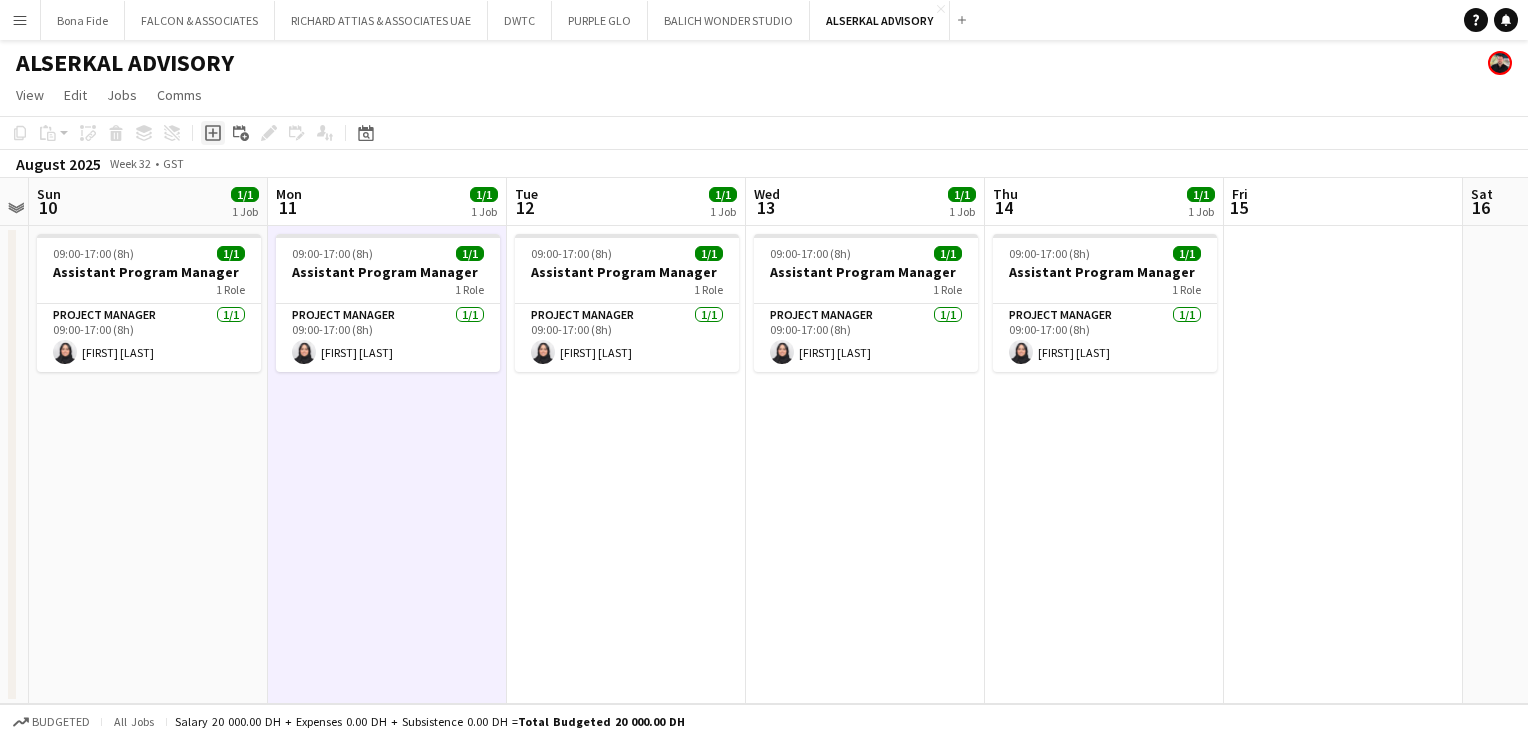 click on "Add job" 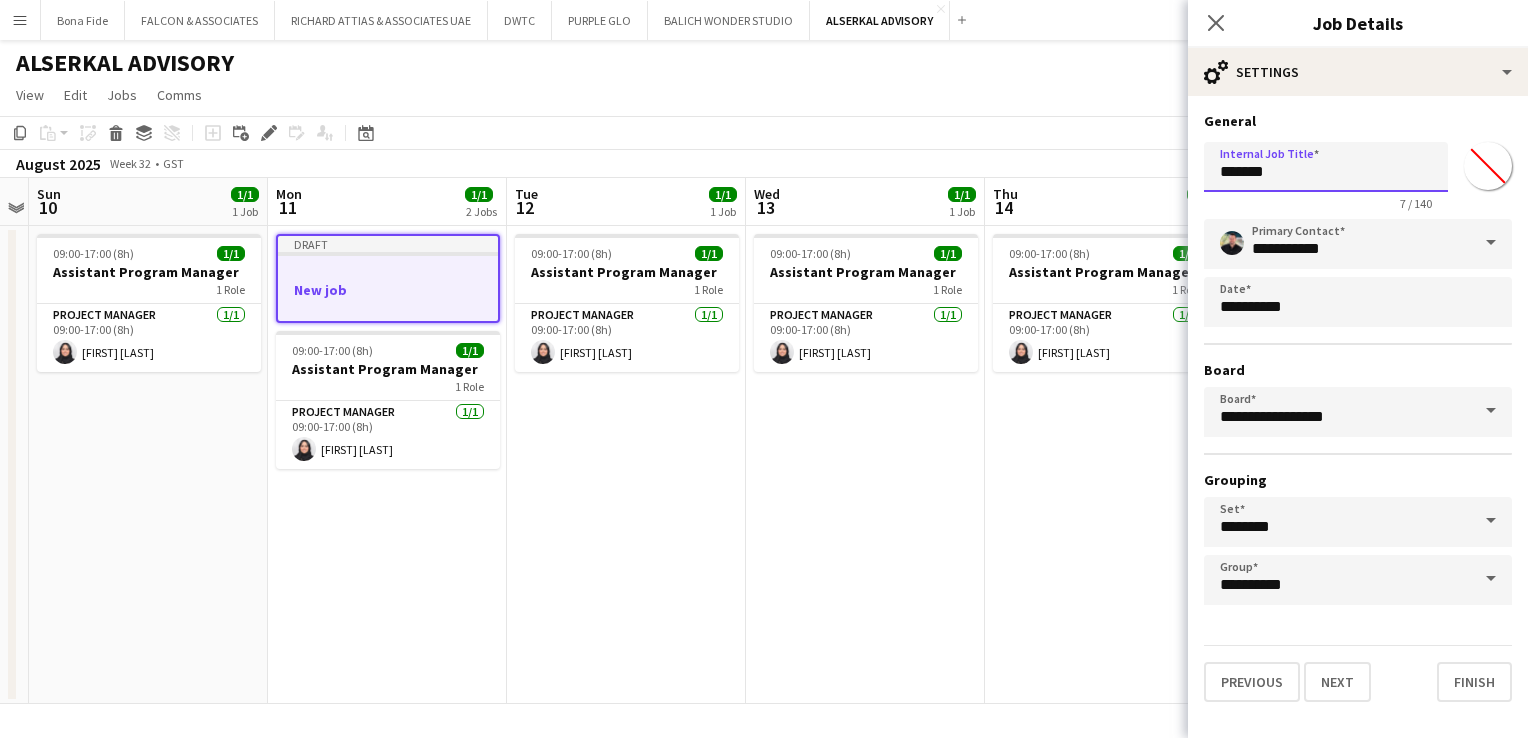 drag, startPoint x: 1275, startPoint y: 174, endPoint x: 1108, endPoint y: 155, distance: 168.07736 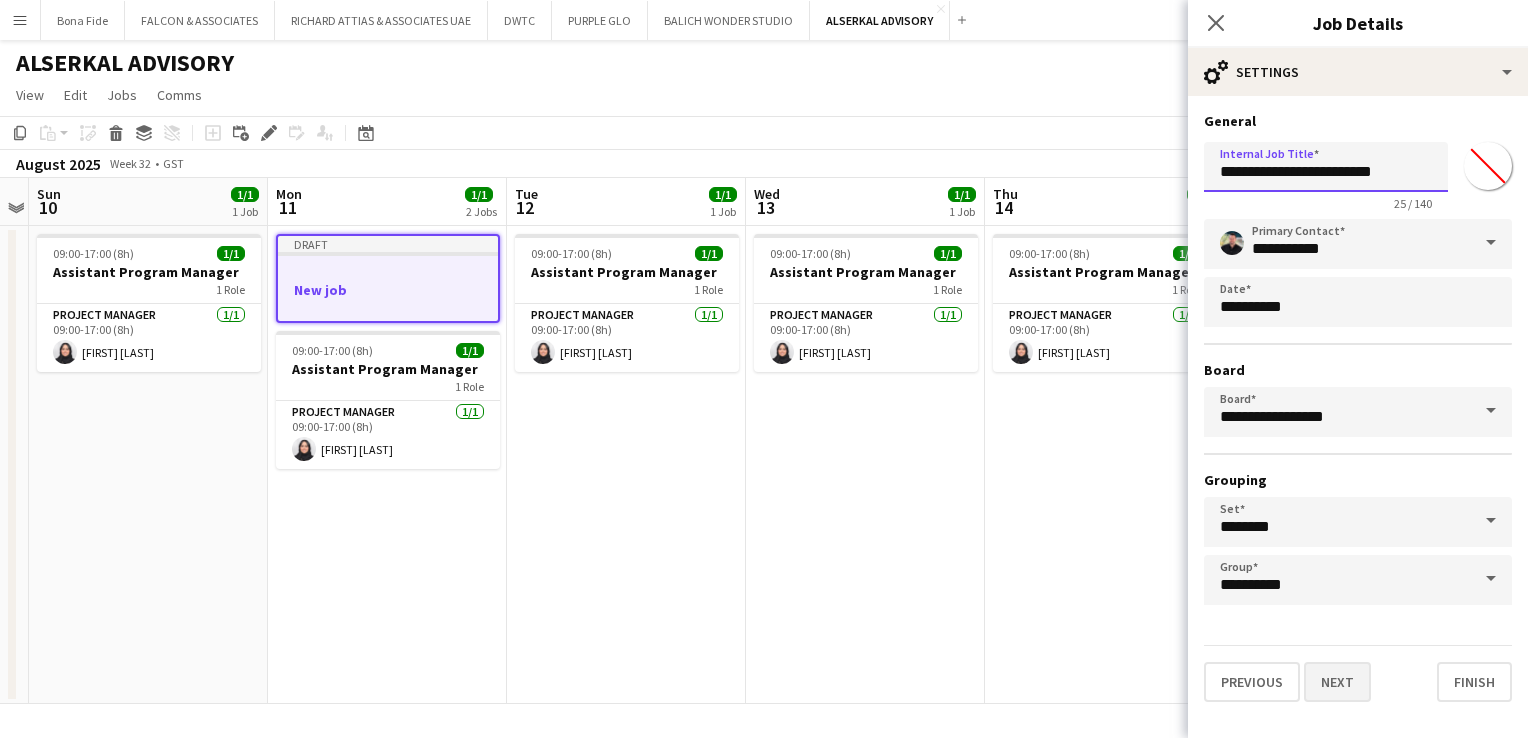 type on "**********" 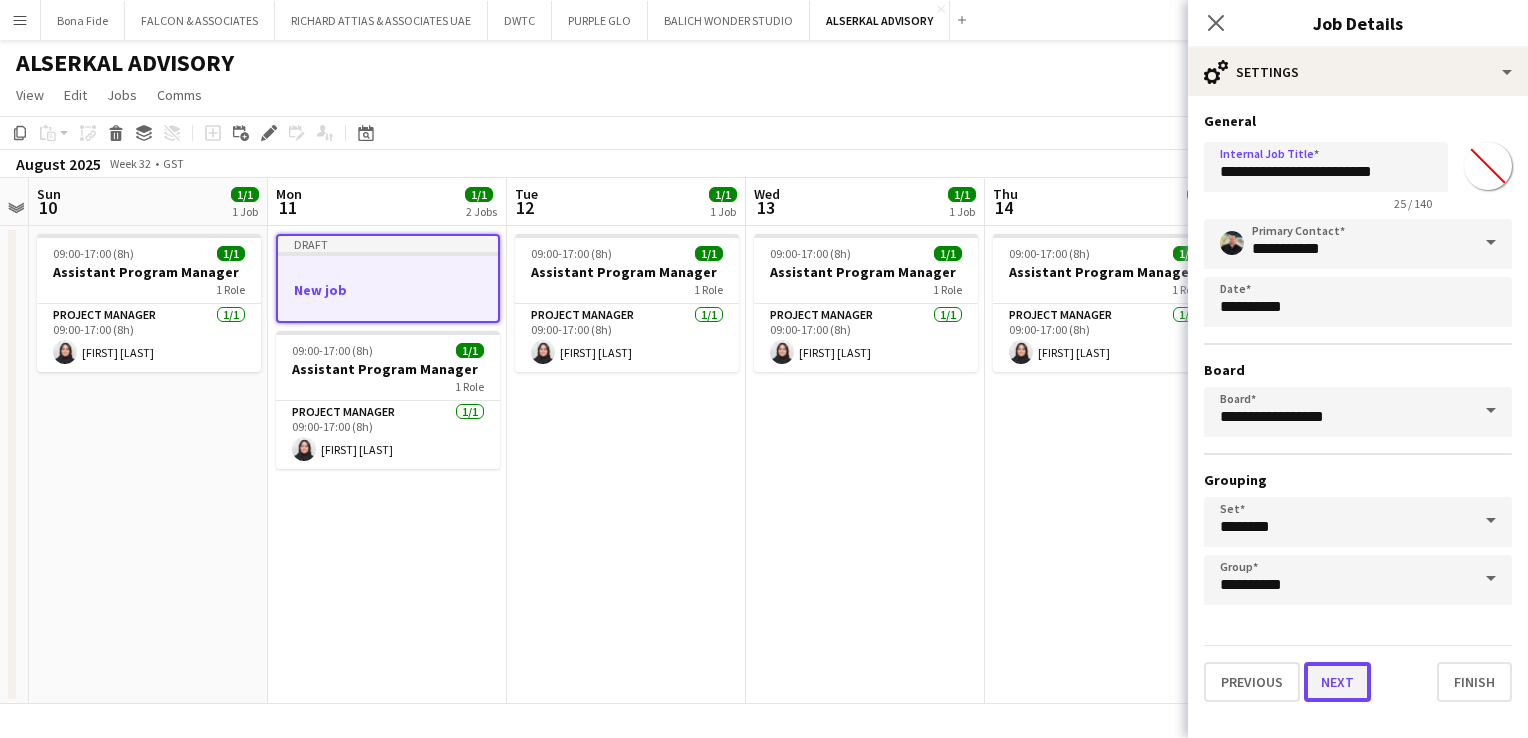 click on "Next" at bounding box center (1337, 682) 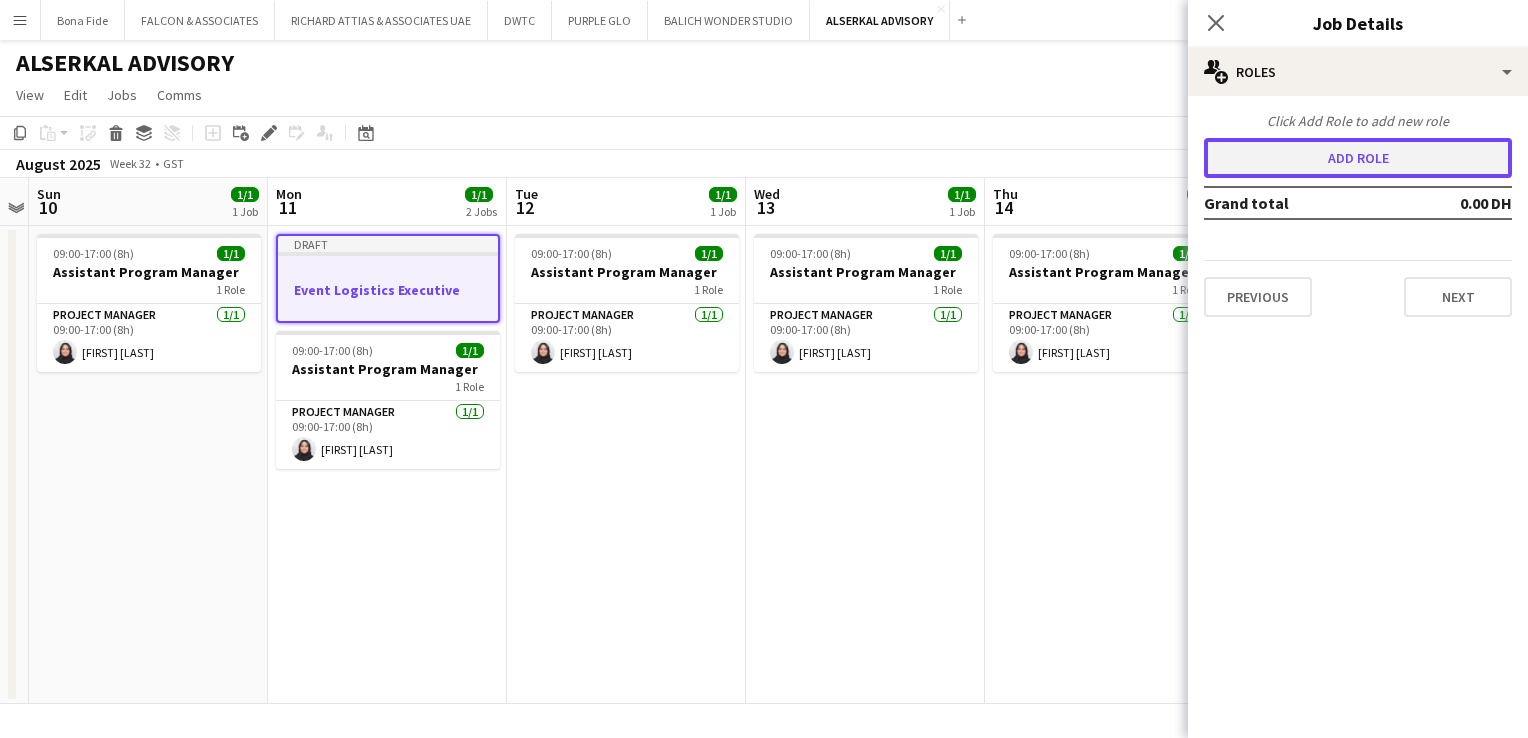 click on "Add role" at bounding box center (1358, 158) 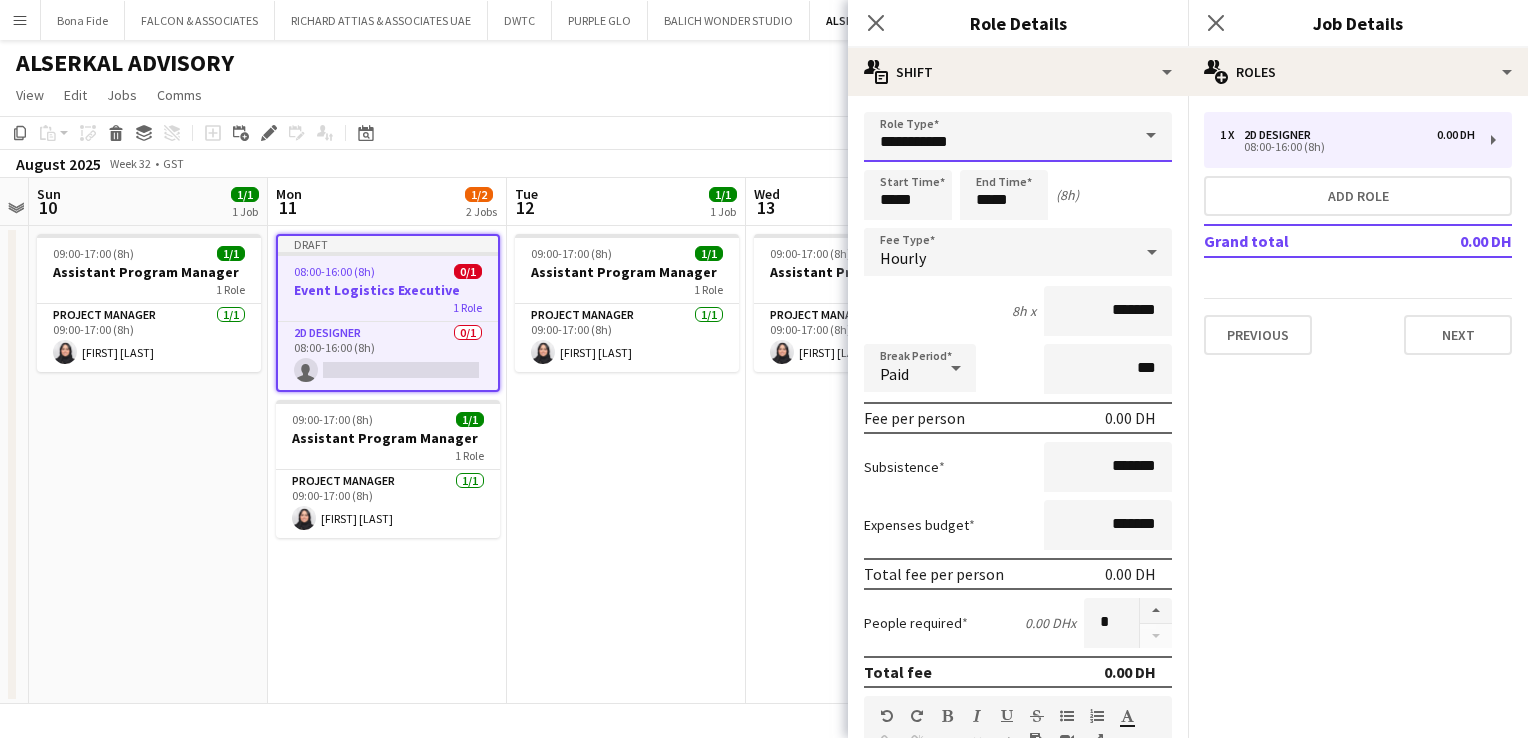 click on "**********" at bounding box center (1018, 137) 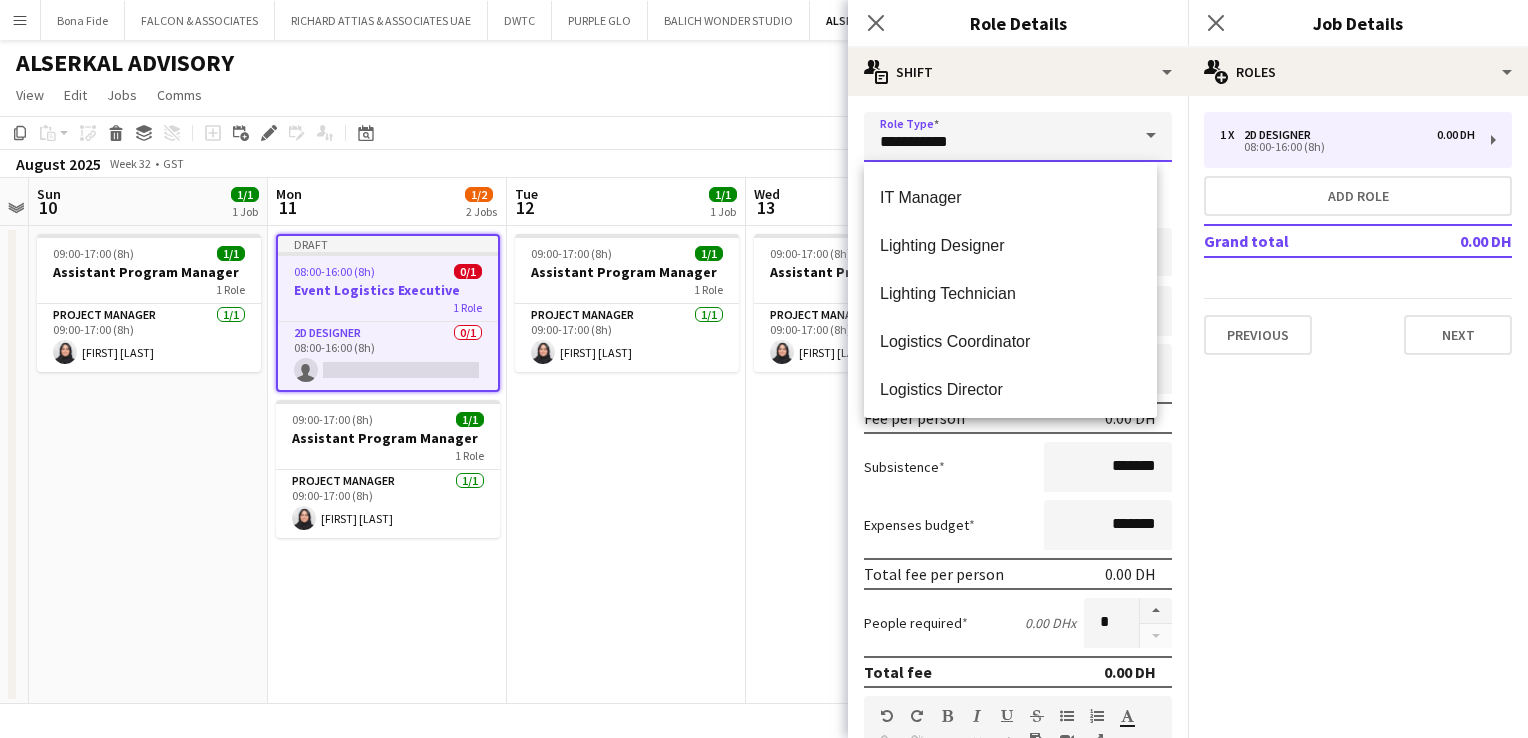 scroll, scrollTop: 3600, scrollLeft: 0, axis: vertical 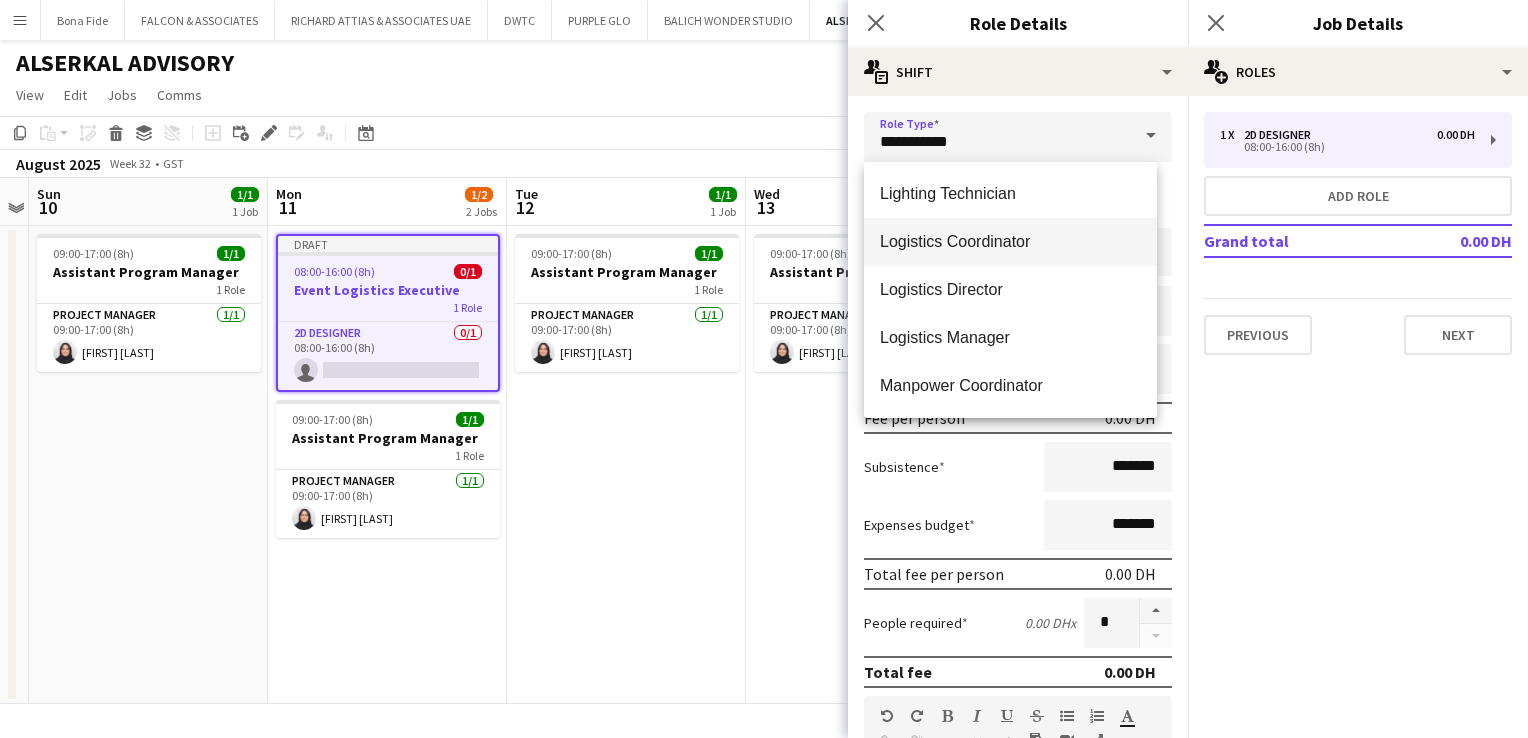 click on "Logistics Coordinator" at bounding box center (1010, 241) 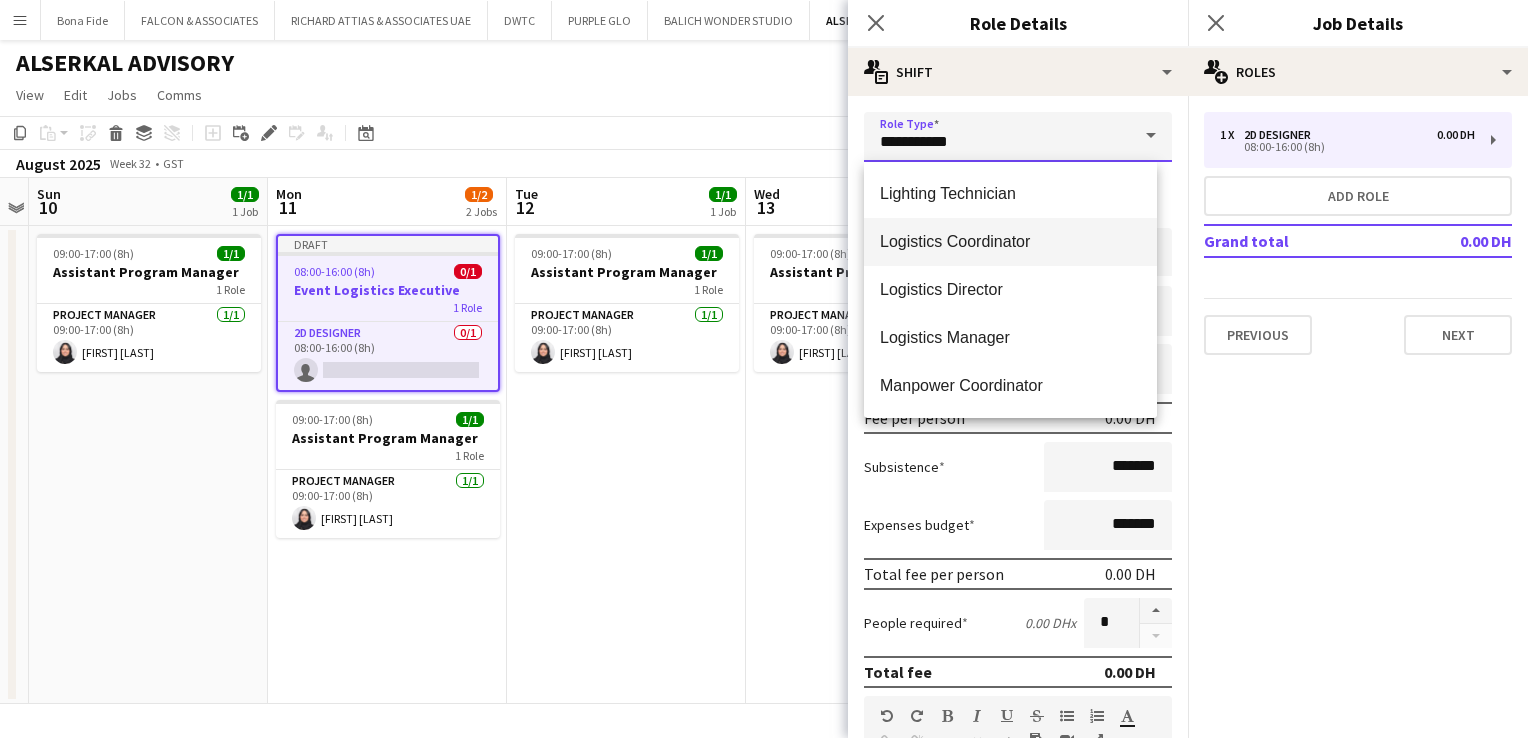 type on "**********" 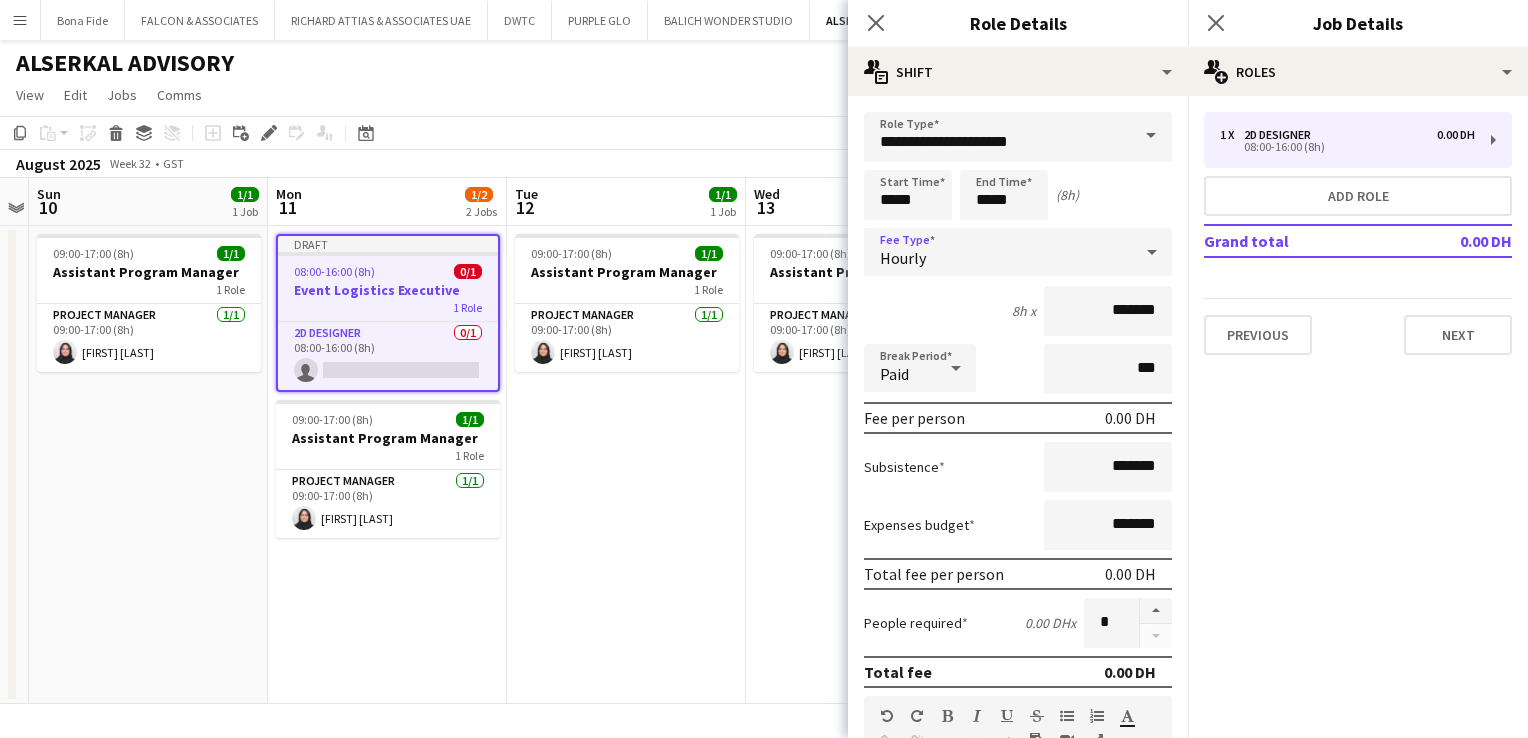 click on "Hourly" at bounding box center (998, 252) 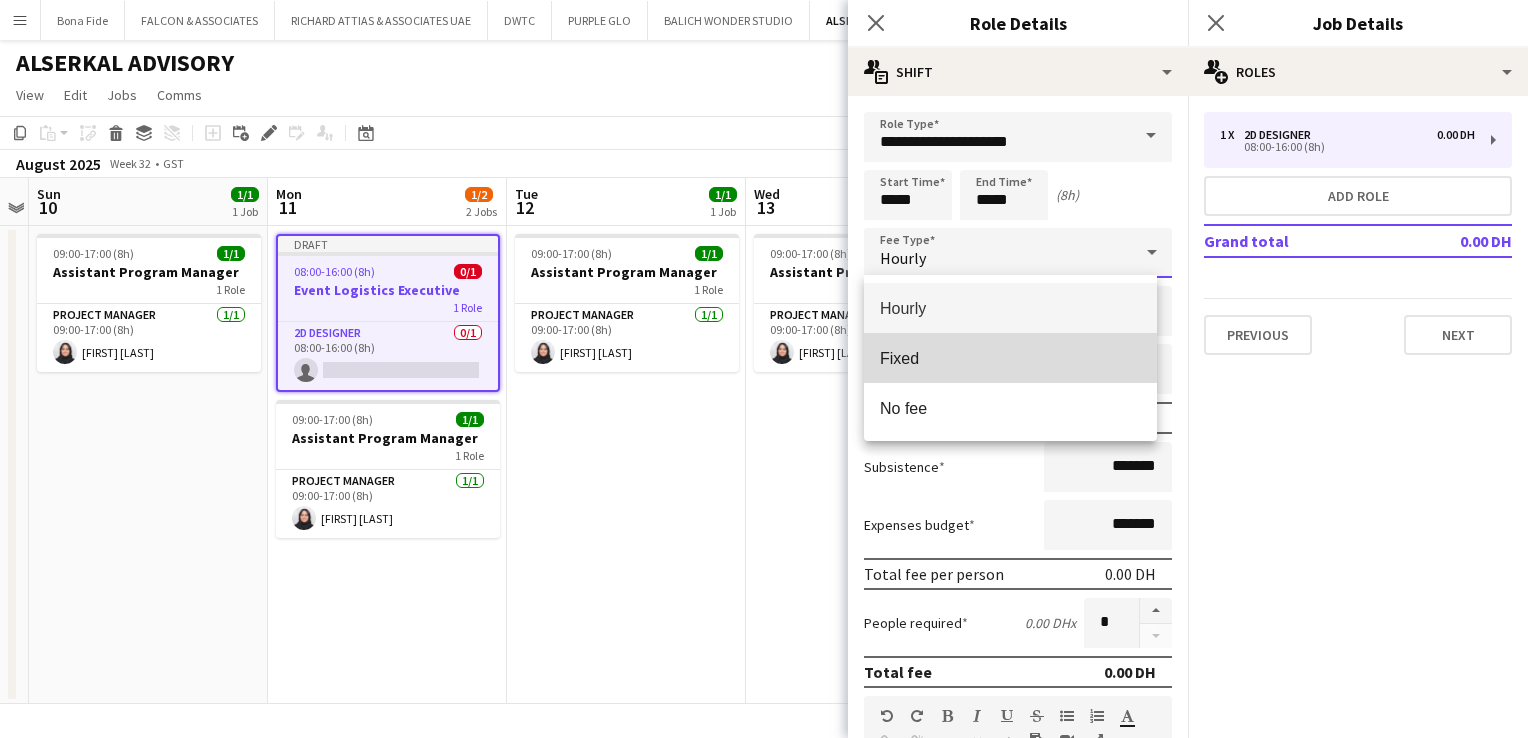 click on "Fixed" at bounding box center [1010, 358] 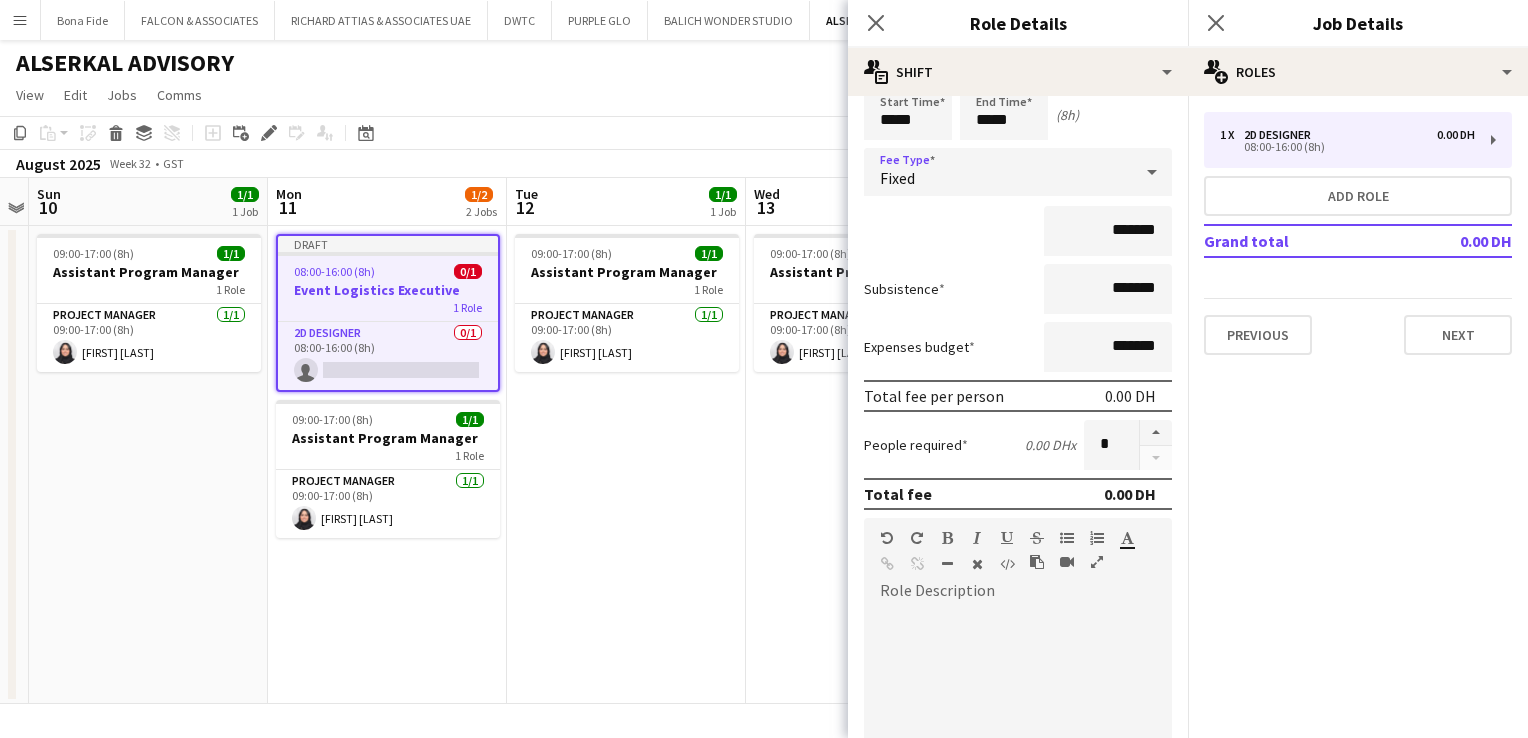 scroll, scrollTop: 100, scrollLeft: 0, axis: vertical 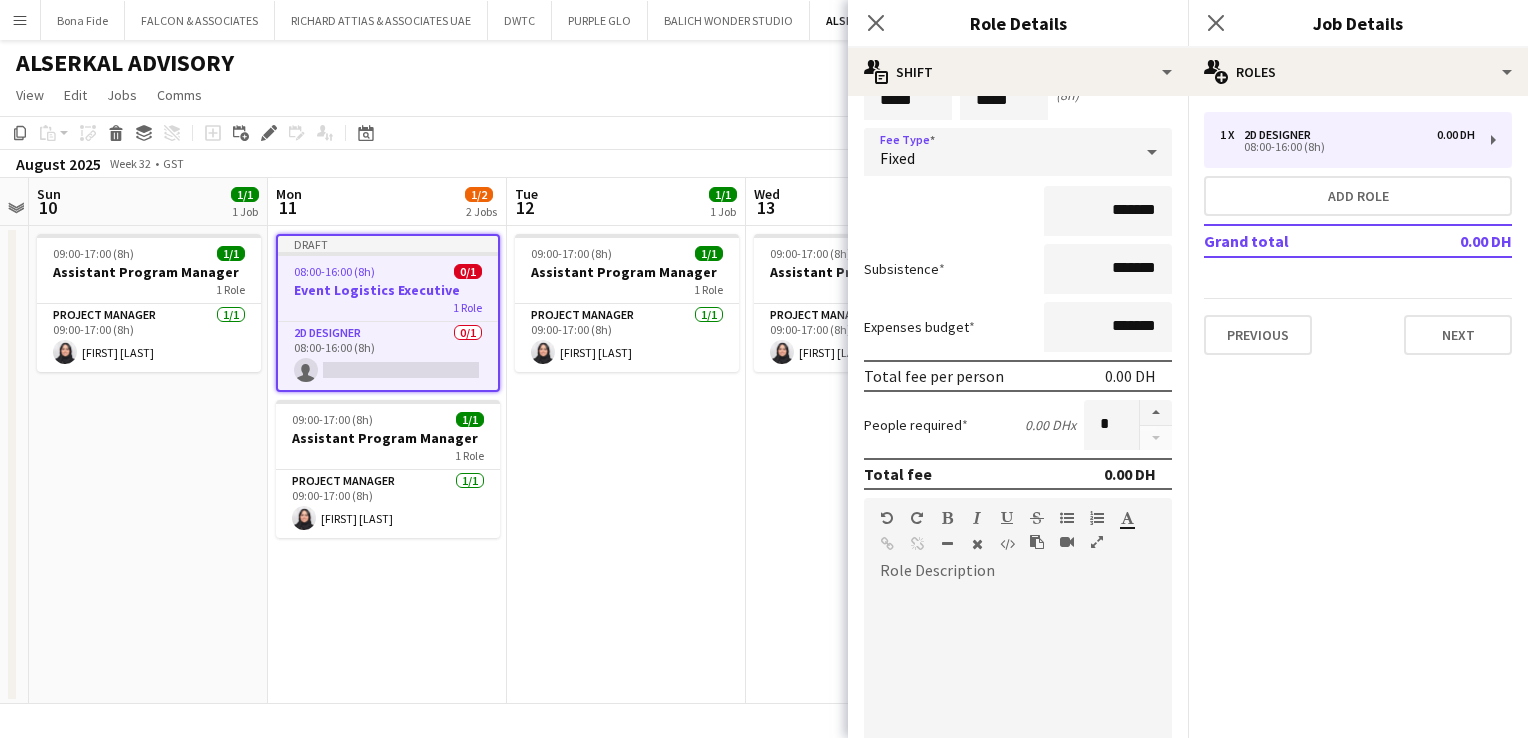 click at bounding box center [1018, 700] 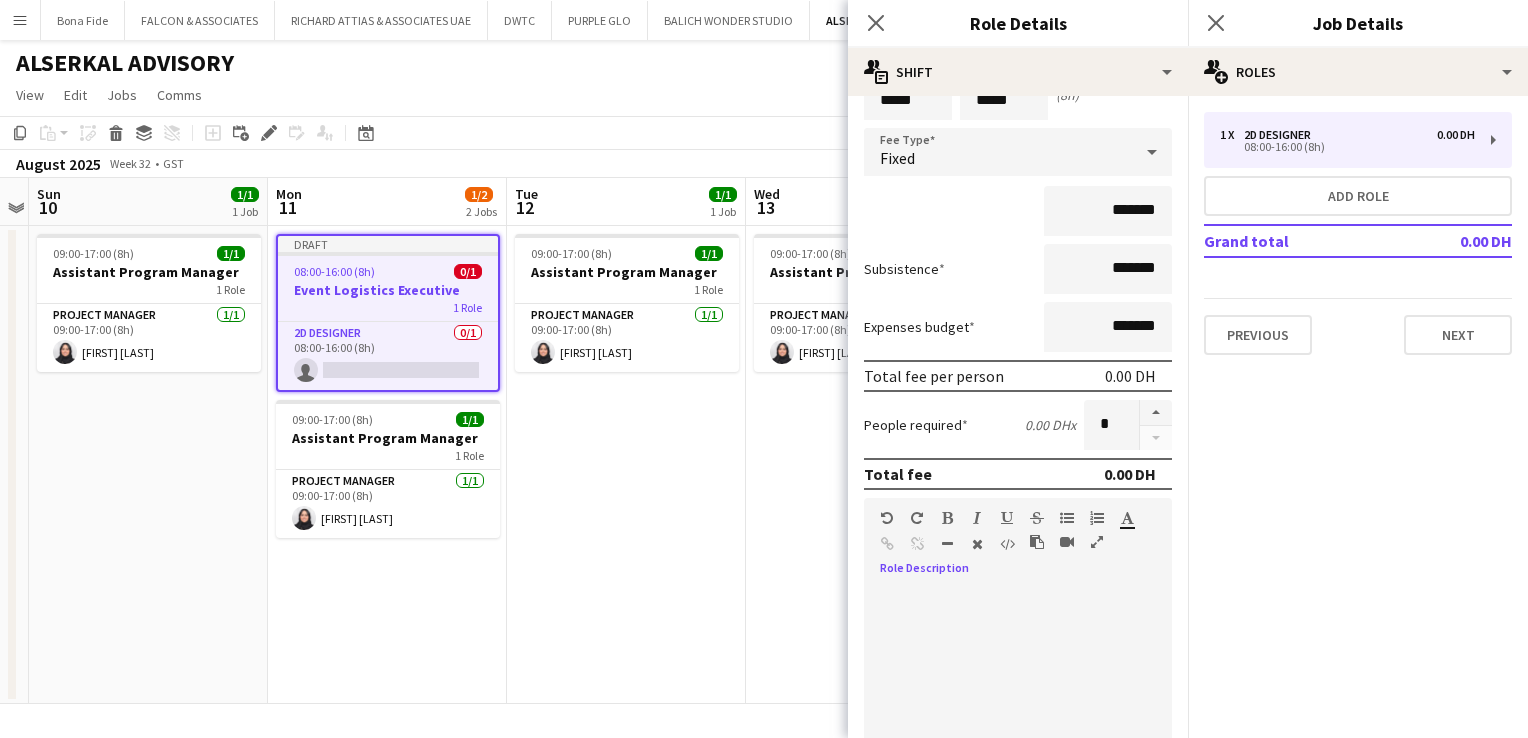 type 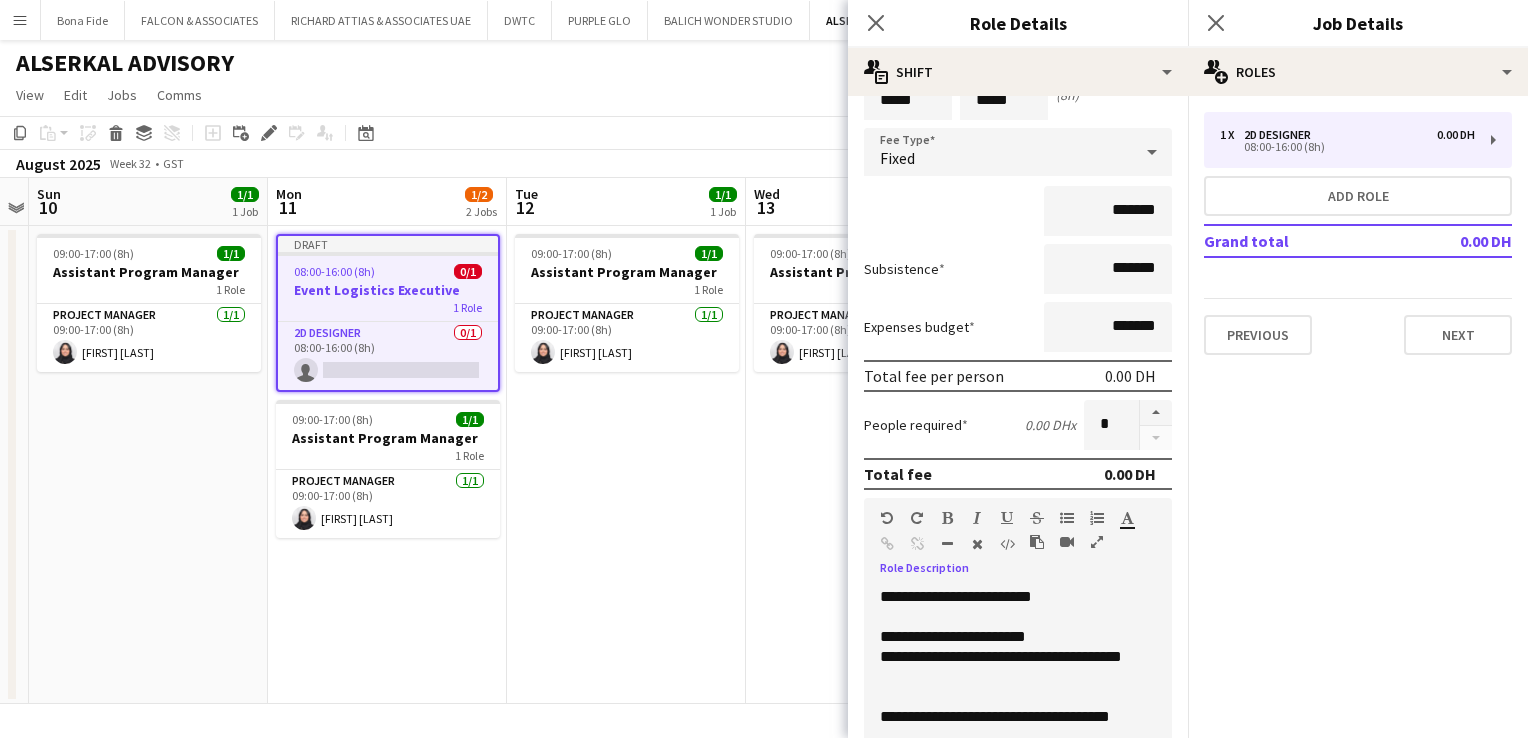 scroll, scrollTop: 105, scrollLeft: 0, axis: vertical 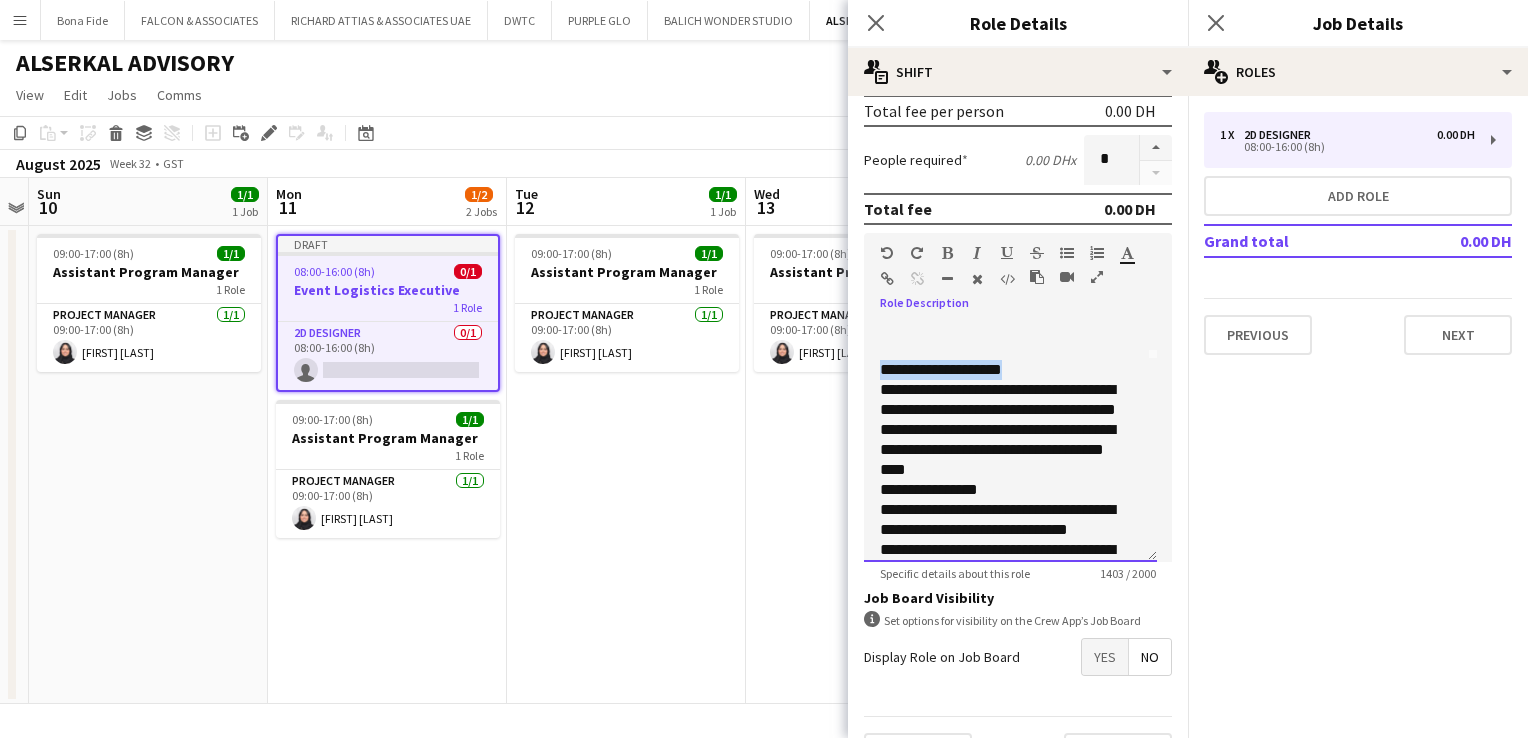 drag, startPoint x: 1024, startPoint y: 373, endPoint x: 873, endPoint y: 363, distance: 151.33076 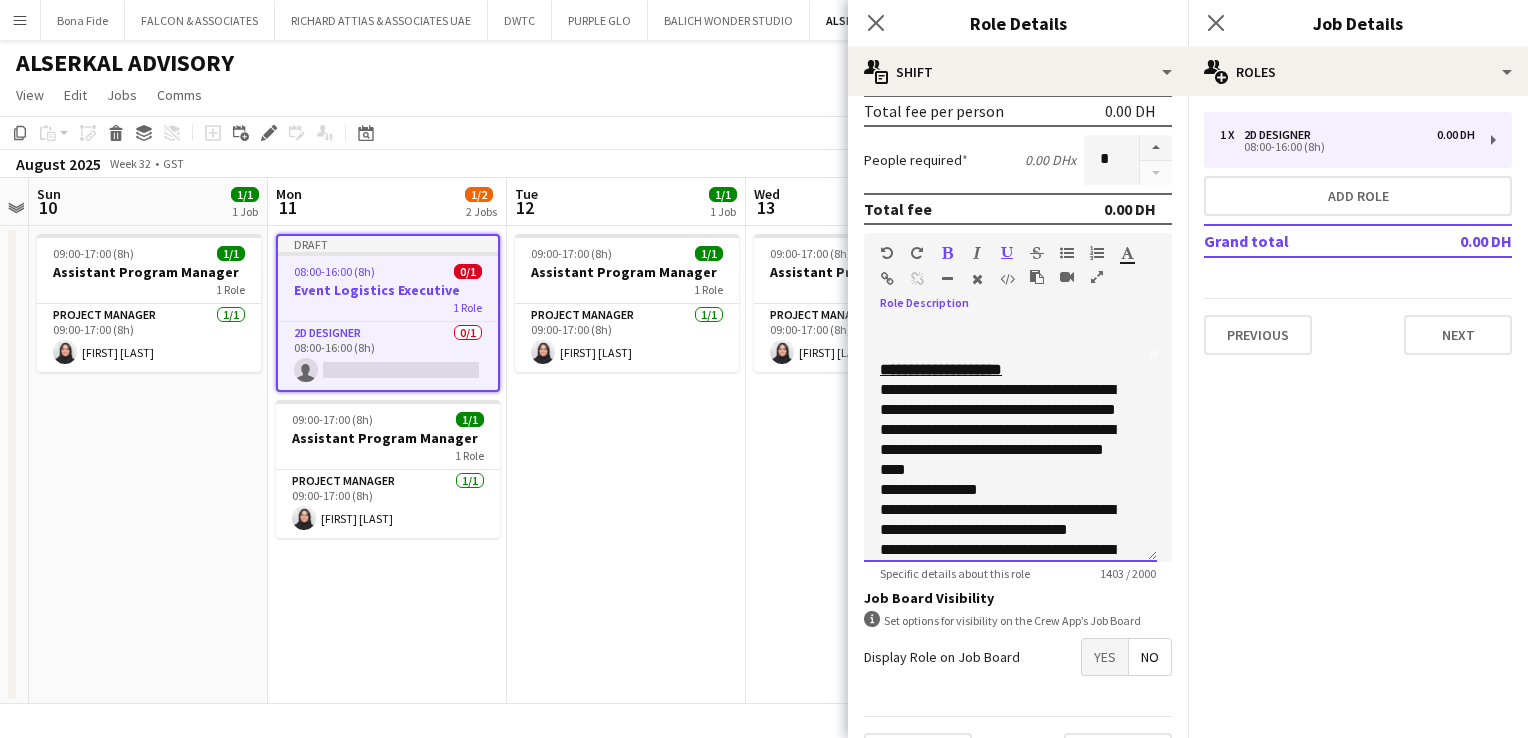 click on "**********" at bounding box center [1003, 810] 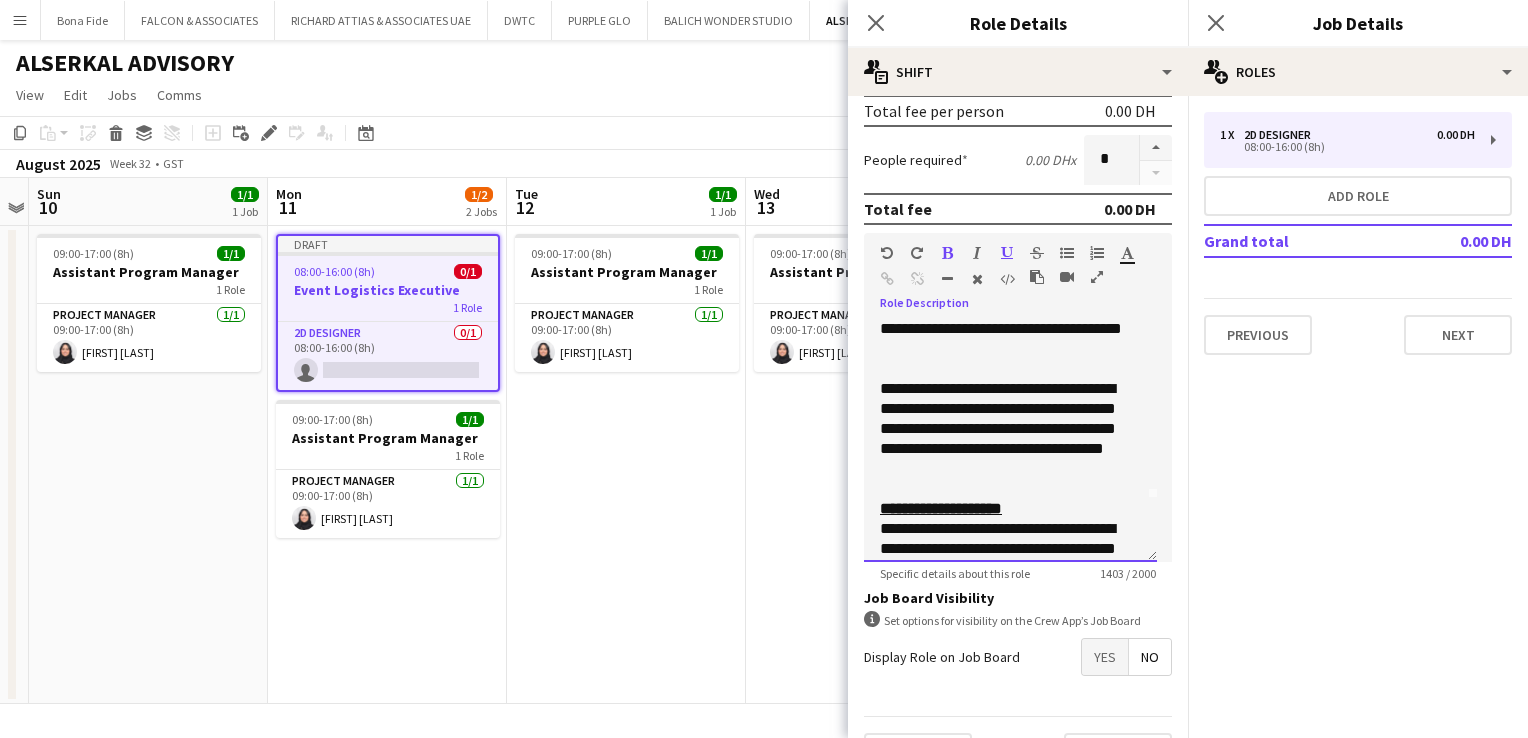 scroll, scrollTop: 0, scrollLeft: 0, axis: both 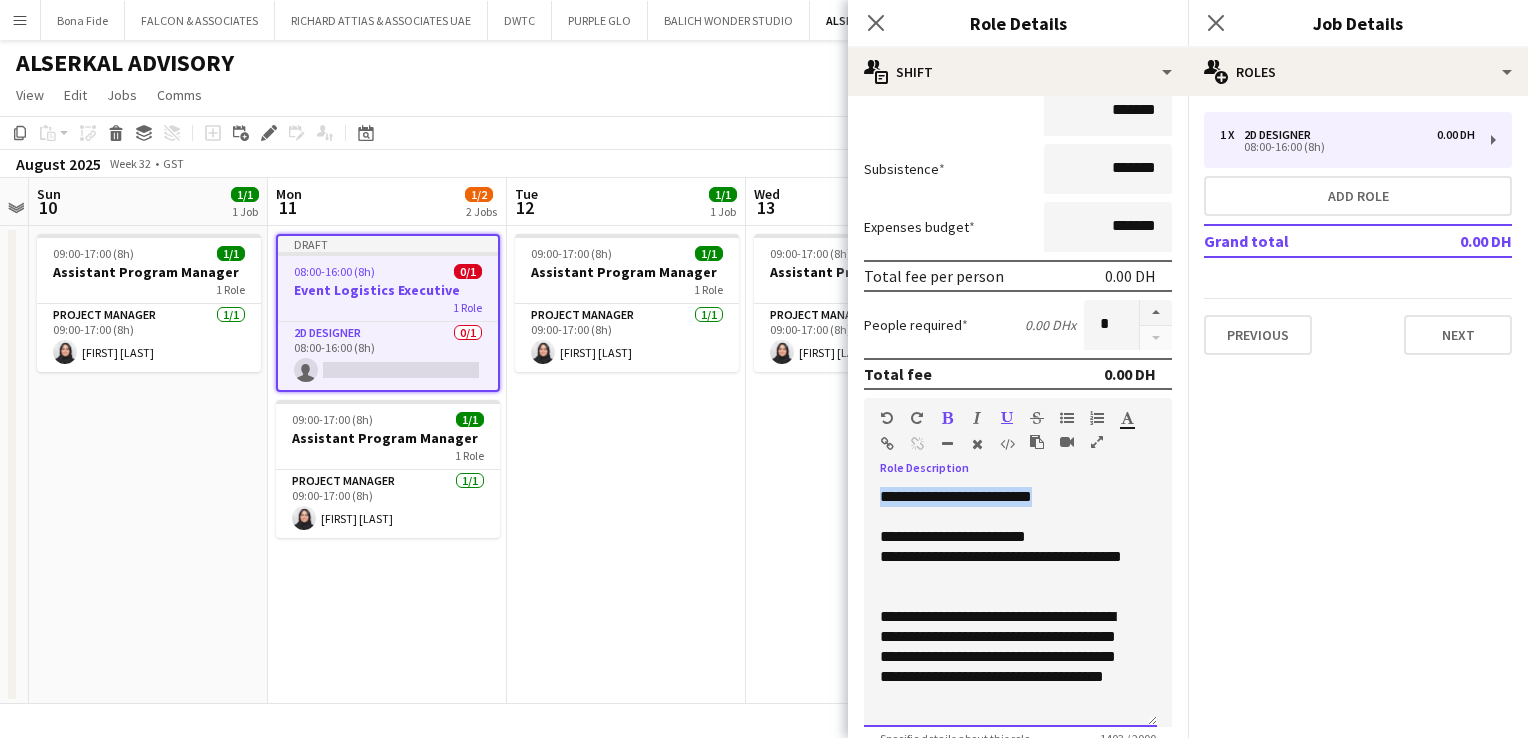 drag, startPoint x: 1072, startPoint y: 494, endPoint x: 831, endPoint y: 484, distance: 241.20738 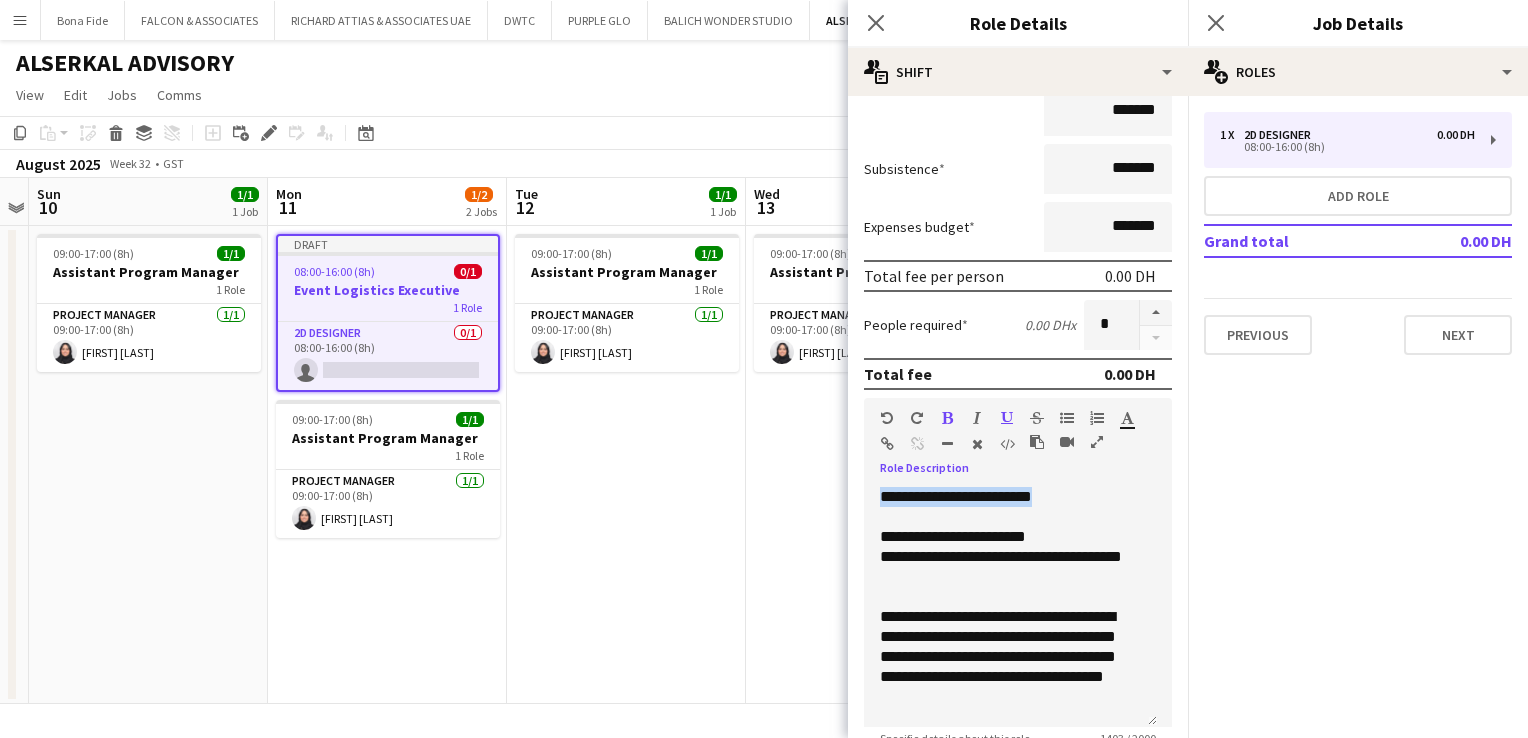 click at bounding box center (947, 418) 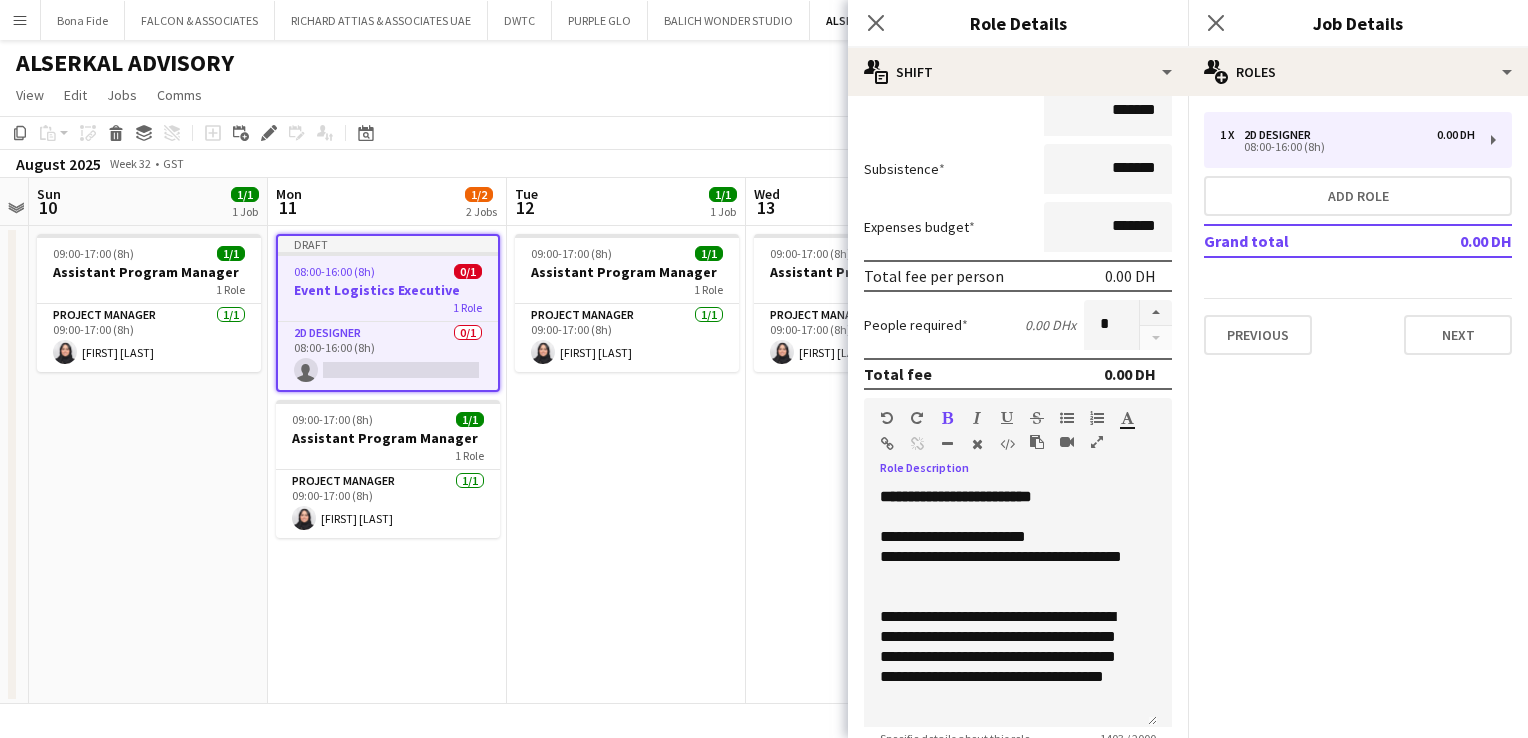 click at bounding box center (947, 418) 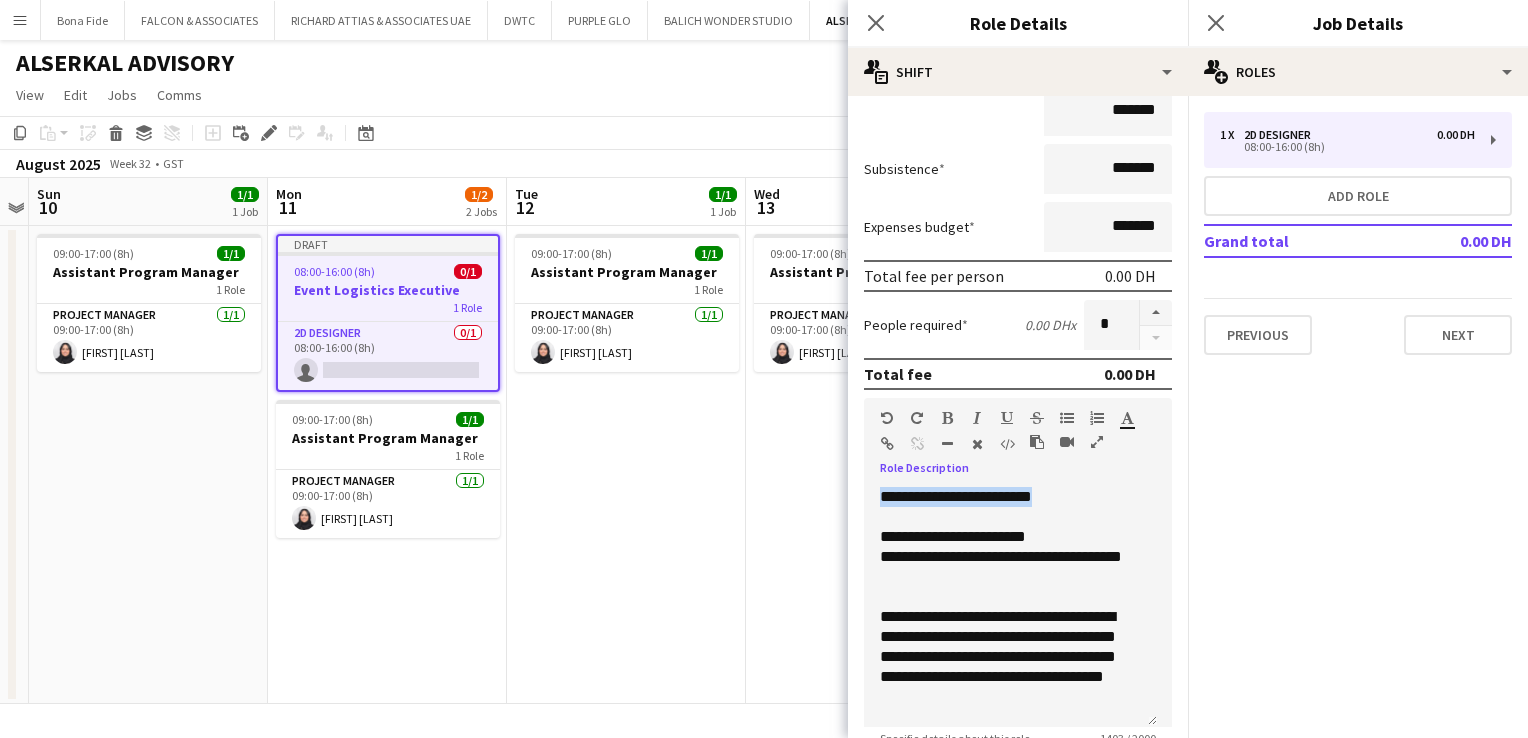 click at bounding box center (947, 418) 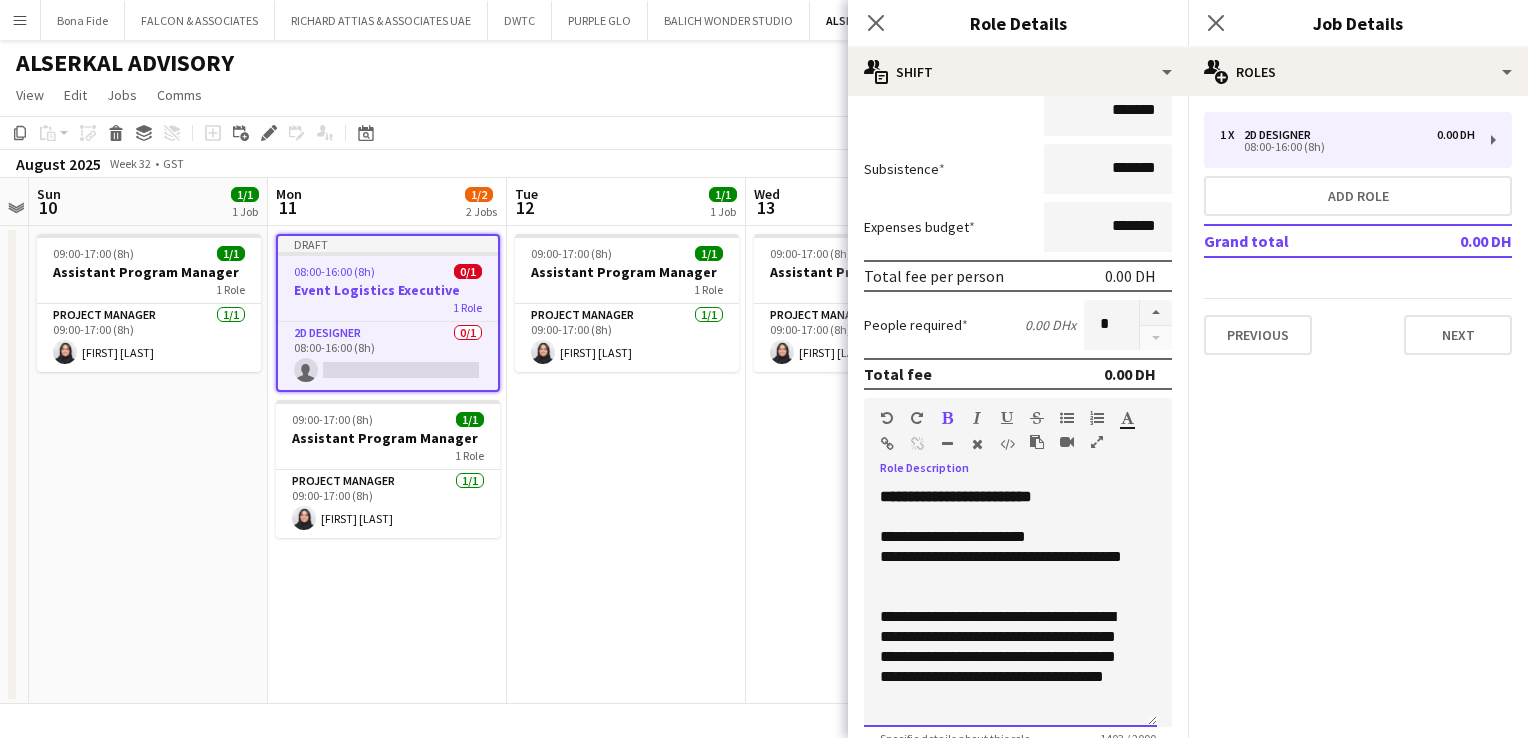 click on "**********" at bounding box center (1010, 607) 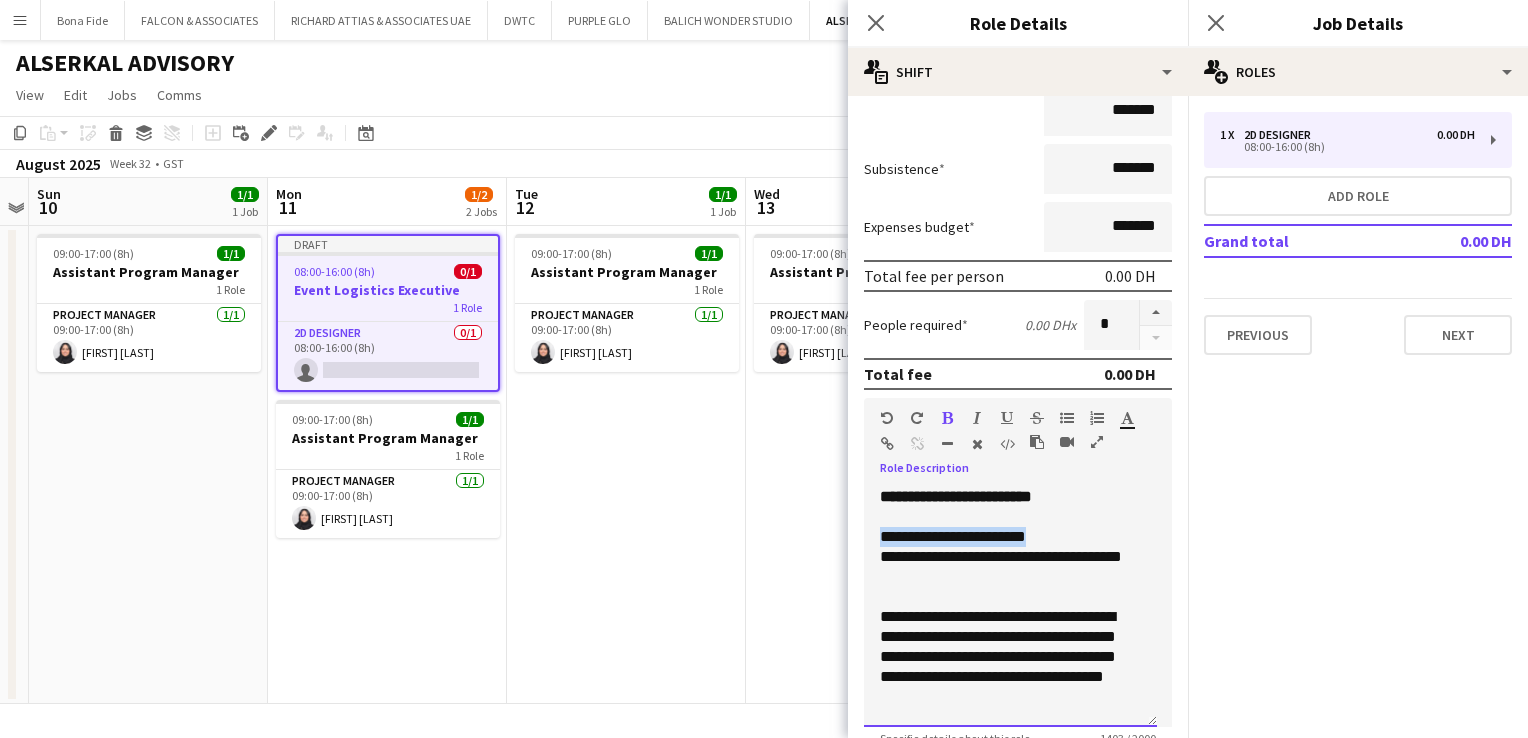 drag, startPoint x: 1043, startPoint y: 533, endPoint x: 877, endPoint y: 530, distance: 166.0271 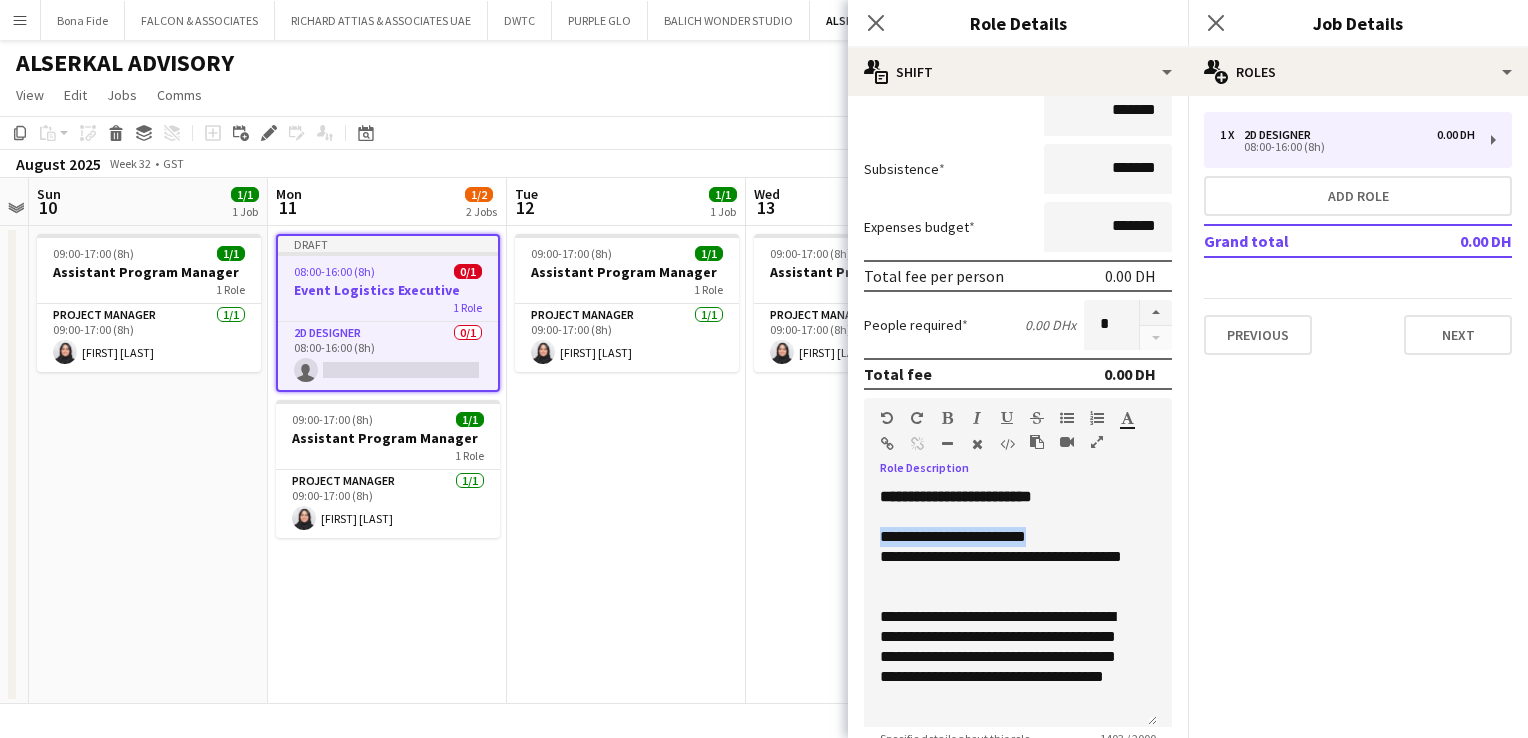 click at bounding box center [947, 418] 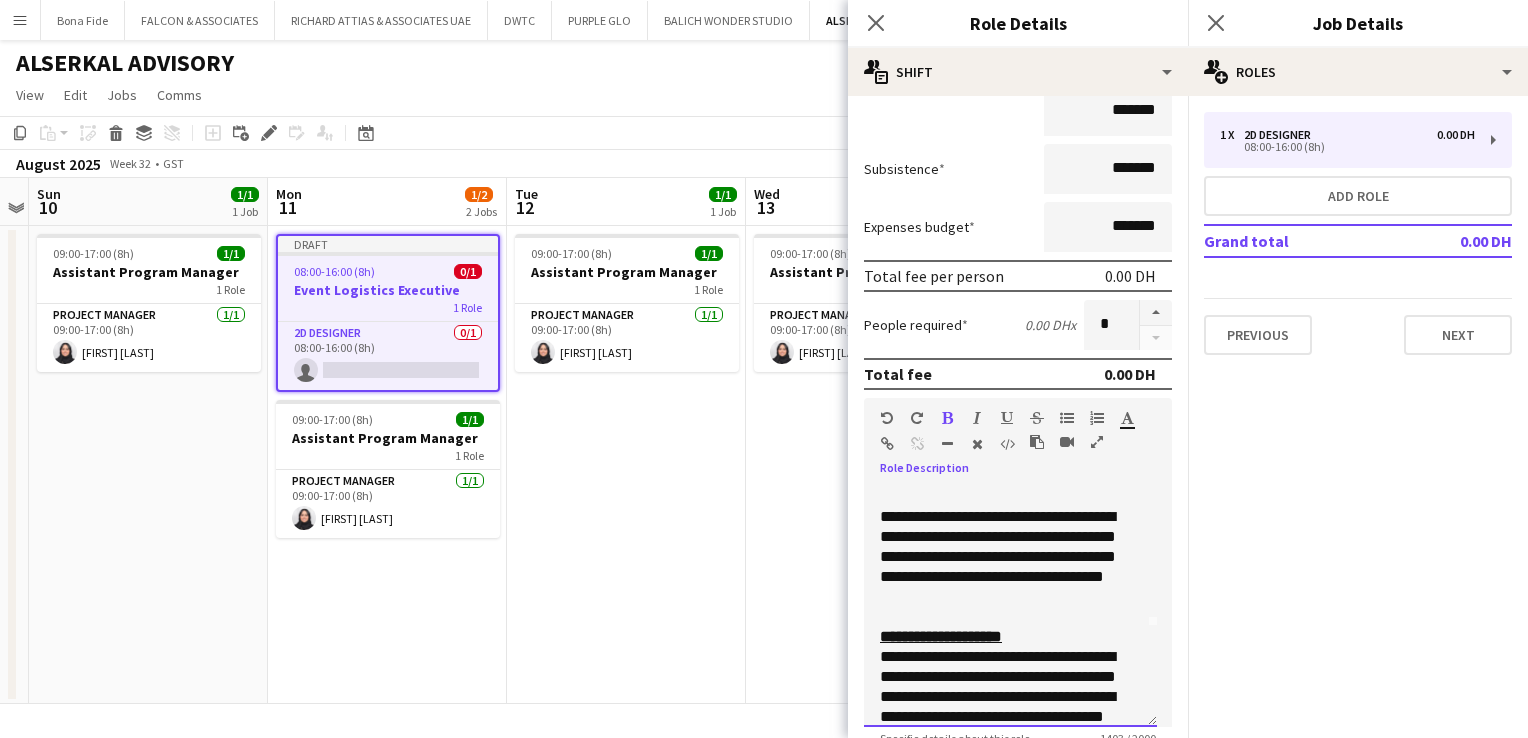 scroll, scrollTop: 200, scrollLeft: 0, axis: vertical 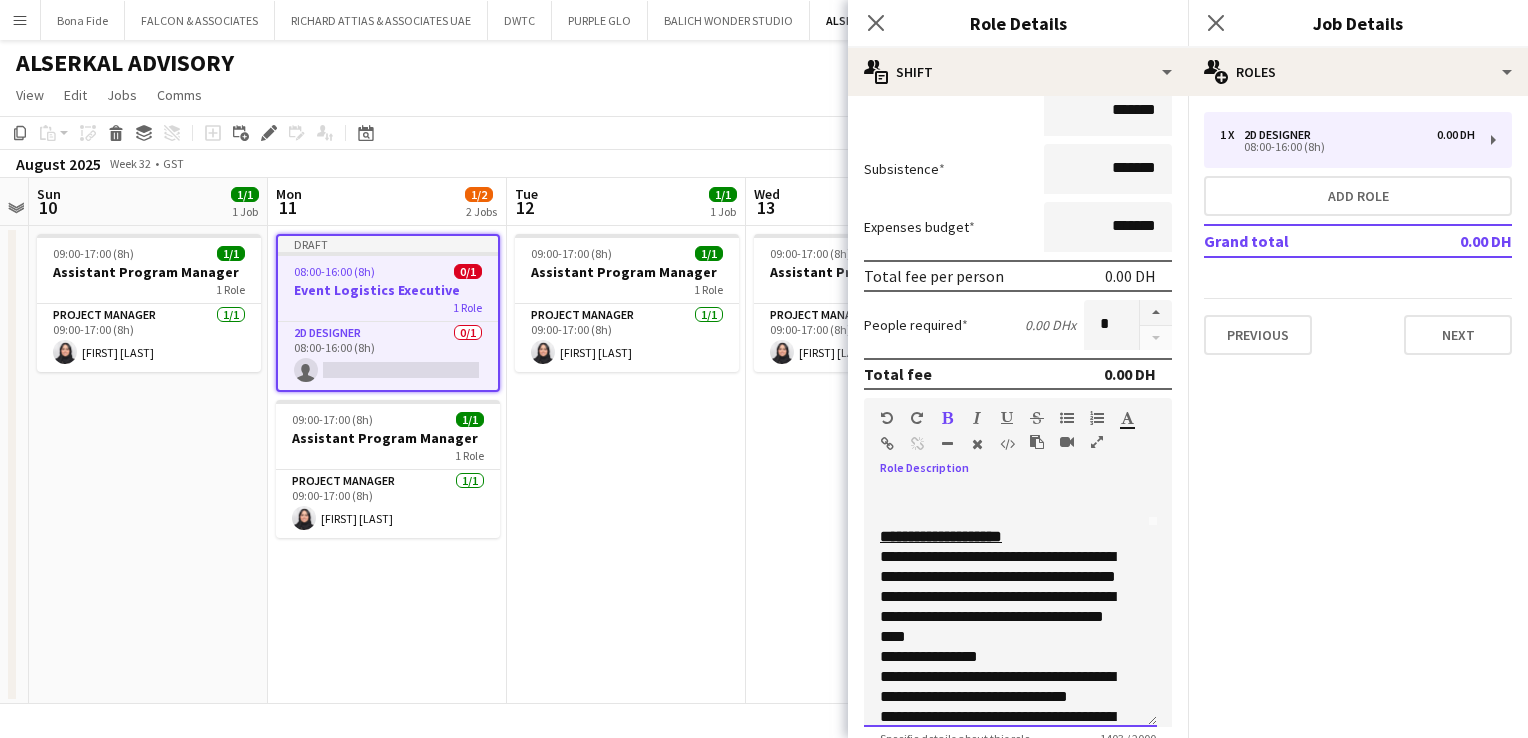 click on "**********" at bounding box center [1003, 977] 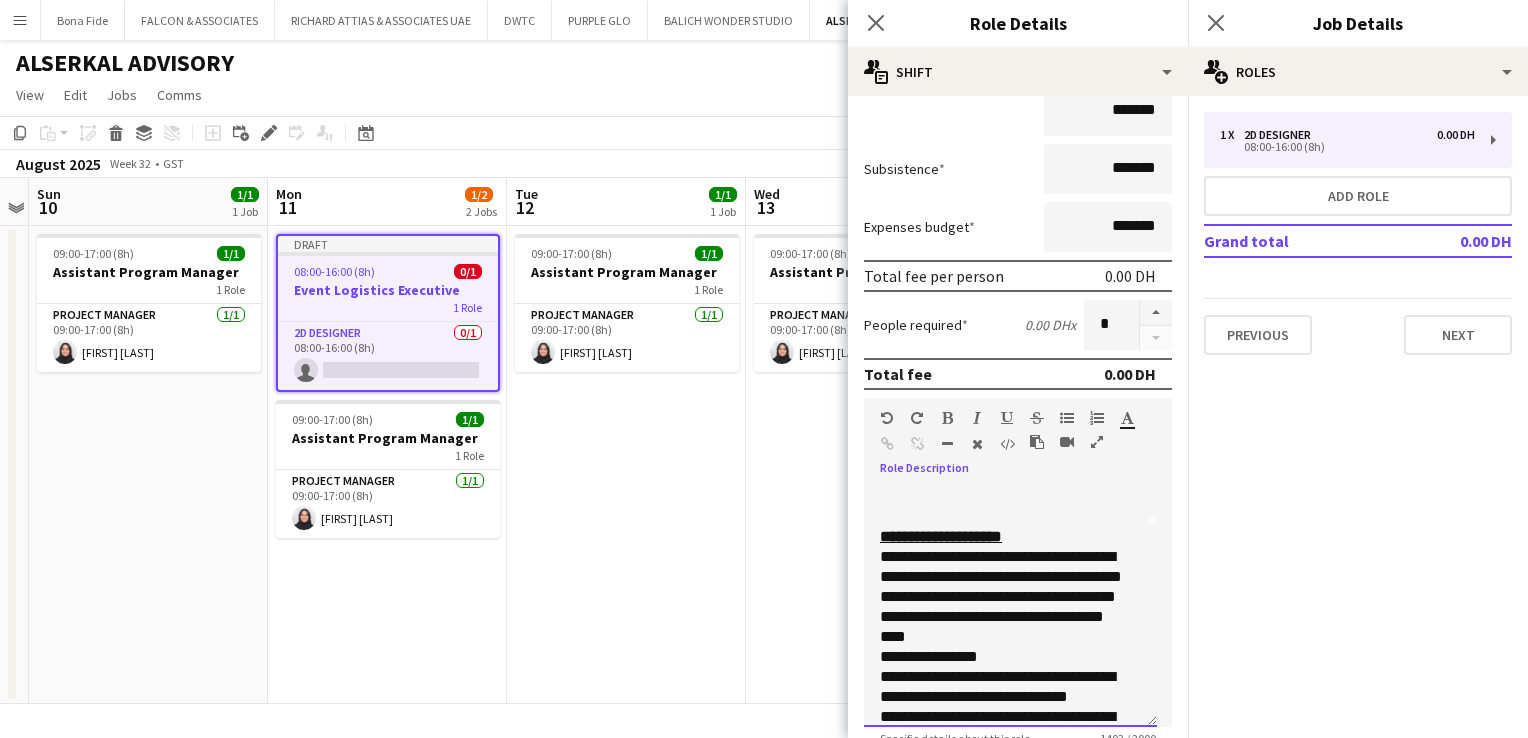 click on "**********" at bounding box center [1003, 977] 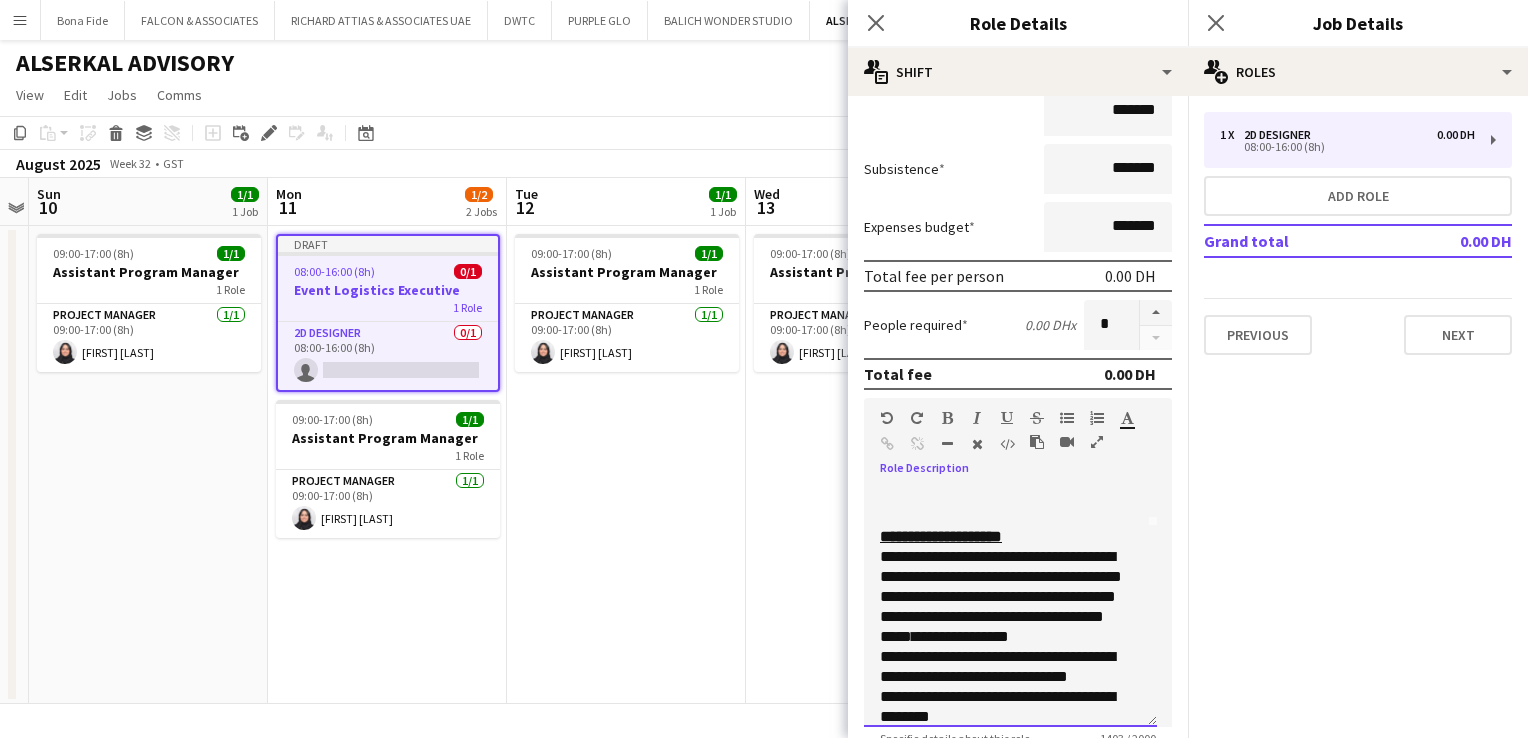 click on "**********" at bounding box center (1003, 967) 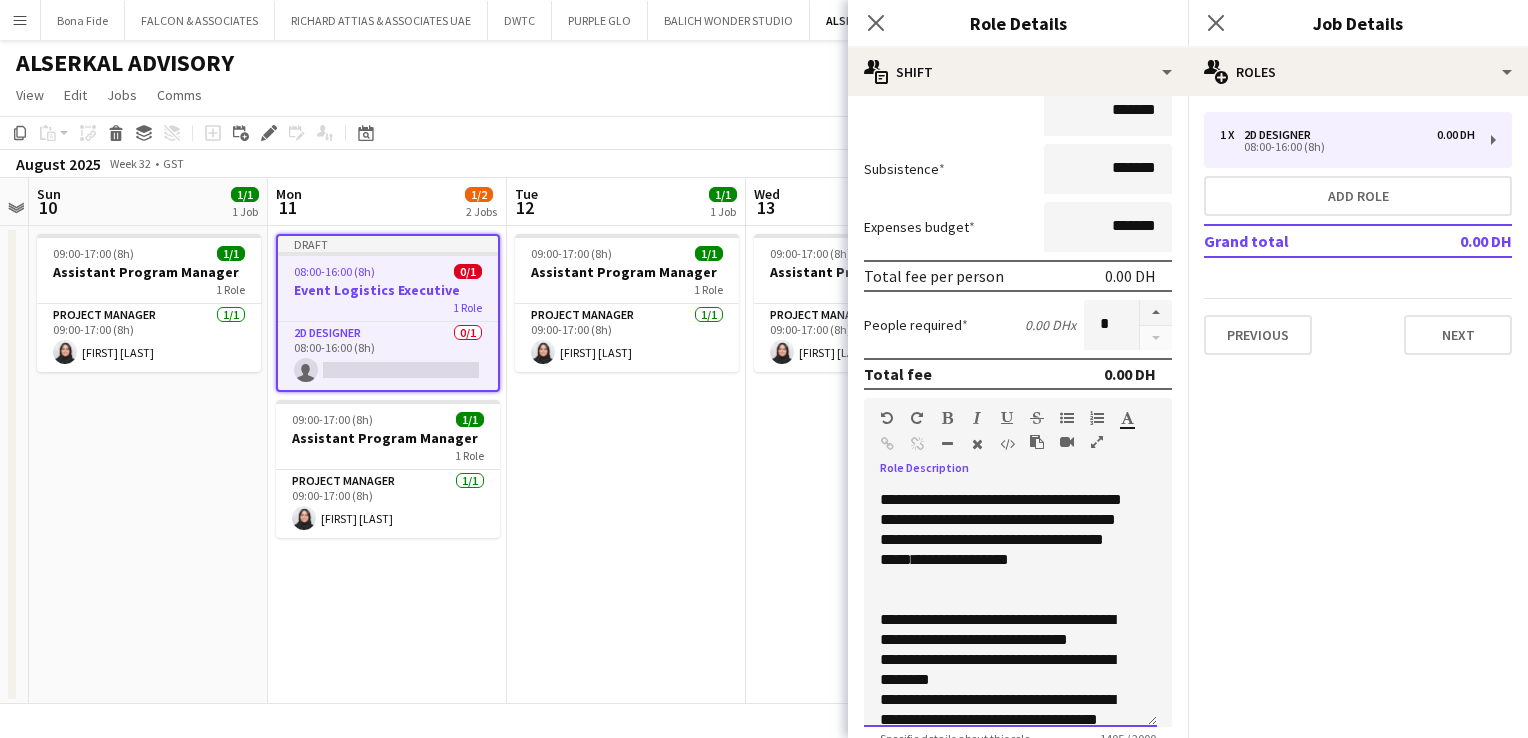 scroll, scrollTop: 400, scrollLeft: 0, axis: vertical 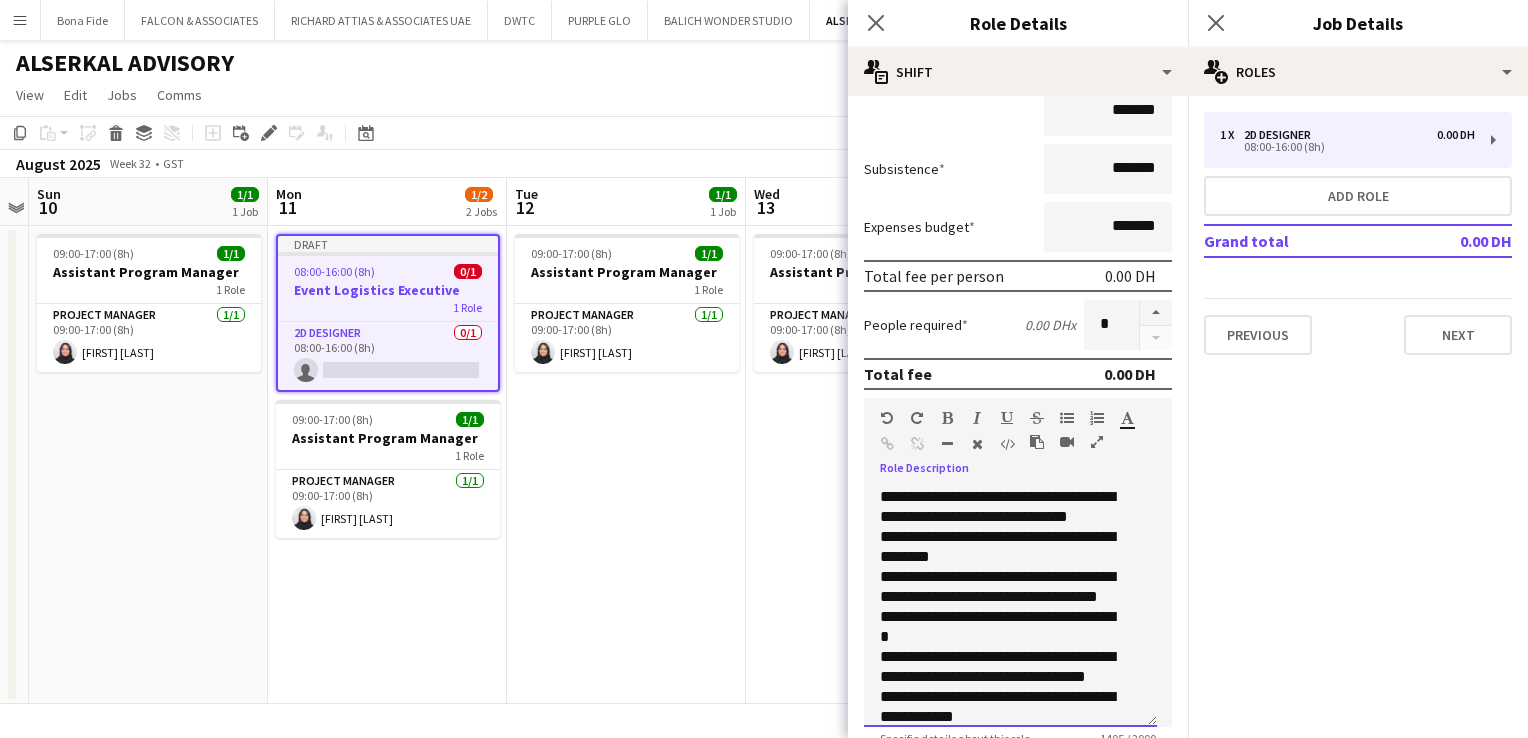 click on "**********" at bounding box center (1003, 847) 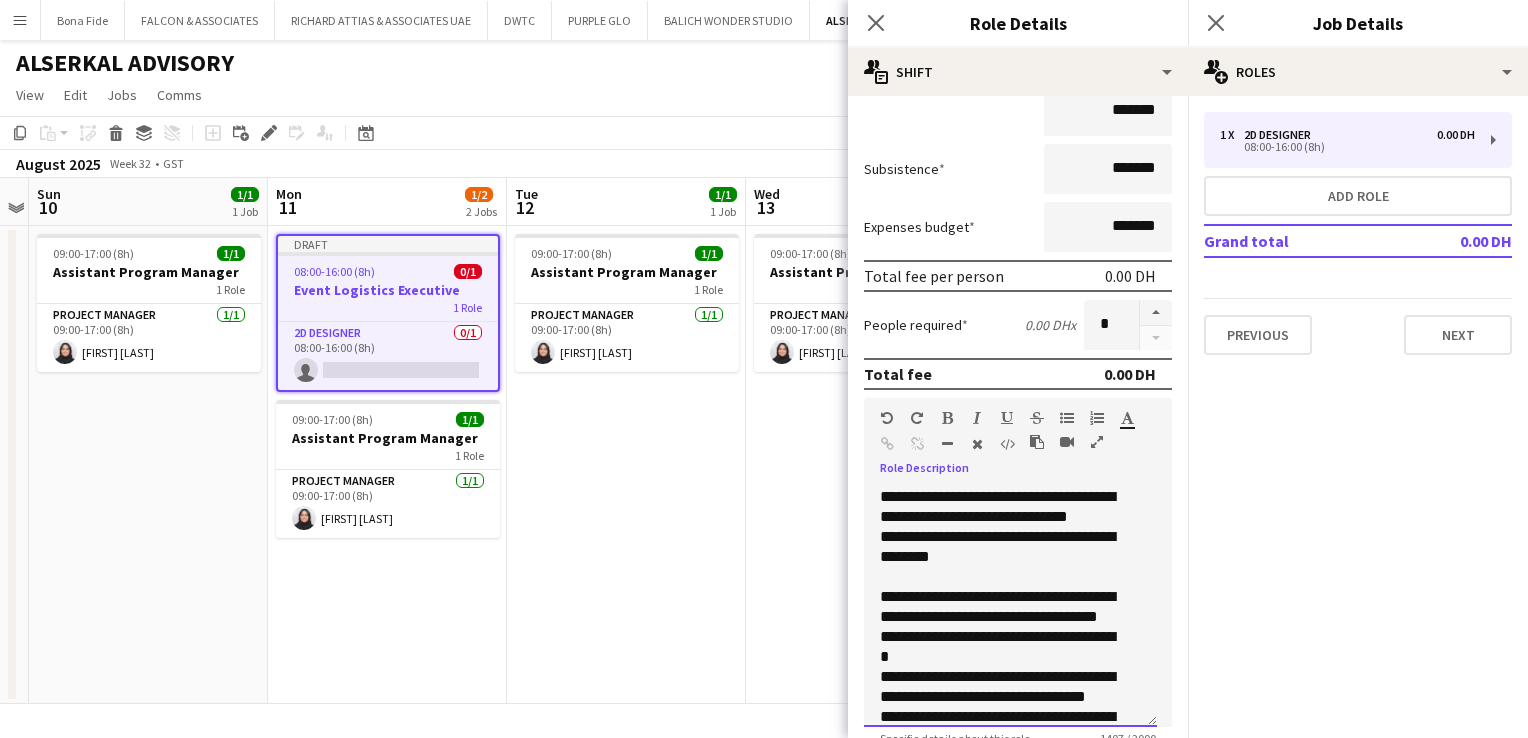 click on "**********" at bounding box center (1003, 907) 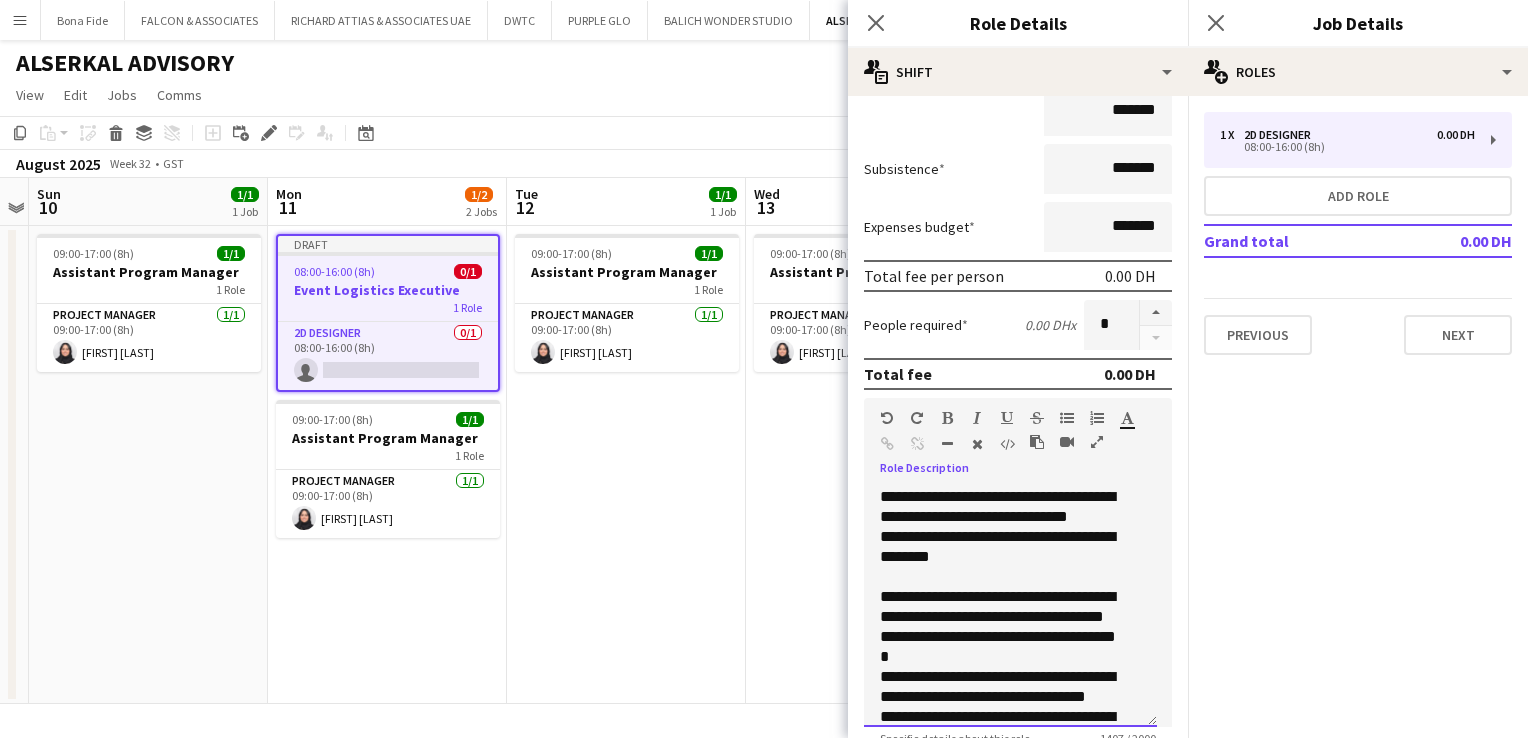click on "**********" at bounding box center (1003, 897) 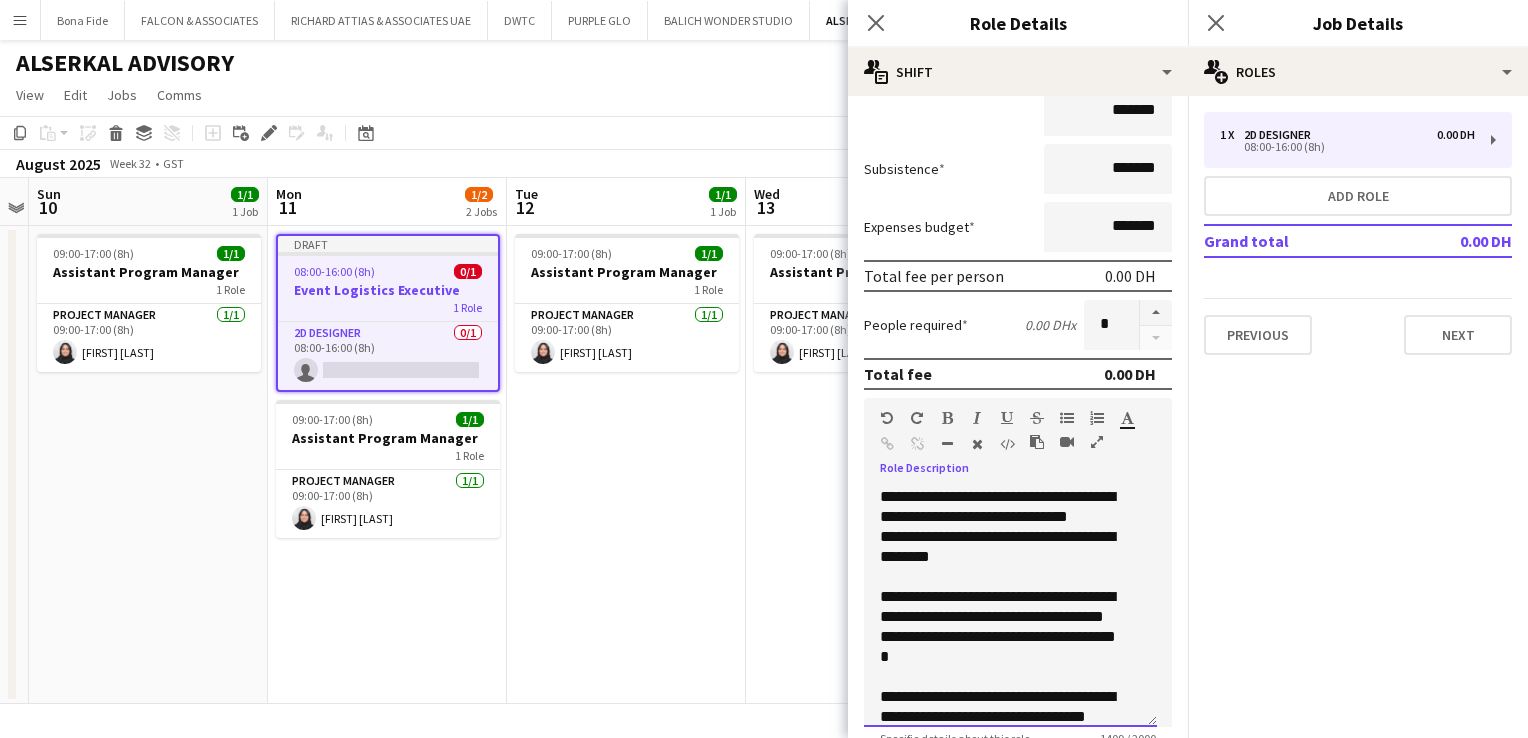 scroll, scrollTop: 600, scrollLeft: 0, axis: vertical 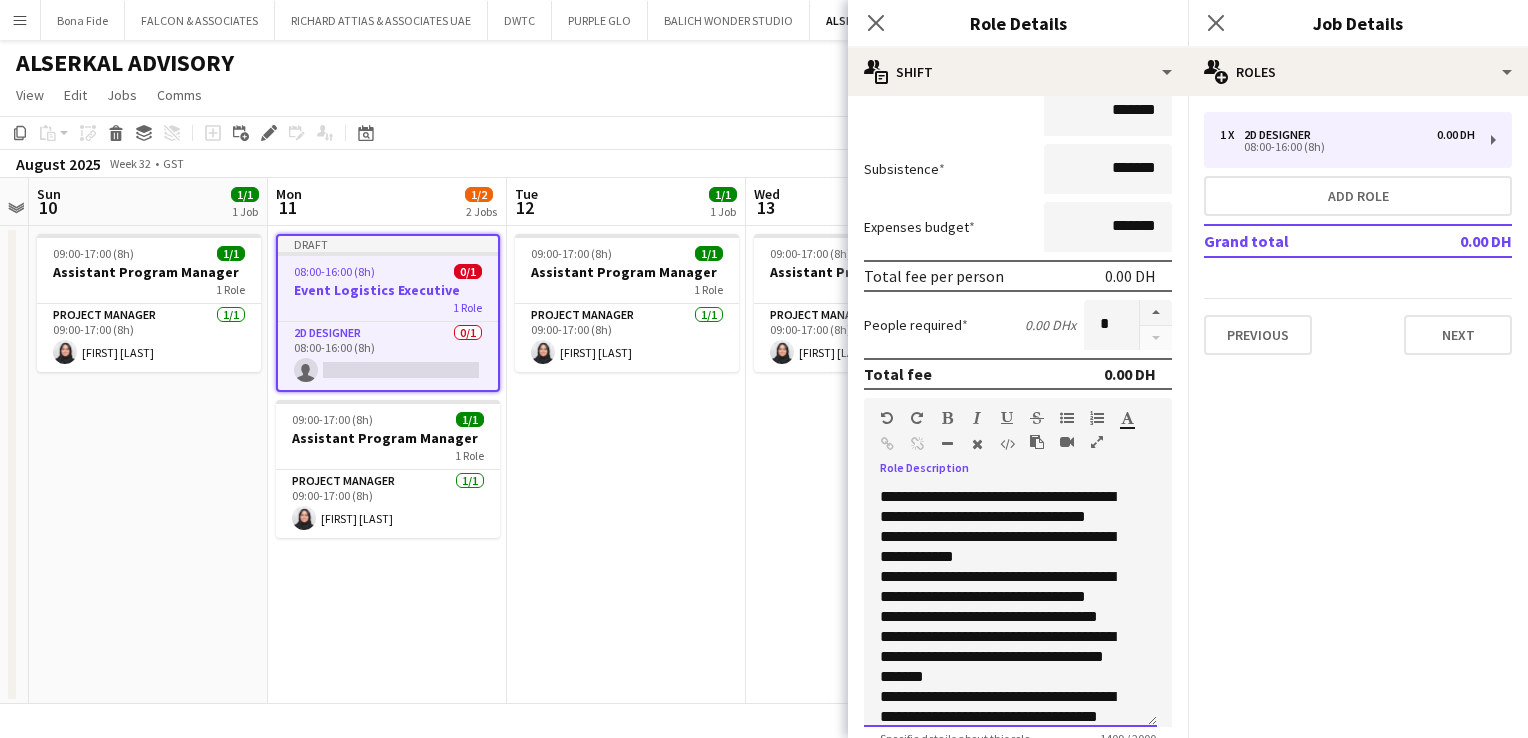 click on "**********" at bounding box center [1003, 757] 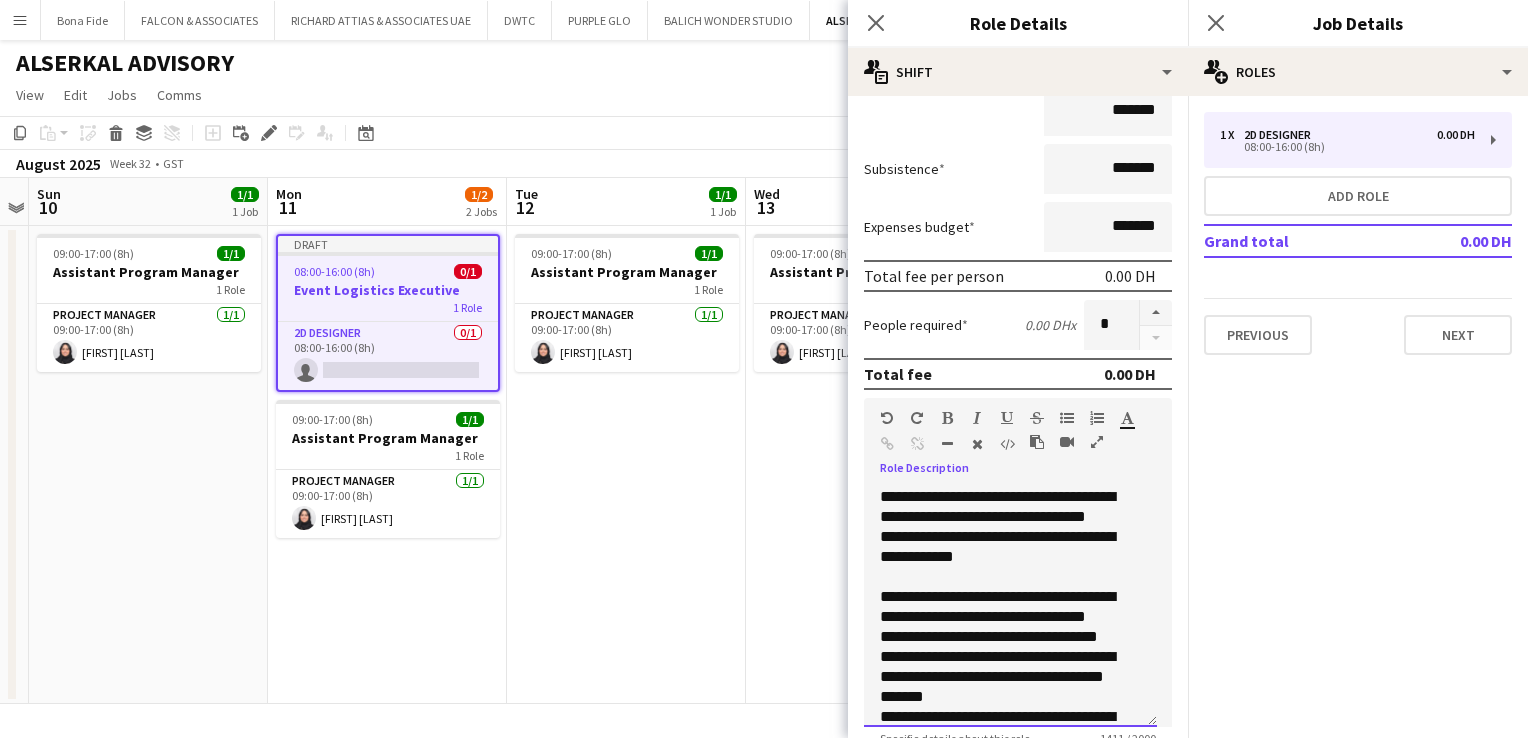 click on "**********" at bounding box center (1003, 817) 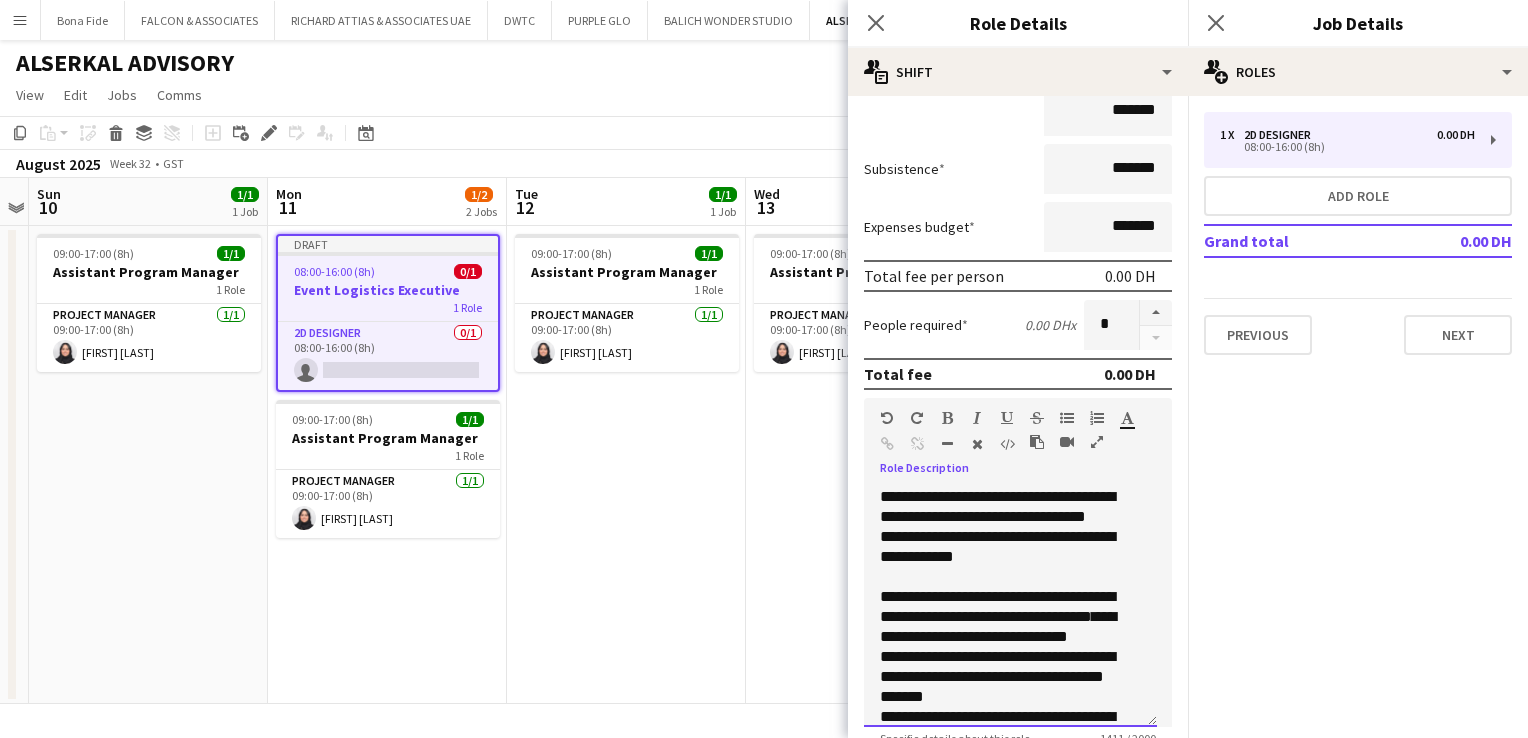 click on "**********" at bounding box center [1003, 817] 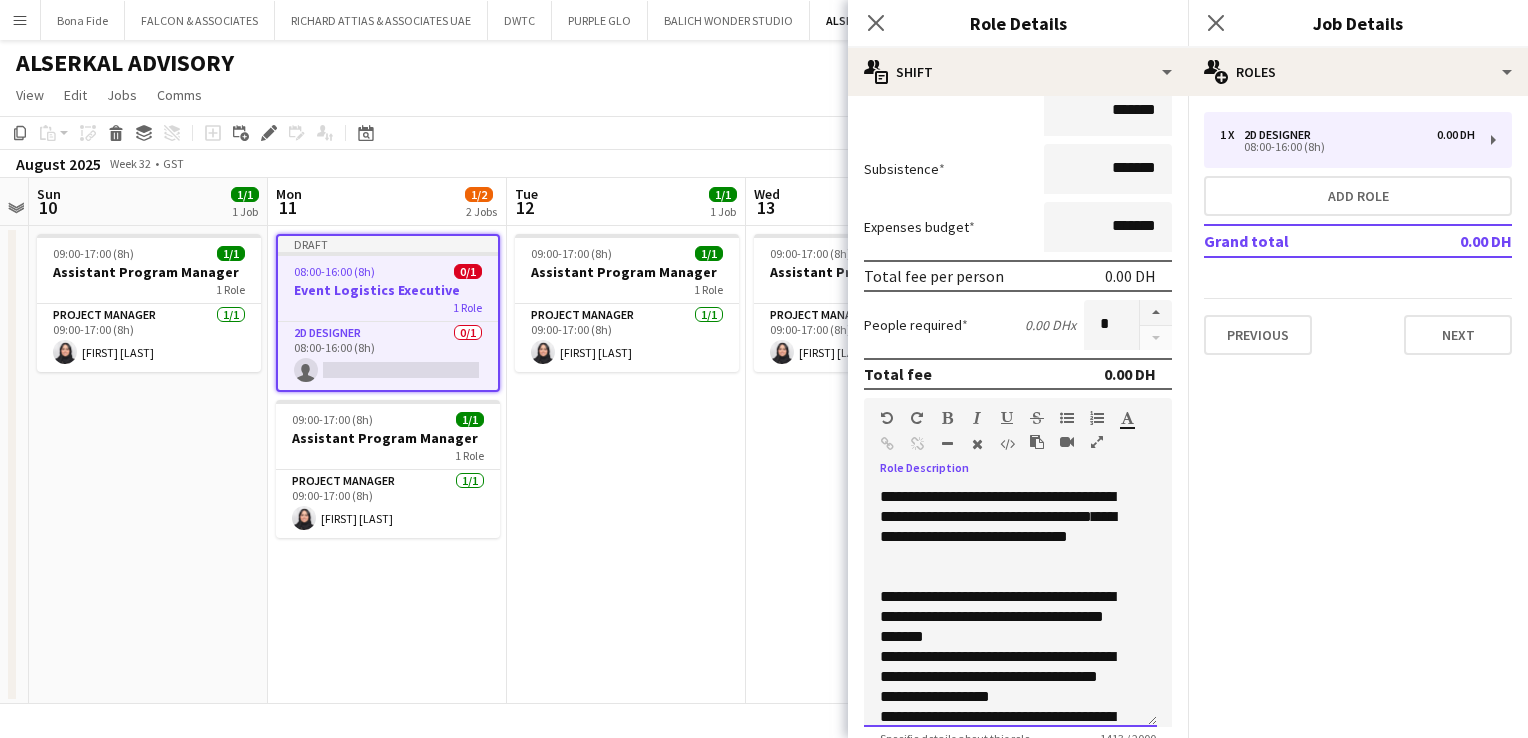 scroll, scrollTop: 800, scrollLeft: 0, axis: vertical 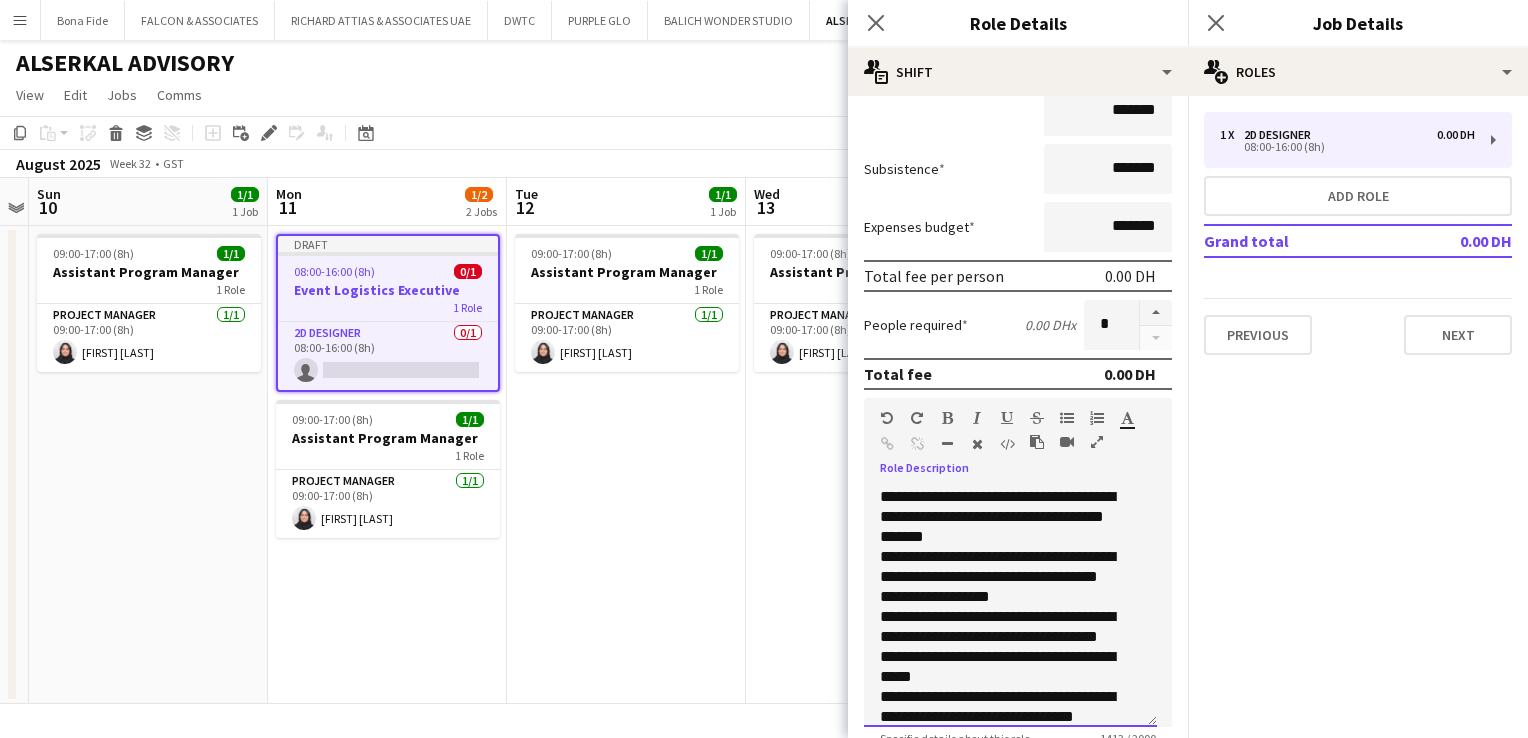 click on "**********" at bounding box center [1010, 607] 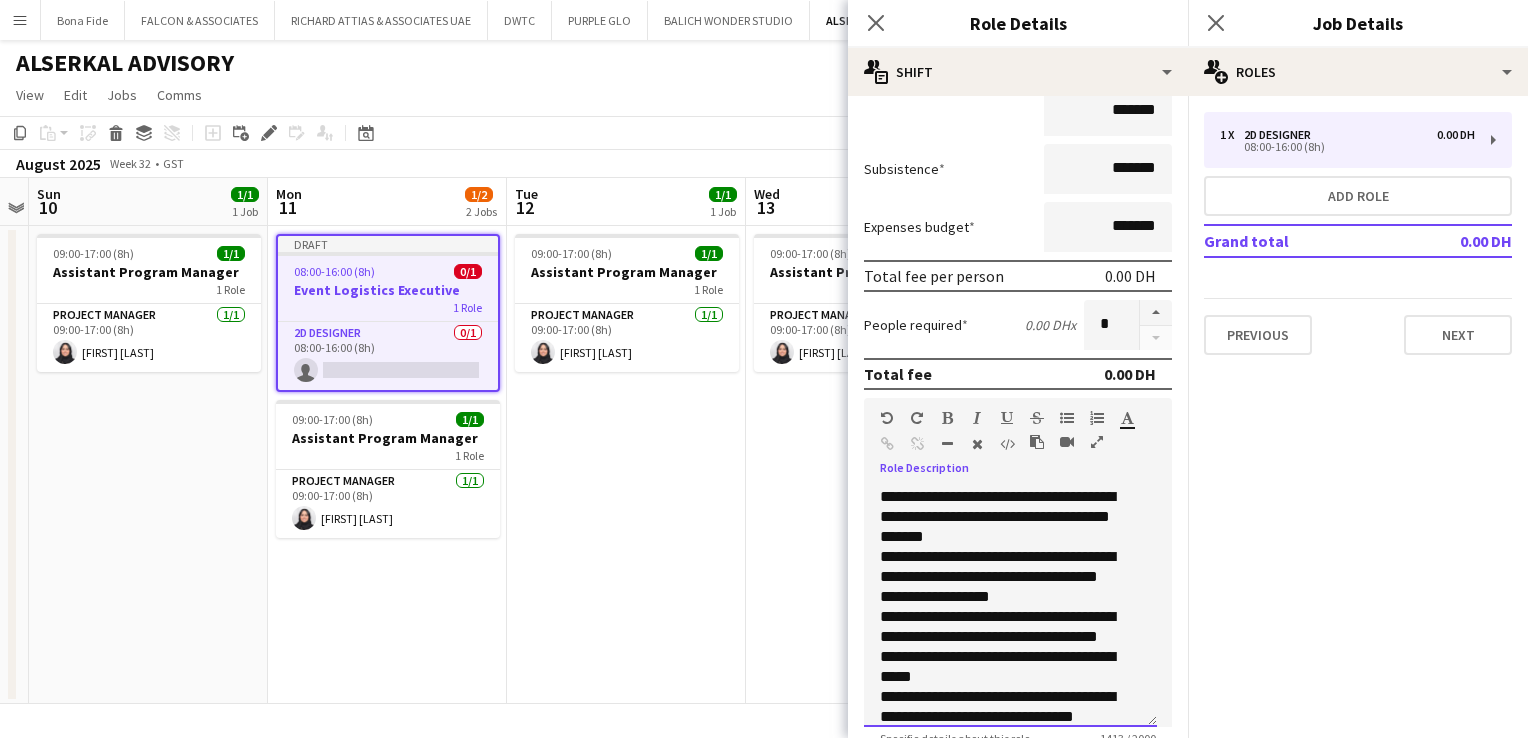 click on "**********" at bounding box center (1003, 667) 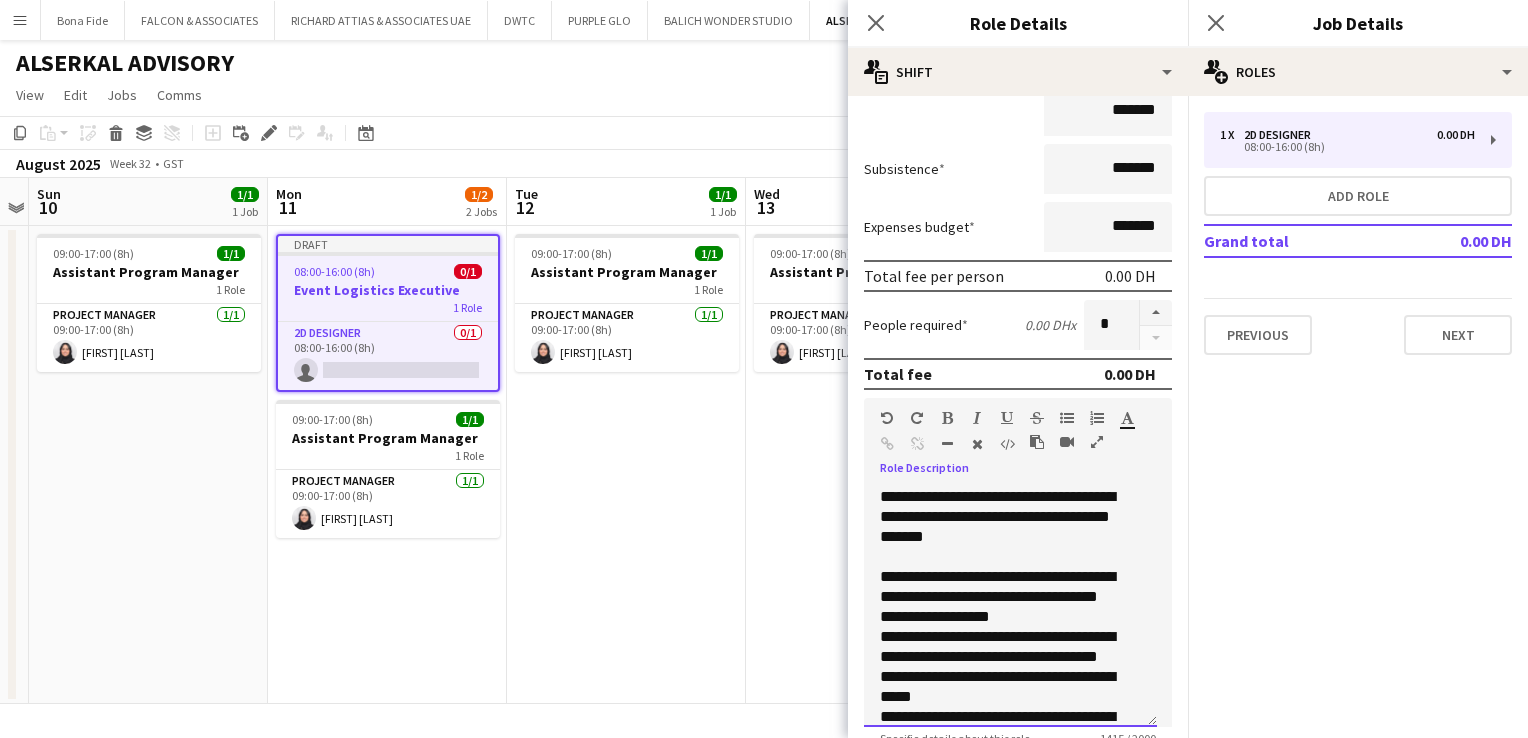 click on "**********" at bounding box center (1010, 607) 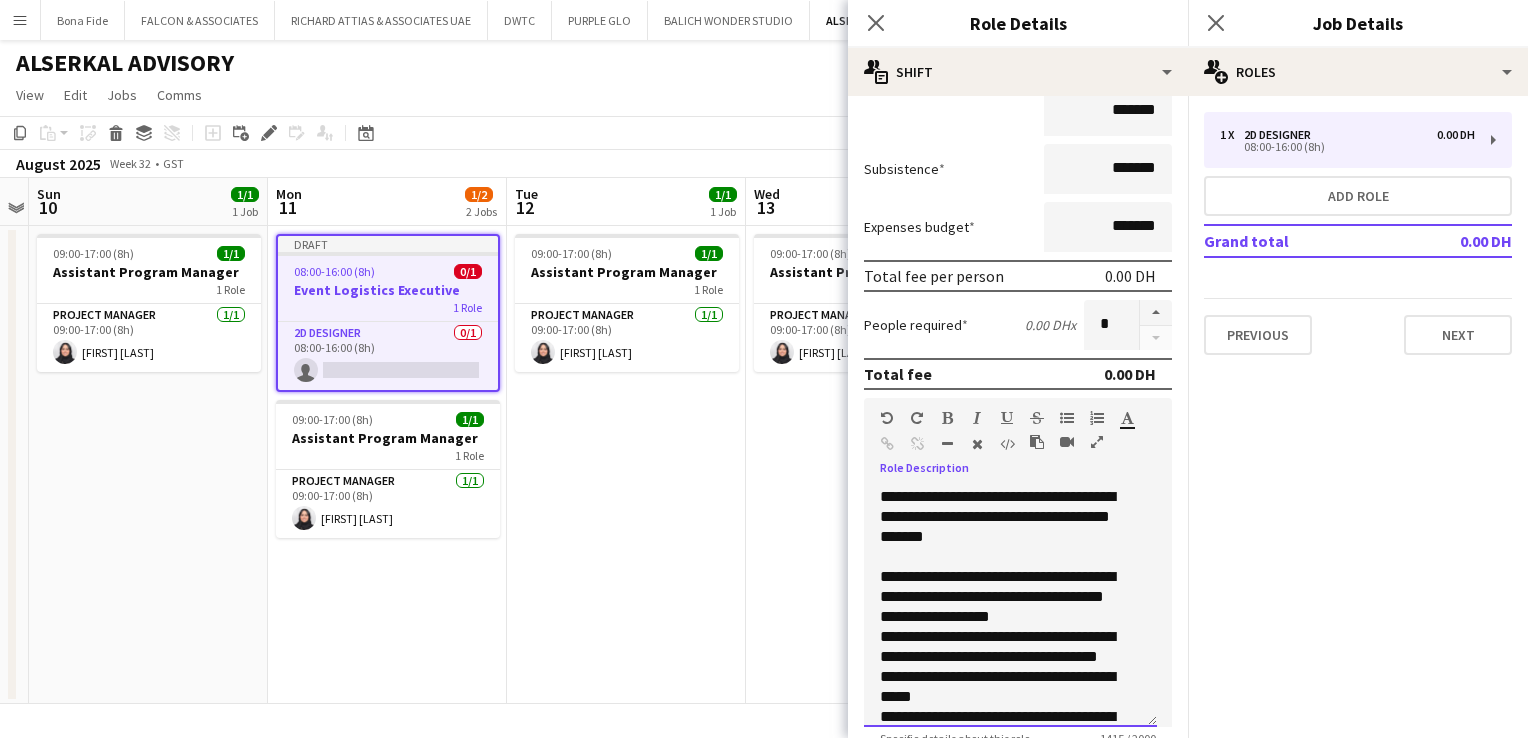 click on "**********" at bounding box center (1010, 607) 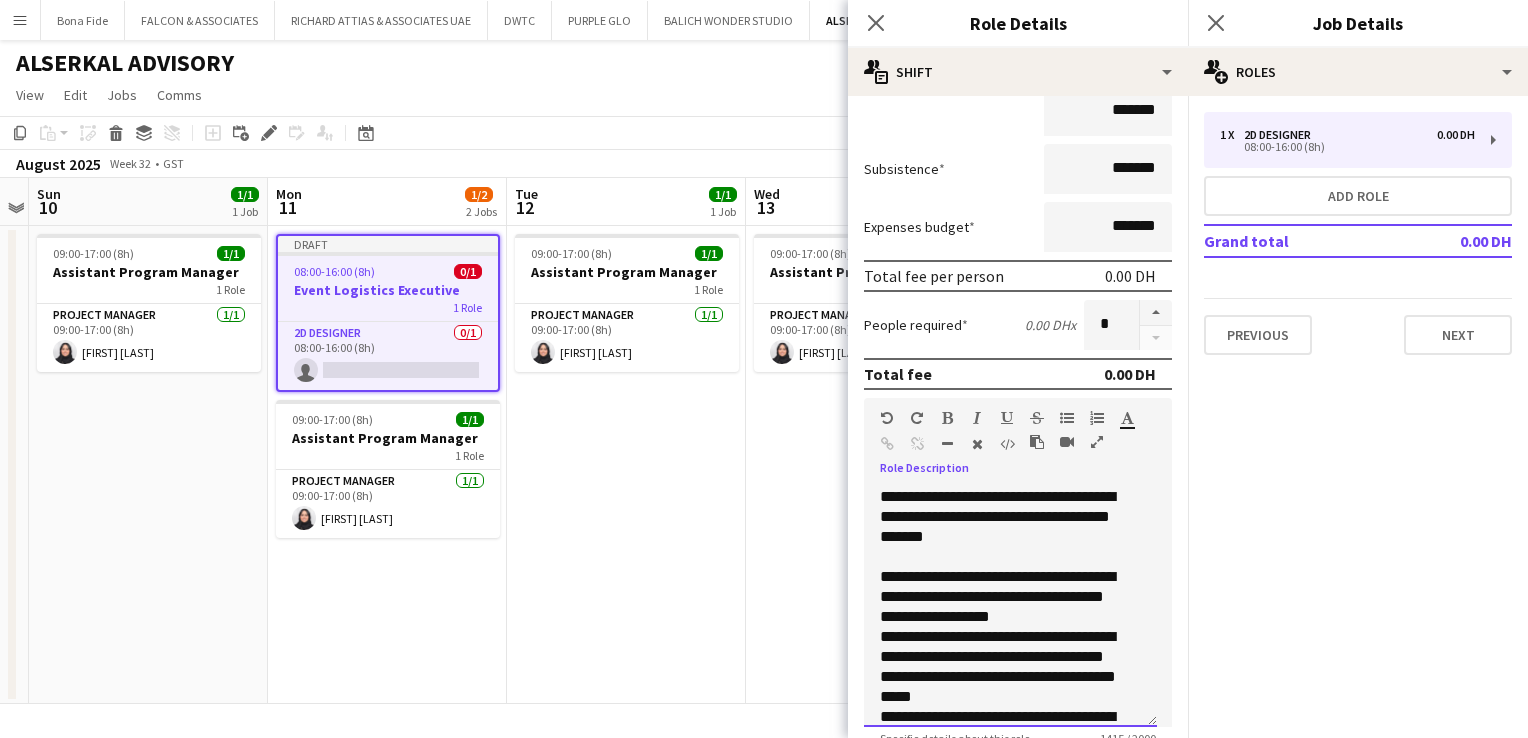 scroll, scrollTop: 900, scrollLeft: 0, axis: vertical 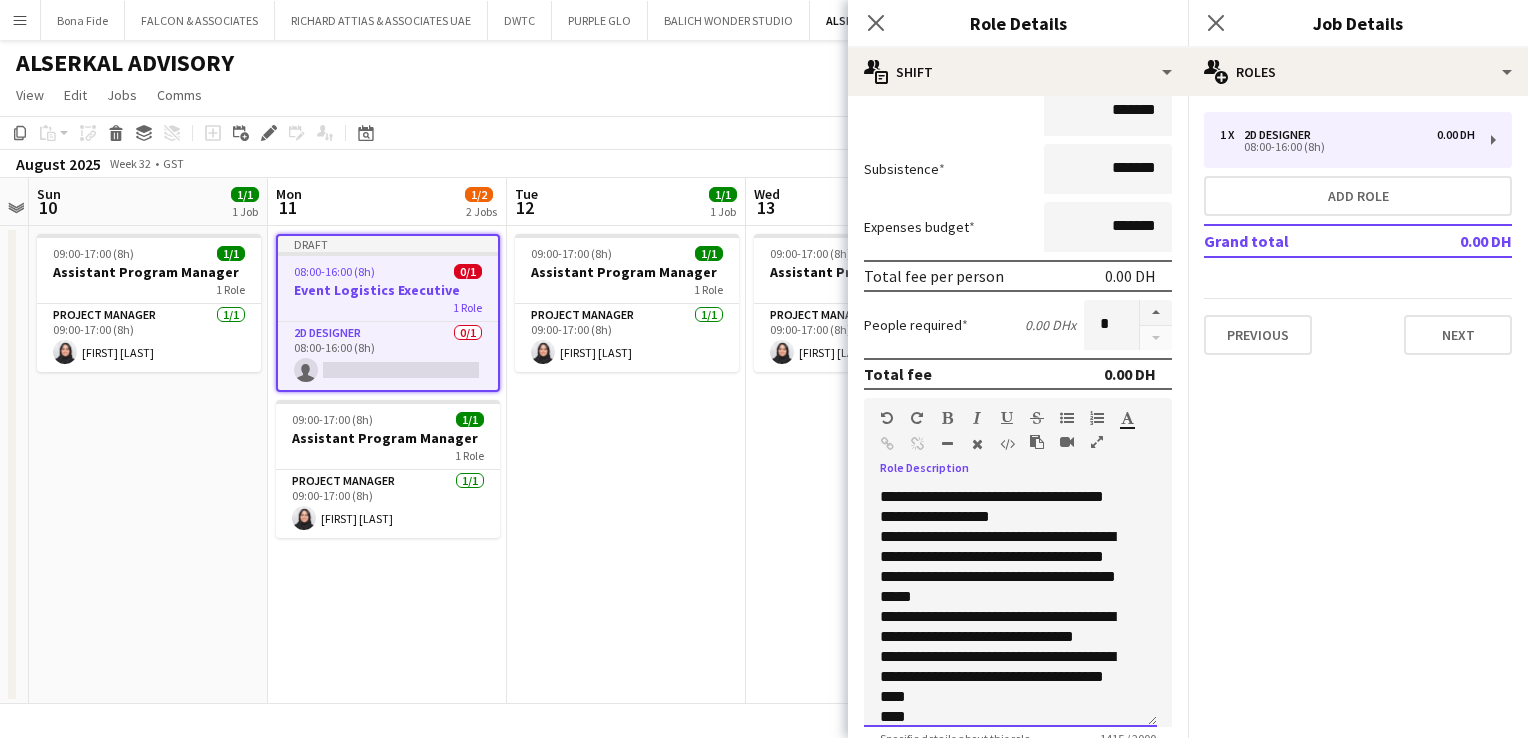 click on "**********" at bounding box center [1010, 607] 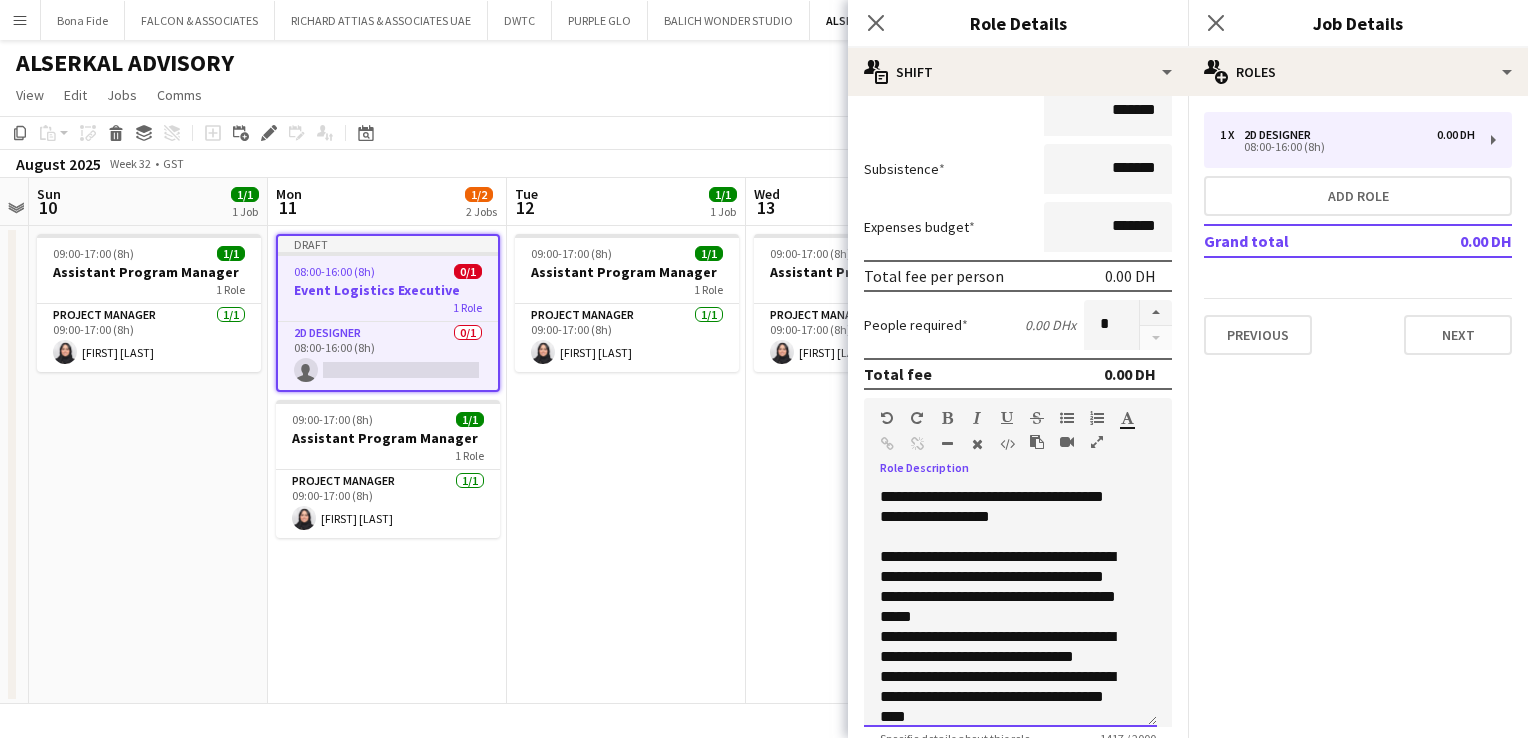click on "**********" at bounding box center (1003, 647) 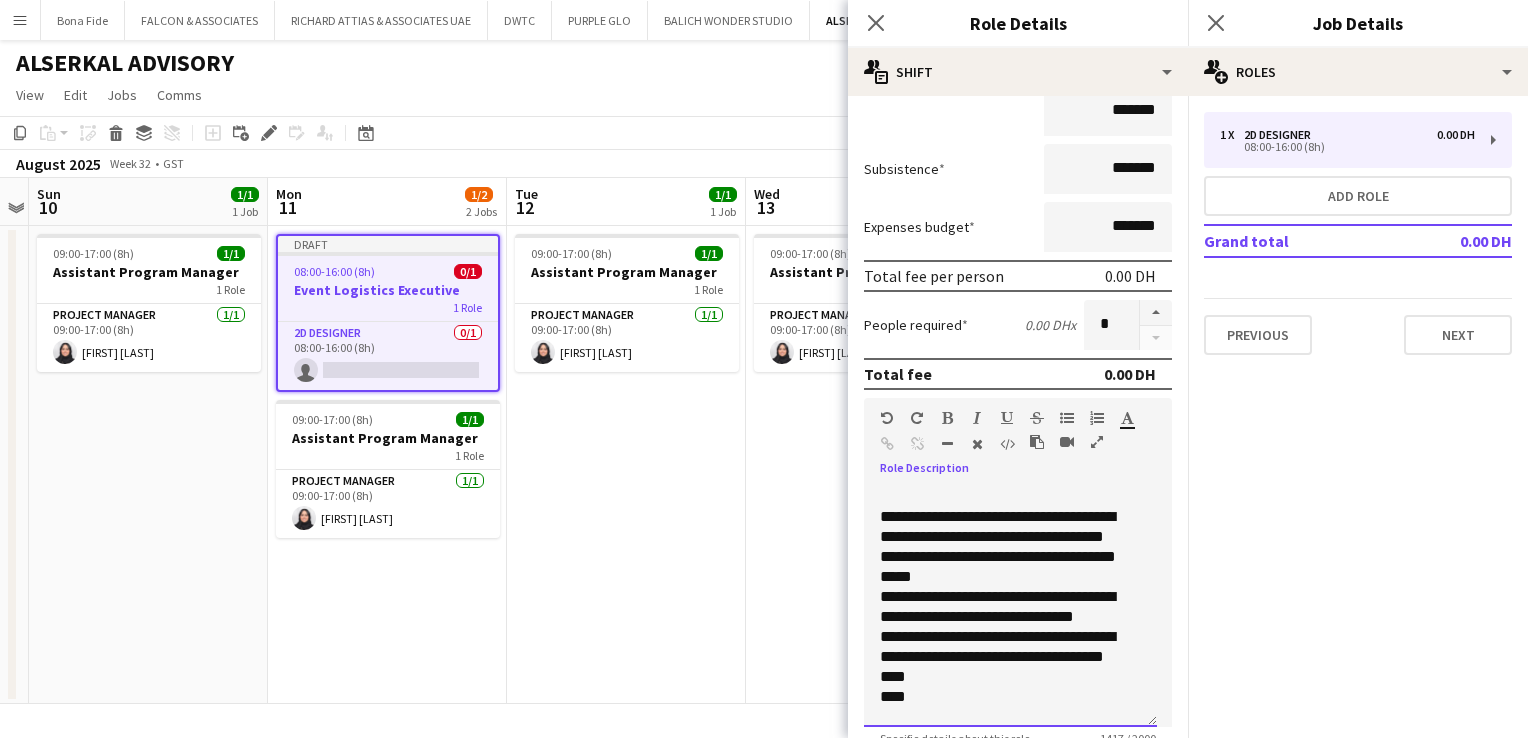 scroll, scrollTop: 955, scrollLeft: 0, axis: vertical 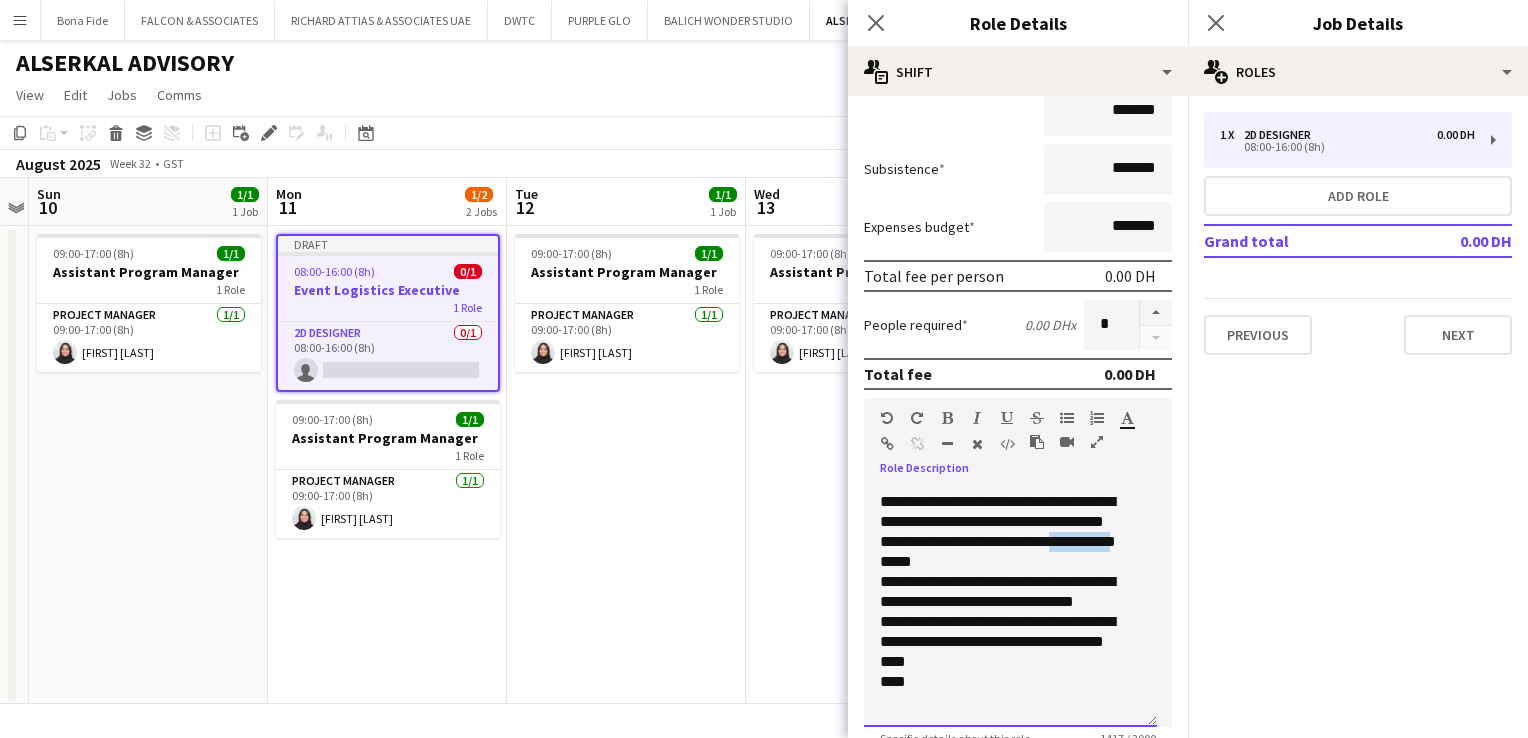 drag, startPoint x: 943, startPoint y: 551, endPoint x: 874, endPoint y: 553, distance: 69.02898 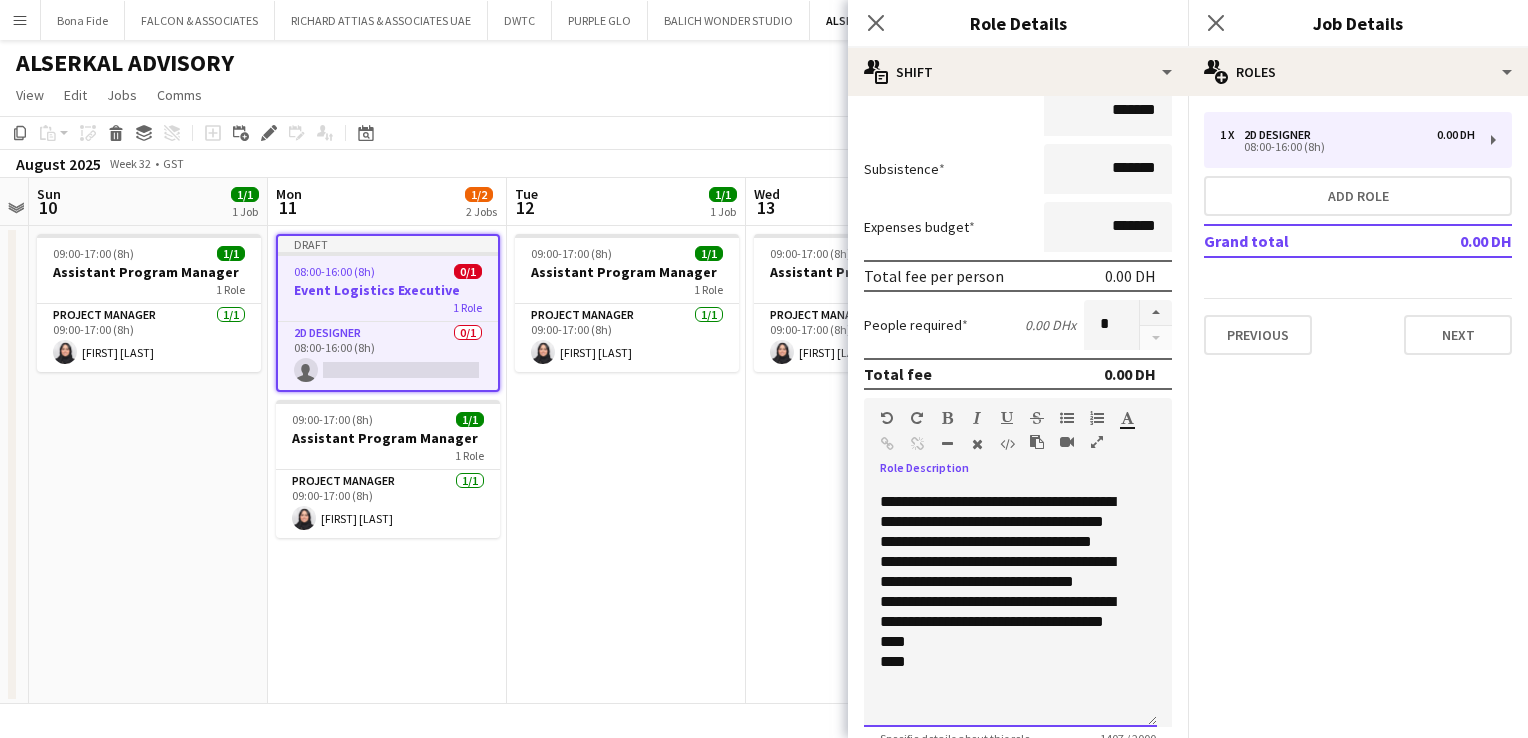click on "**********" at bounding box center [1010, 607] 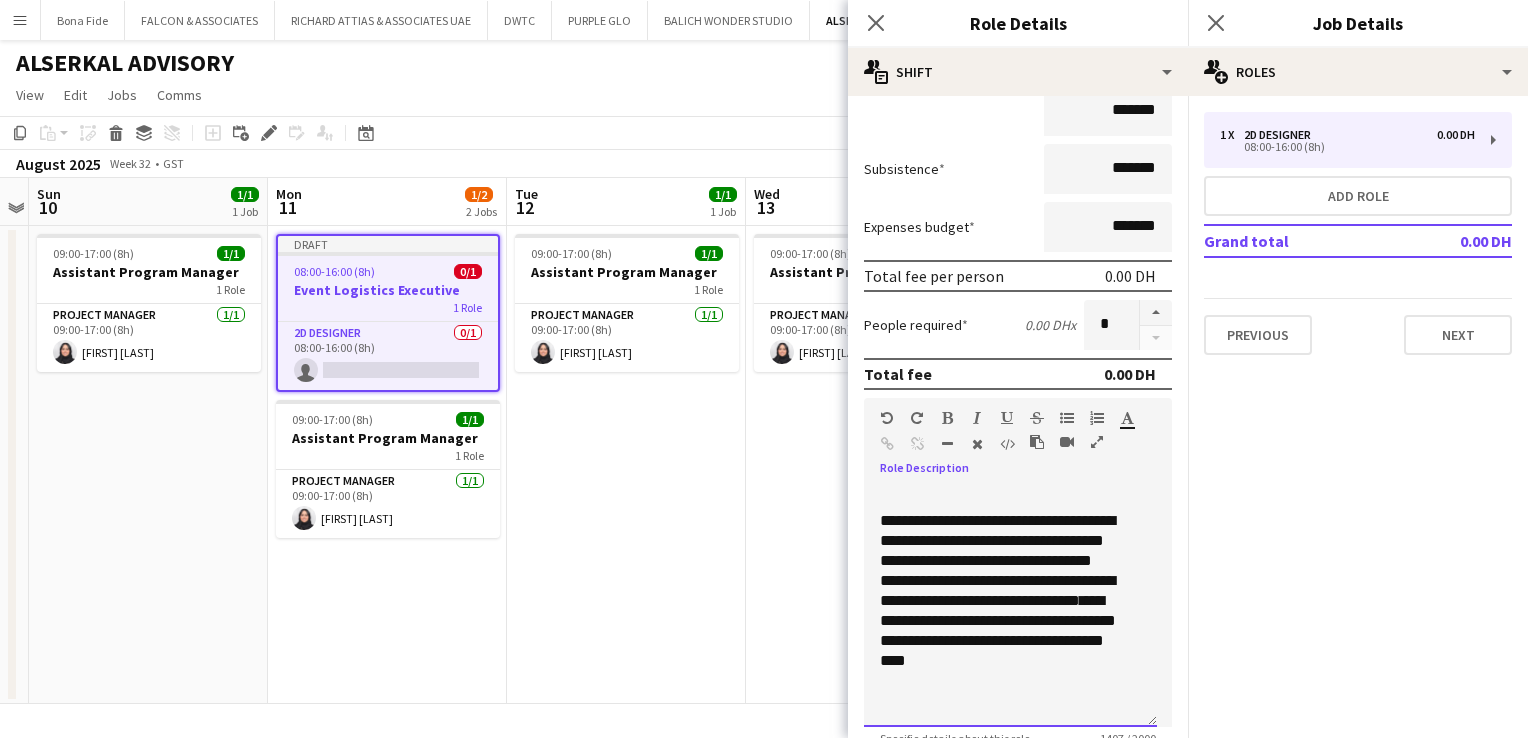 scroll, scrollTop: 935, scrollLeft: 0, axis: vertical 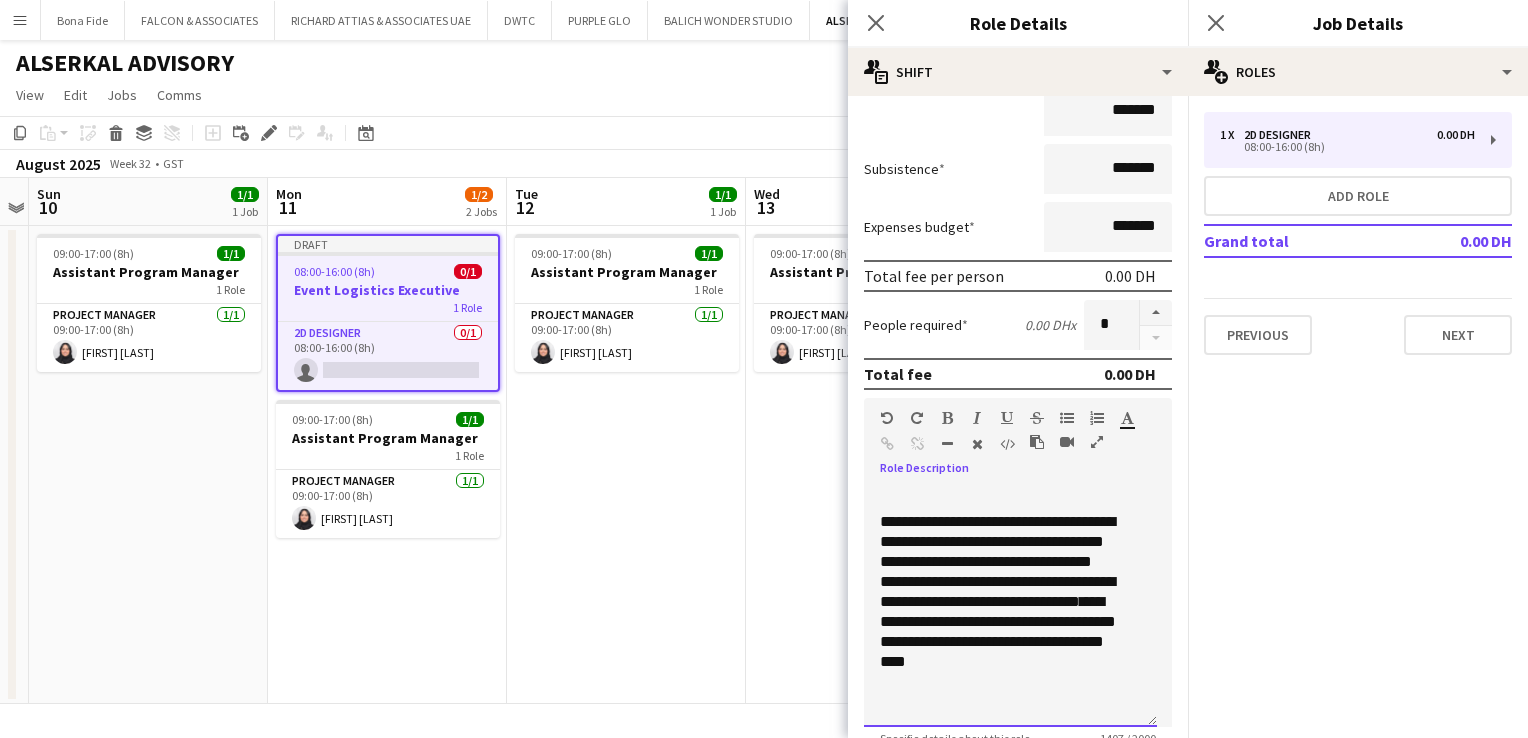 click on "**********" at bounding box center (1003, 602) 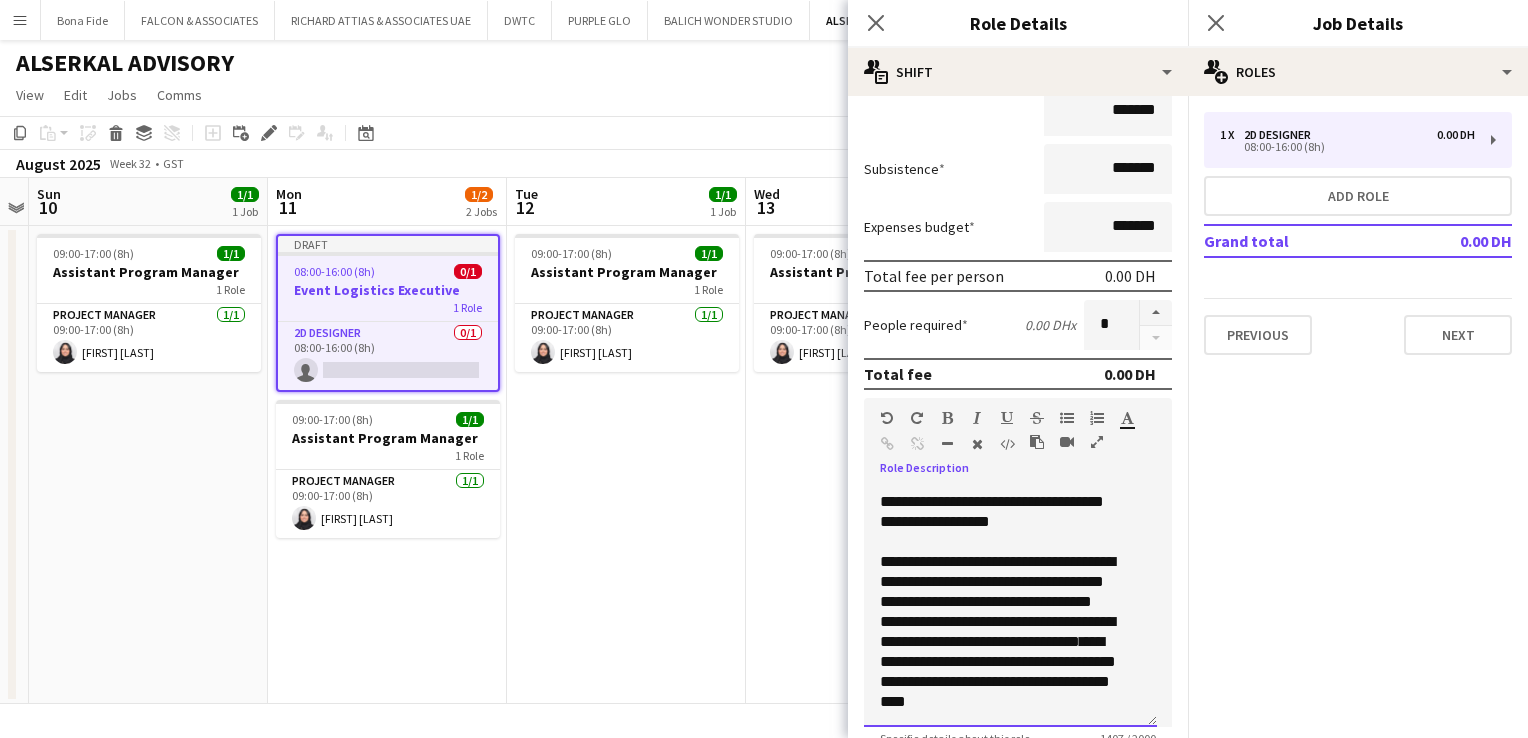 scroll, scrollTop: 915, scrollLeft: 0, axis: vertical 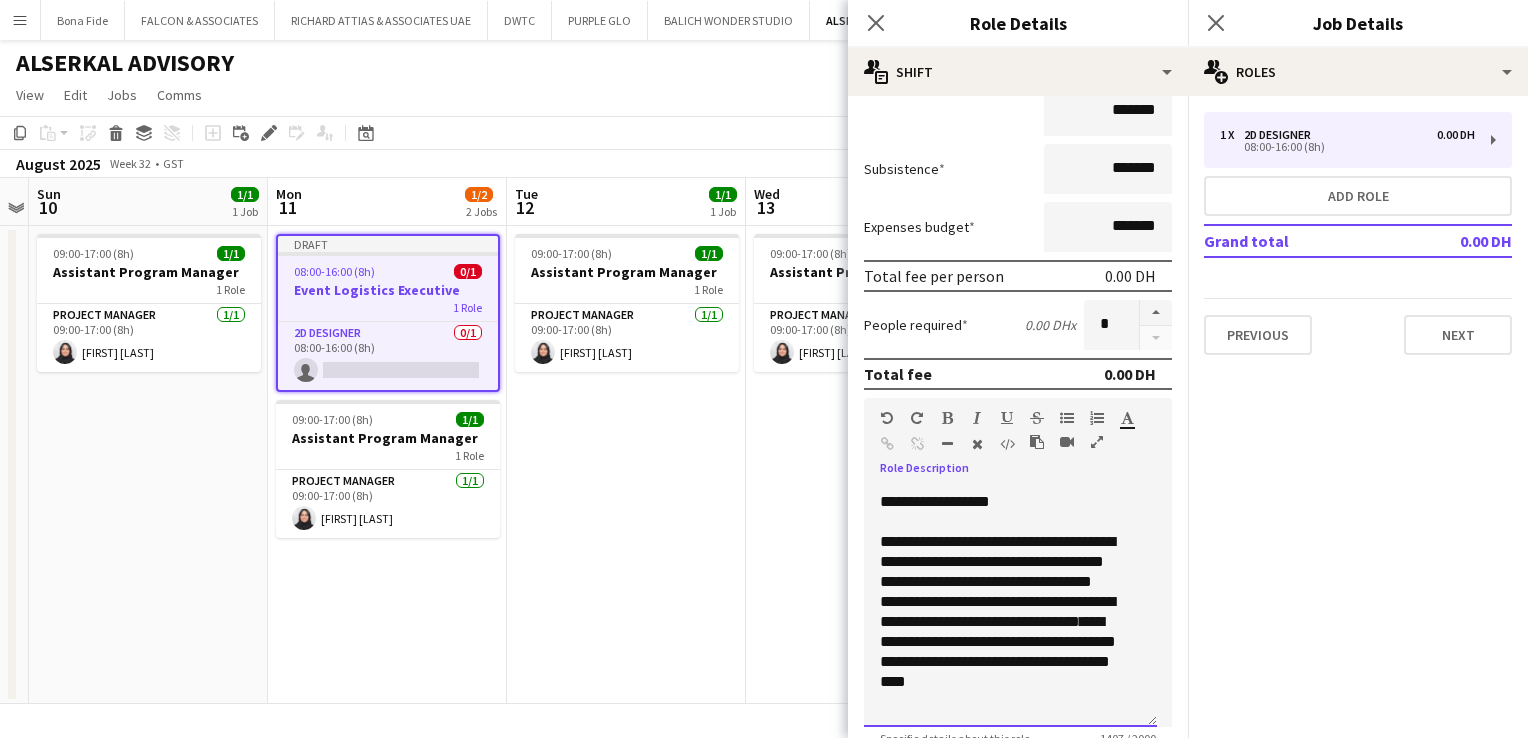 click on "**********" at bounding box center [1003, 612] 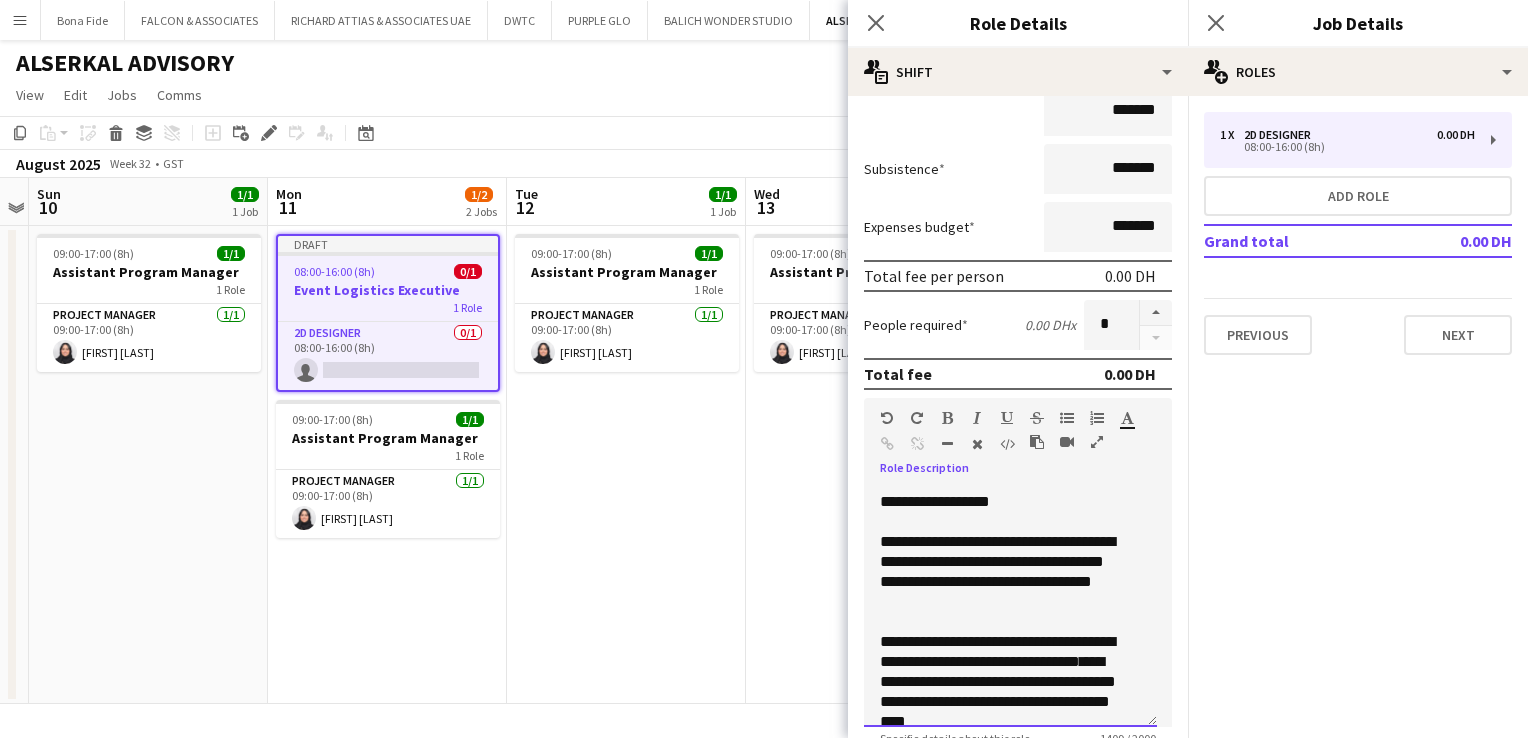 scroll, scrollTop: 935, scrollLeft: 0, axis: vertical 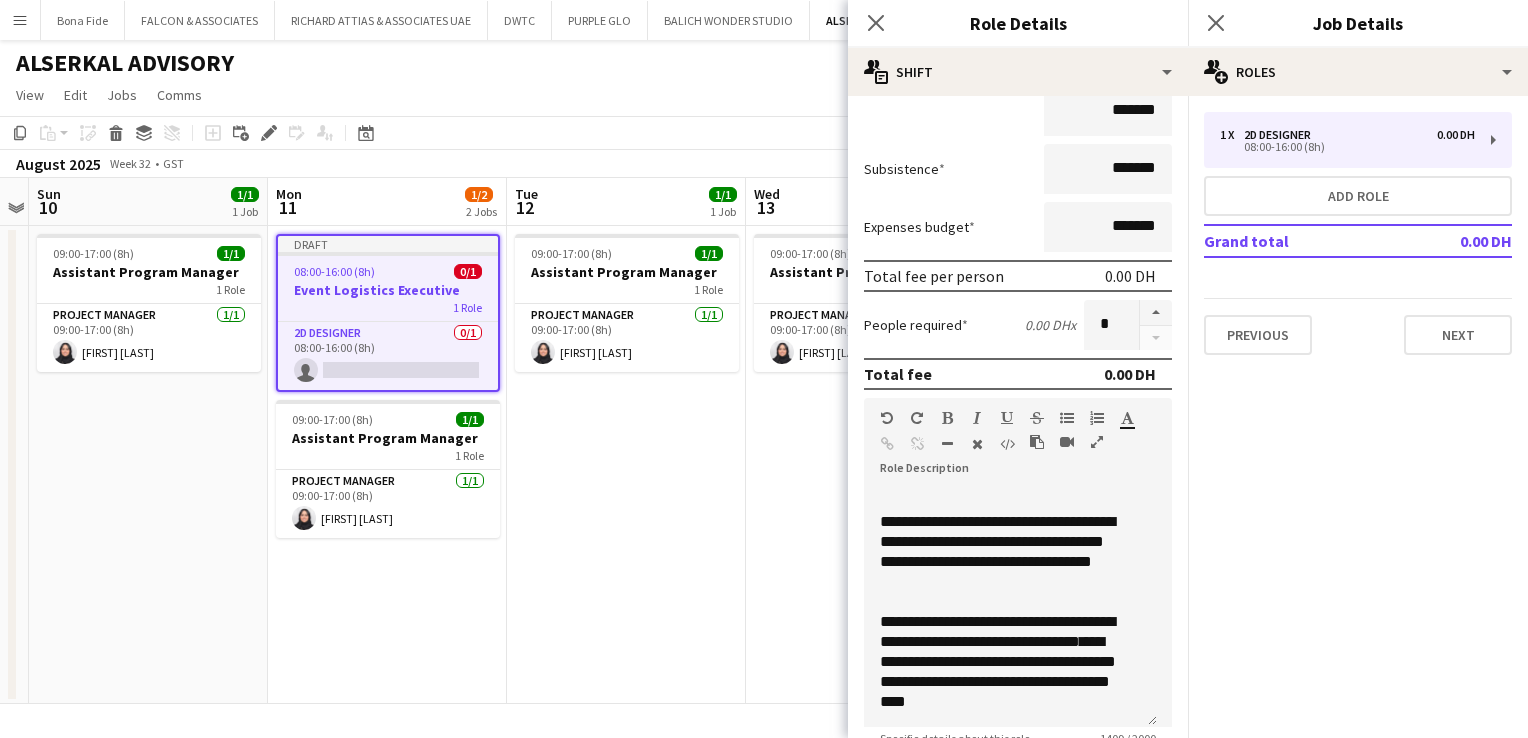 click on "pencil3
General details   1 x   2D Designer   0.00 DH   08:00-16:00 (8h)   Add role   Grand total   0.00 DH   Previous   Next" 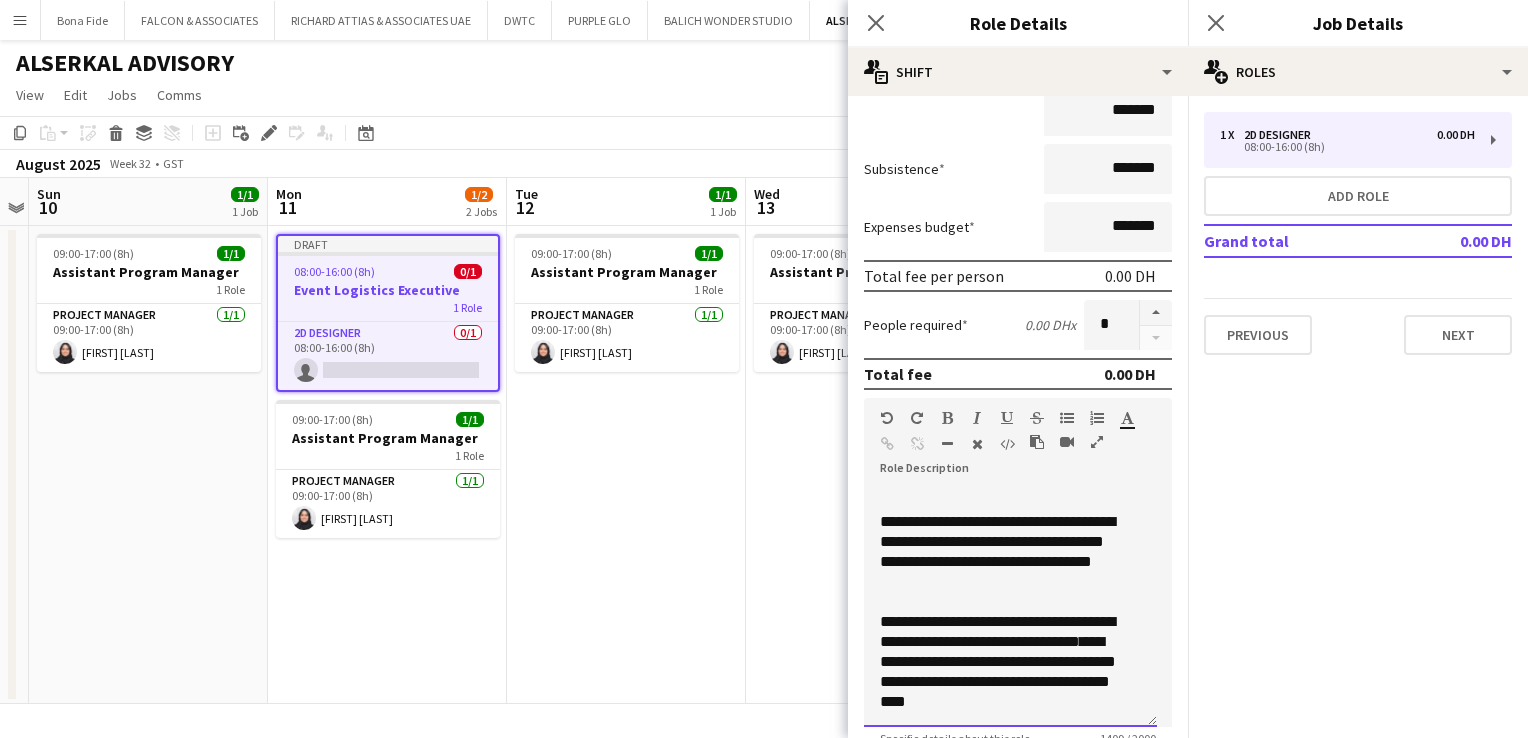 click on "**********" at bounding box center (1003, 652) 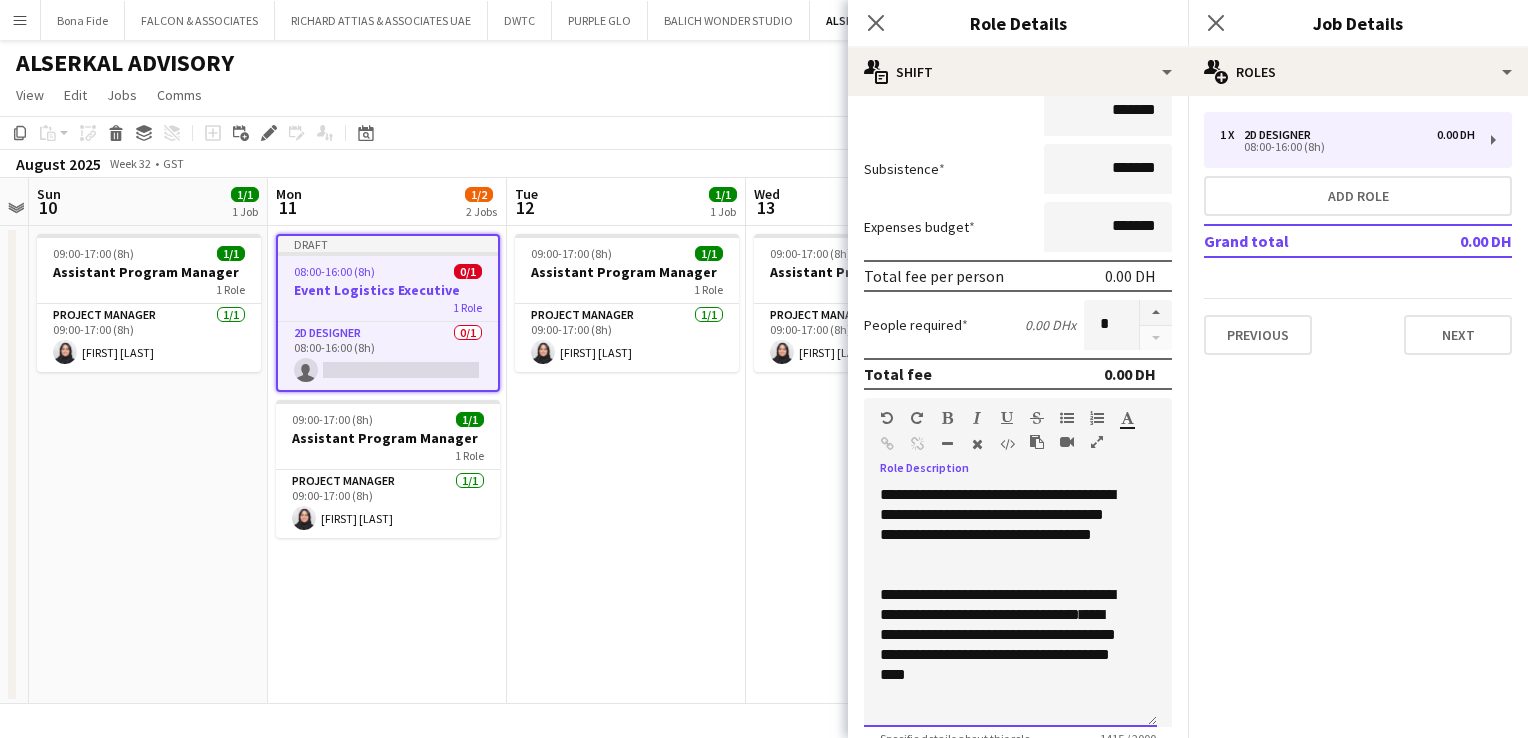 scroll, scrollTop: 1122, scrollLeft: 0, axis: vertical 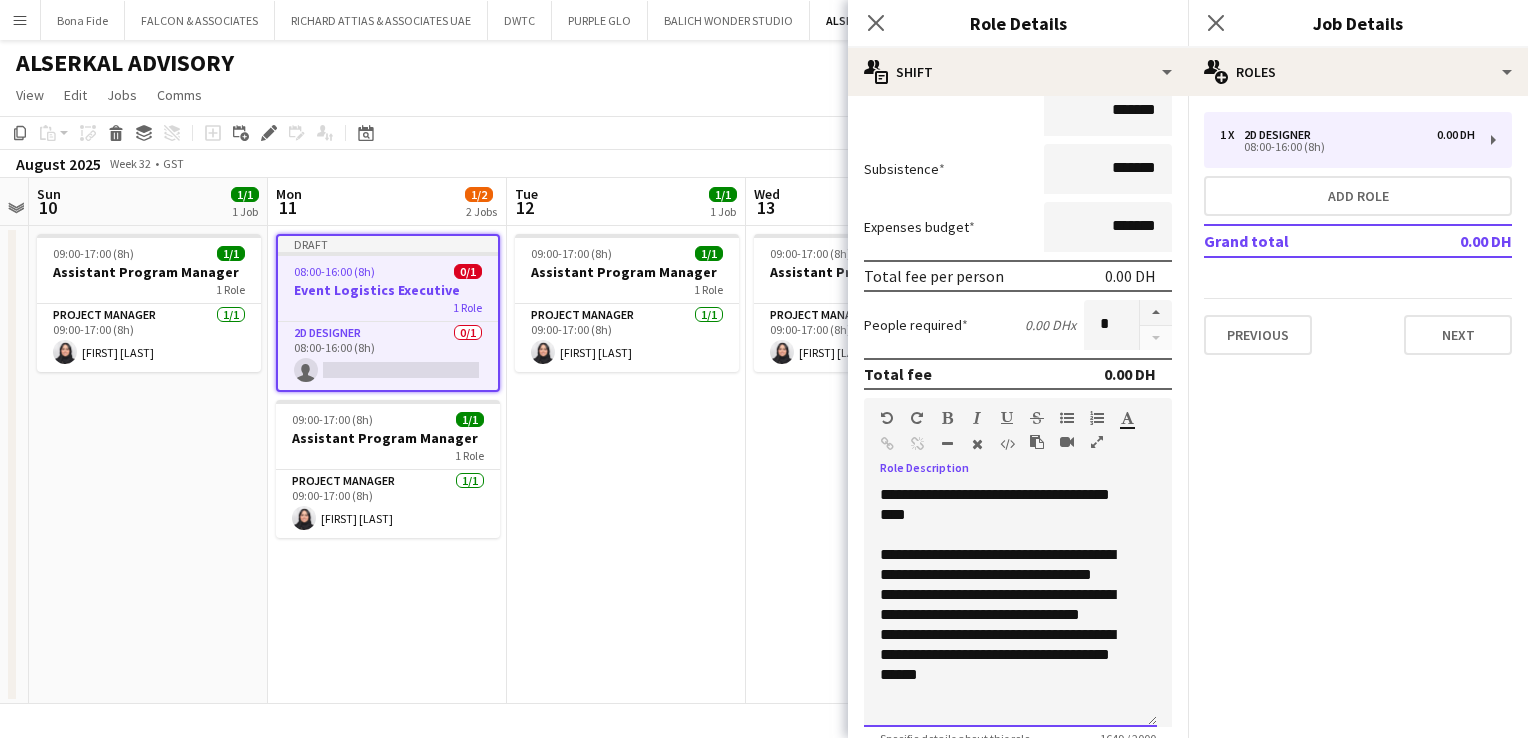 click on "**********" at bounding box center (1003, 635) 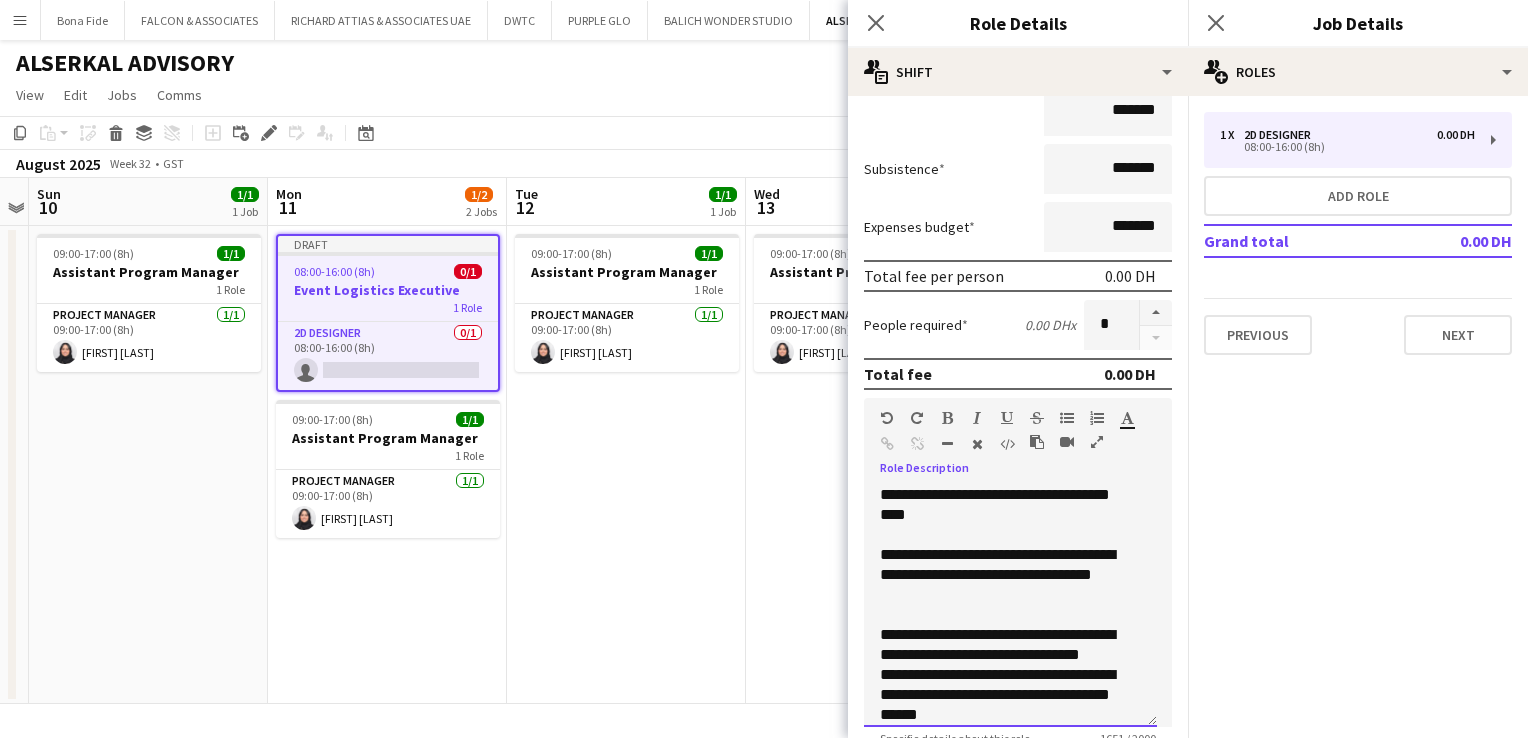 click on "**********" at bounding box center (1010, 607) 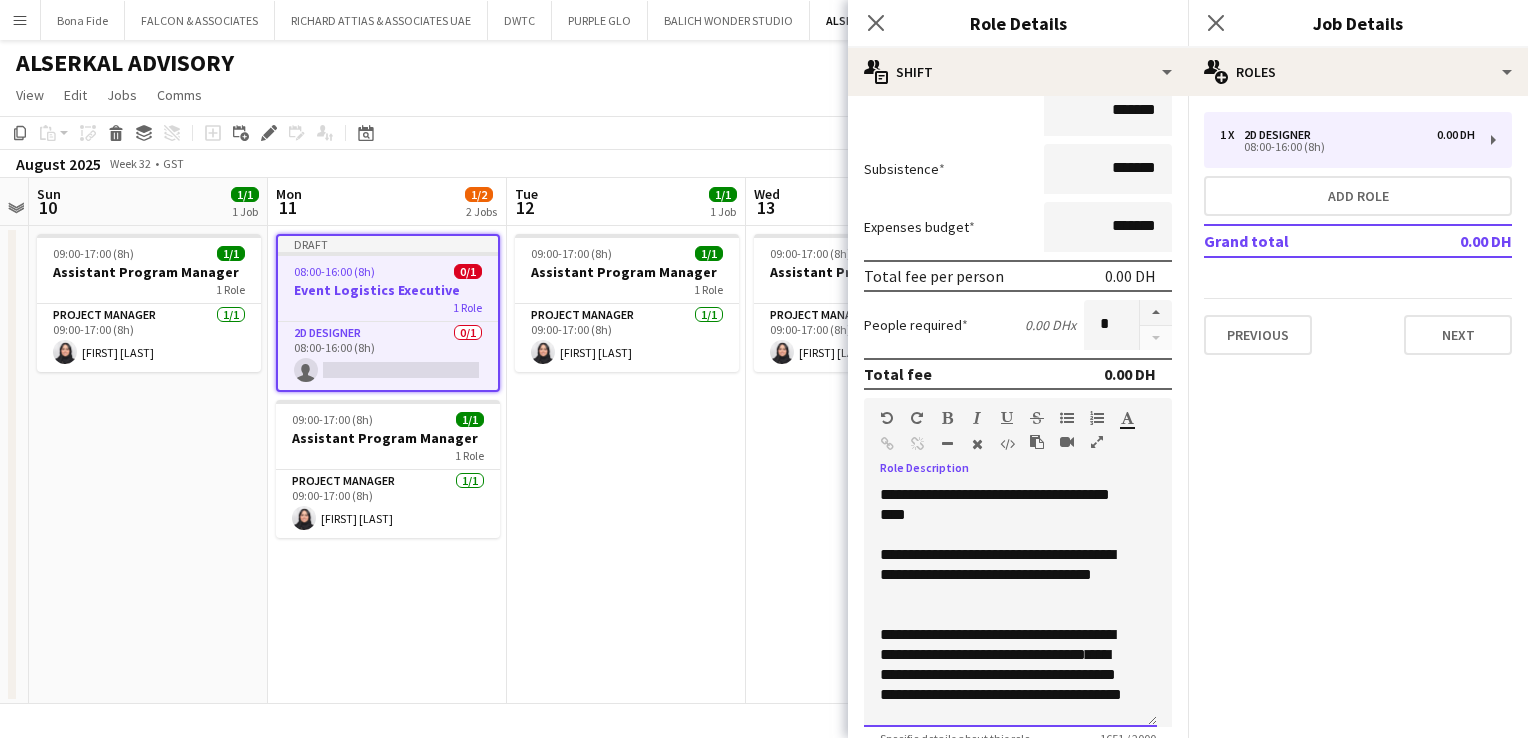 scroll, scrollTop: 1135, scrollLeft: 0, axis: vertical 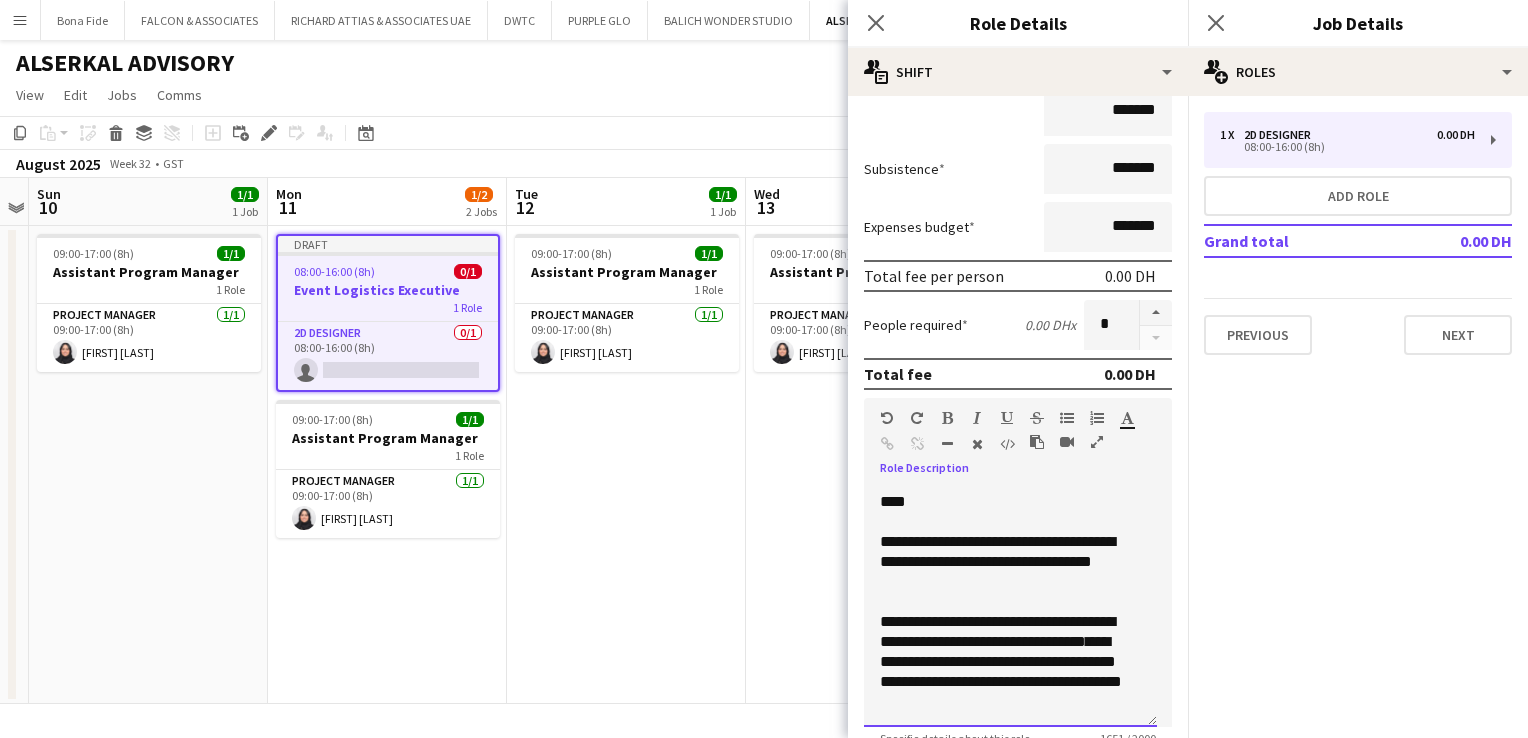 click on "**********" at bounding box center [1010, 607] 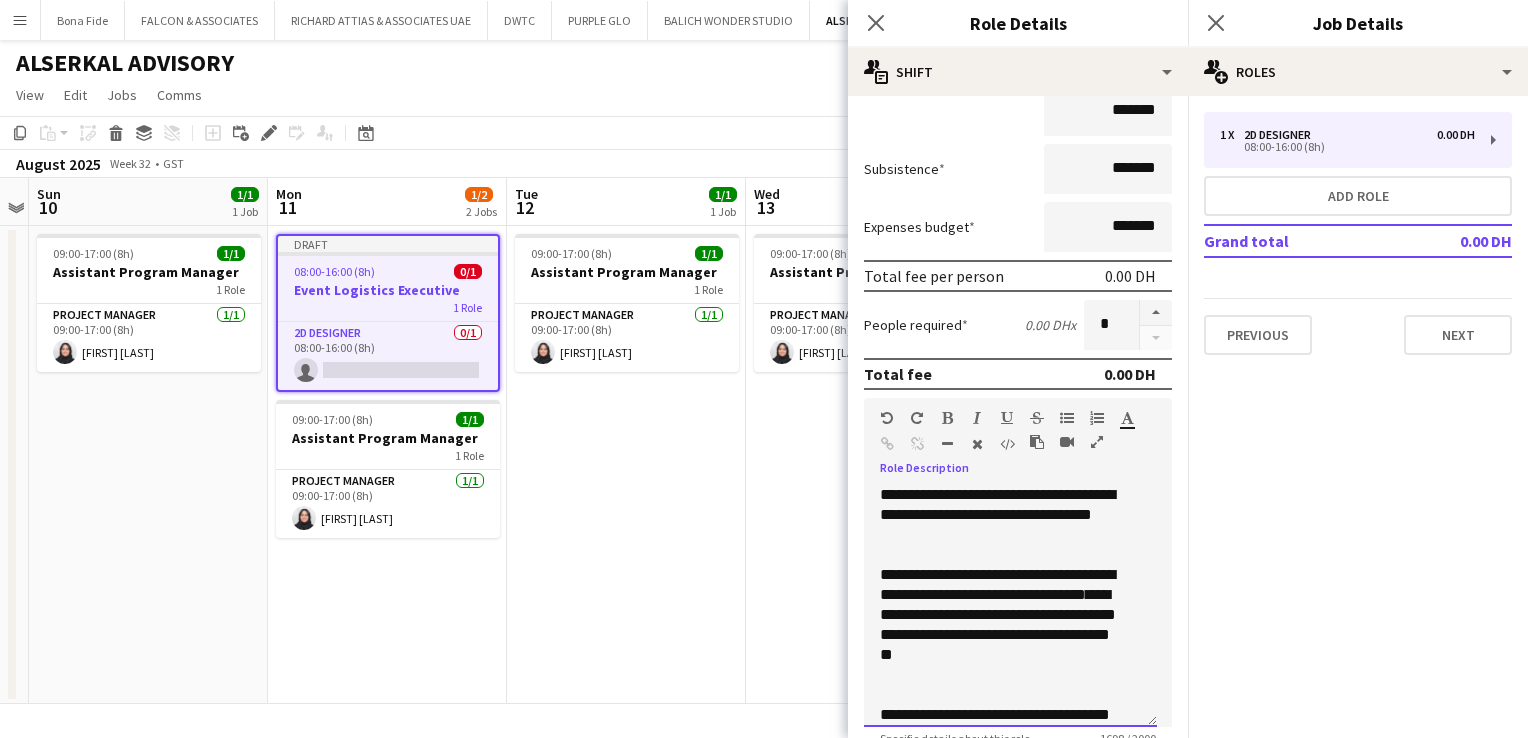 scroll, scrollTop: 1202, scrollLeft: 0, axis: vertical 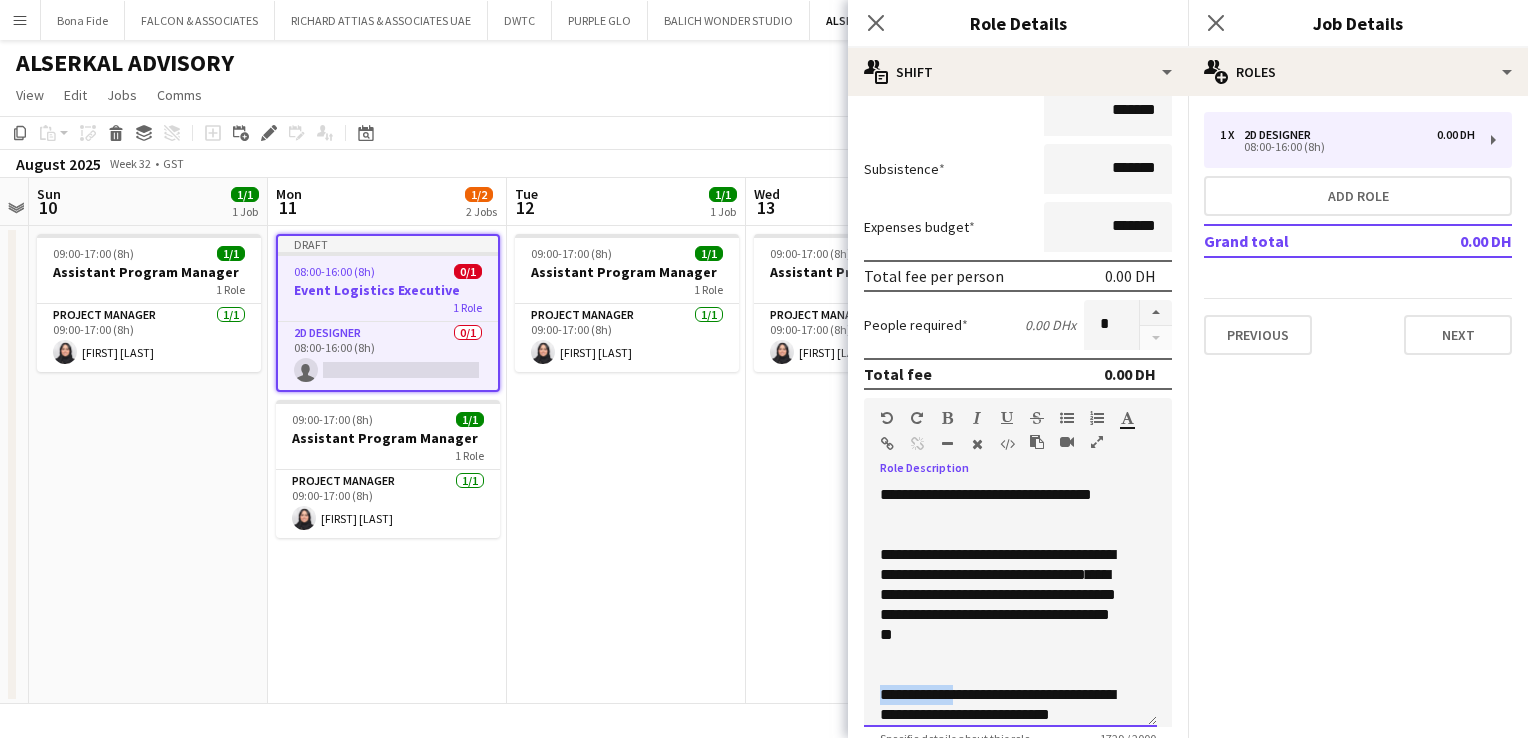 drag, startPoint x: 959, startPoint y: 686, endPoint x: 877, endPoint y: 692, distance: 82.219215 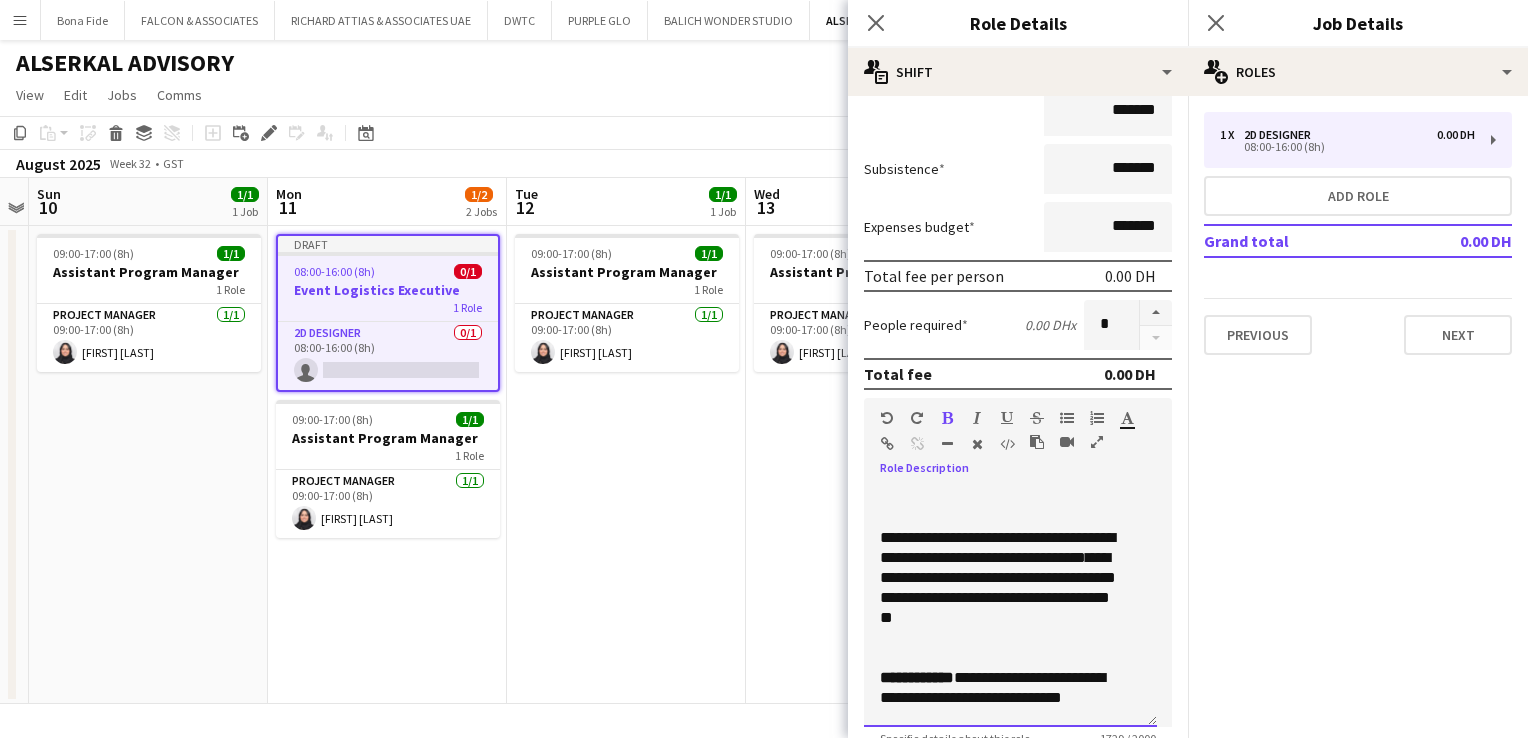 scroll, scrollTop: 1235, scrollLeft: 0, axis: vertical 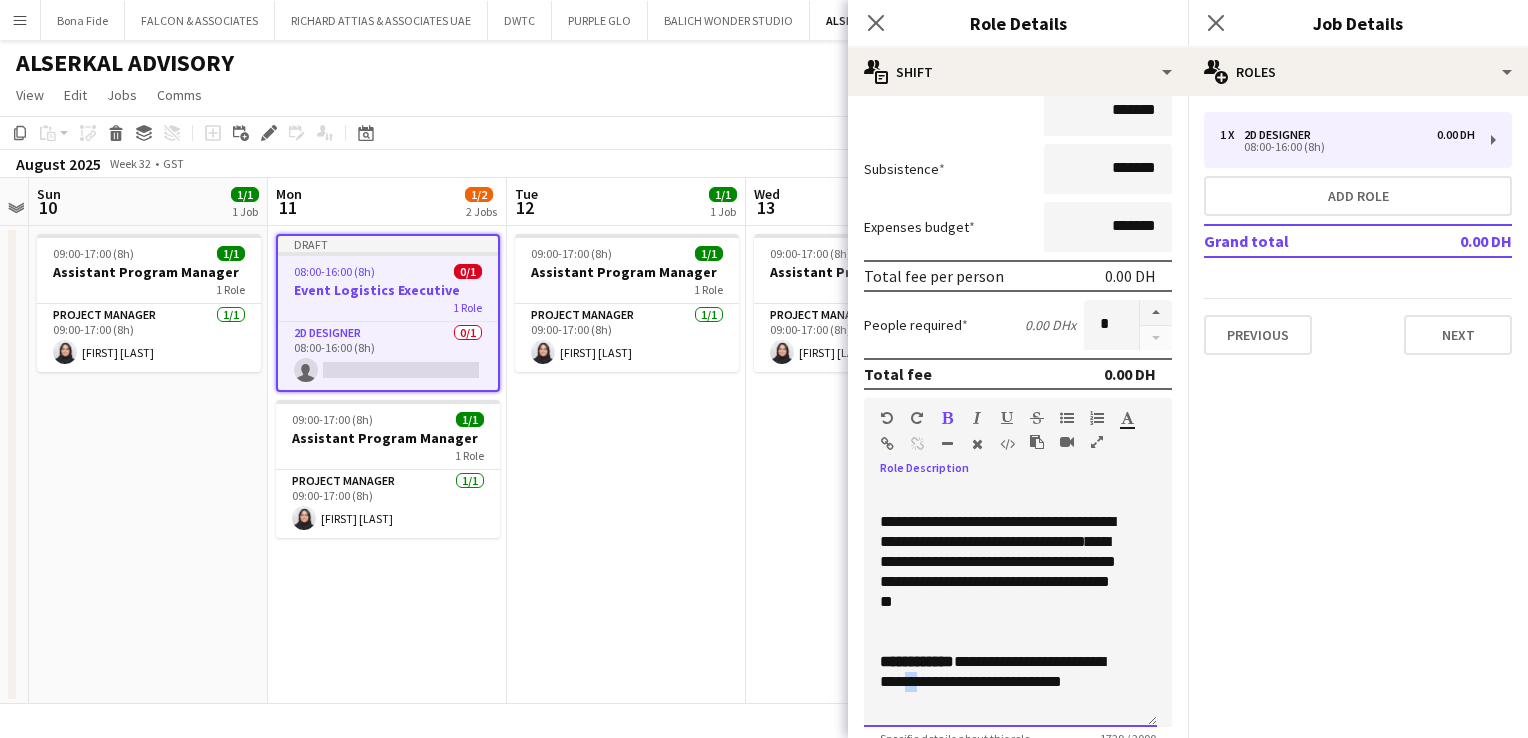 drag, startPoint x: 1053, startPoint y: 702, endPoint x: 944, endPoint y: 687, distance: 110.02727 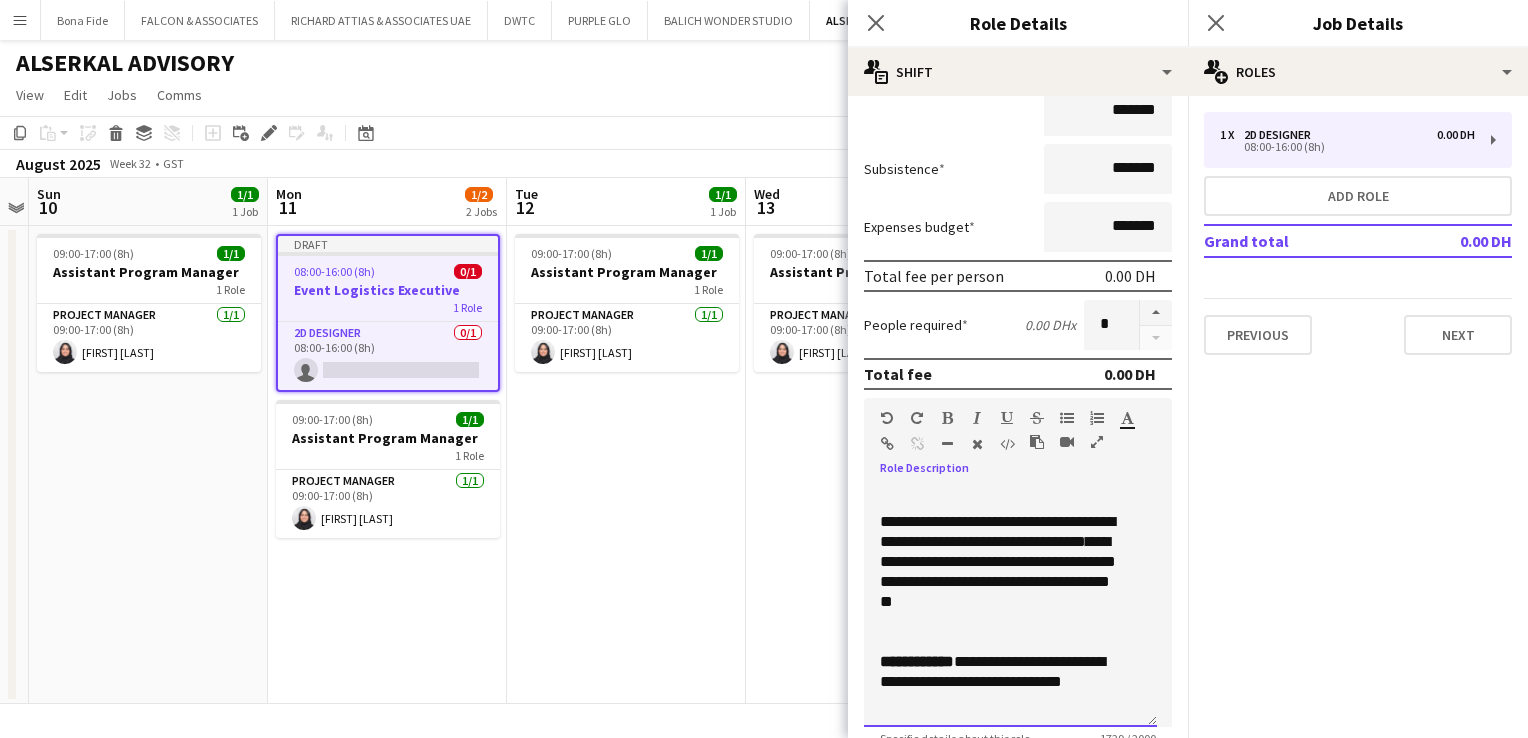 click on "**********" at bounding box center [1010, 607] 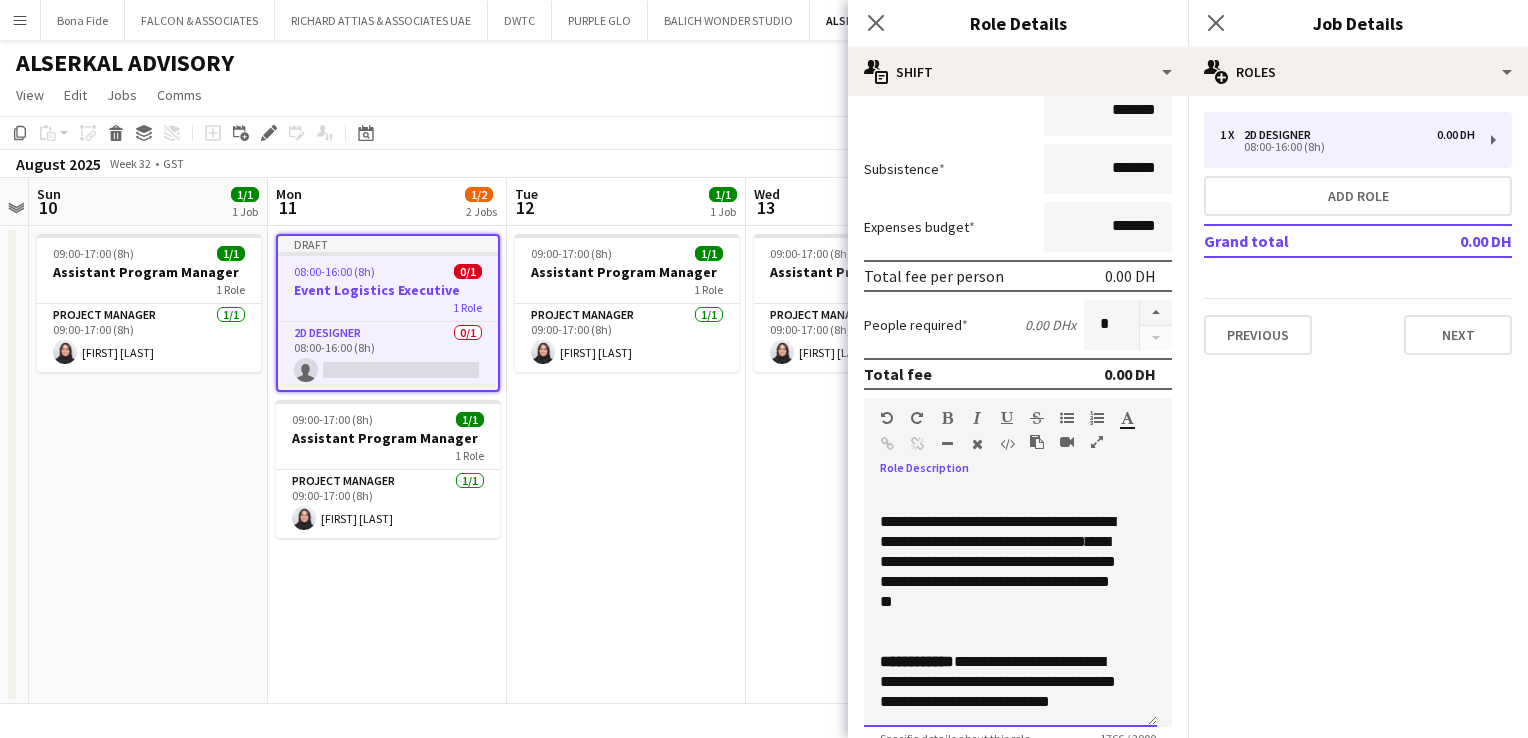 scroll, scrollTop: 1242, scrollLeft: 0, axis: vertical 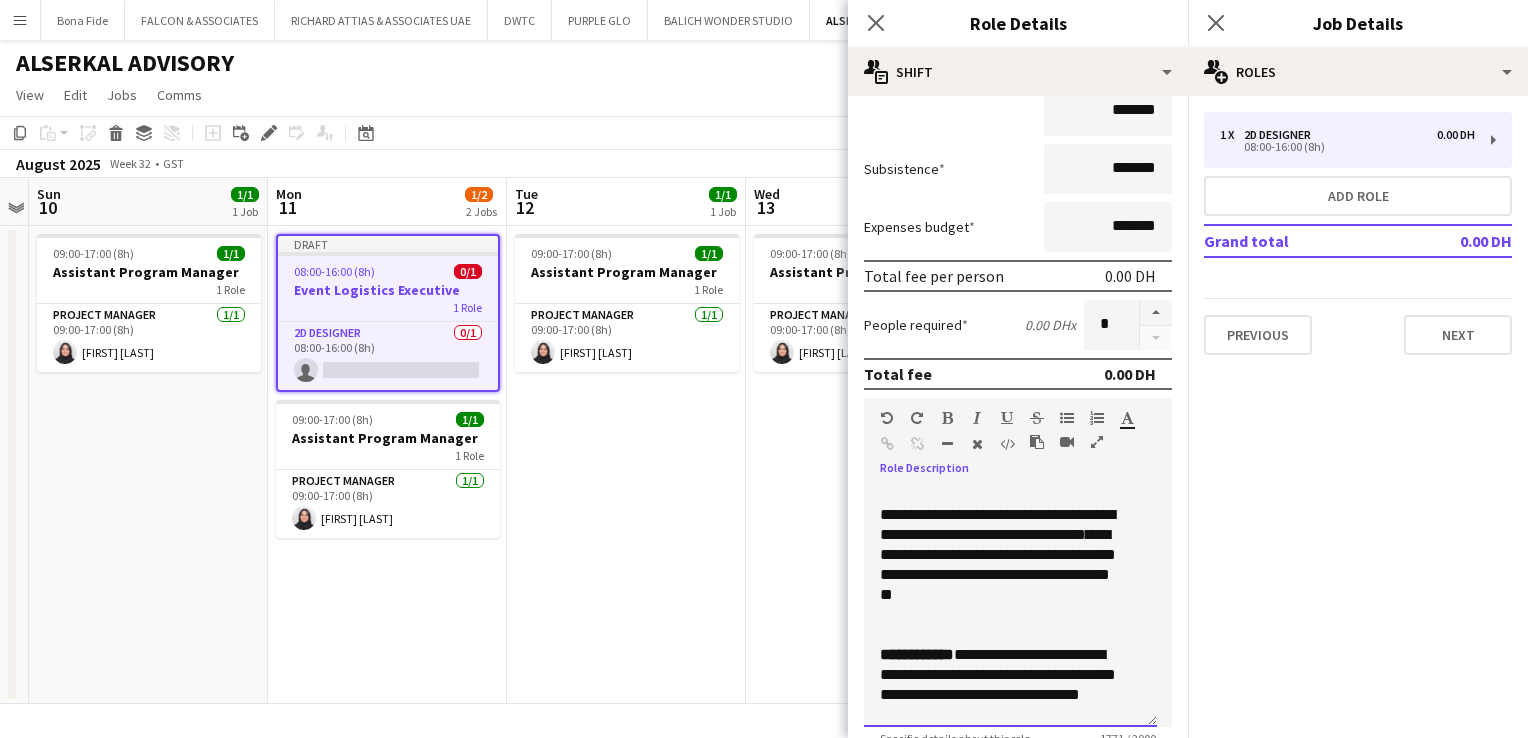 drag, startPoint x: 984, startPoint y: 709, endPoint x: 950, endPoint y: 704, distance: 34.36568 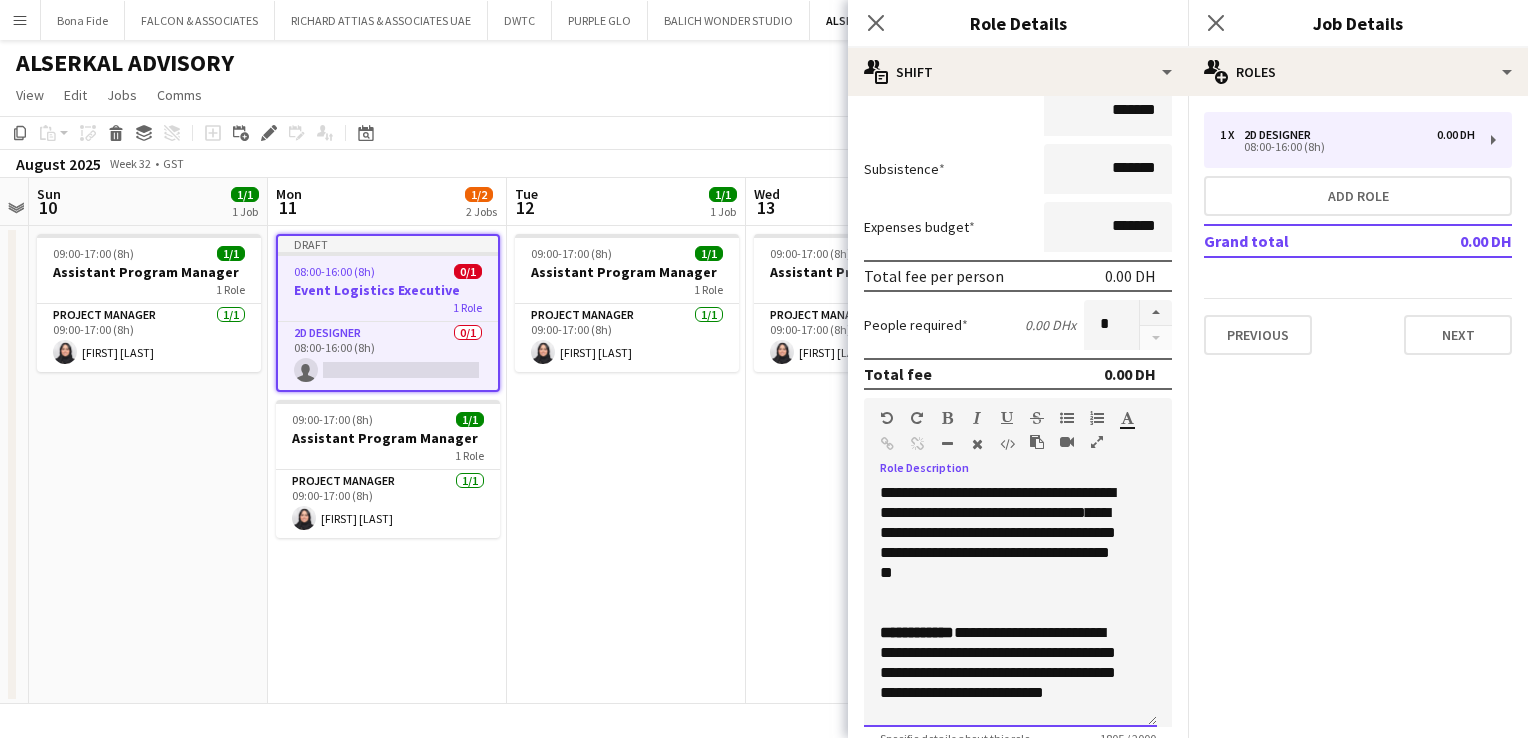 scroll, scrollTop: 1275, scrollLeft: 0, axis: vertical 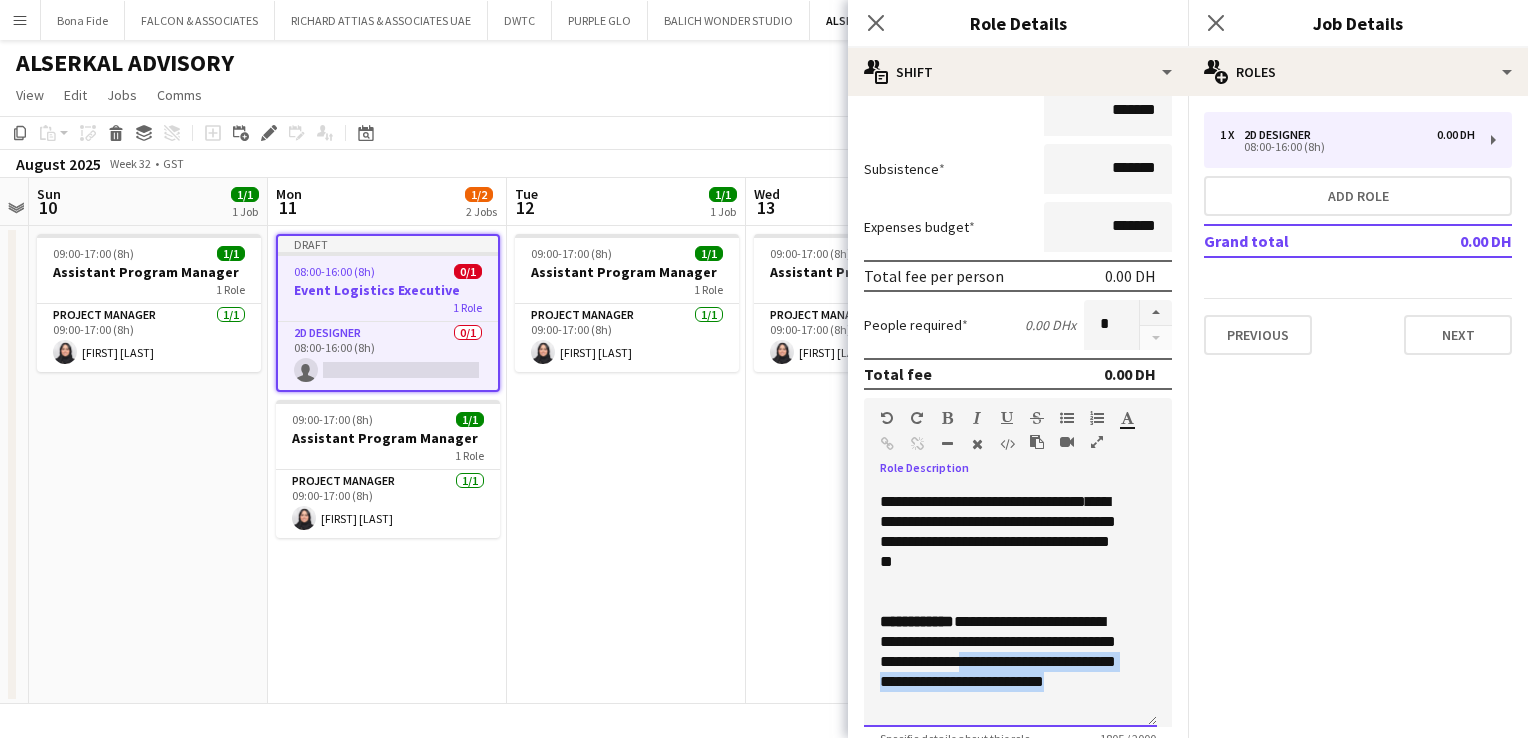 drag, startPoint x: 1088, startPoint y: 697, endPoint x: 1075, endPoint y: 664, distance: 35.468296 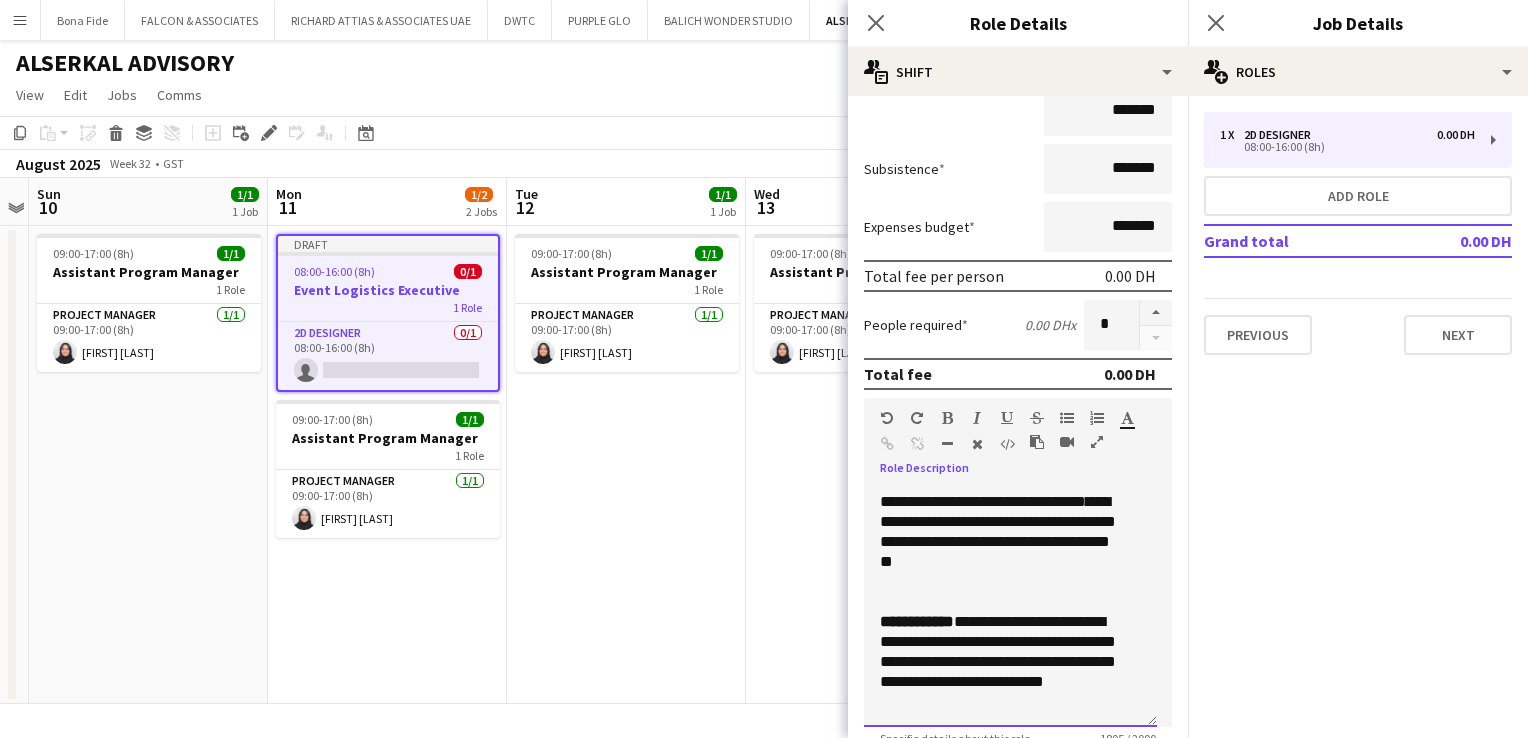scroll, scrollTop: 1236, scrollLeft: 0, axis: vertical 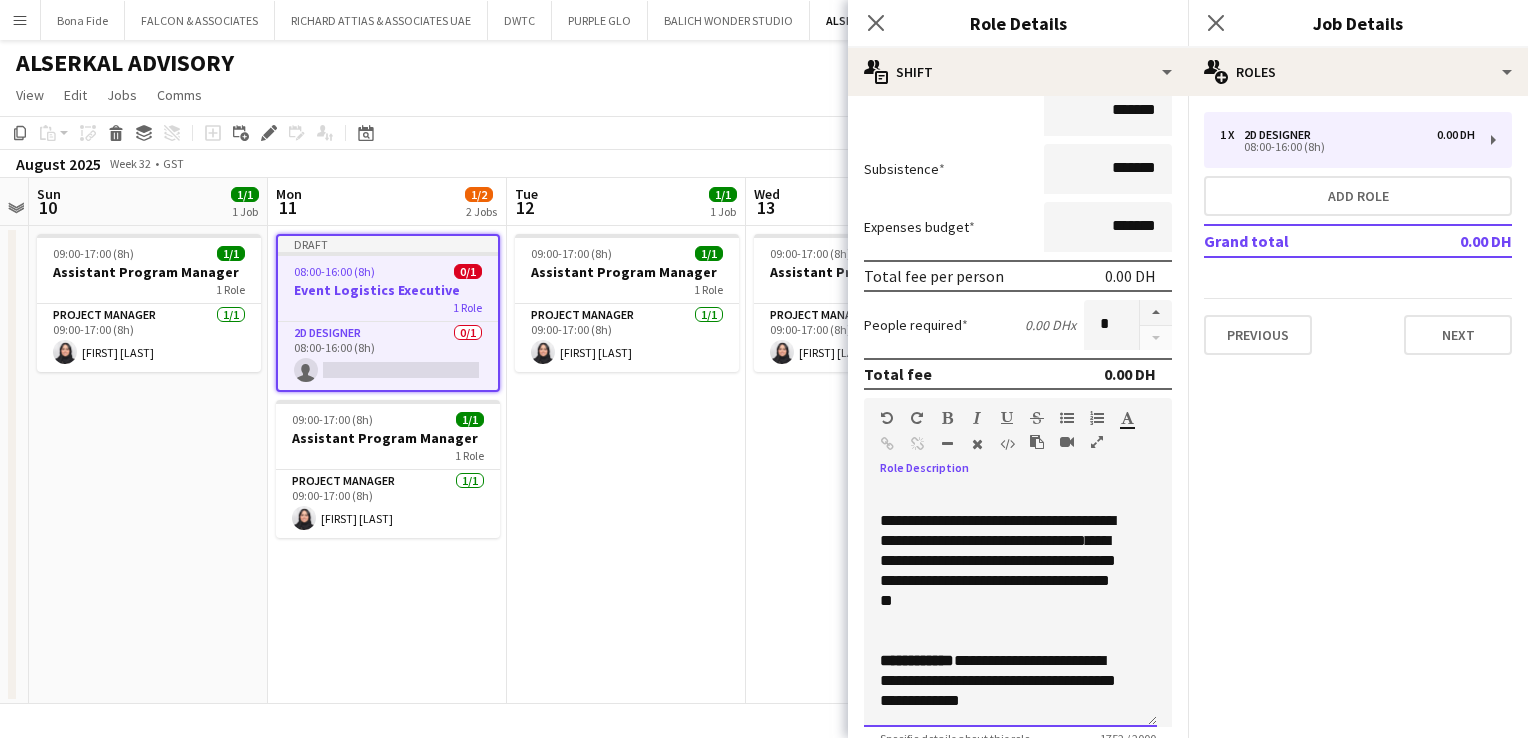 click on "**********" at bounding box center (1003, 681) 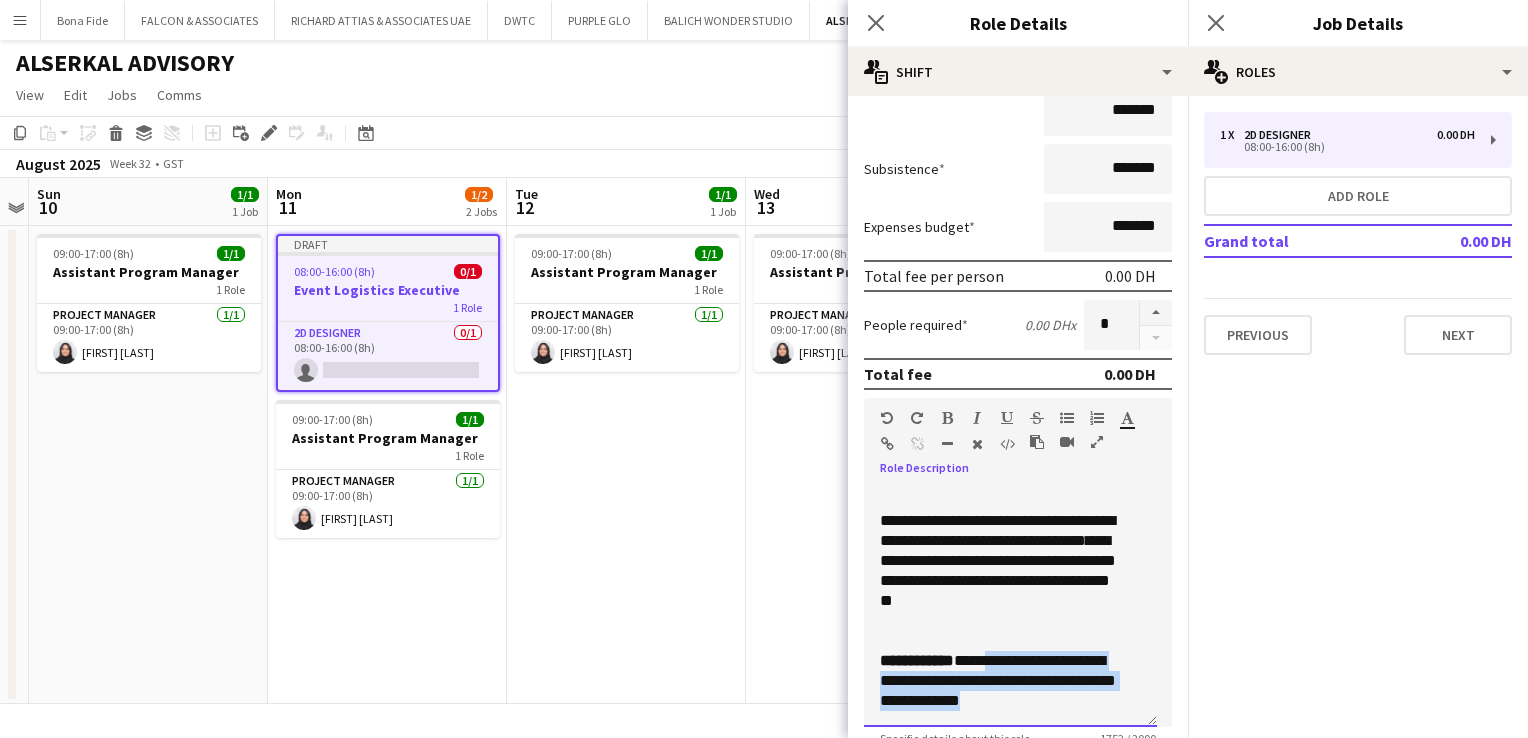 drag, startPoint x: 1084, startPoint y: 693, endPoint x: 996, endPoint y: 658, distance: 94.7048 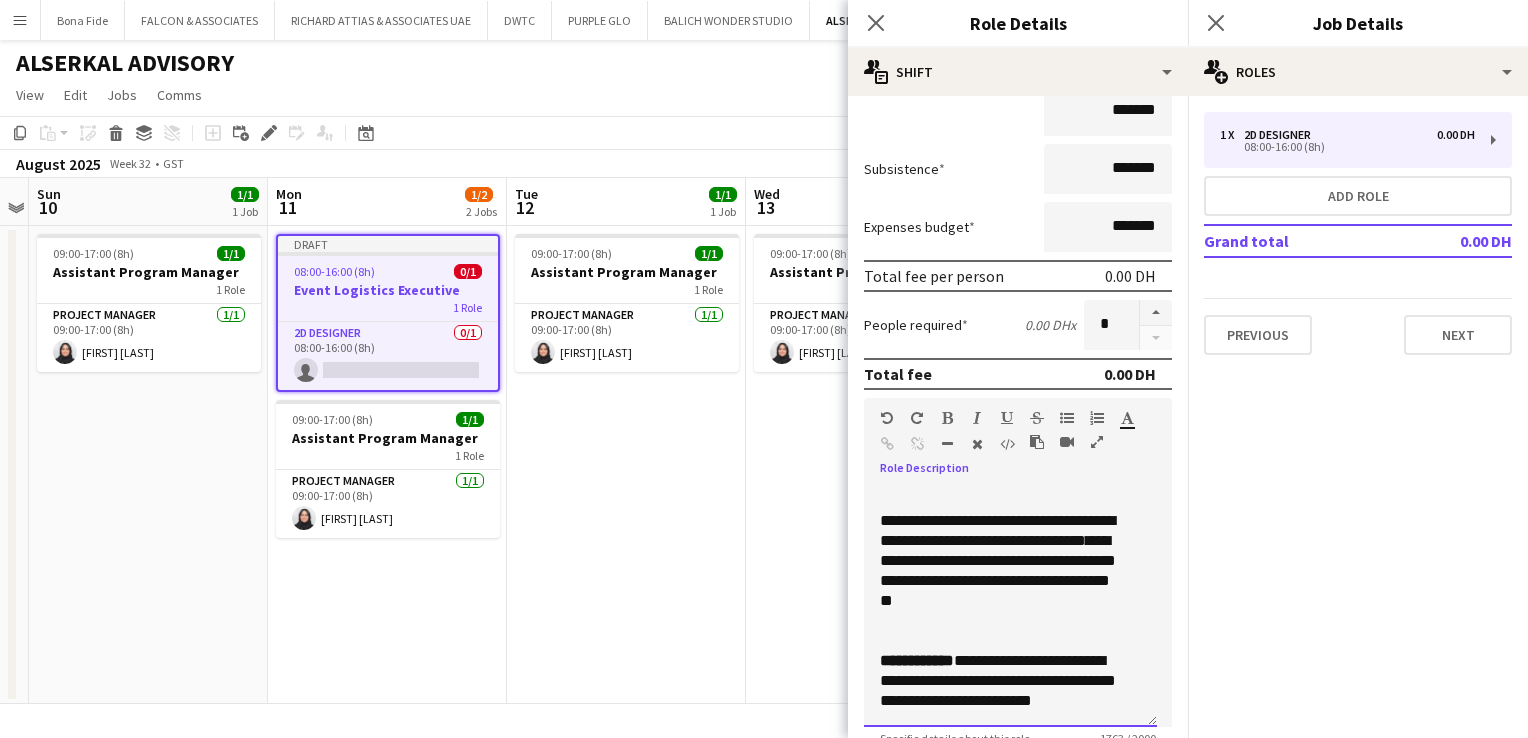scroll, scrollTop: 1256, scrollLeft: 0, axis: vertical 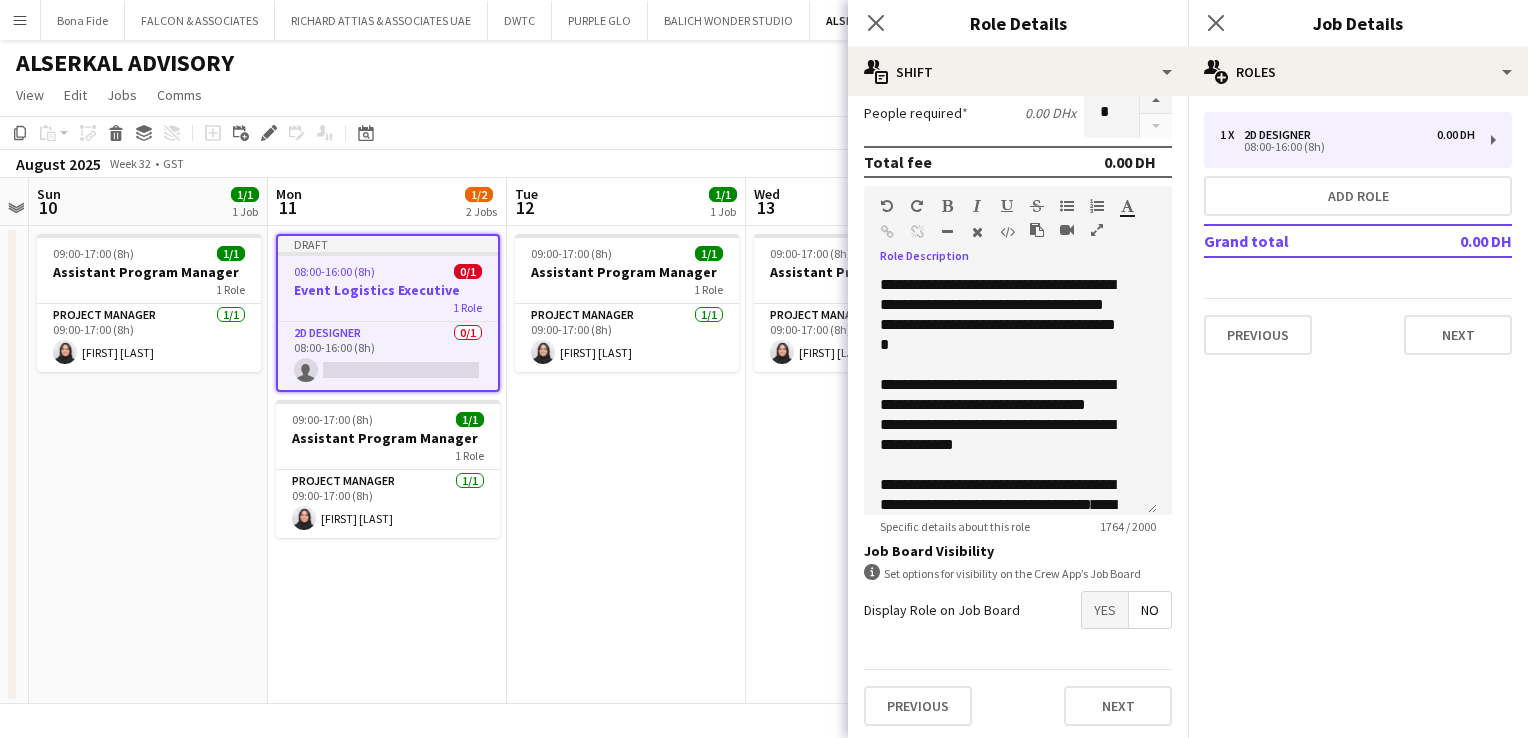 click on "Yes" at bounding box center (1105, 610) 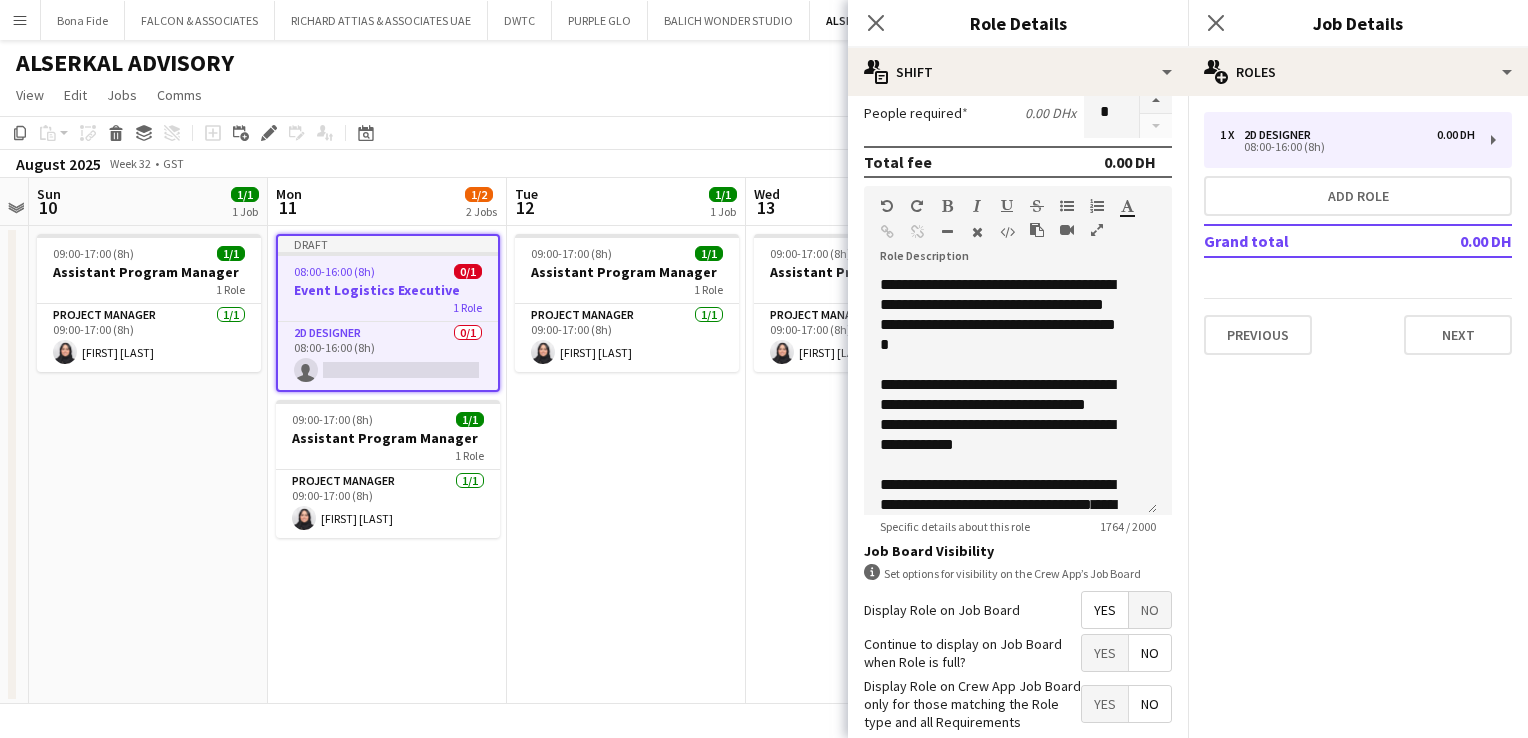 scroll, scrollTop: 513, scrollLeft: 0, axis: vertical 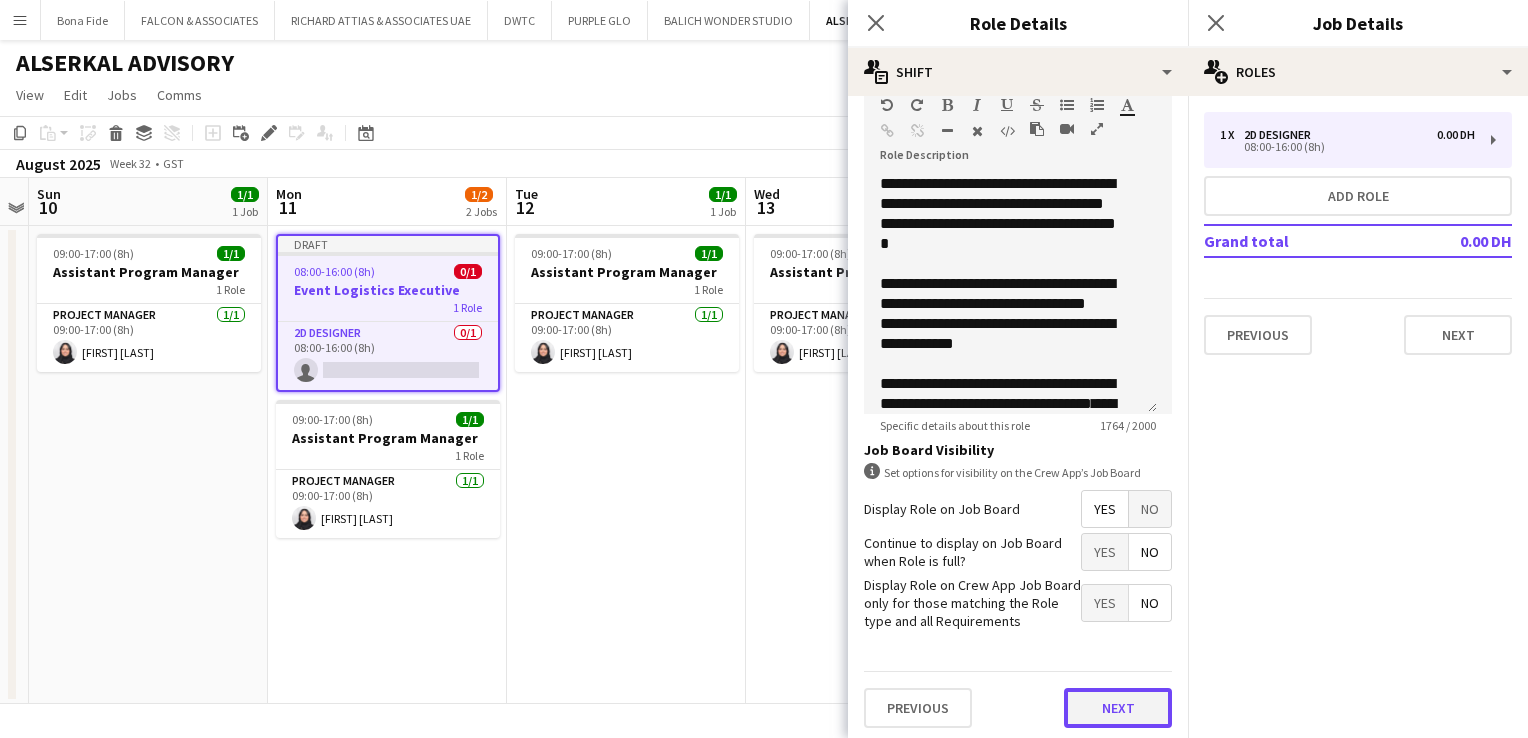 click on "Next" at bounding box center (1118, 708) 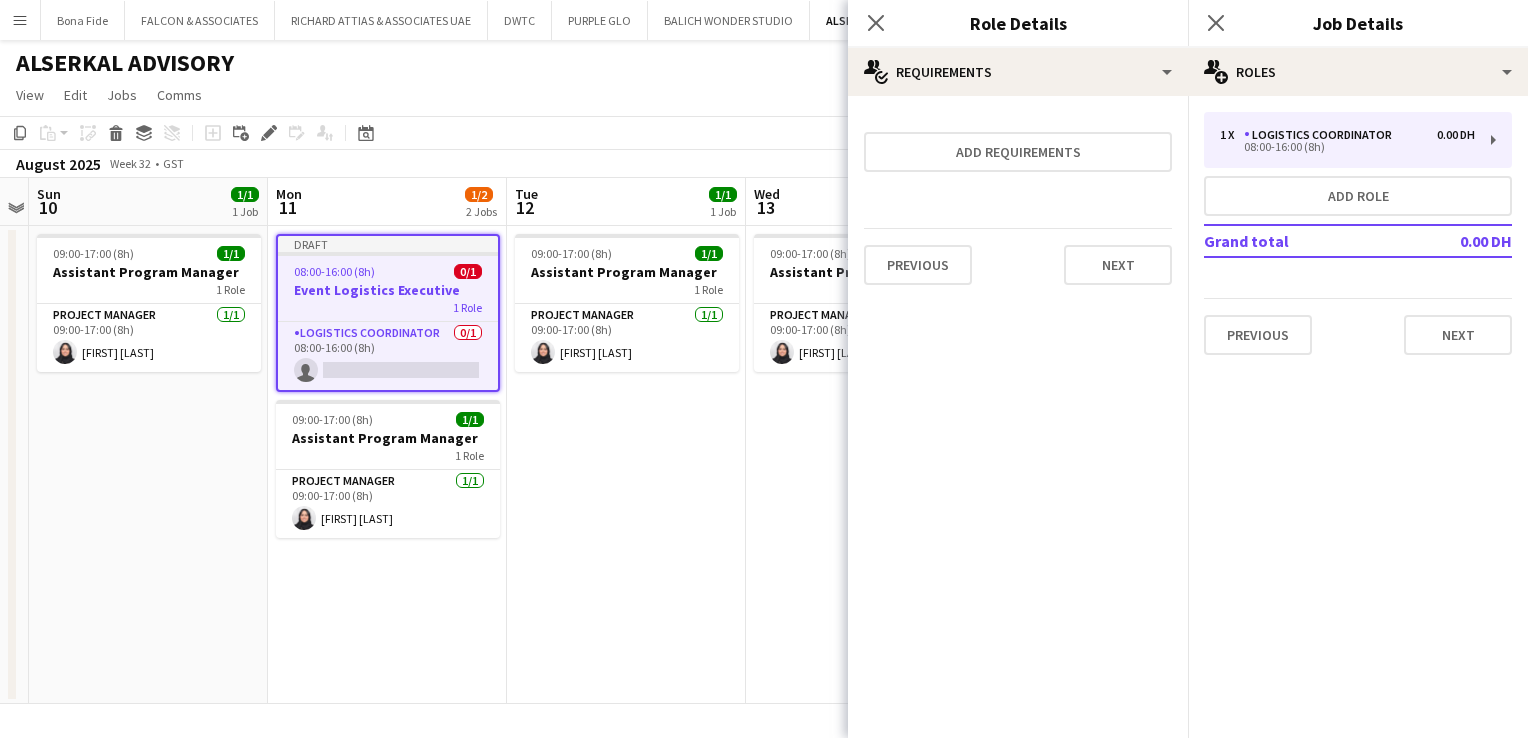 scroll, scrollTop: 0, scrollLeft: 0, axis: both 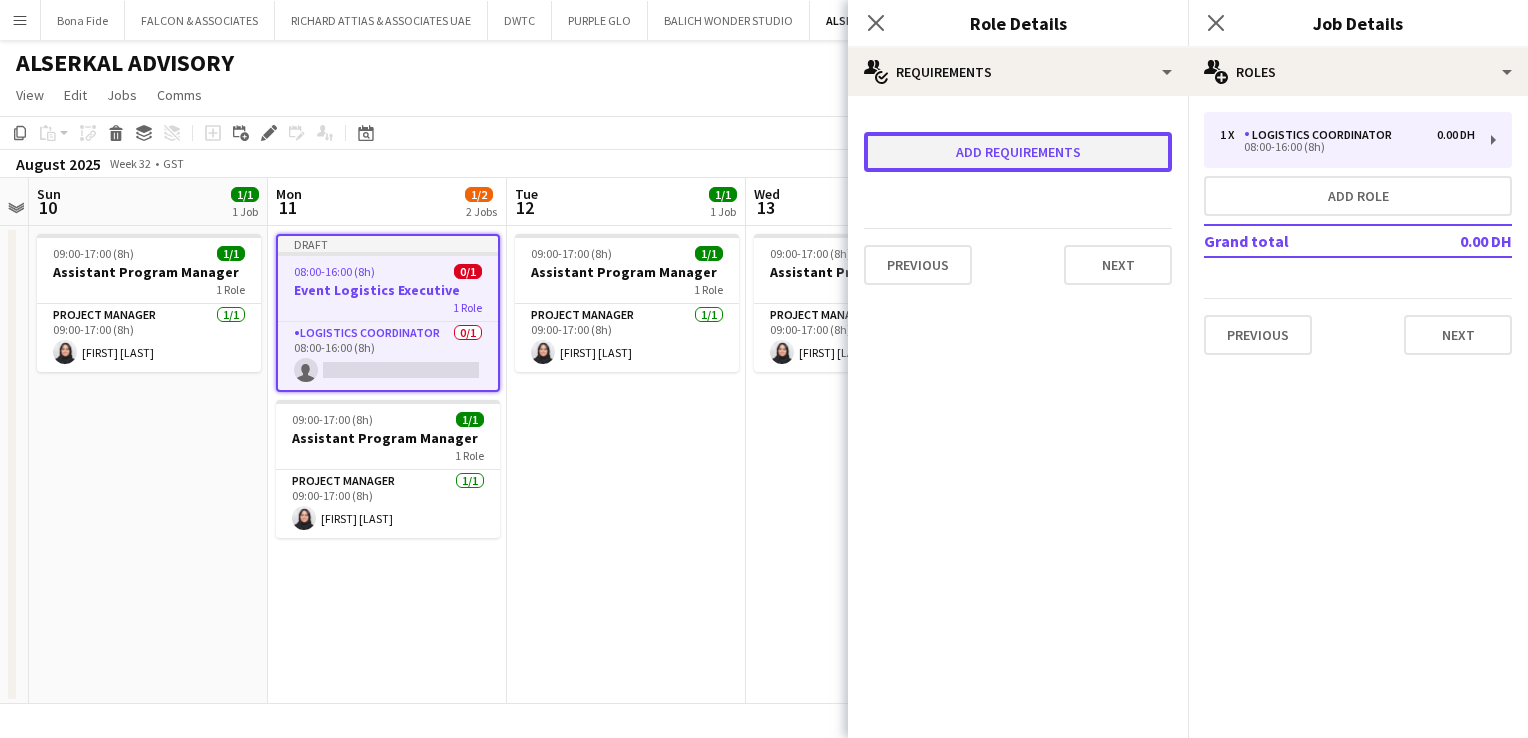 click on "Add requirements" at bounding box center [1018, 152] 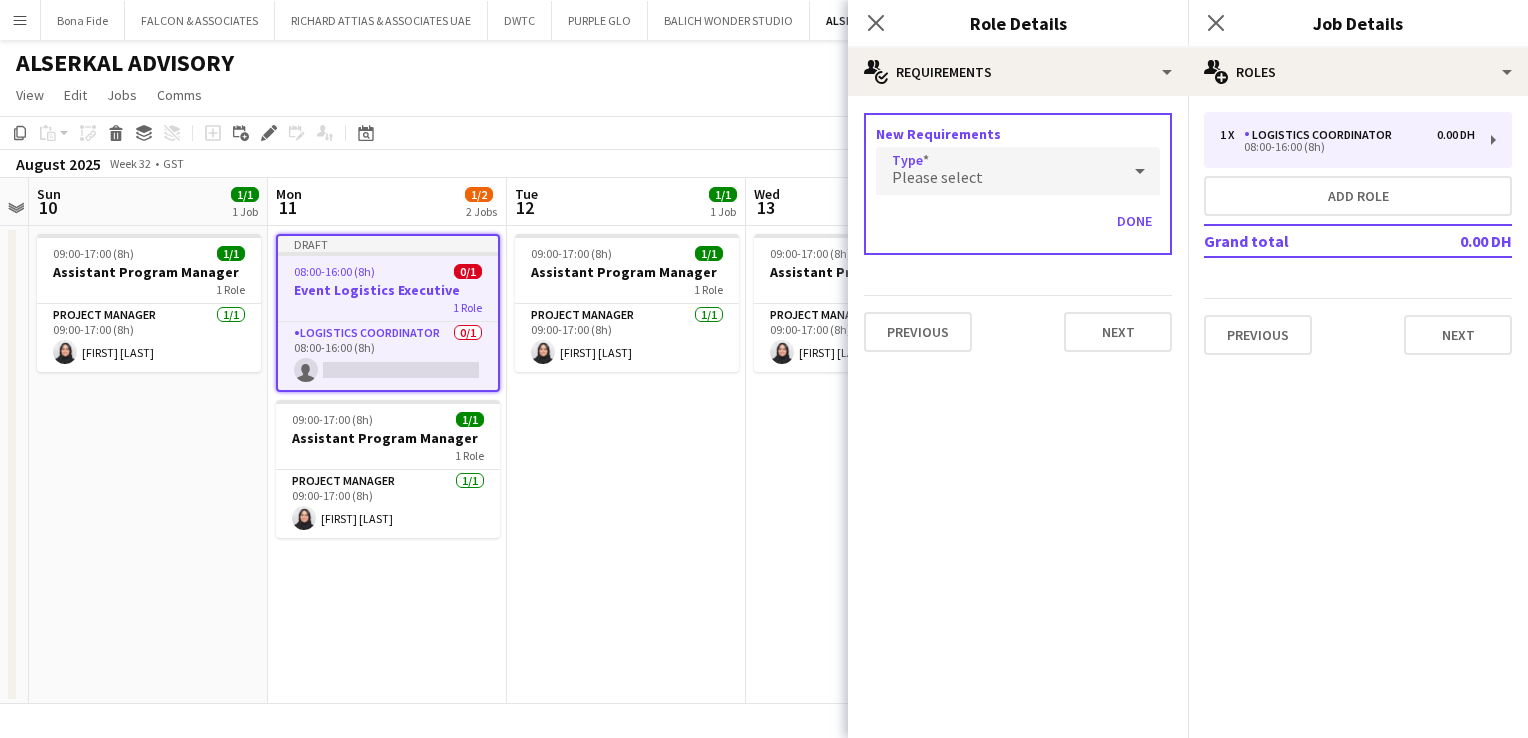click on "Please select" at bounding box center (998, 171) 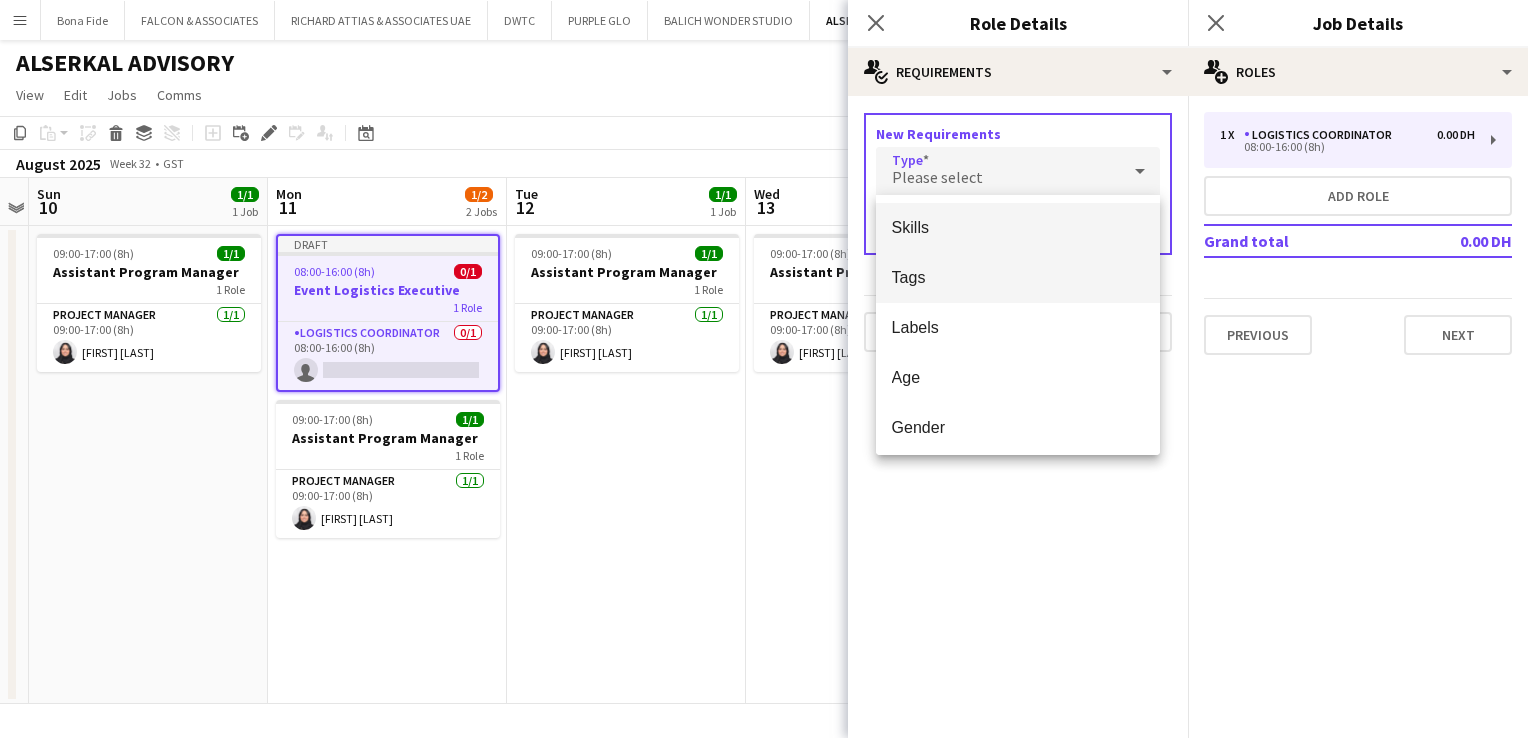 click on "Tags" at bounding box center [1018, 278] 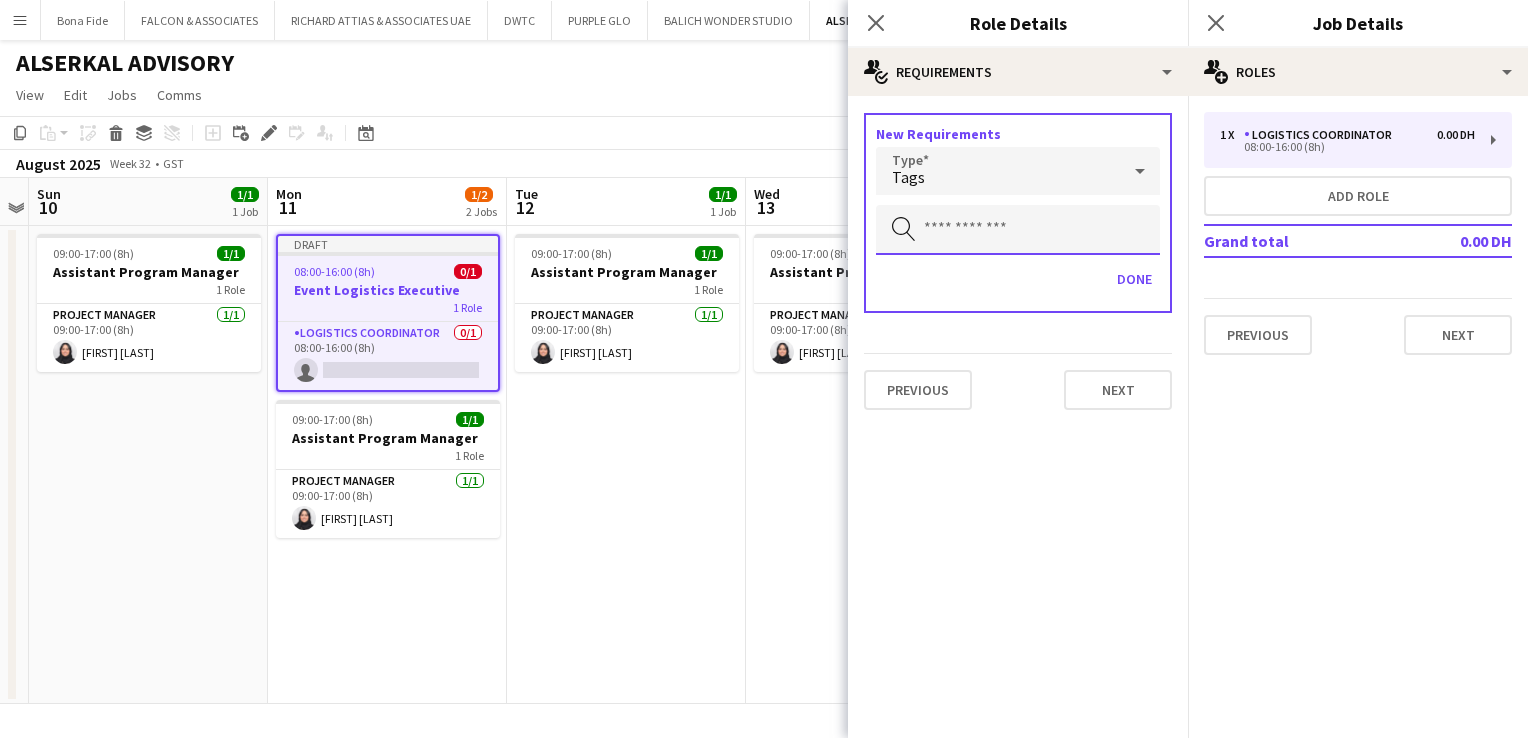 click at bounding box center (1018, 230) 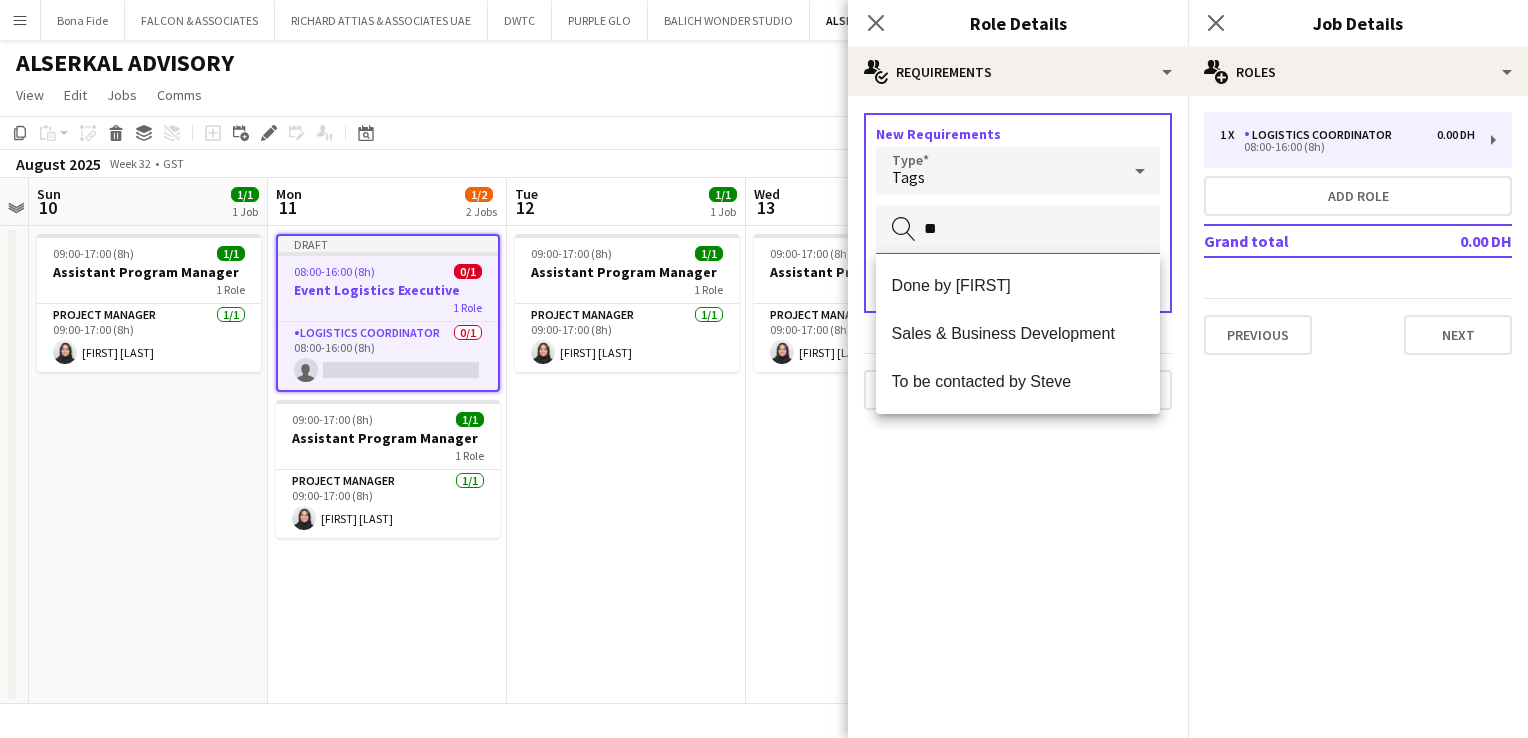 type on "*" 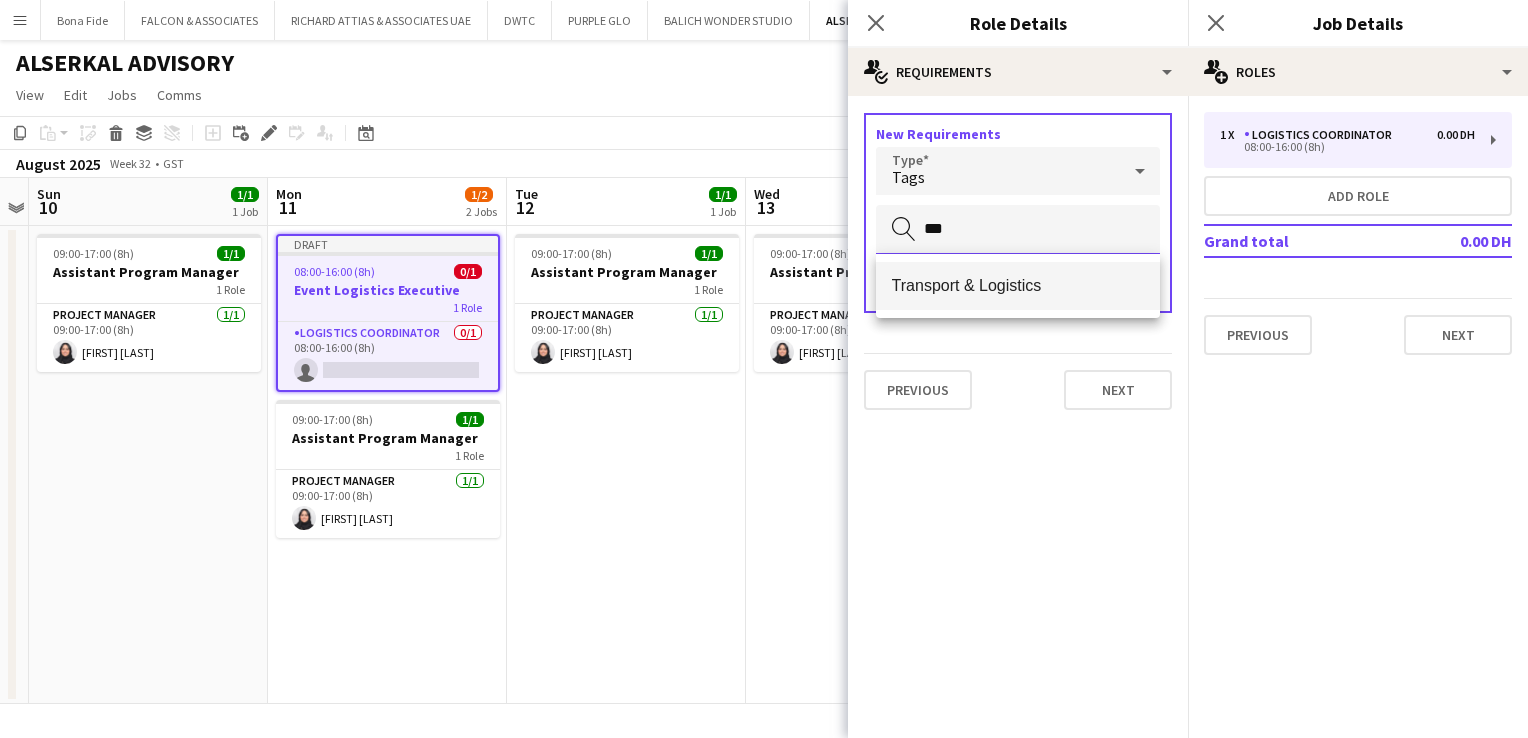 type on "***" 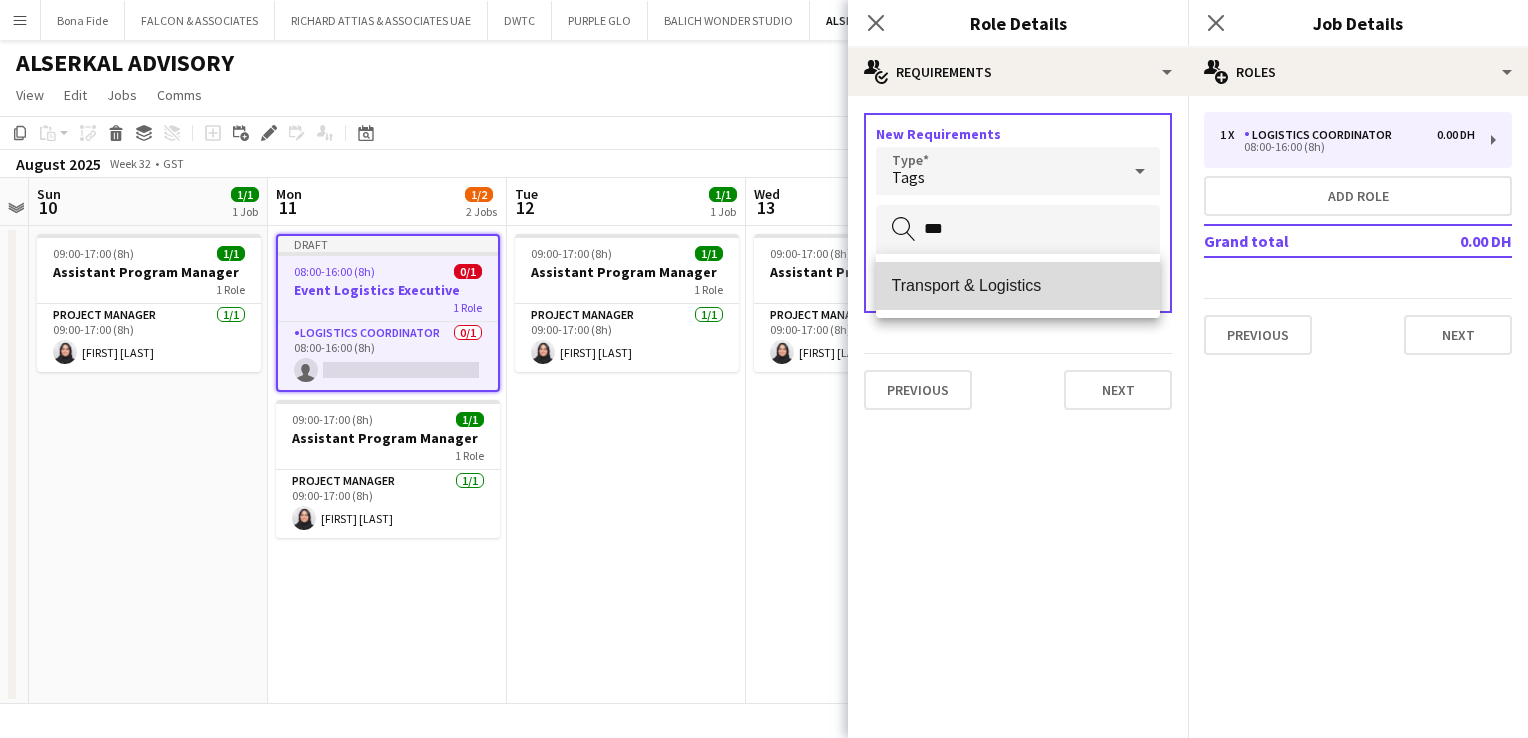 click on "Transport & Logistics" at bounding box center [1018, 285] 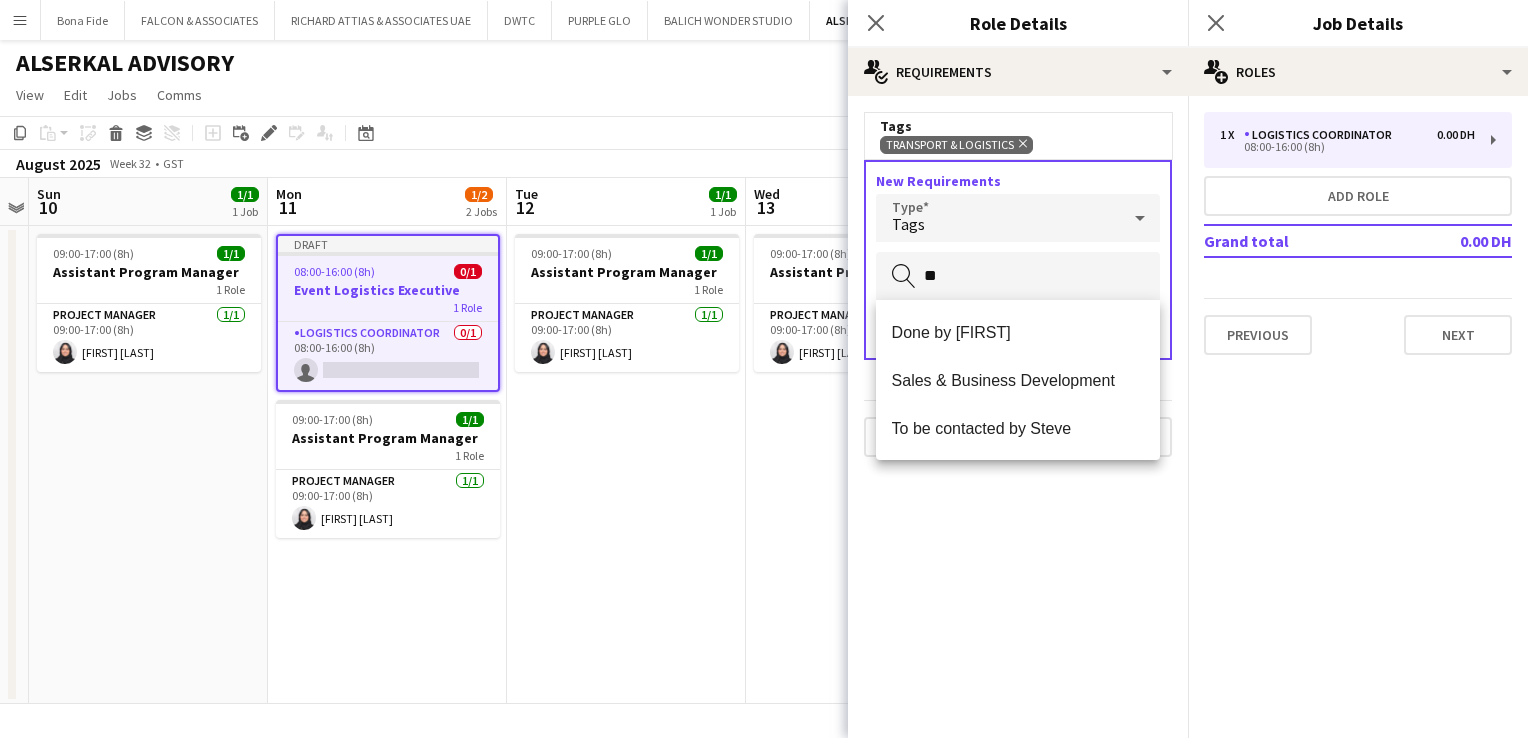 type on "*" 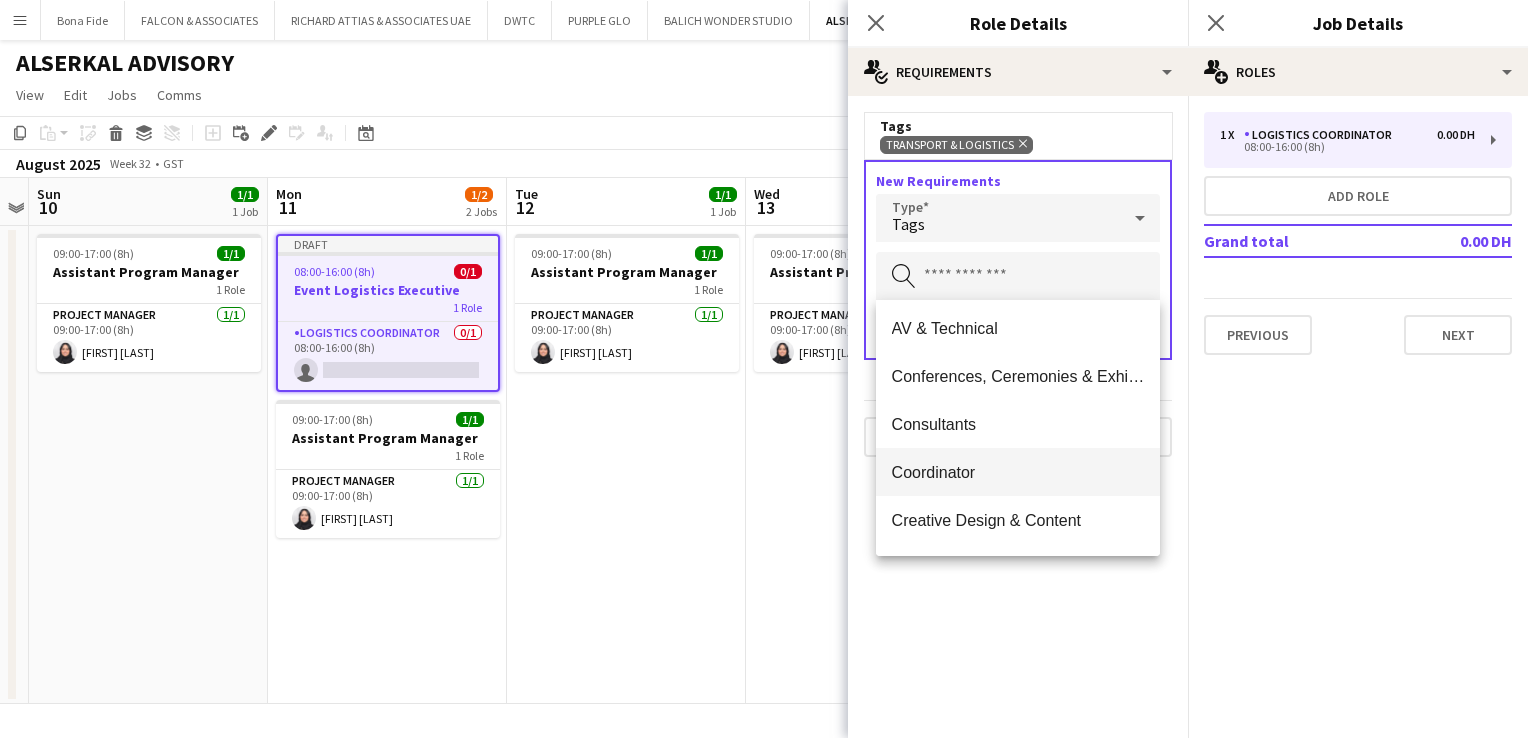 scroll, scrollTop: 200, scrollLeft: 0, axis: vertical 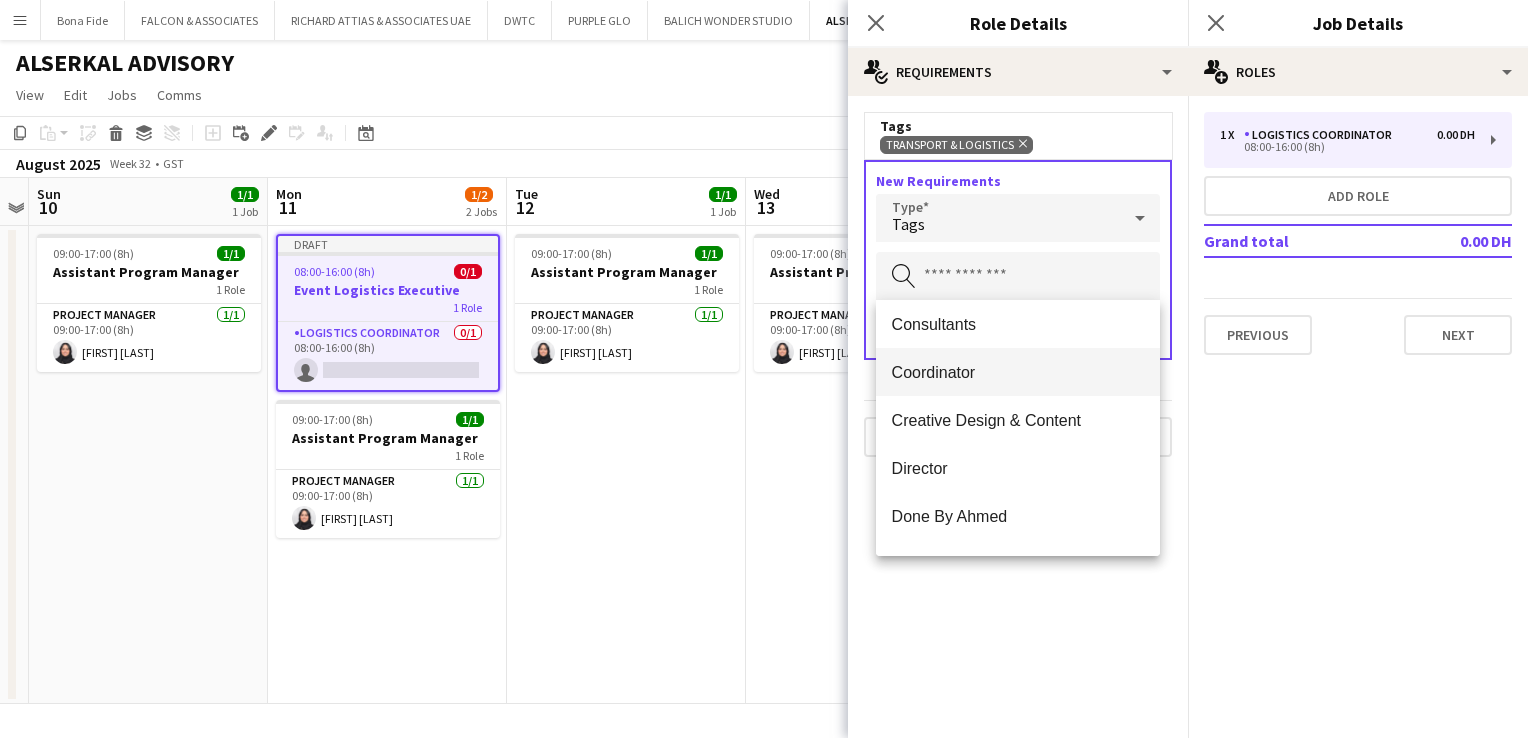 click on "Coordinator" at bounding box center (1018, 372) 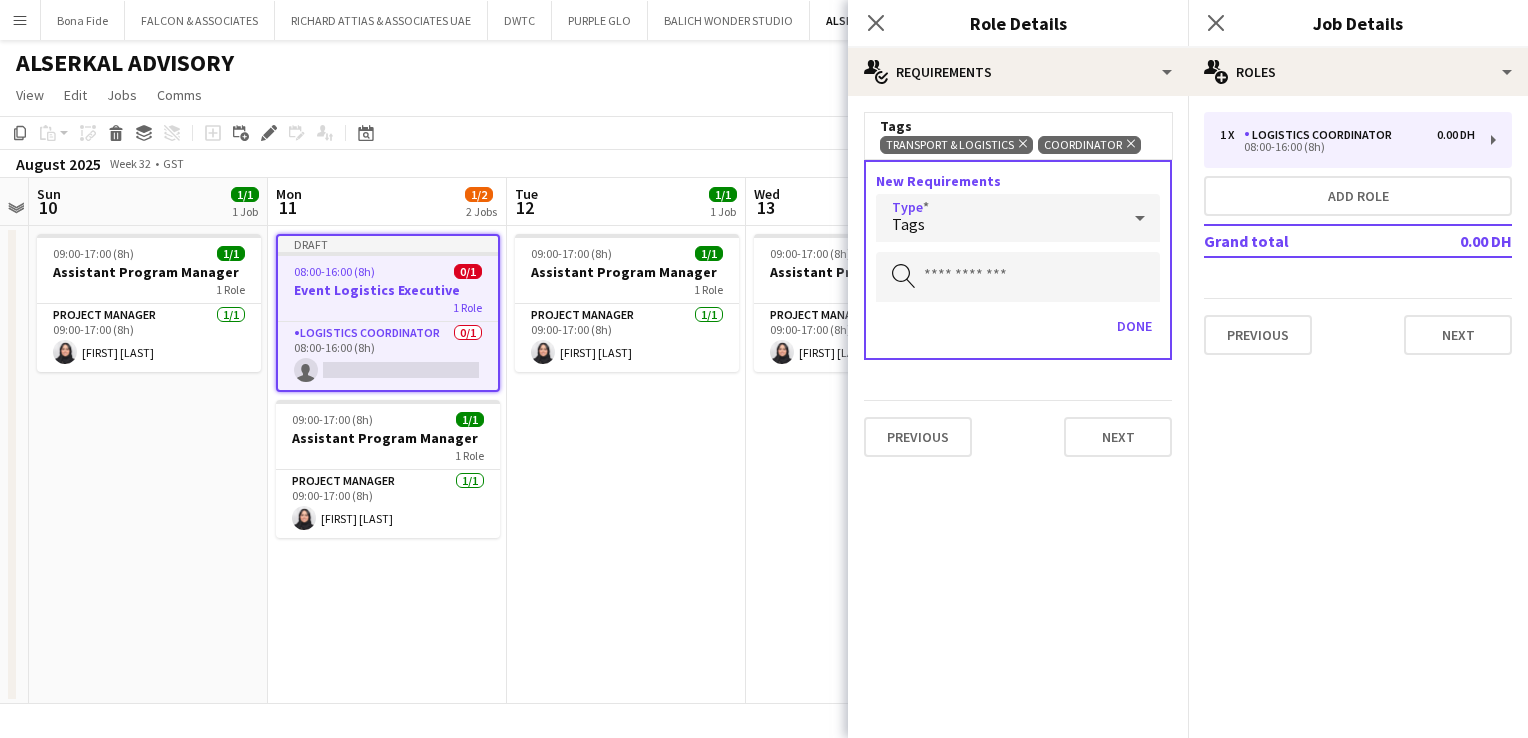 click on "Tags" at bounding box center [998, 218] 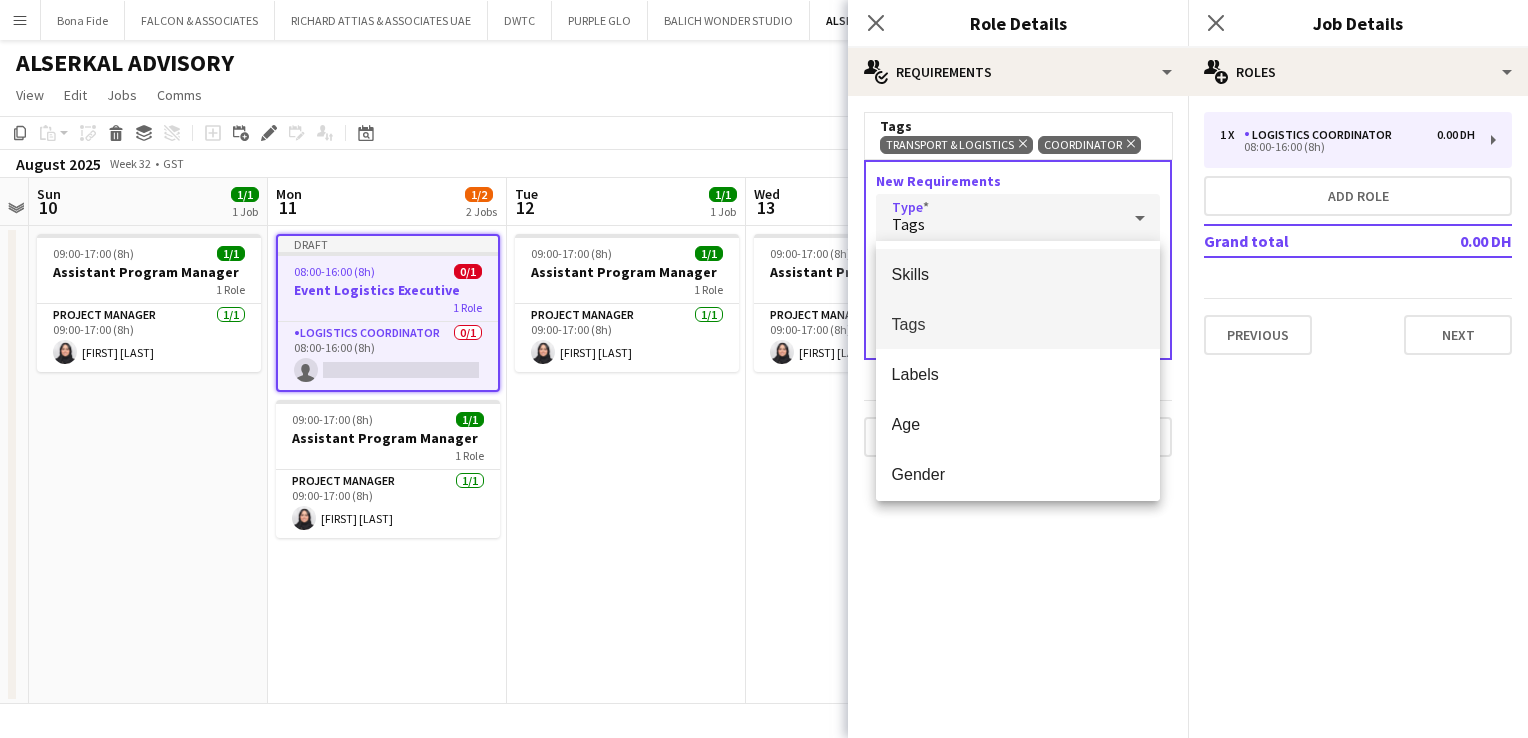 click on "Skills" at bounding box center (1018, 274) 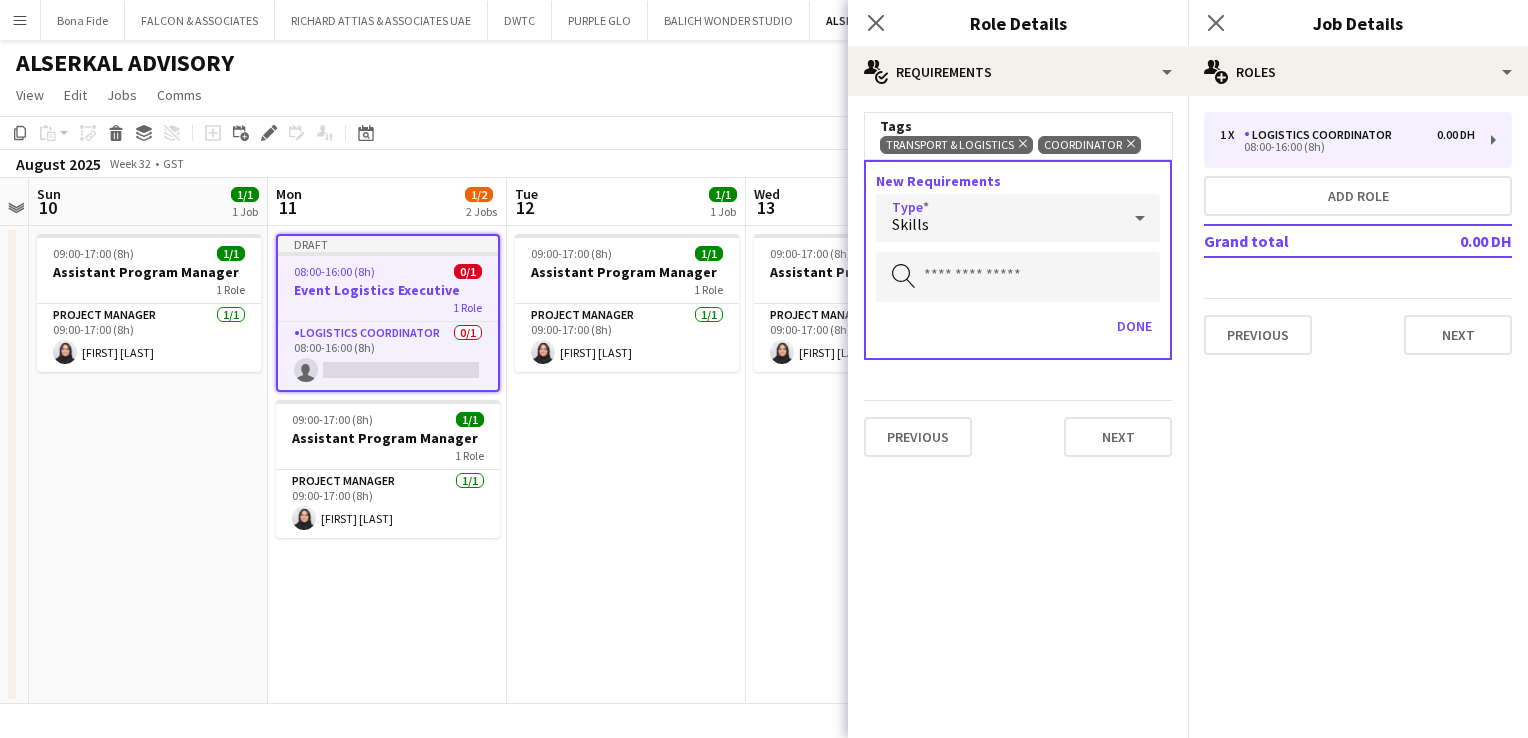 click on "Skills" at bounding box center (998, 218) 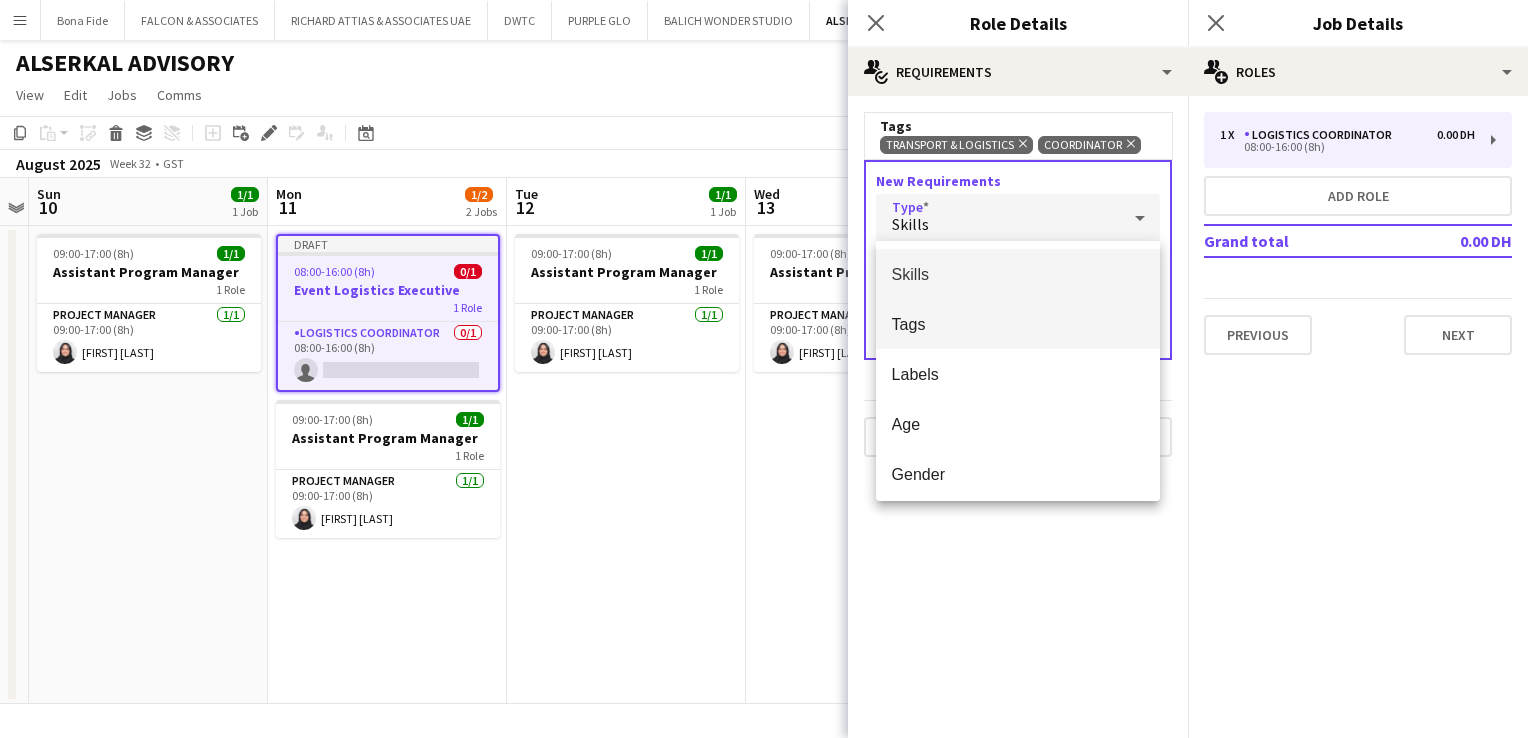 click on "Tags" at bounding box center (1018, 324) 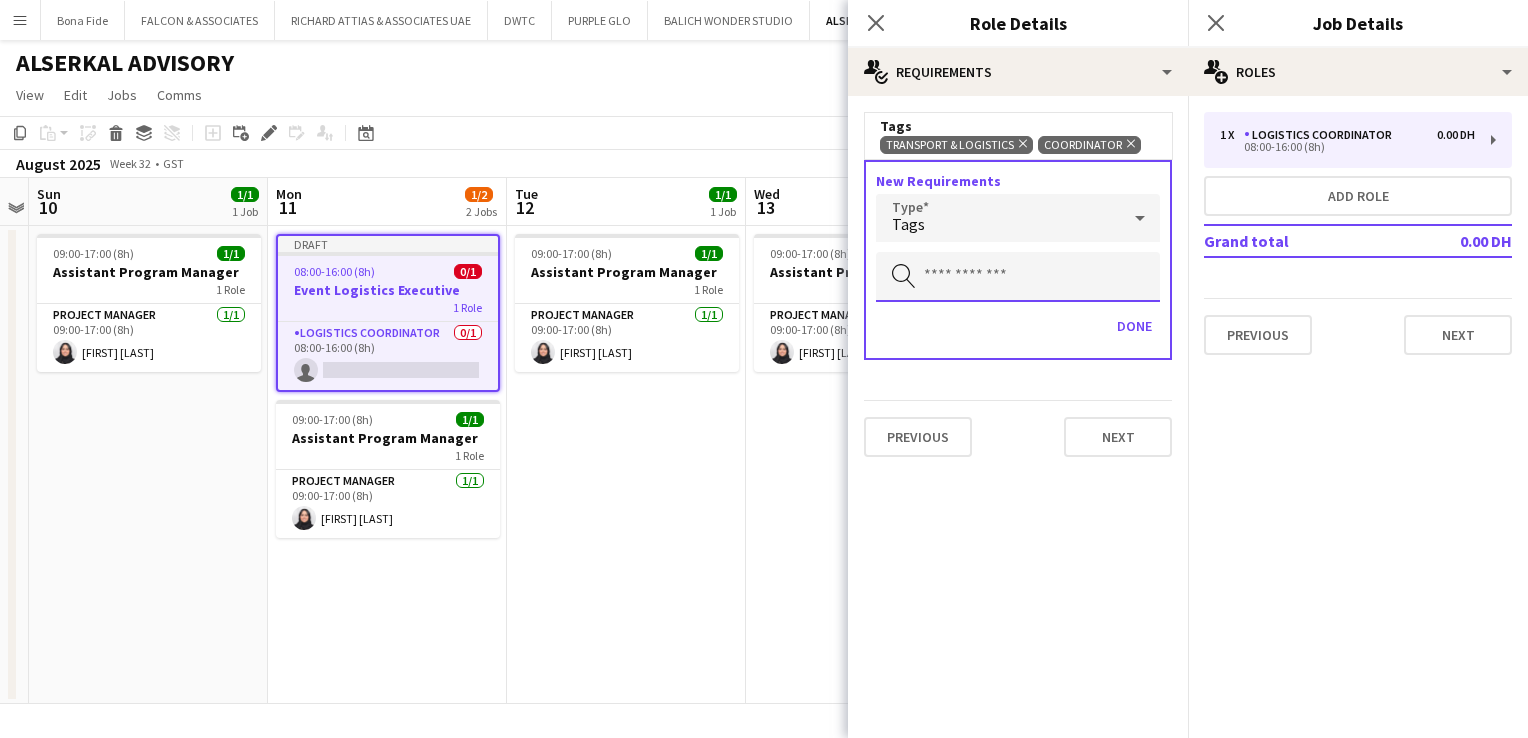 click at bounding box center (1018, 277) 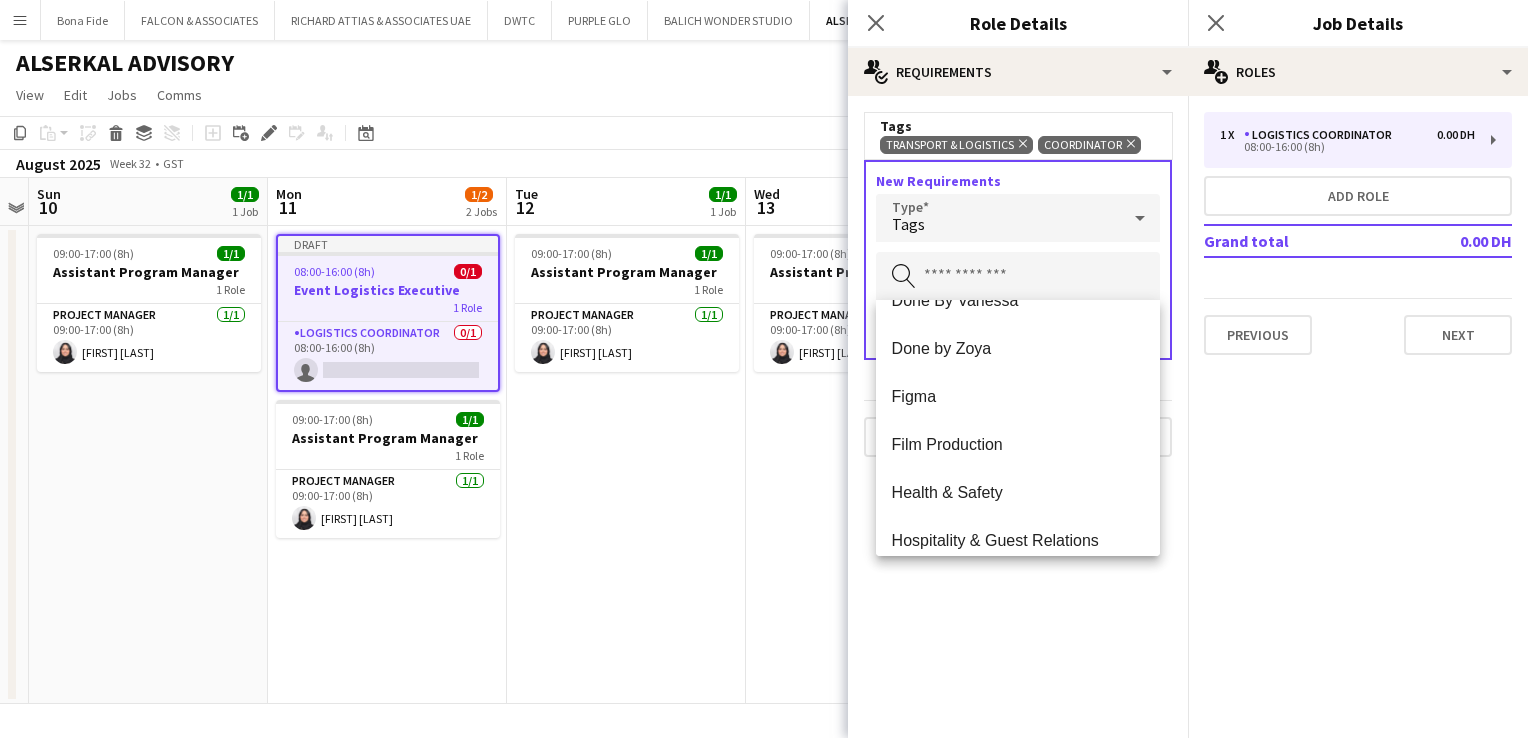 scroll, scrollTop: 900, scrollLeft: 0, axis: vertical 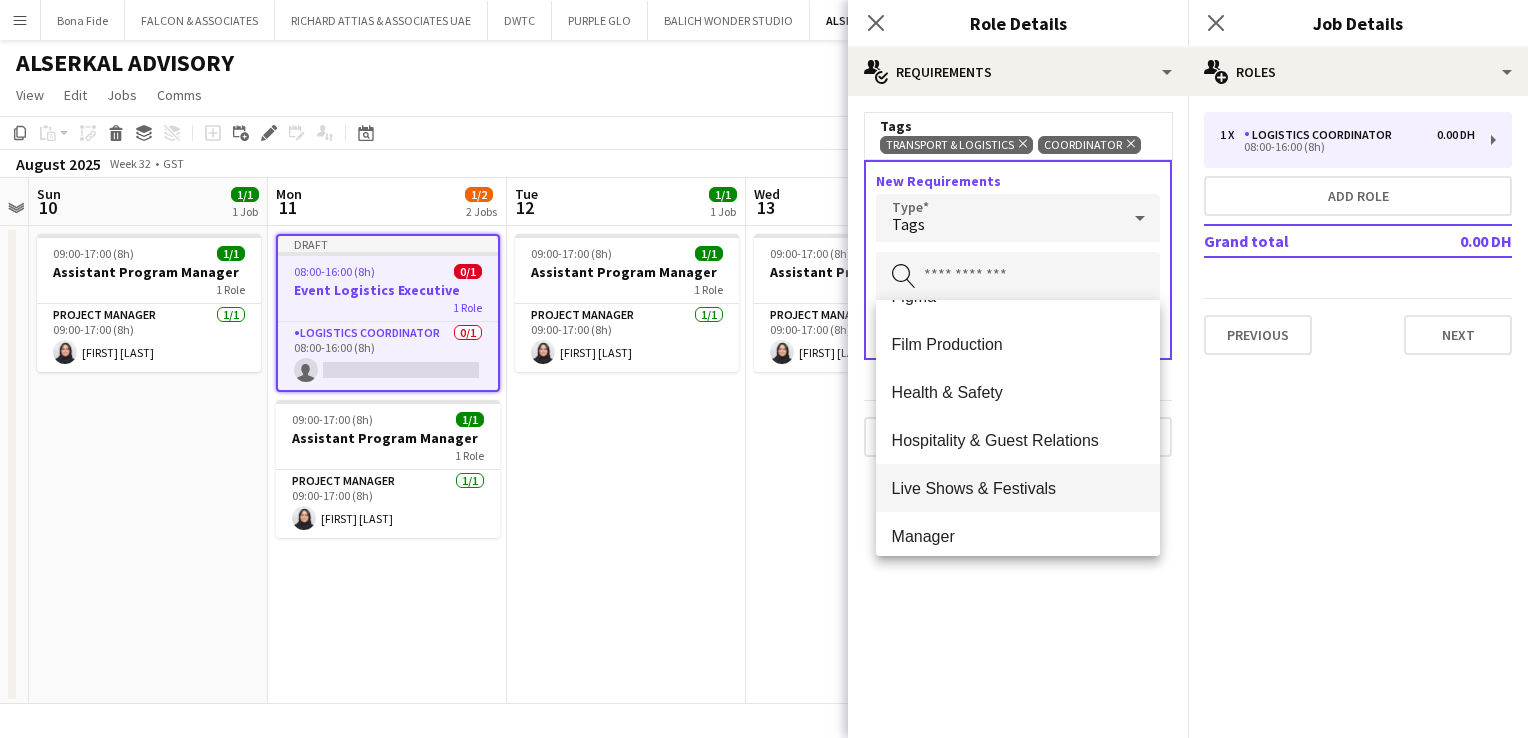 click on "Live Shows & Festivals" at bounding box center (1018, 488) 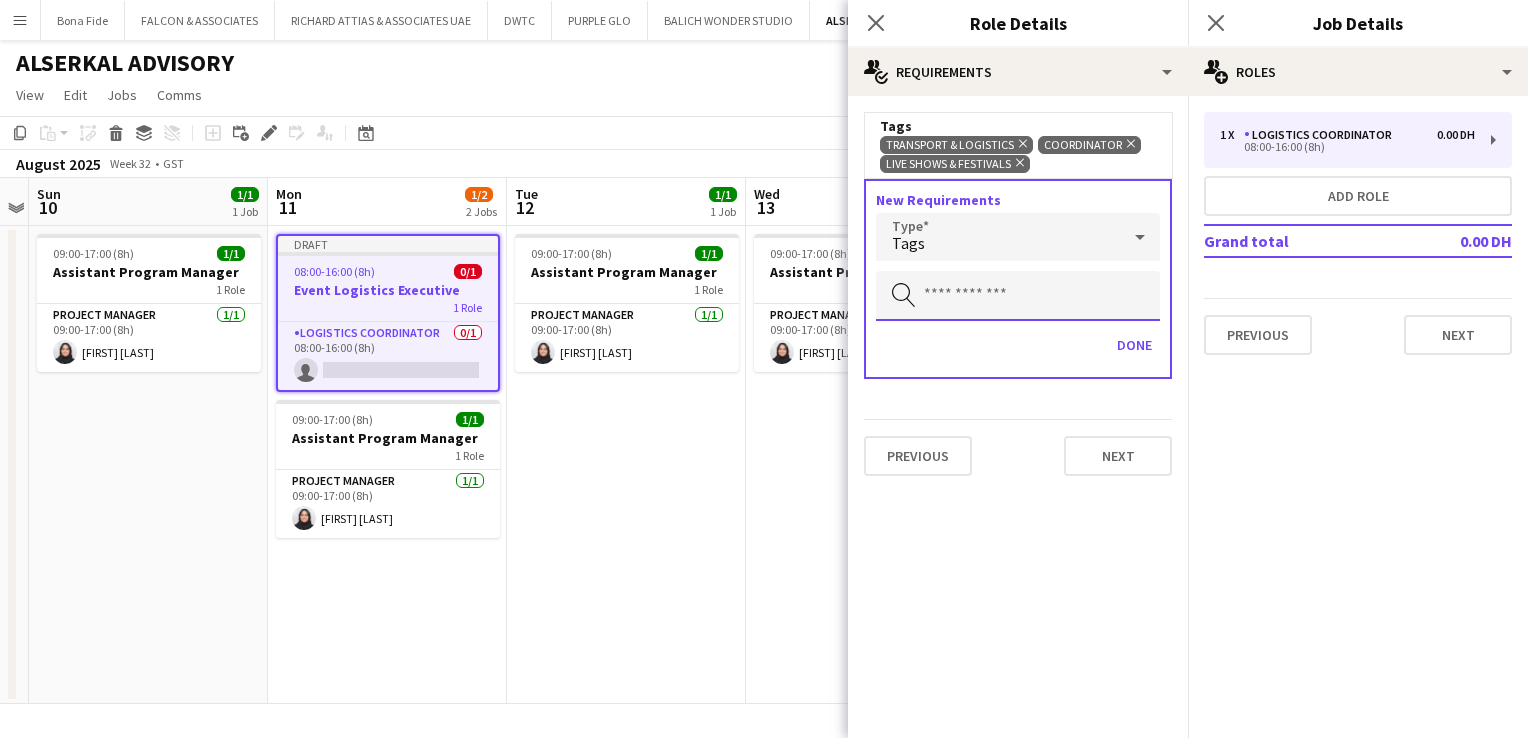 click at bounding box center (1018, 296) 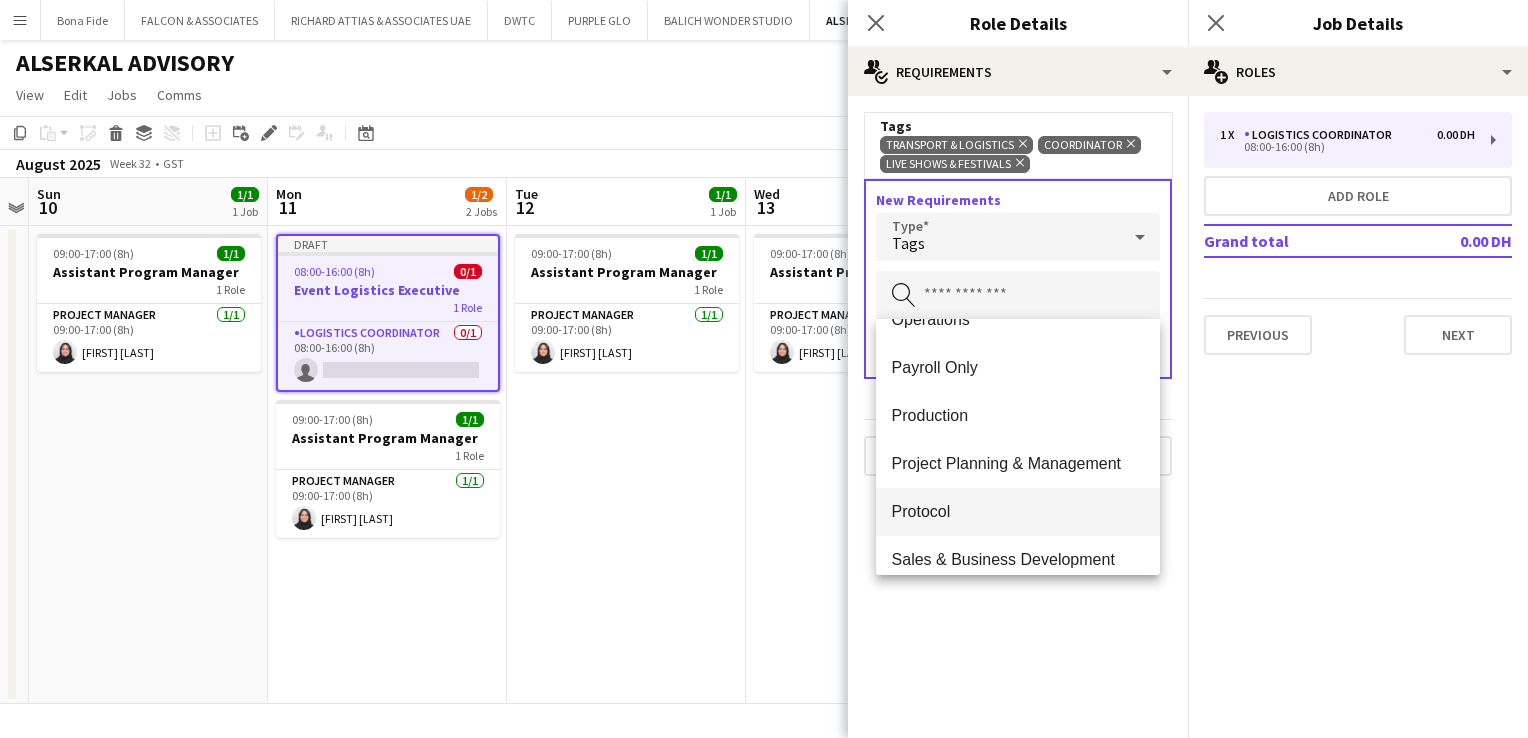 scroll, scrollTop: 1200, scrollLeft: 0, axis: vertical 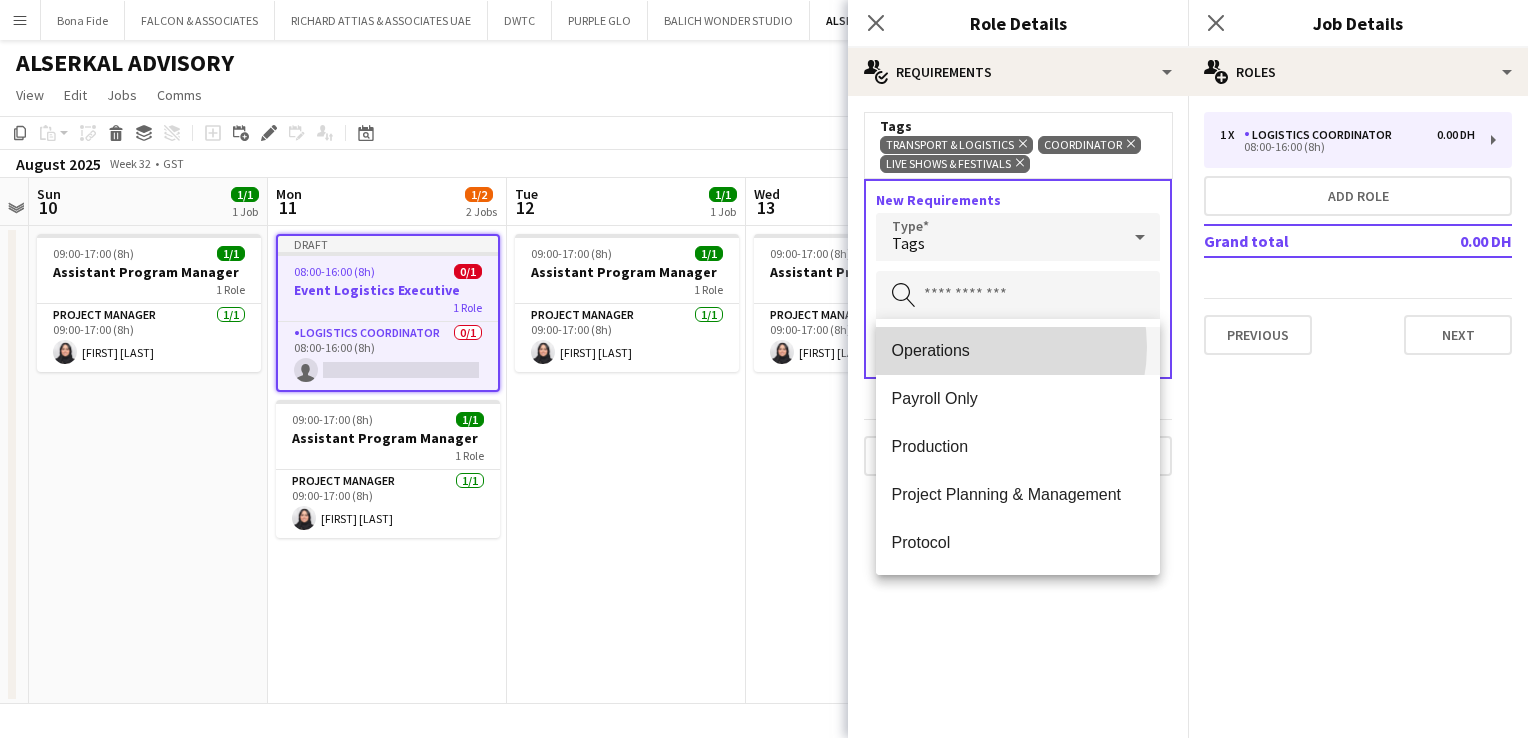 click on "Operations" at bounding box center (1018, 350) 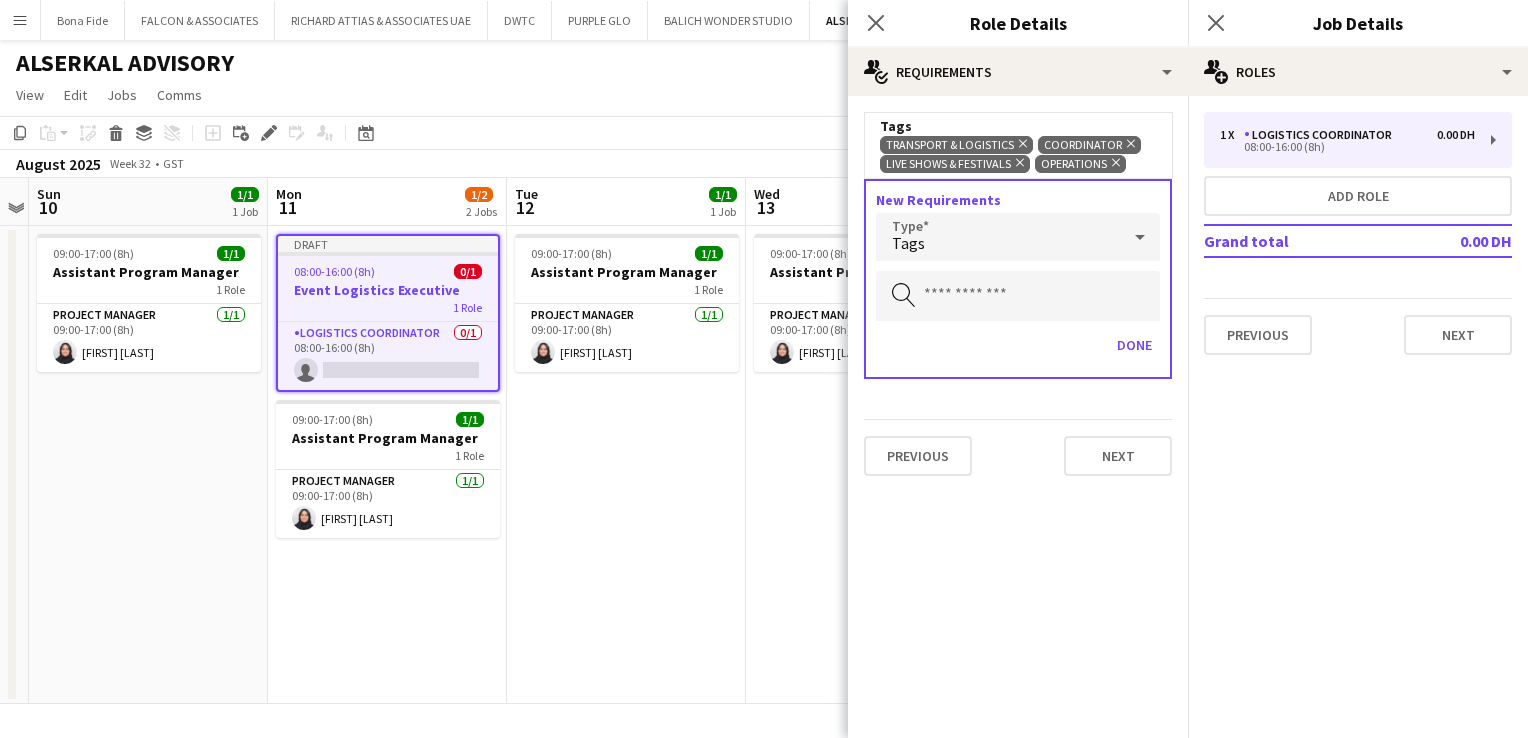 click at bounding box center [1140, 237] 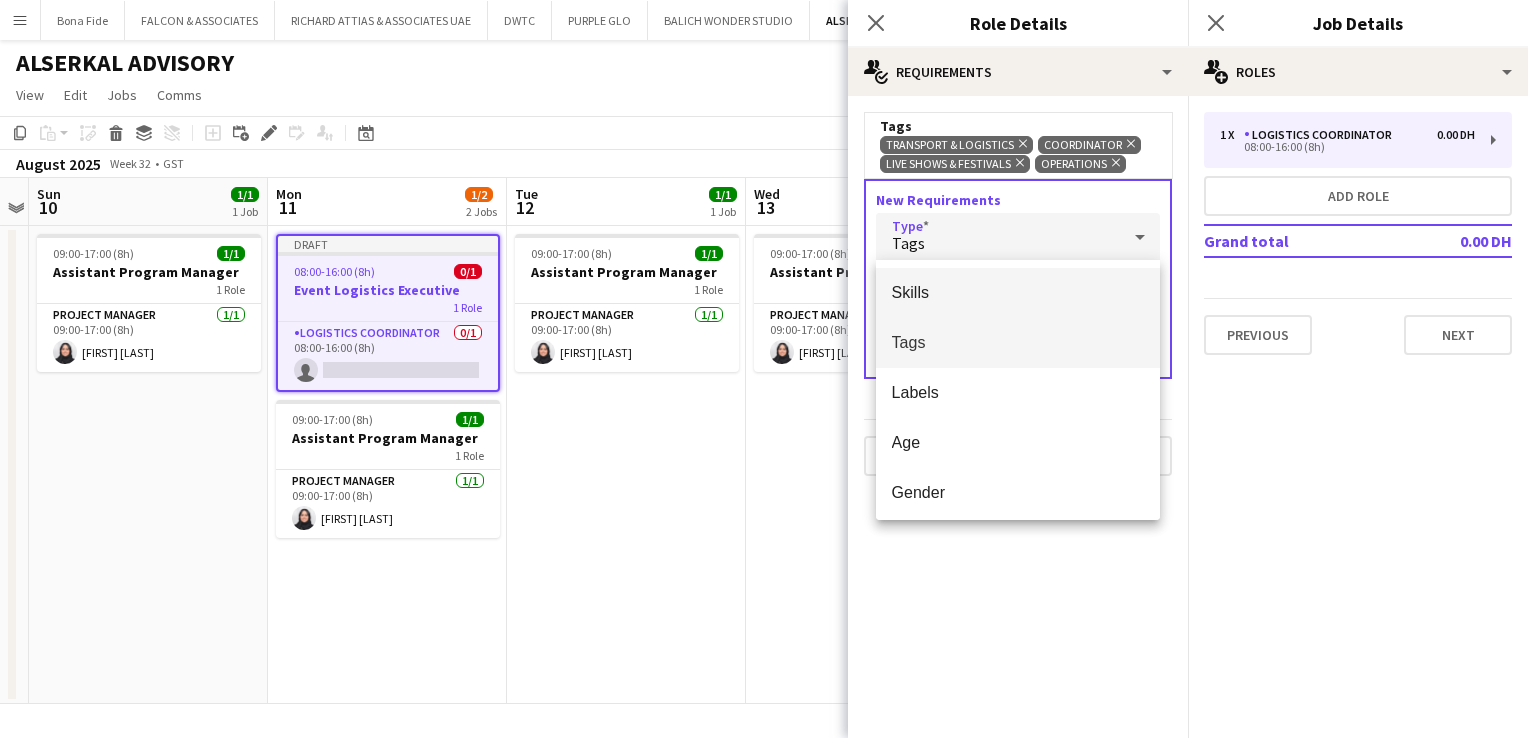 click on "Skills" at bounding box center [1018, 292] 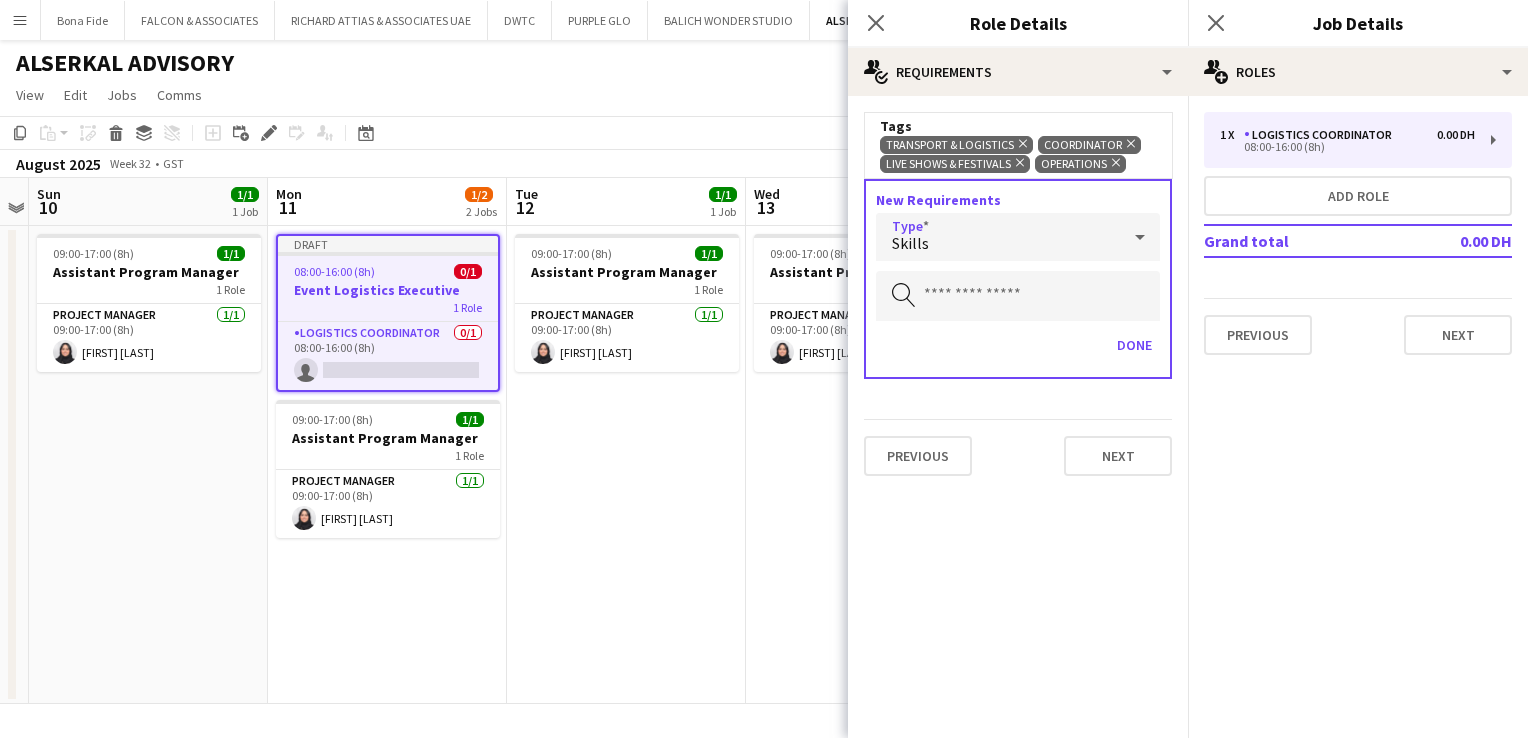 click on "Done" at bounding box center (1018, 353) 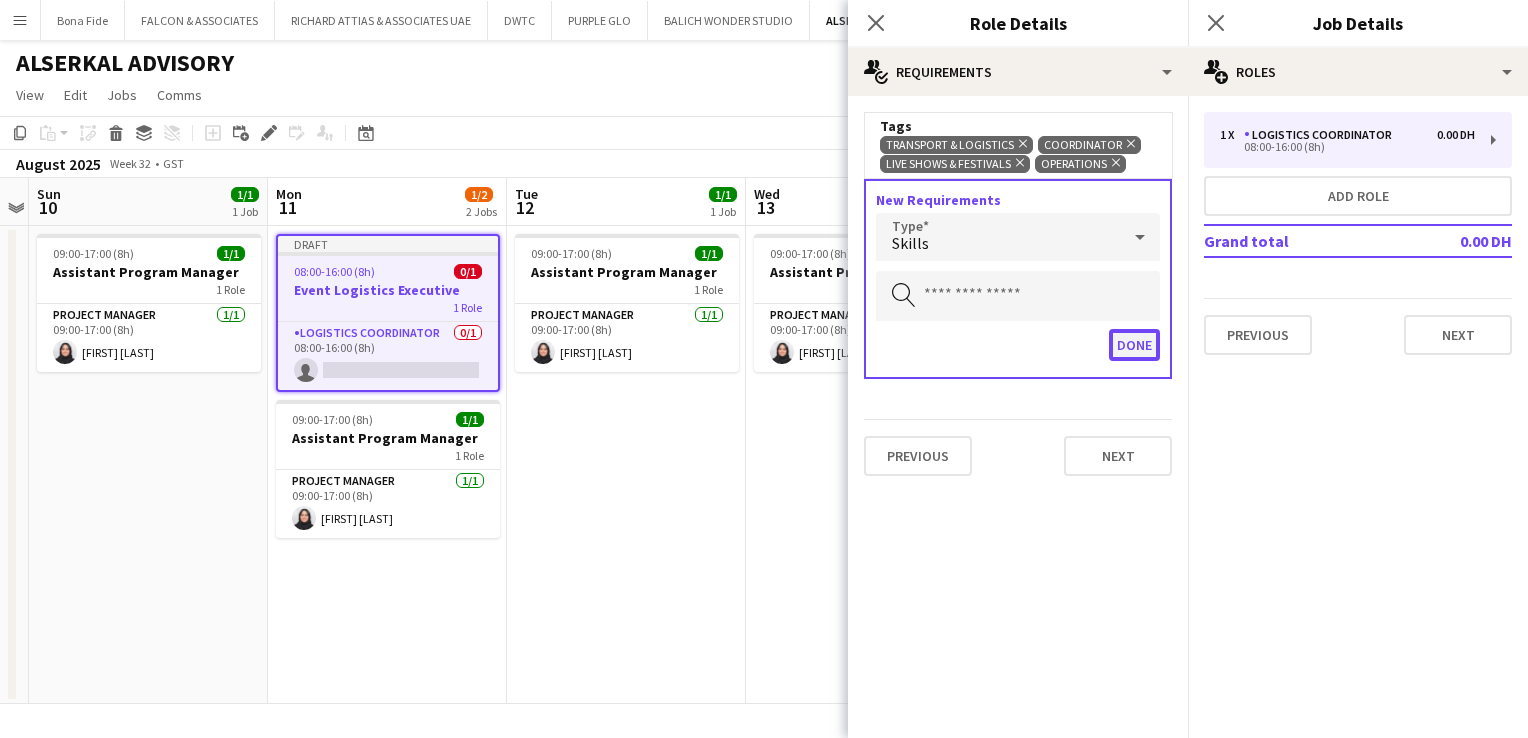 click on "Done" at bounding box center (1134, 345) 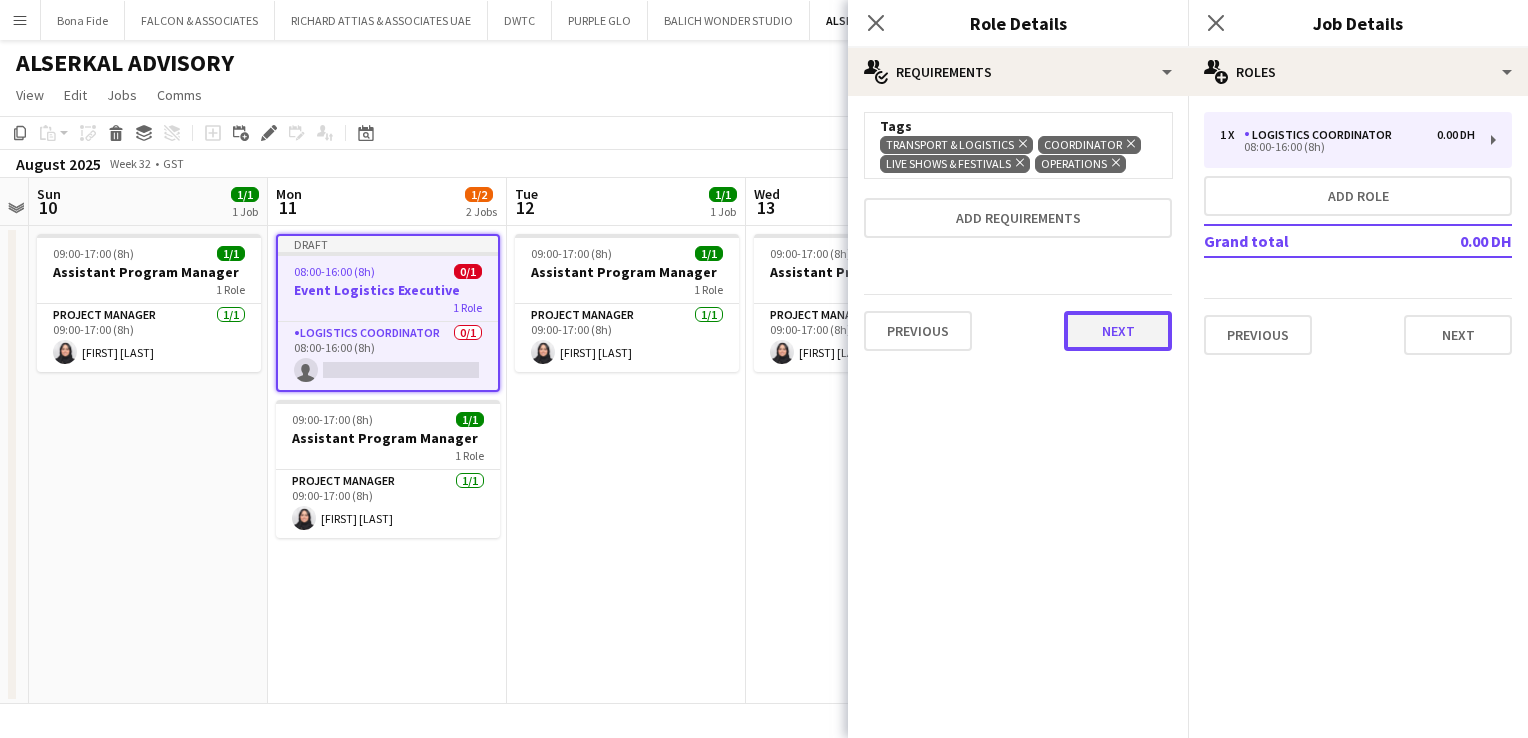 click on "Next" at bounding box center [1118, 331] 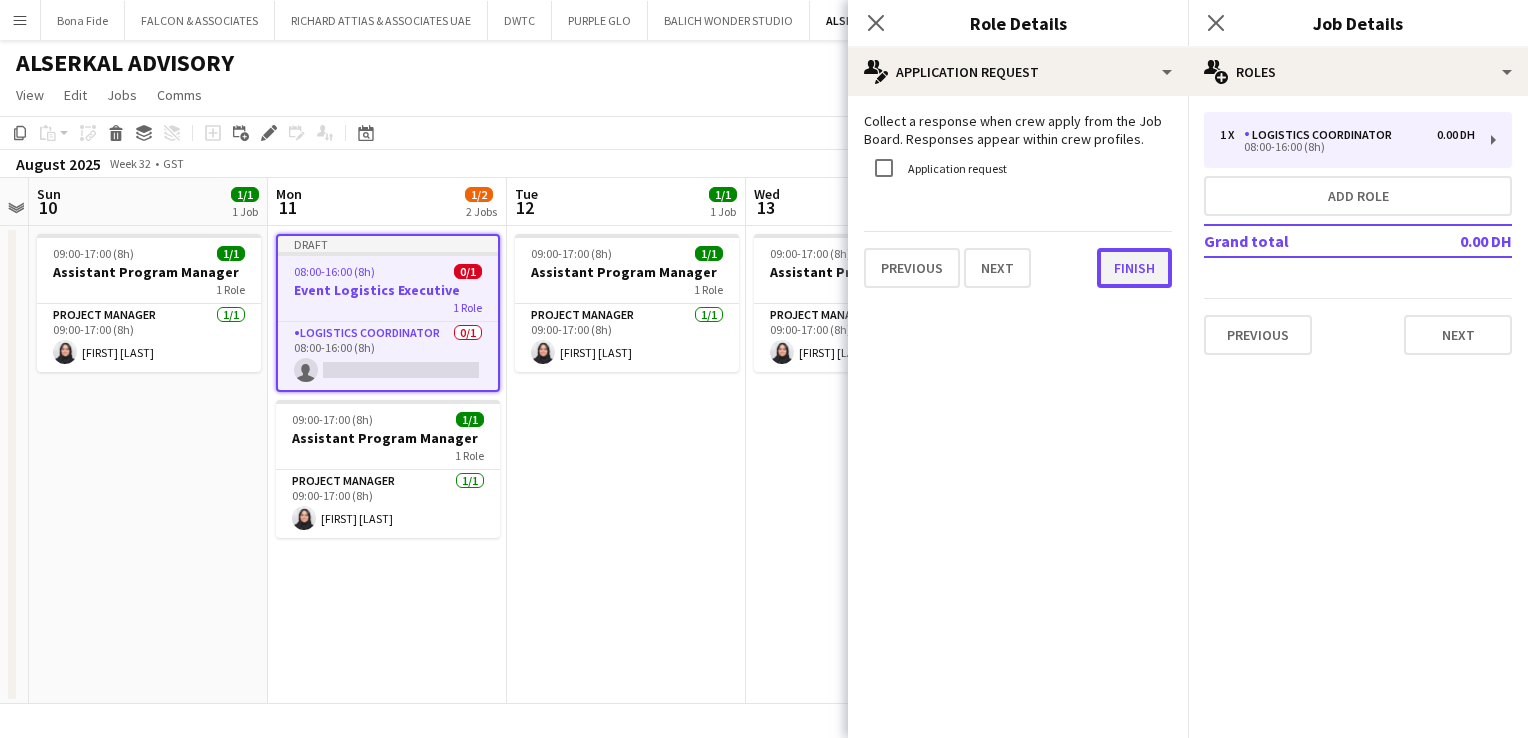 click on "Finish" at bounding box center (1134, 268) 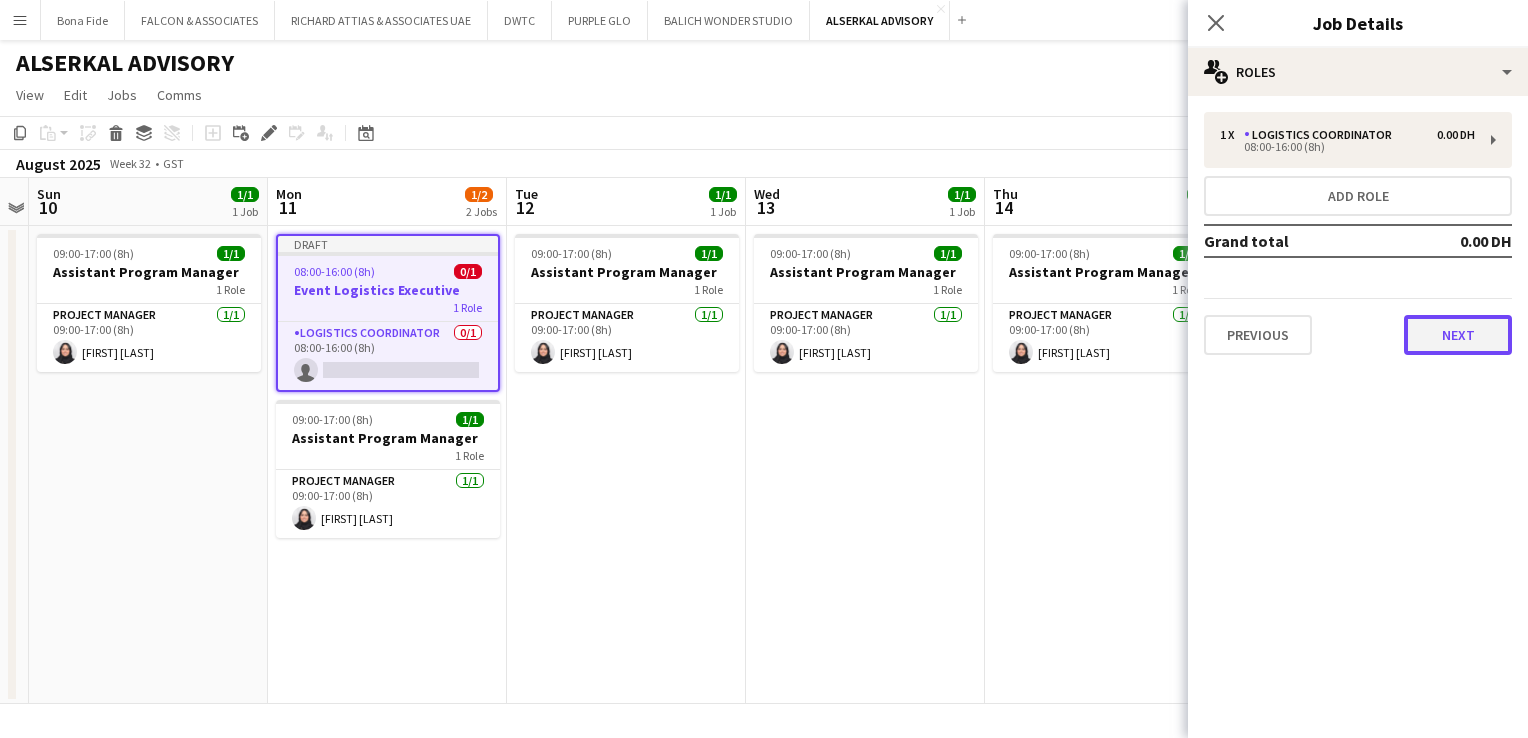 click on "Next" at bounding box center (1458, 335) 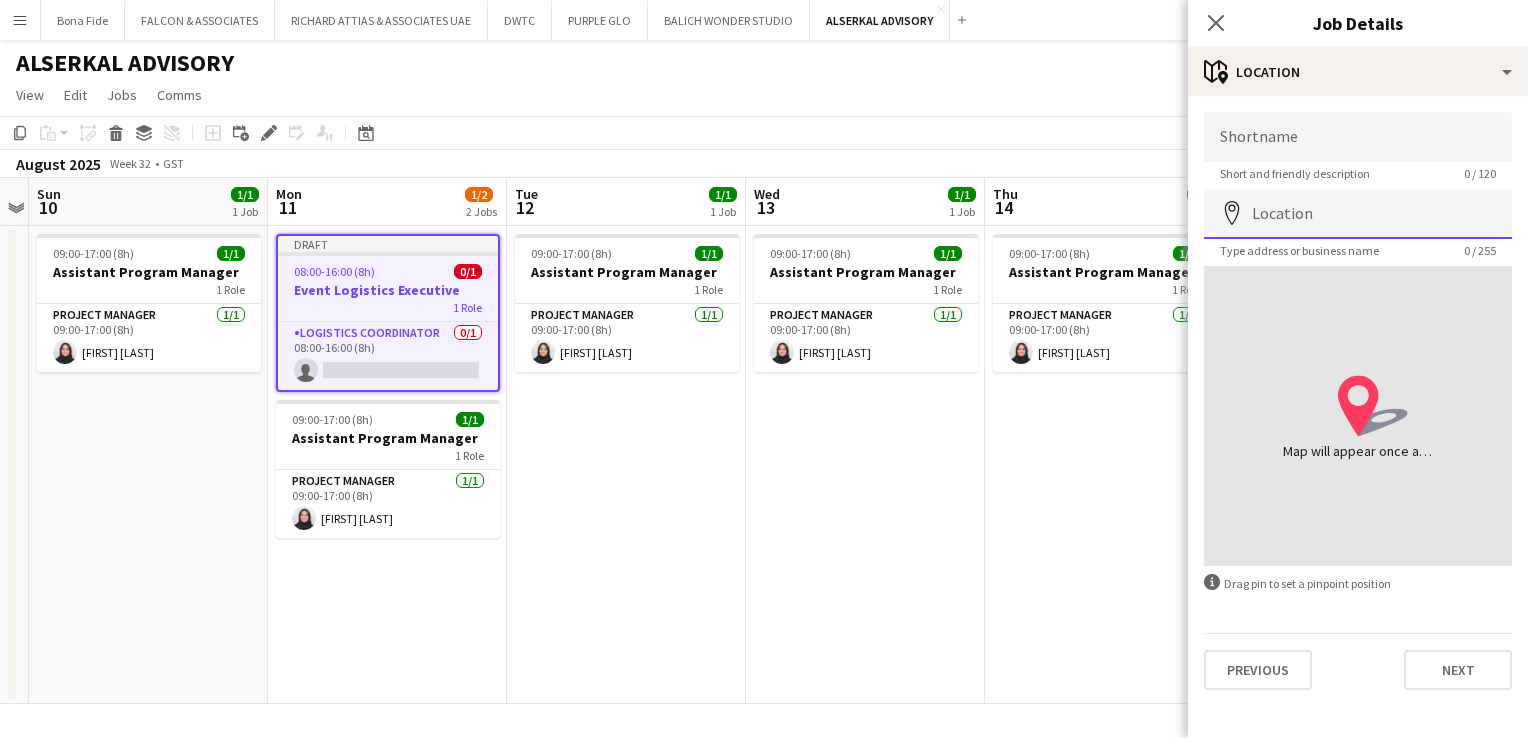 click on "Location" at bounding box center [1358, 214] 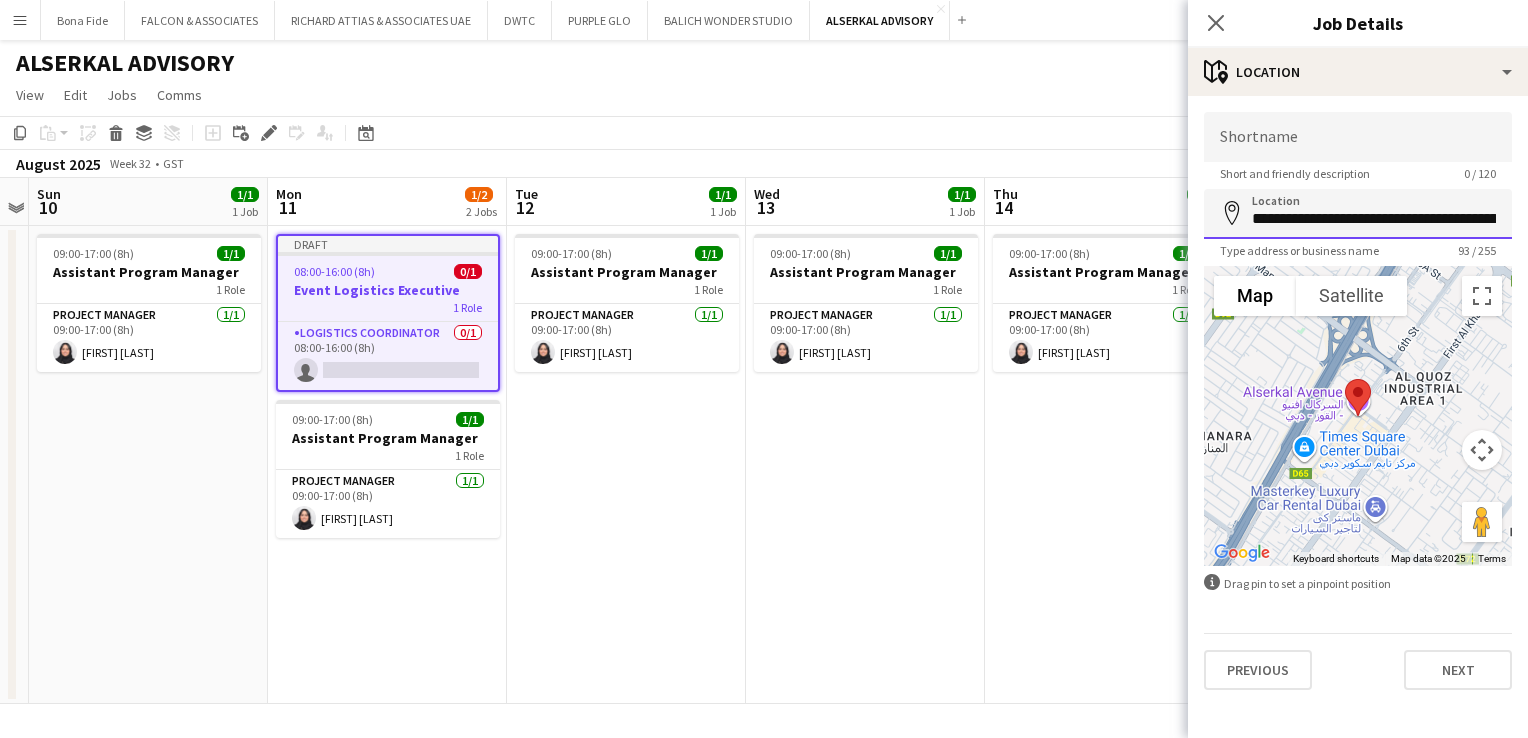 click on "**********" at bounding box center [1358, 214] 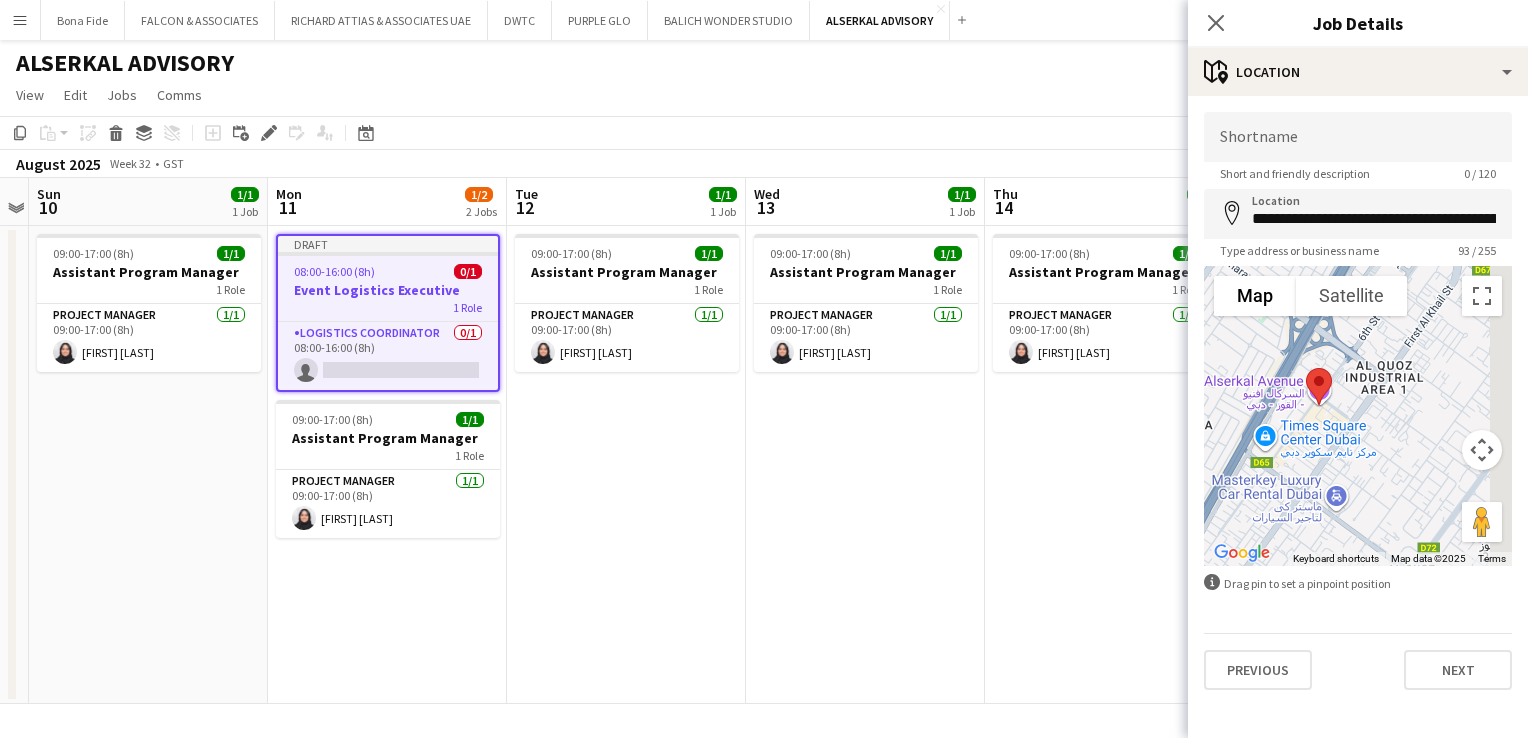 drag, startPoint x: 1409, startPoint y: 414, endPoint x: 1360, endPoint y: 402, distance: 50.447994 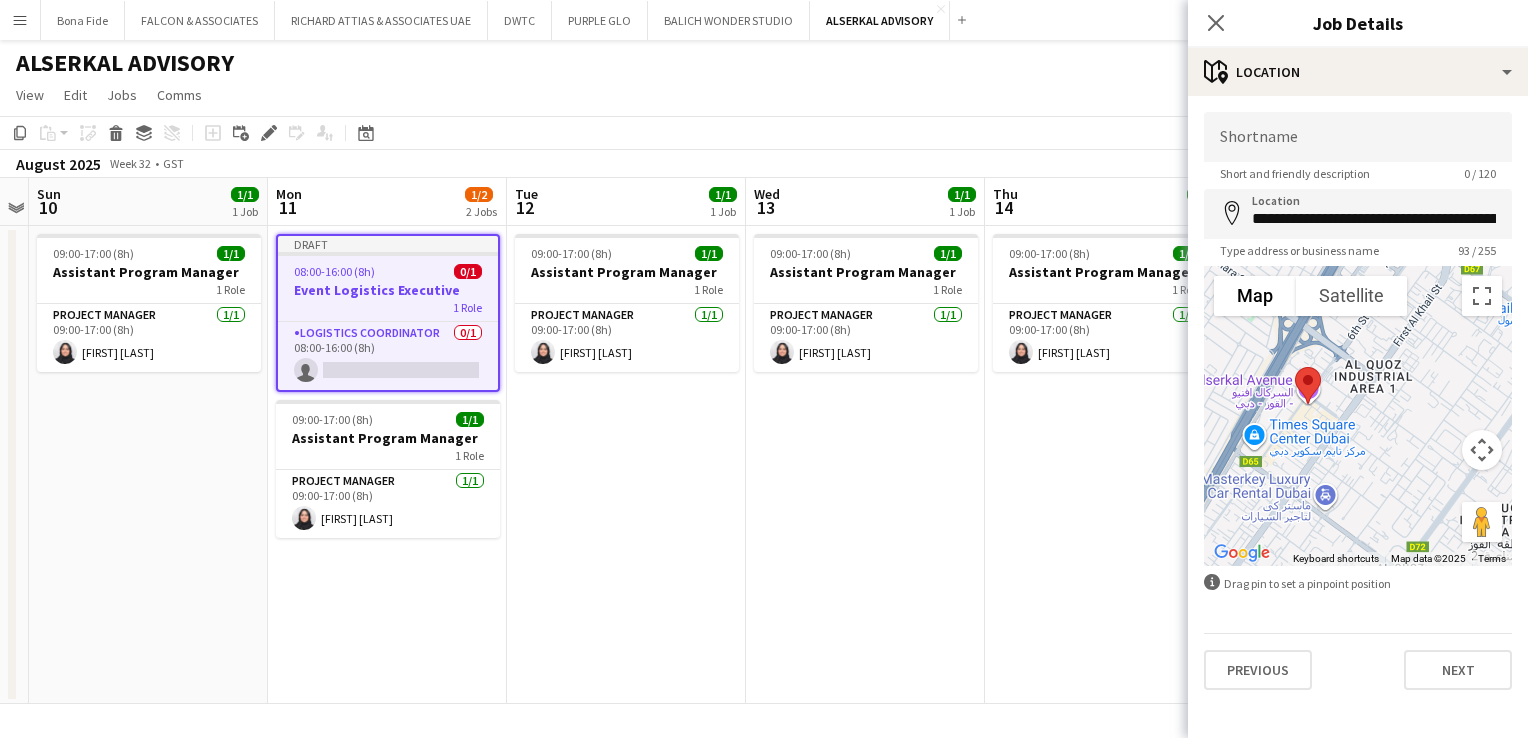 click at bounding box center (1358, 416) 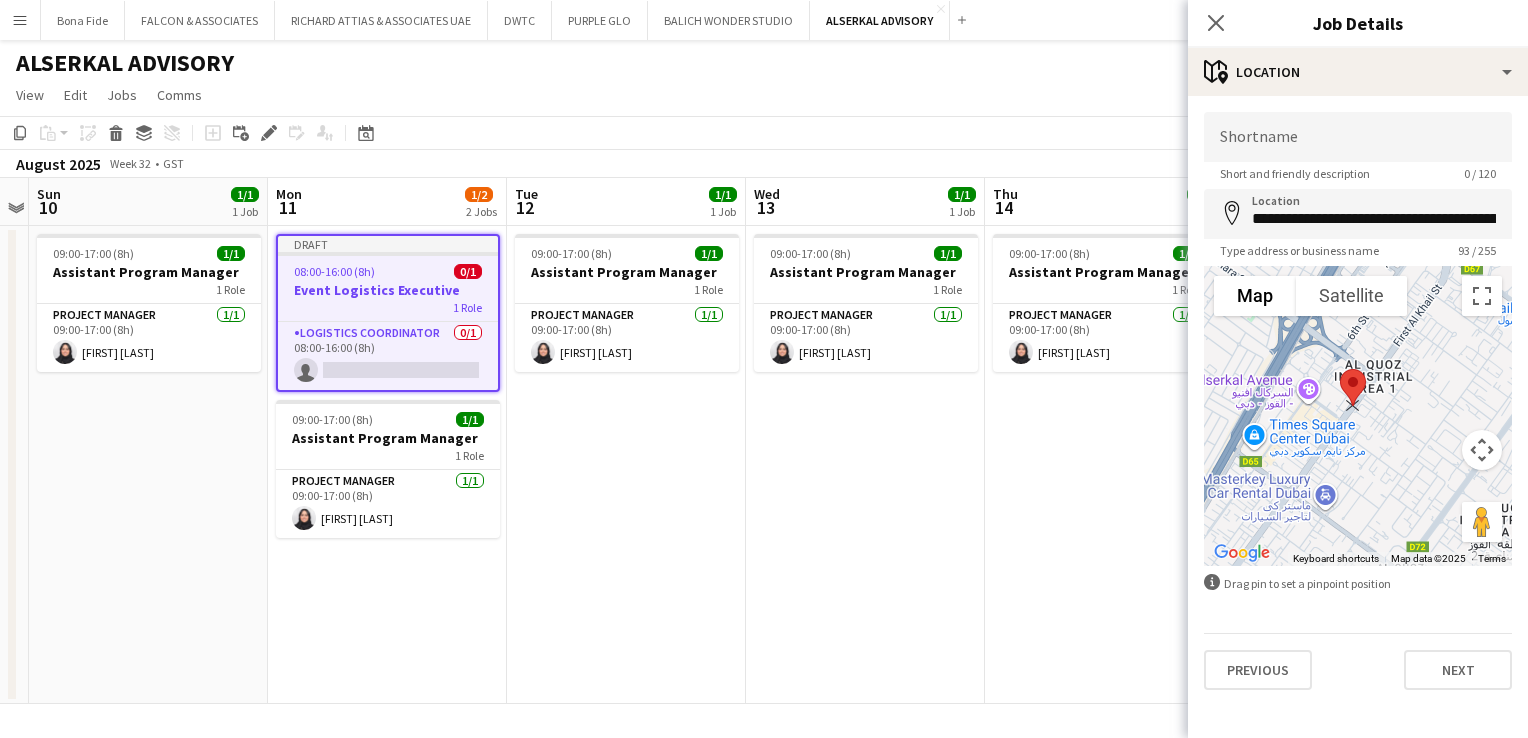 drag, startPoint x: 1304, startPoint y: 380, endPoint x: 1352, endPoint y: 382, distance: 48.04165 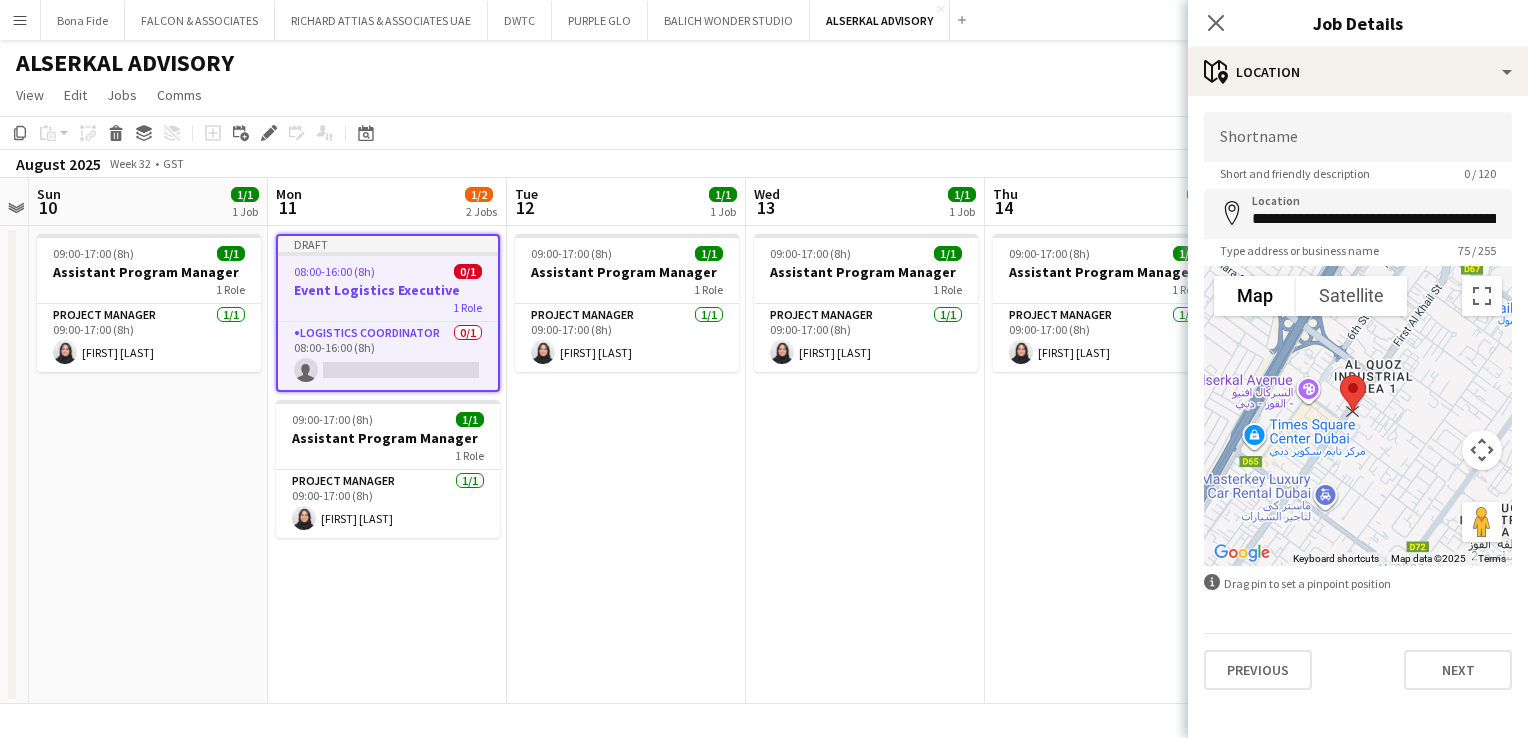 click at bounding box center [1353, 393] 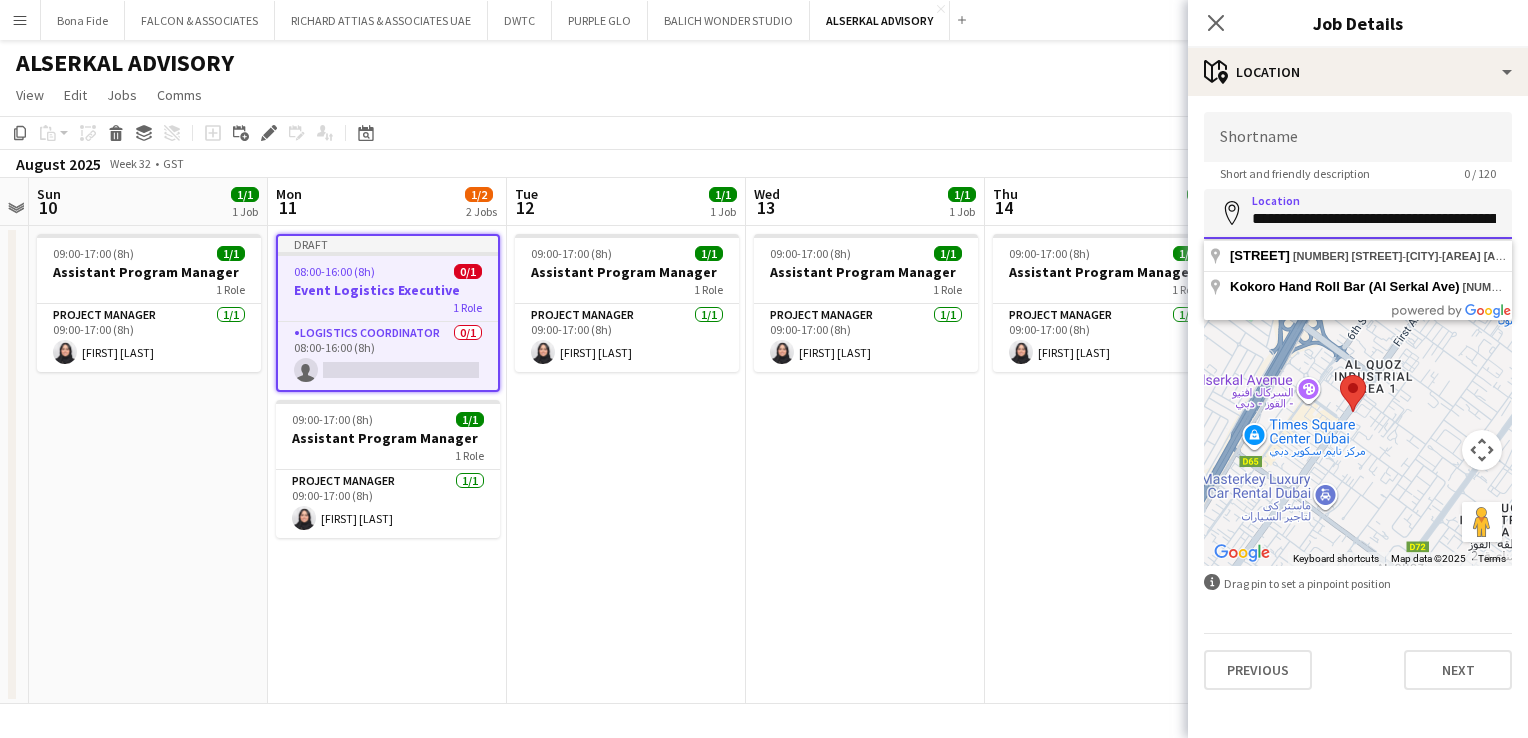 click on "**********" at bounding box center (1358, 214) 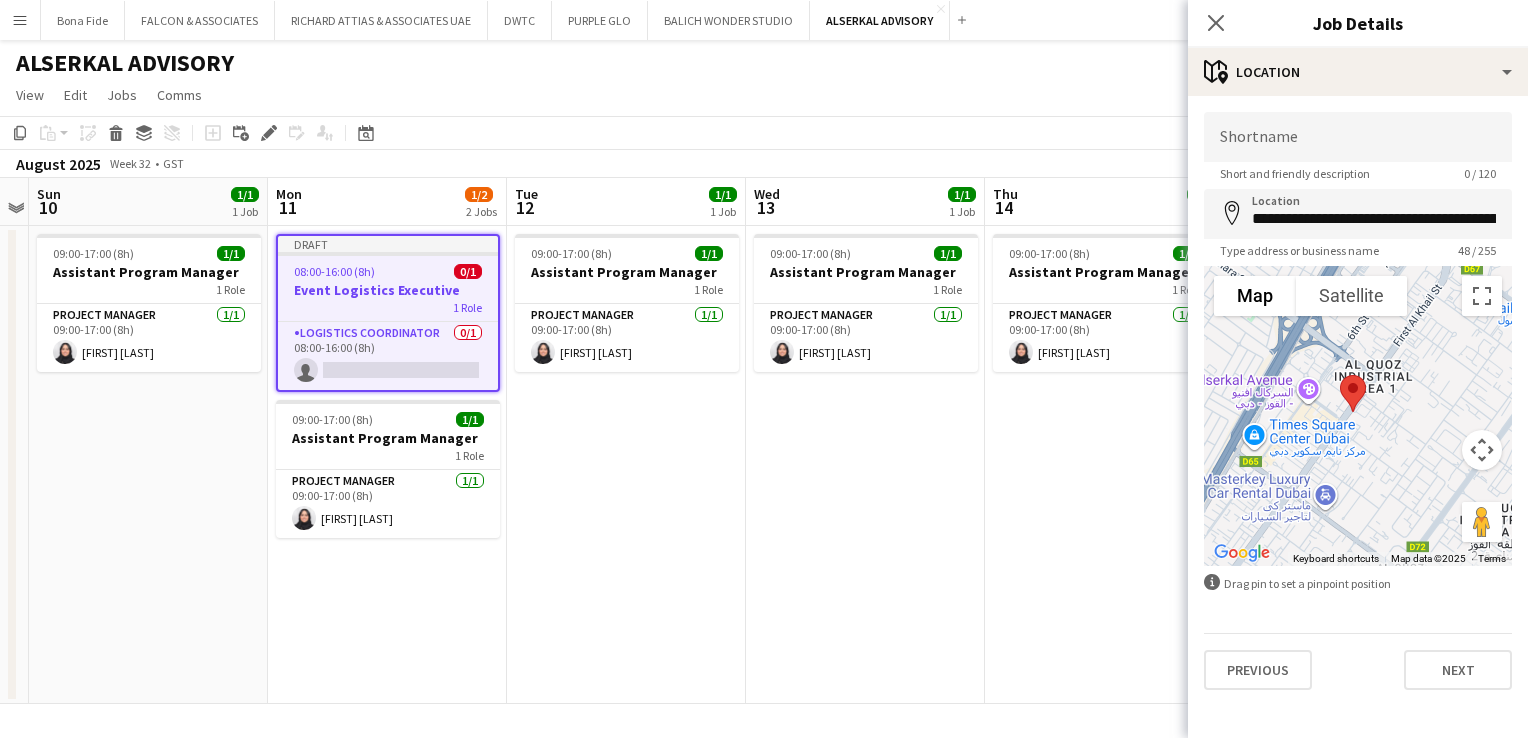 type on "**********" 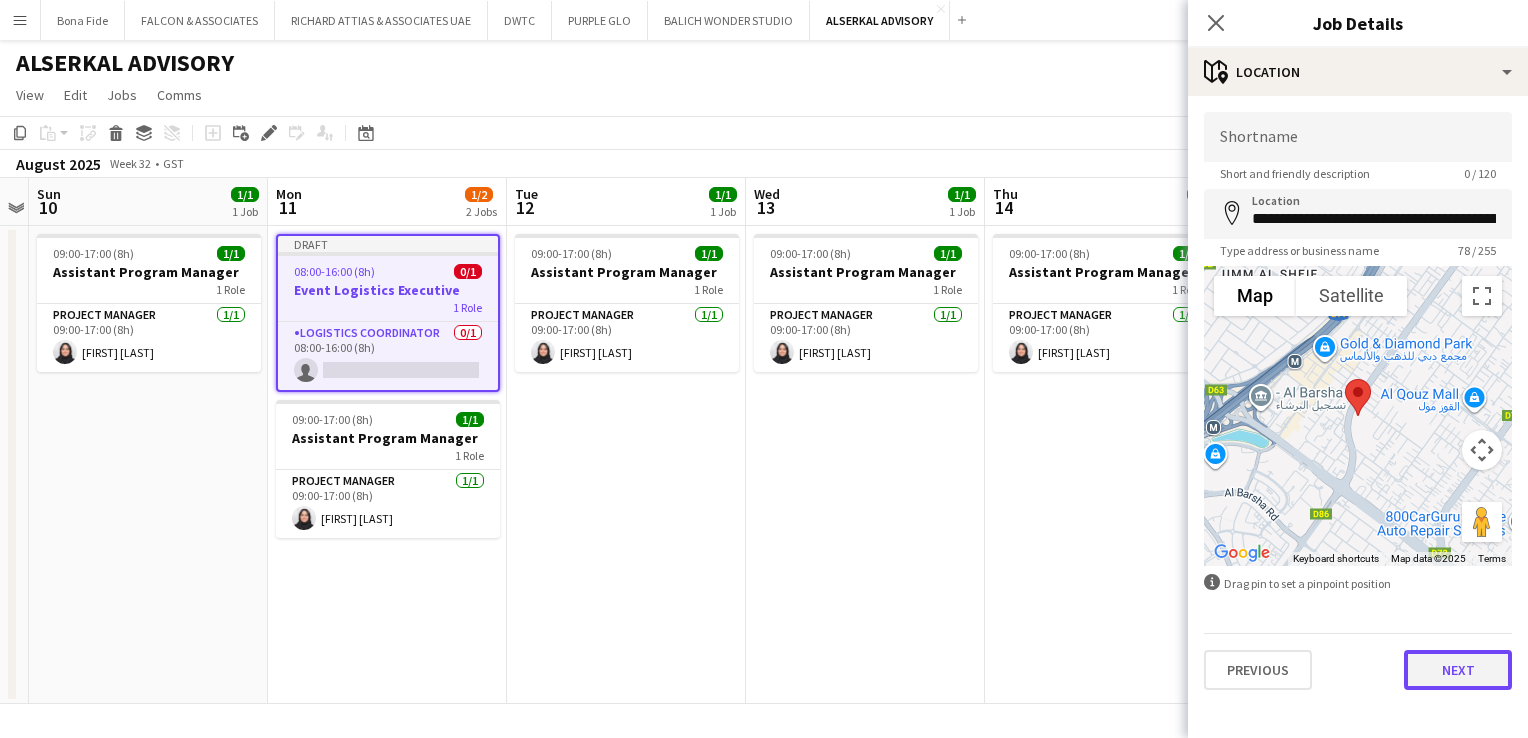 click on "Next" at bounding box center (1458, 670) 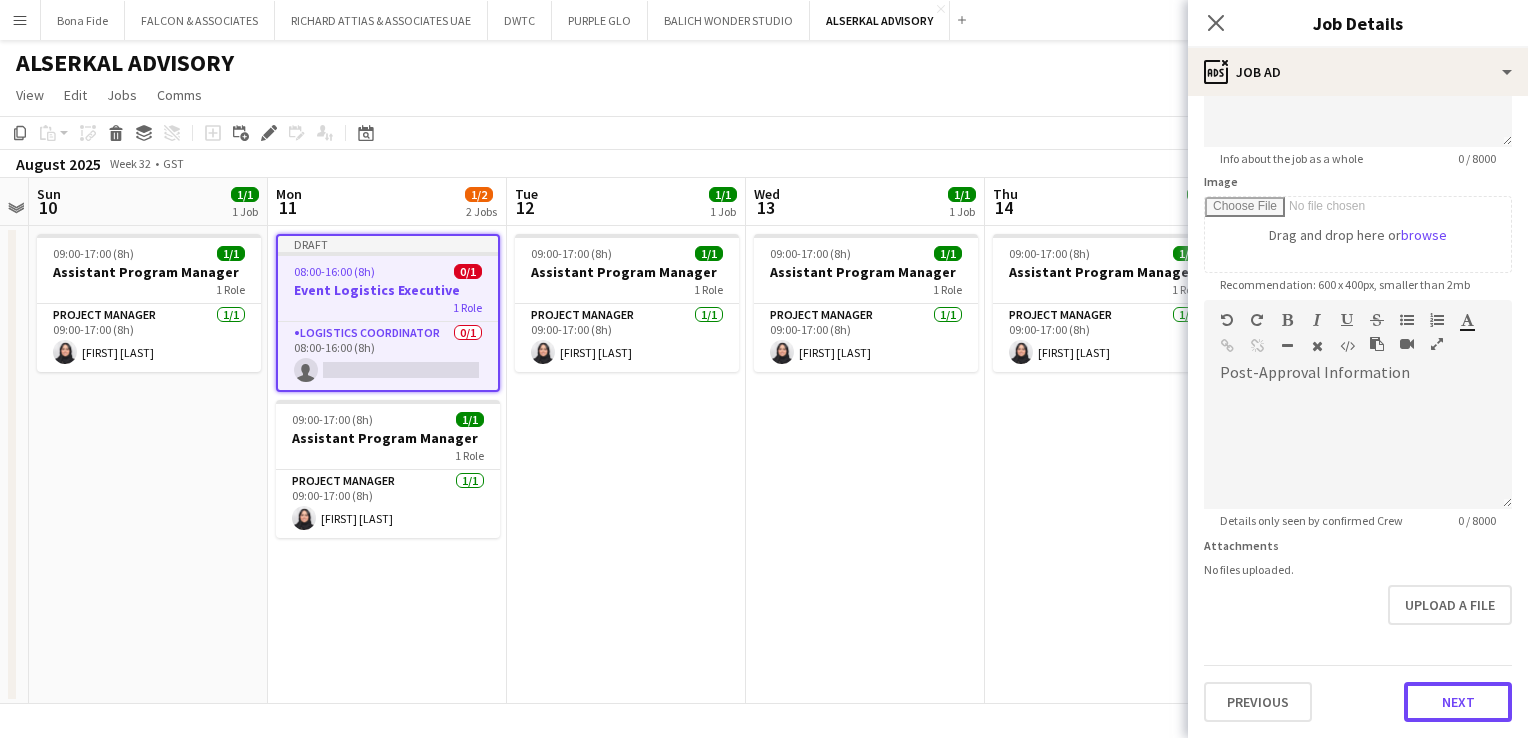 click on "**********" at bounding box center [1358, 291] 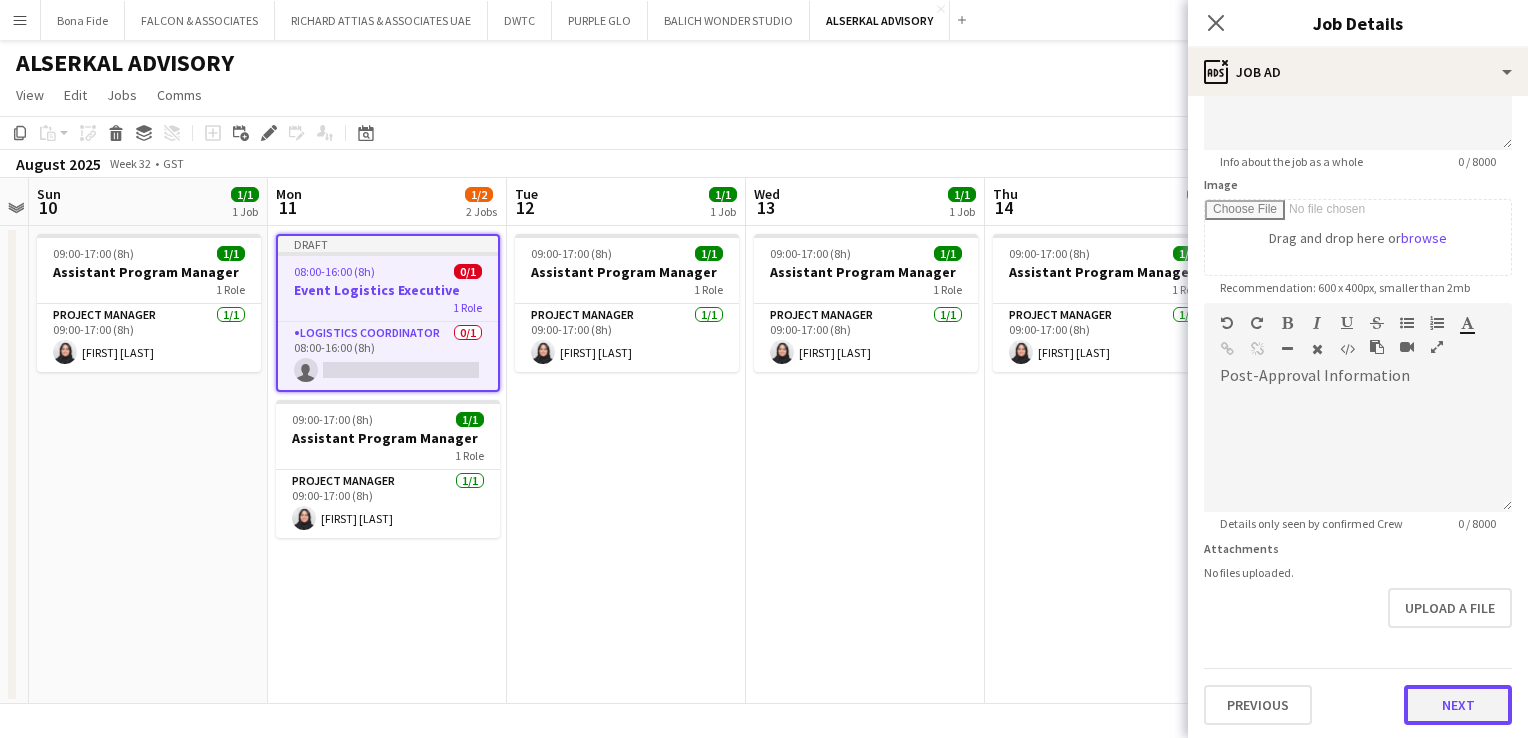 click on "Next" at bounding box center [1458, 705] 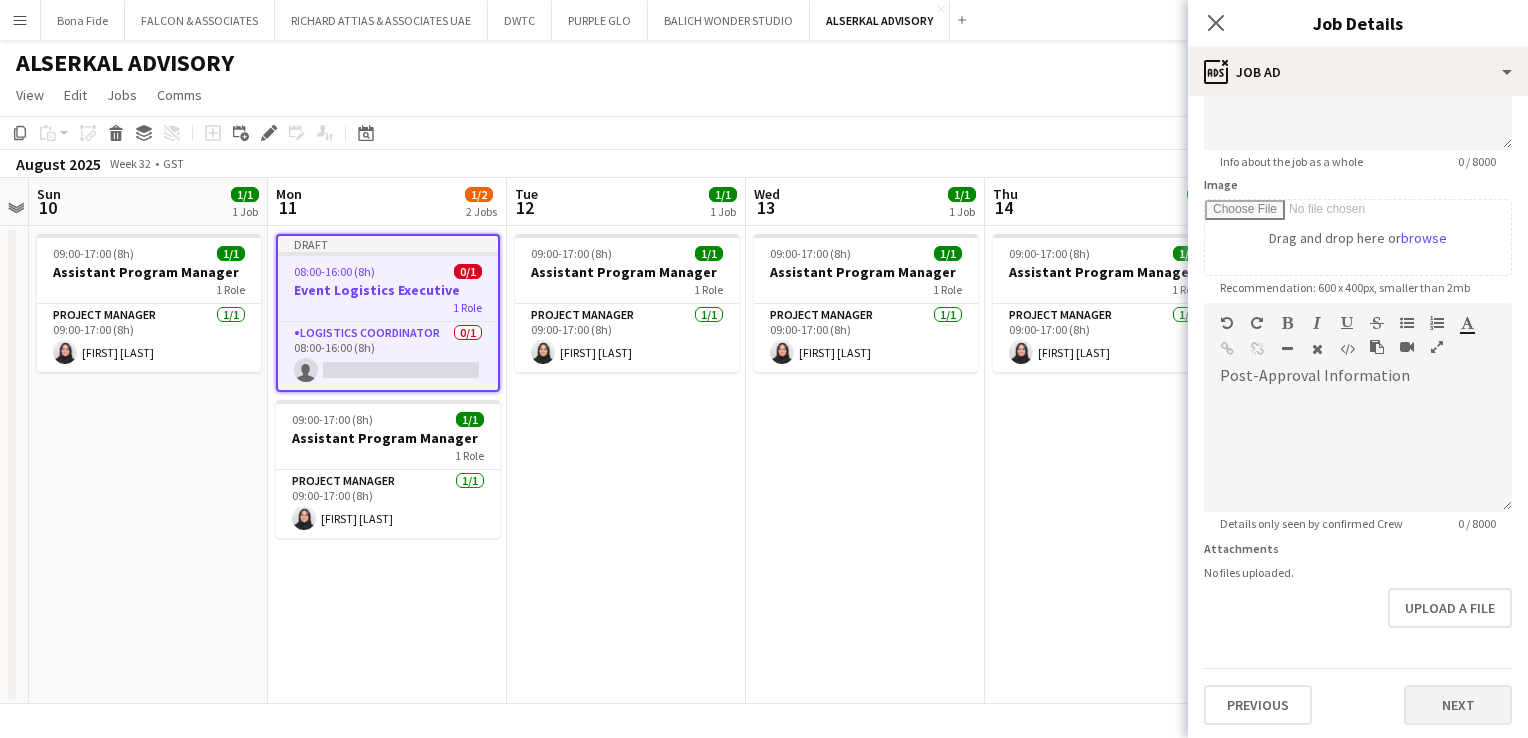 scroll, scrollTop: 0, scrollLeft: 0, axis: both 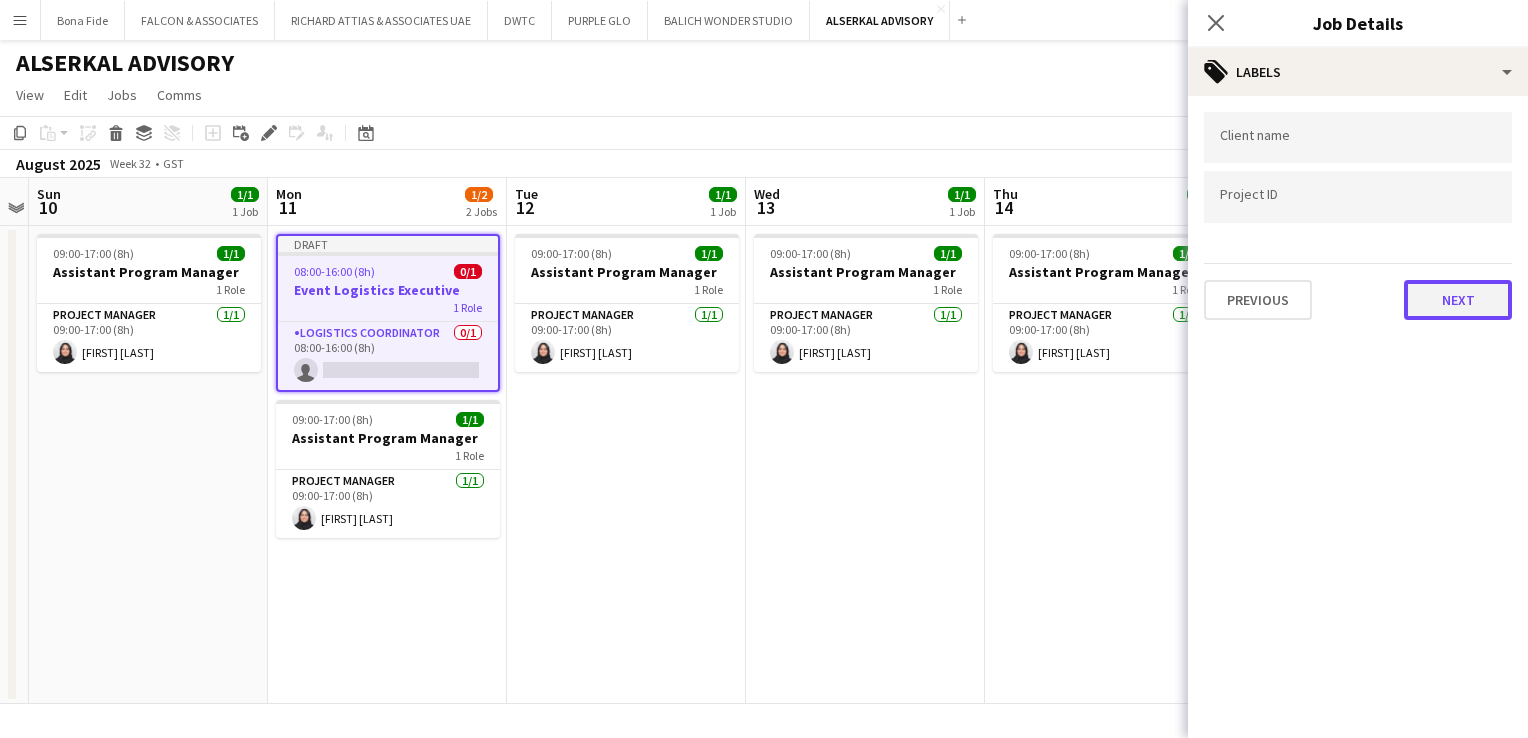 click on "Next" at bounding box center (1458, 300) 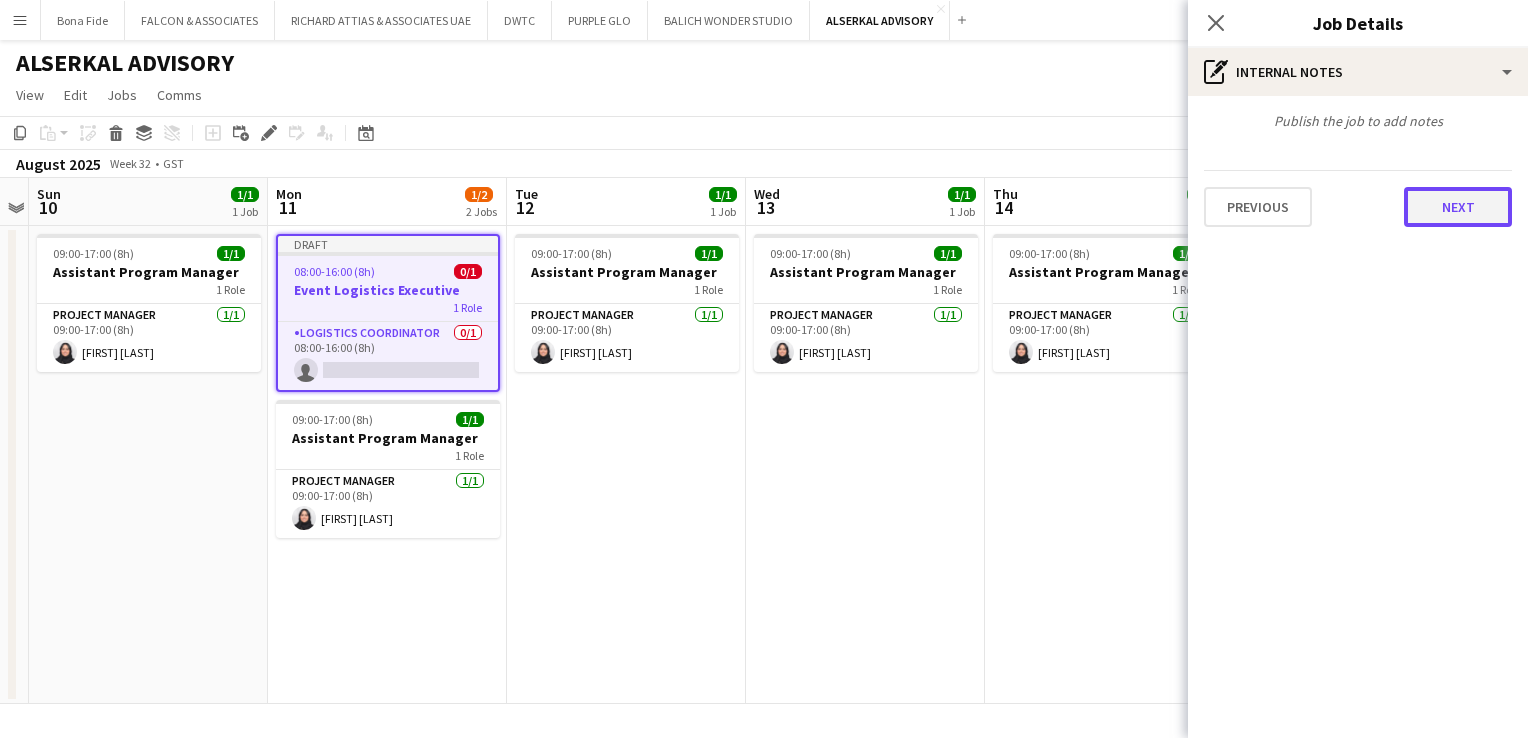 click on "Next" at bounding box center (1458, 207) 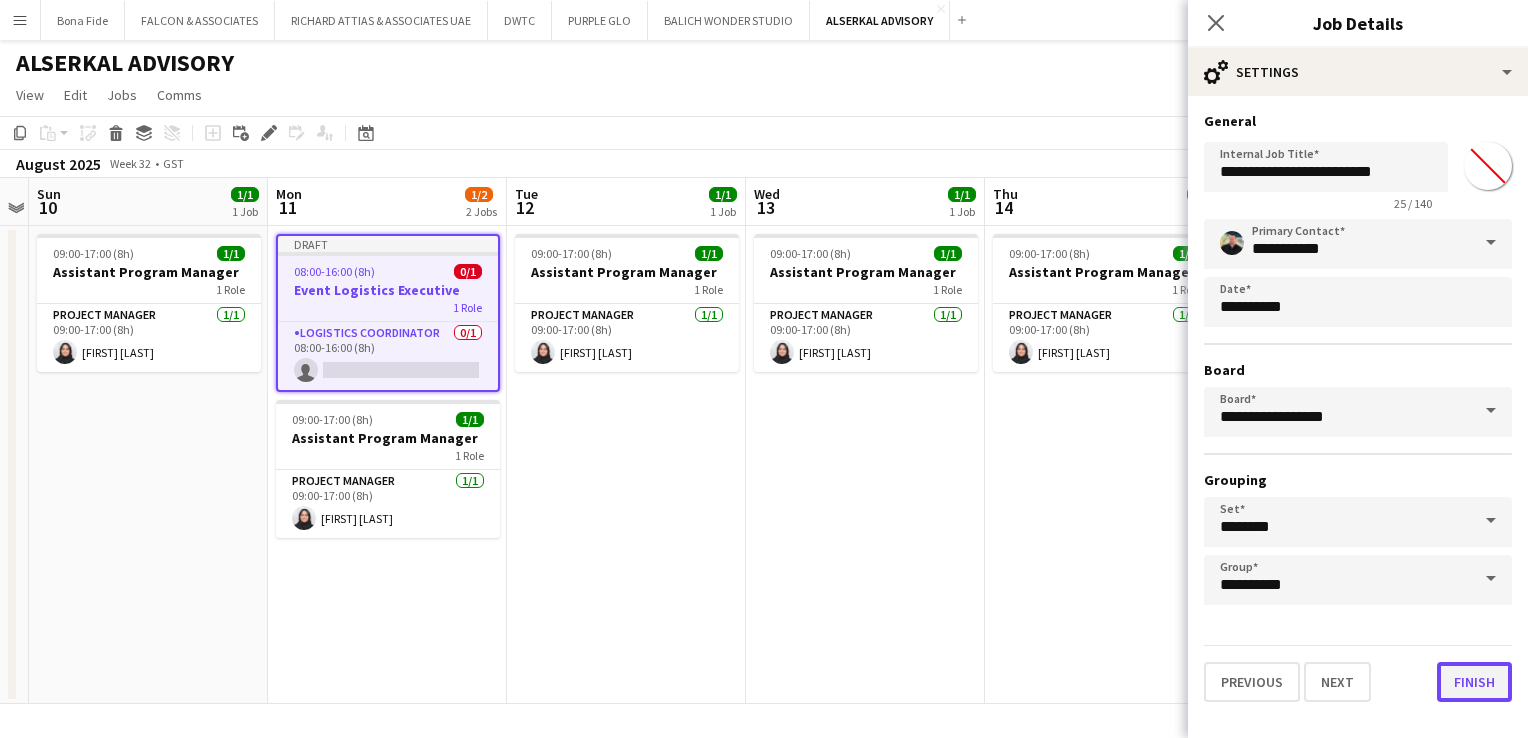 click on "Finish" at bounding box center [1474, 682] 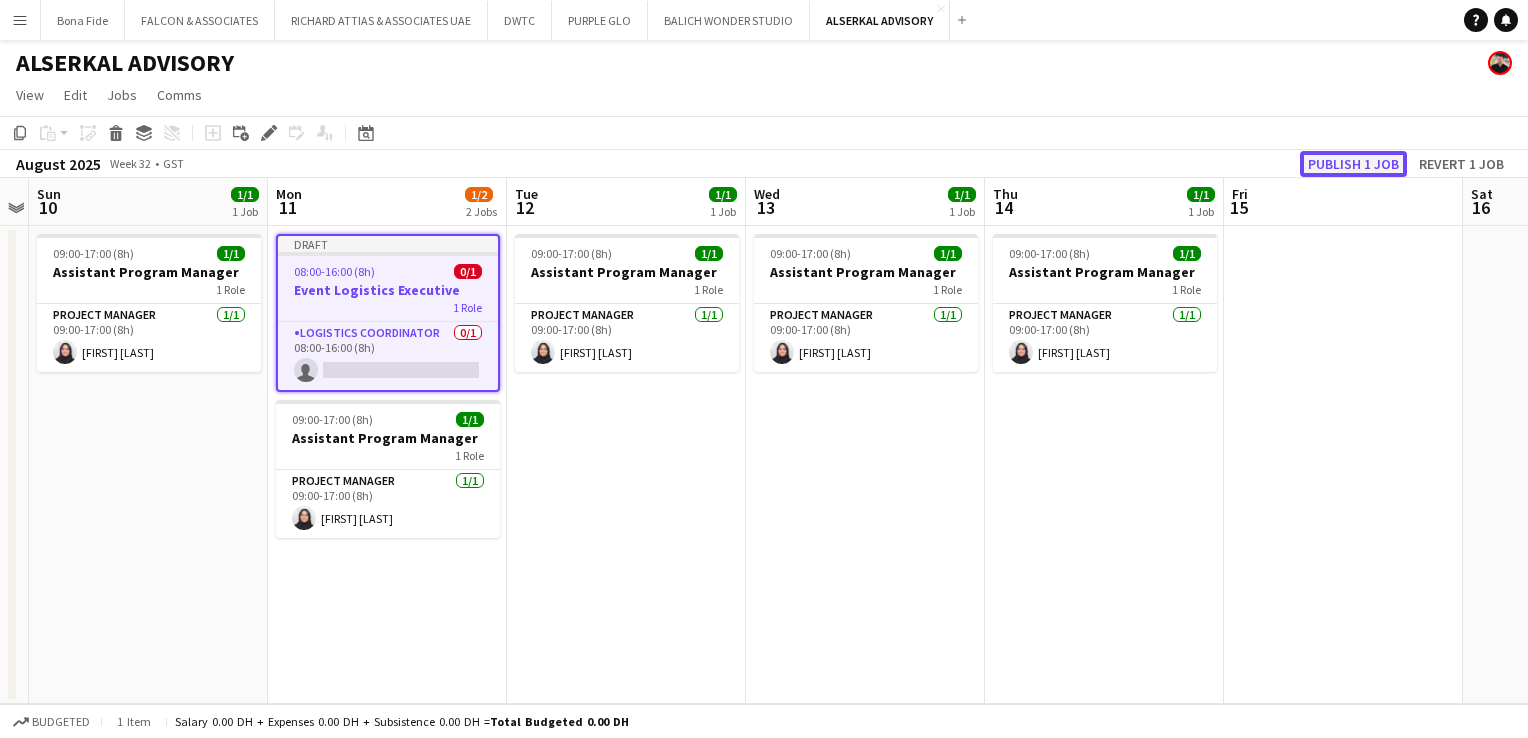 click on "Publish 1 job" 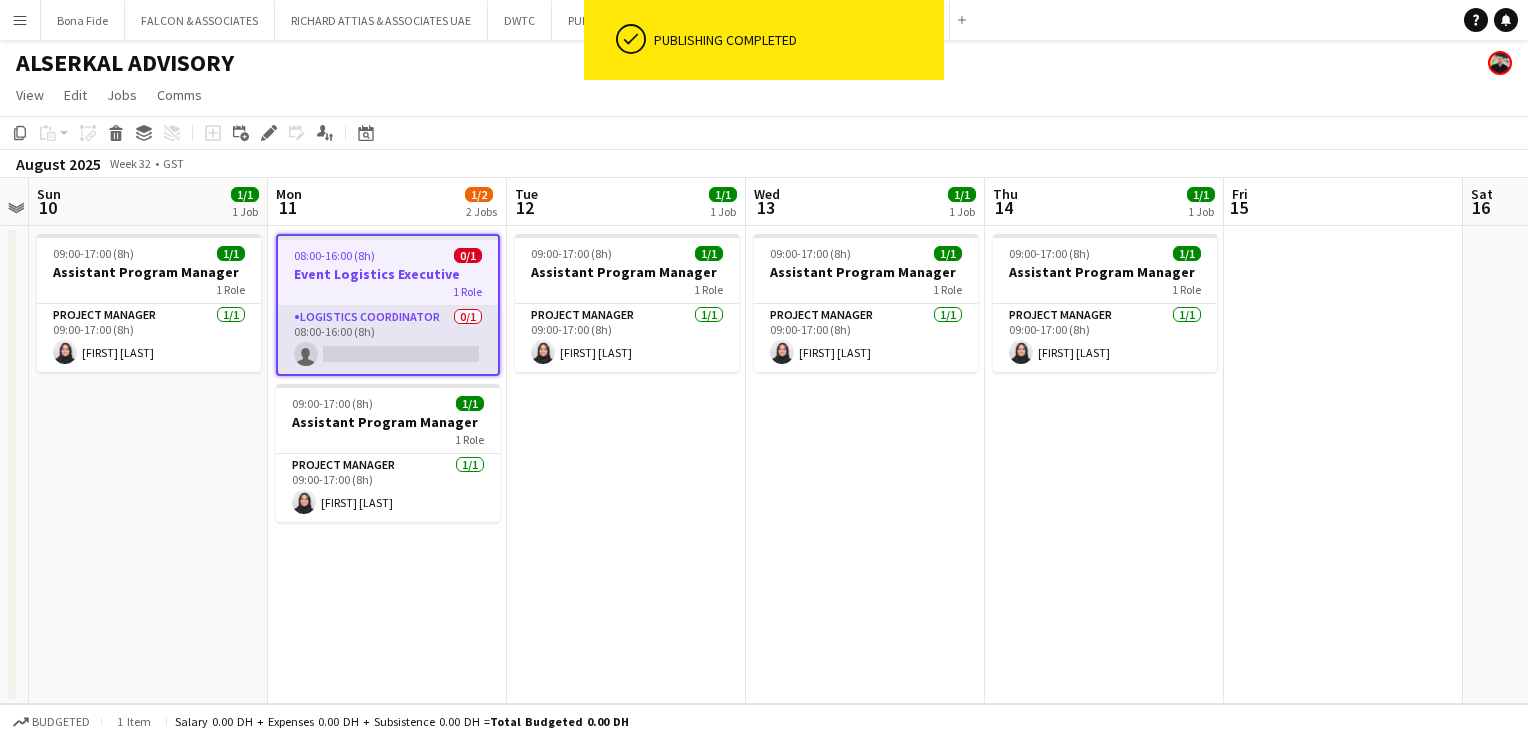 click on "Logistics Coordinator   0/1   08:00-16:00 (8h)
single-neutral-actions" at bounding box center [388, 340] 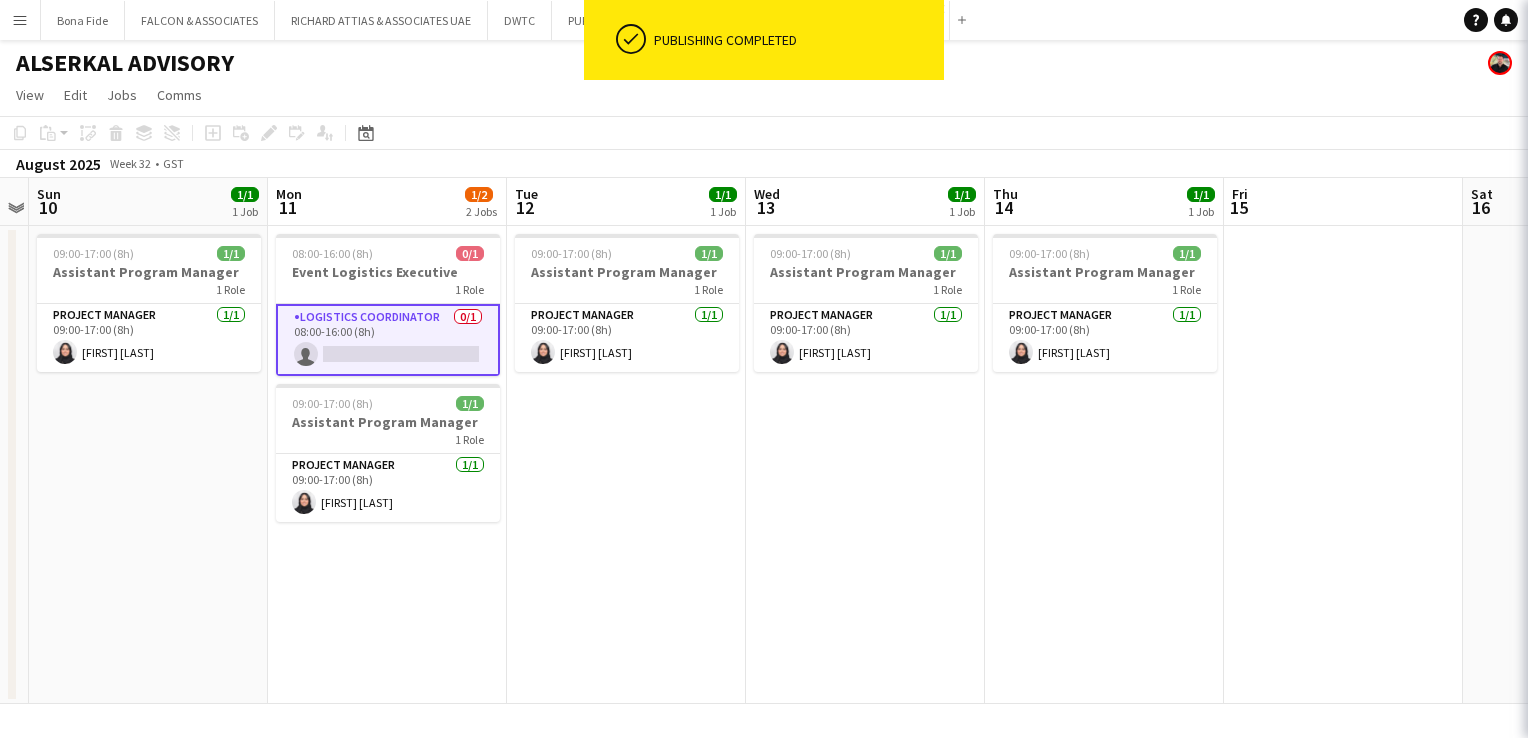 scroll, scrollTop: 0, scrollLeft: 686, axis: horizontal 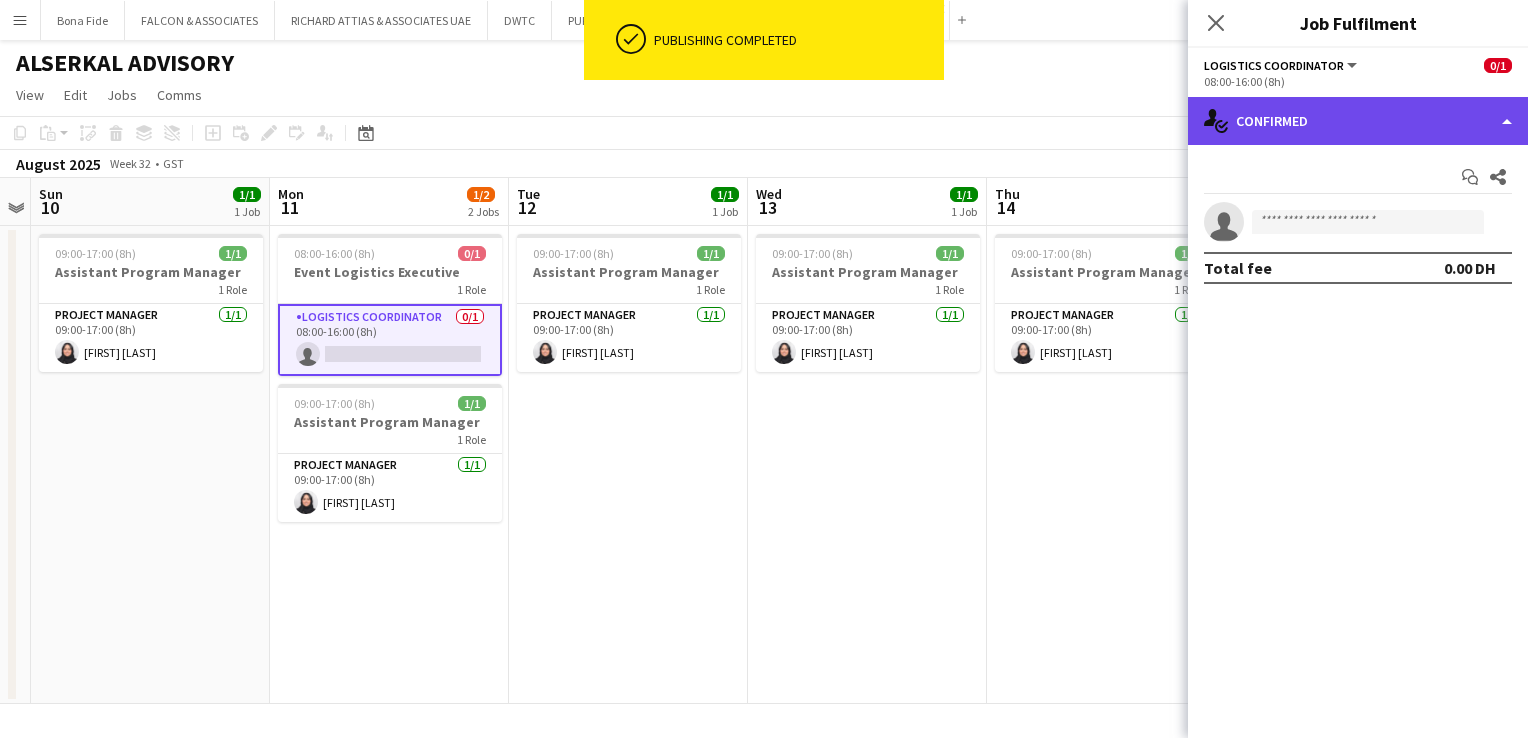 click on "single-neutral-actions-check-2
Confirmed" 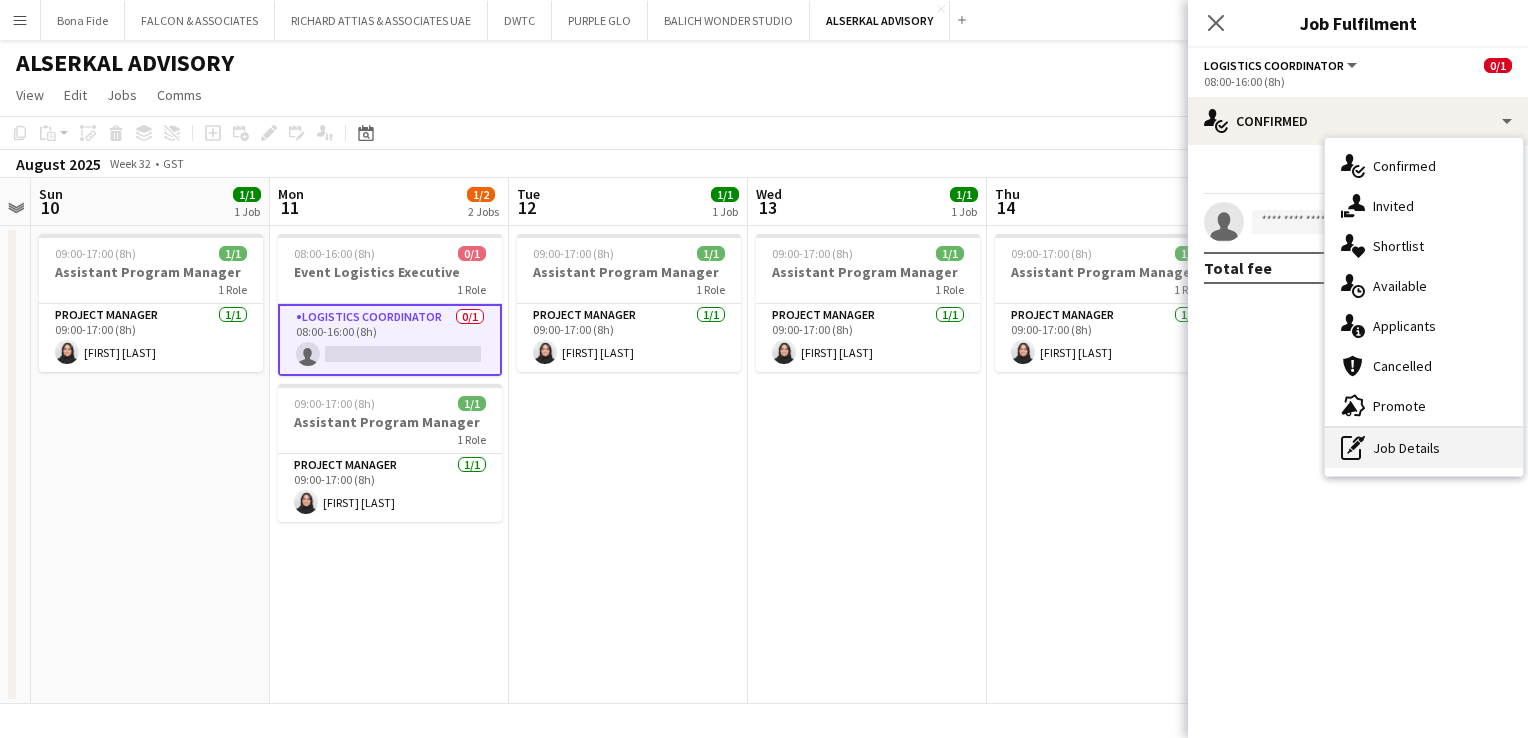 click on "pen-write
Job Details" at bounding box center [1424, 448] 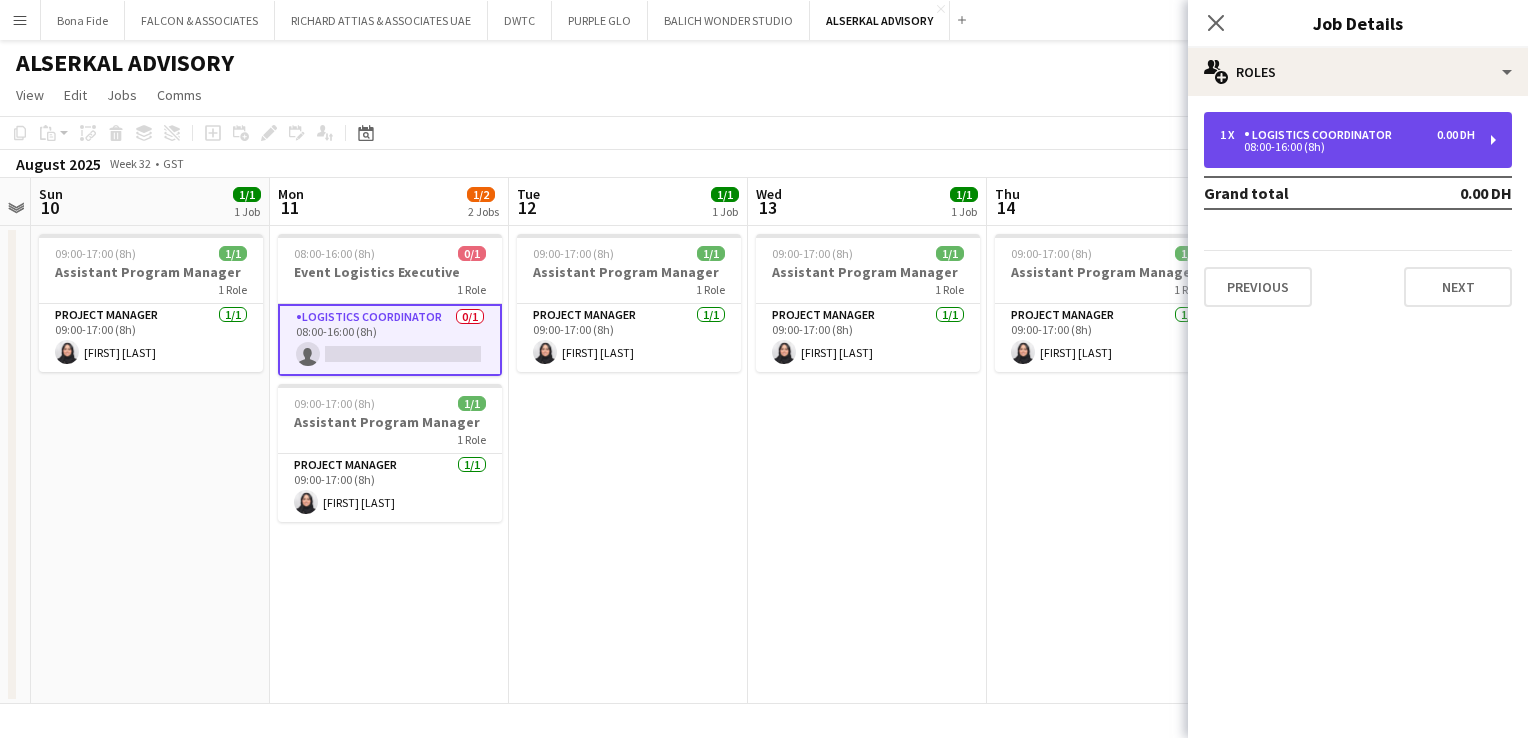 click on "08:00-16:00 (8h)" at bounding box center (1347, 147) 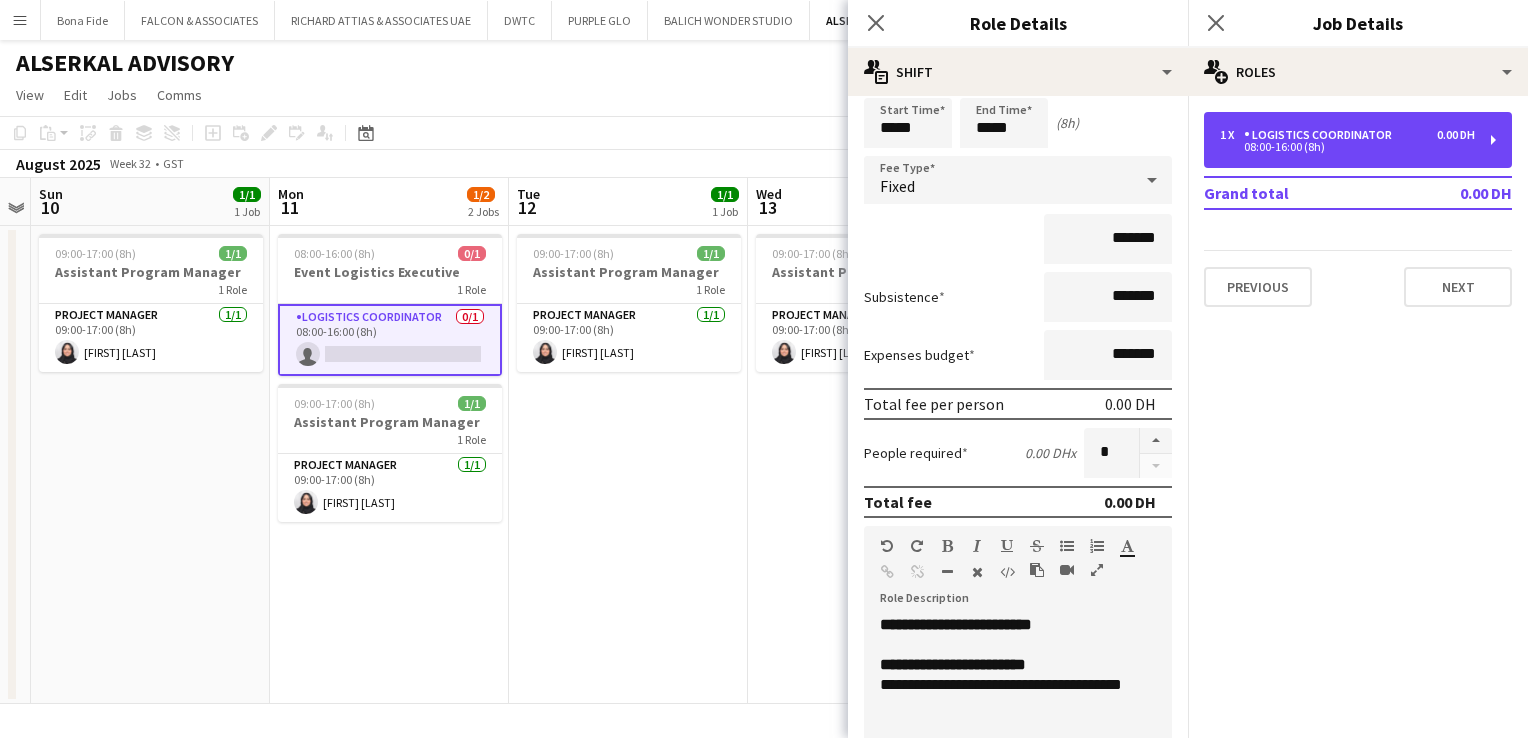 scroll, scrollTop: 100, scrollLeft: 0, axis: vertical 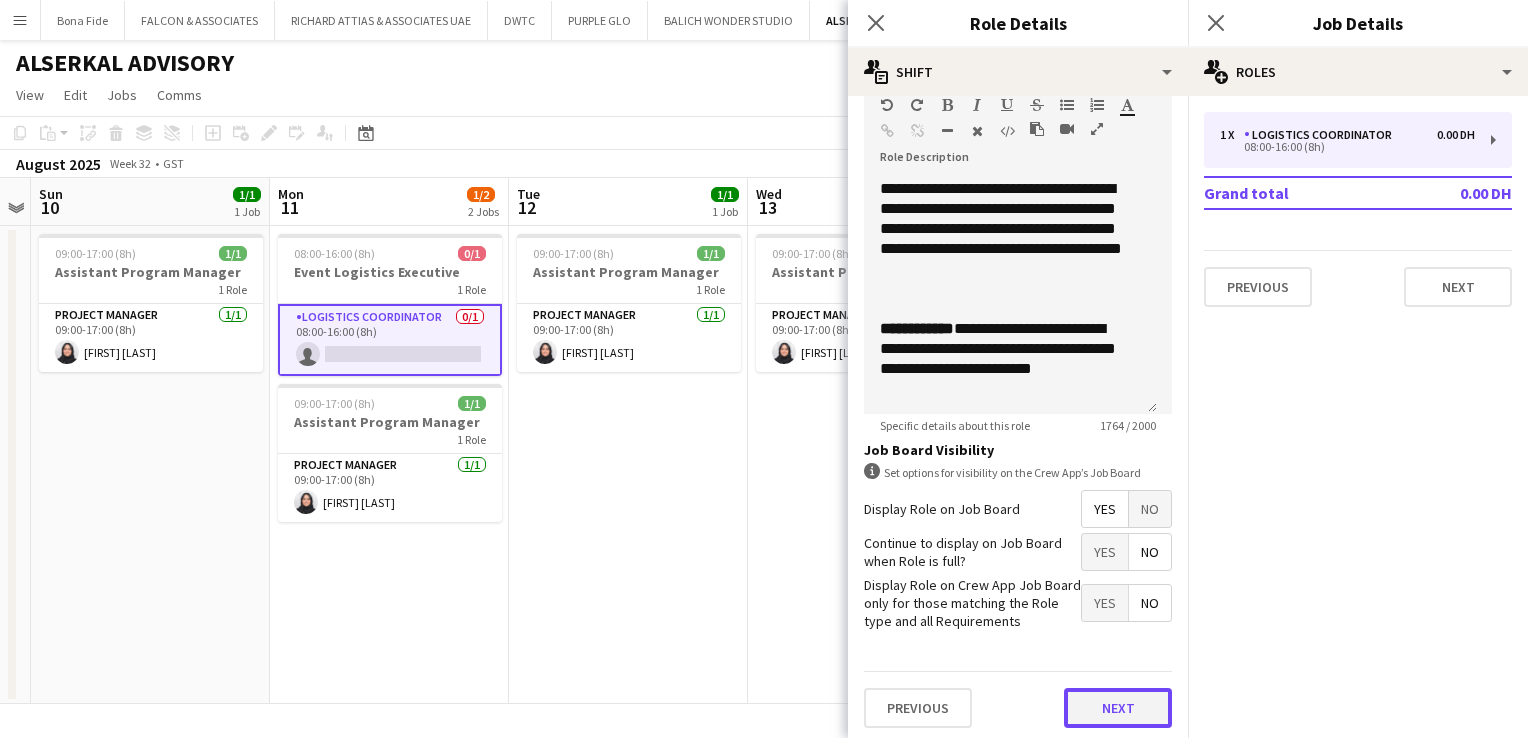 click on "Next" at bounding box center [1118, 708] 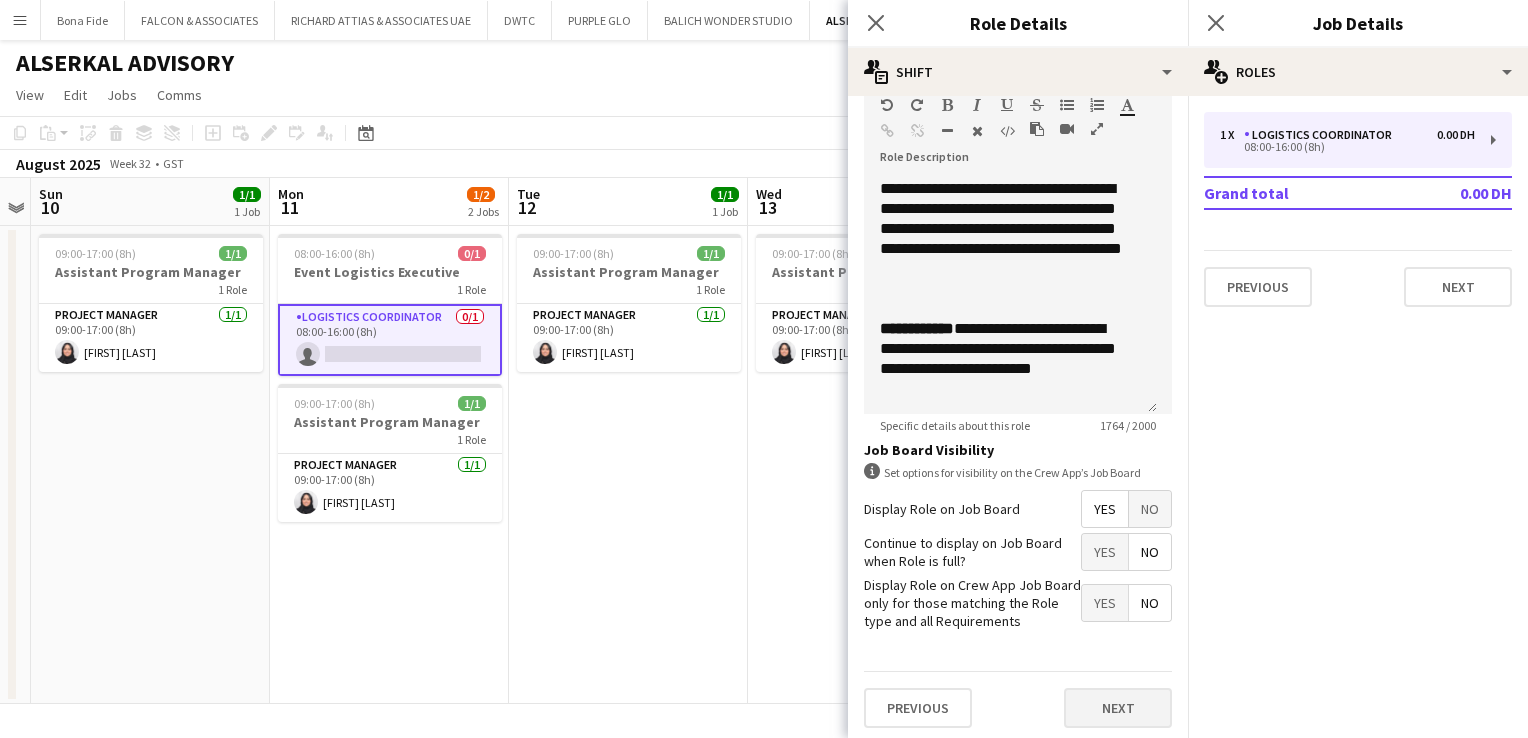 scroll, scrollTop: 0, scrollLeft: 0, axis: both 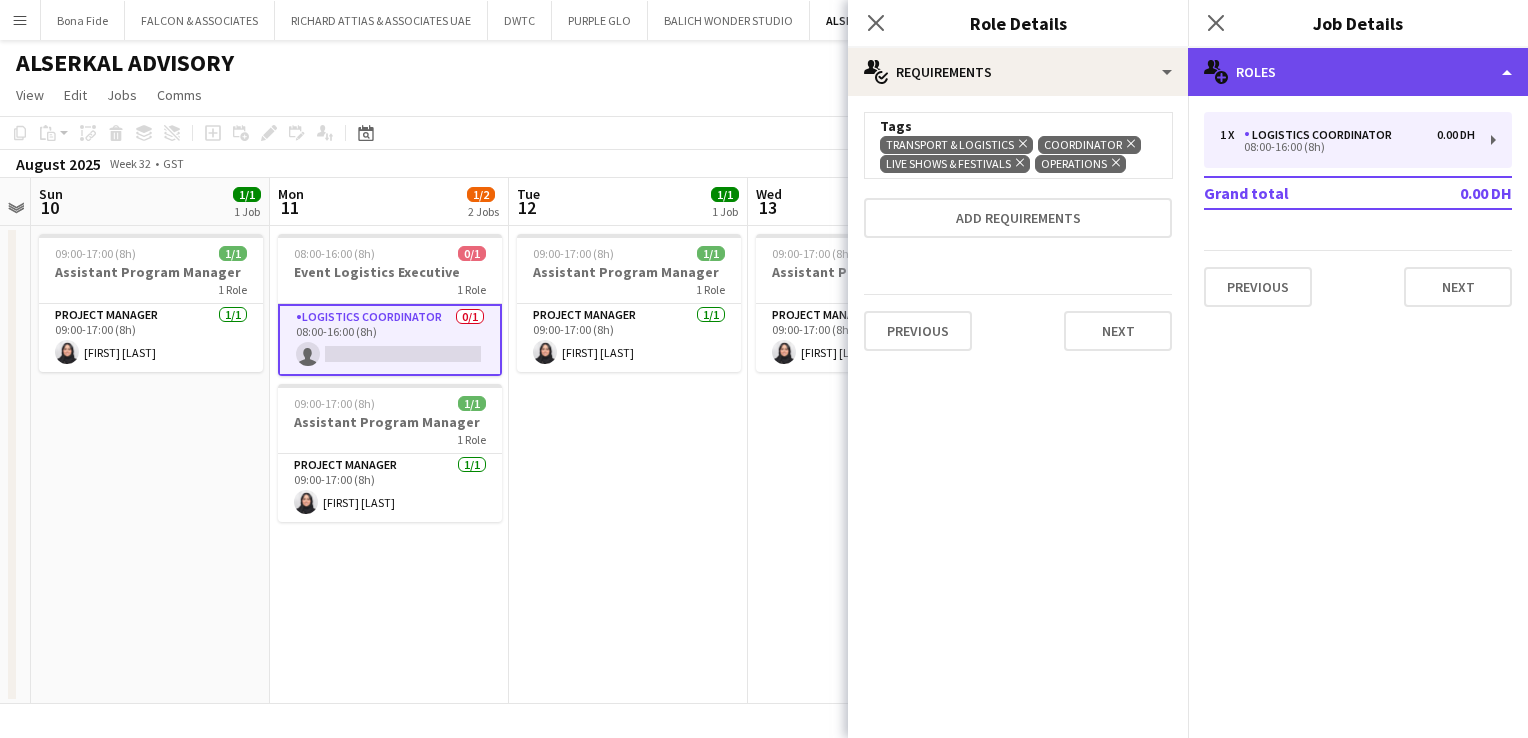 click on "multiple-users-add
Roles" 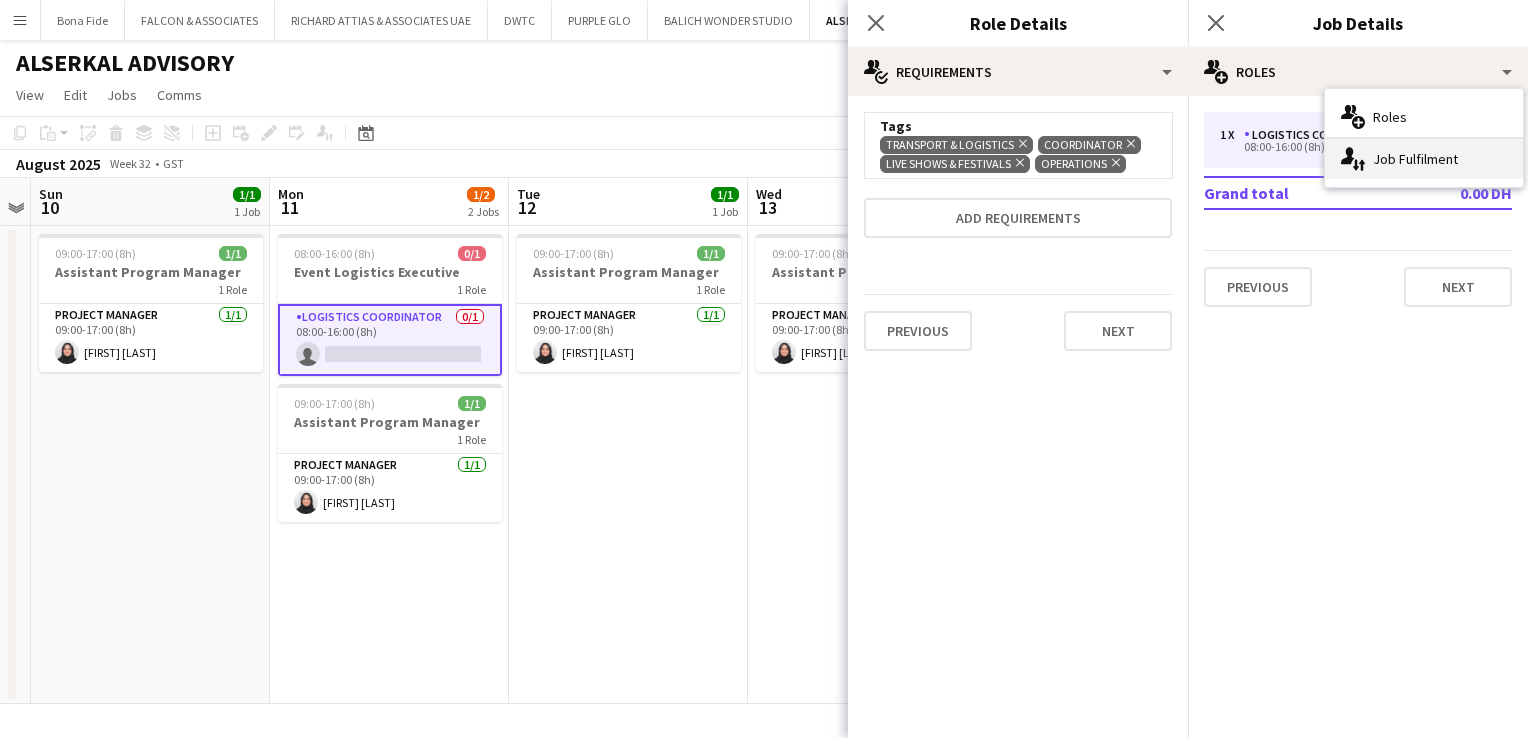click on "single-neutral-actions-up-down
Job Fulfilment" at bounding box center [1424, 159] 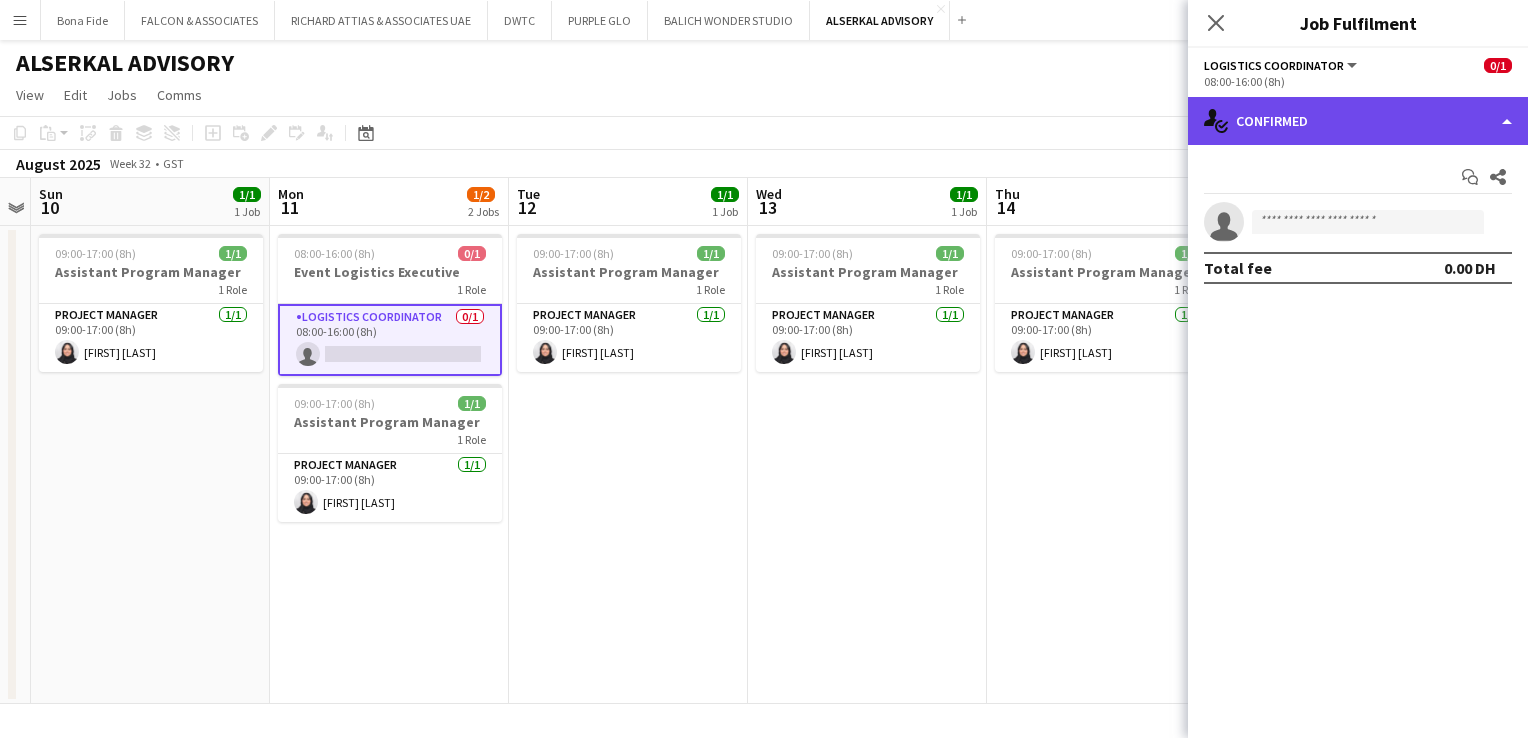 click on "single-neutral-actions-check-2
Confirmed" 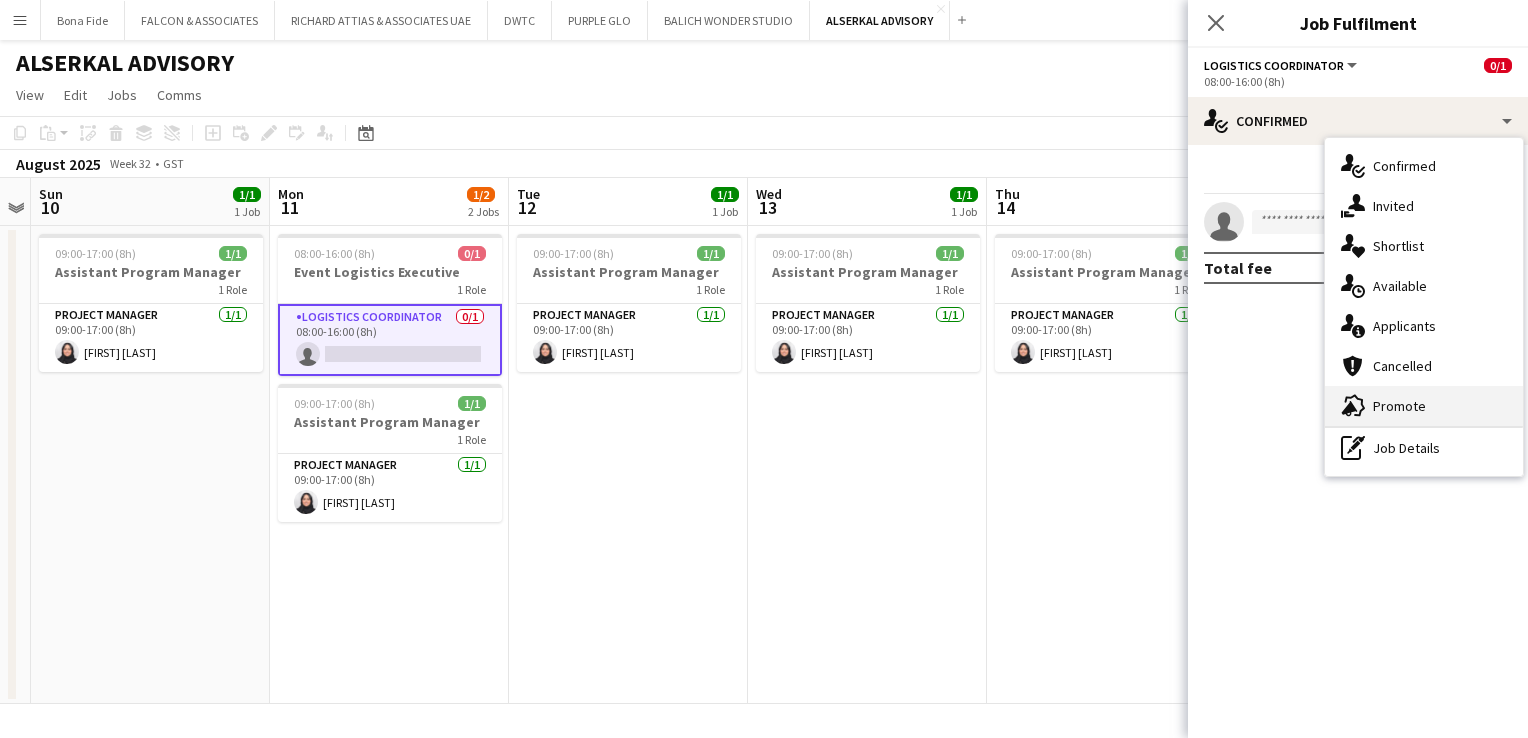 click on "advertising-megaphone
Promote" at bounding box center (1424, 406) 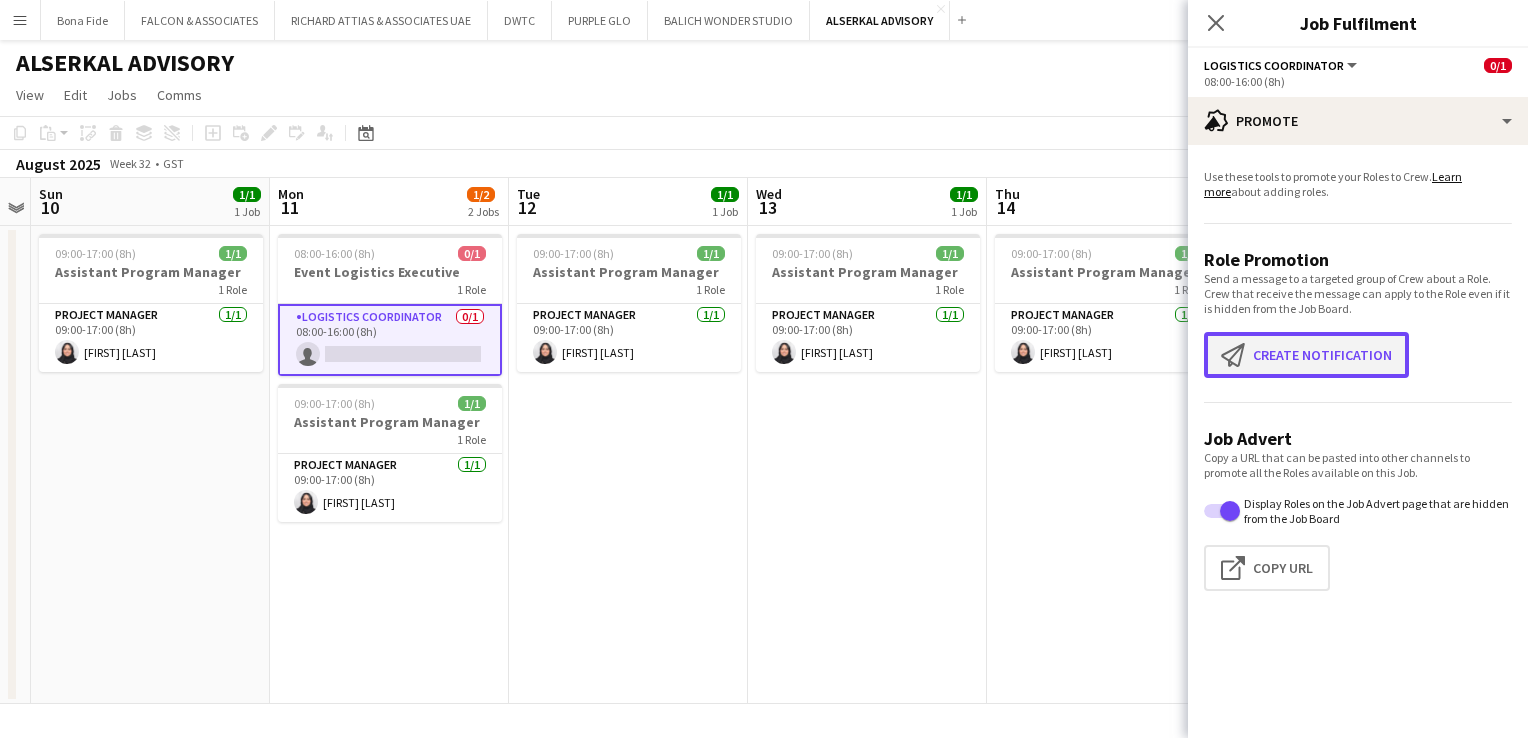 click on "Create notification
Create notification" at bounding box center (1306, 355) 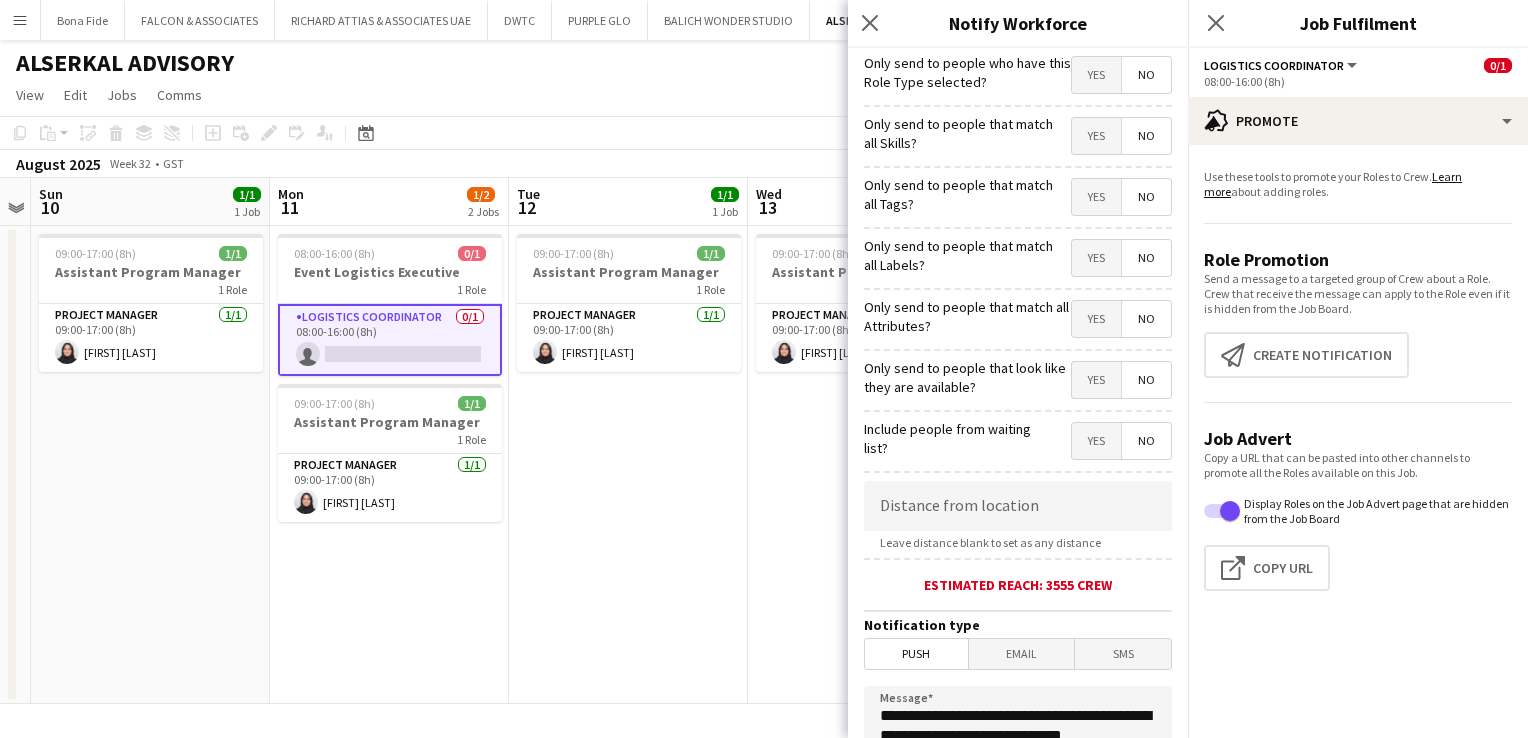 click on "Yes" at bounding box center (1096, 75) 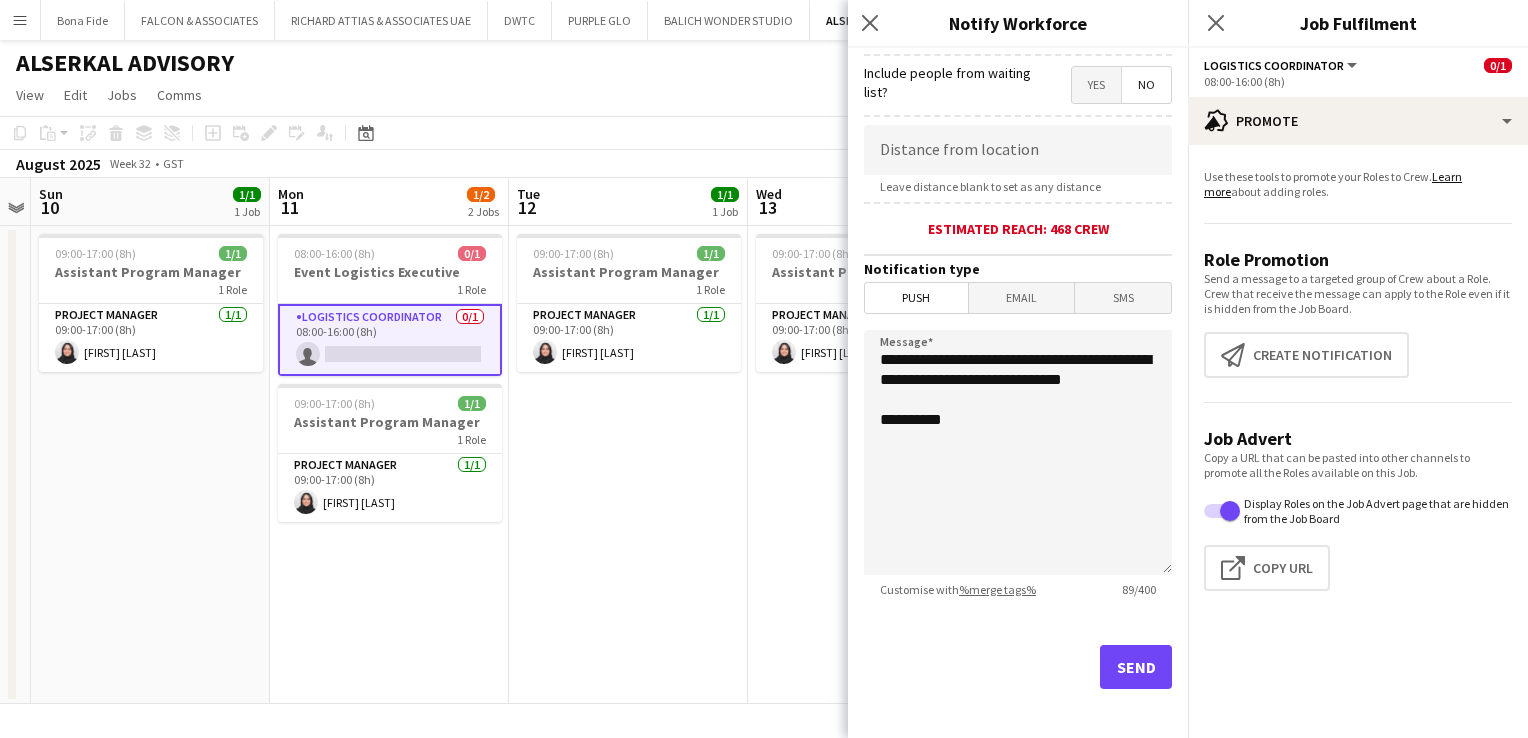scroll, scrollTop: 362, scrollLeft: 0, axis: vertical 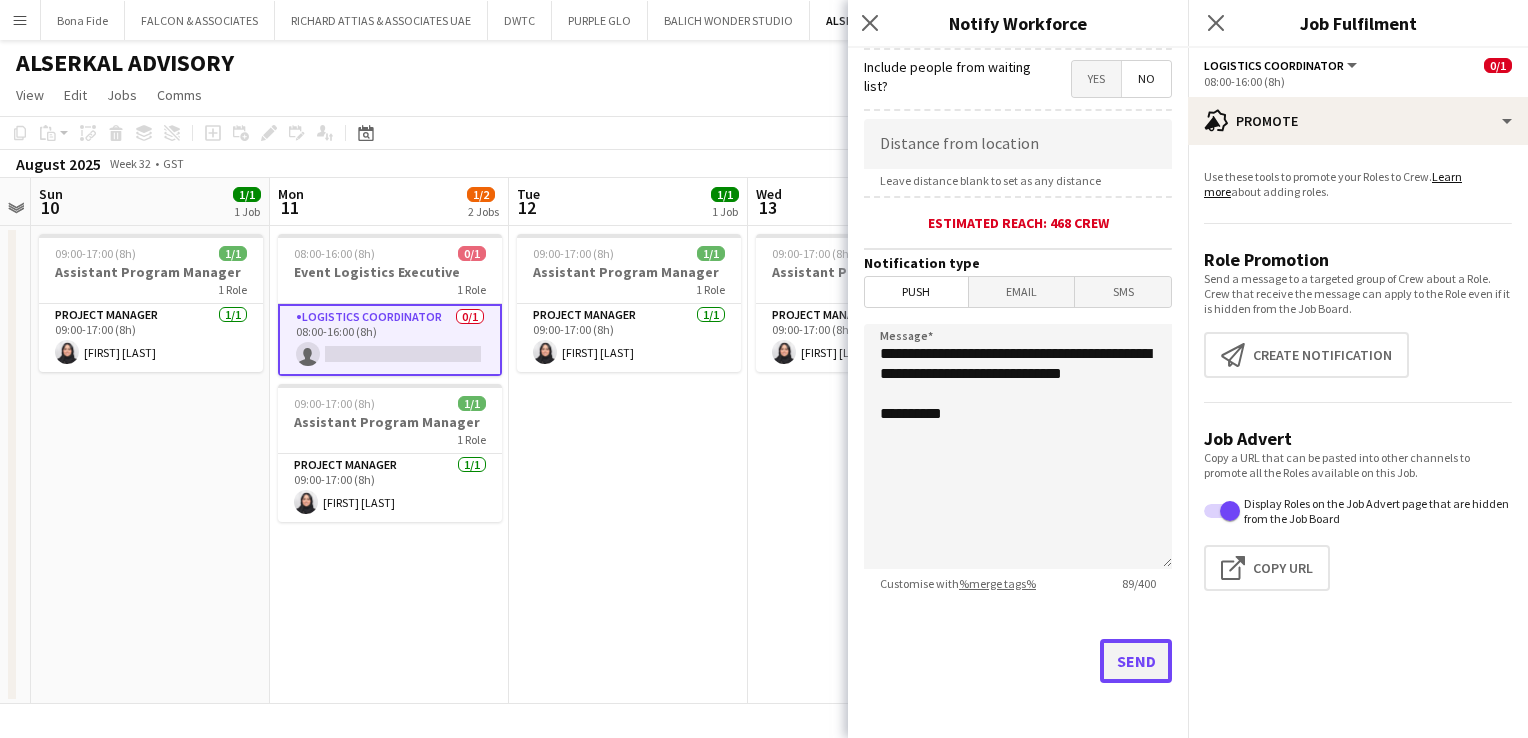 click on "Send" 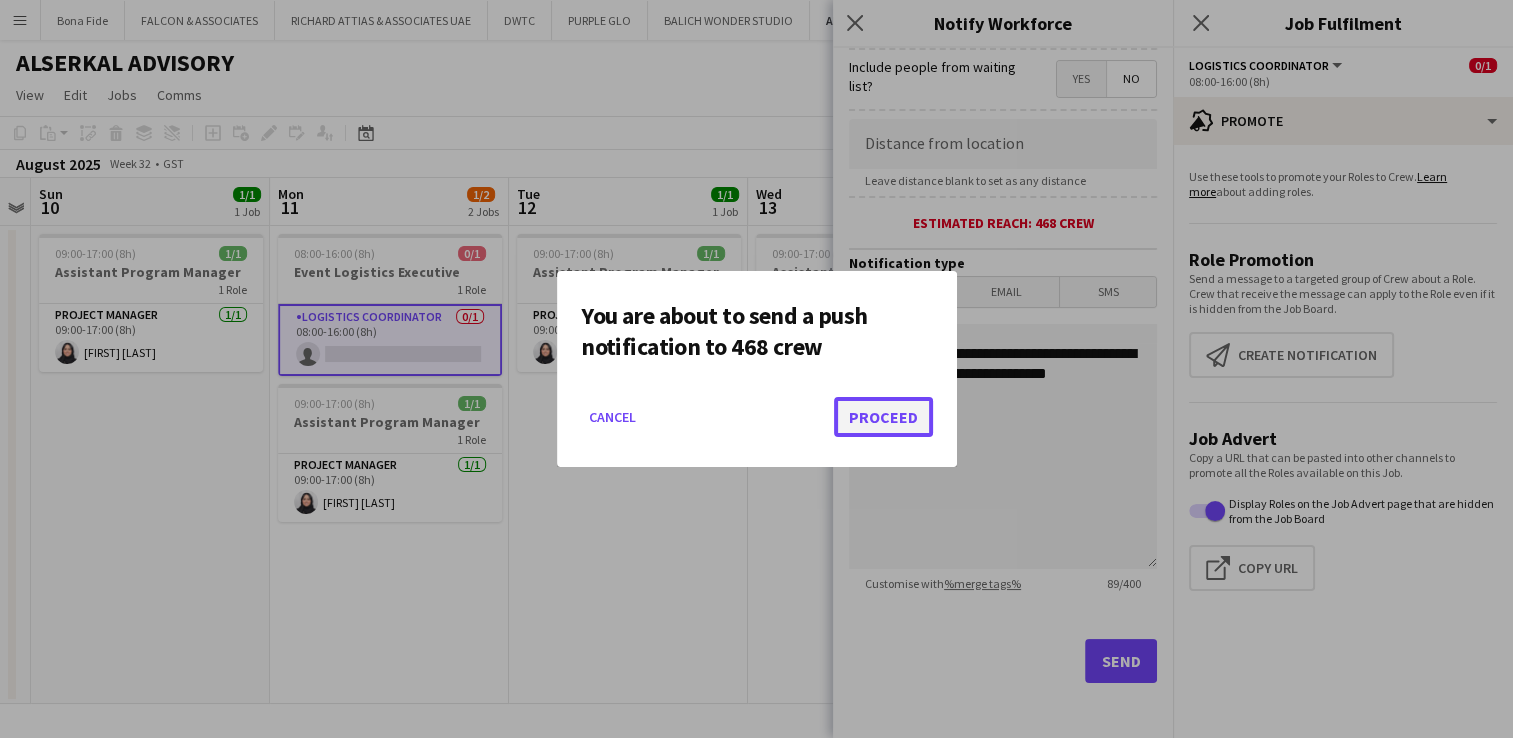 click on "Proceed" 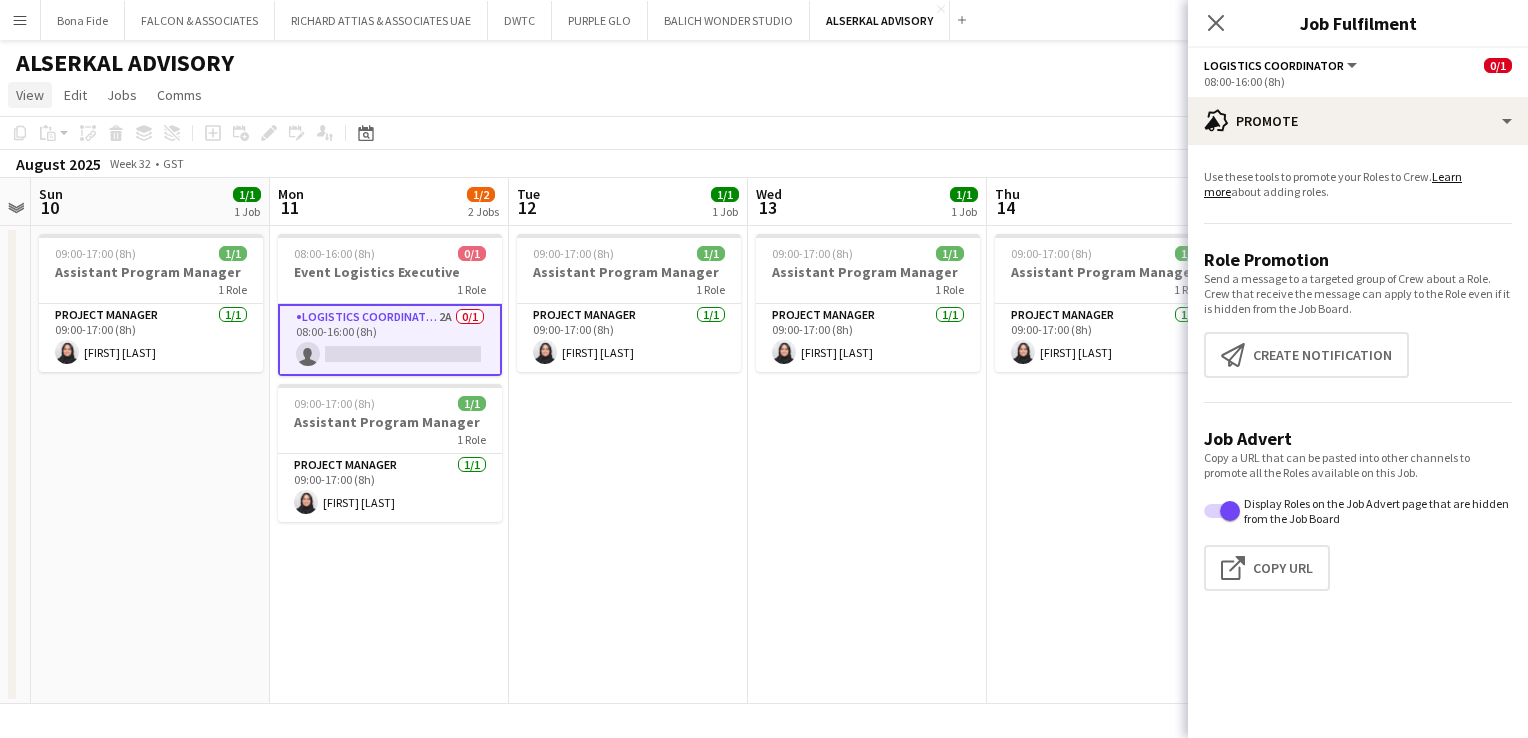 click on "View" 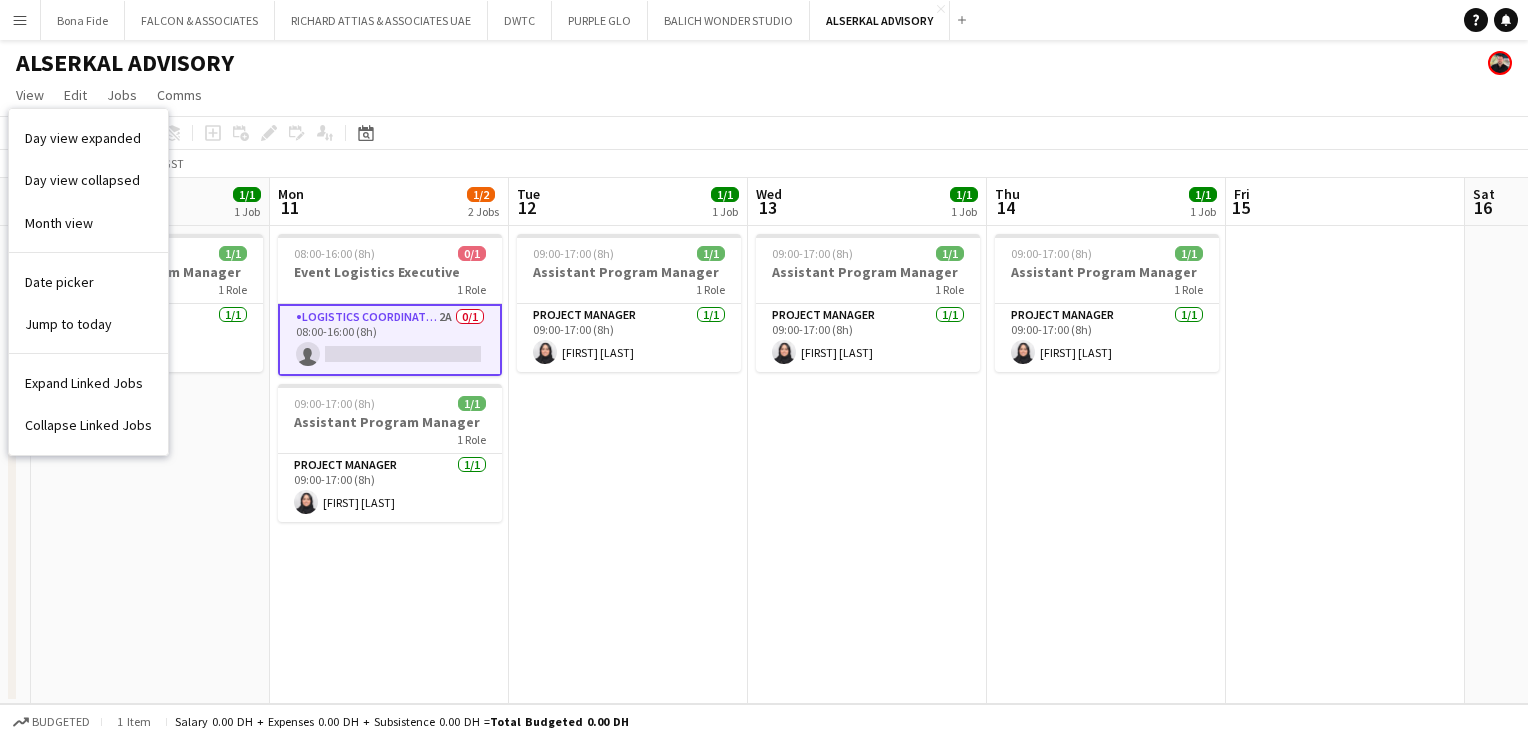 click on "Menu" at bounding box center [20, 20] 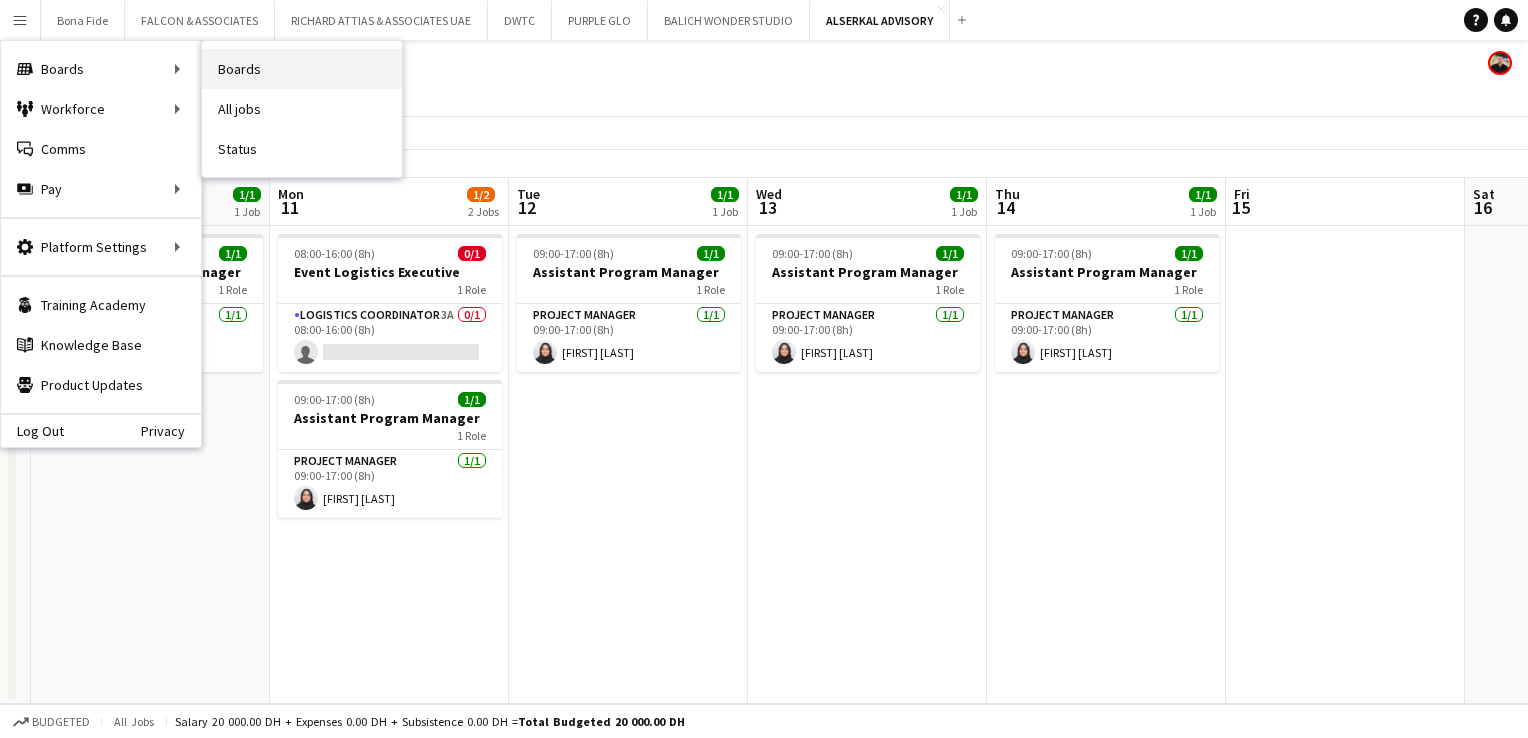 click on "Boards" at bounding box center [302, 69] 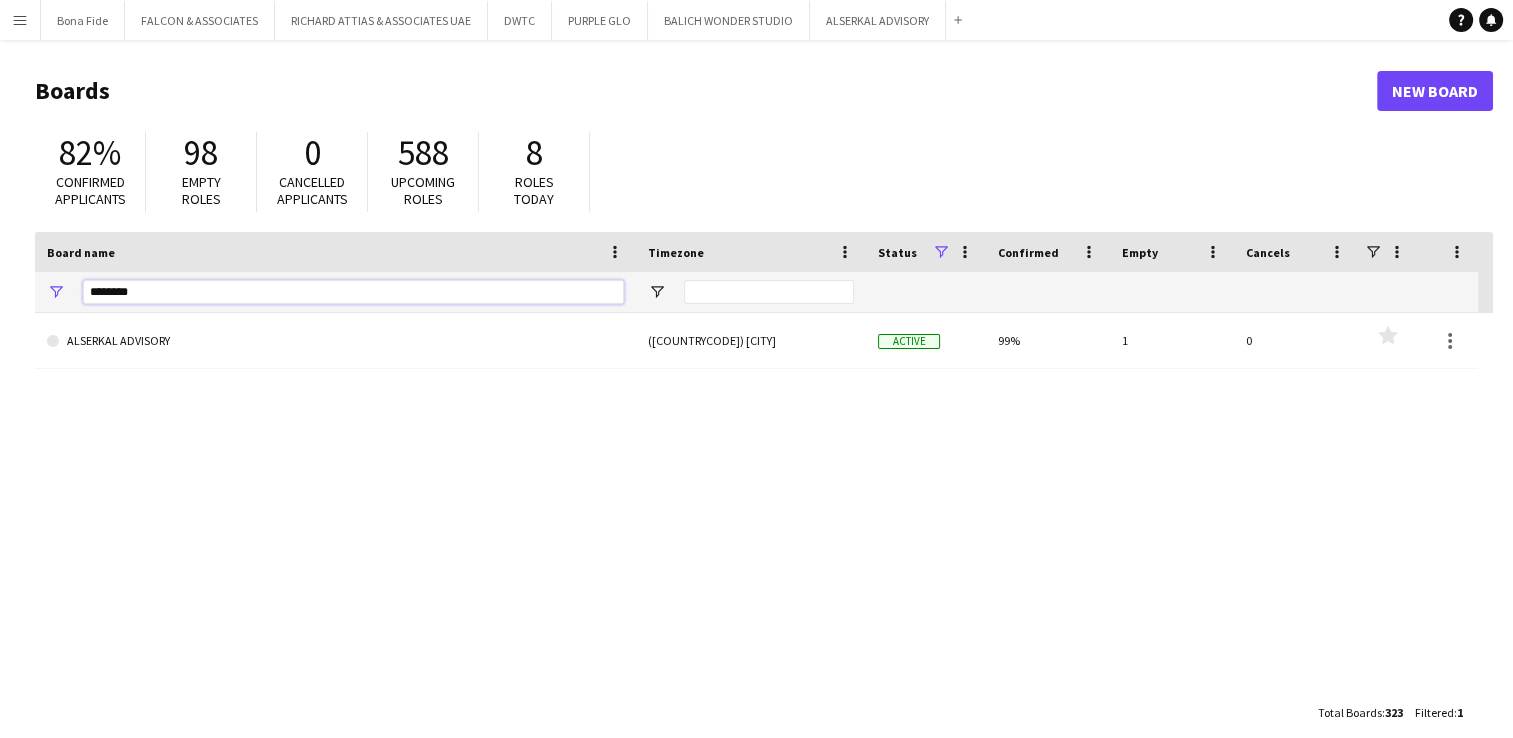 drag, startPoint x: 171, startPoint y: 297, endPoint x: 24, endPoint y: 278, distance: 148.22281 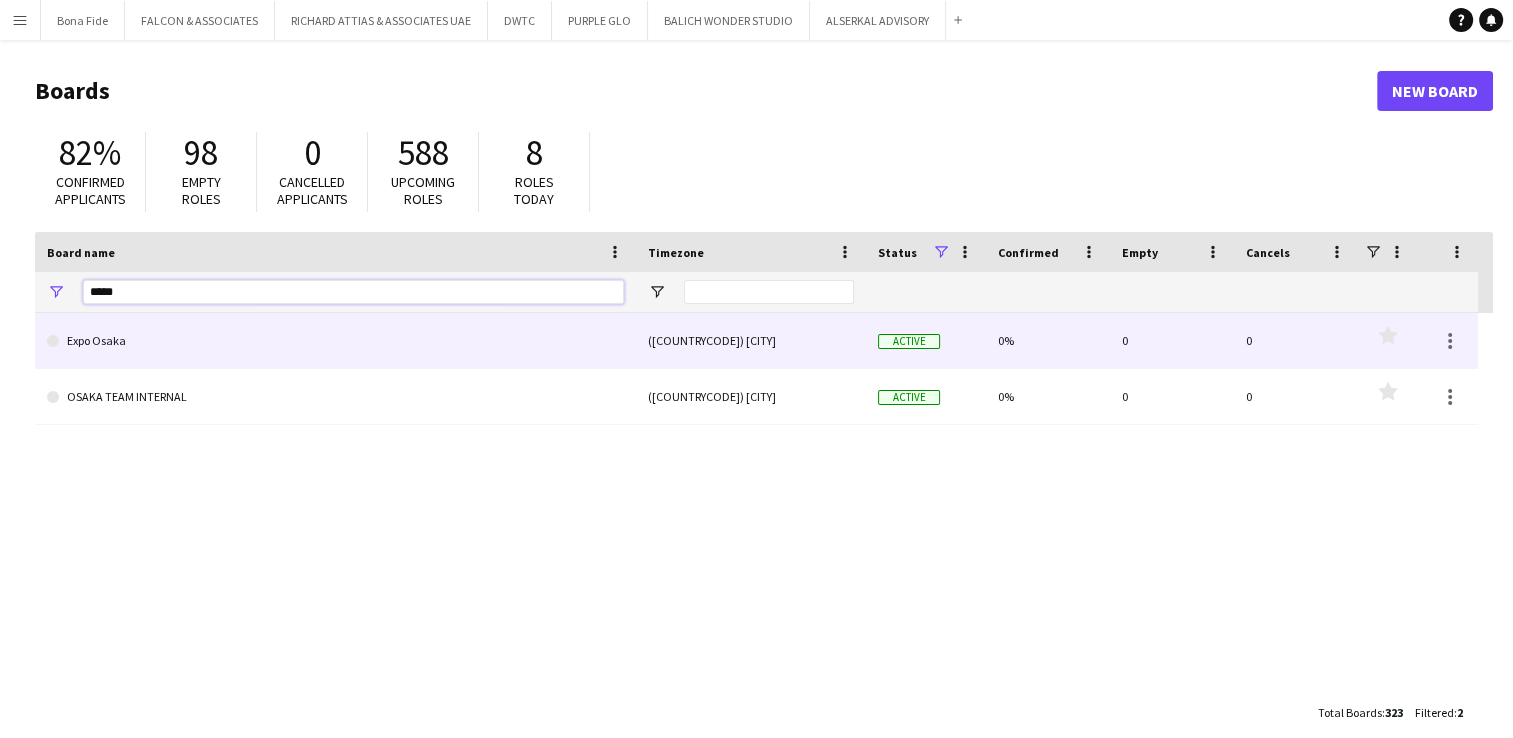 type on "*****" 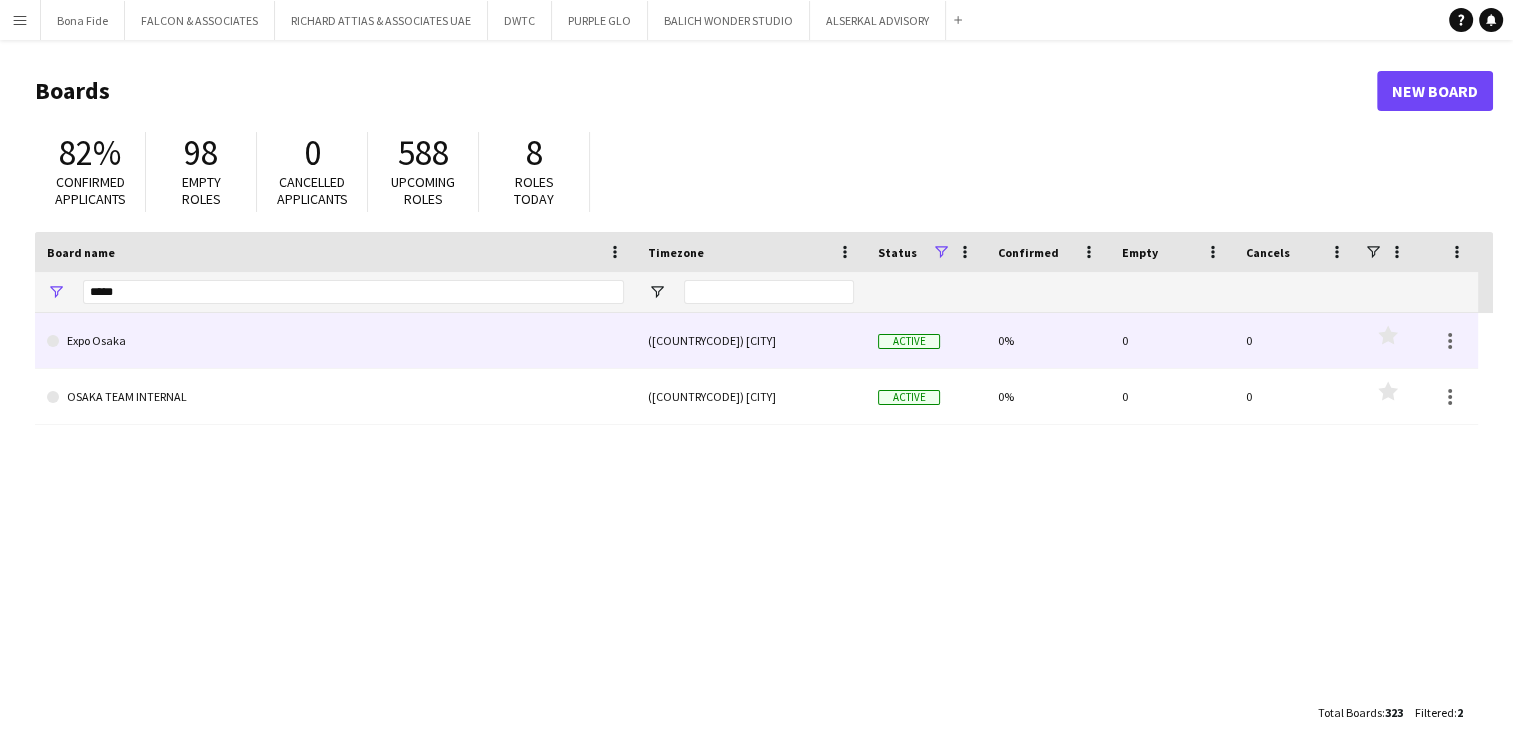 click on "Expo Osaka" 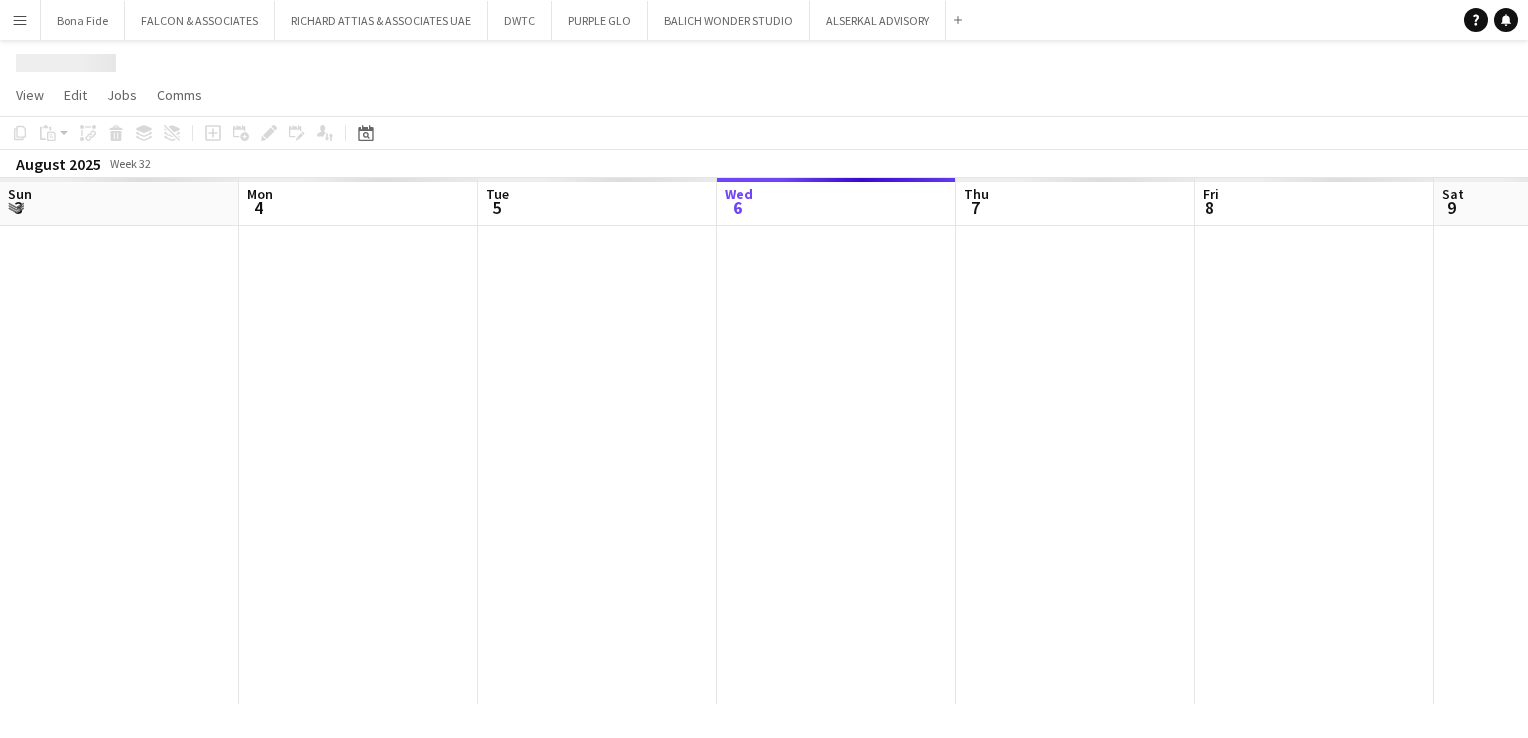 scroll, scrollTop: 0, scrollLeft: 478, axis: horizontal 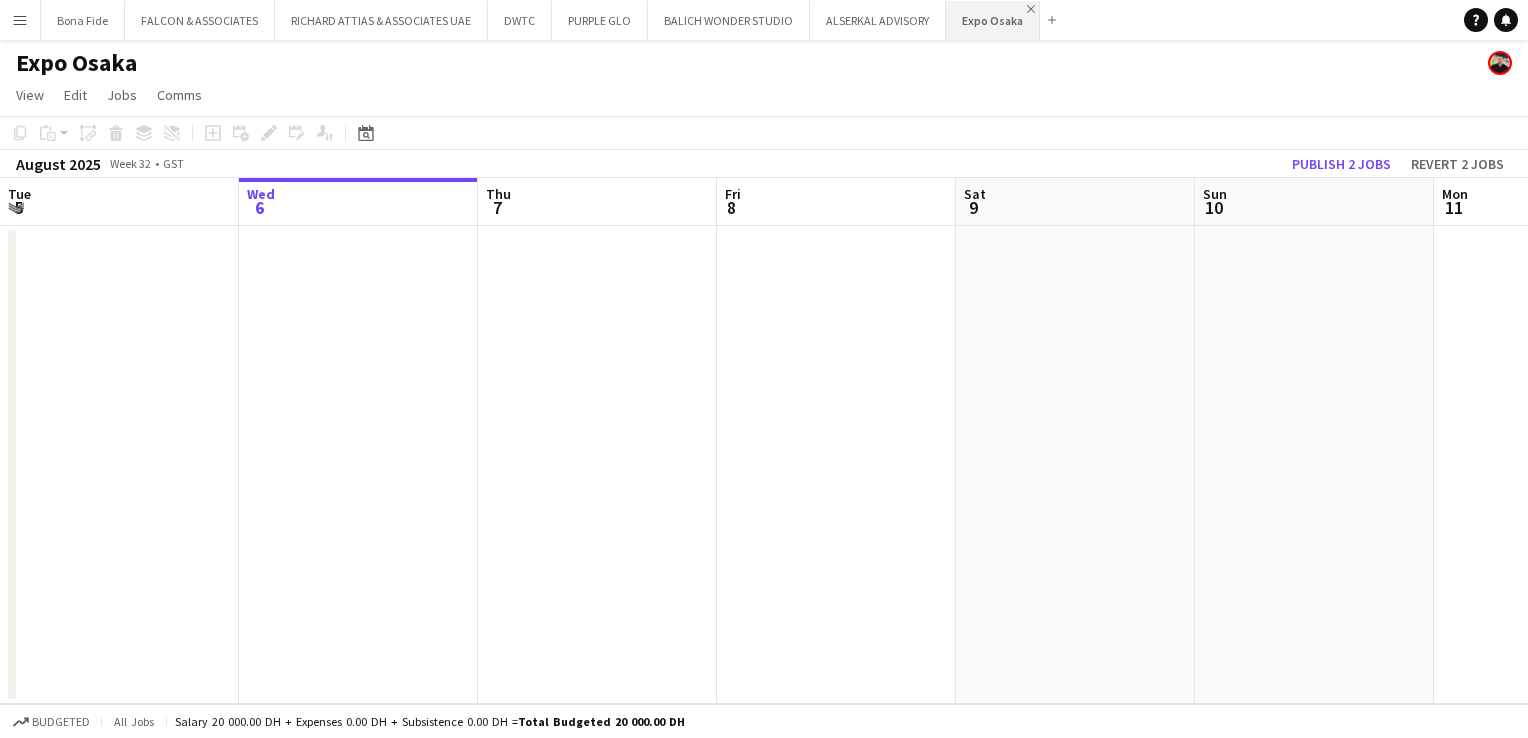 click on "Close" at bounding box center (1031, 9) 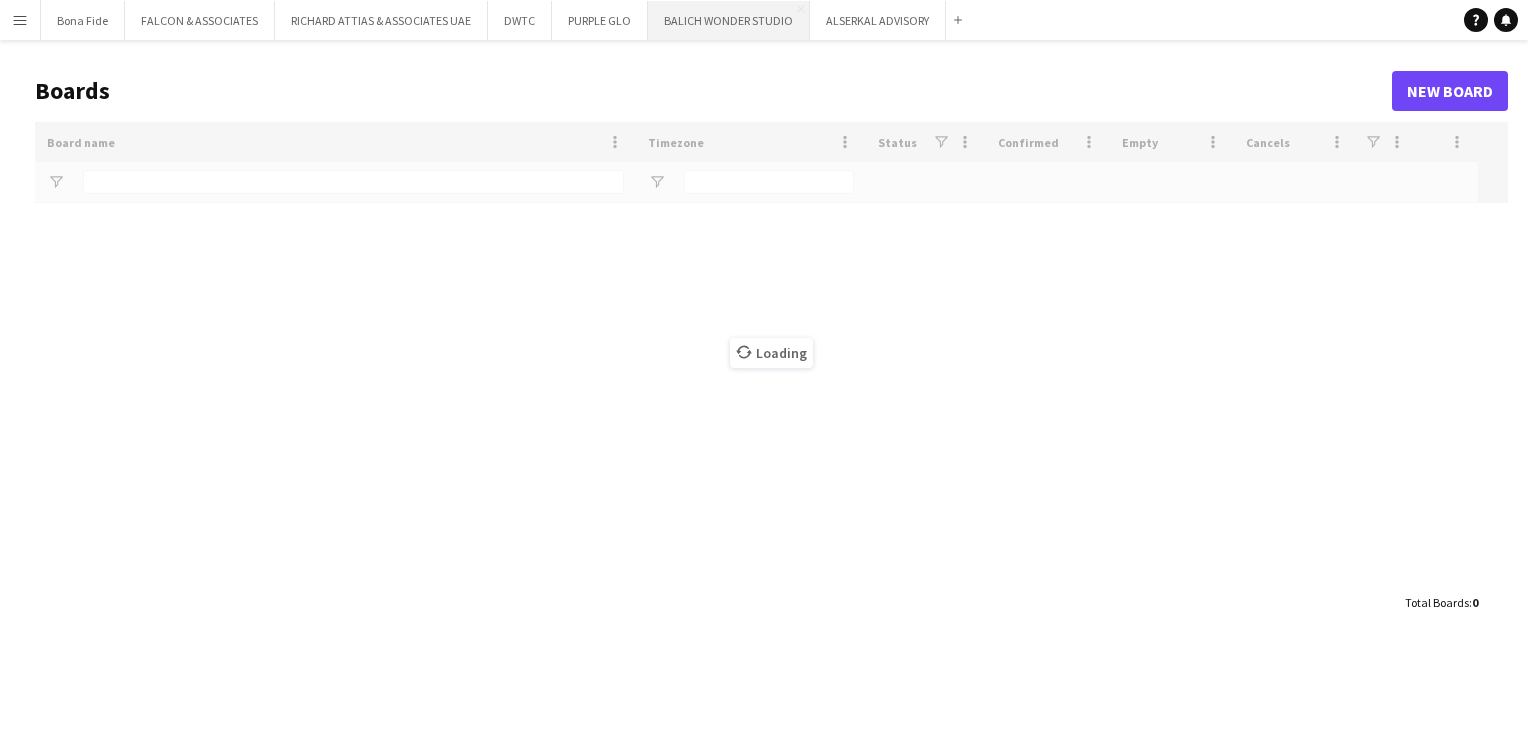 click on "BALICH WONDER STUDIO
Close" at bounding box center [729, 20] 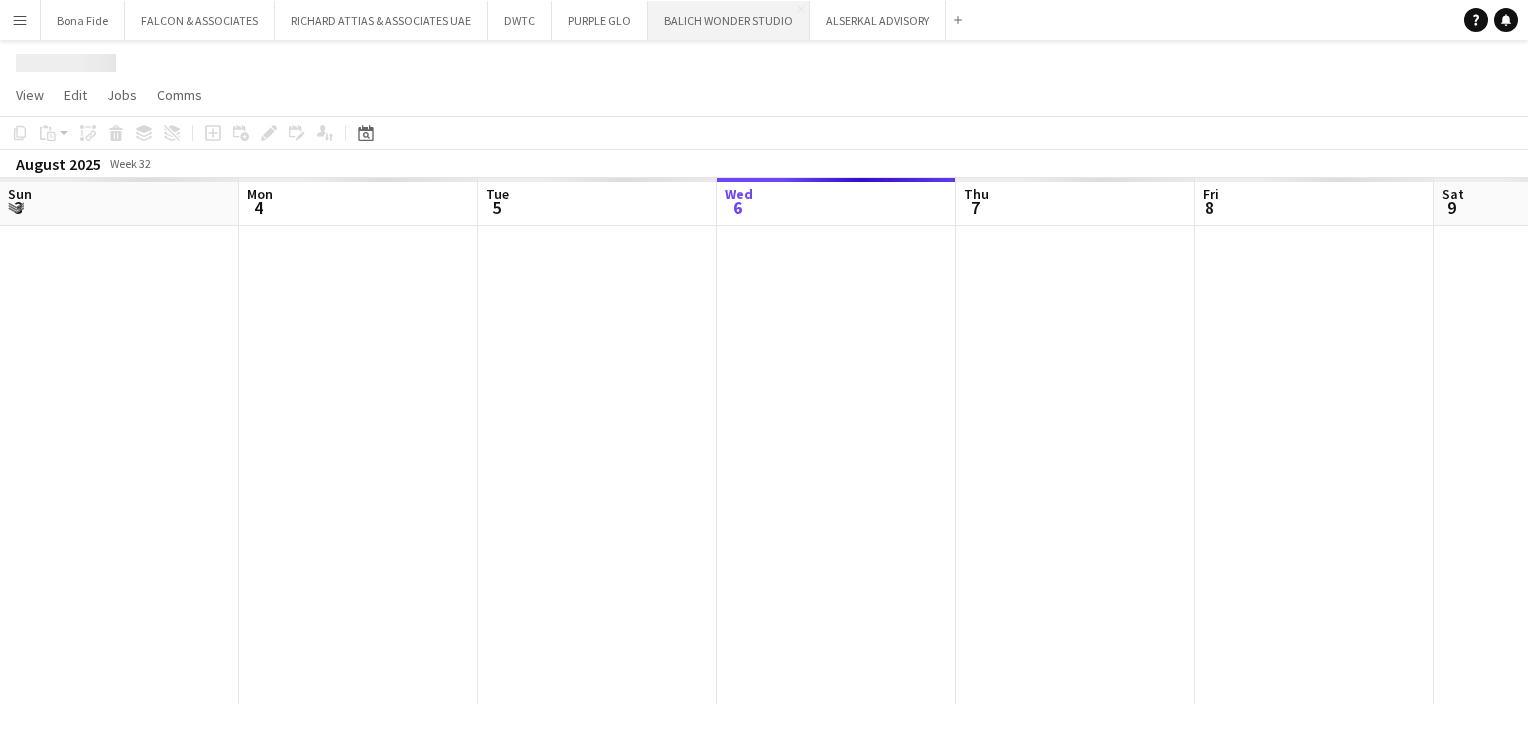 scroll, scrollTop: 0, scrollLeft: 478, axis: horizontal 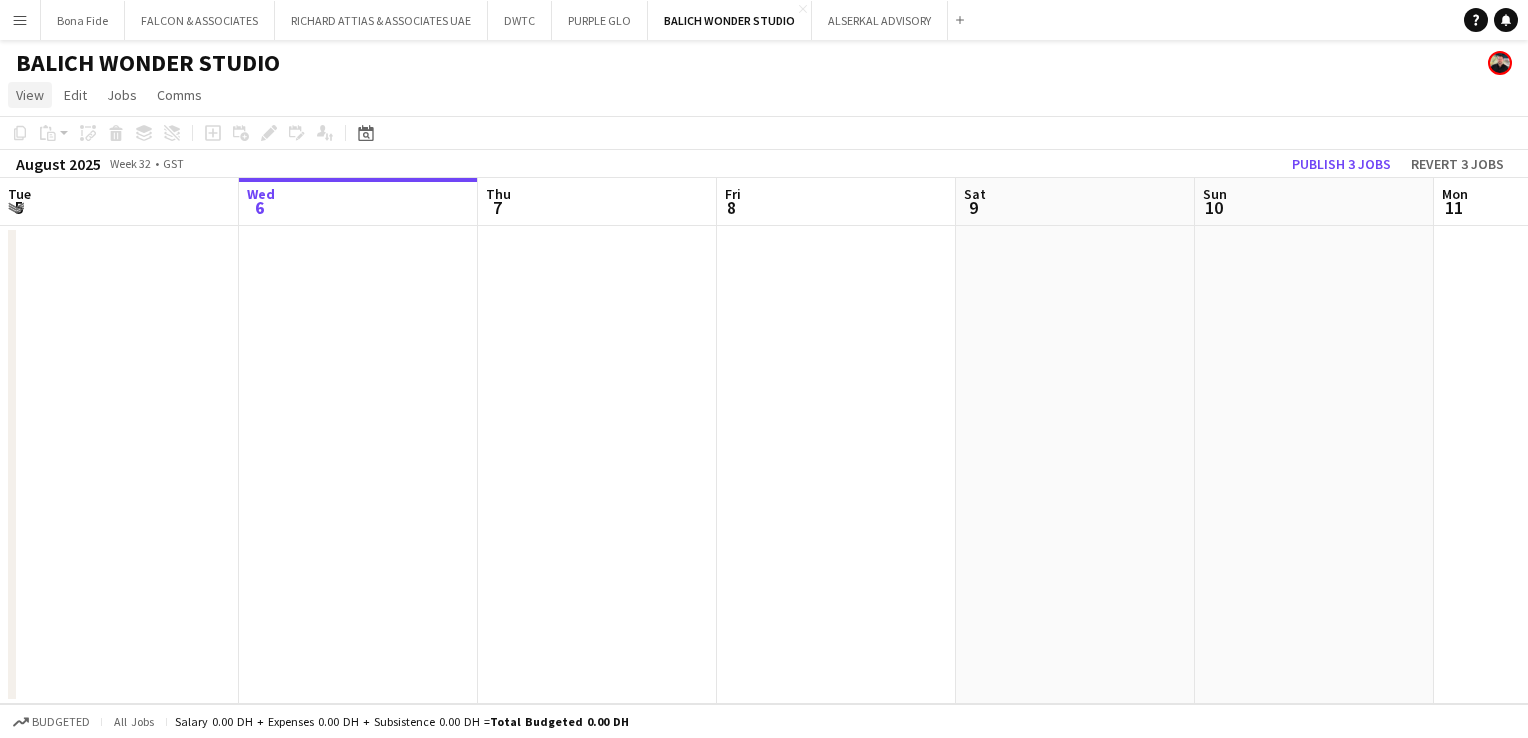 click on "View" 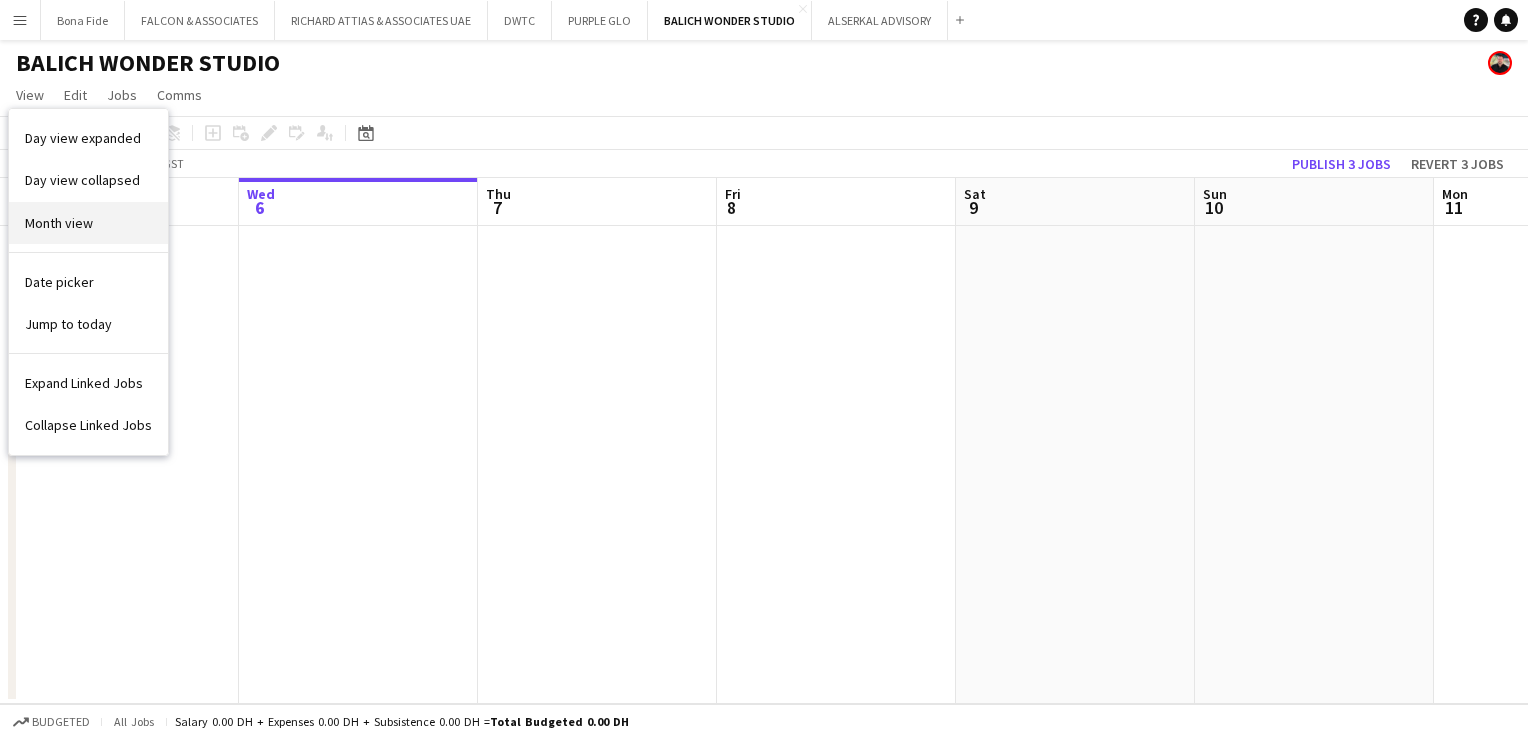 click on "Month view" at bounding box center (59, 223) 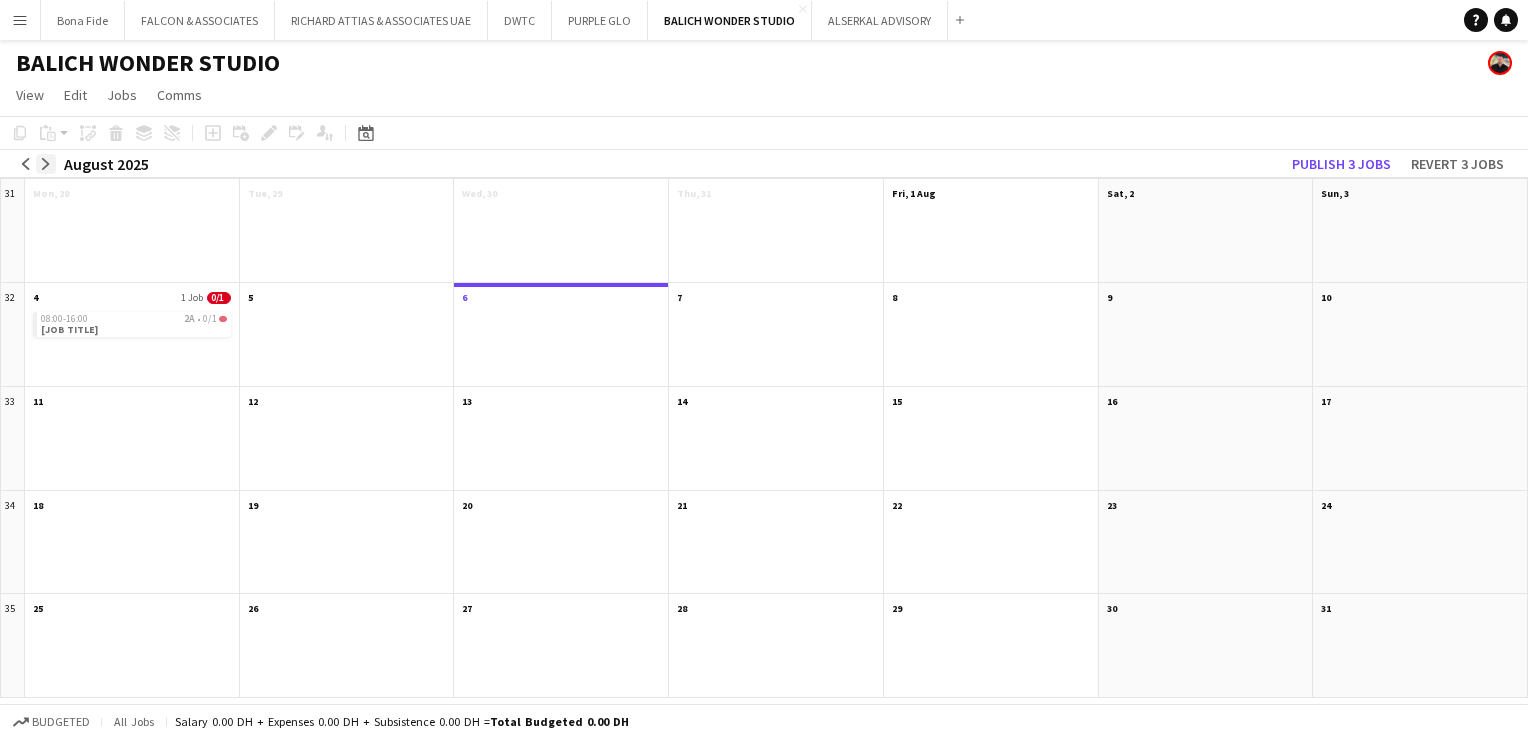 click on "arrow-right" 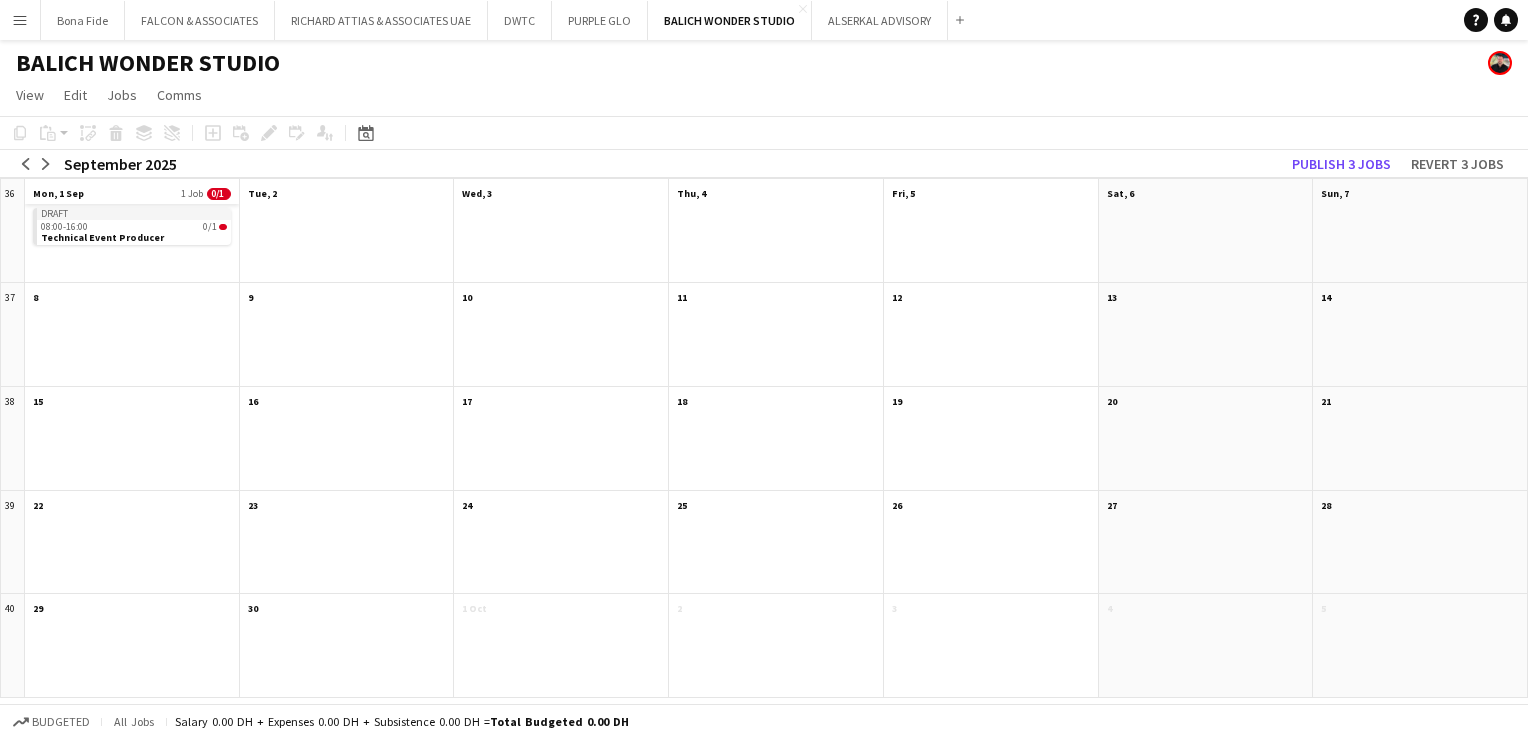 click on "Mon, 1 Sep
1 Job
0/1" 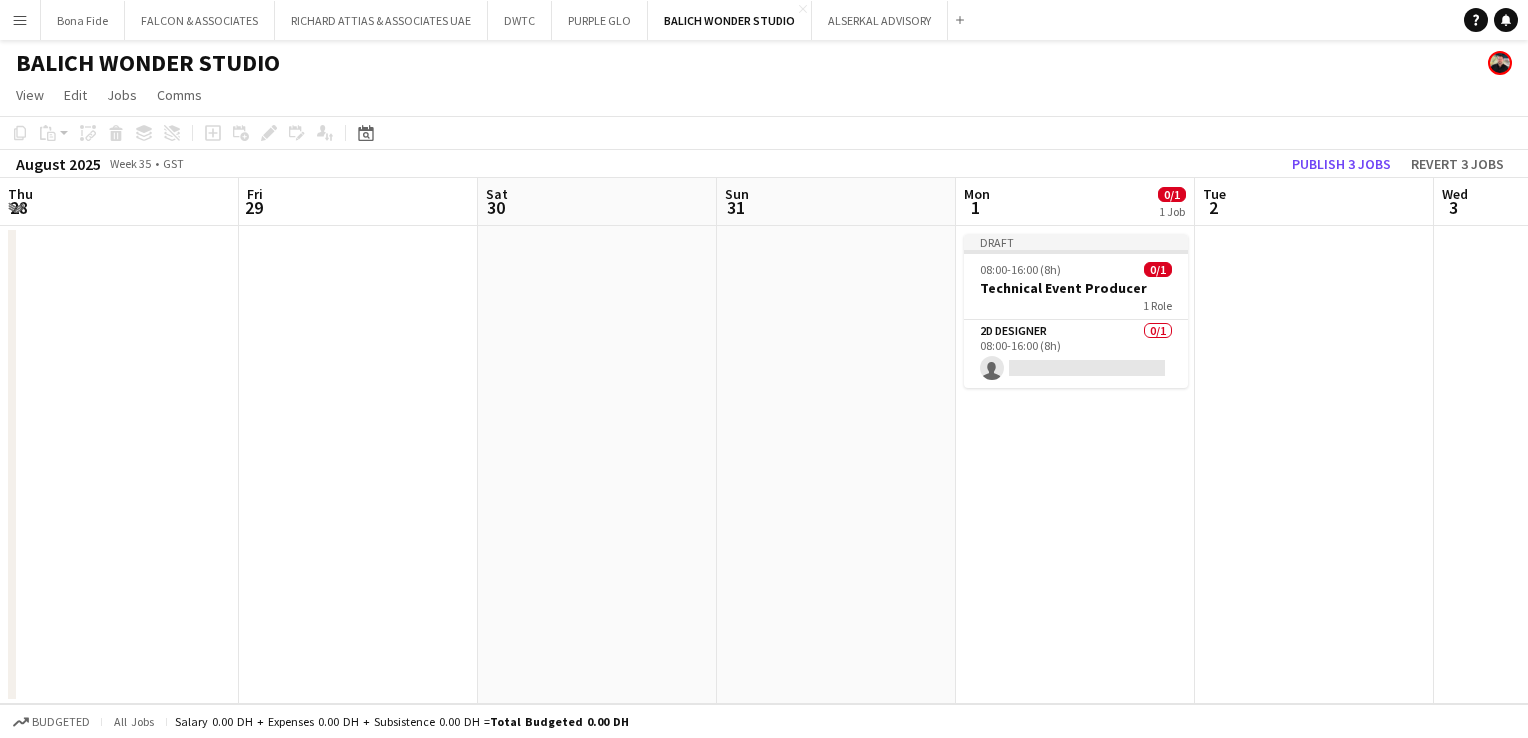 scroll, scrollTop: 0, scrollLeft: 688, axis: horizontal 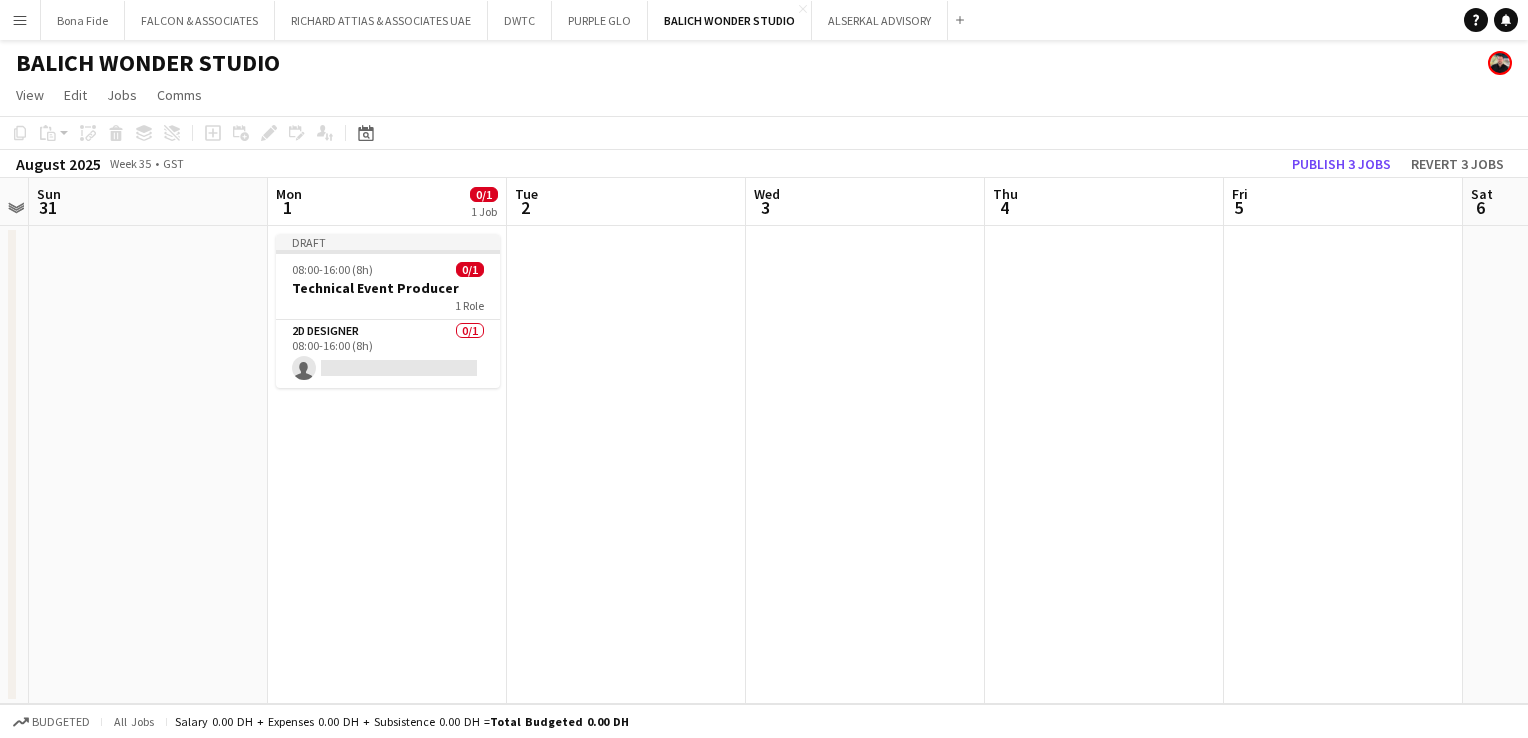 click on "2D Designer   0/1   08:00-16:00 (8h)
single-neutral-actions" at bounding box center (388, 353) 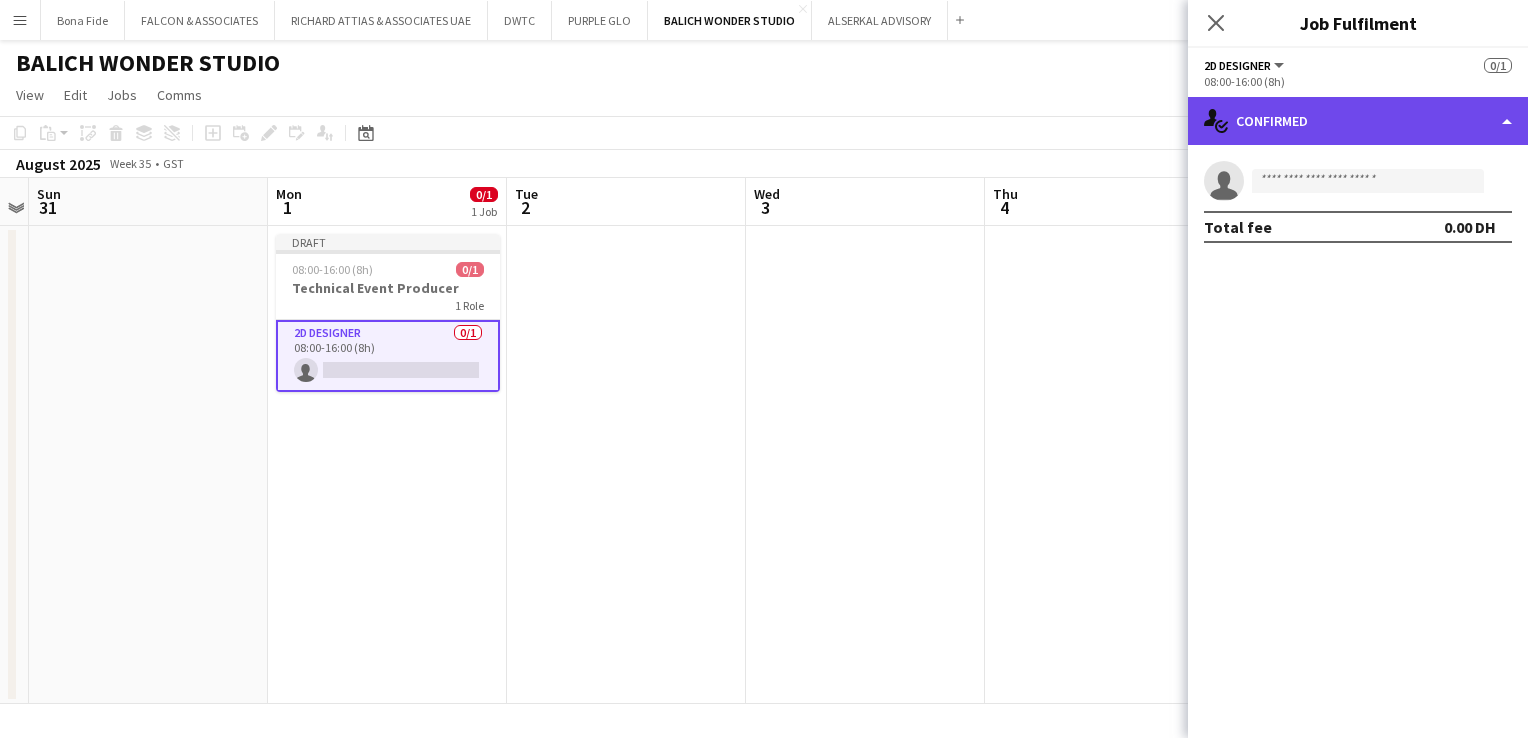click on "single-neutral-actions-check-2
Confirmed" 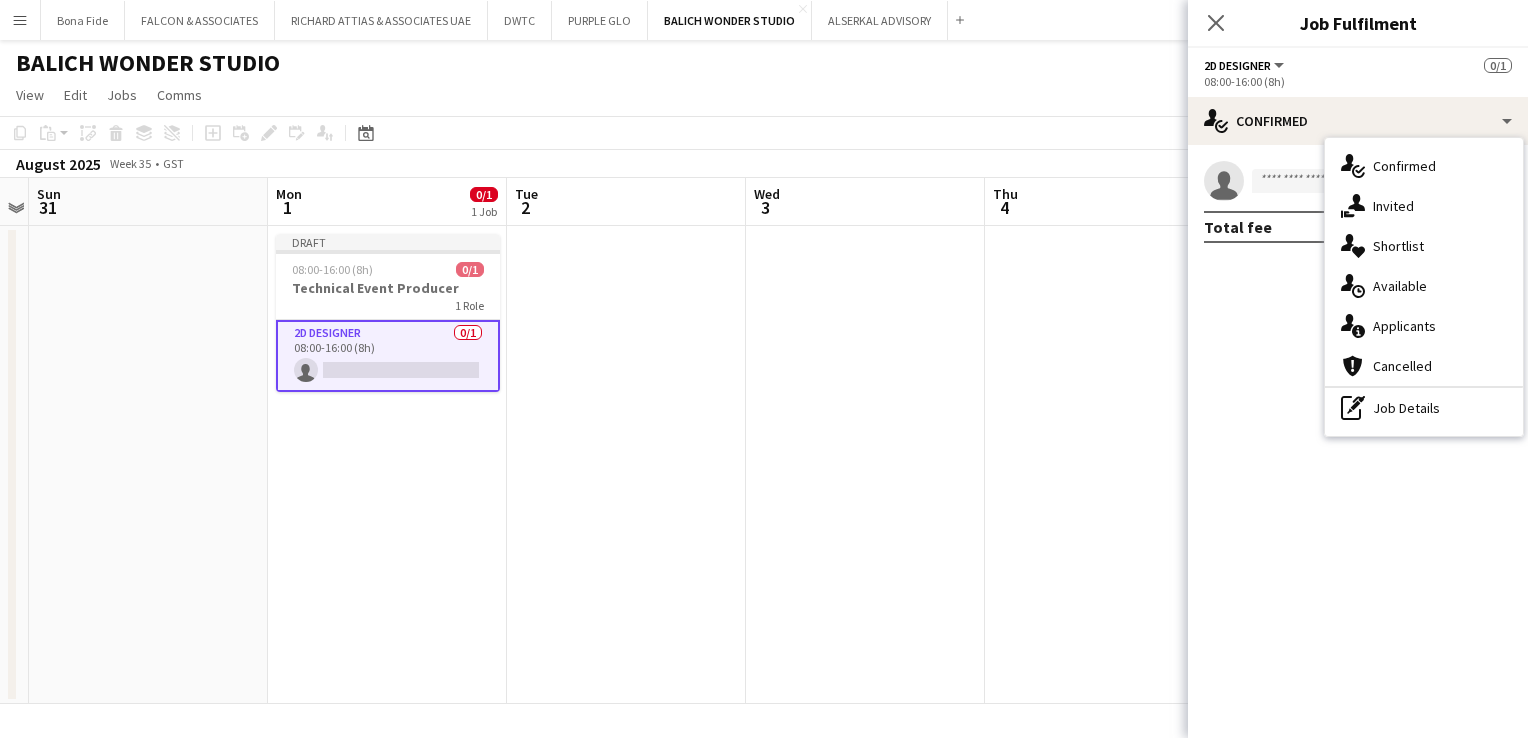 click on "2D Designer   0/1   08:00-16:00 (8h)
single-neutral-actions" at bounding box center [388, 356] 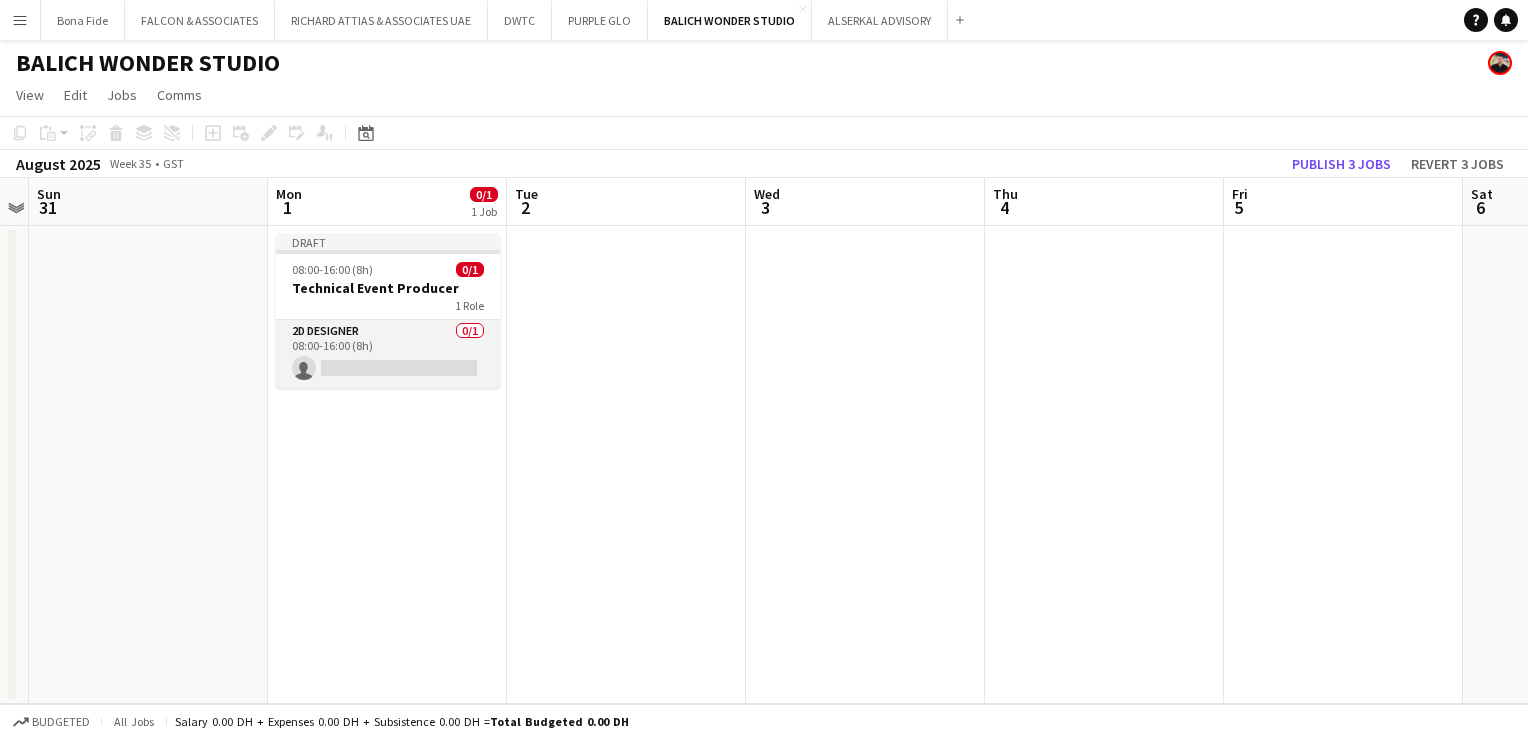 click on "2D Designer   0/1   08:00-16:00 (8h)
single-neutral-actions" at bounding box center (388, 354) 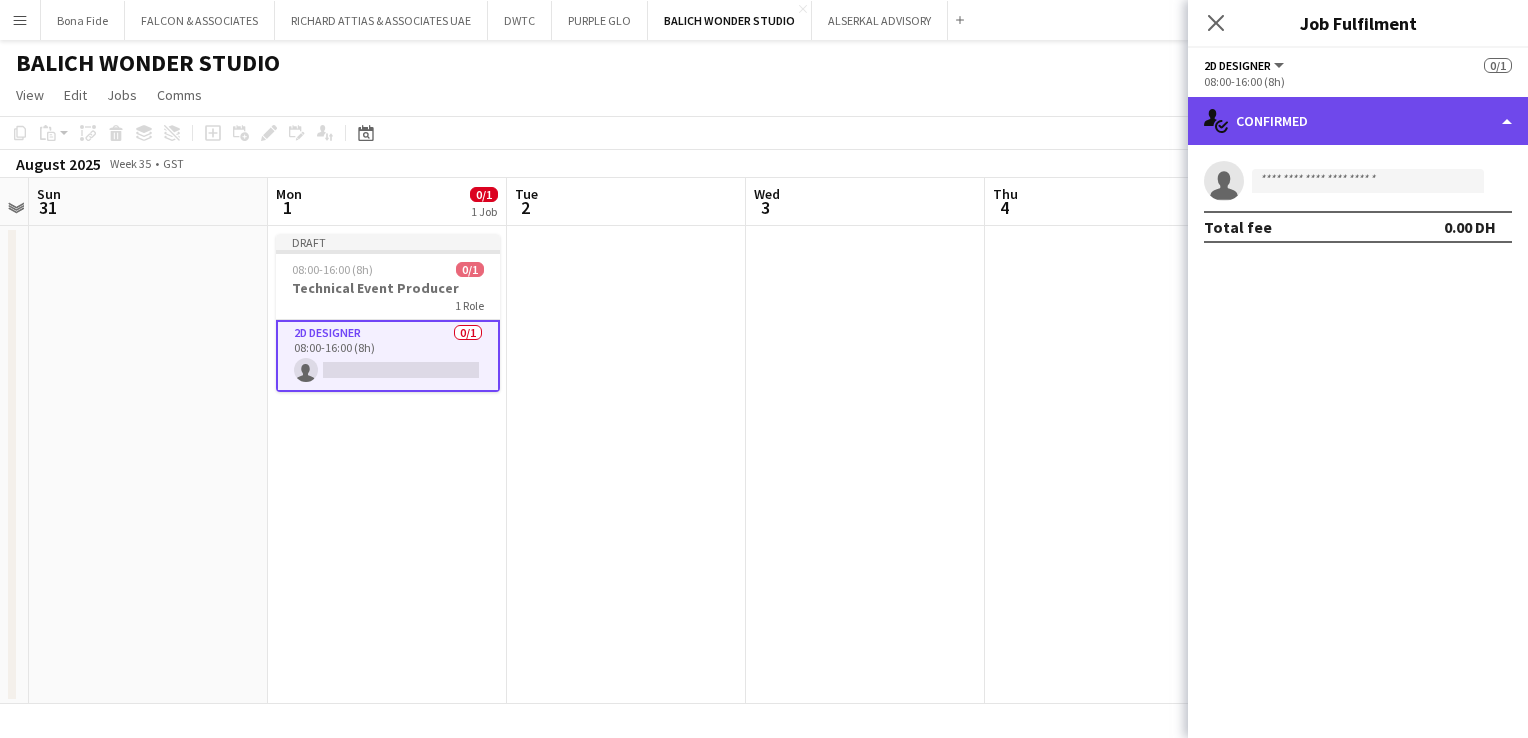click on "single-neutral-actions-check-2
Confirmed" 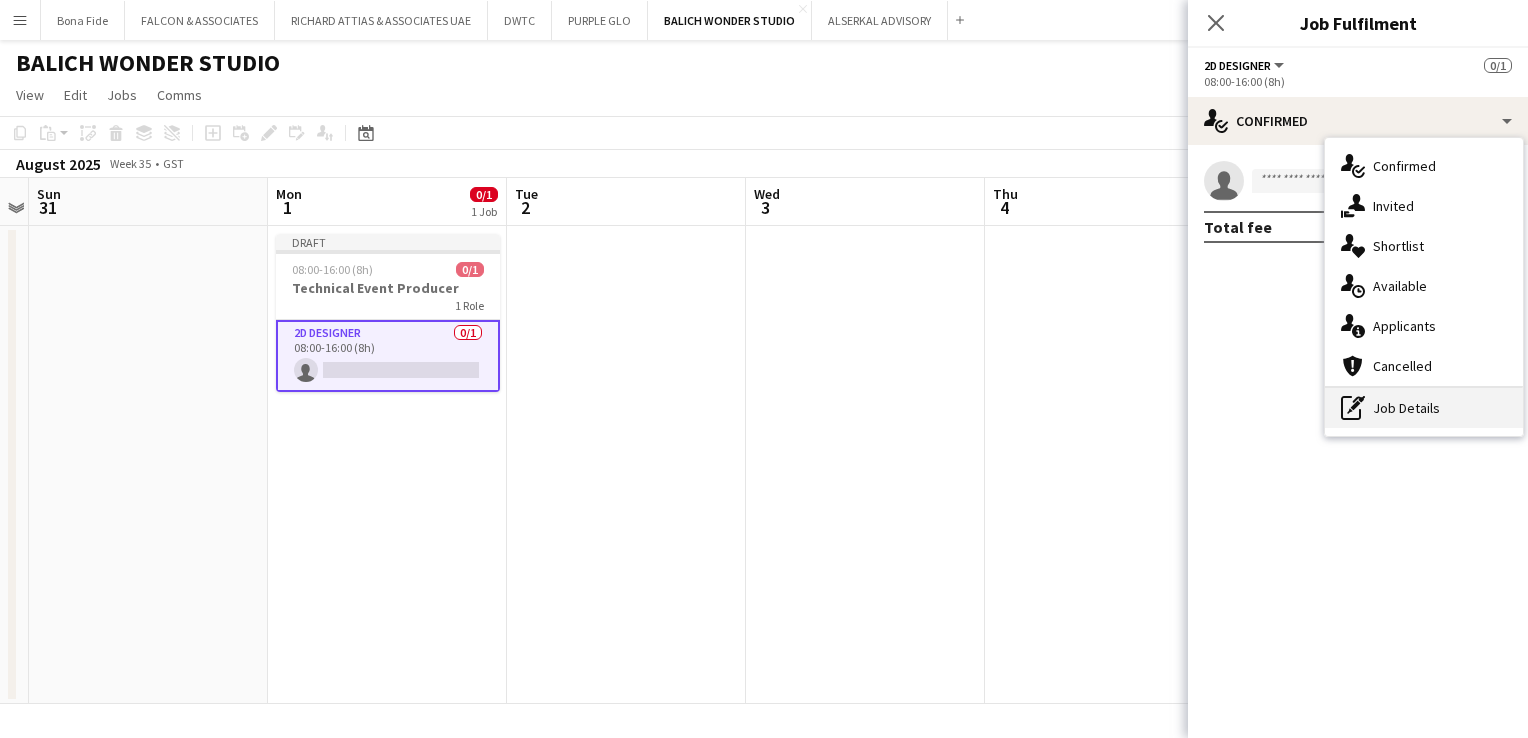 click on "pen-write
Job Details" at bounding box center (1424, 408) 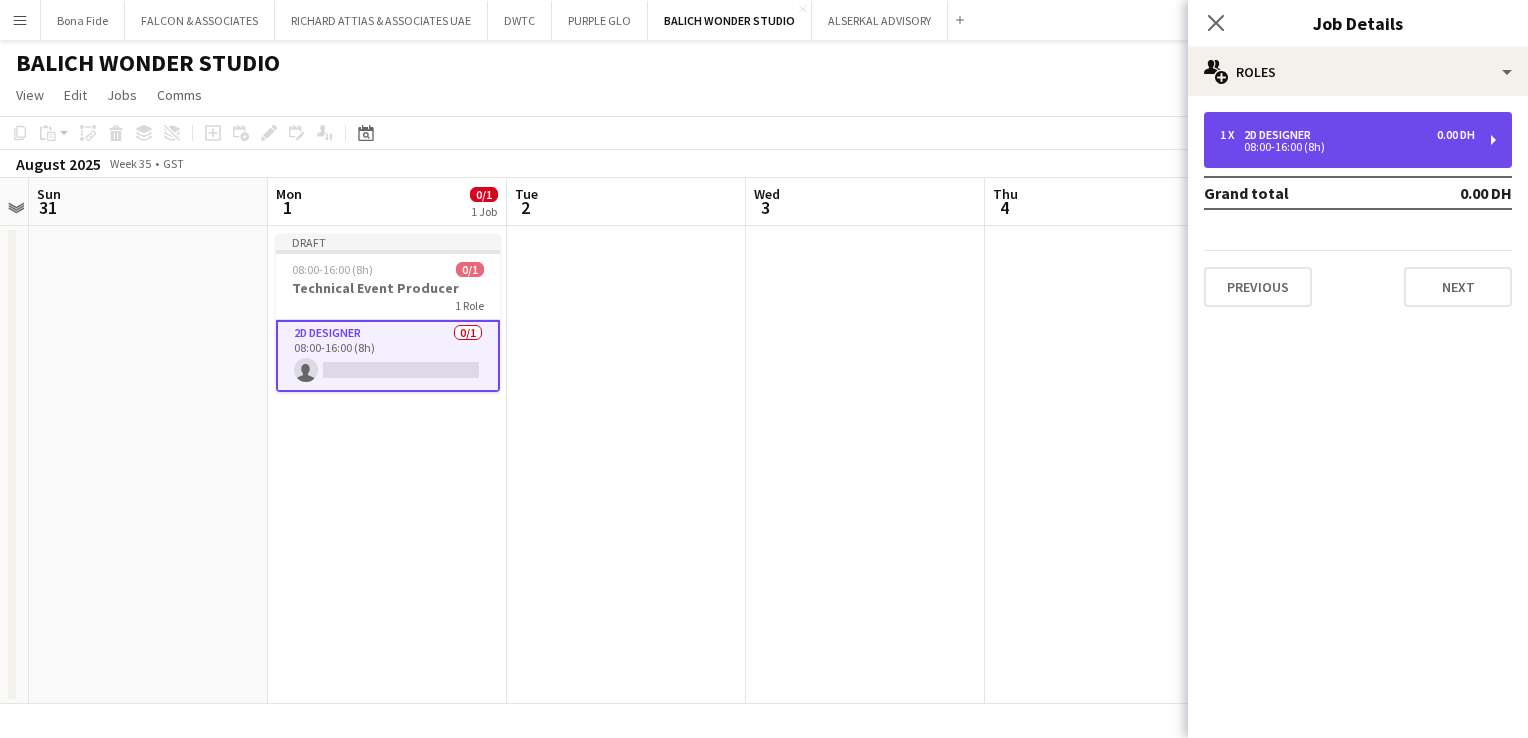 click on "1 x 2D Designer 0.00 DH" at bounding box center (1347, 135) 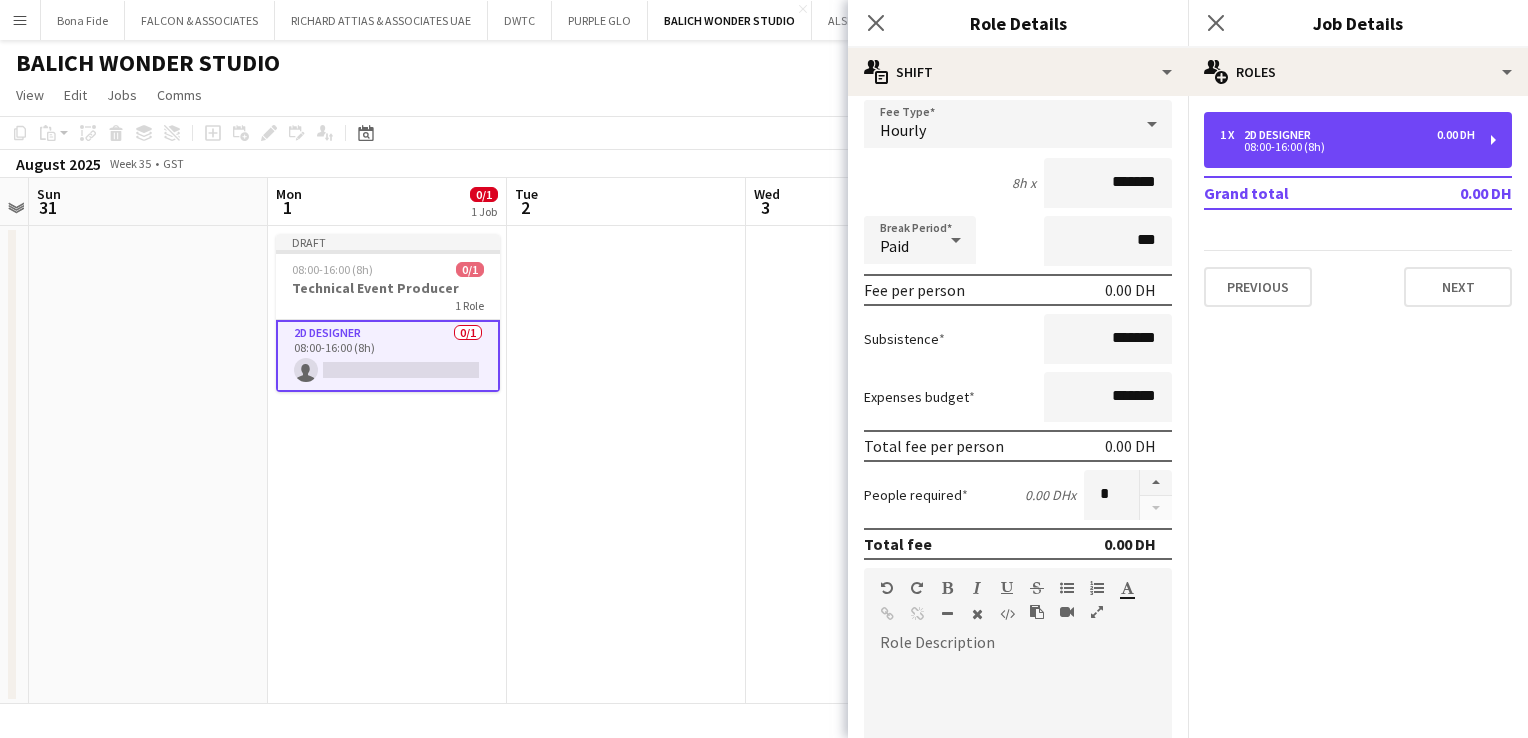 scroll, scrollTop: 0, scrollLeft: 0, axis: both 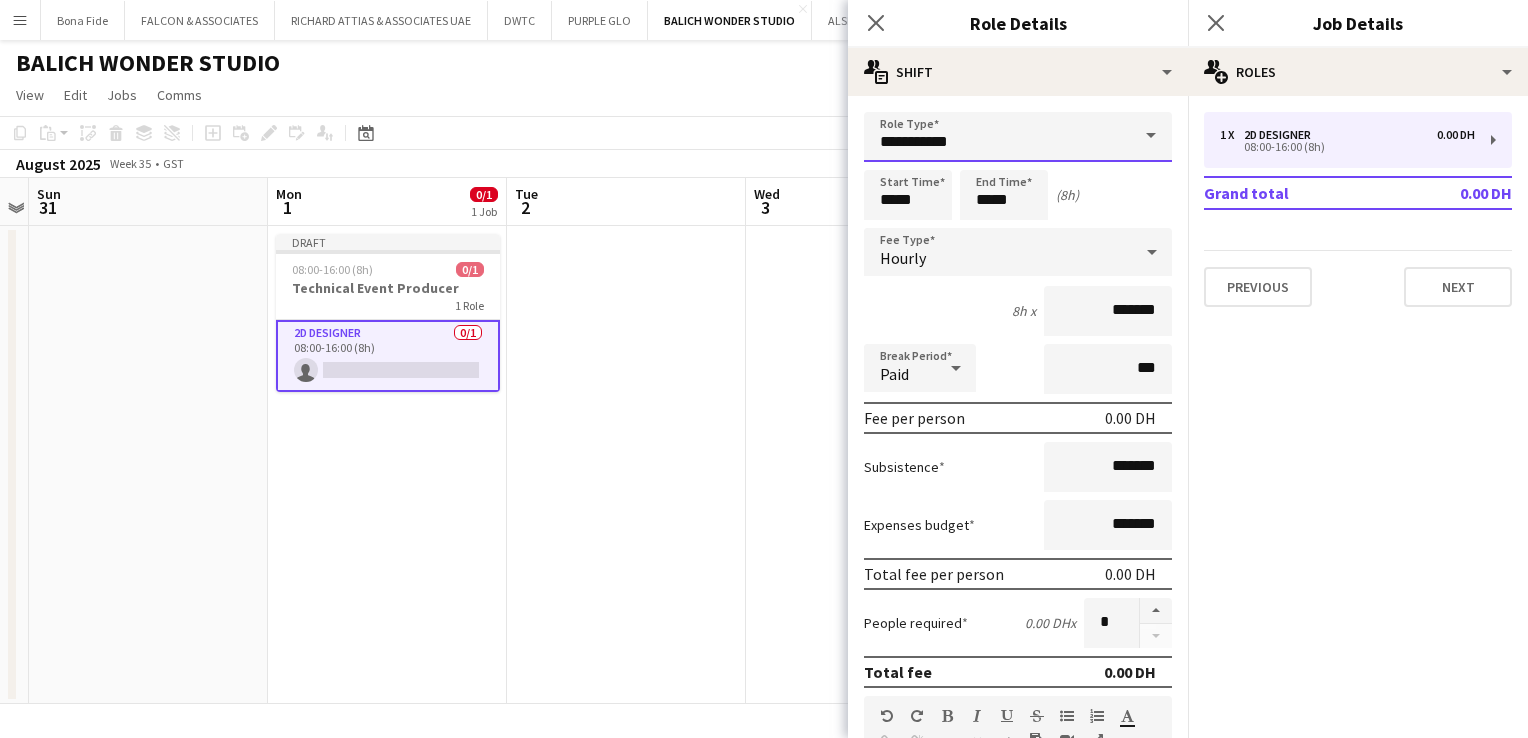 click on "**********" at bounding box center (1018, 137) 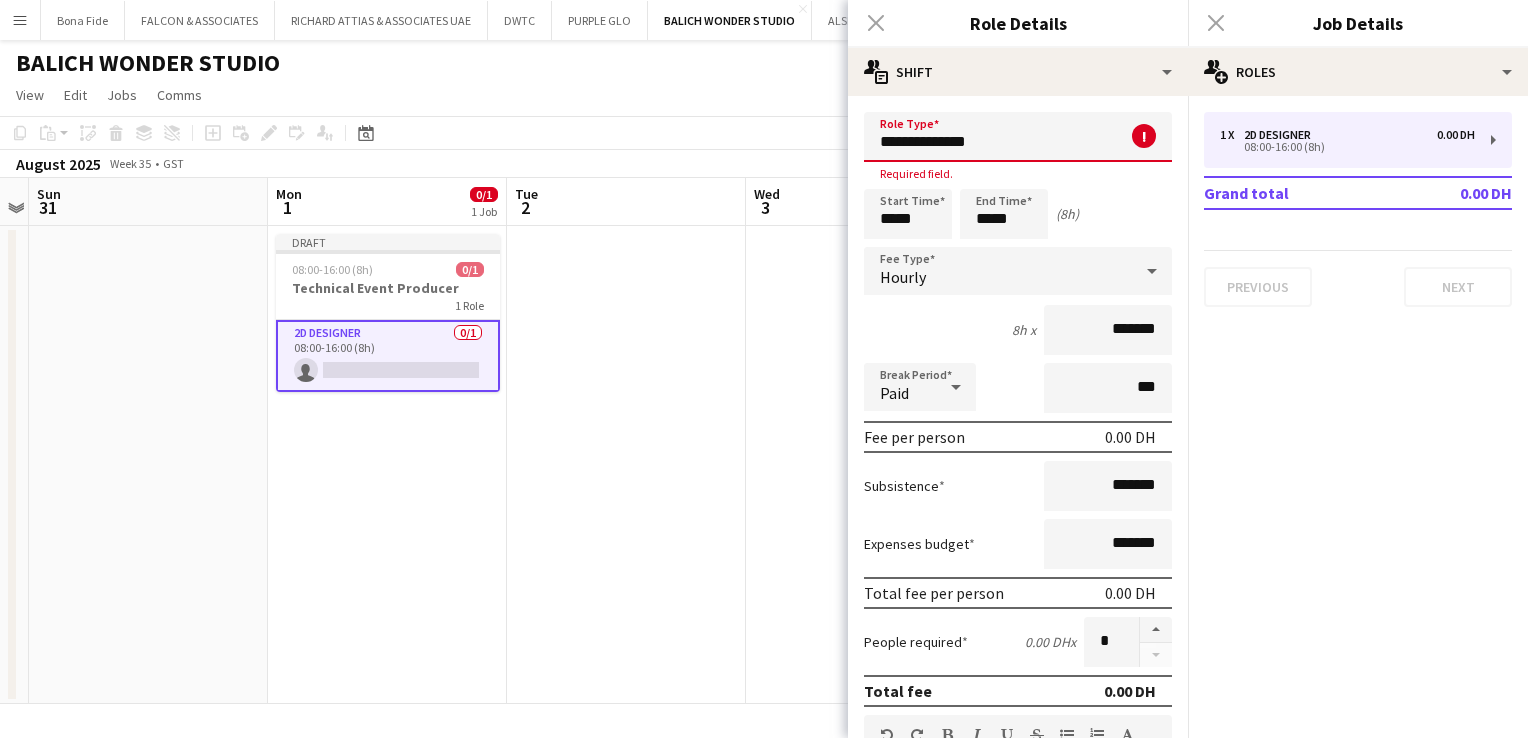 type on "**********" 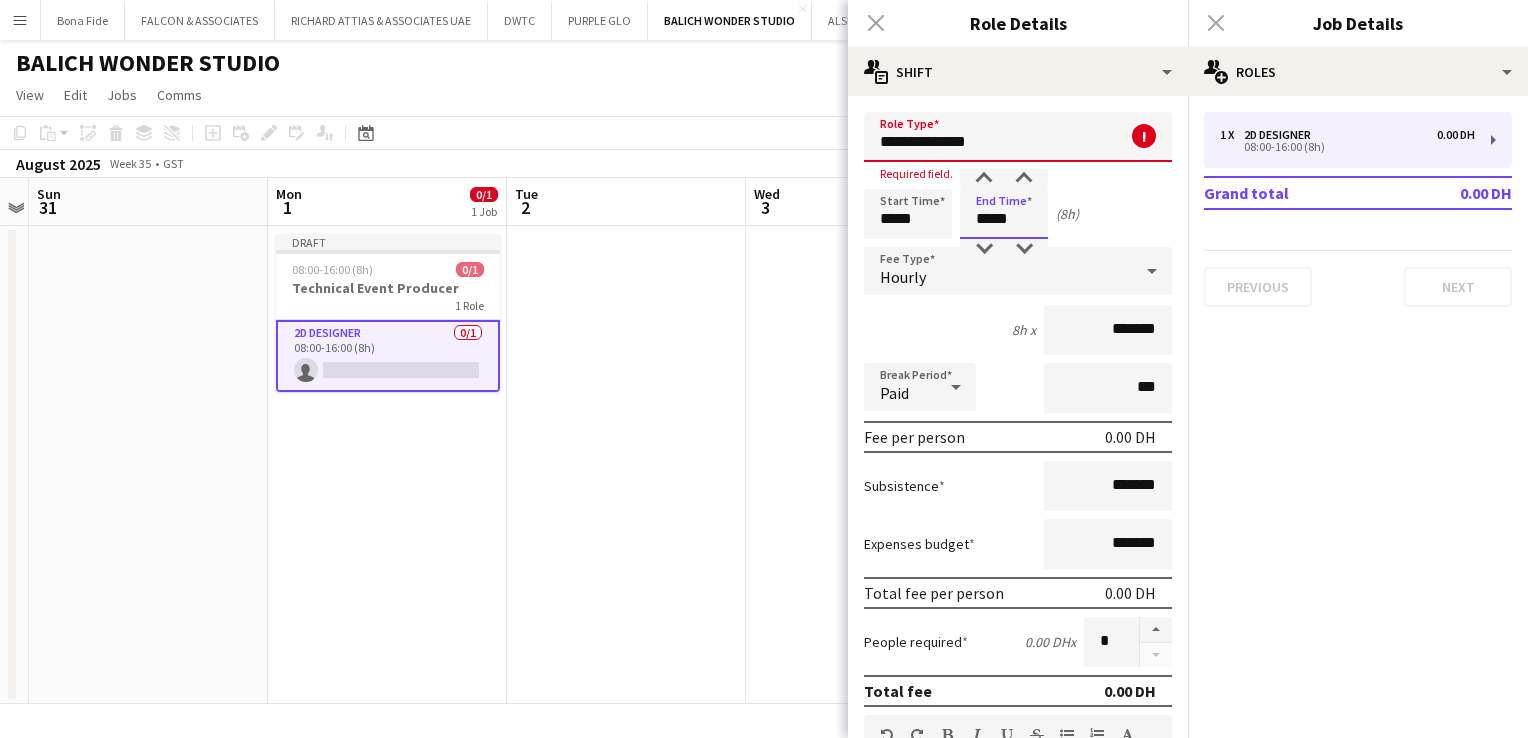 drag, startPoint x: 1013, startPoint y: 206, endPoint x: 928, endPoint y: 198, distance: 85.37564 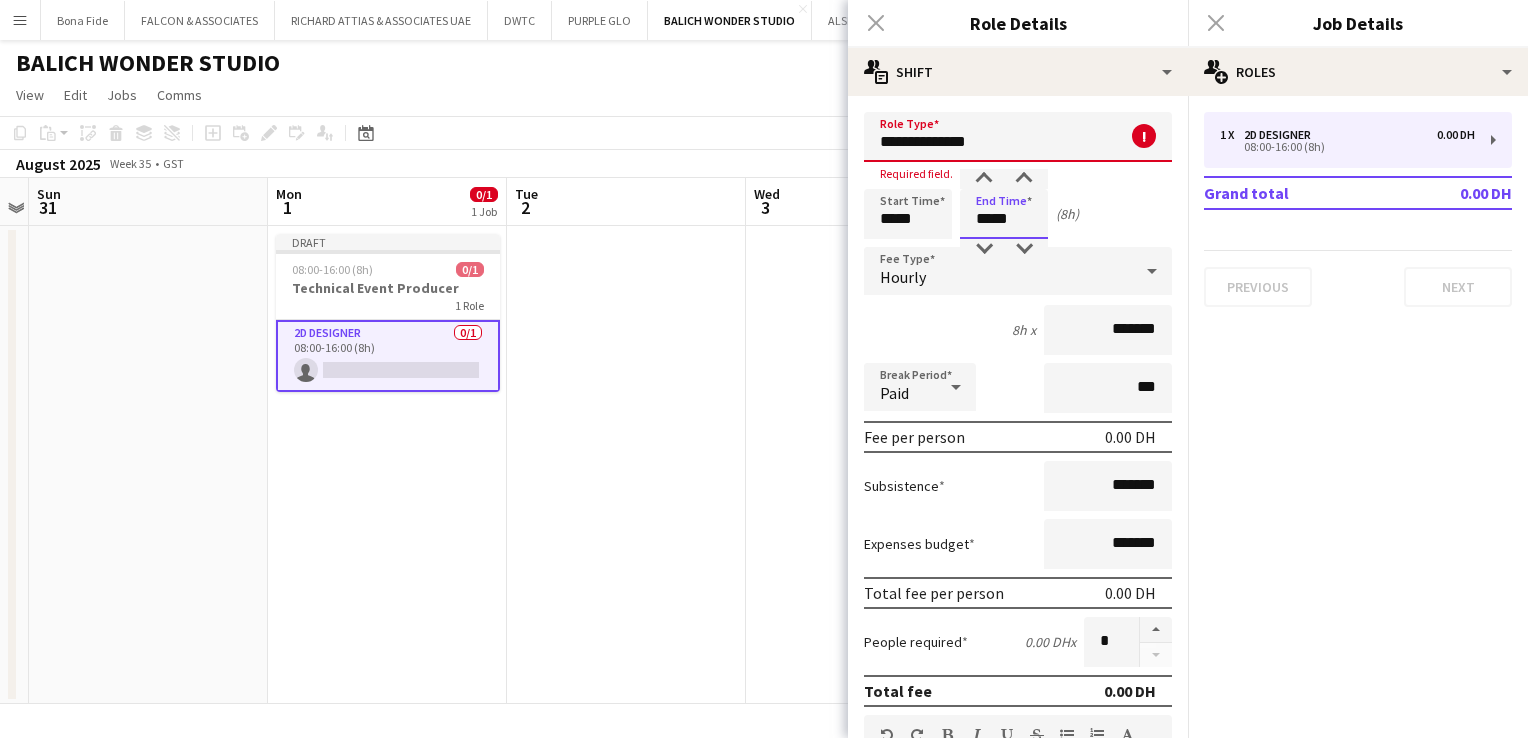 click on "Start Time  *****  End Time  *****  (8h)" at bounding box center [1018, 214] 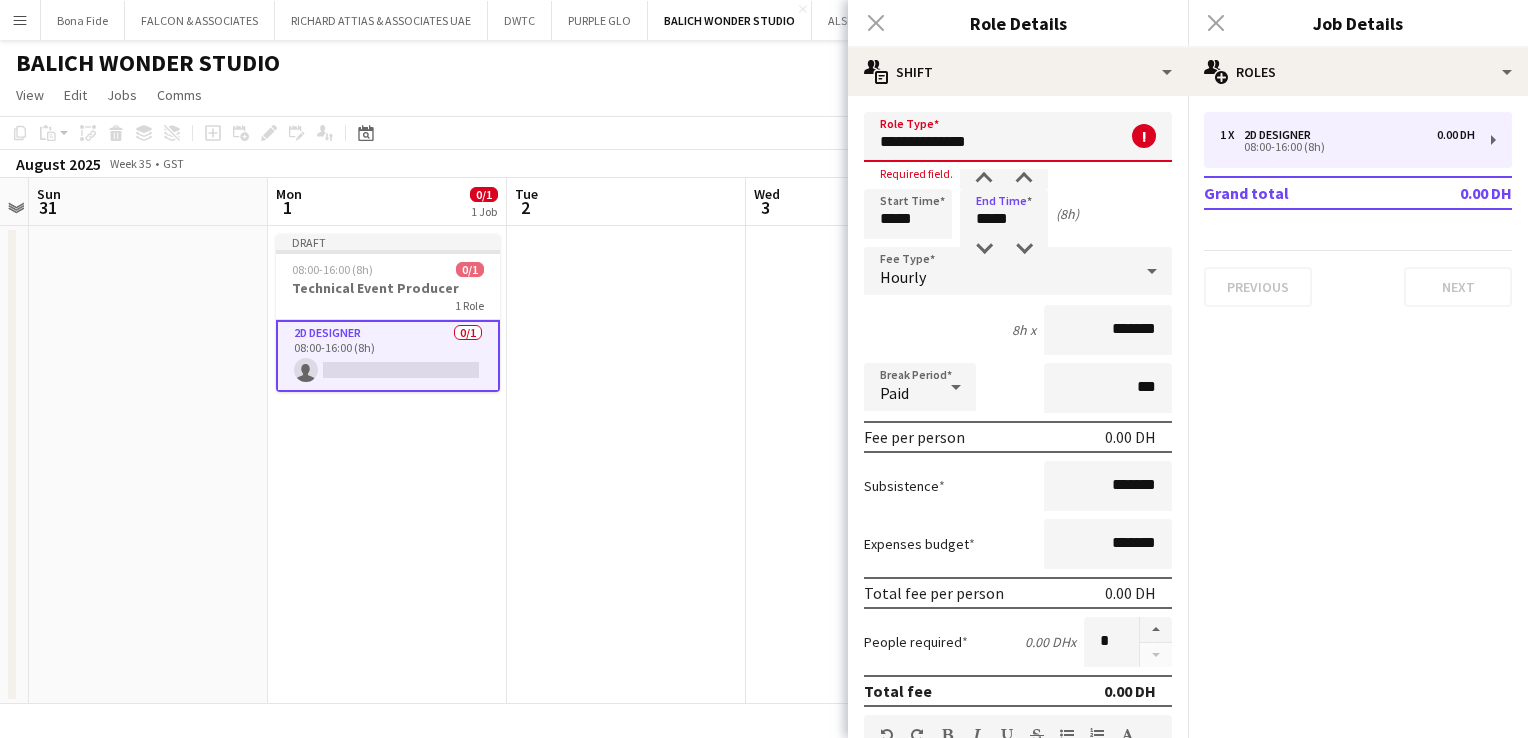 click on "**********" at bounding box center (1018, 137) 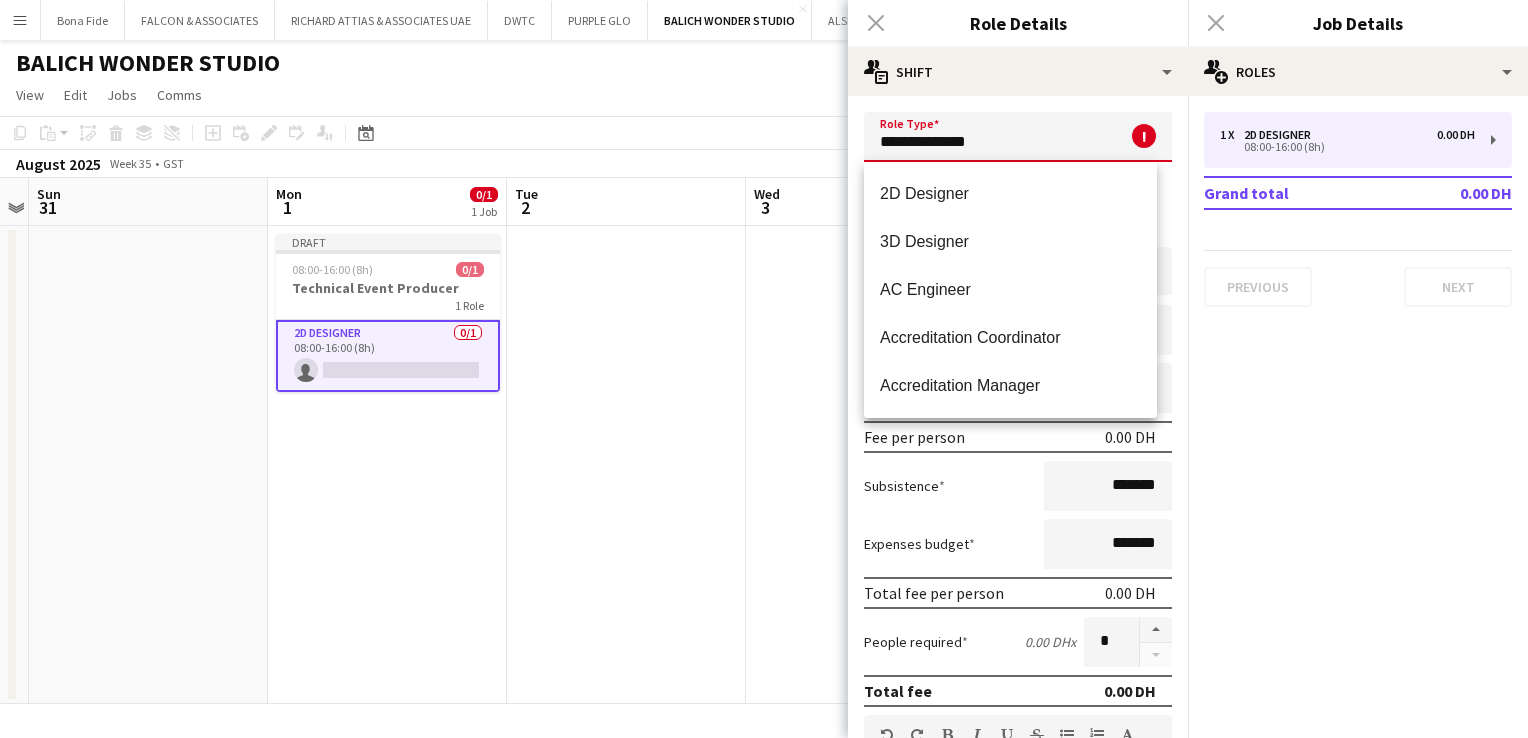 drag, startPoint x: 1007, startPoint y: 138, endPoint x: 801, endPoint y: 122, distance: 206.62042 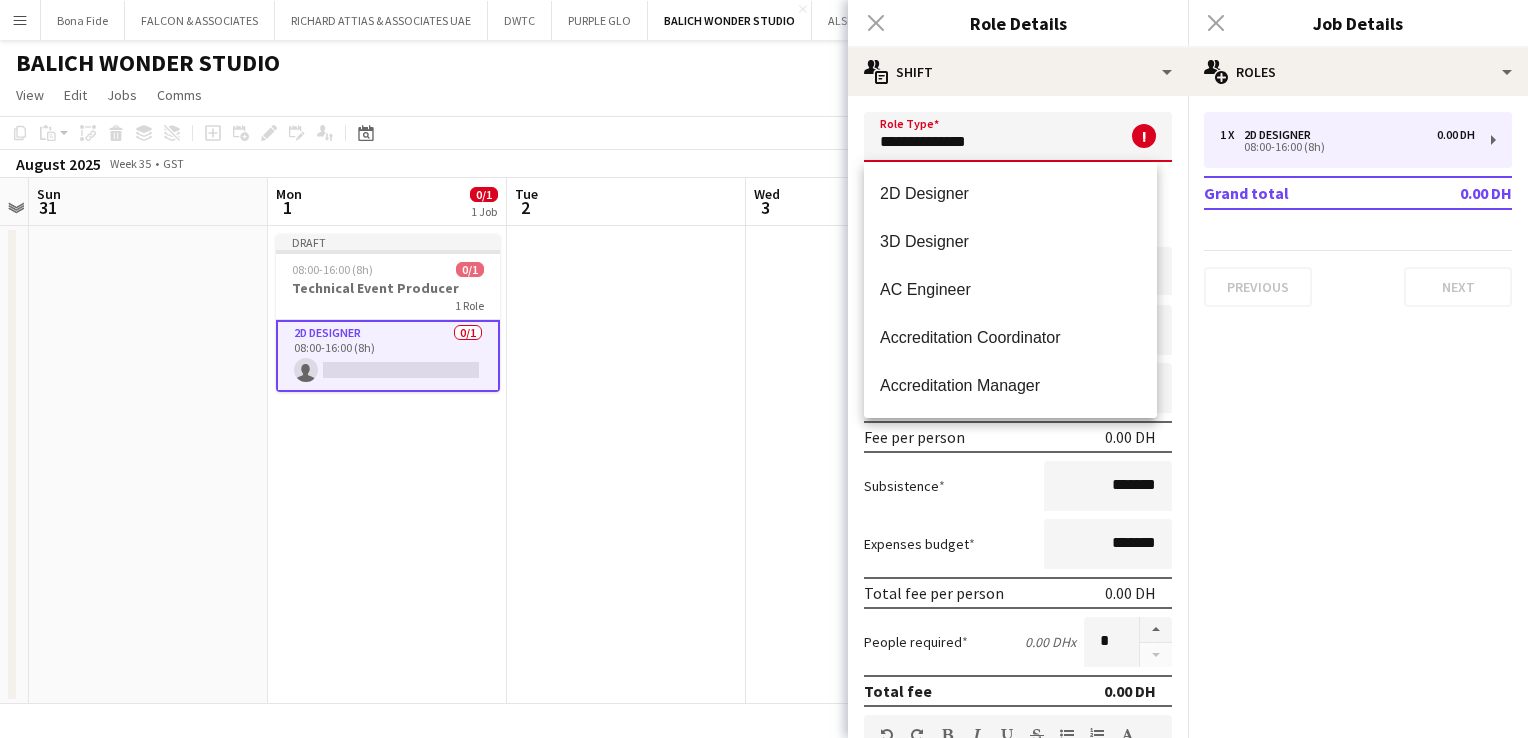 click on "Menu
Boards
Boards   Boards   All jobs   Status
Workforce
Workforce   My Workforce   Recruiting
Comms
Comms
Pay
Pay   Approvals
Platform Settings
Platform Settings   Your settings
Training Academy
Training Academy
Knowledge Base
Knowledge Base
Product Updates
Product Updates   Log Out   Privacy   Bona Fide
Close
FALCON & ASSOCIATES
Close
RICHARD ATTIAS & ASSOCIATES UAE
Close
DWTC
Close
PURPLE GLO
Close
BALICH WONDER STUDIO
Close
ALSERKAL ADVISORY
Close
Add
Help
Notifications" at bounding box center [764, 369] 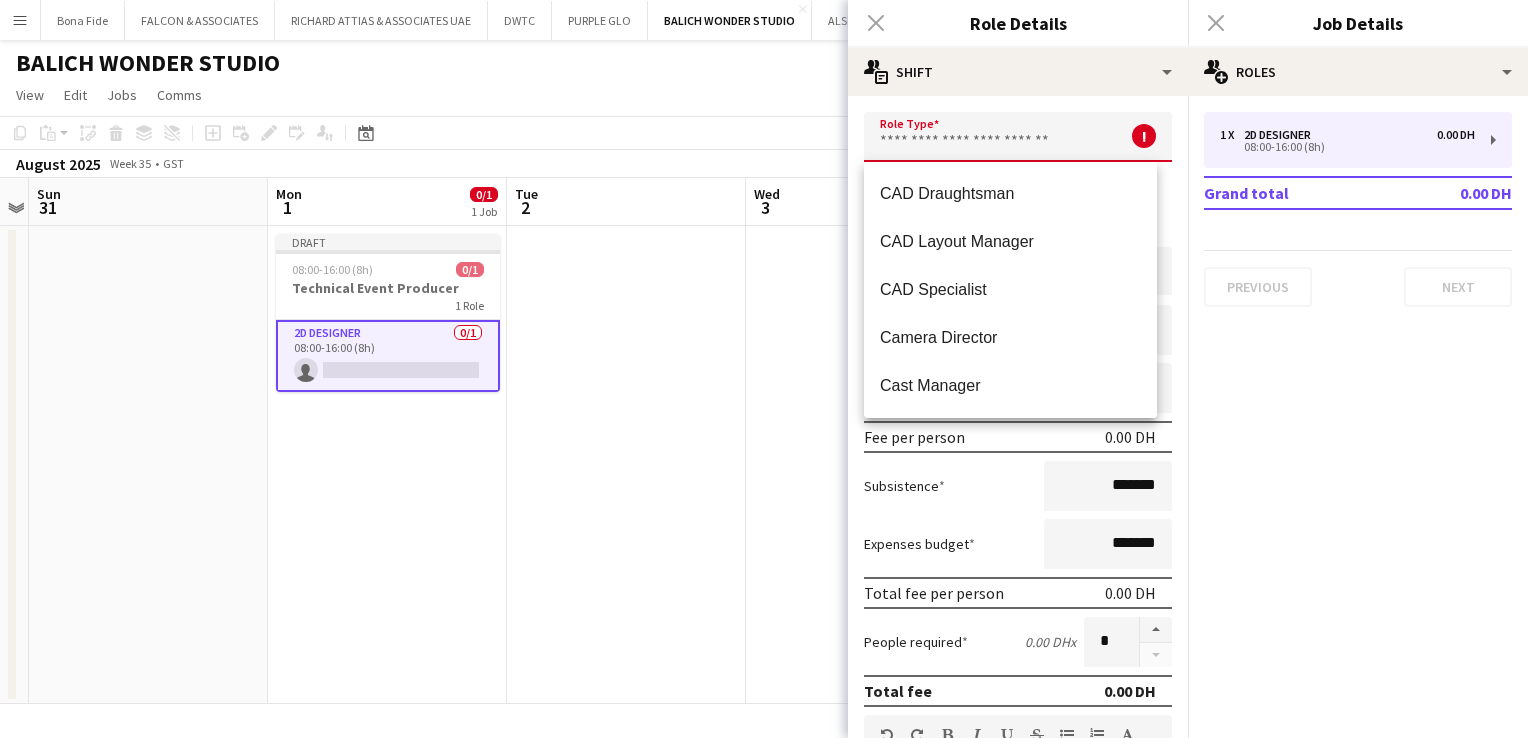 scroll, scrollTop: 1100, scrollLeft: 0, axis: vertical 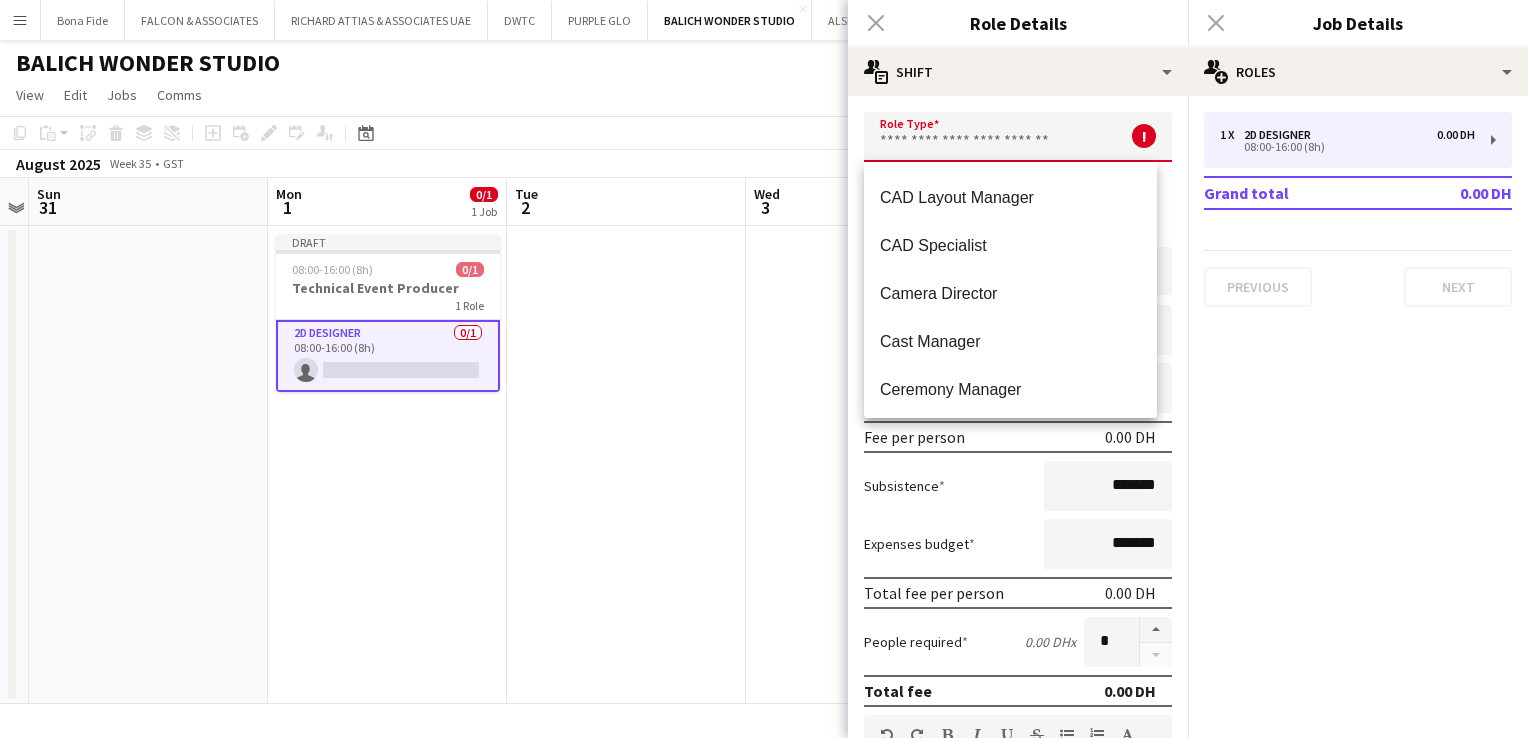 type 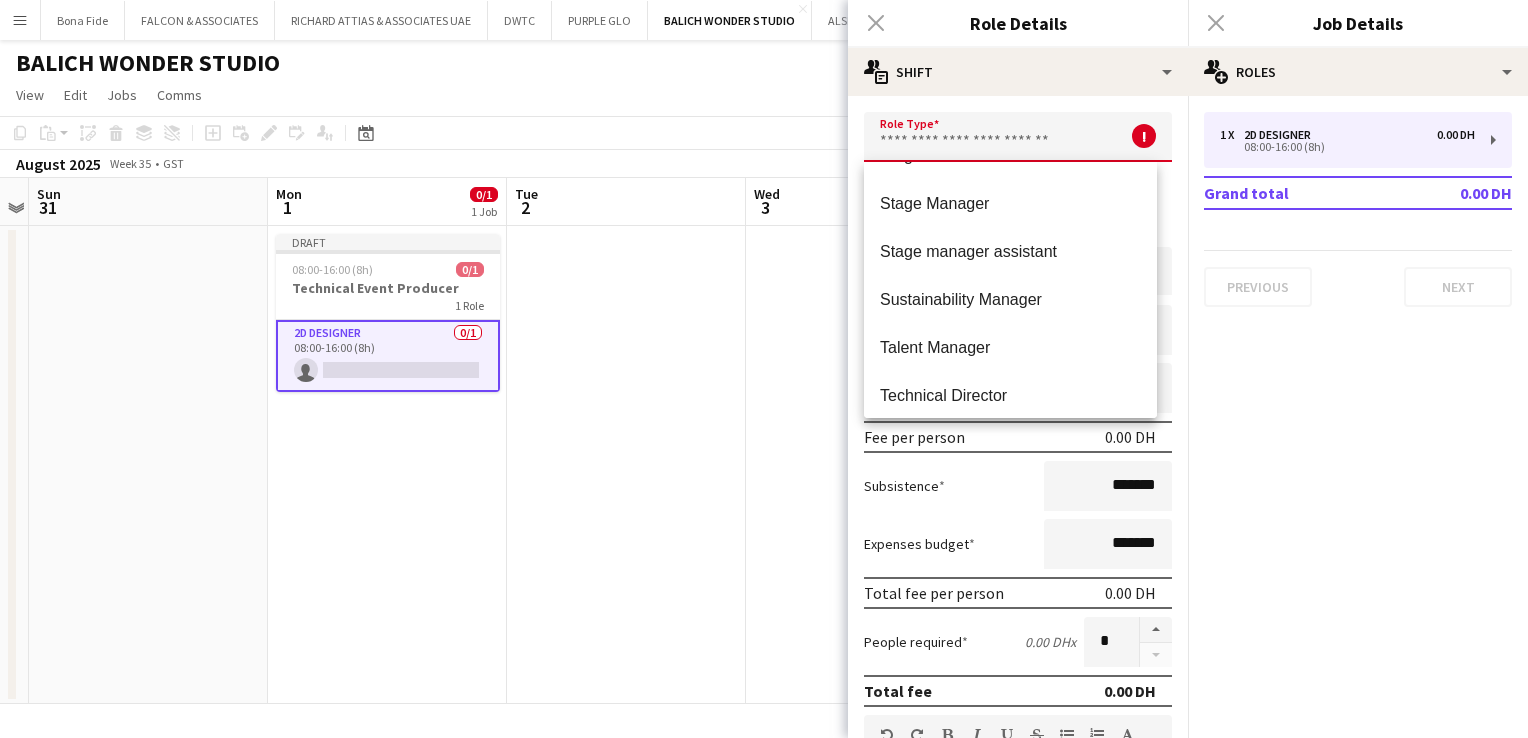 scroll, scrollTop: 5956, scrollLeft: 0, axis: vertical 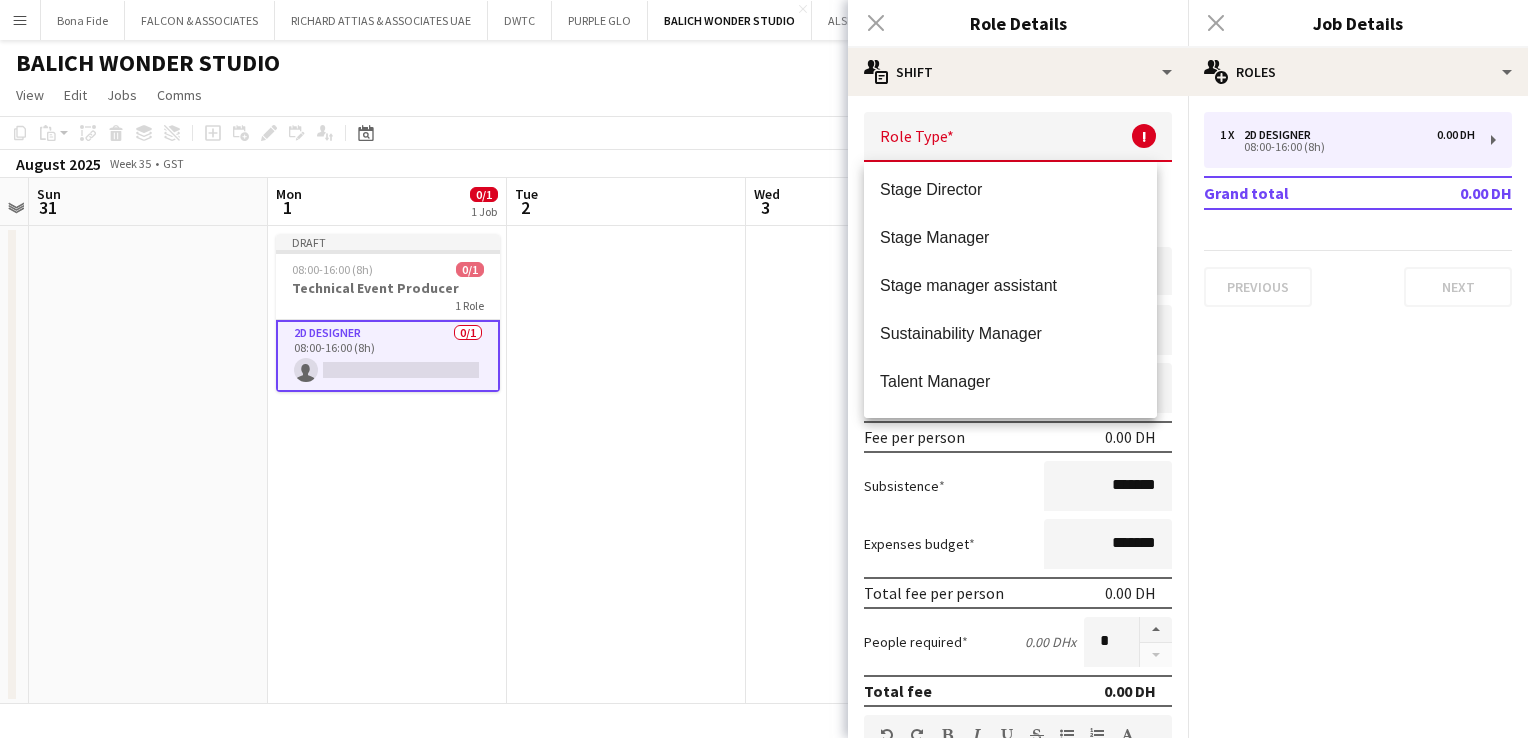 click on "Draft   08:00-16:00 (8h)    0/1   Technical Event Producer   1 Role   2D Designer   0/1   08:00-16:00 (8h)
single-neutral-actions" at bounding box center (387, 465) 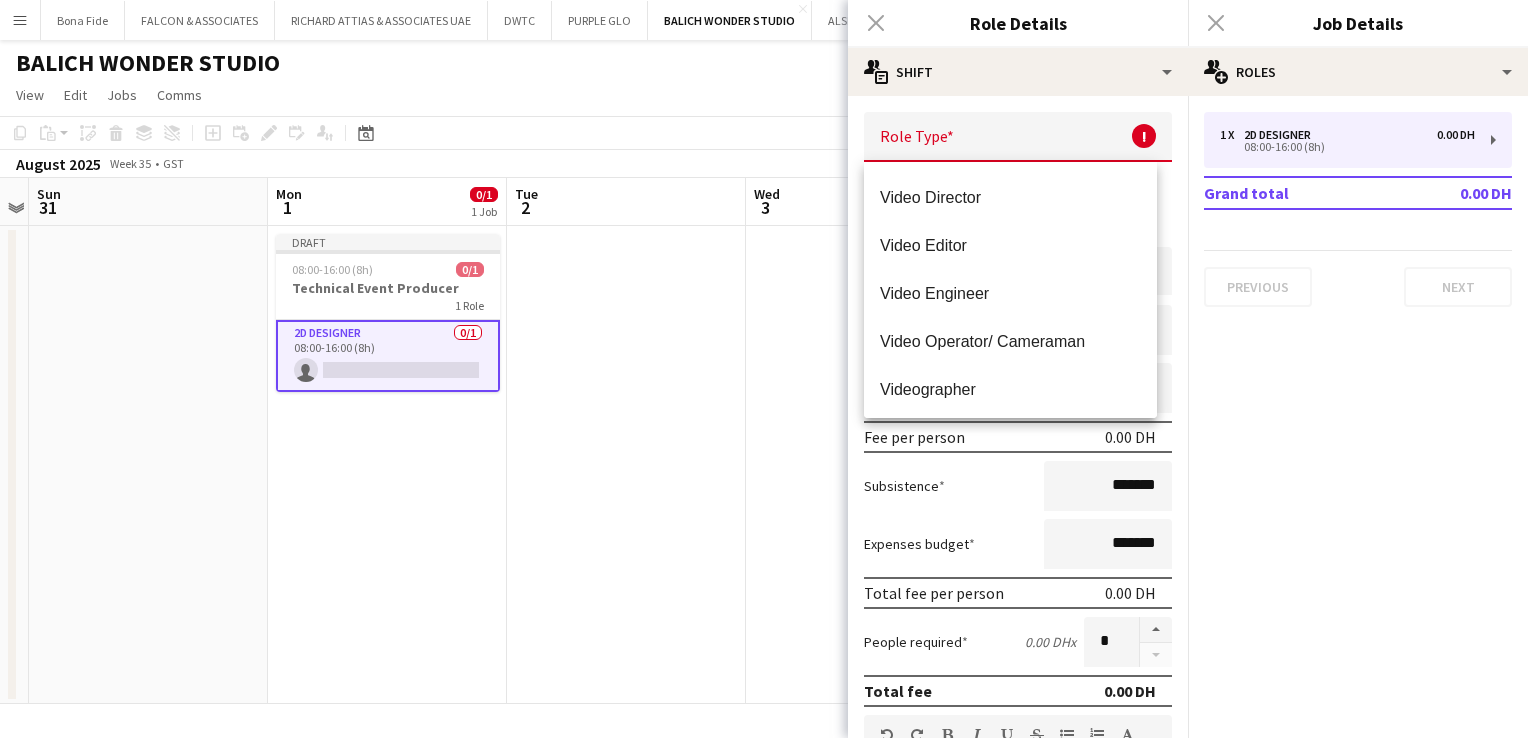 scroll, scrollTop: 7056, scrollLeft: 0, axis: vertical 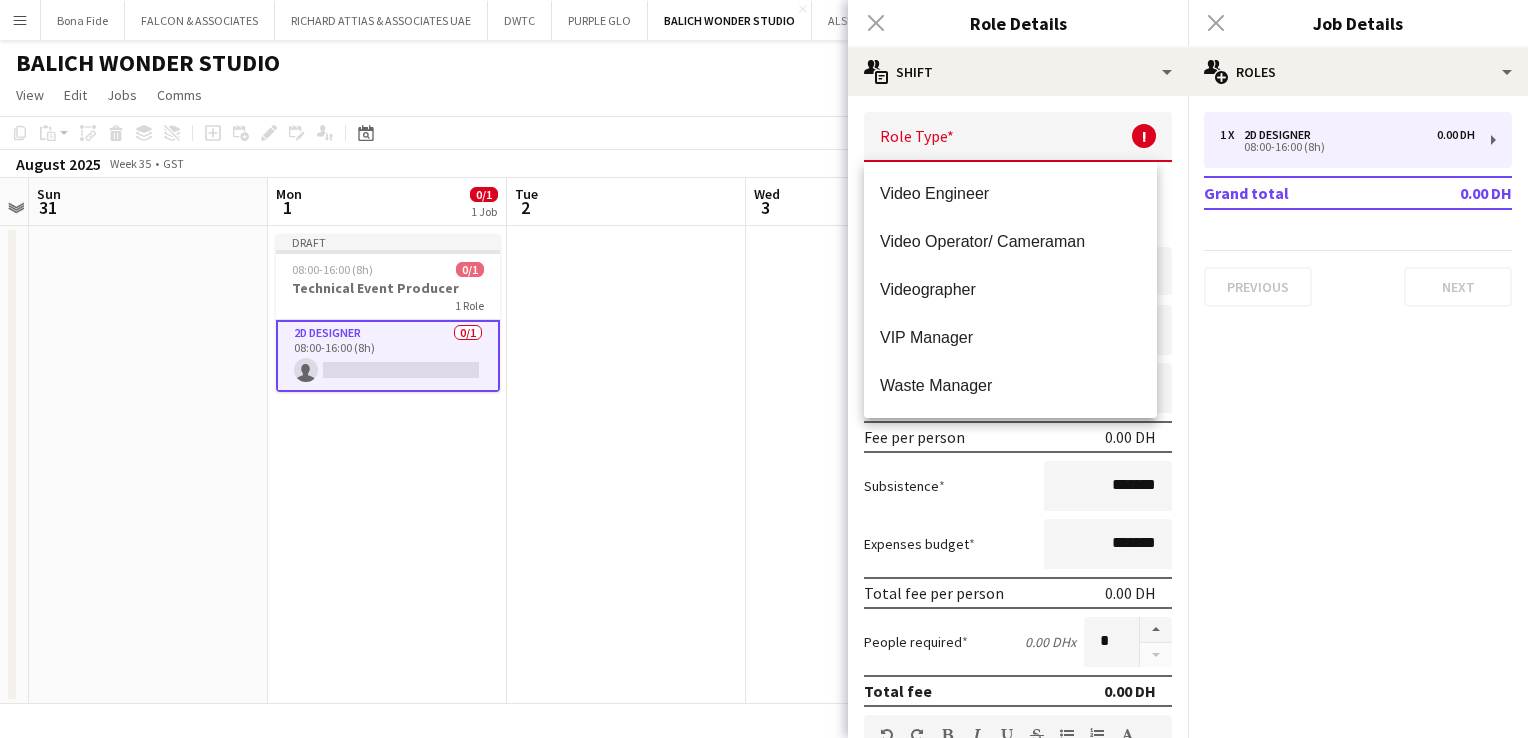 click on "BALICH WONDER STUDIO" 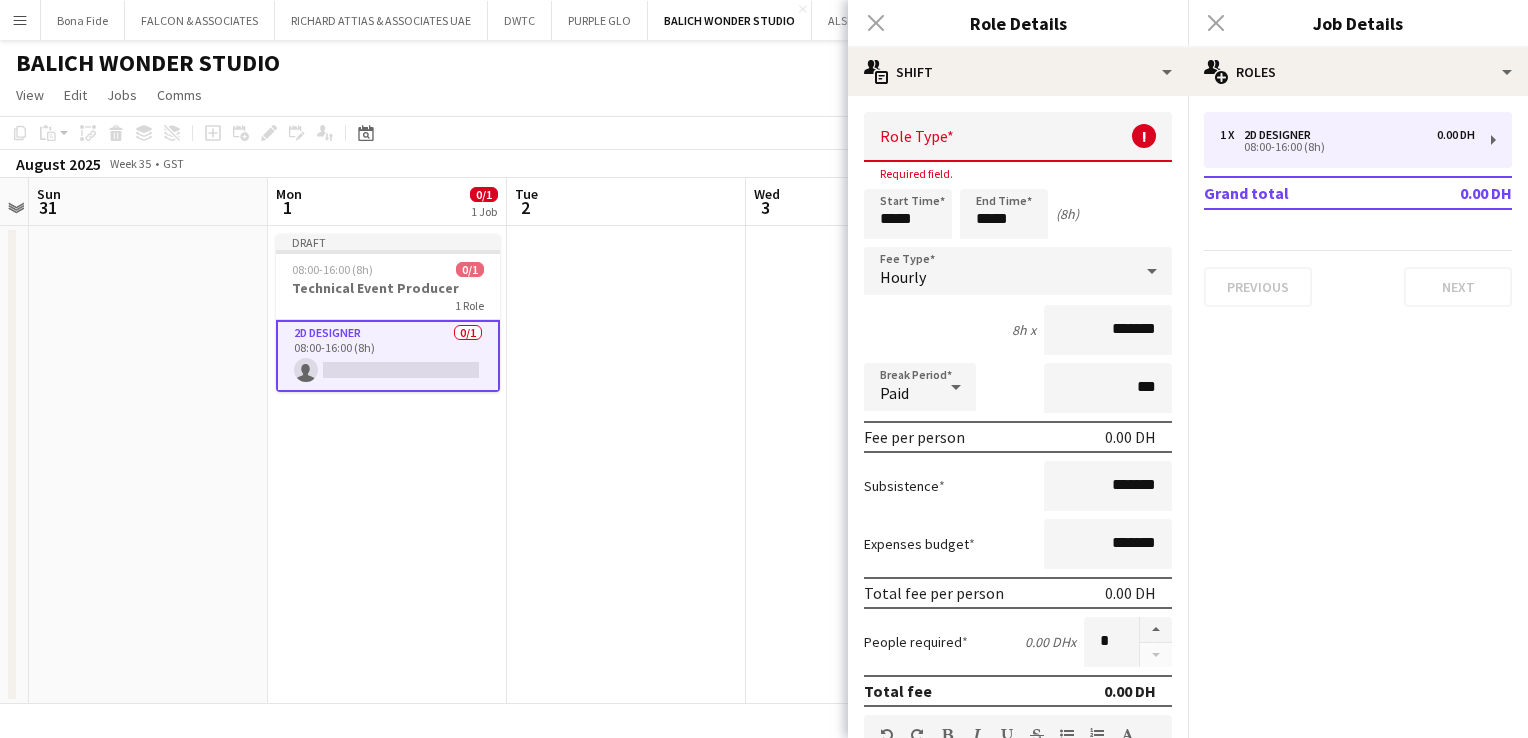 click on "Close pop-in" 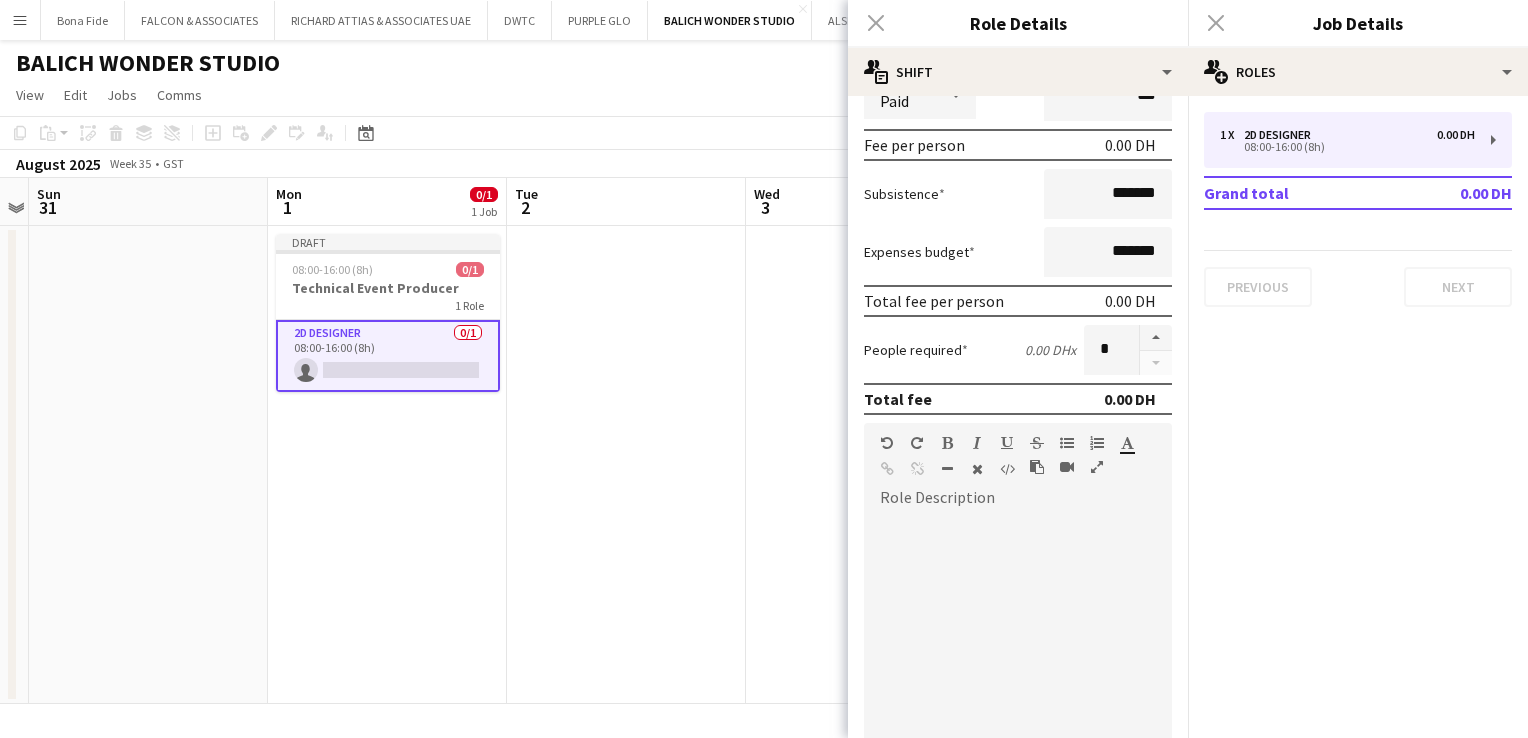 scroll, scrollTop: 400, scrollLeft: 0, axis: vertical 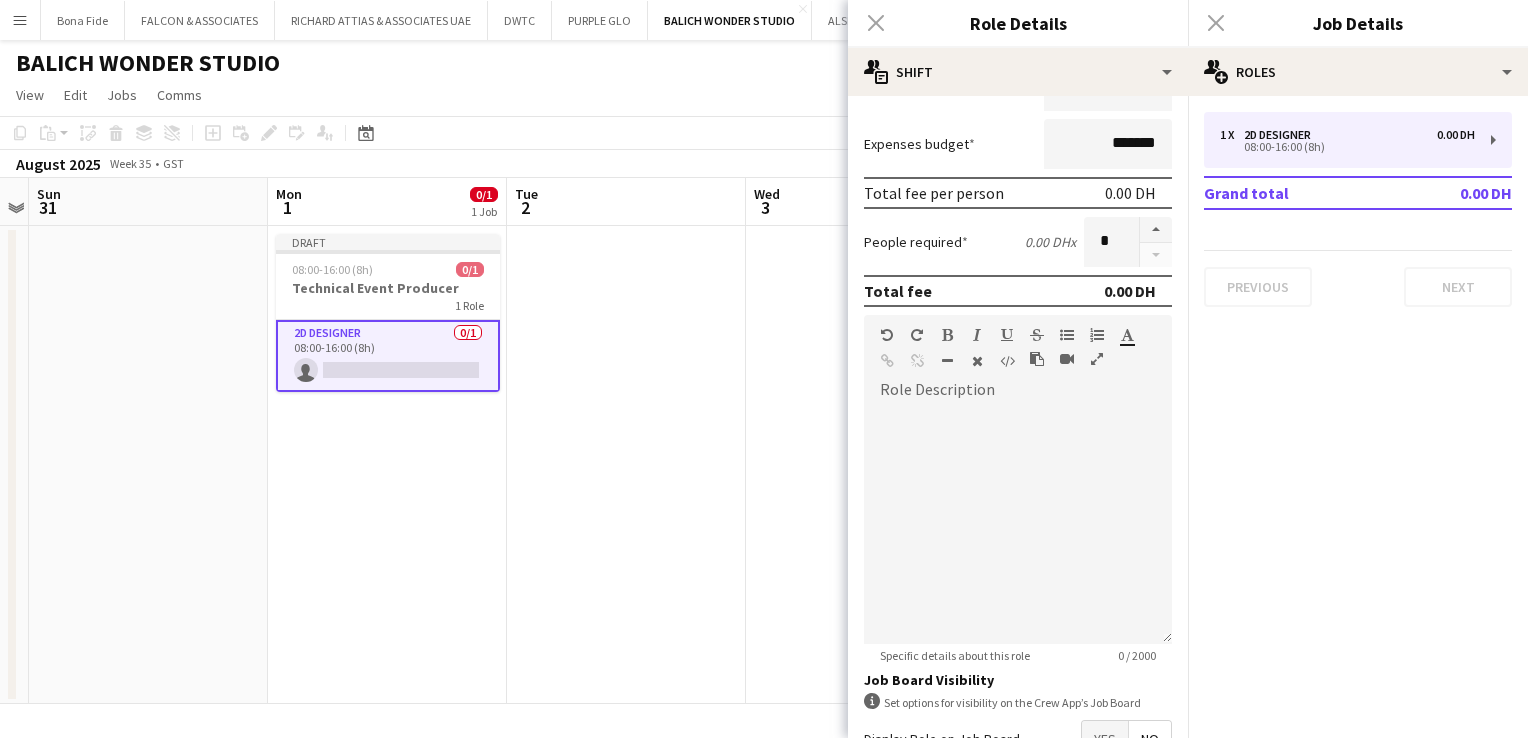 click on "pencil3
General details   1 x   2D Designer   0.00 DH   08:00-16:00 (8h)   Grand total   0.00 DH   Previous   Next" 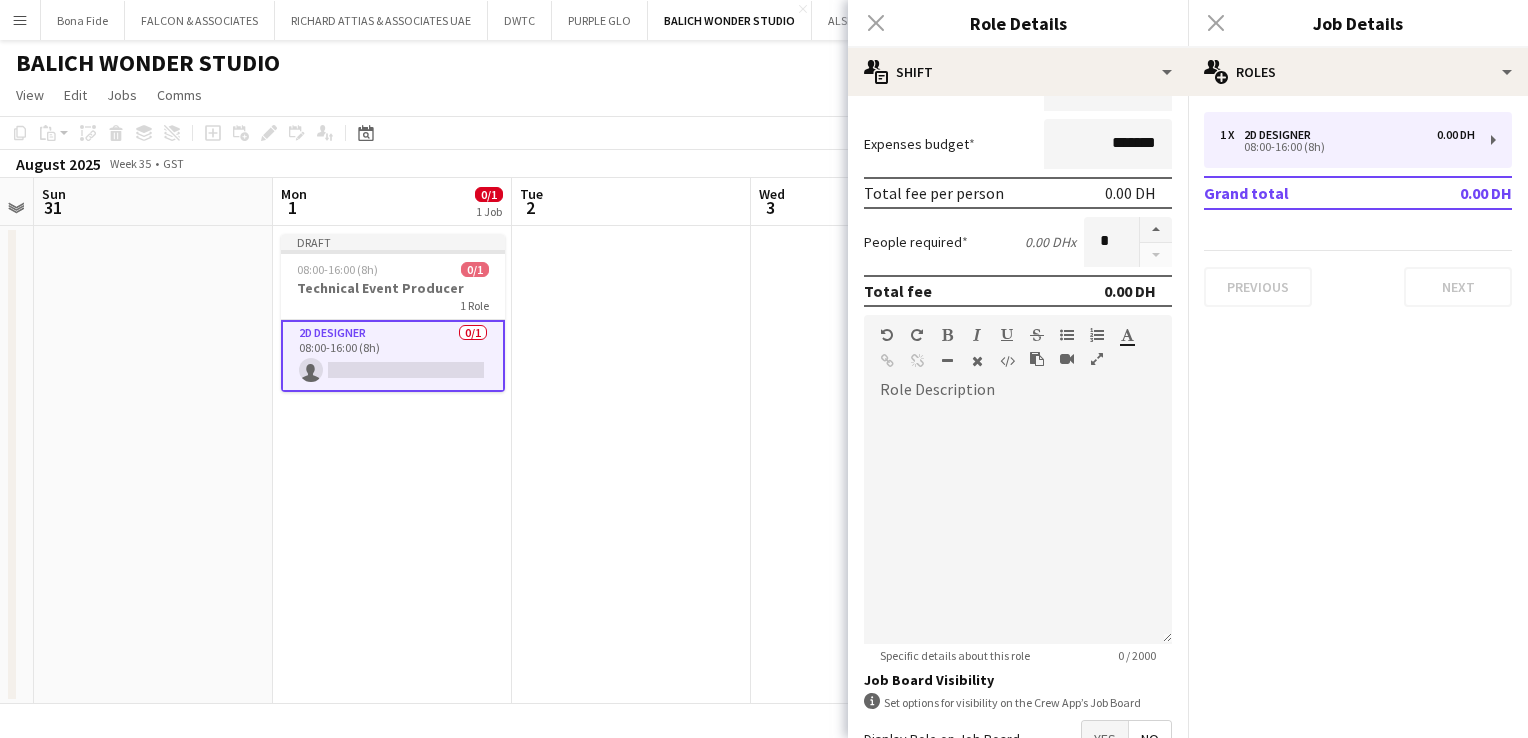 click on "Tue   2" at bounding box center [631, 202] 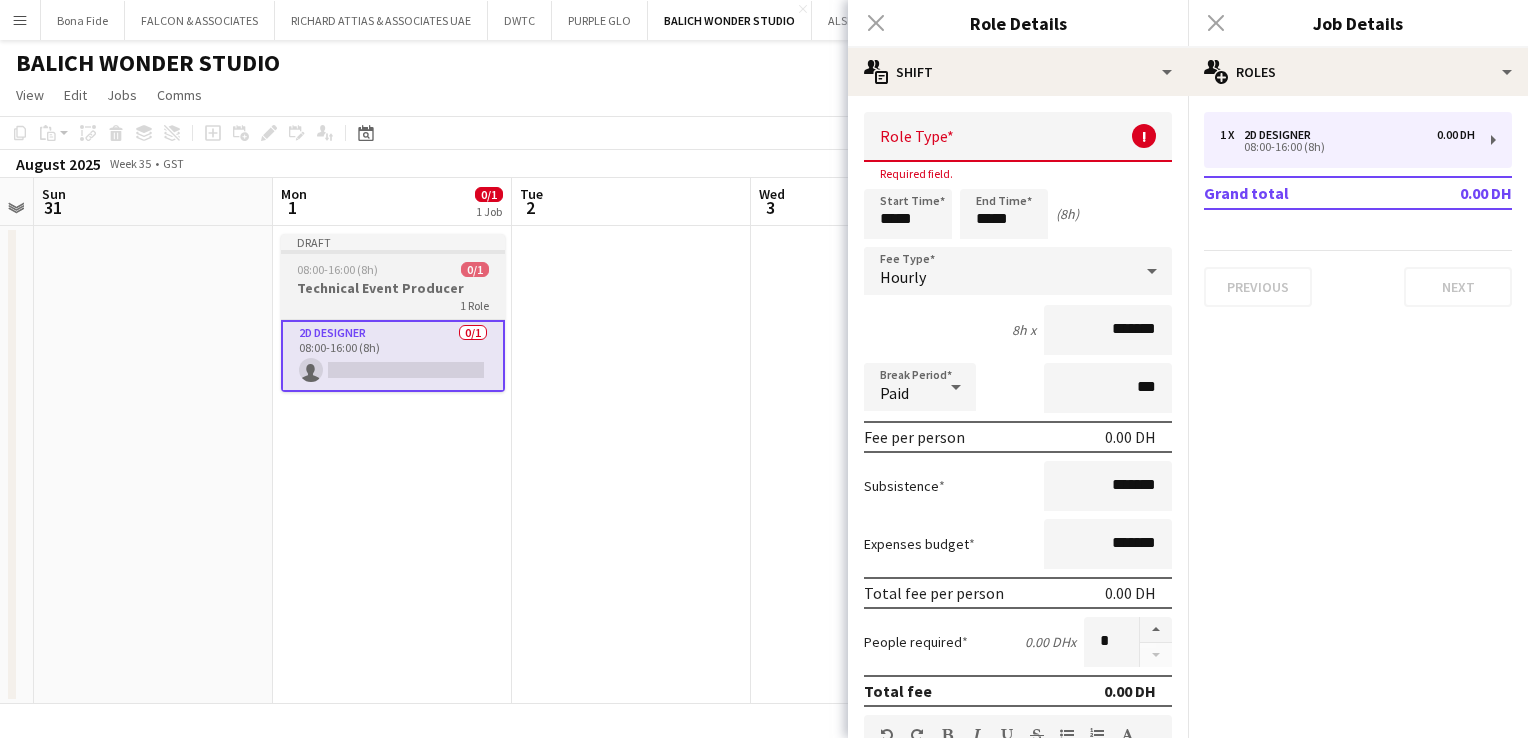 click on "Draft" at bounding box center [393, 242] 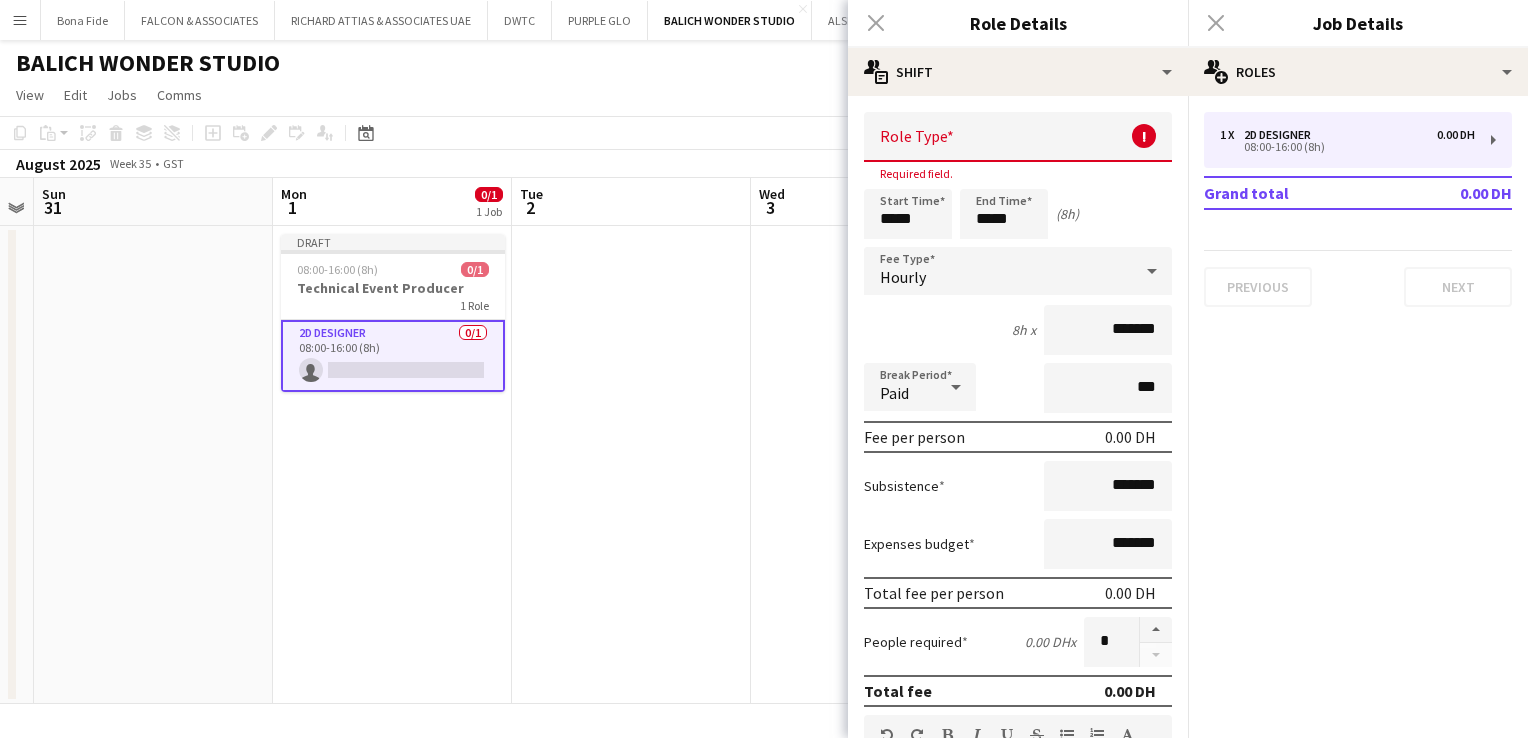 click on "Mon   1   0/1   1 Job" at bounding box center (392, 202) 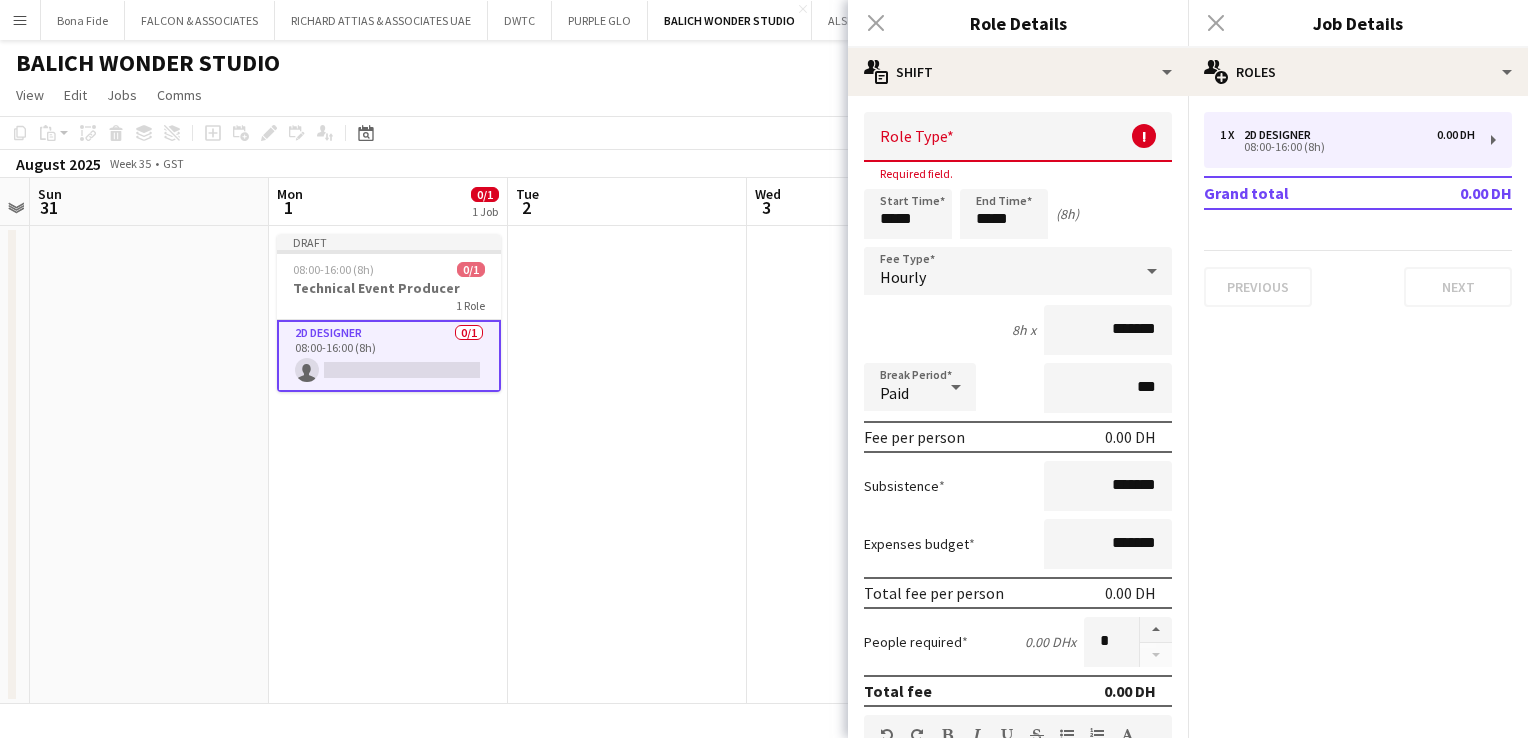 drag, startPoint x: 390, startPoint y: 205, endPoint x: 374, endPoint y: 205, distance: 16 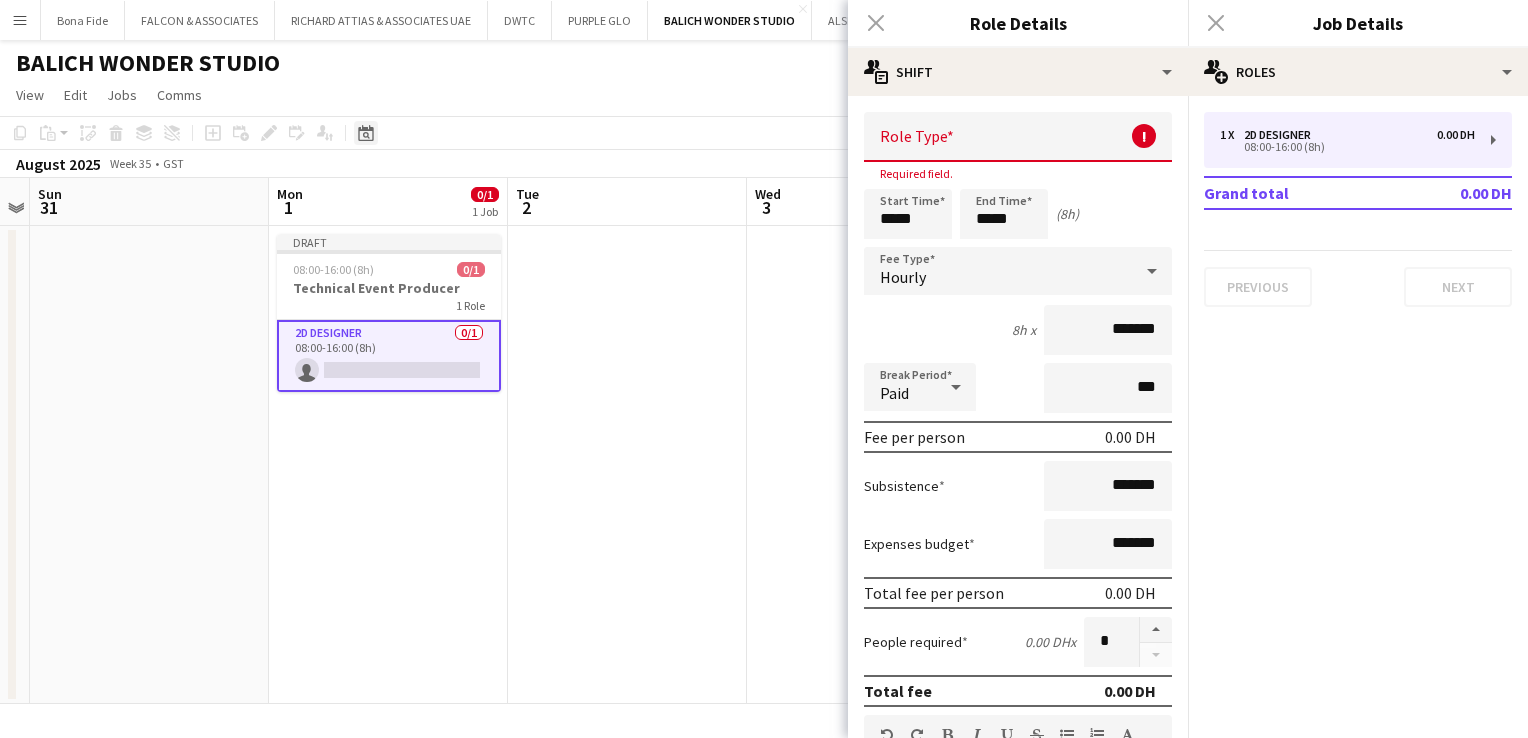 click 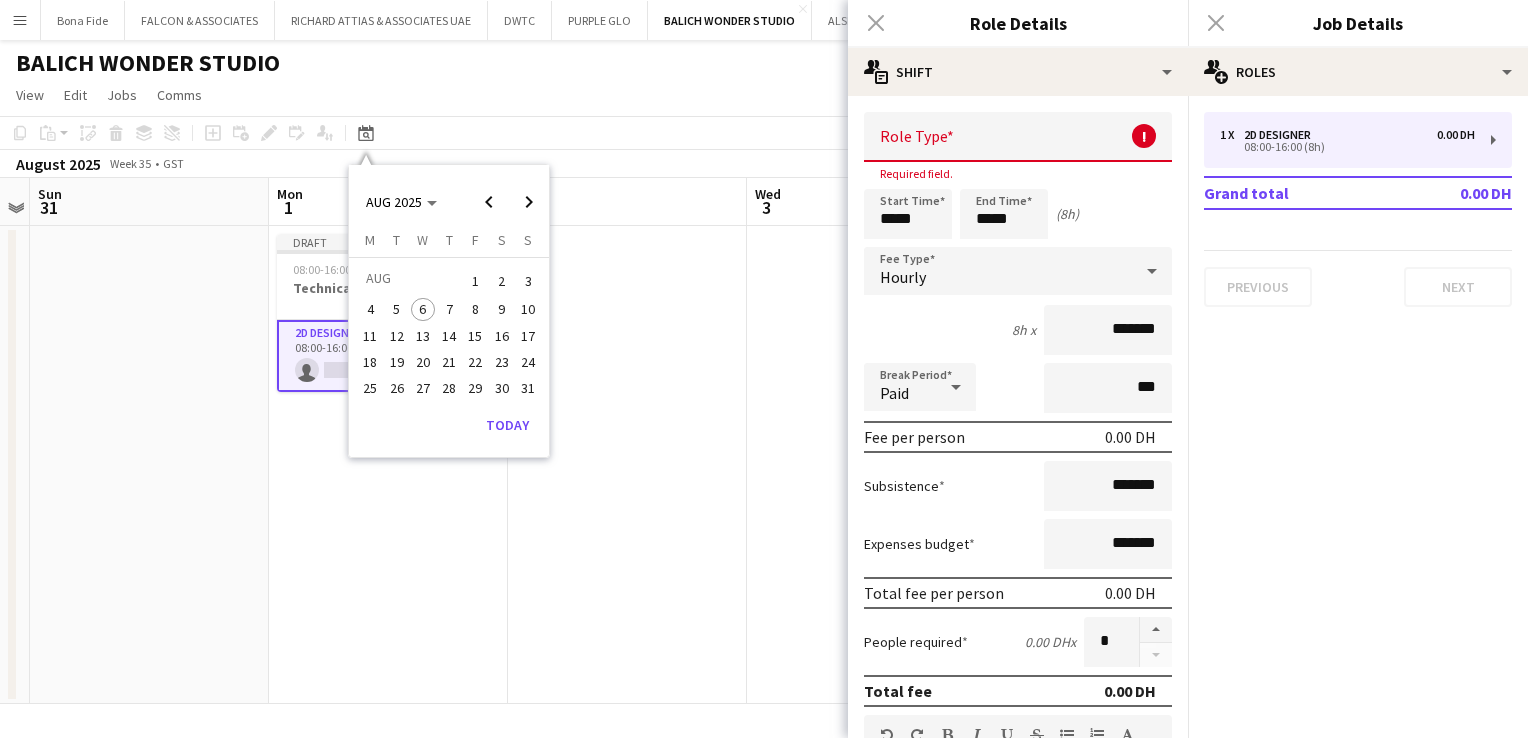 click on "View  Day view expanded Day view collapsed Month view Date picker Jump to today Expand Linked Jobs Collapse Linked Jobs  Edit  Copy Ctrl+C  Paste  Without Crew Ctrl+V With Crew Ctrl+Shift+V Paste as linked job  Group  Group Ungroup  Jobs  New Job Edit Job Delete Job New Linked Job Edit Linked Jobs Job fulfilment Promote Role Copy Role URL  Comms  Notify confirmed crew Create chat" 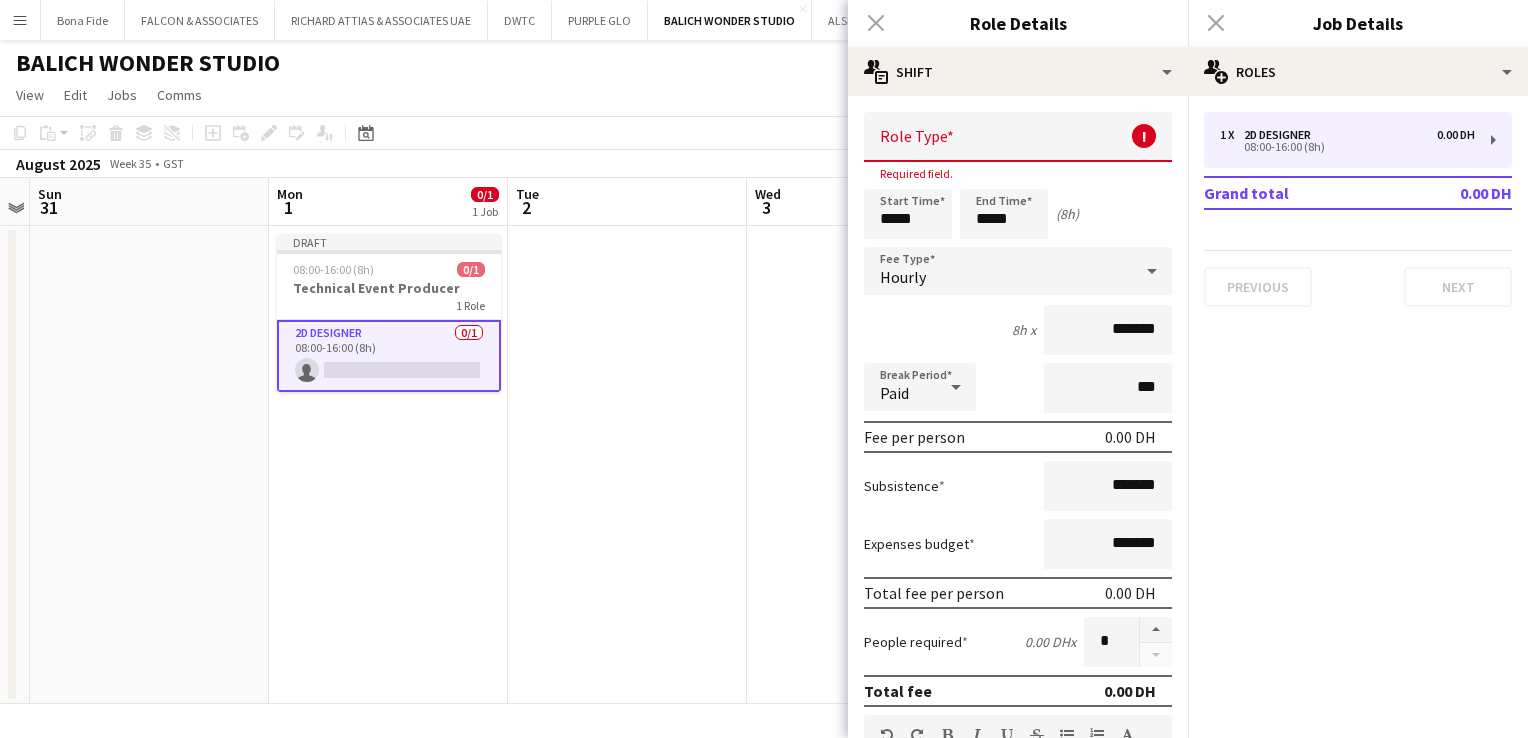 click on "Close pop-in" 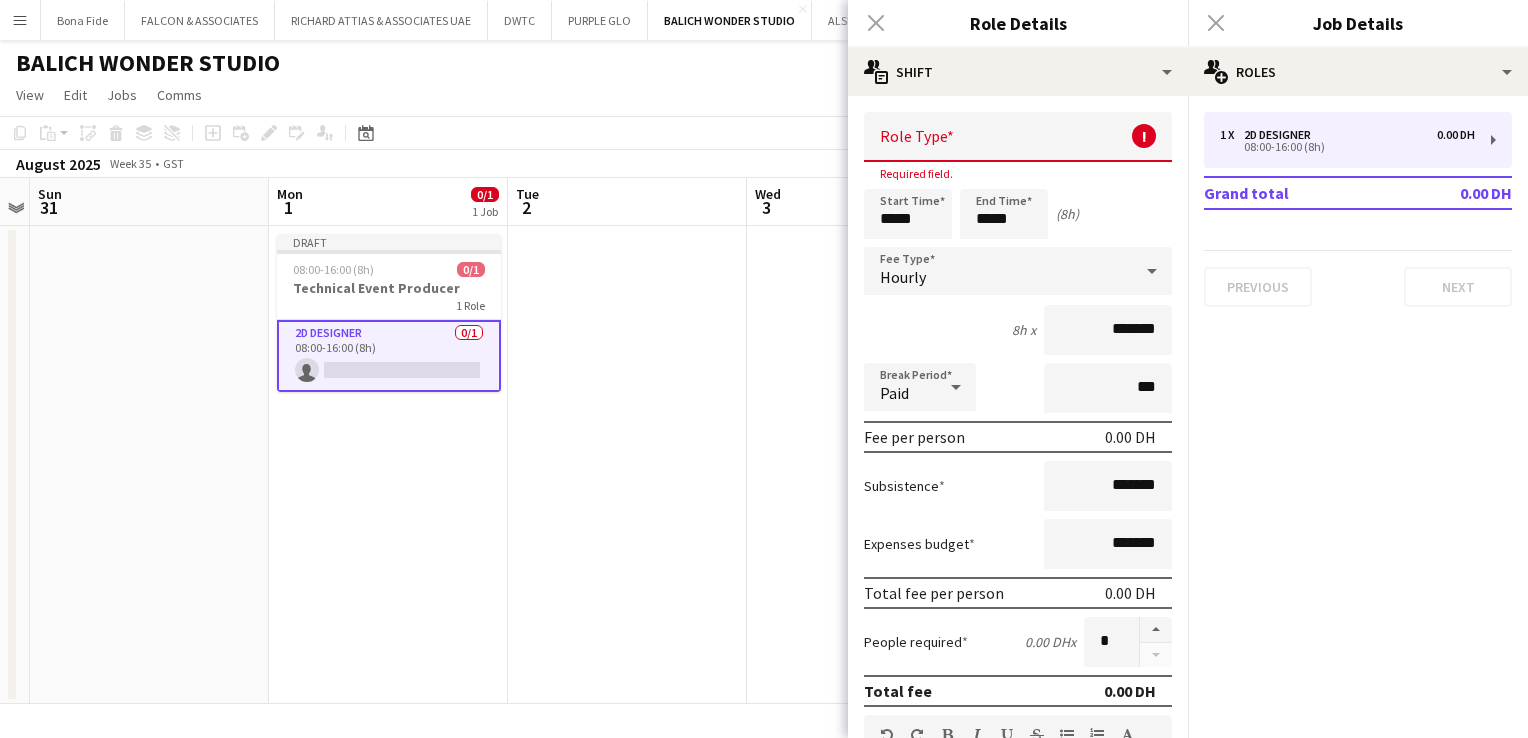click on "Close pop-in" 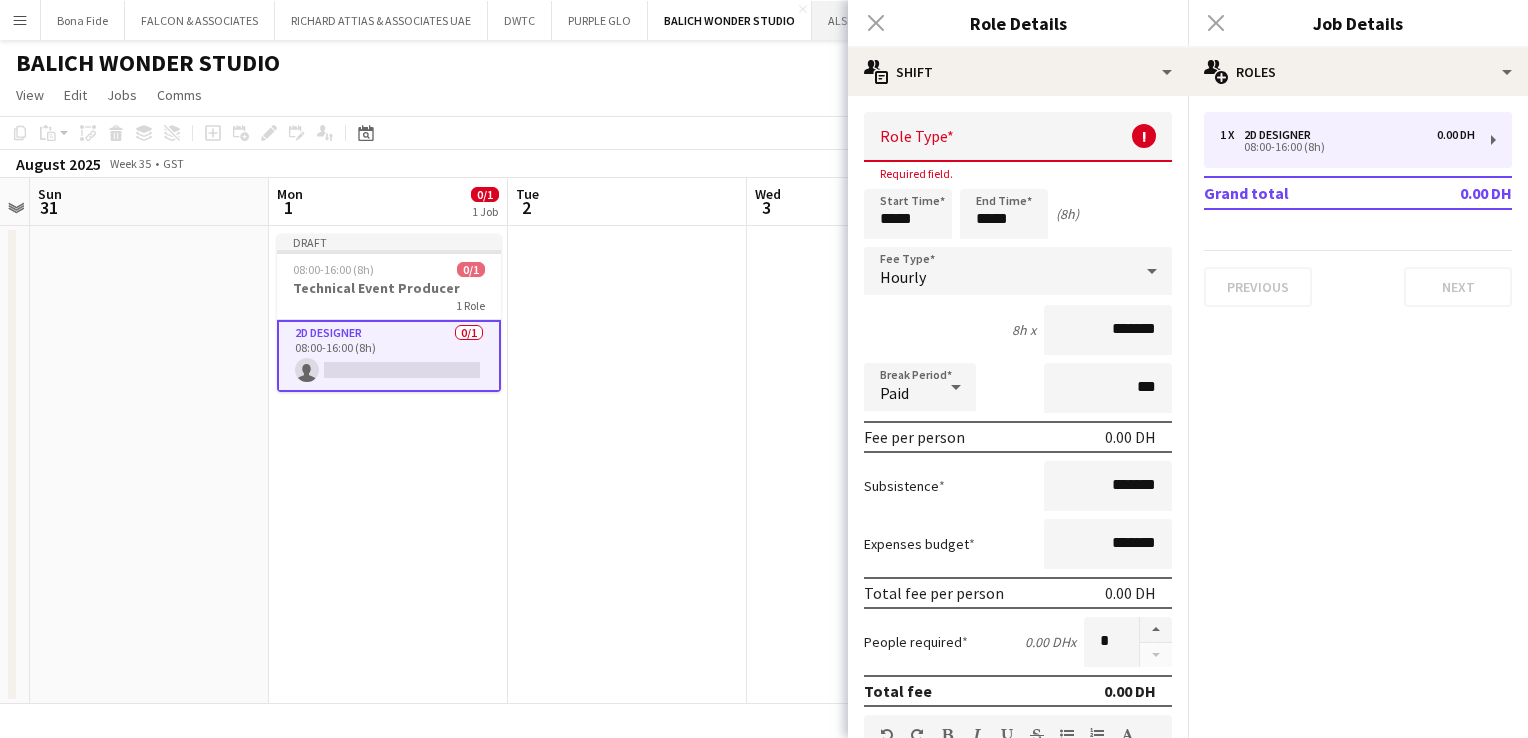 click on "ALSERKAL ADVISORY
Close" at bounding box center (880, 20) 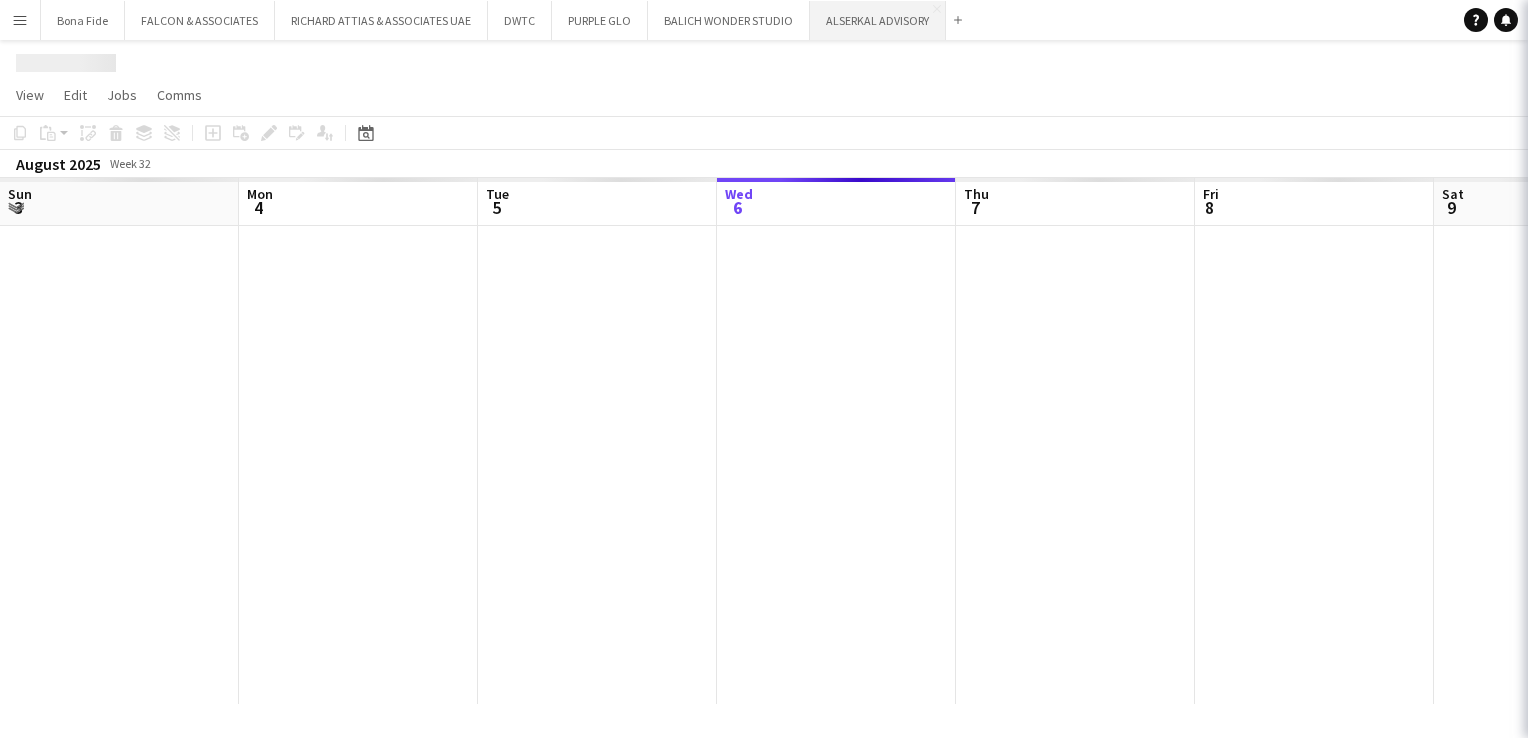 scroll, scrollTop: 0, scrollLeft: 478, axis: horizontal 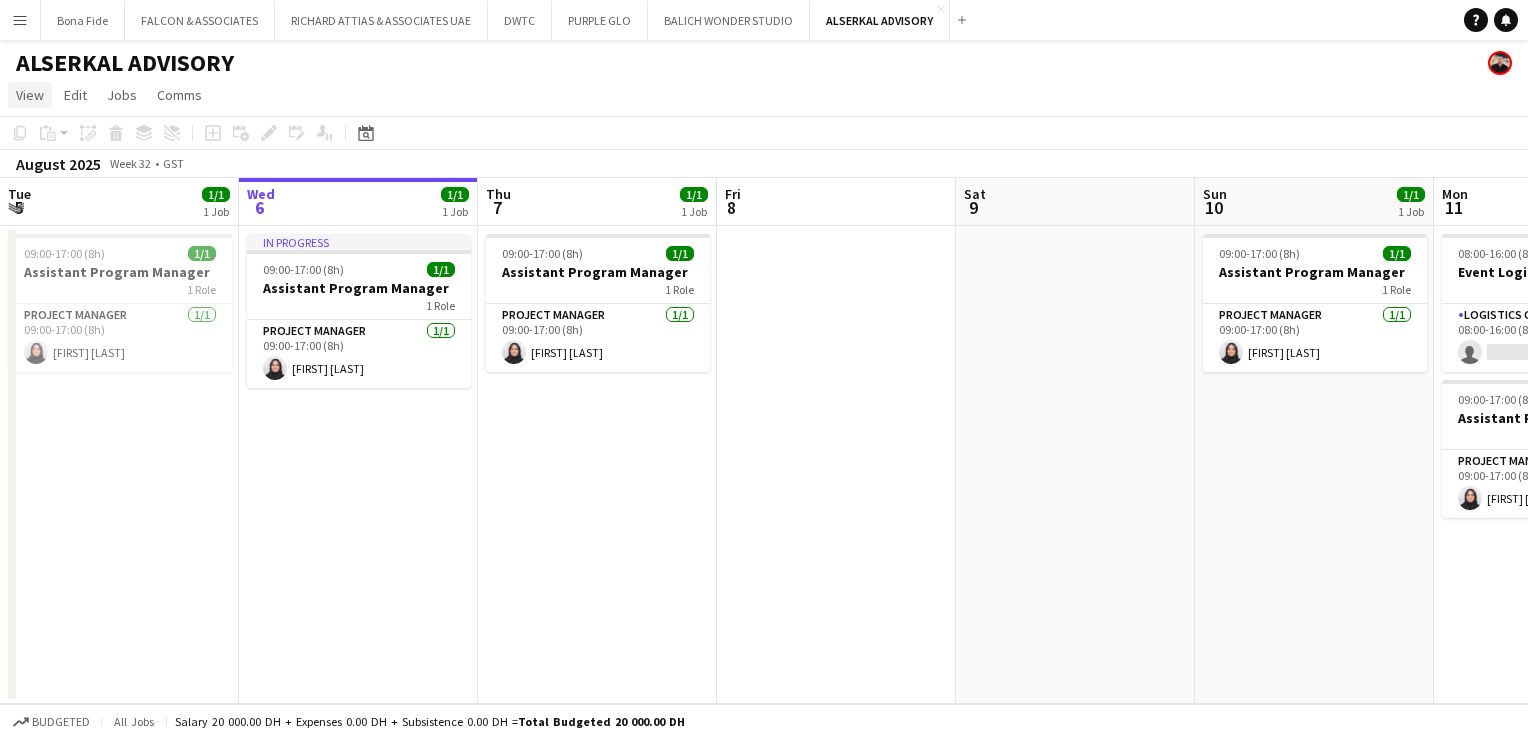 click on "View" 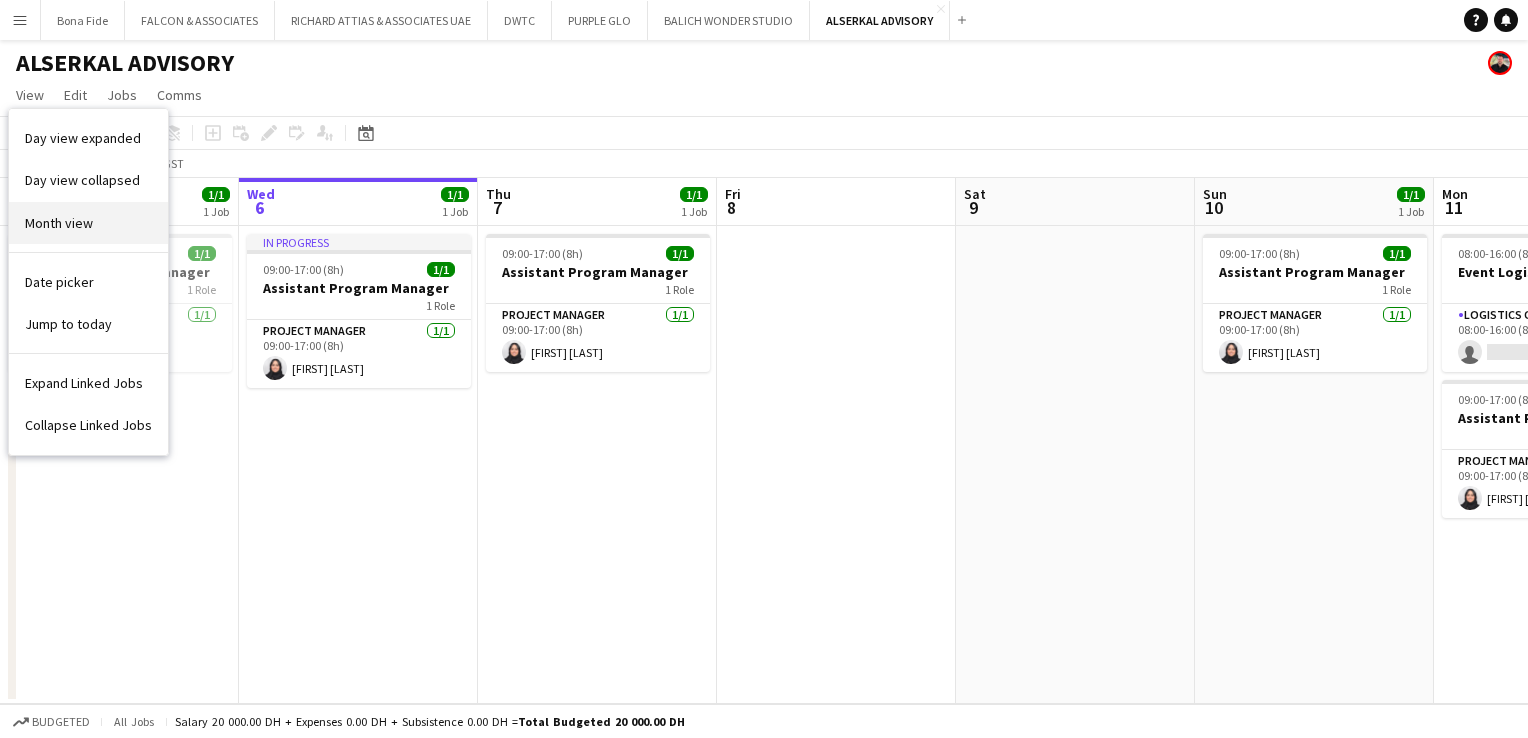 click on "Month view" at bounding box center (88, 223) 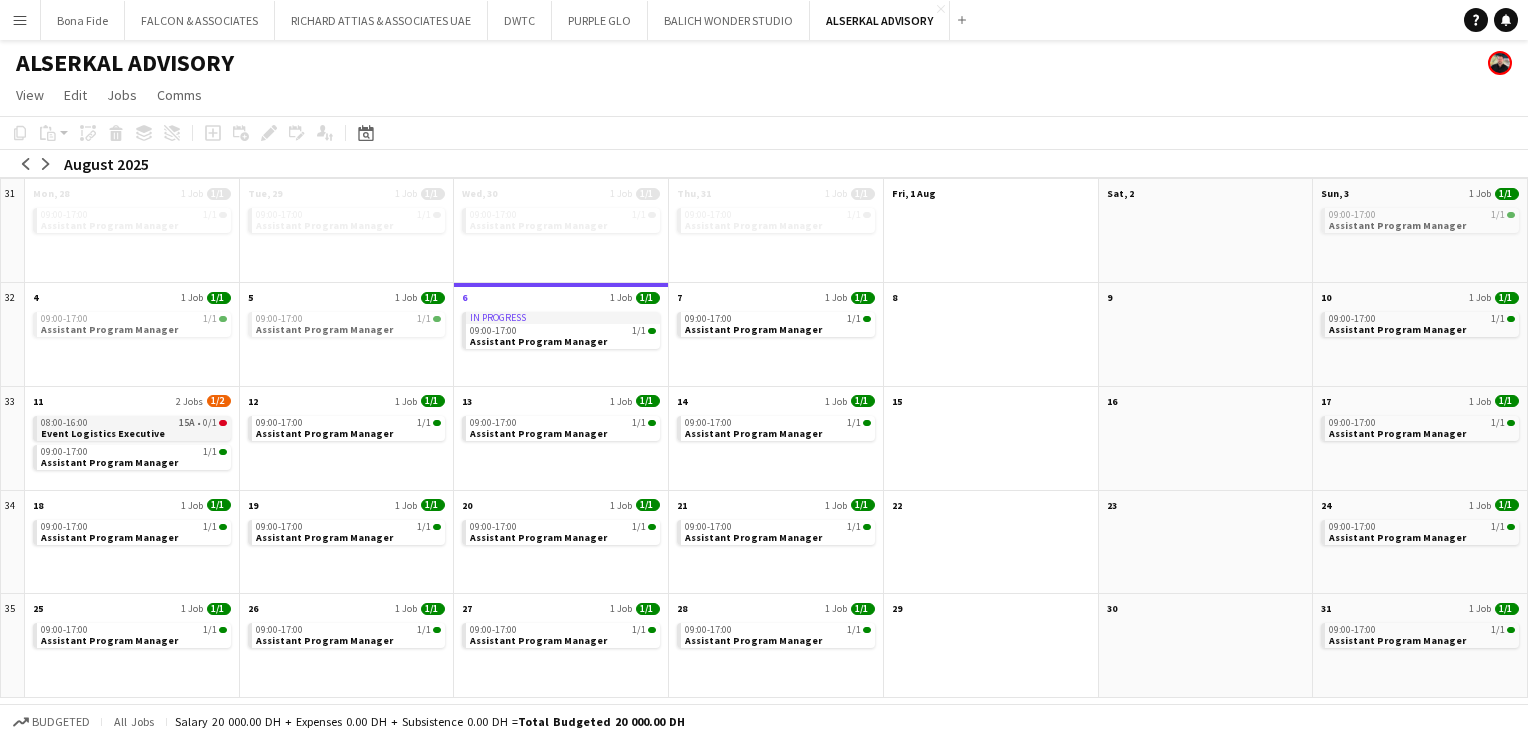 click on "Event Logistics Executive" 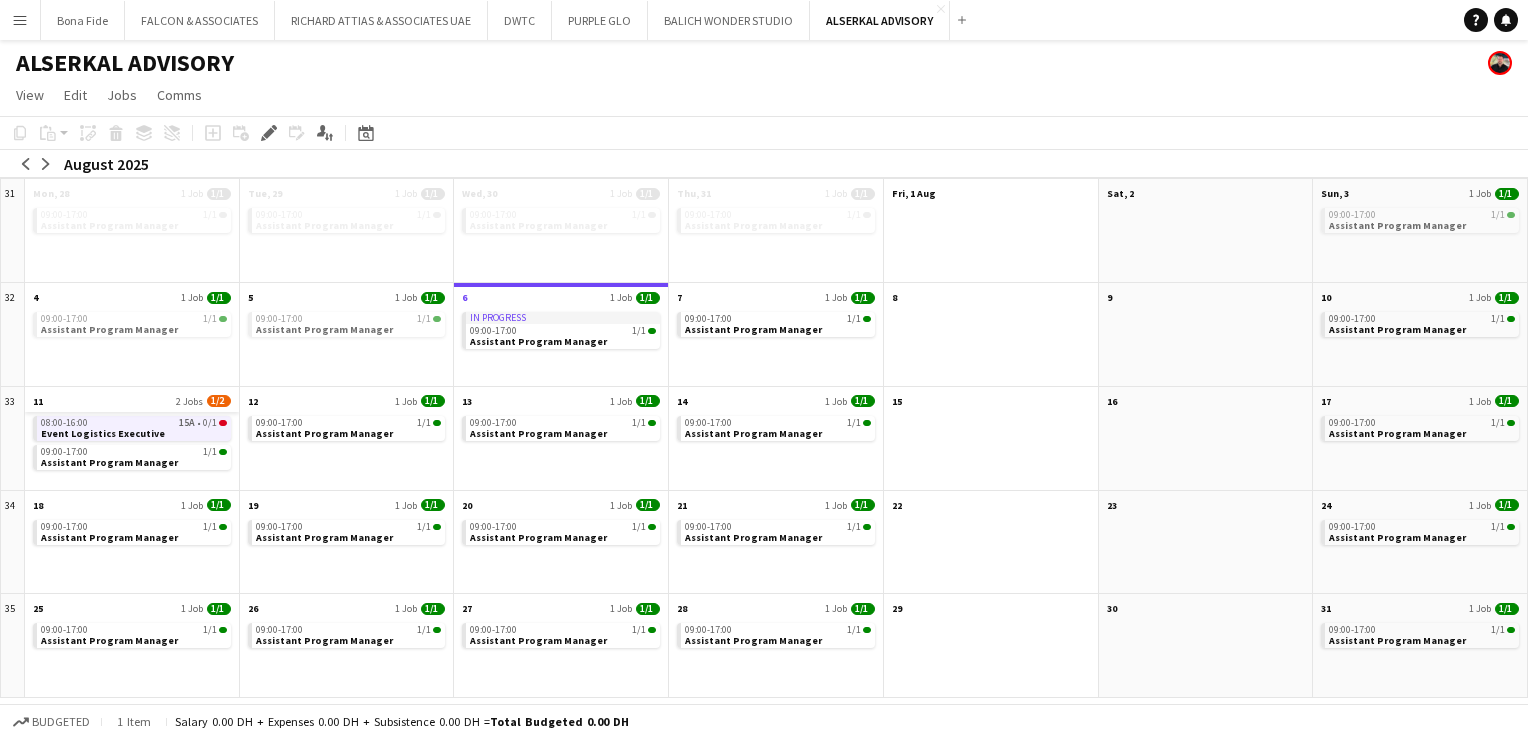 click on "11
2 Jobs
1/2" 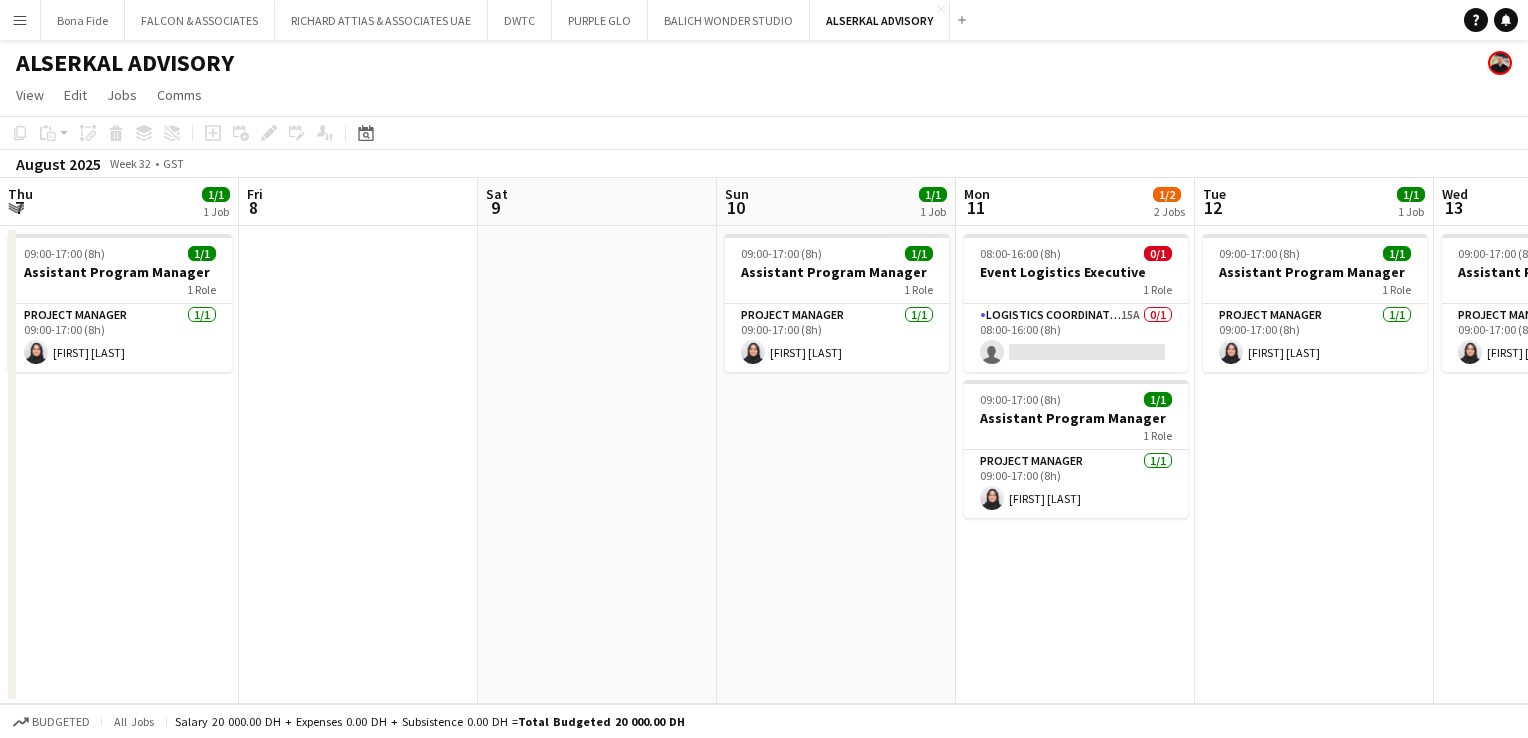 scroll, scrollTop: 0, scrollLeft: 688, axis: horizontal 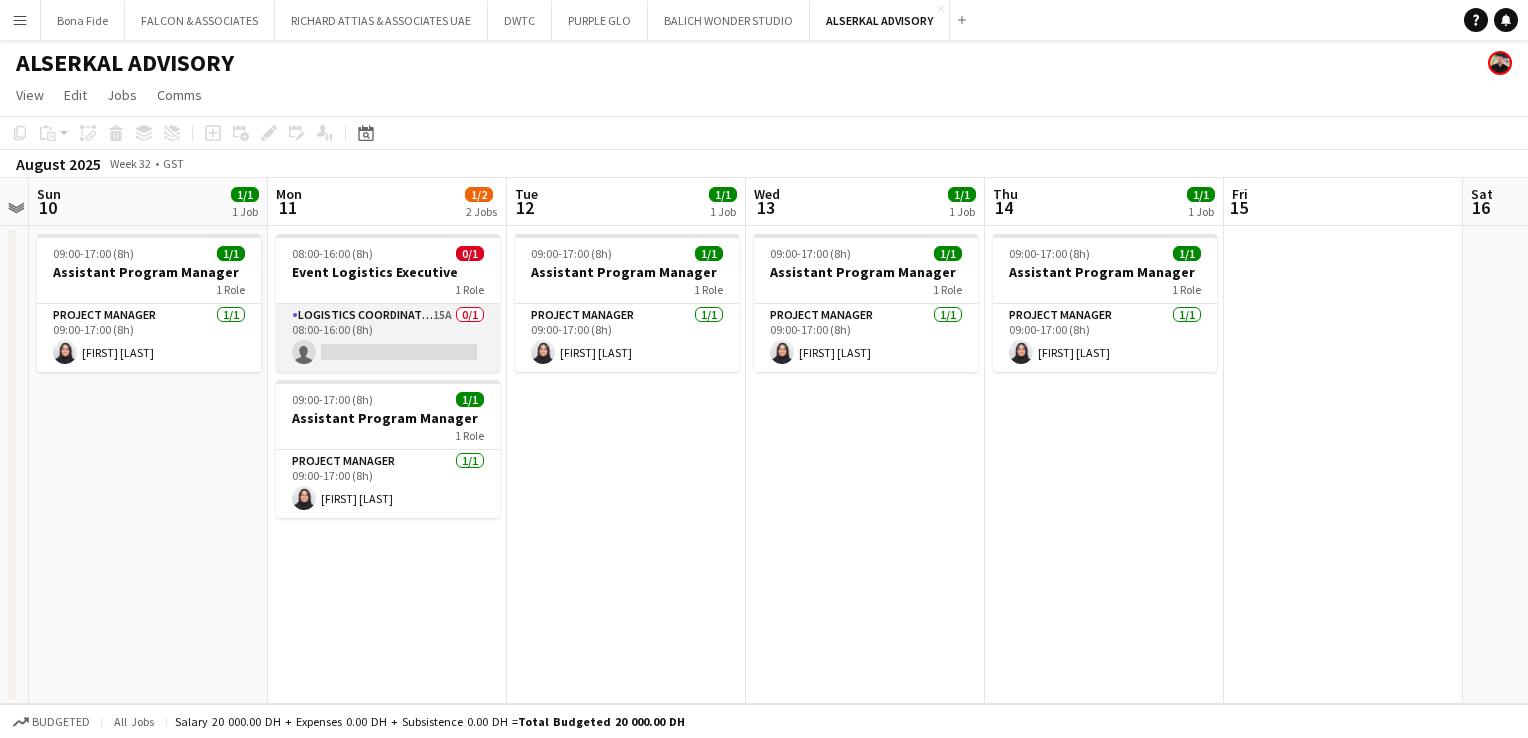 click on "Logistics Coordinator   15A   0/1   08:00-16:00 (8h)
single-neutral-actions" at bounding box center (388, 338) 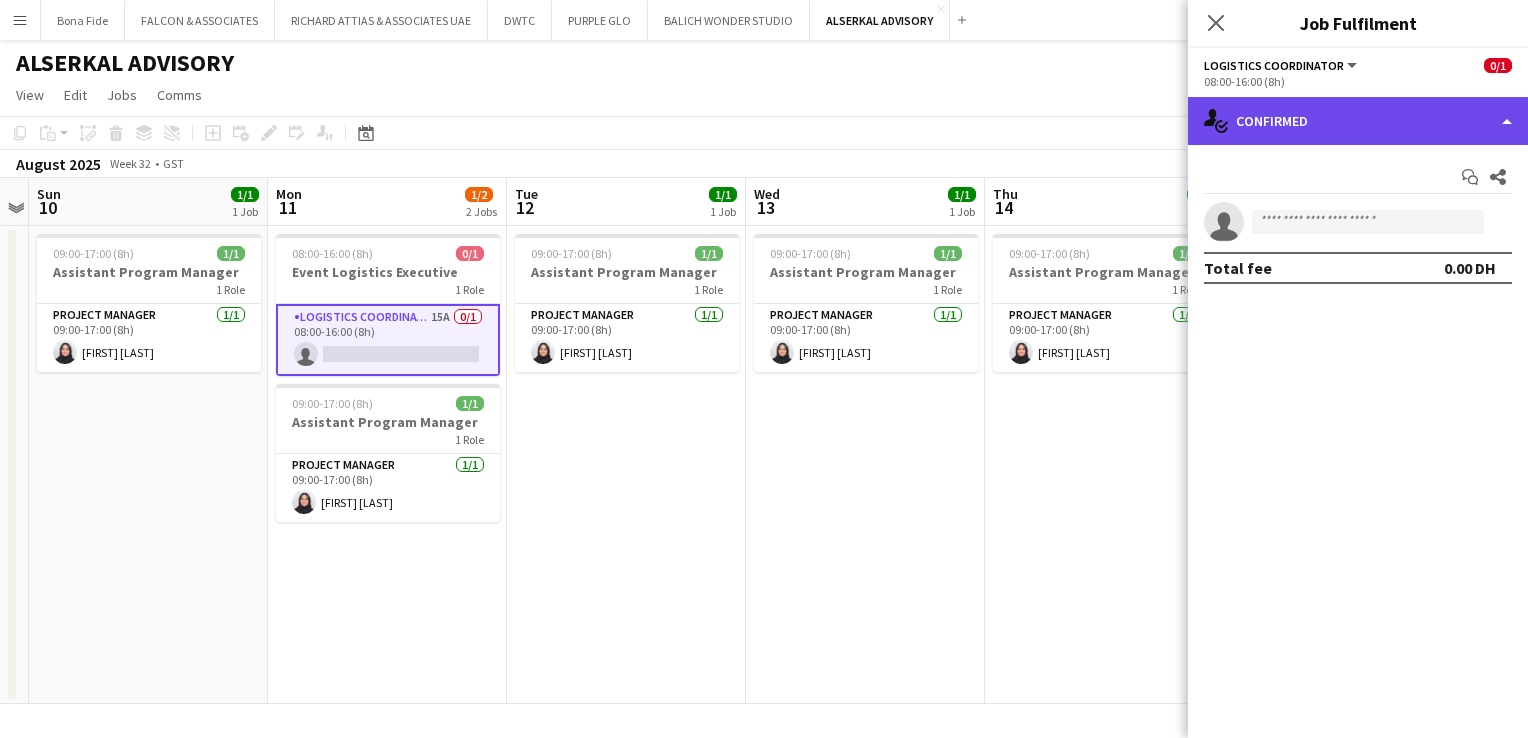 click on "single-neutral-actions-check-2
Confirmed" 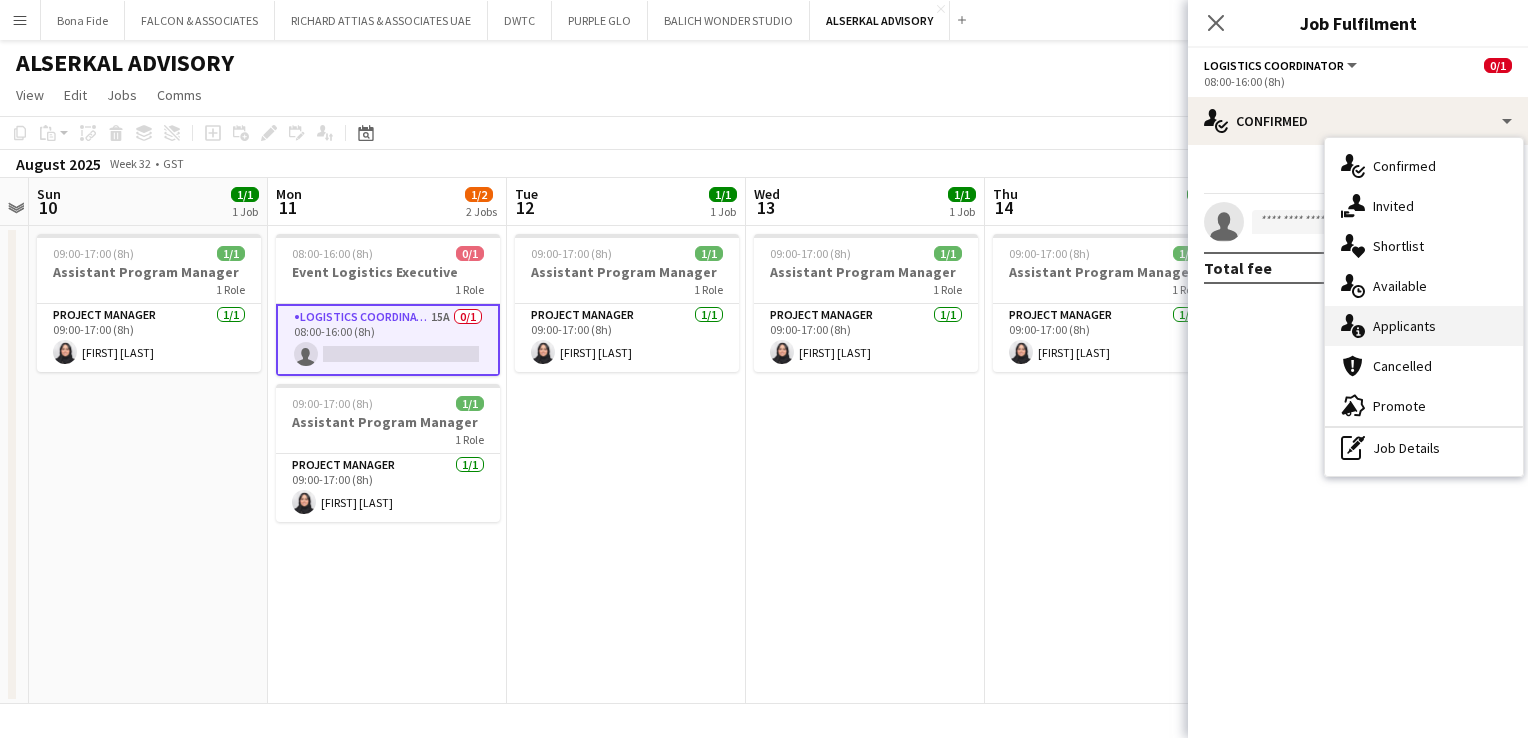 click on "single-neutral-actions-information
Applicants" at bounding box center [1424, 326] 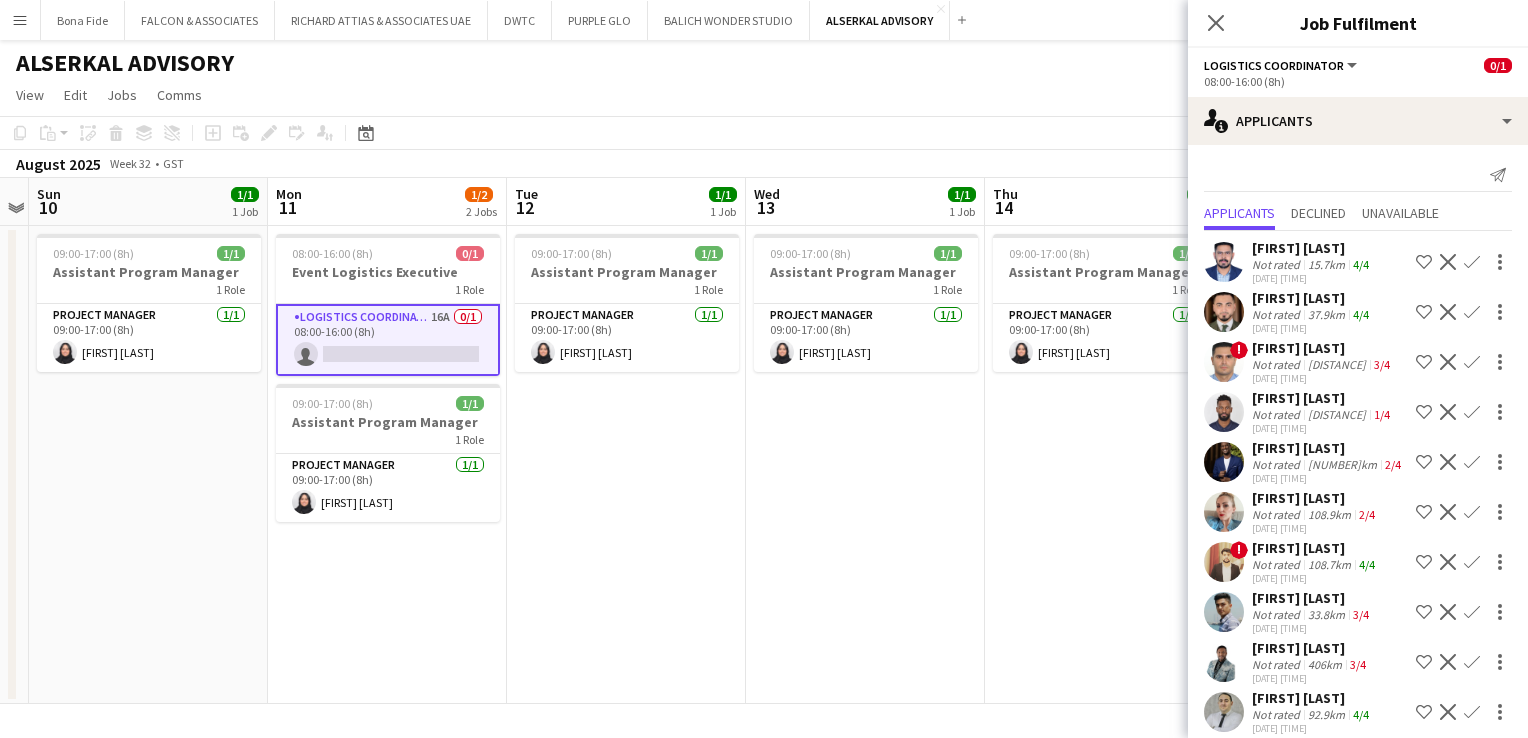 scroll, scrollTop: 0, scrollLeft: 0, axis: both 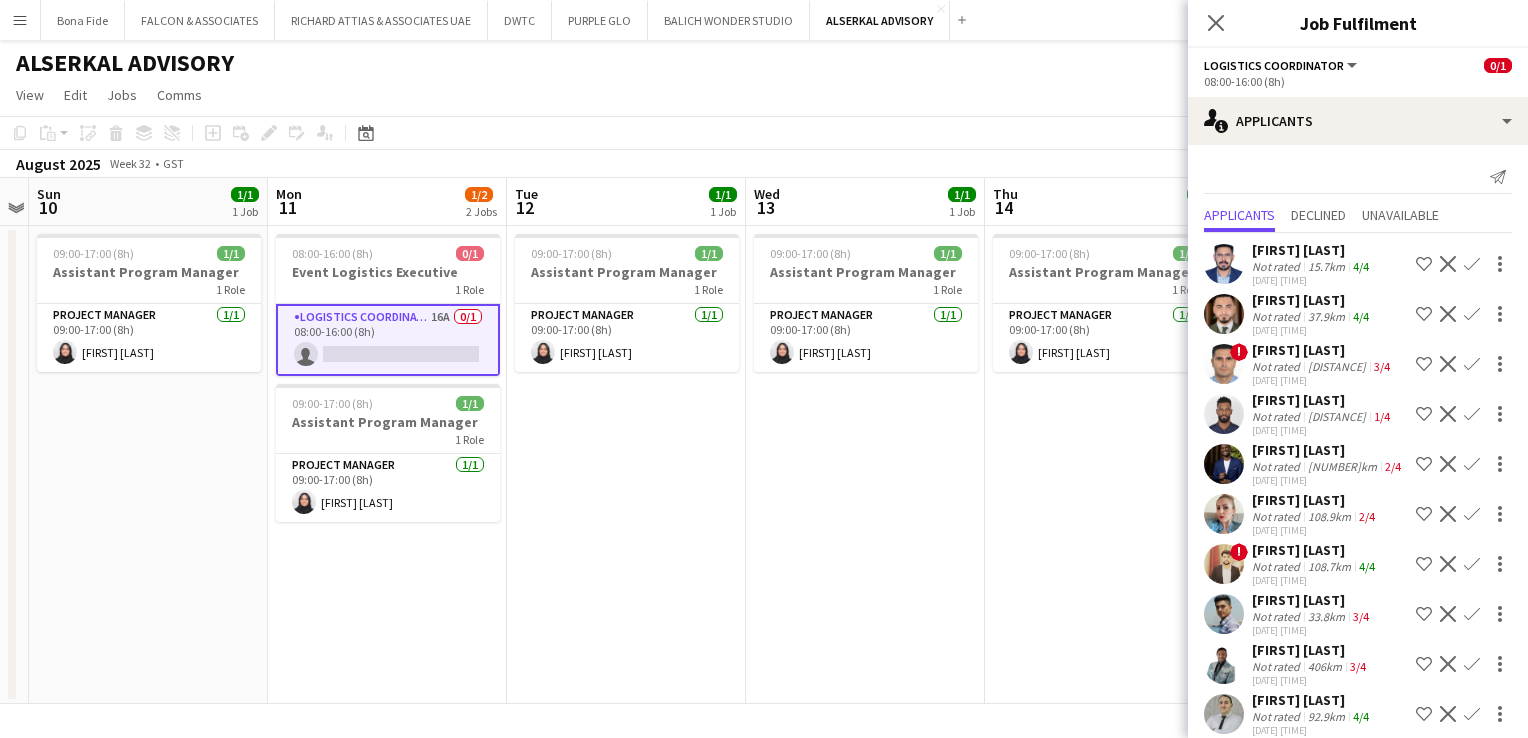 click on "15.7km" at bounding box center (1326, 316) 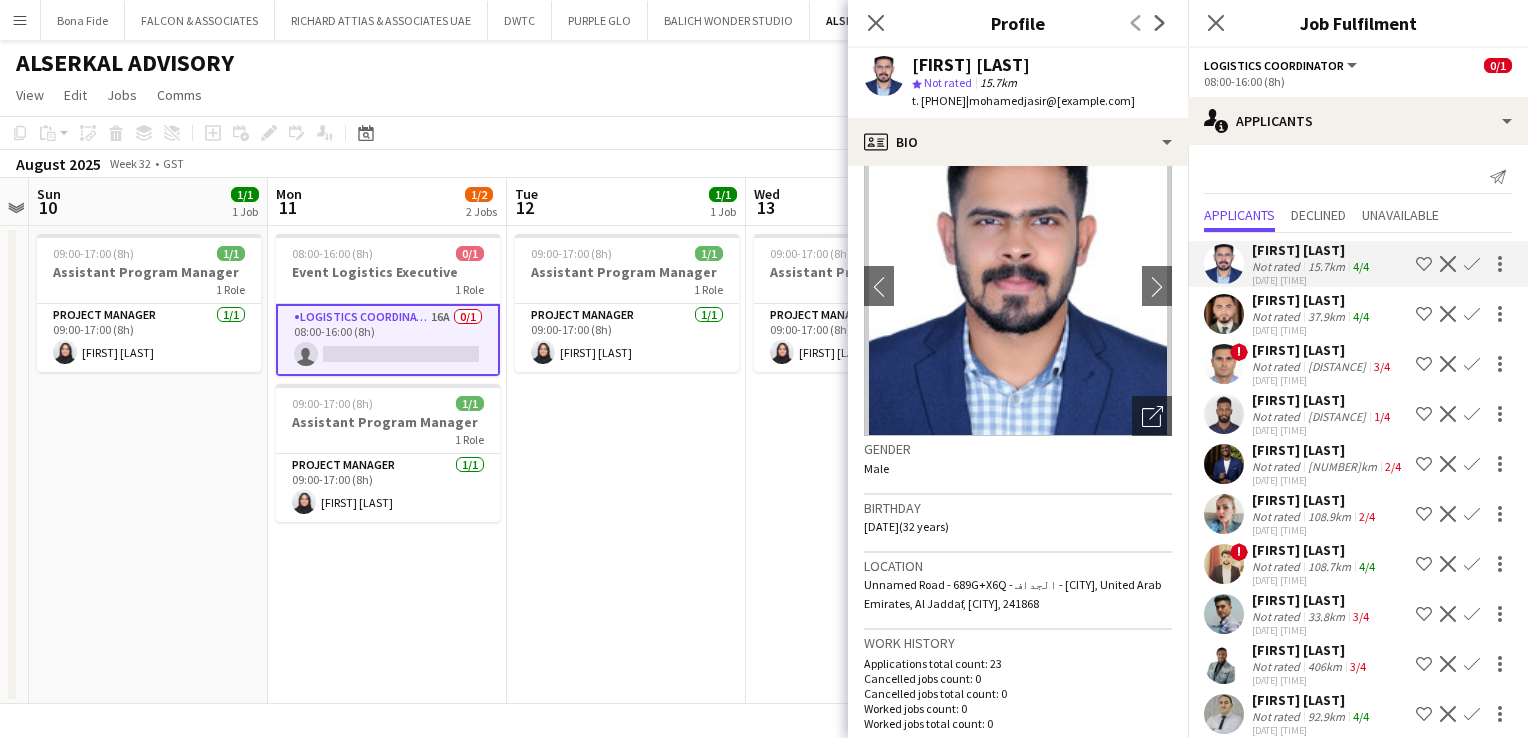 scroll, scrollTop: 0, scrollLeft: 0, axis: both 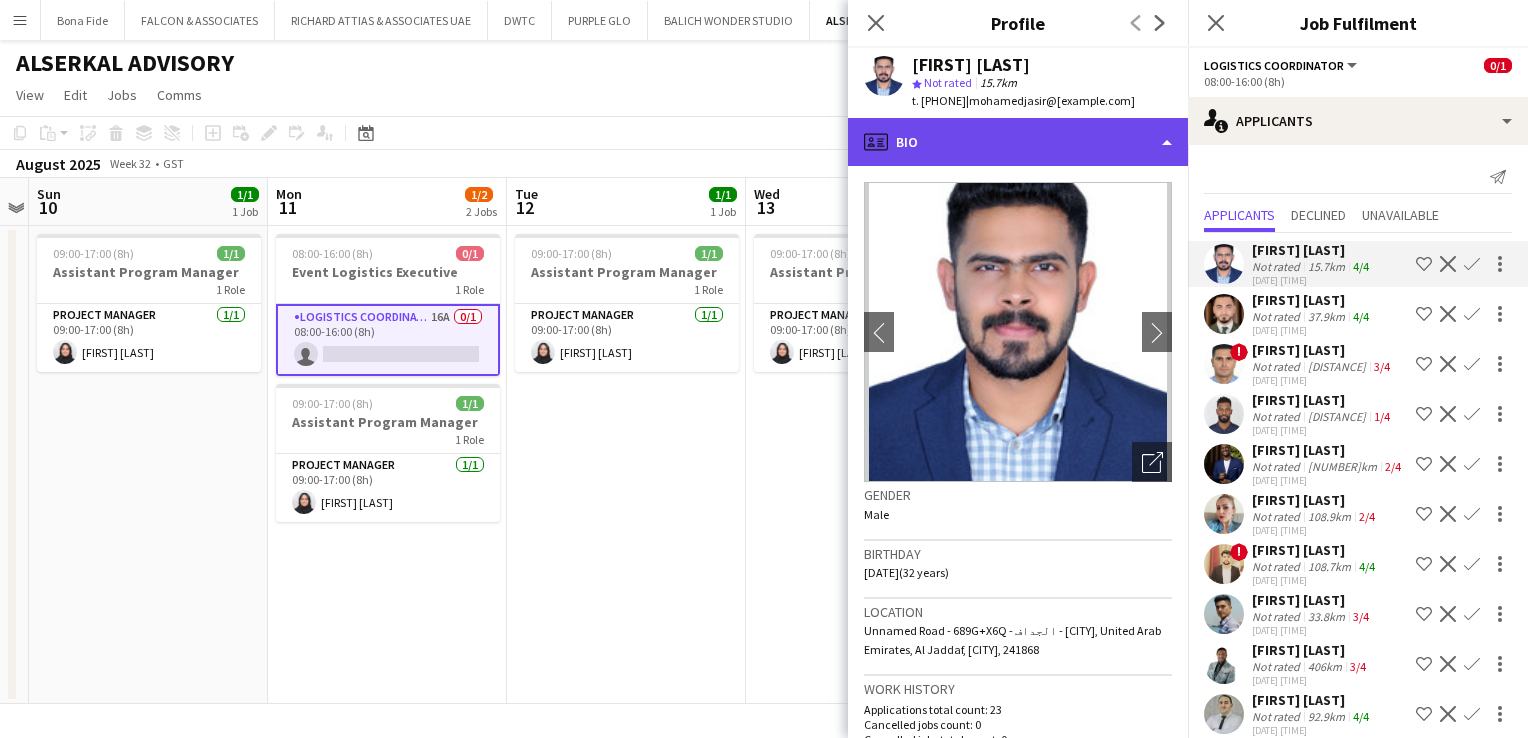 click on "profile
Bio" 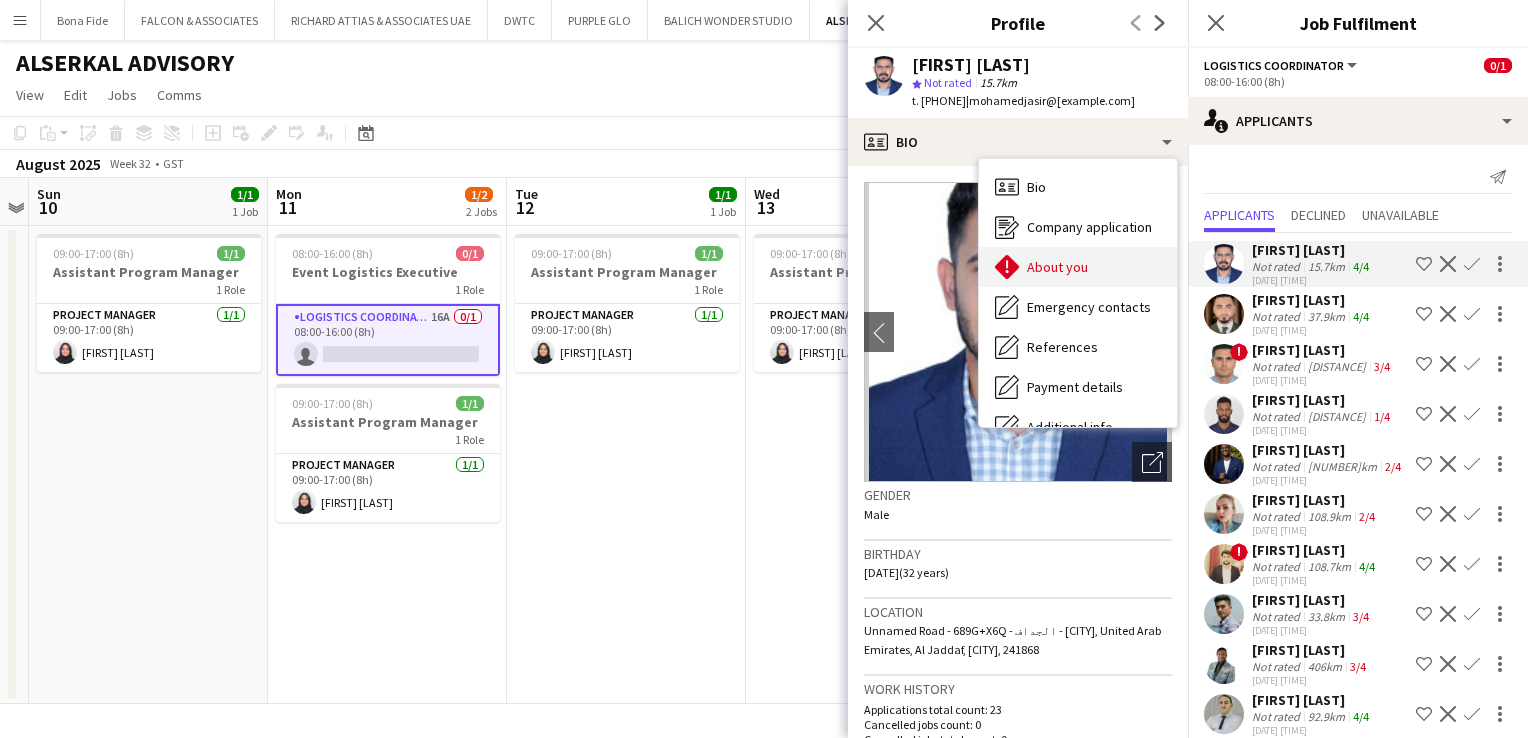click on "About you" at bounding box center (1057, 267) 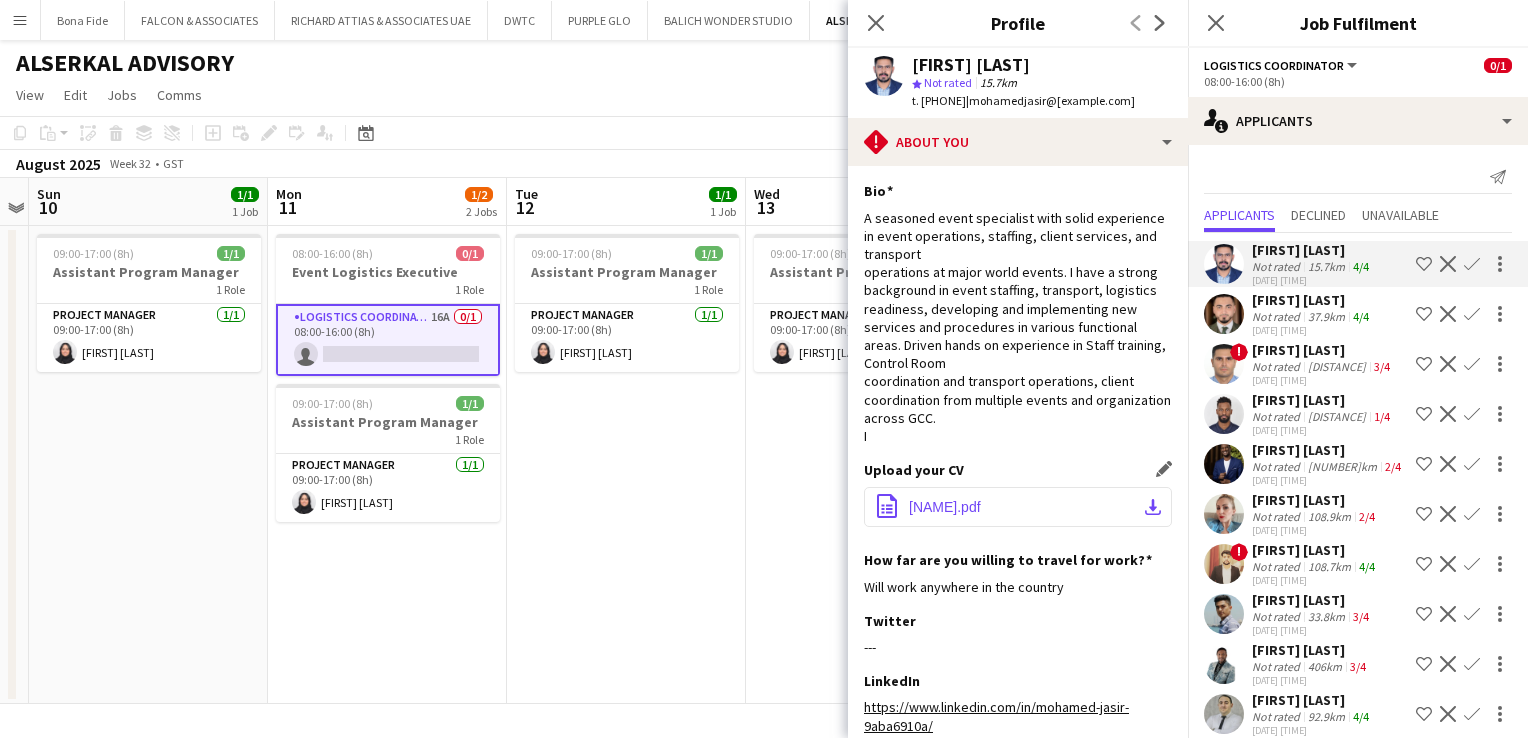 click on "office-file-sheet
[FILENAME]
download-bottom" 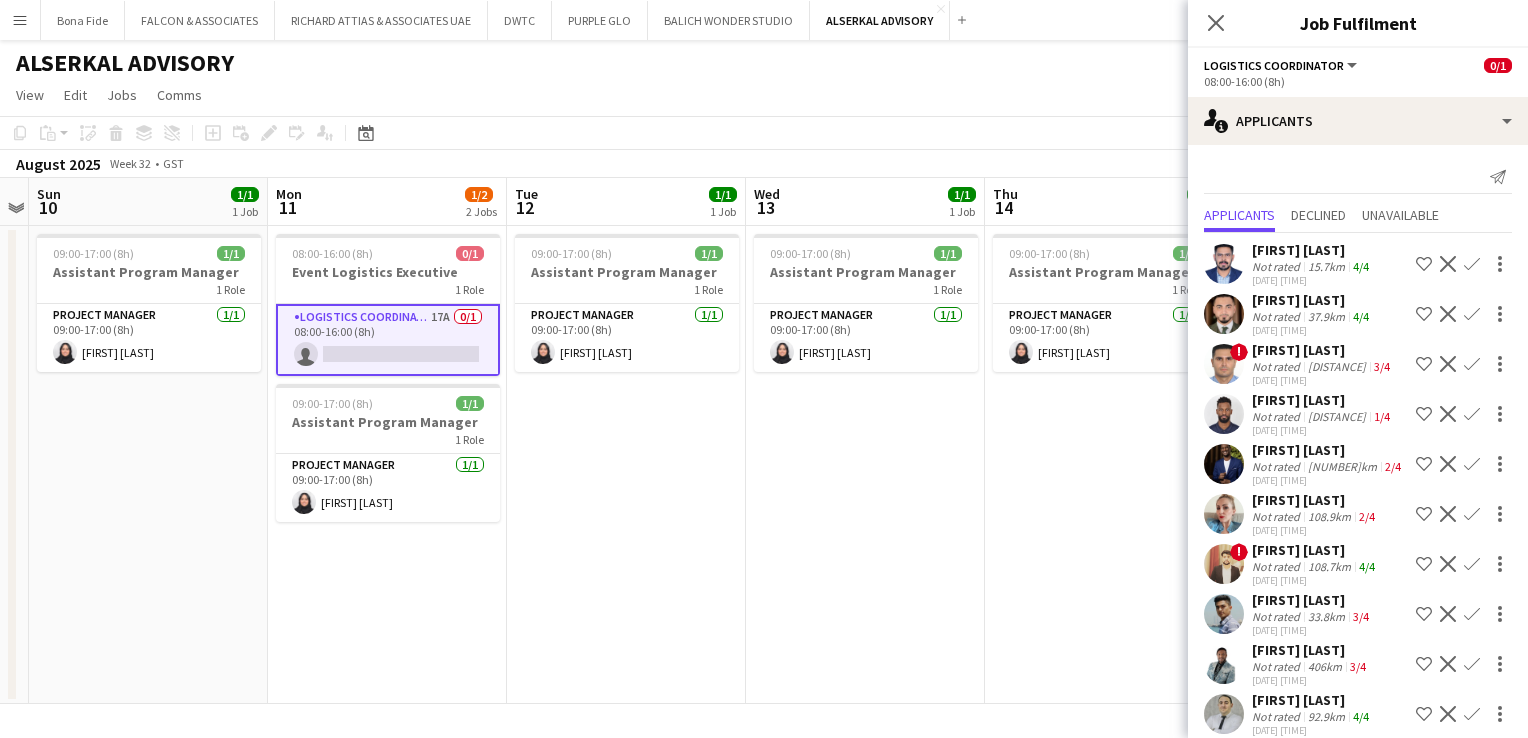 click on "Logistics Coordinator   17A   0/1   08:00-16:00 (8h)
single-neutral-actions" at bounding box center (388, 340) 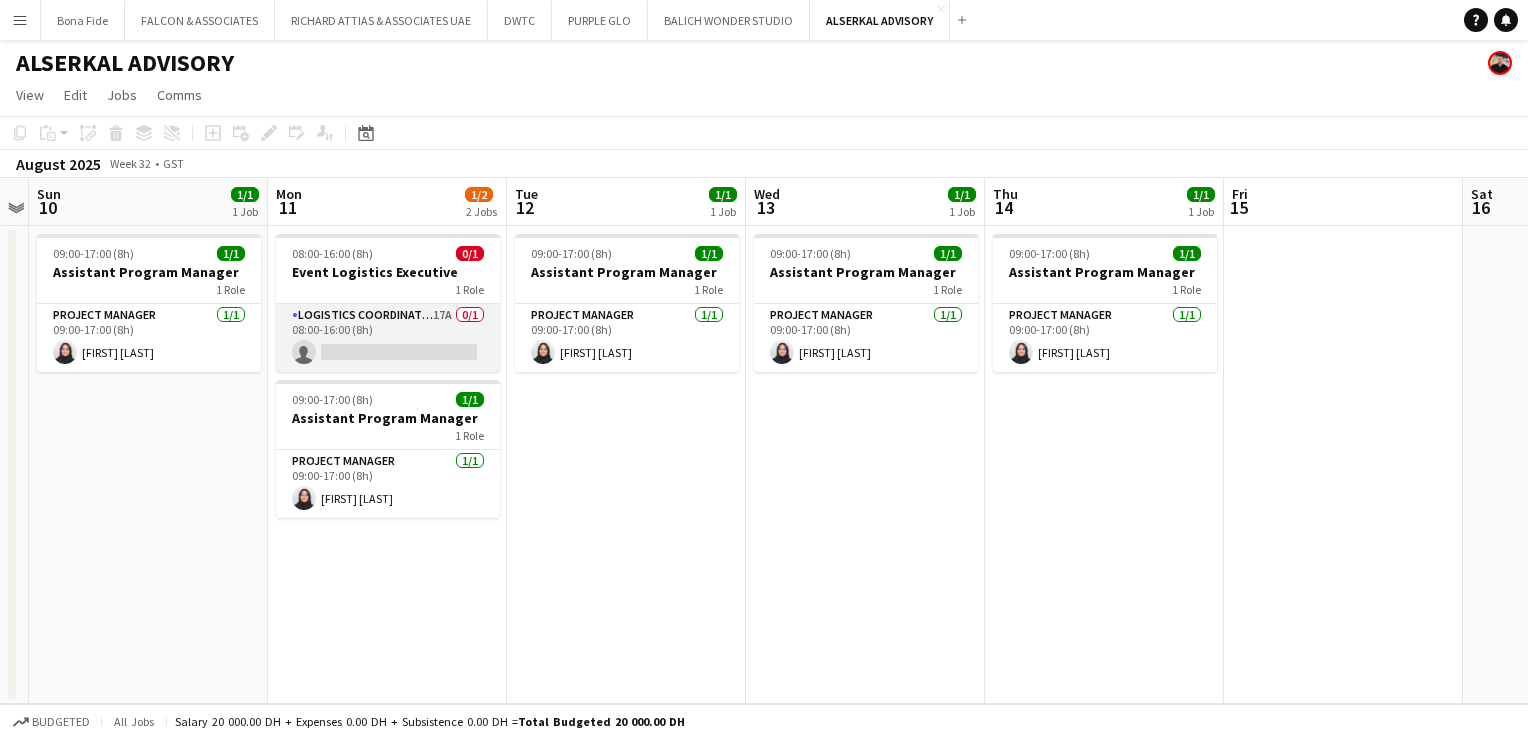 click on "Logistics Coordinator   17A   0/1   08:00-16:00 (8h)
single-neutral-actions" at bounding box center (388, 338) 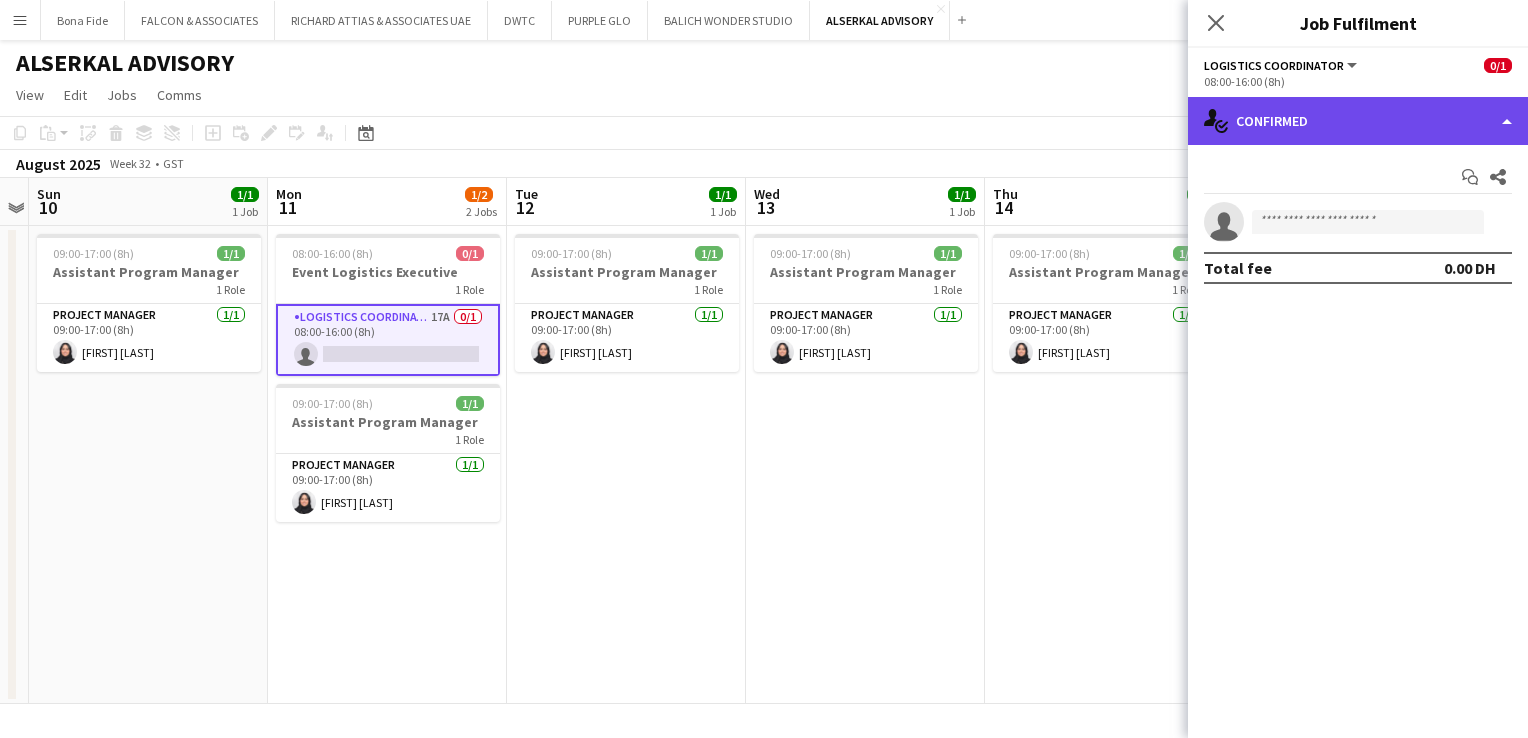 click on "single-neutral-actions-check-2
Confirmed" 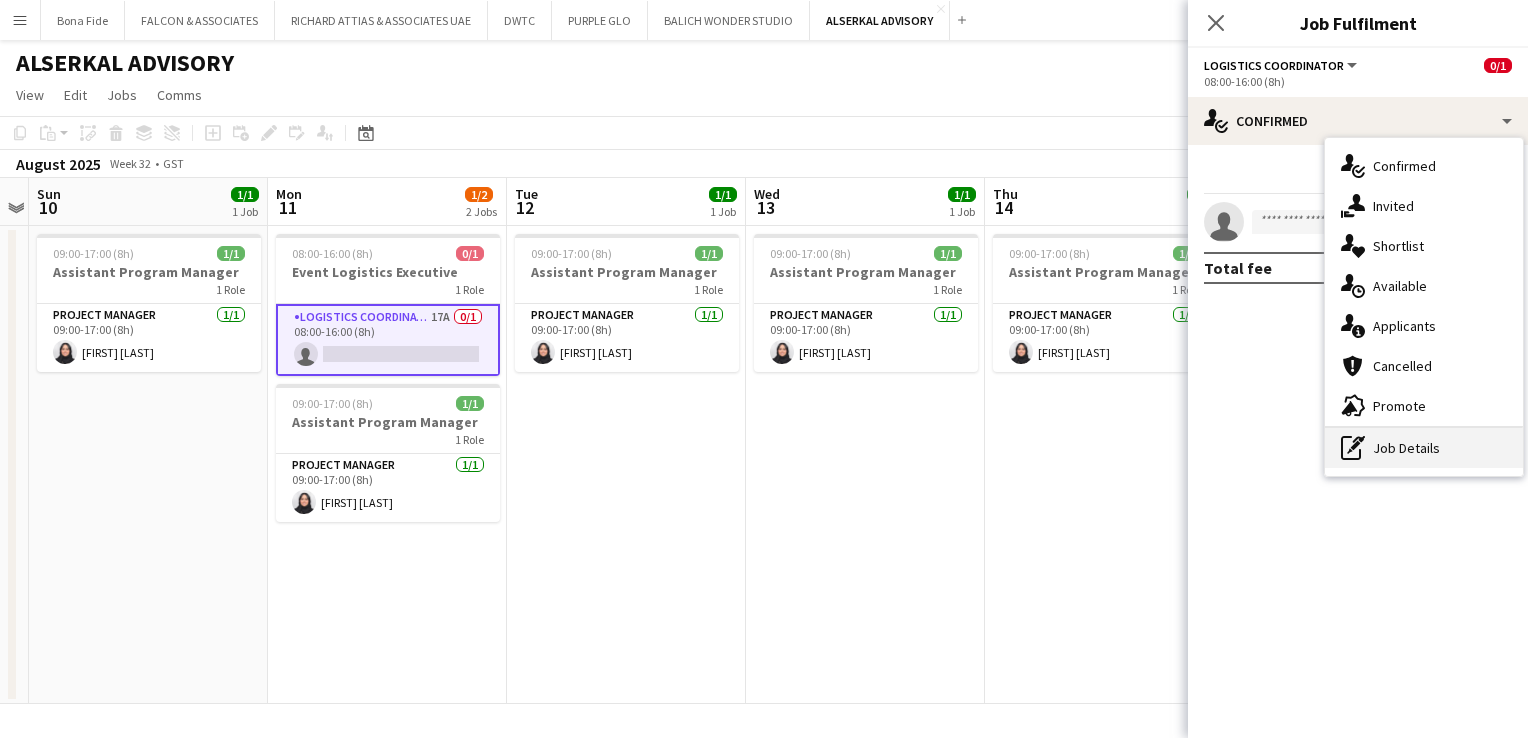 click on "pen-write
Job Details" at bounding box center [1424, 448] 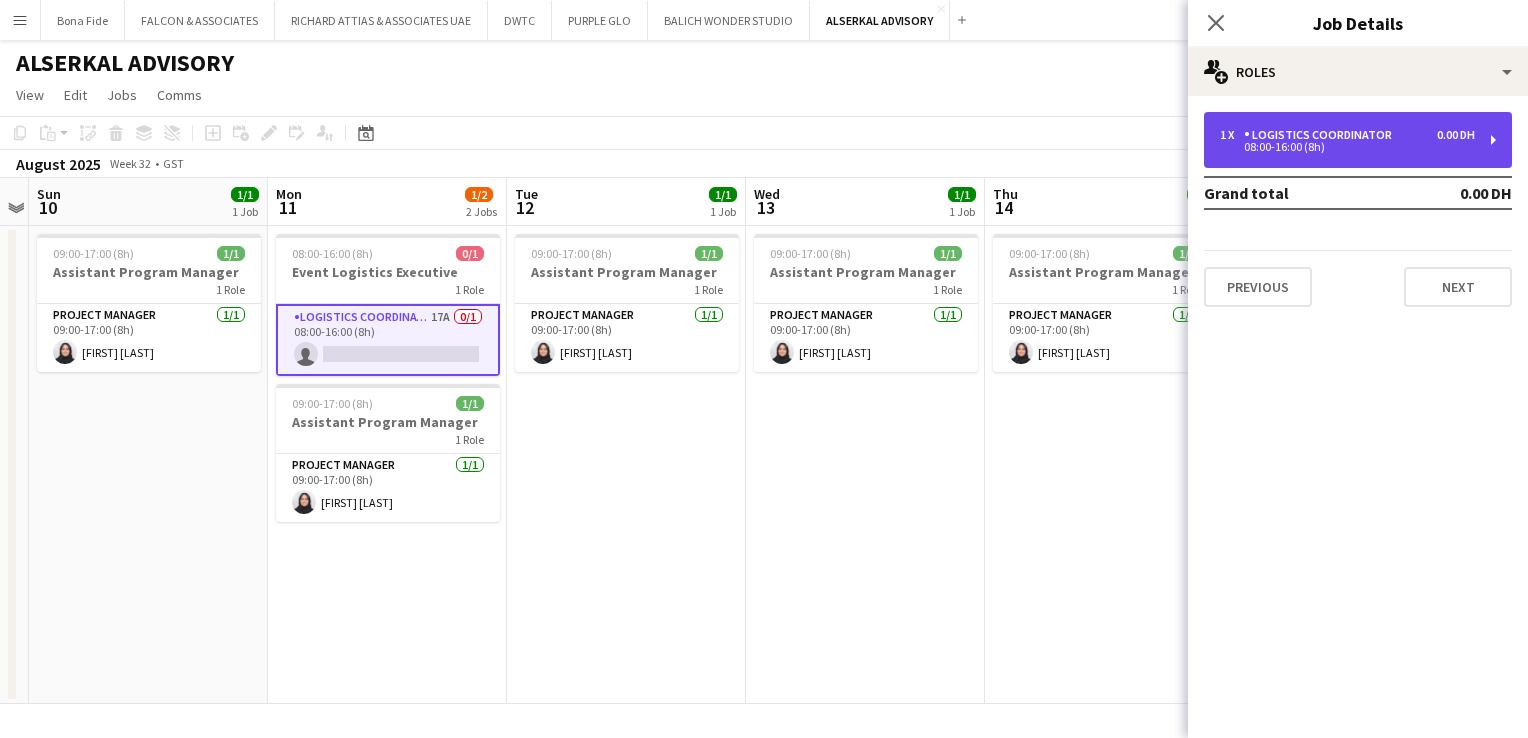 click on "1 x   Logistics Coordinator   0.00 DH   08:00-16:00 (8h)" at bounding box center (1358, 140) 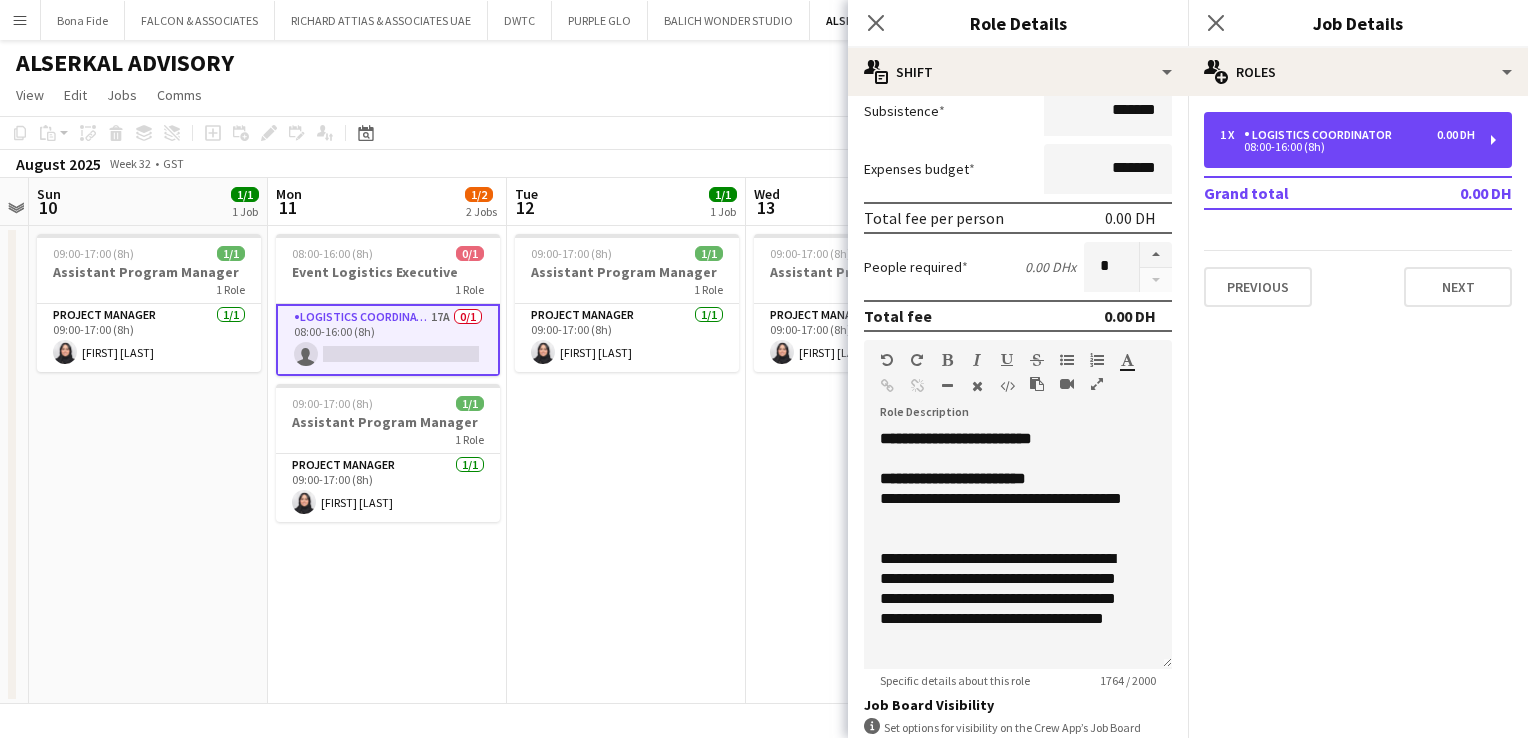 scroll, scrollTop: 300, scrollLeft: 0, axis: vertical 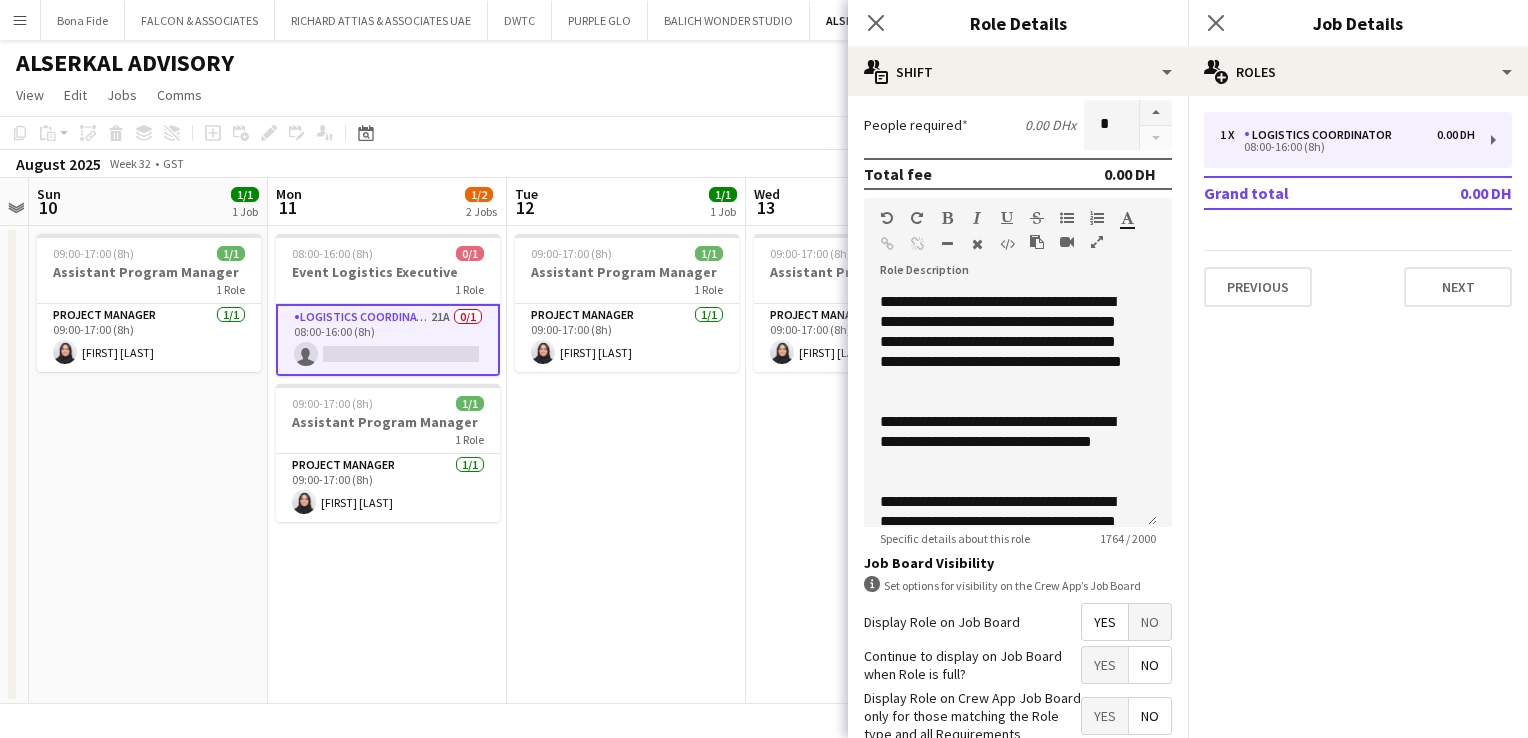 click on "Menu" at bounding box center [20, 20] 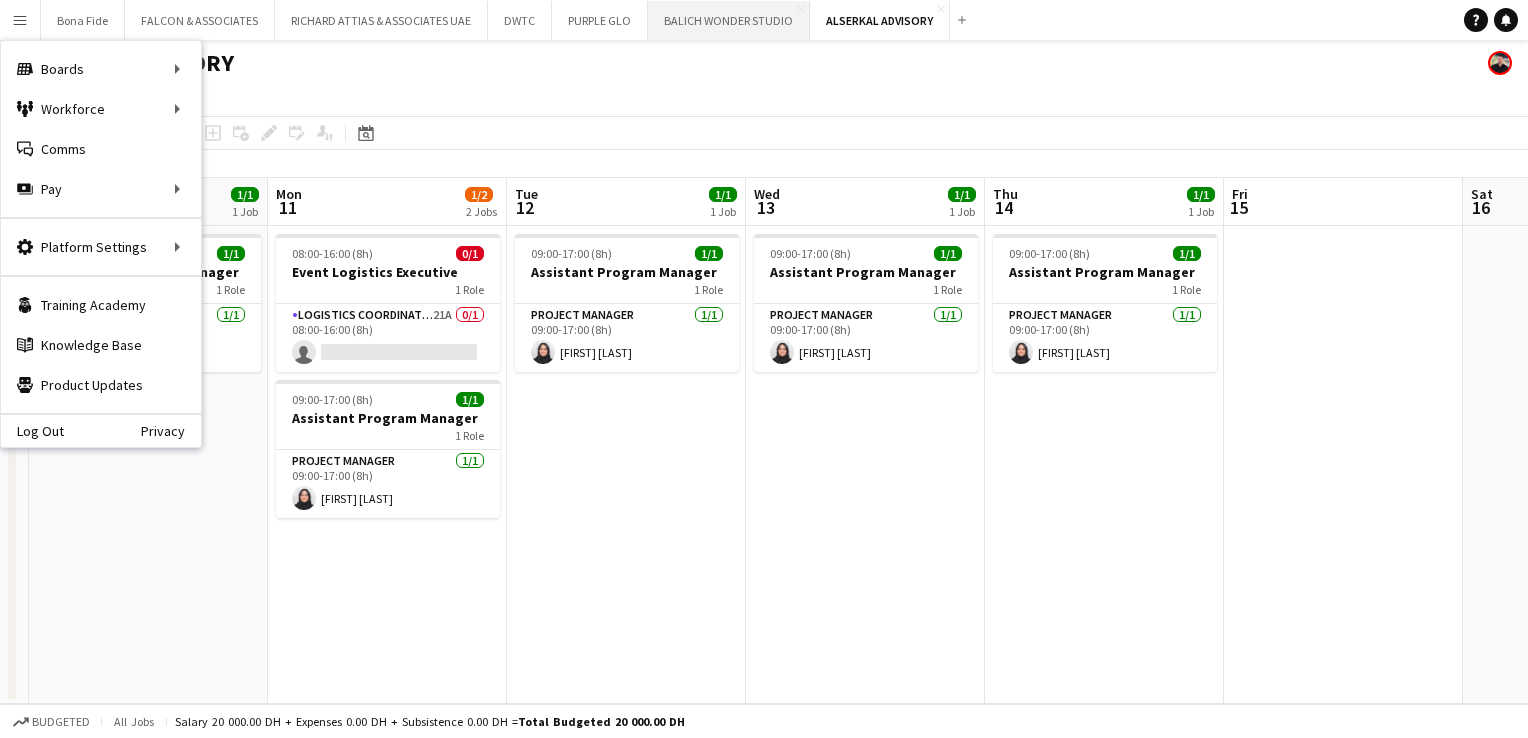 click on "BALICH WONDER STUDIO
Close" at bounding box center [729, 20] 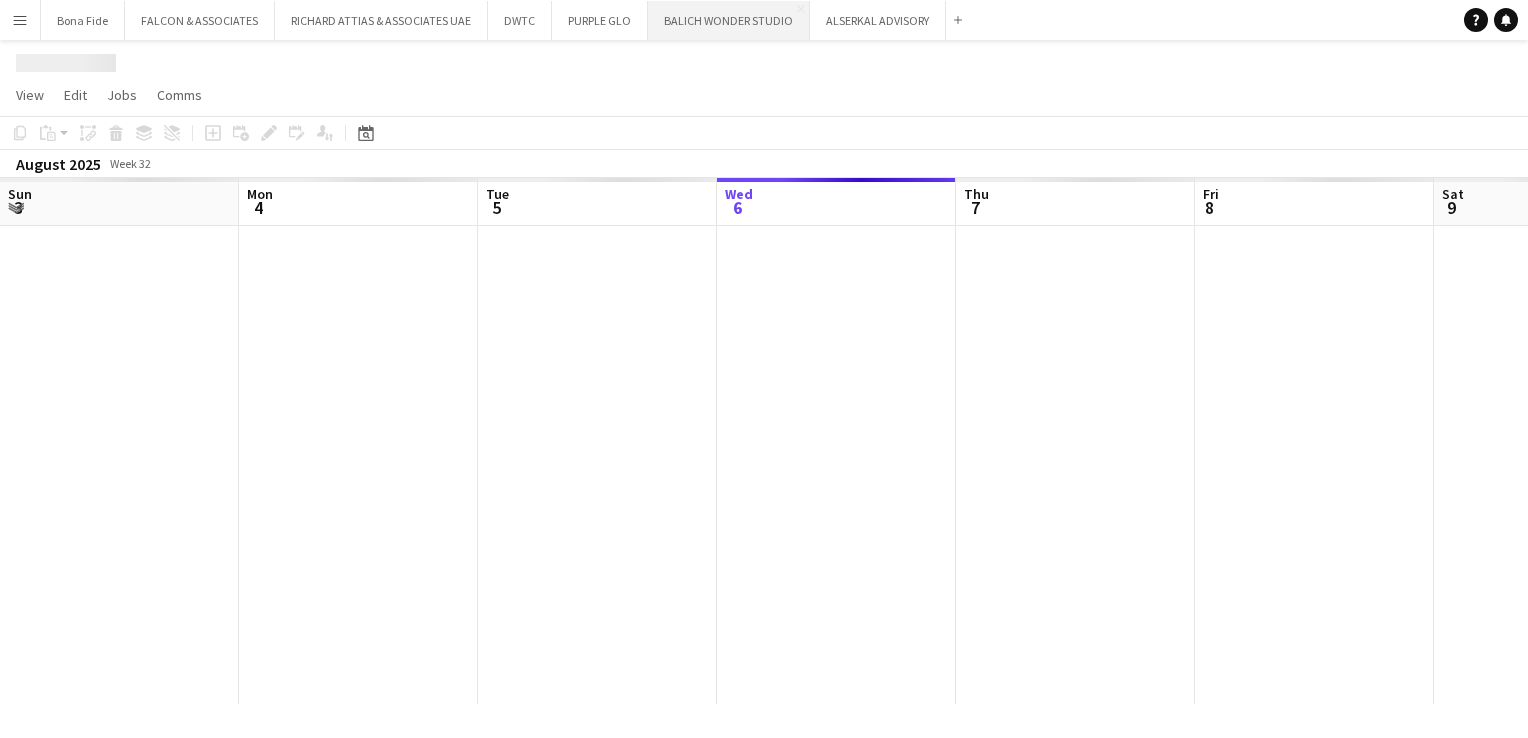 scroll, scrollTop: 0, scrollLeft: 478, axis: horizontal 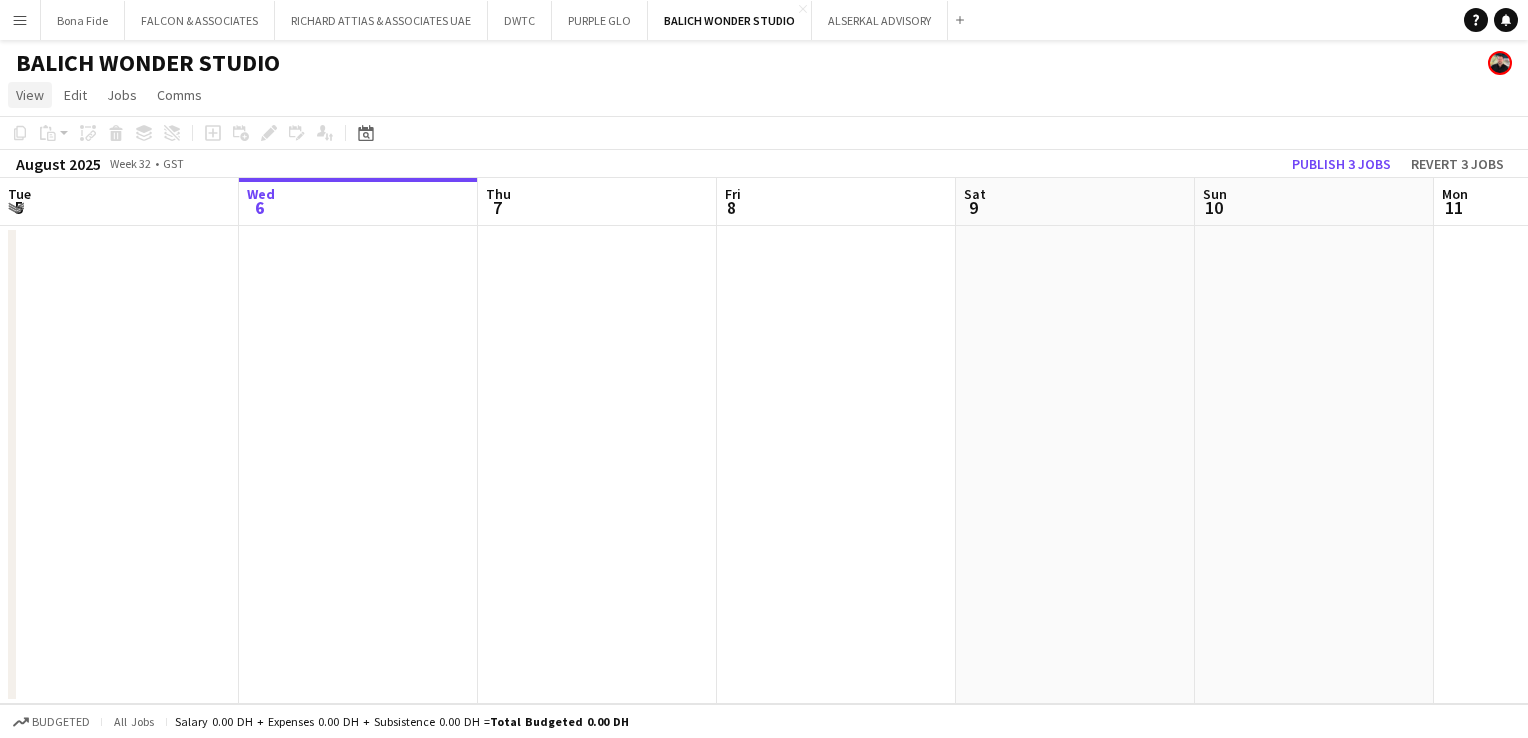 click on "View" 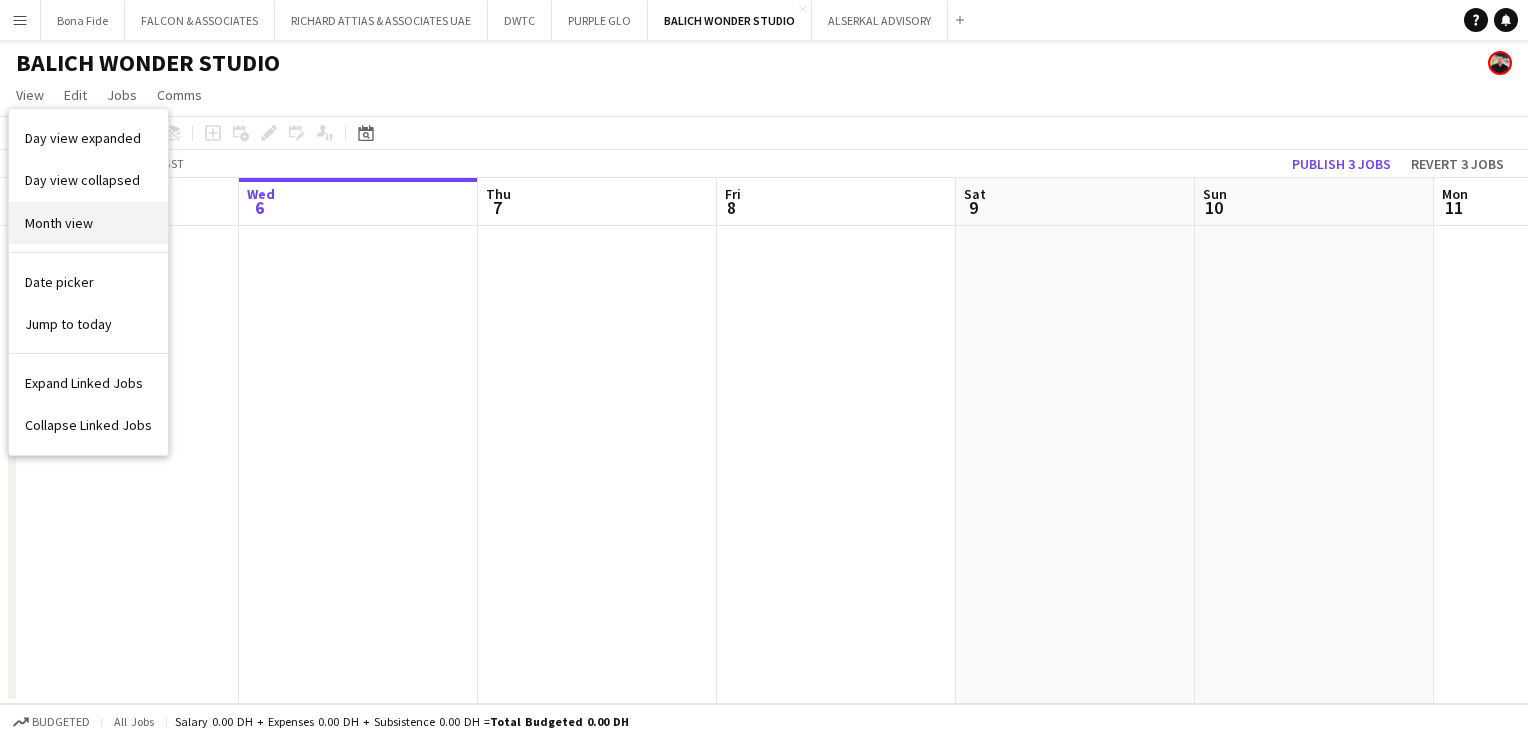 click on "Month view" at bounding box center [88, 223] 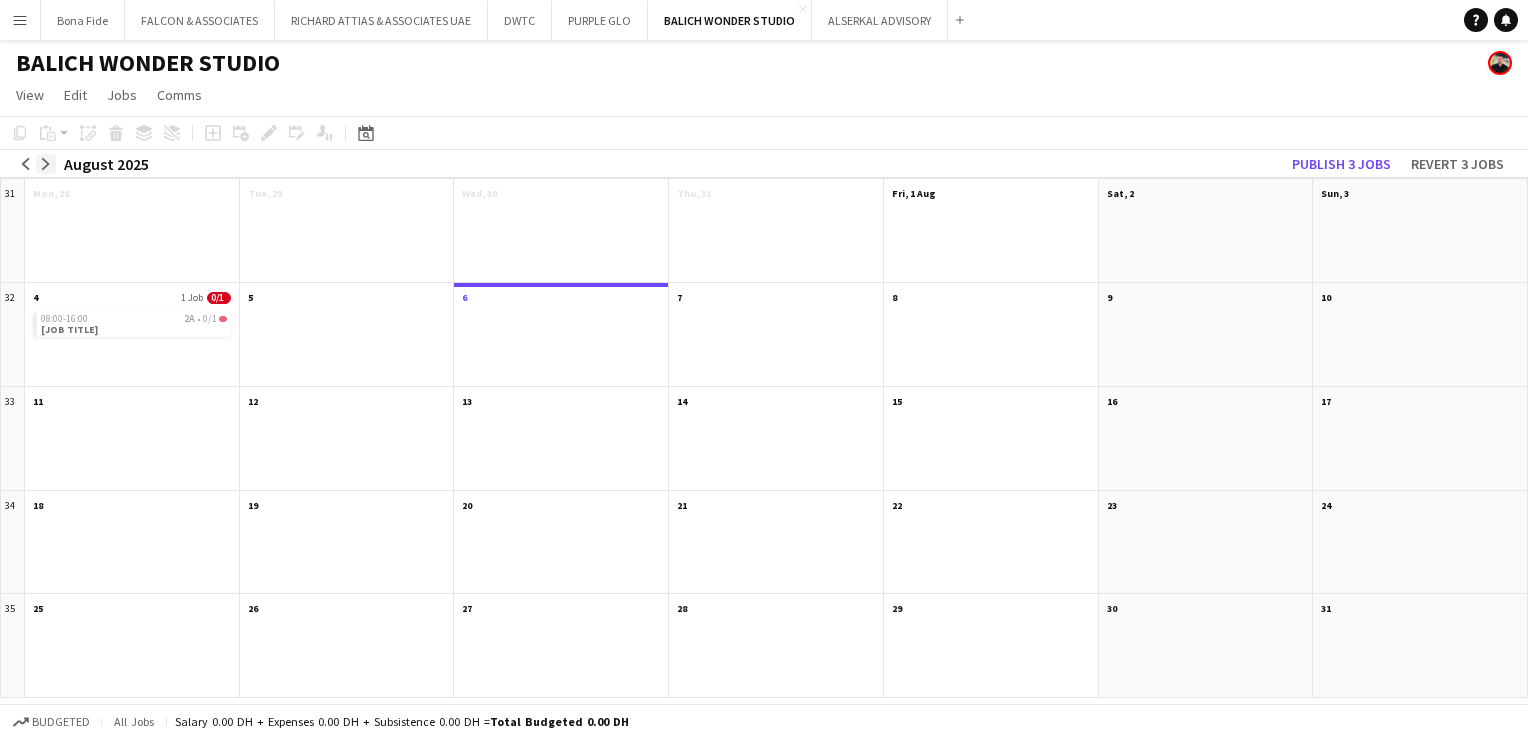 click on "arrow-right" 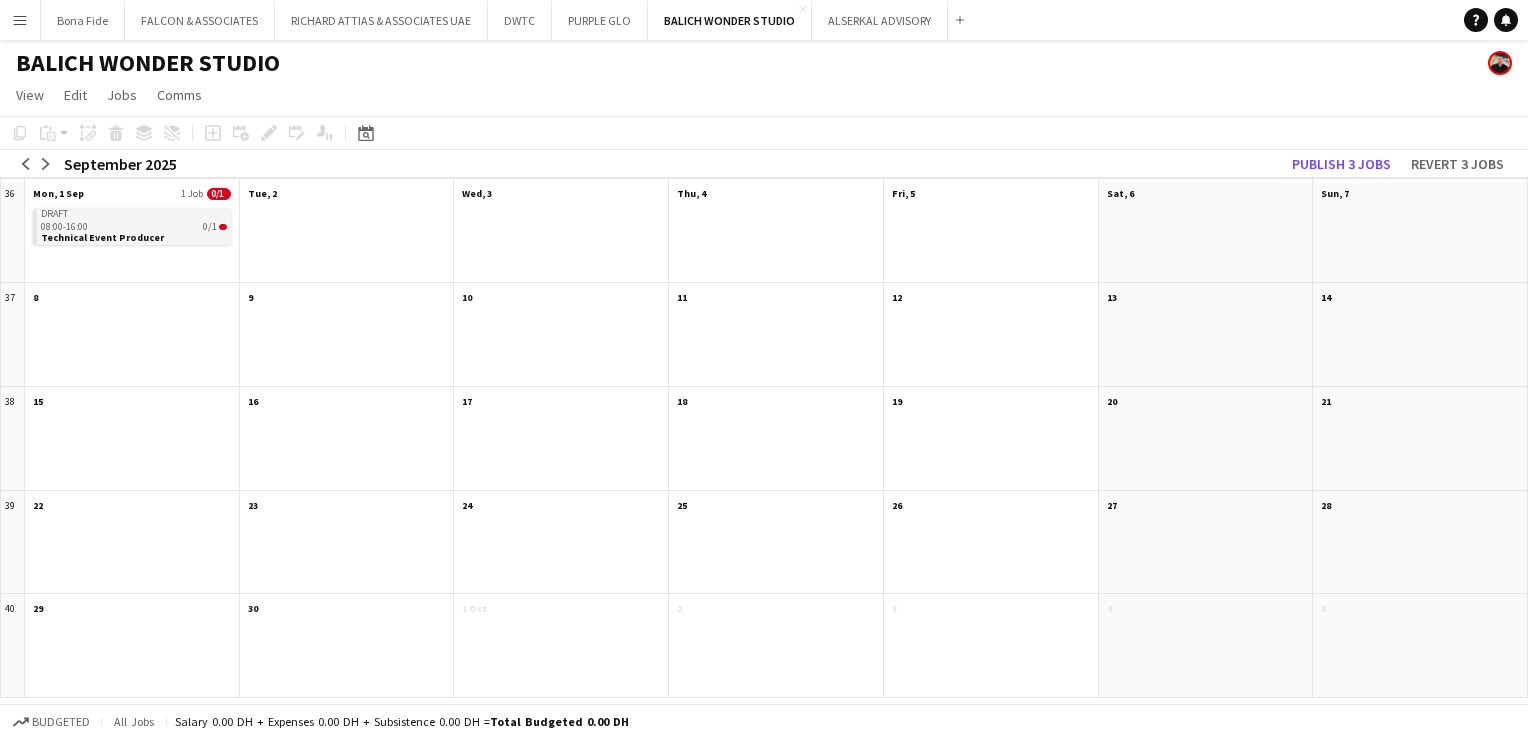 click on "Draft" 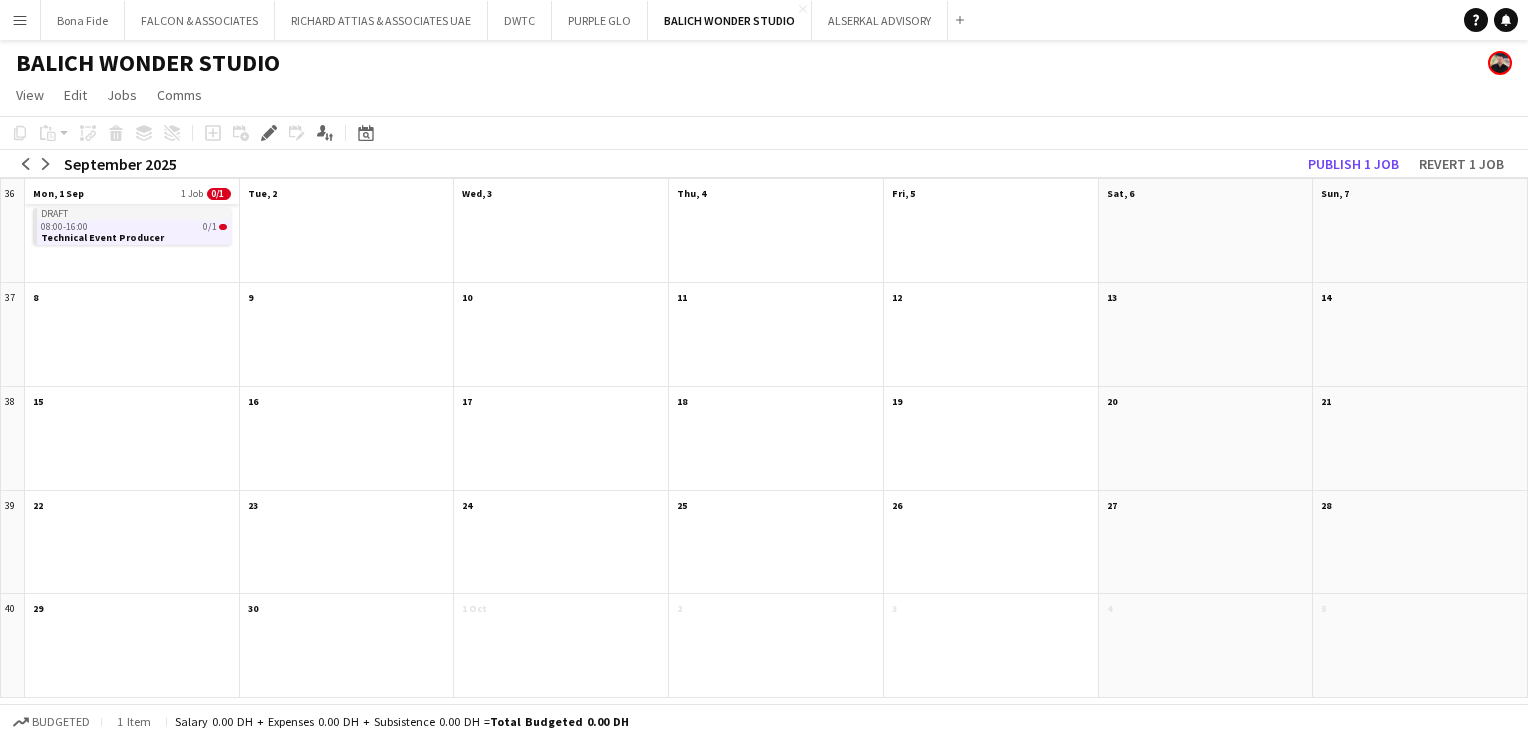 click on "Mon, 1 Sep
1 Job
0/1" 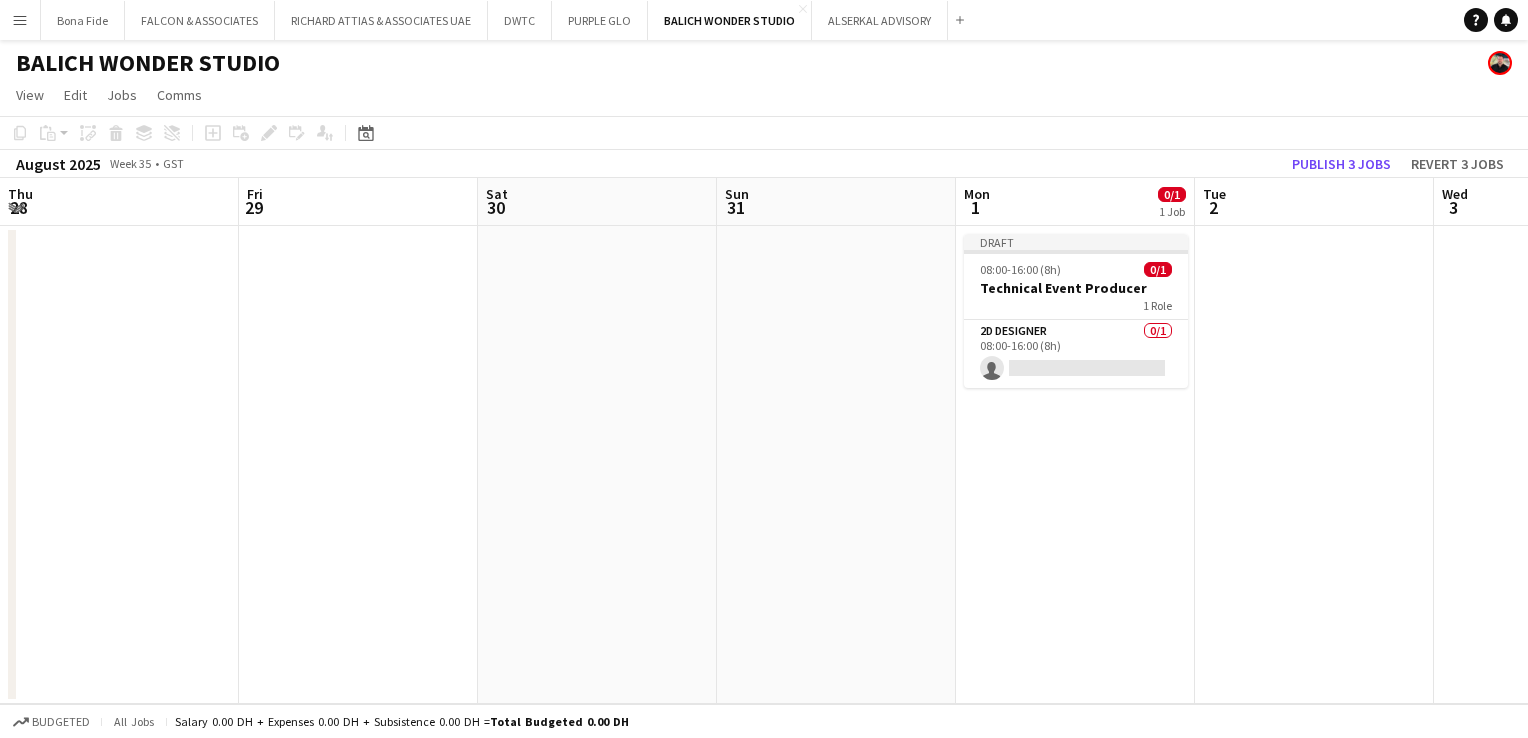 scroll, scrollTop: 0, scrollLeft: 688, axis: horizontal 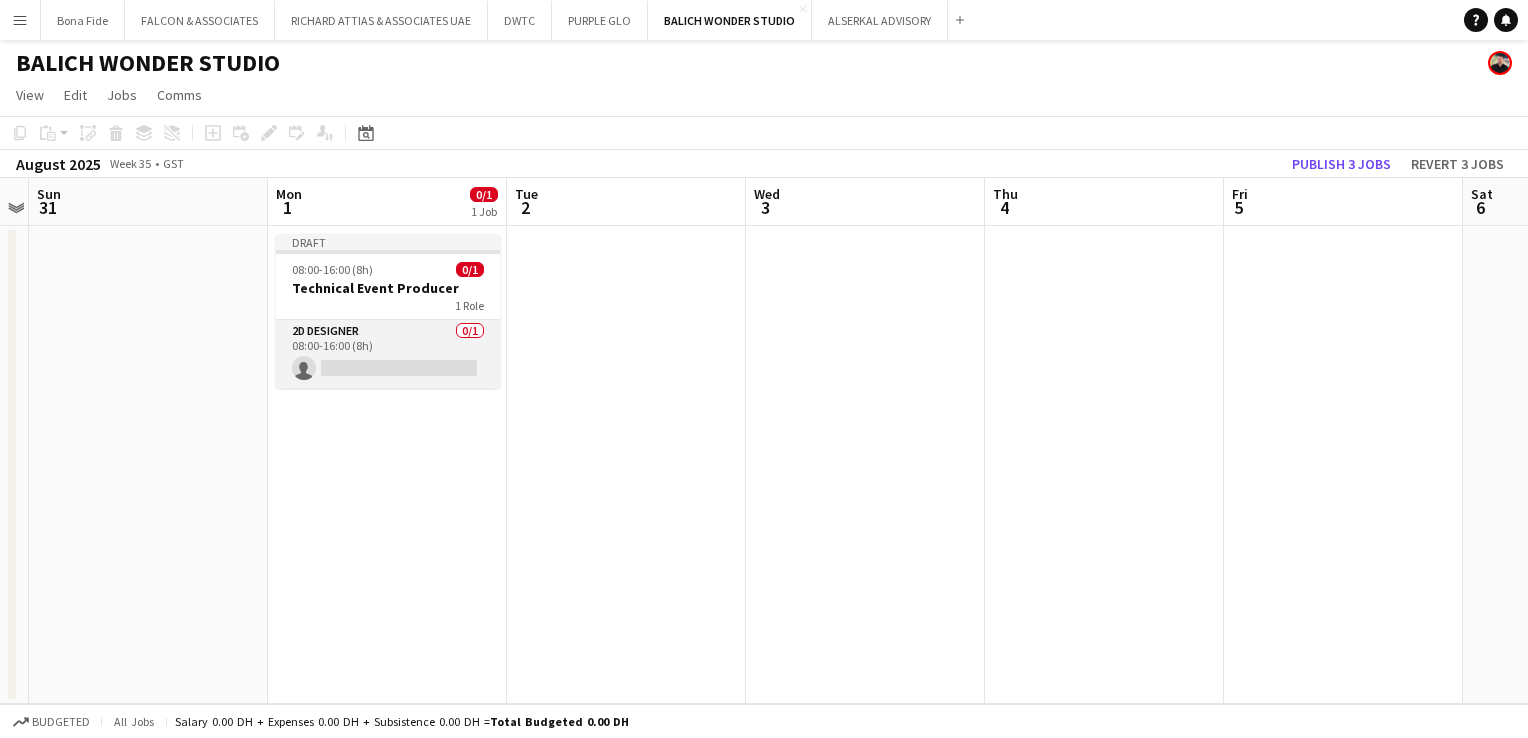 click on "2D Designer   0/1   08:00-16:00 (8h)
single-neutral-actions" at bounding box center (388, 354) 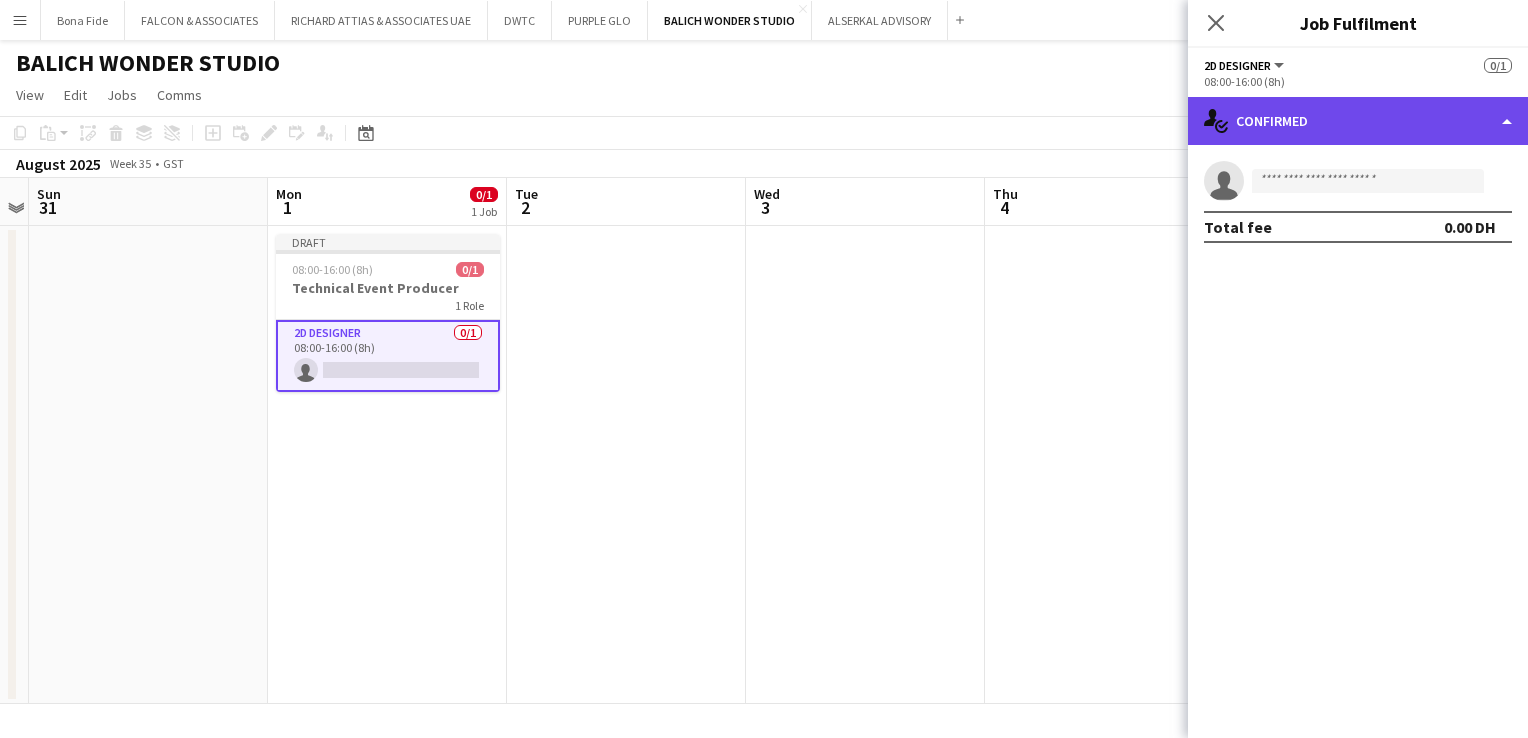 click on "single-neutral-actions-check-2
Confirmed" 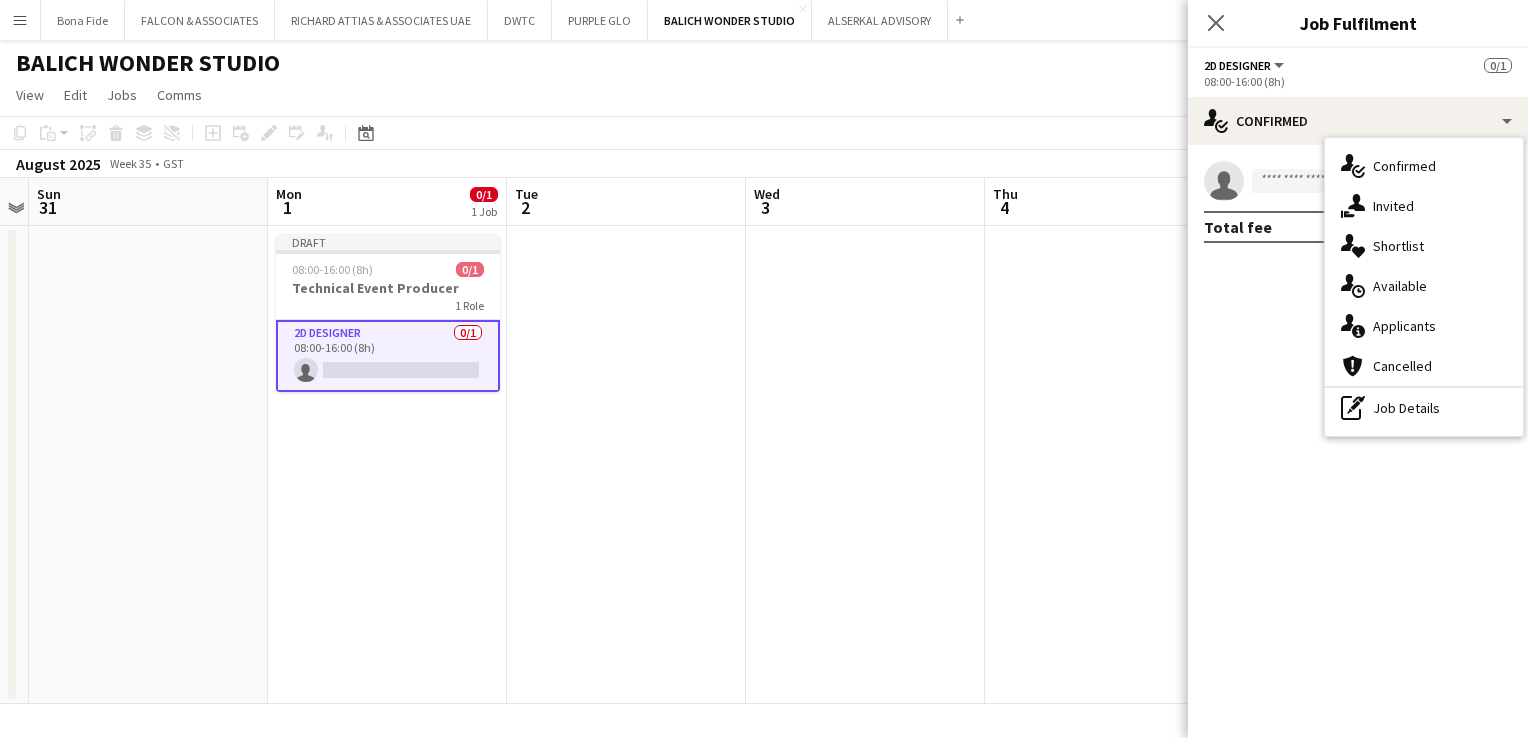 click on "pen-write
Job Details" at bounding box center [1424, 408] 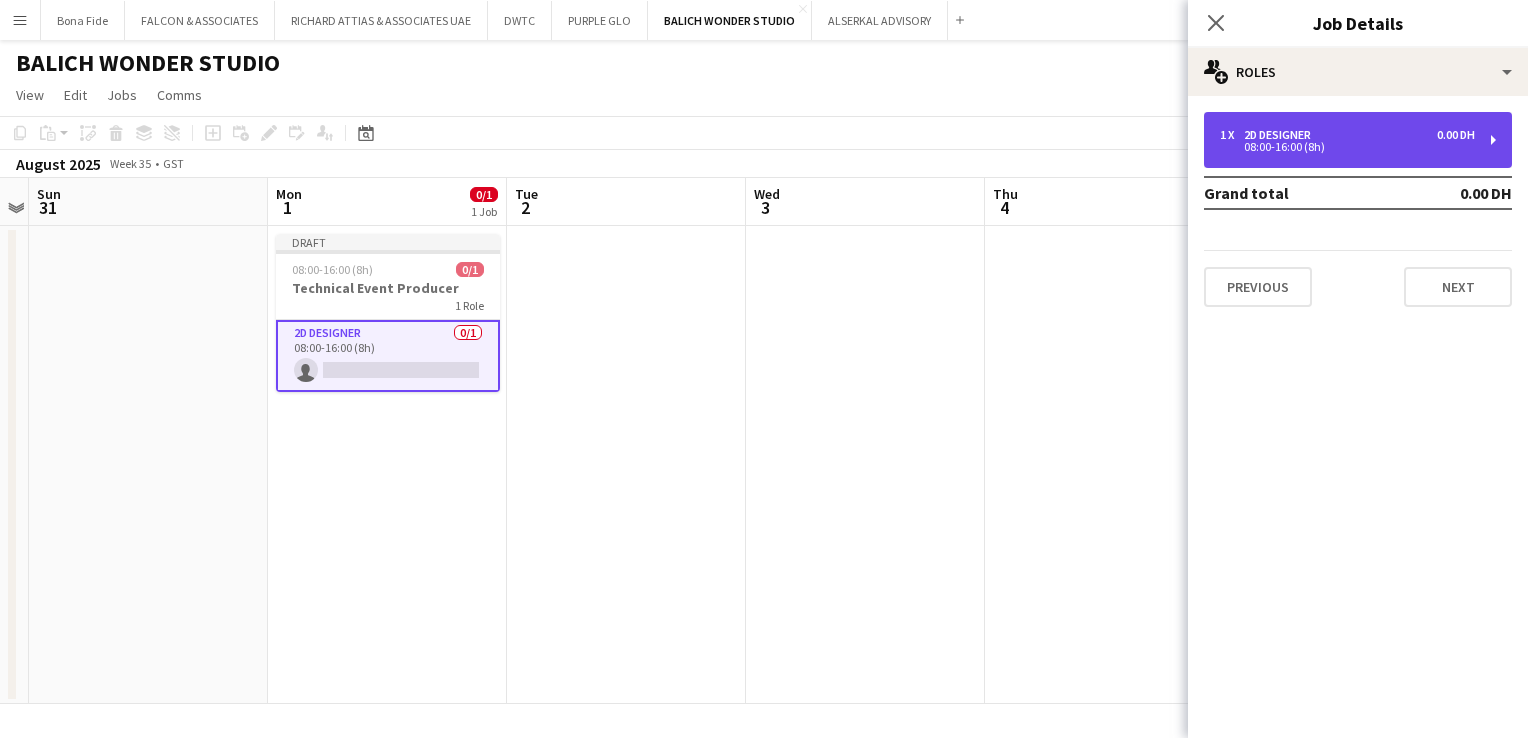 click on "1 x   2D Designer   0.00 DH   08:00-16:00 (8h)" at bounding box center [1358, 140] 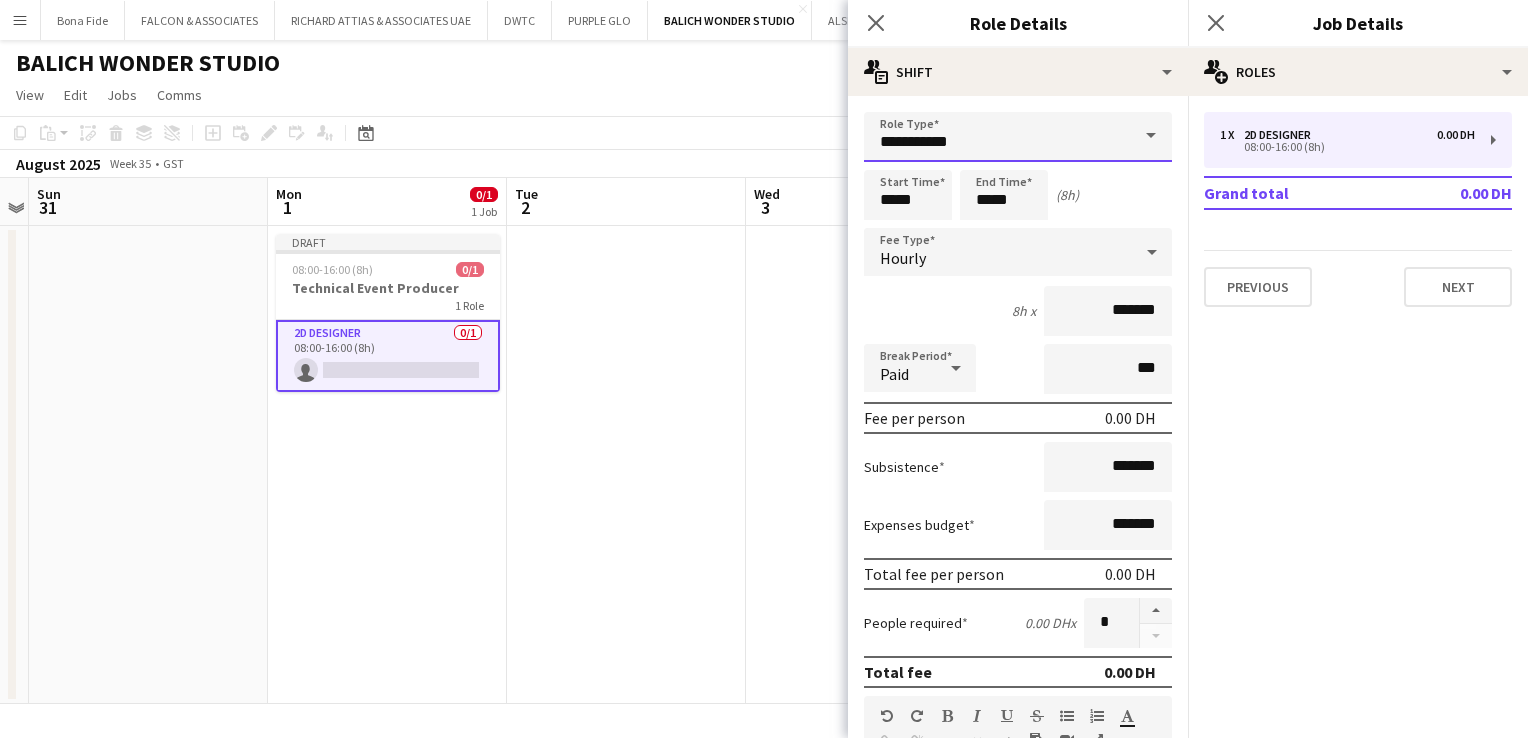 click on "**********" at bounding box center (1018, 137) 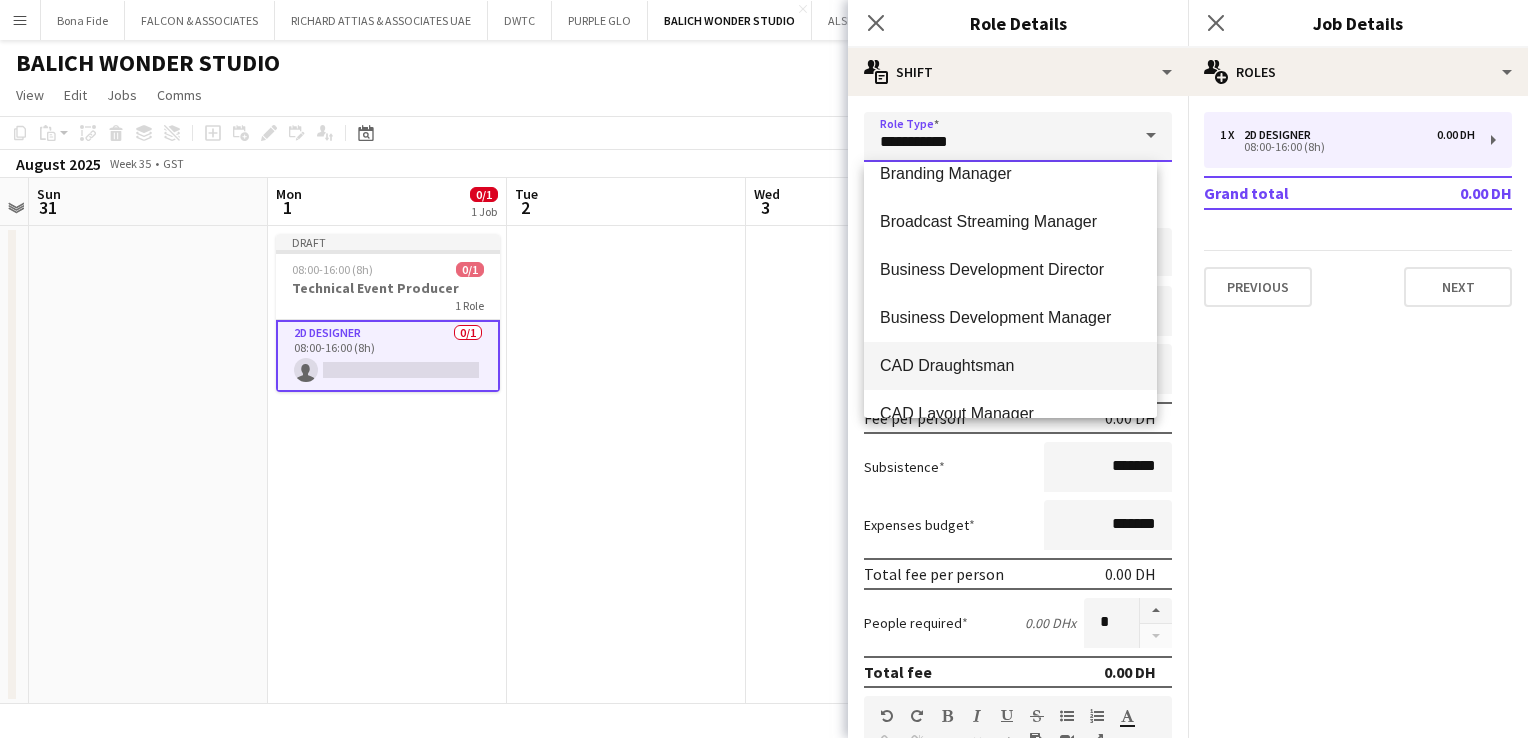 scroll, scrollTop: 700, scrollLeft: 0, axis: vertical 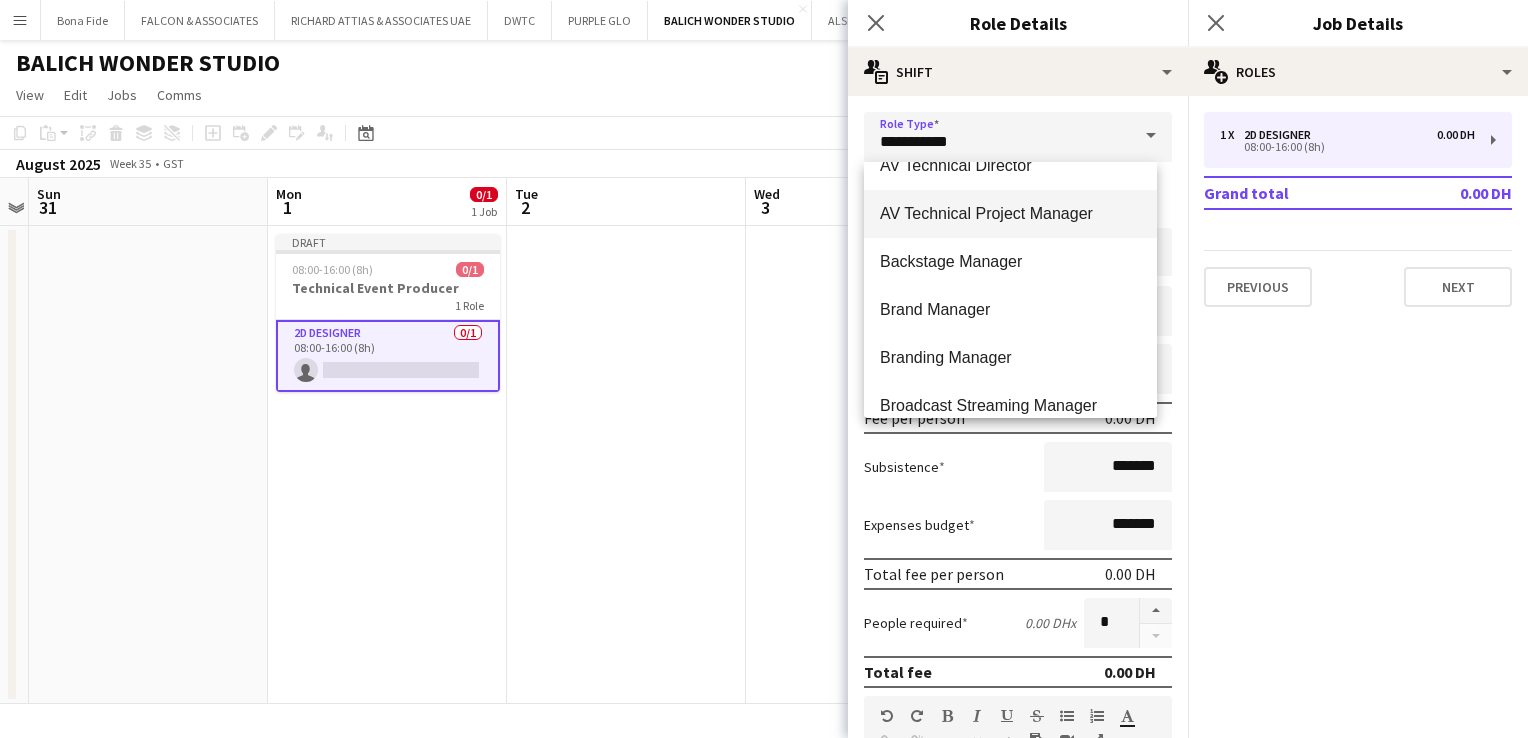 click on "AV Technical Project Manager" at bounding box center [1010, 214] 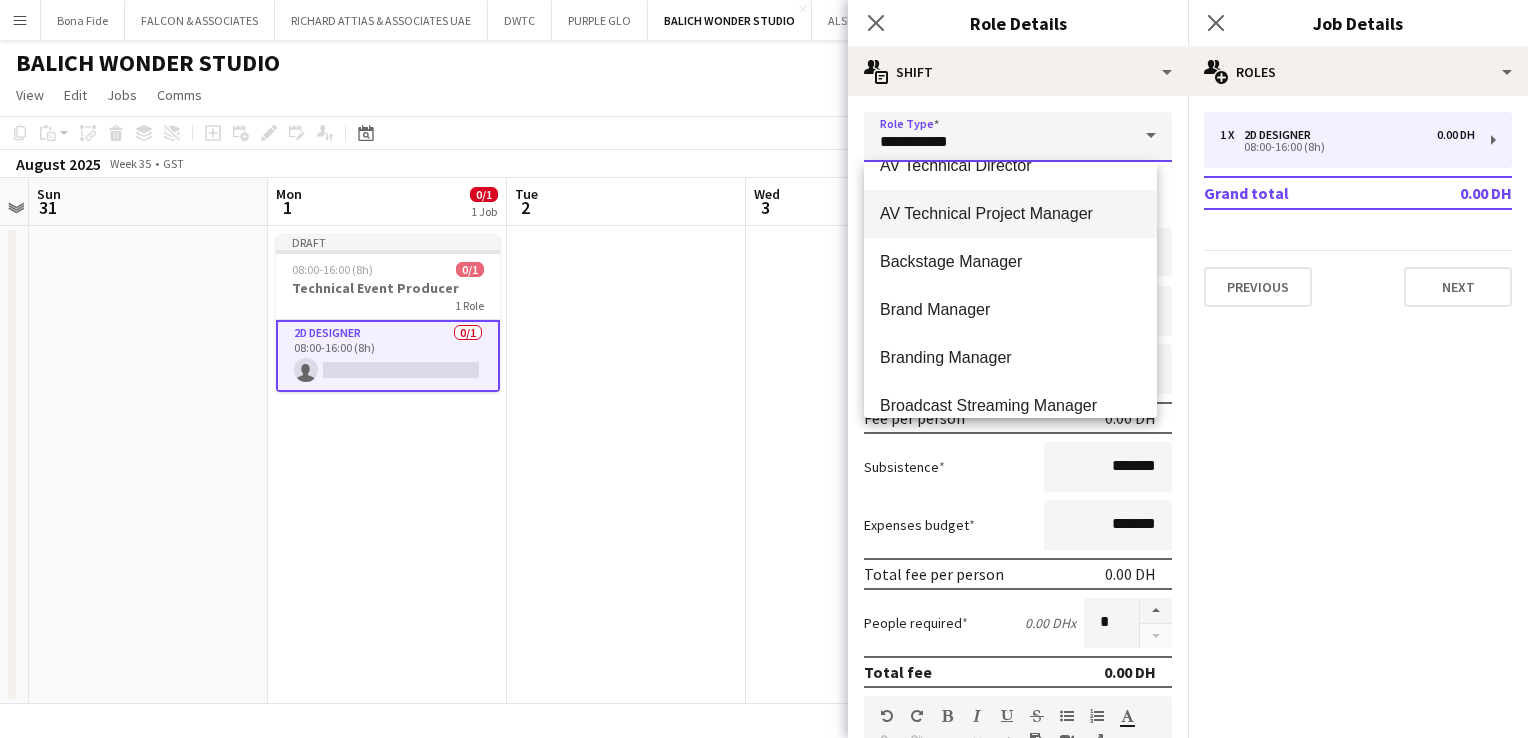 type on "**********" 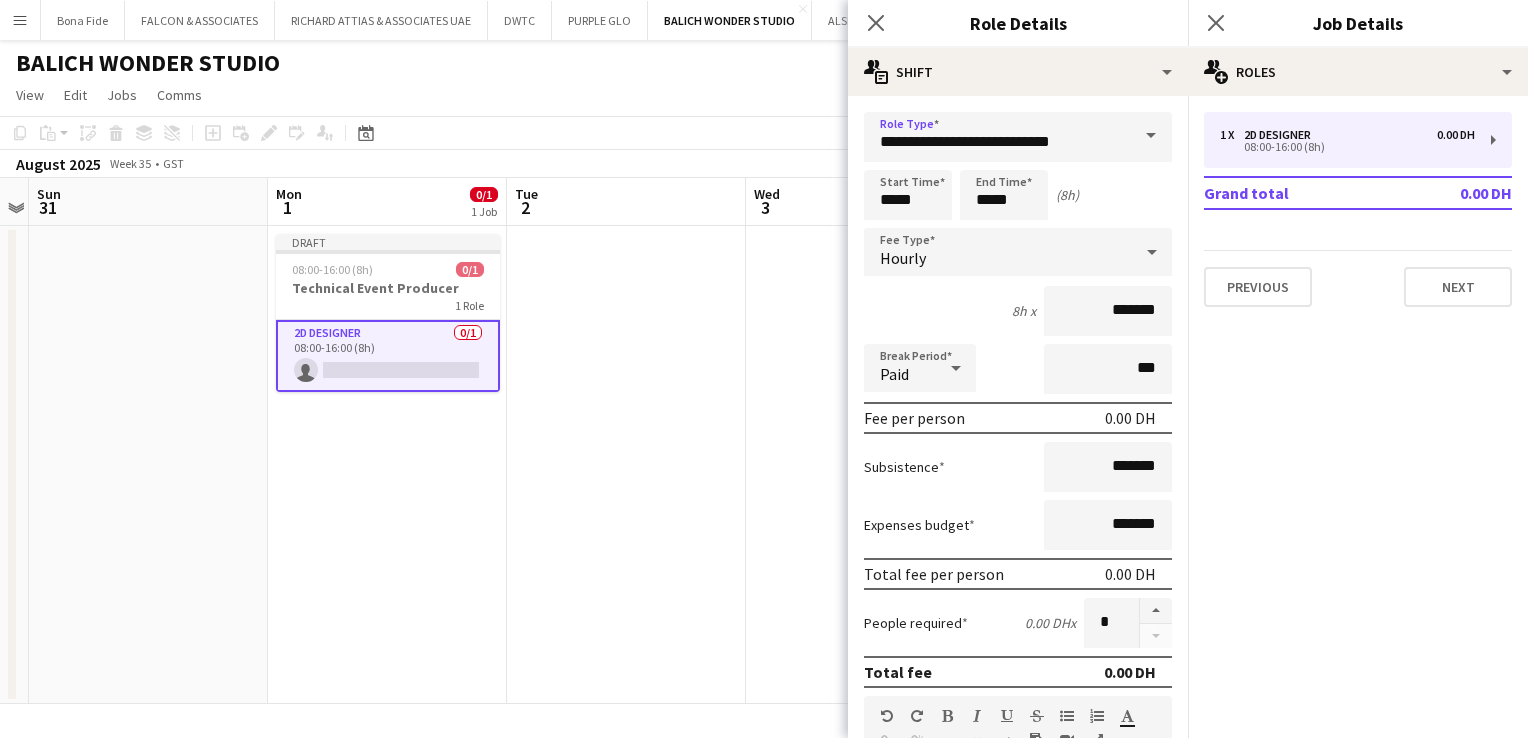 click on "Hourly" at bounding box center (998, 252) 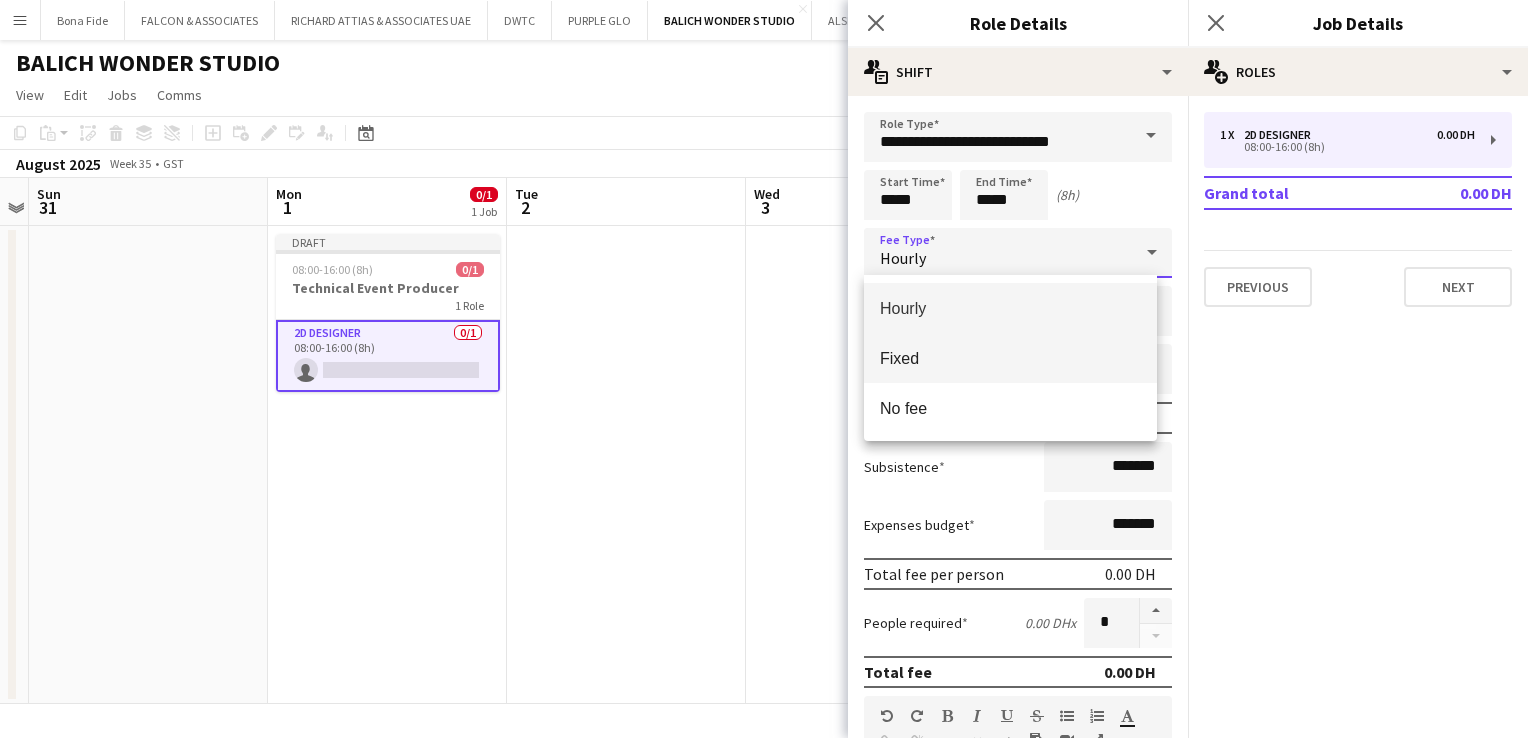 click on "Fixed" at bounding box center (1010, 358) 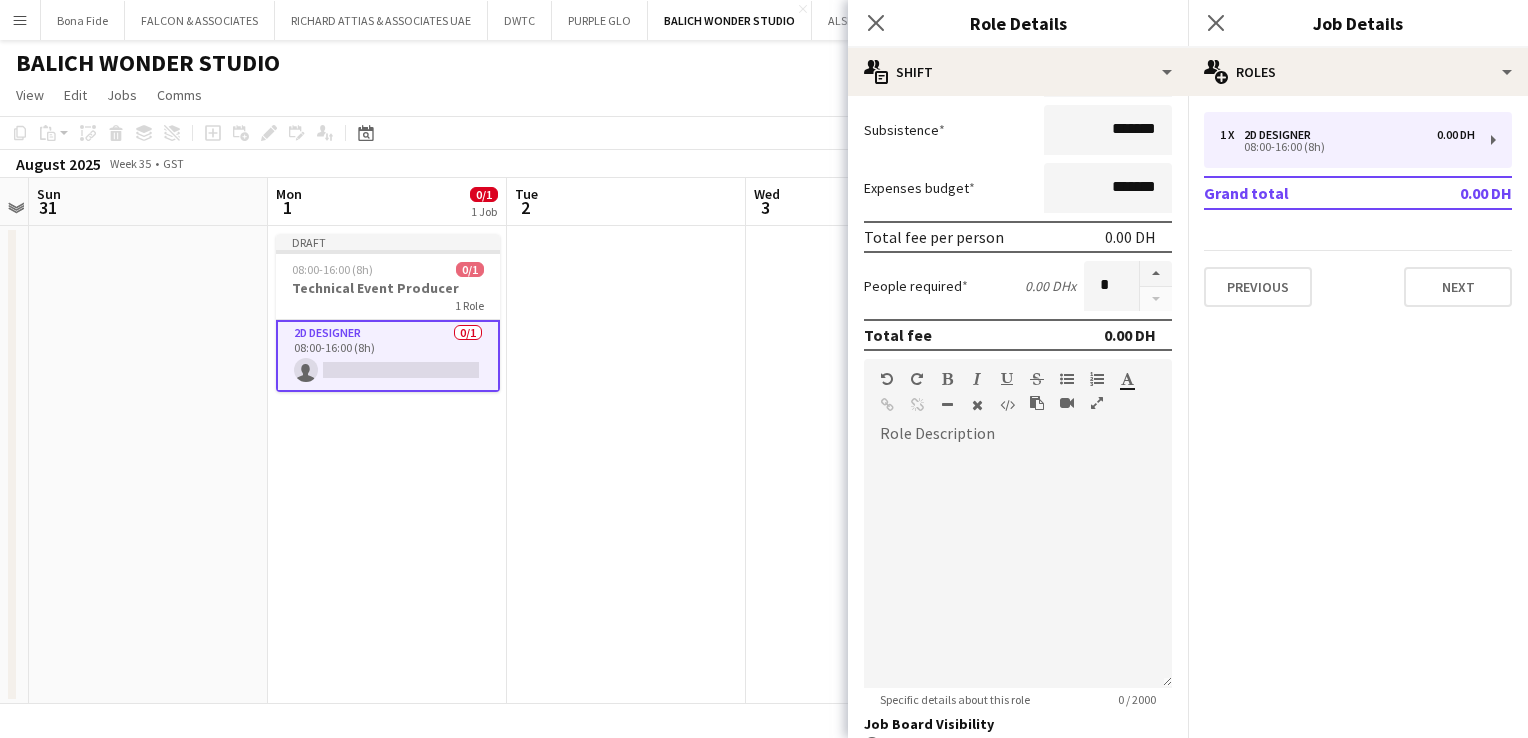 scroll, scrollTop: 244, scrollLeft: 0, axis: vertical 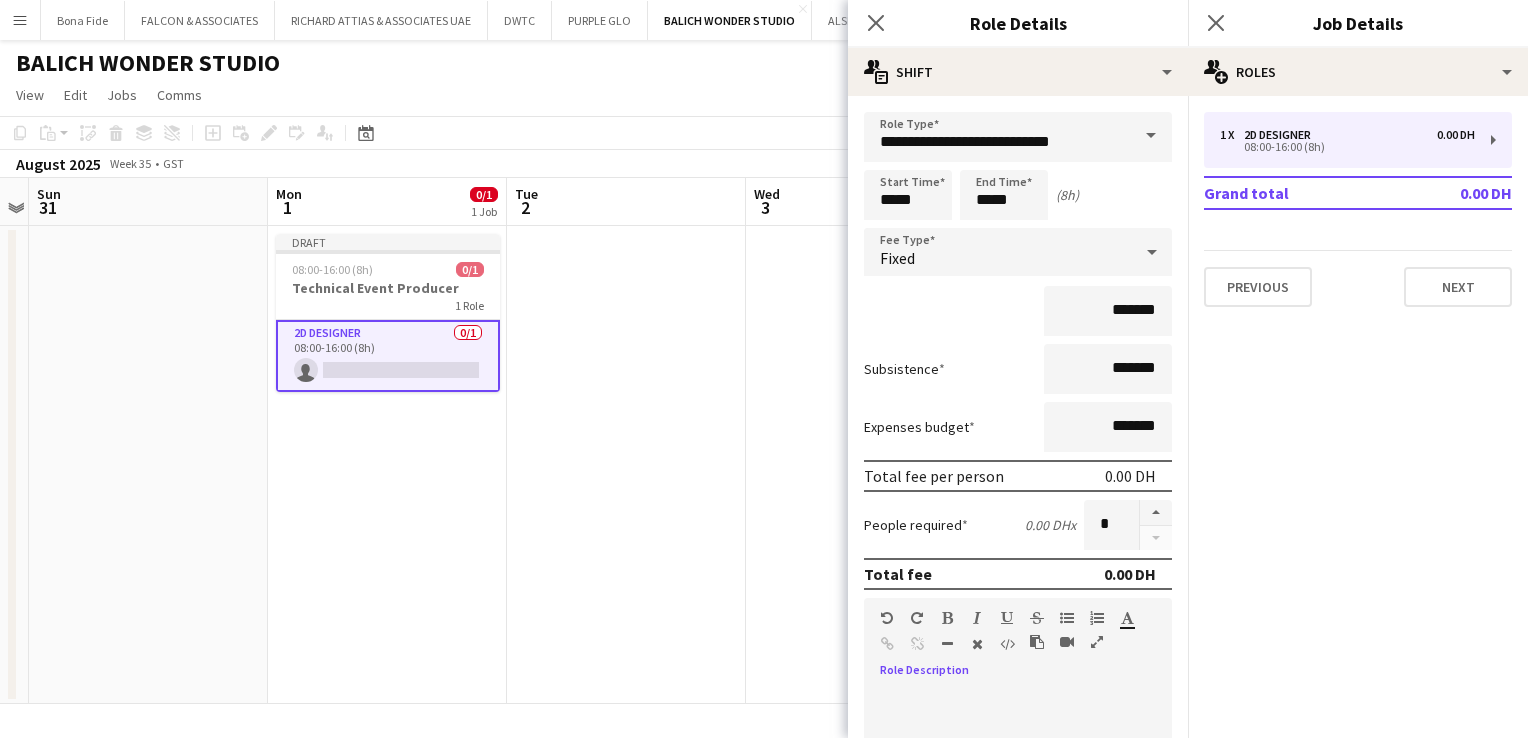 click at bounding box center [1018, 807] 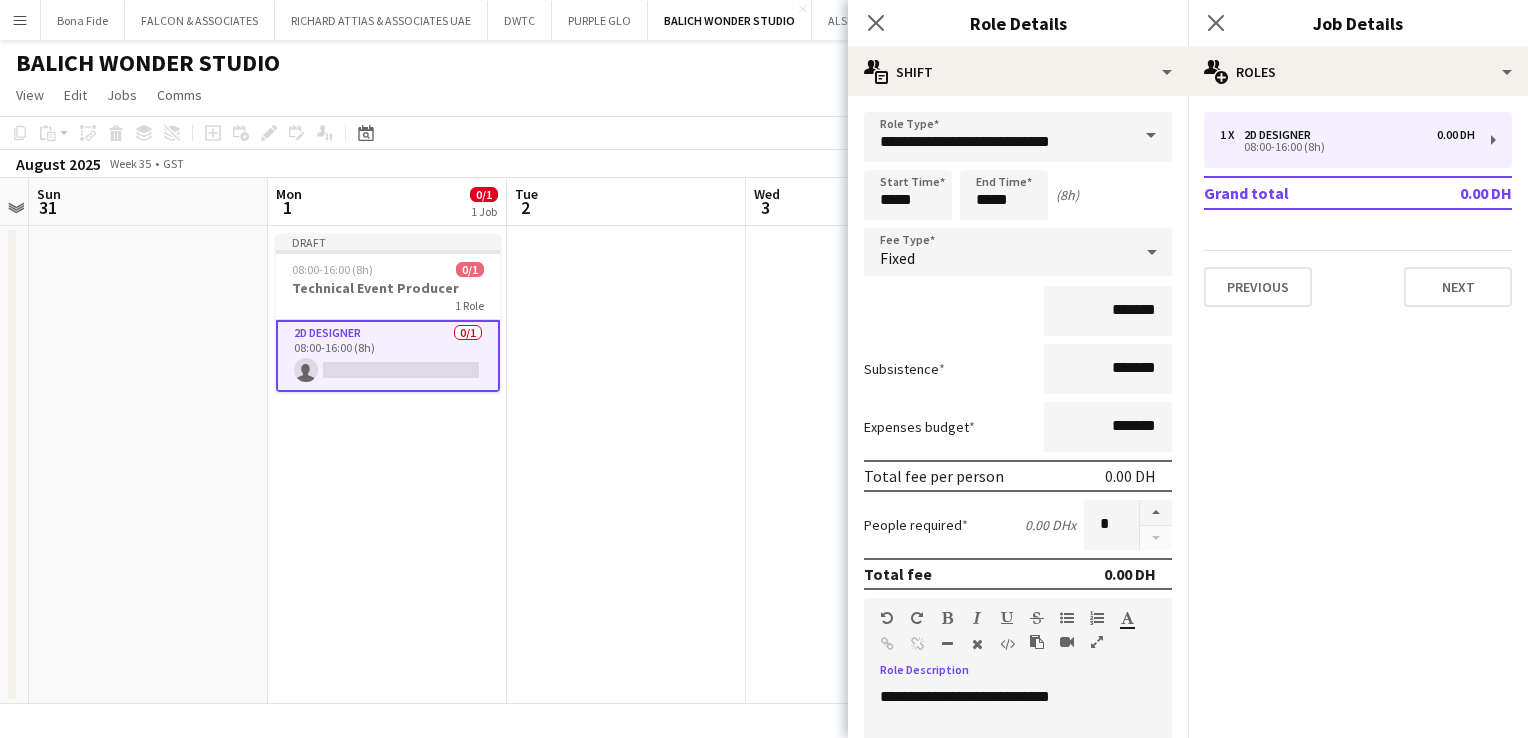 scroll, scrollTop: 5, scrollLeft: 0, axis: vertical 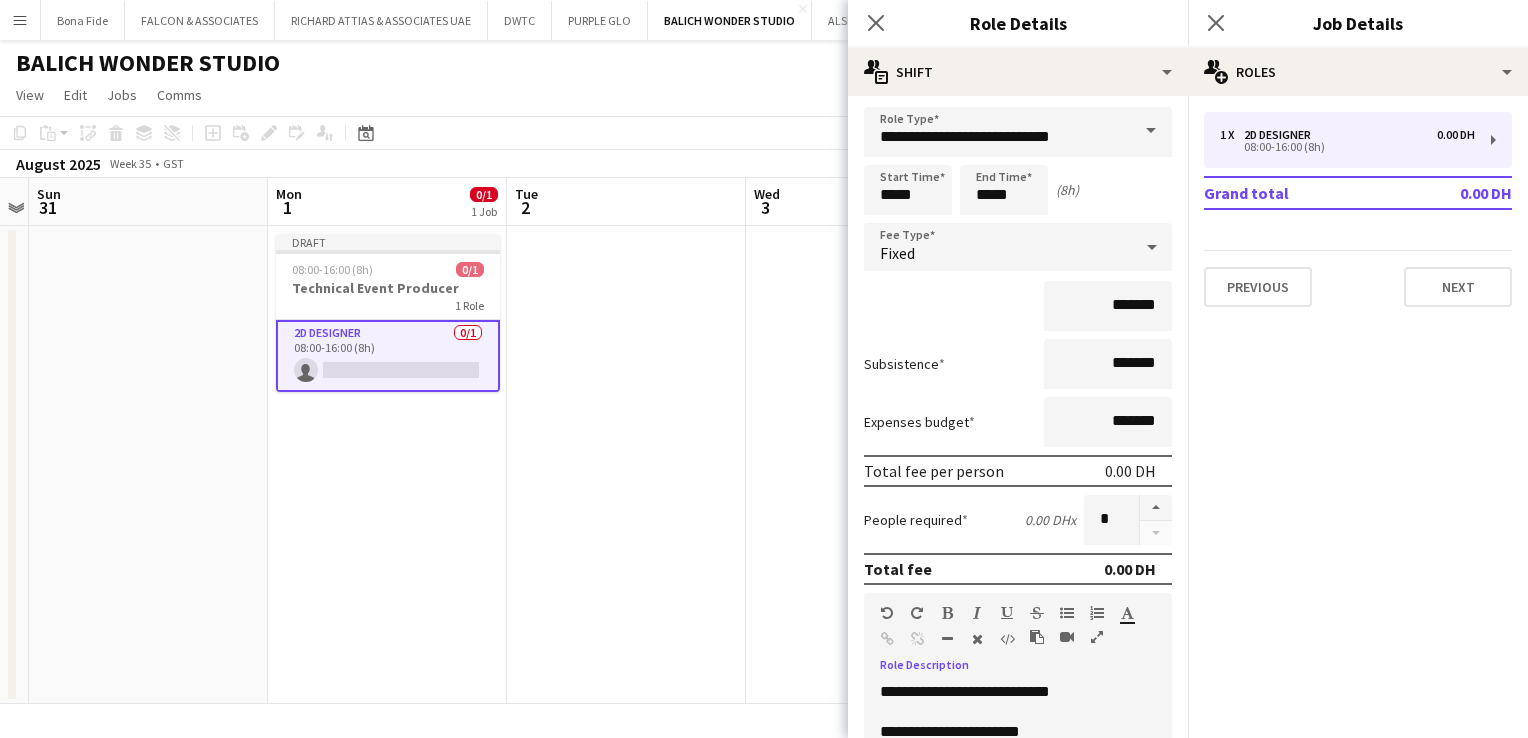 click on "**********" at bounding box center [1018, 795] 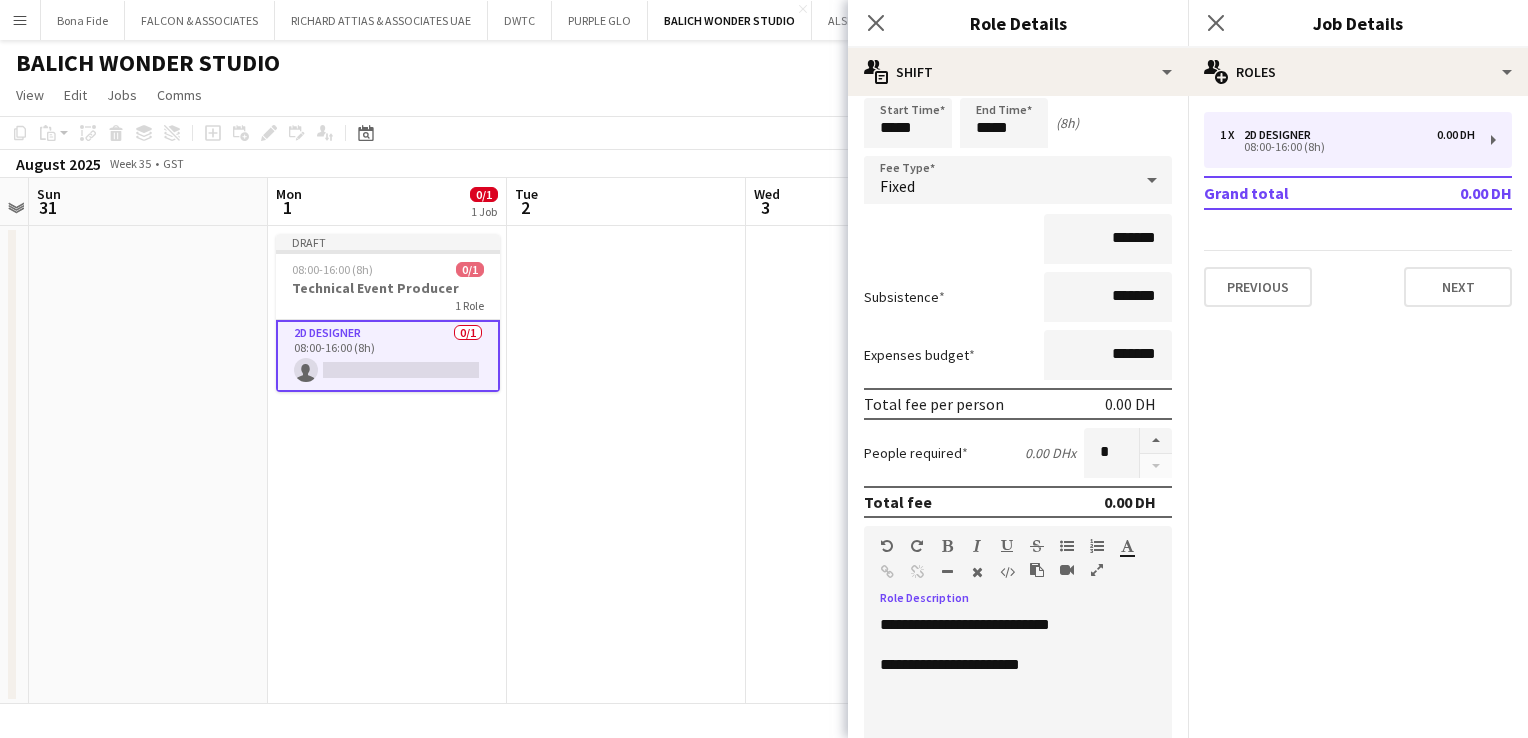 scroll, scrollTop: 105, scrollLeft: 0, axis: vertical 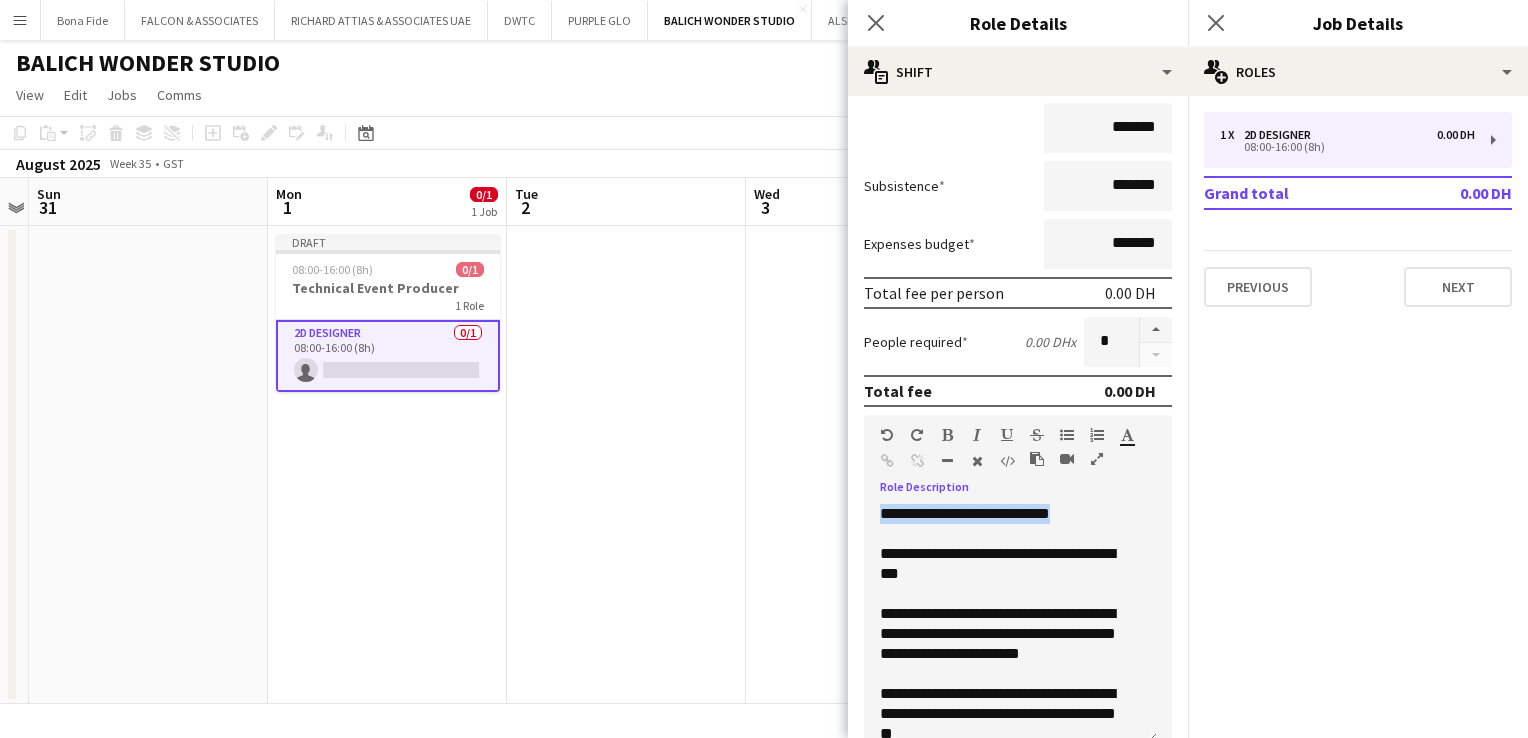 drag, startPoint x: 1092, startPoint y: 514, endPoint x: 879, endPoint y: 506, distance: 213.15018 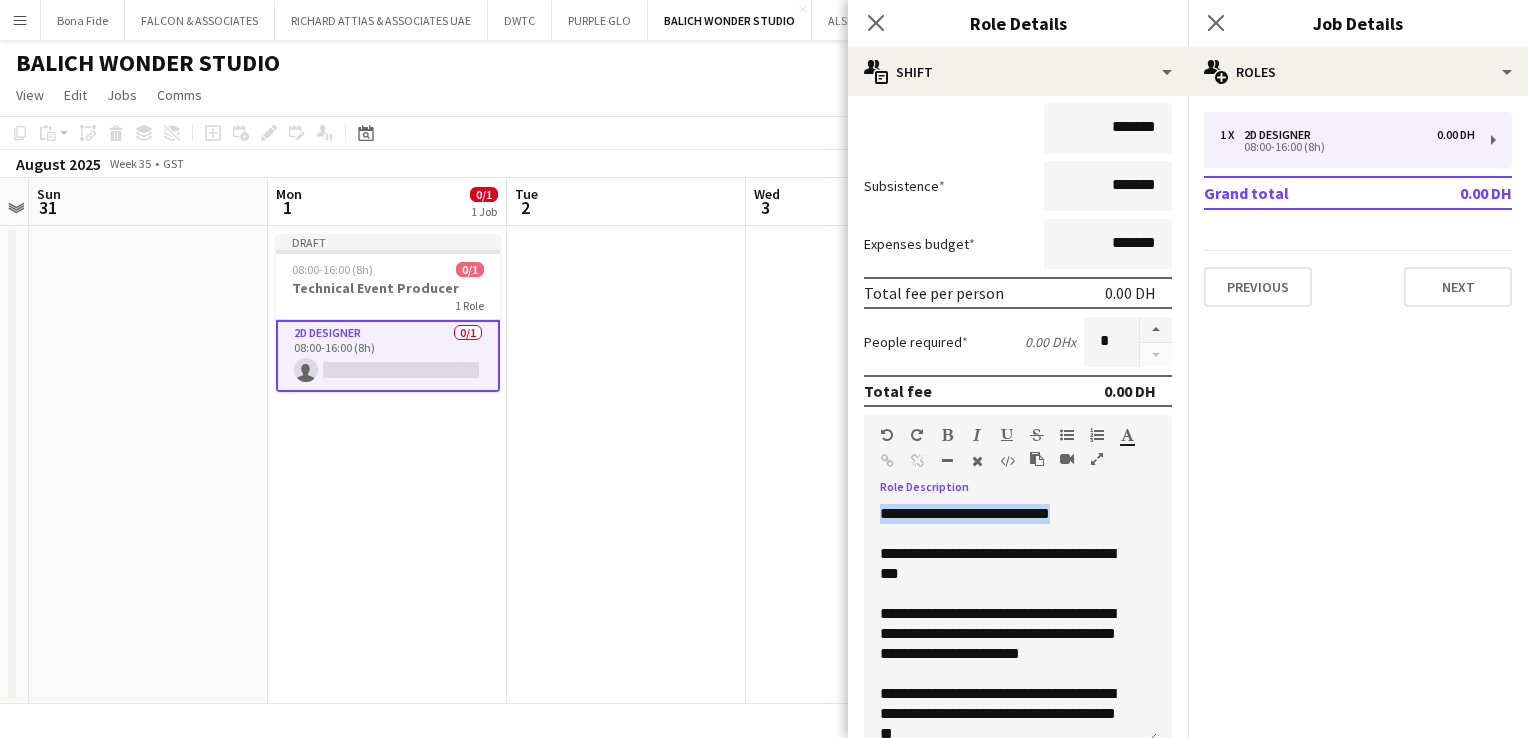 click on "**********" at bounding box center (1010, 624) 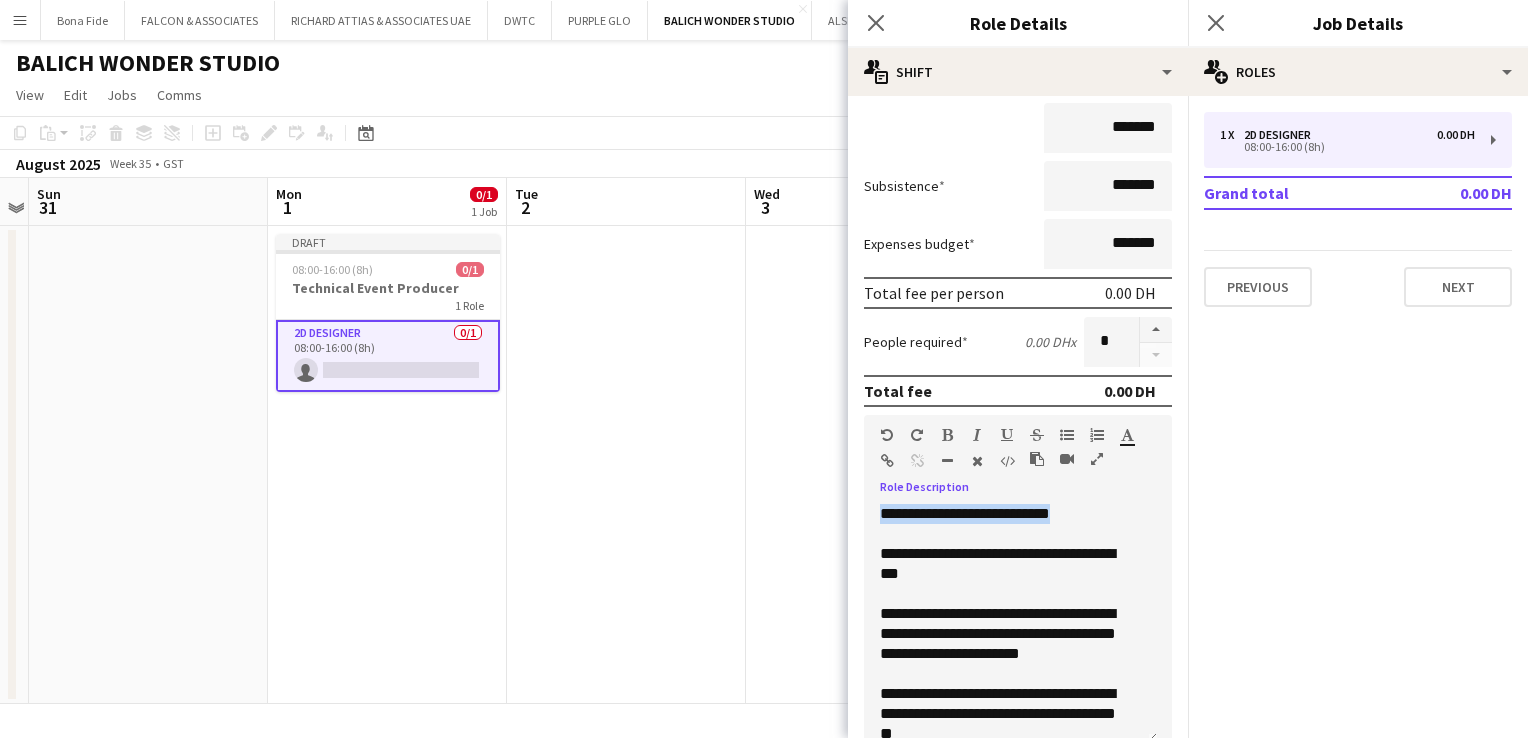 click at bounding box center (947, 435) 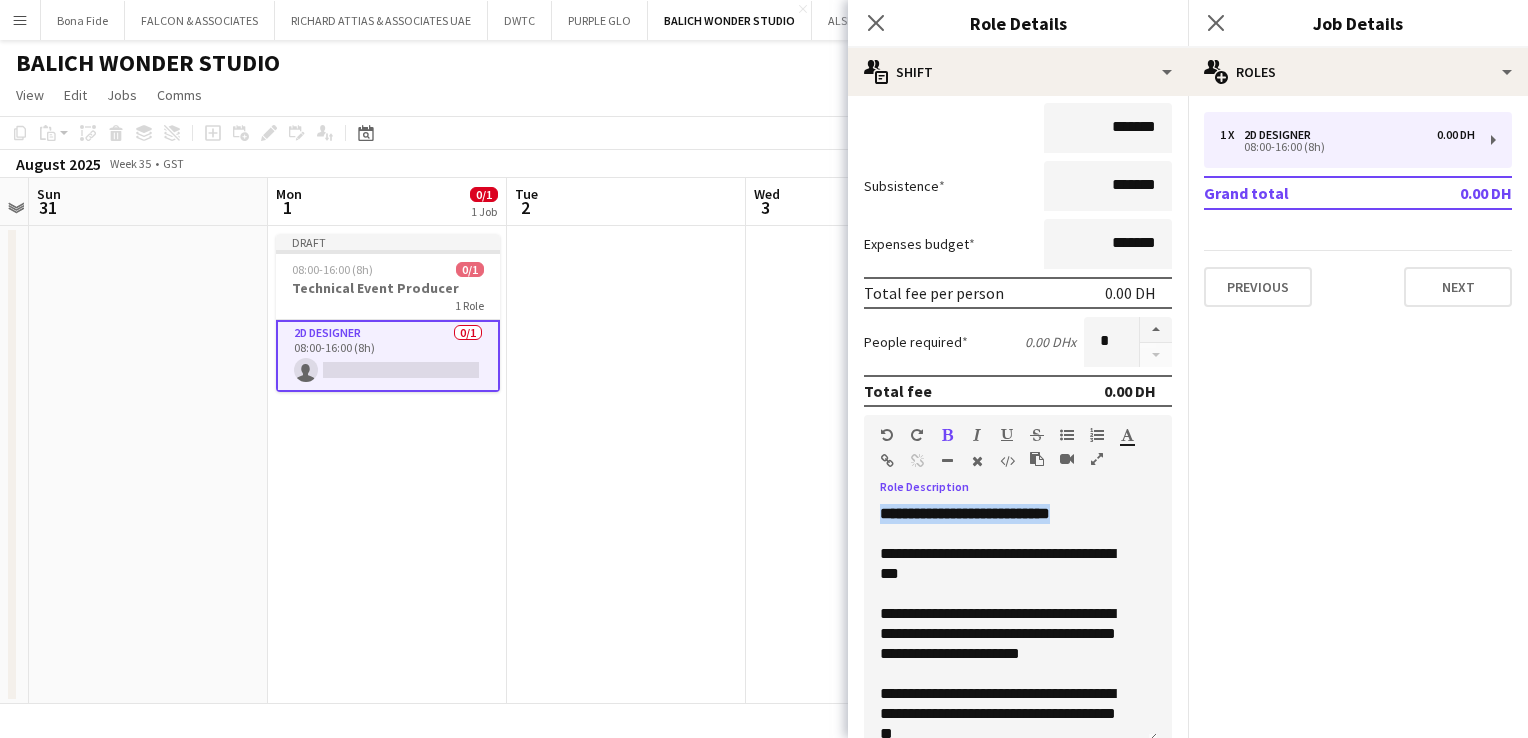 click at bounding box center (1007, 435) 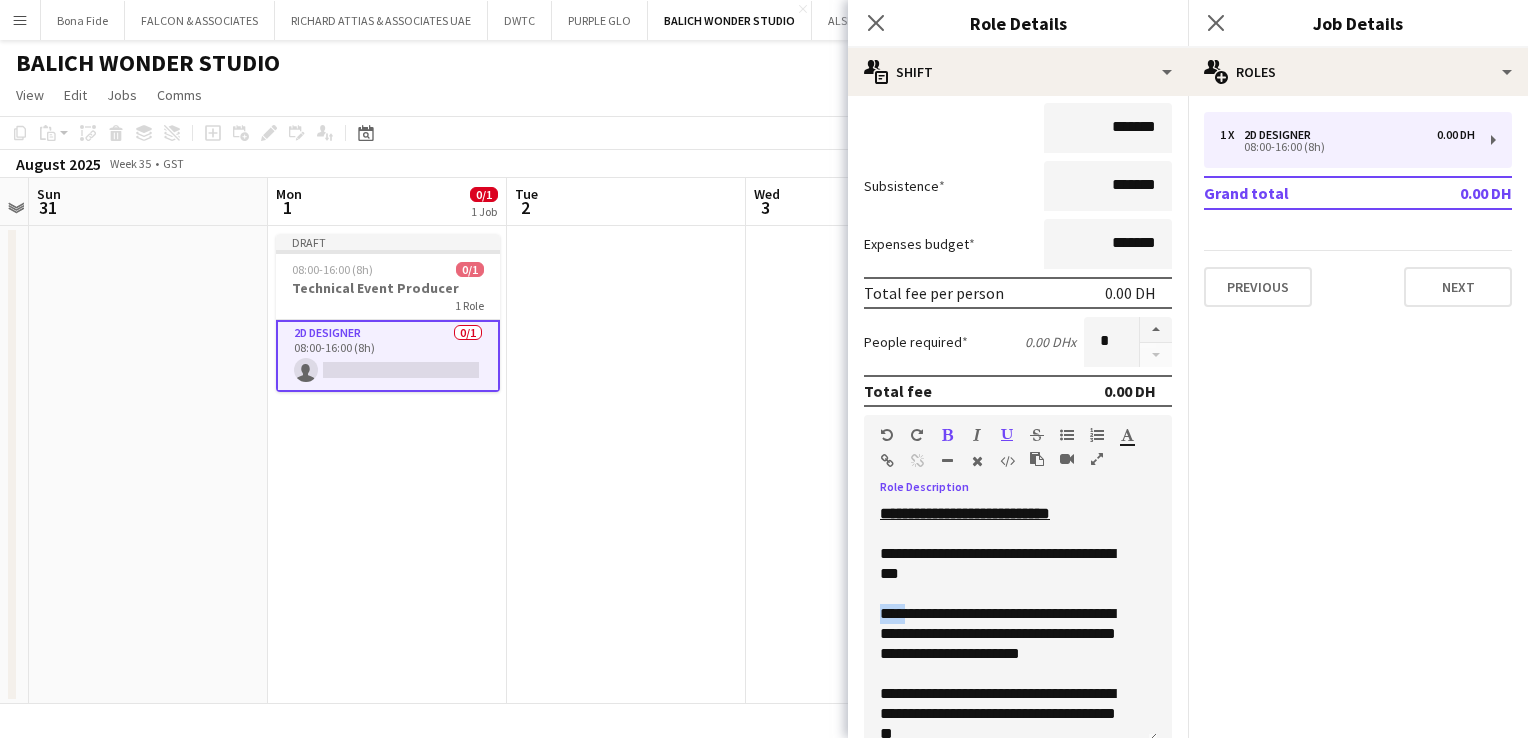 drag, startPoint x: 912, startPoint y: 614, endPoint x: 880, endPoint y: 611, distance: 32.140316 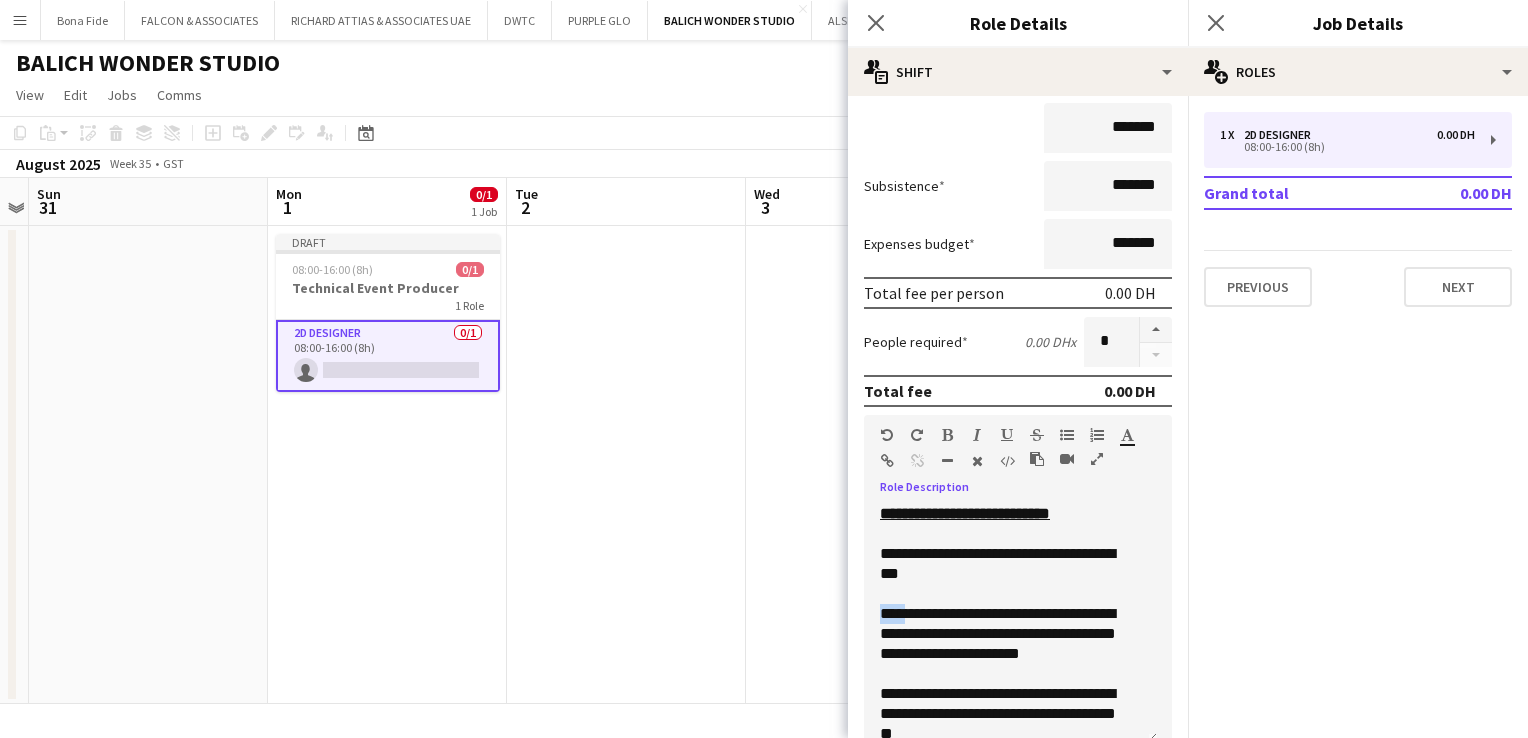 click at bounding box center (947, 435) 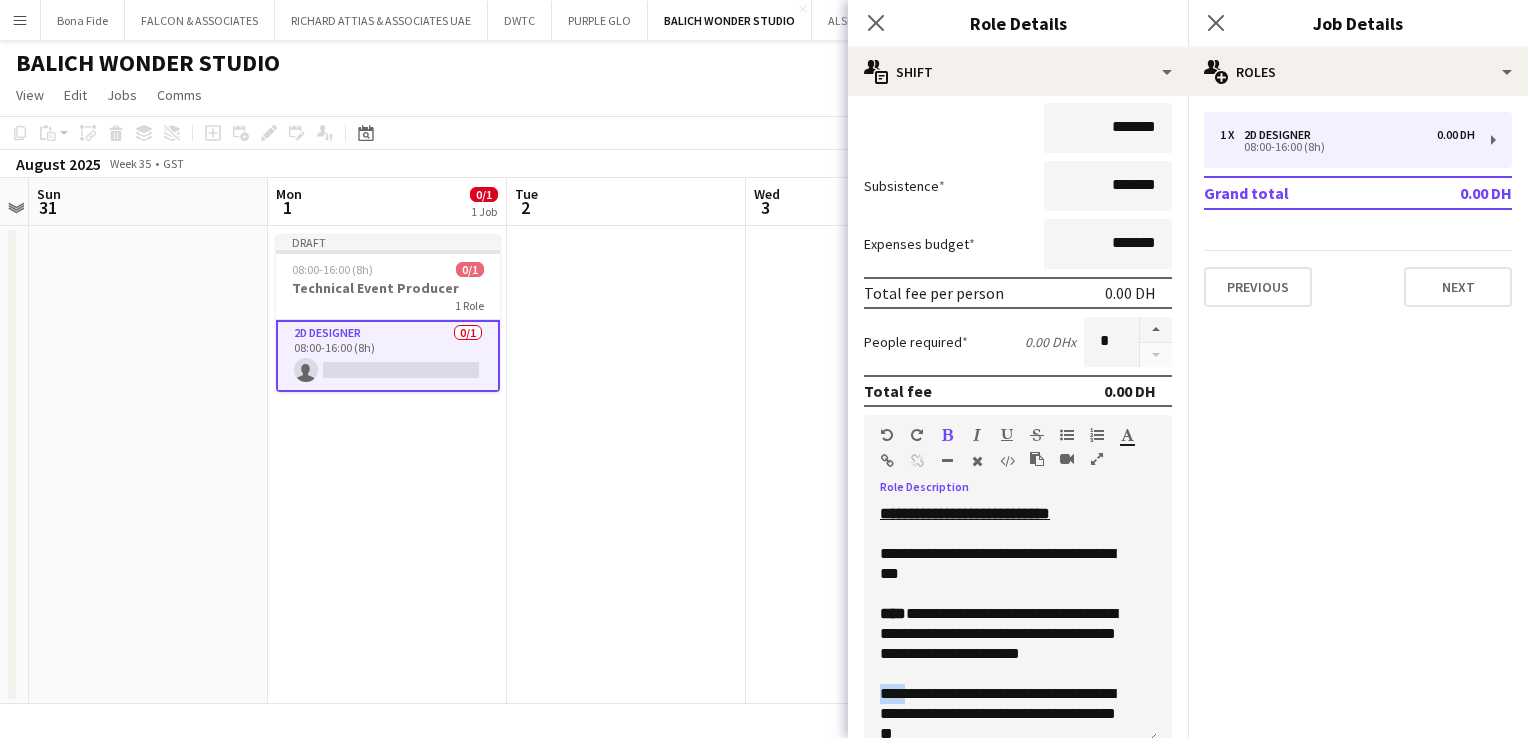 drag, startPoint x: 912, startPoint y: 686, endPoint x: 876, endPoint y: 689, distance: 36.124783 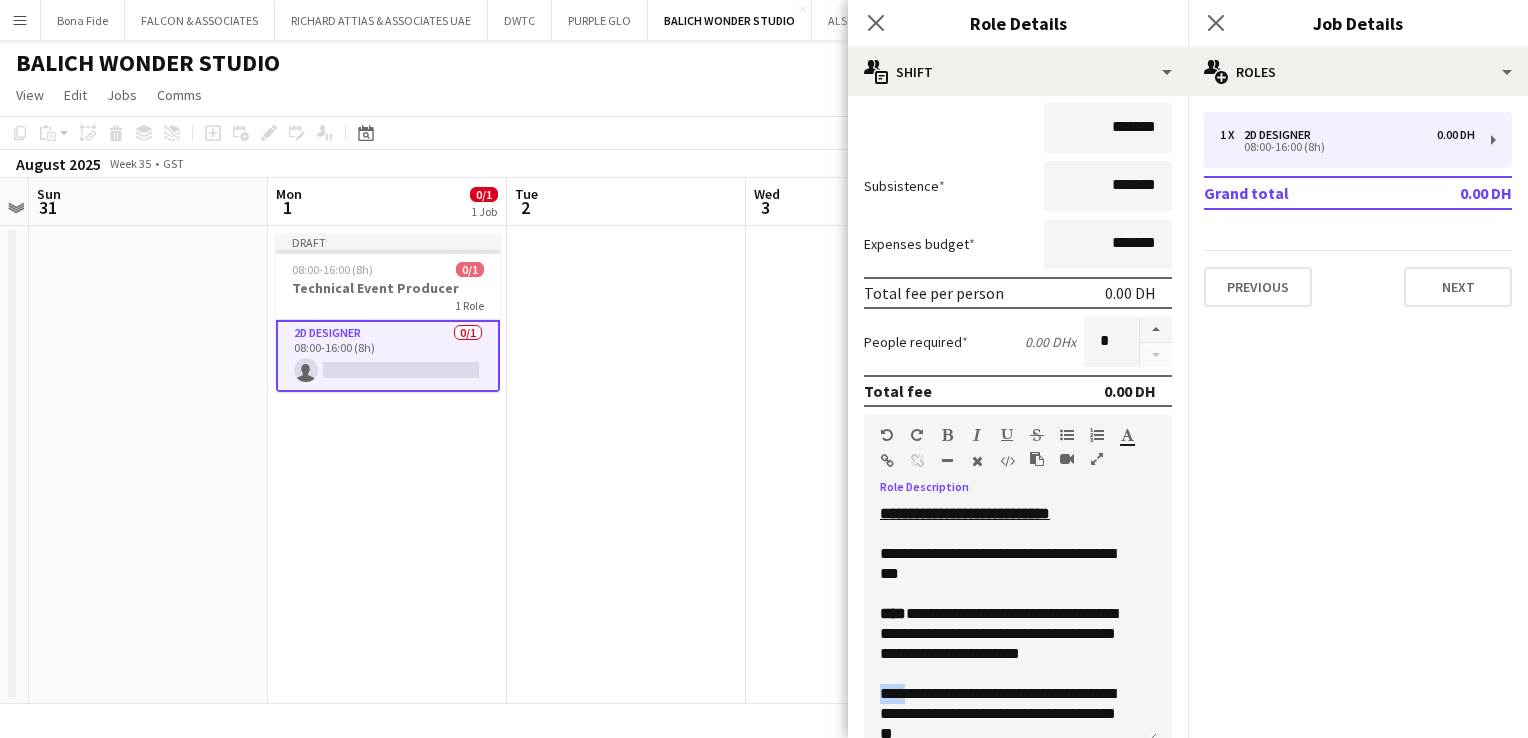 click at bounding box center (947, 435) 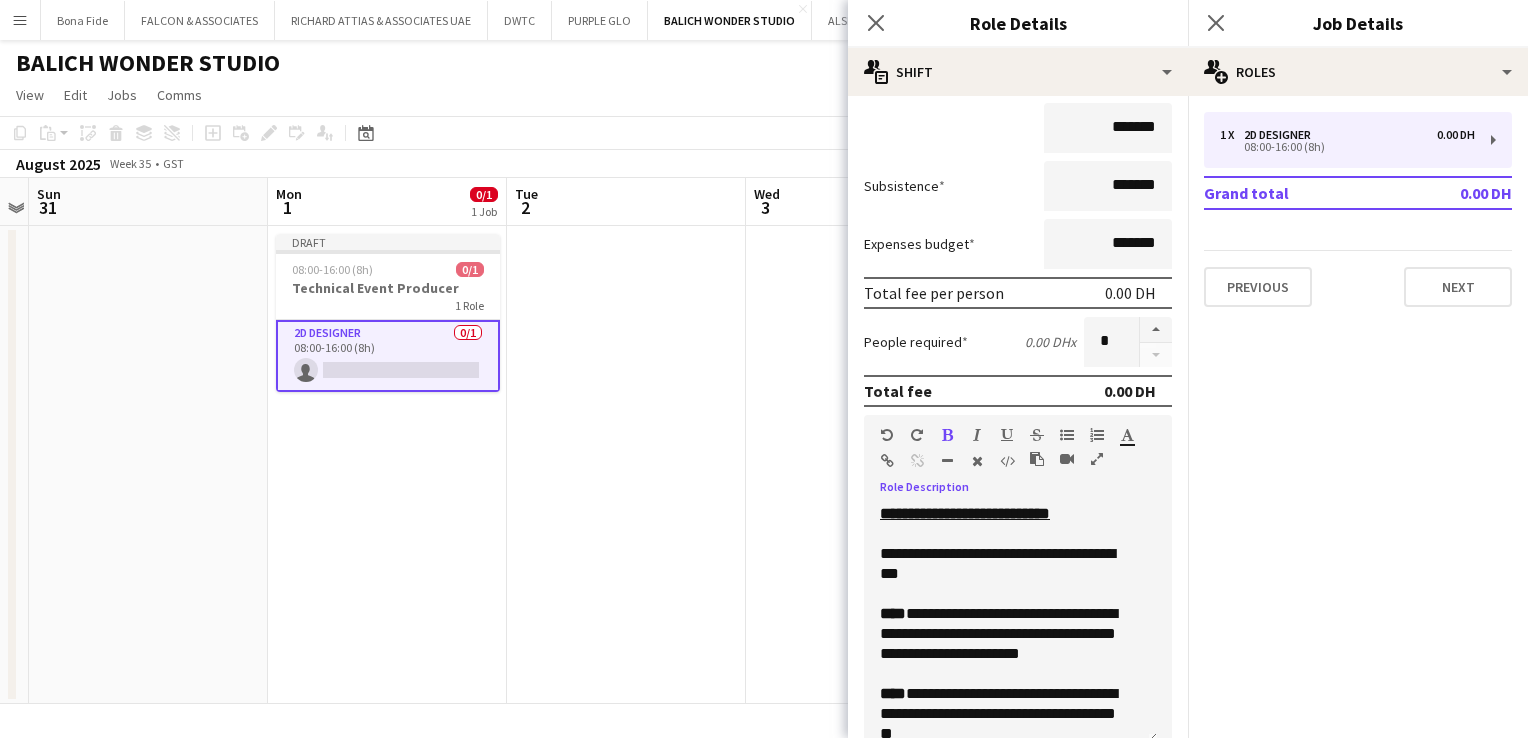 scroll, scrollTop: 95, scrollLeft: 0, axis: vertical 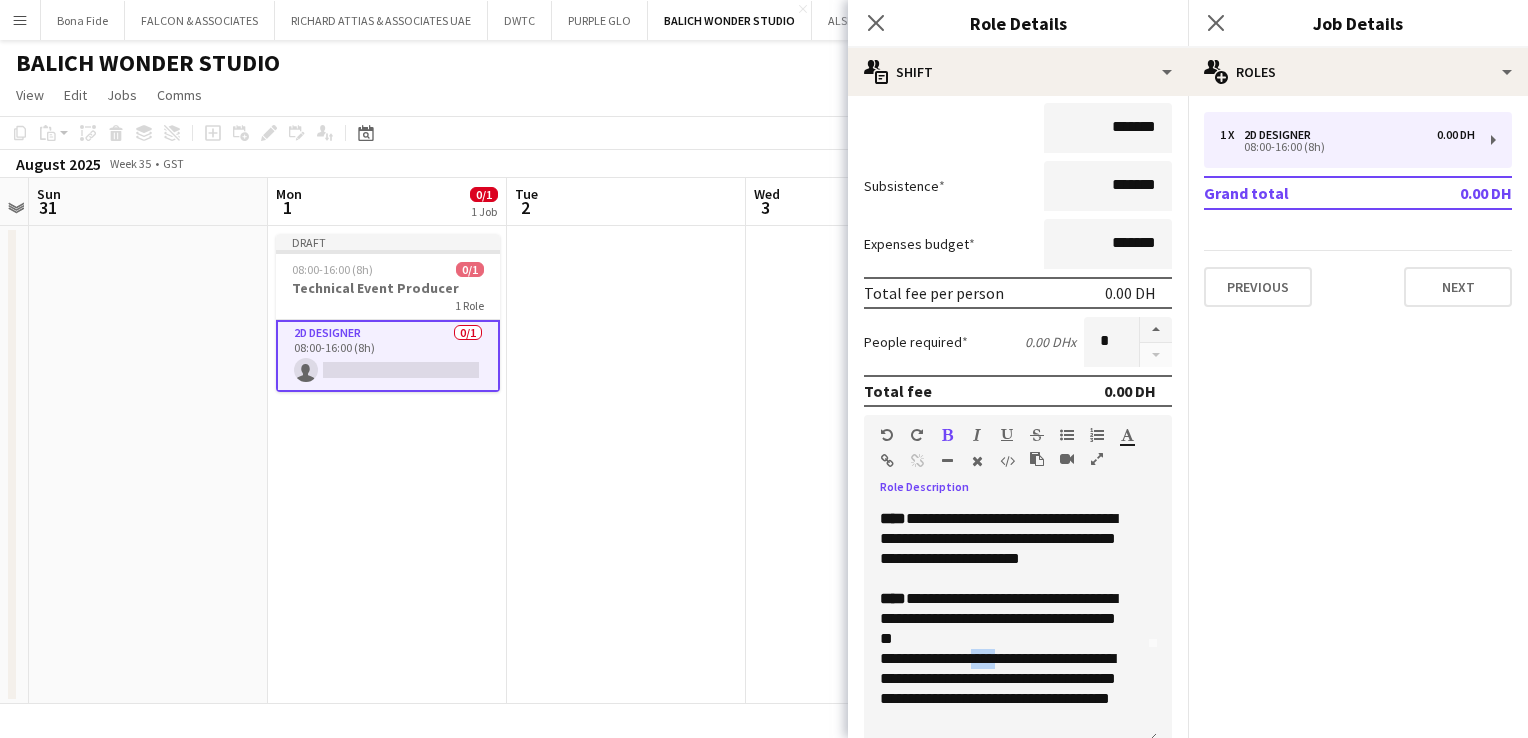 drag, startPoint x: 1014, startPoint y: 655, endPoint x: 981, endPoint y: 658, distance: 33.13608 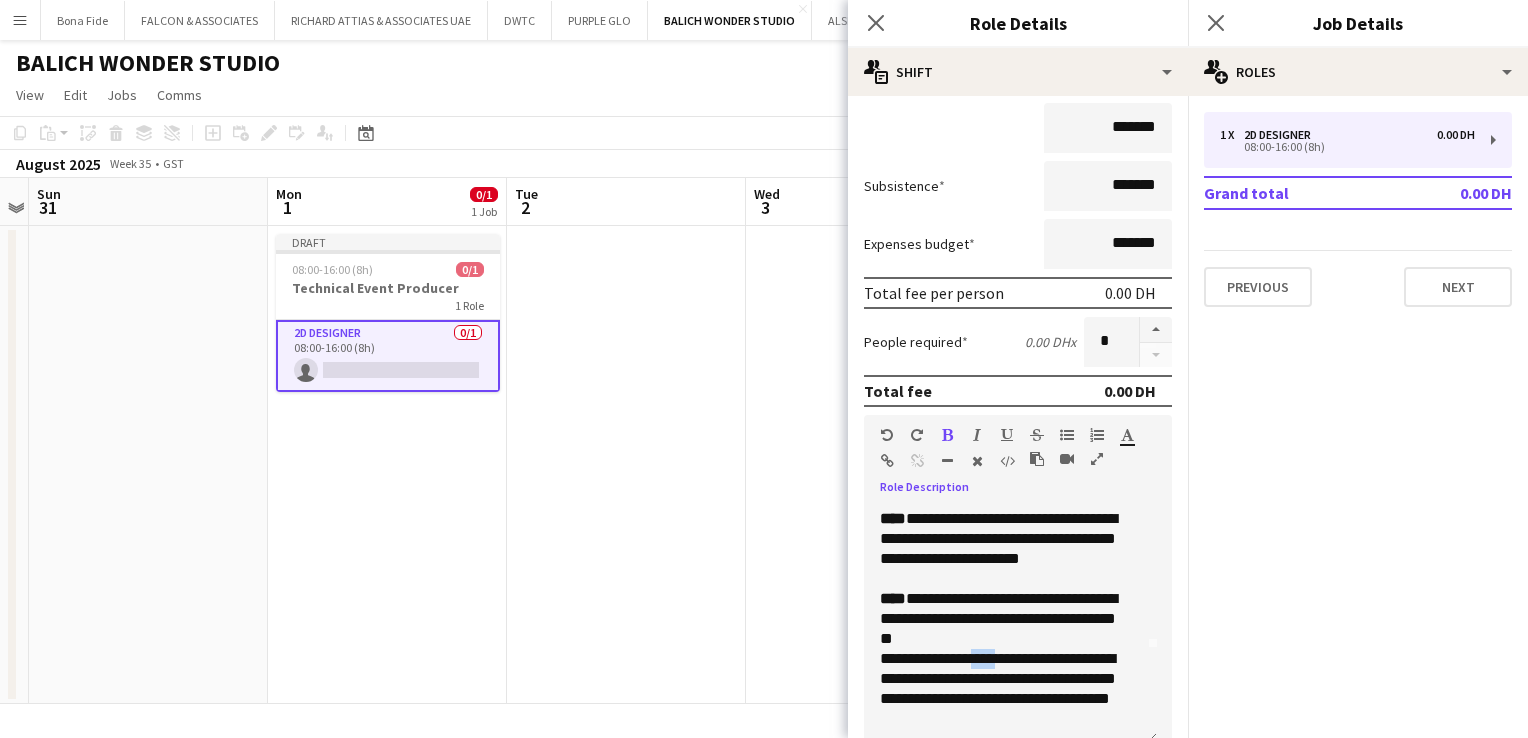 click on "**********" at bounding box center [1003, 689] 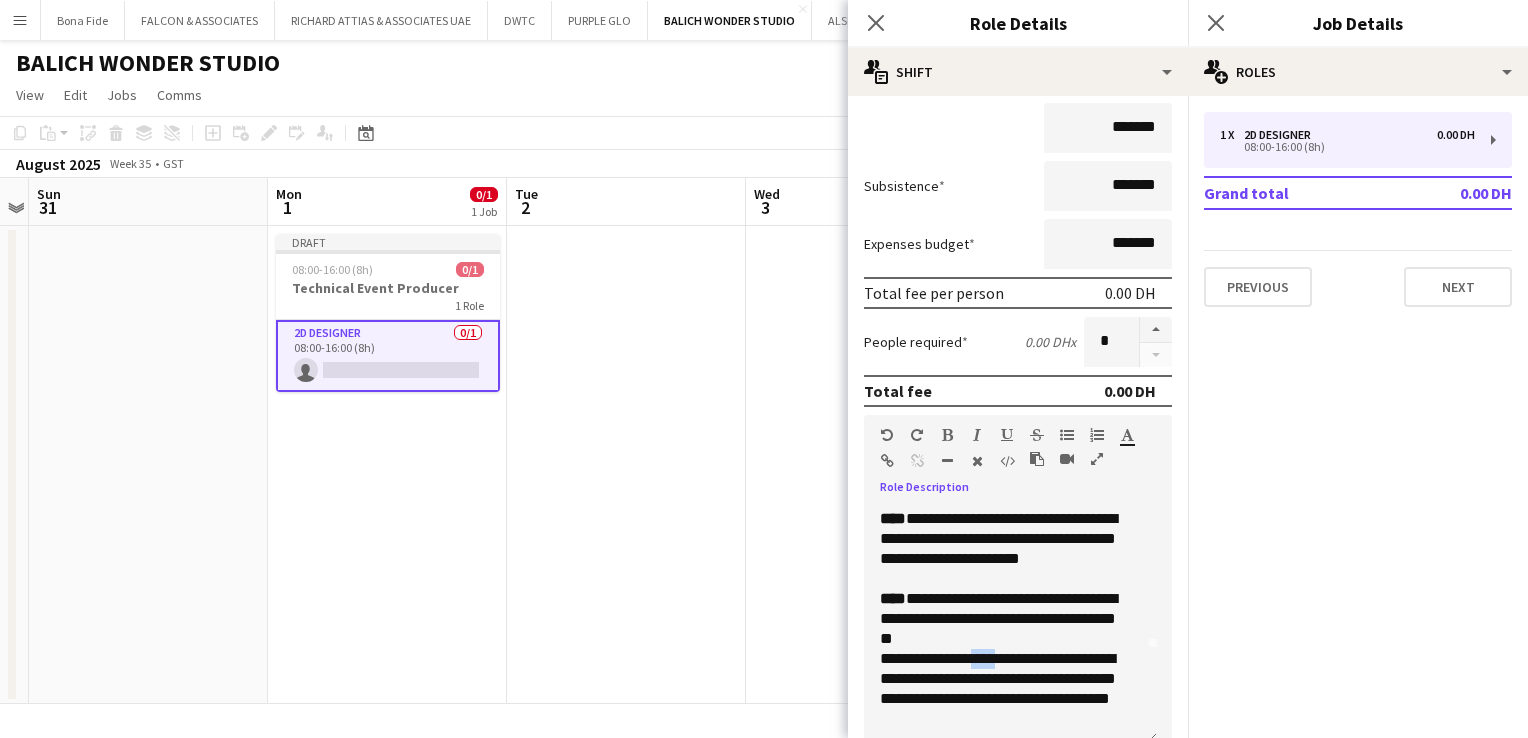 click at bounding box center (947, 435) 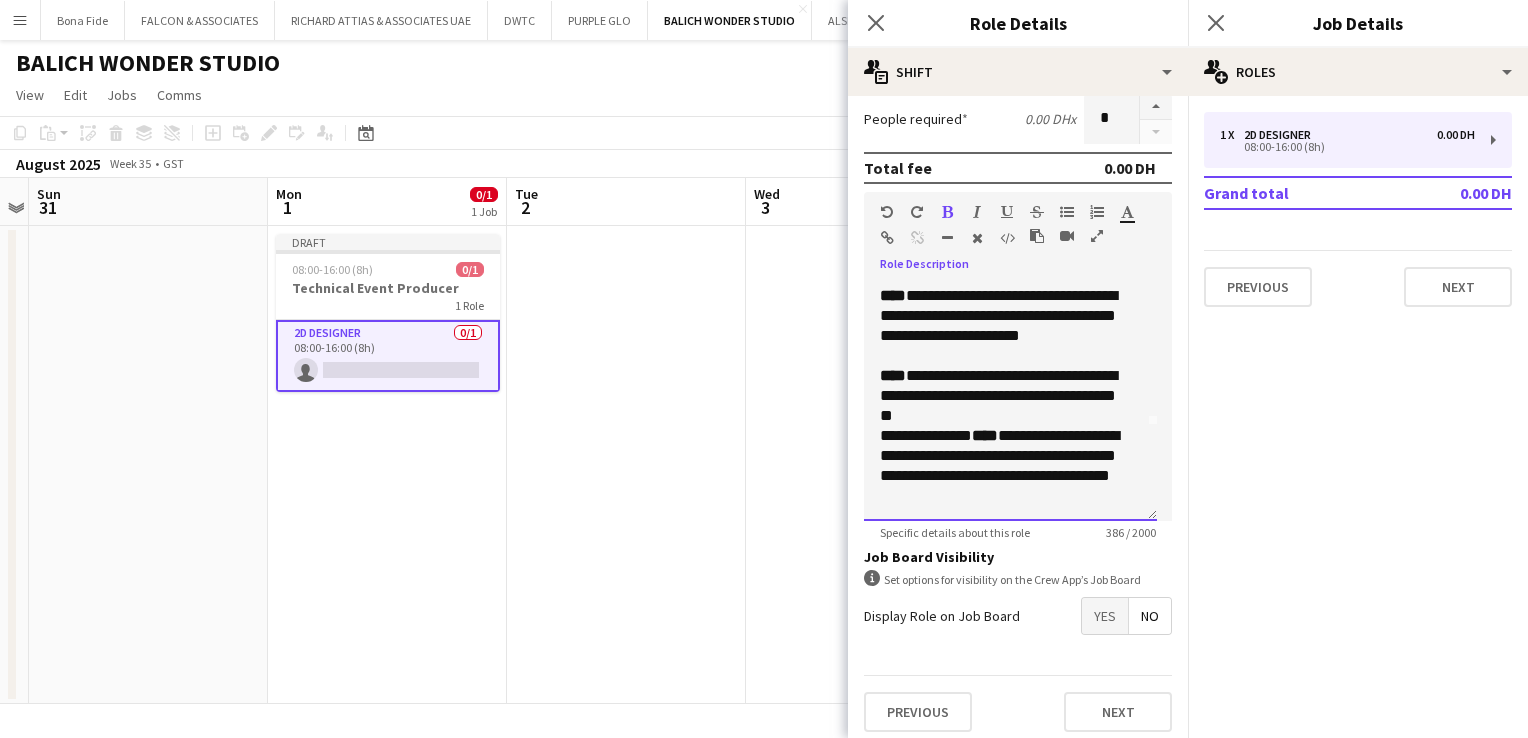 scroll, scrollTop: 412, scrollLeft: 0, axis: vertical 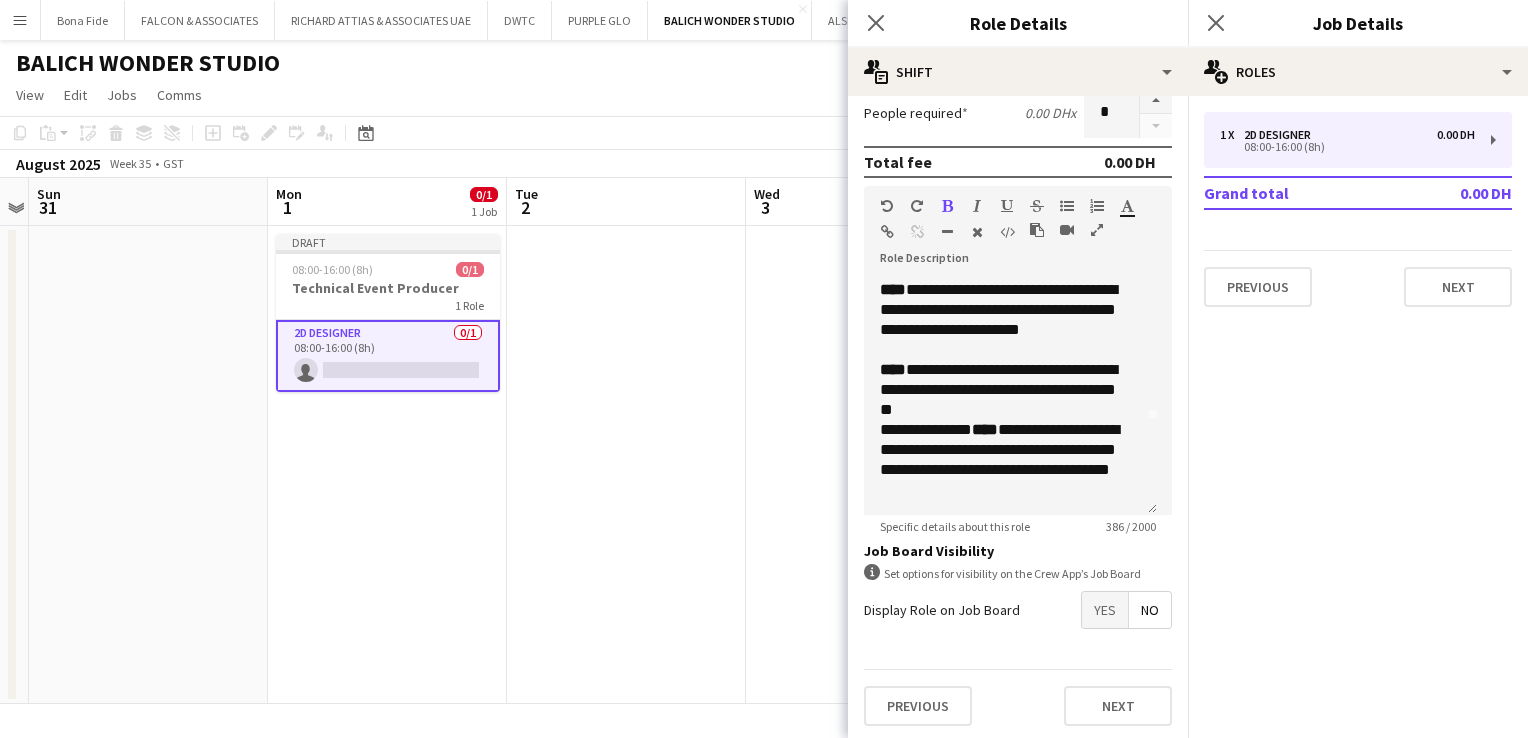 click on "Yes   No" at bounding box center (1126, 610) 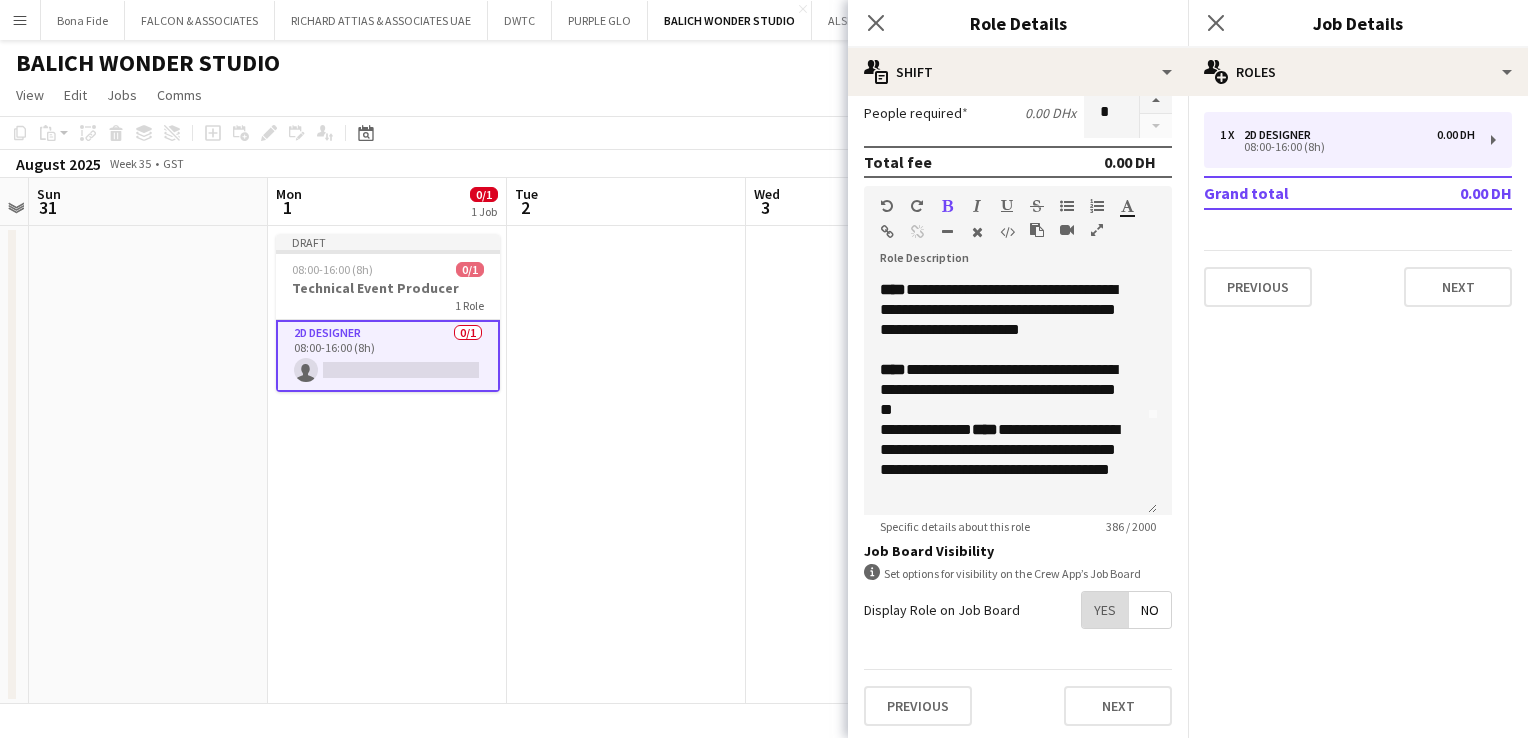 click on "Yes" at bounding box center (1105, 610) 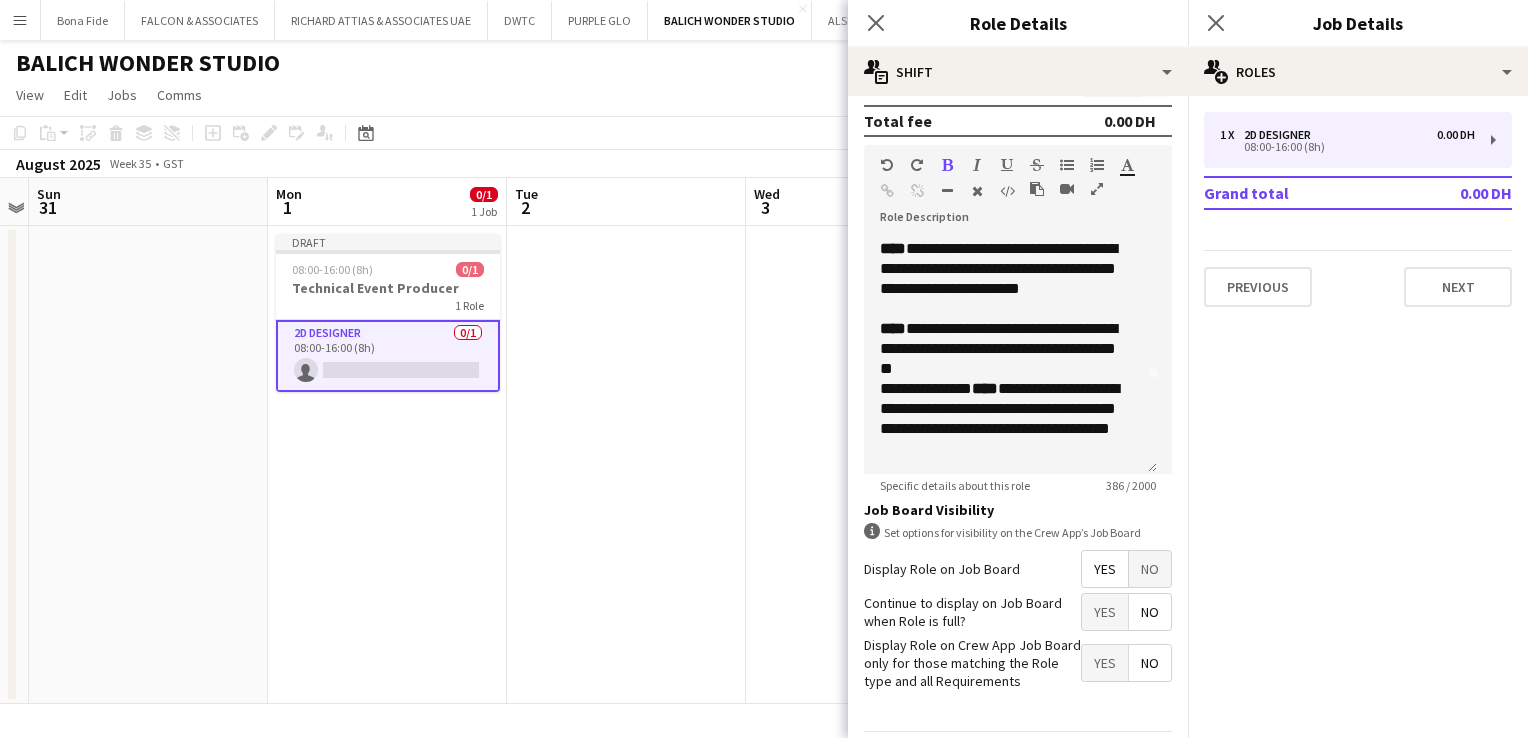 scroll, scrollTop: 513, scrollLeft: 0, axis: vertical 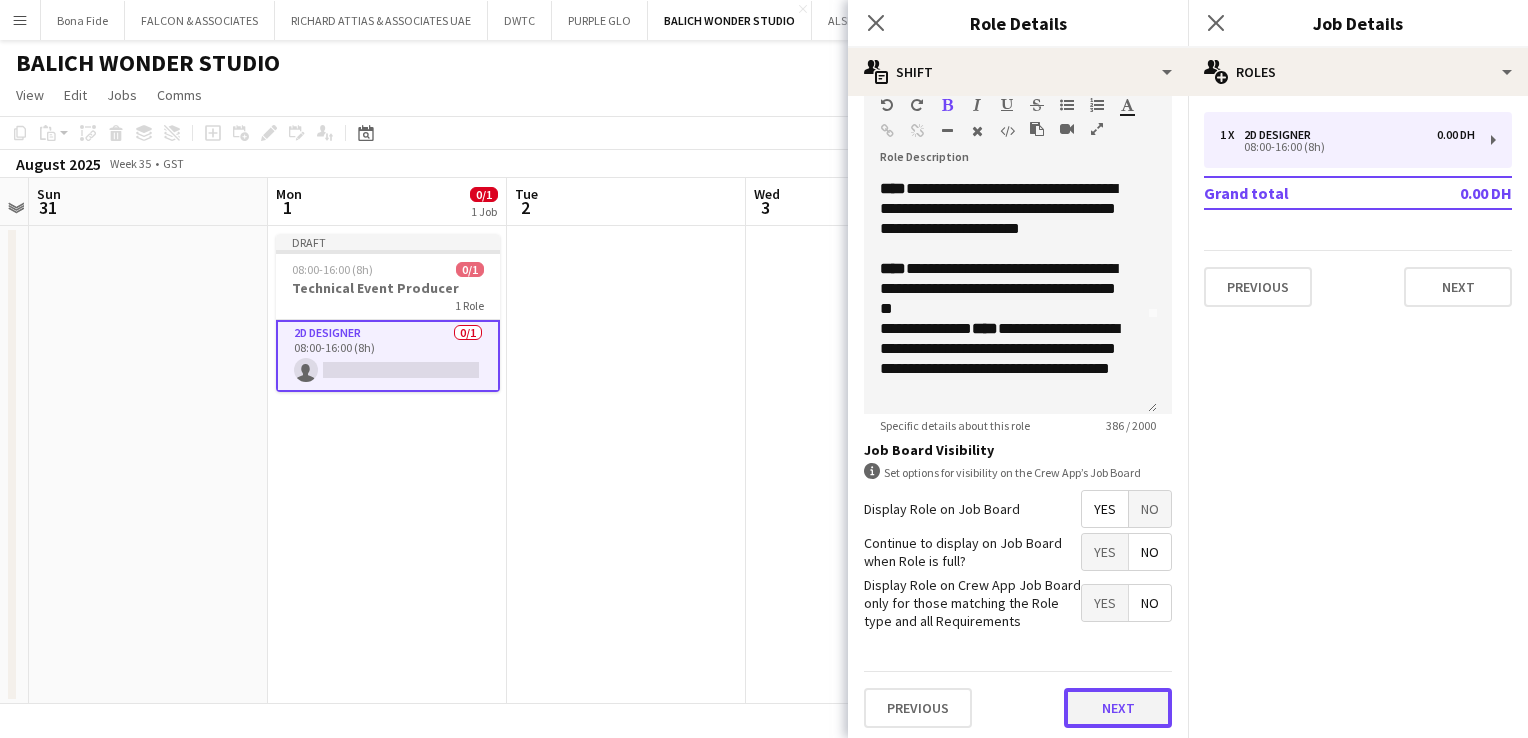 click on "Next" at bounding box center [1118, 708] 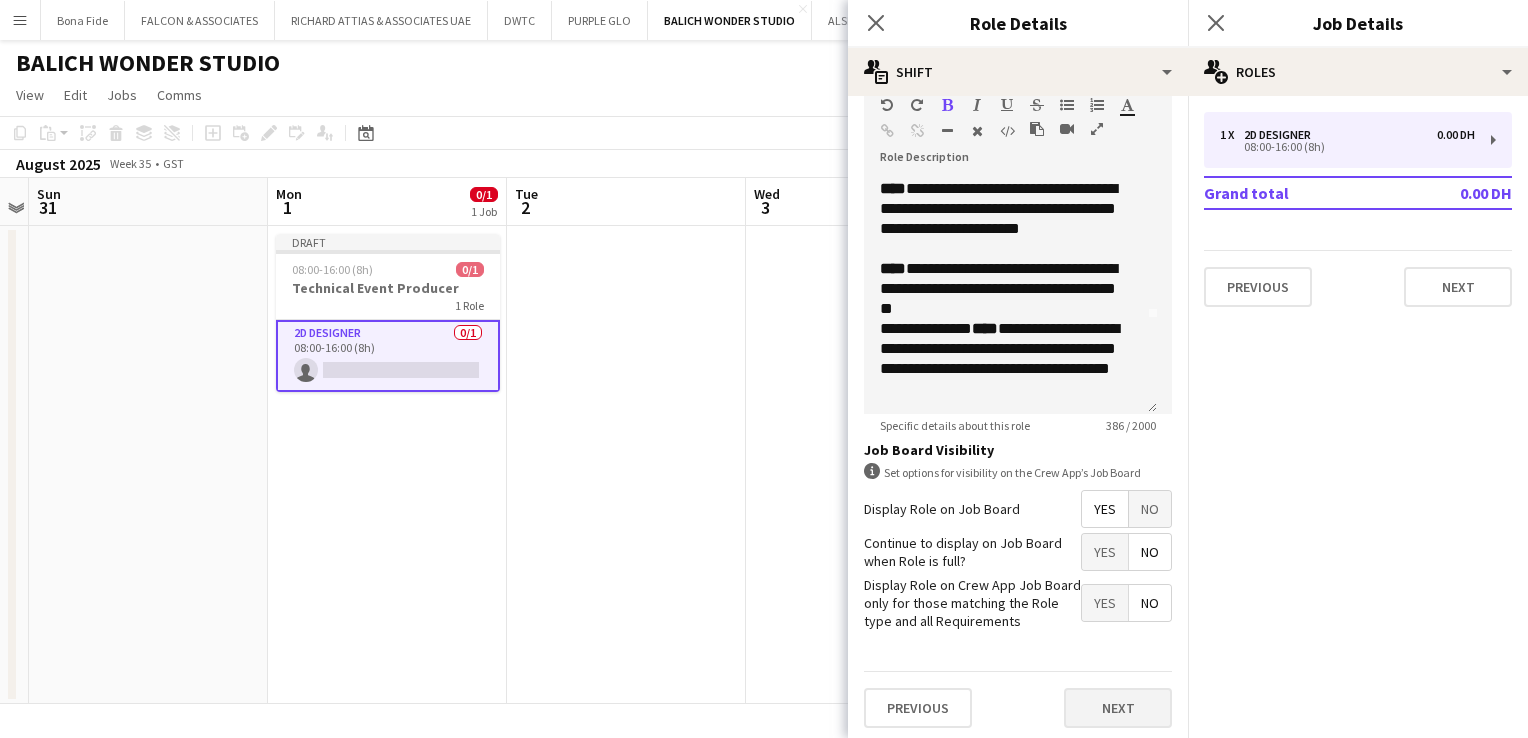 scroll, scrollTop: 0, scrollLeft: 0, axis: both 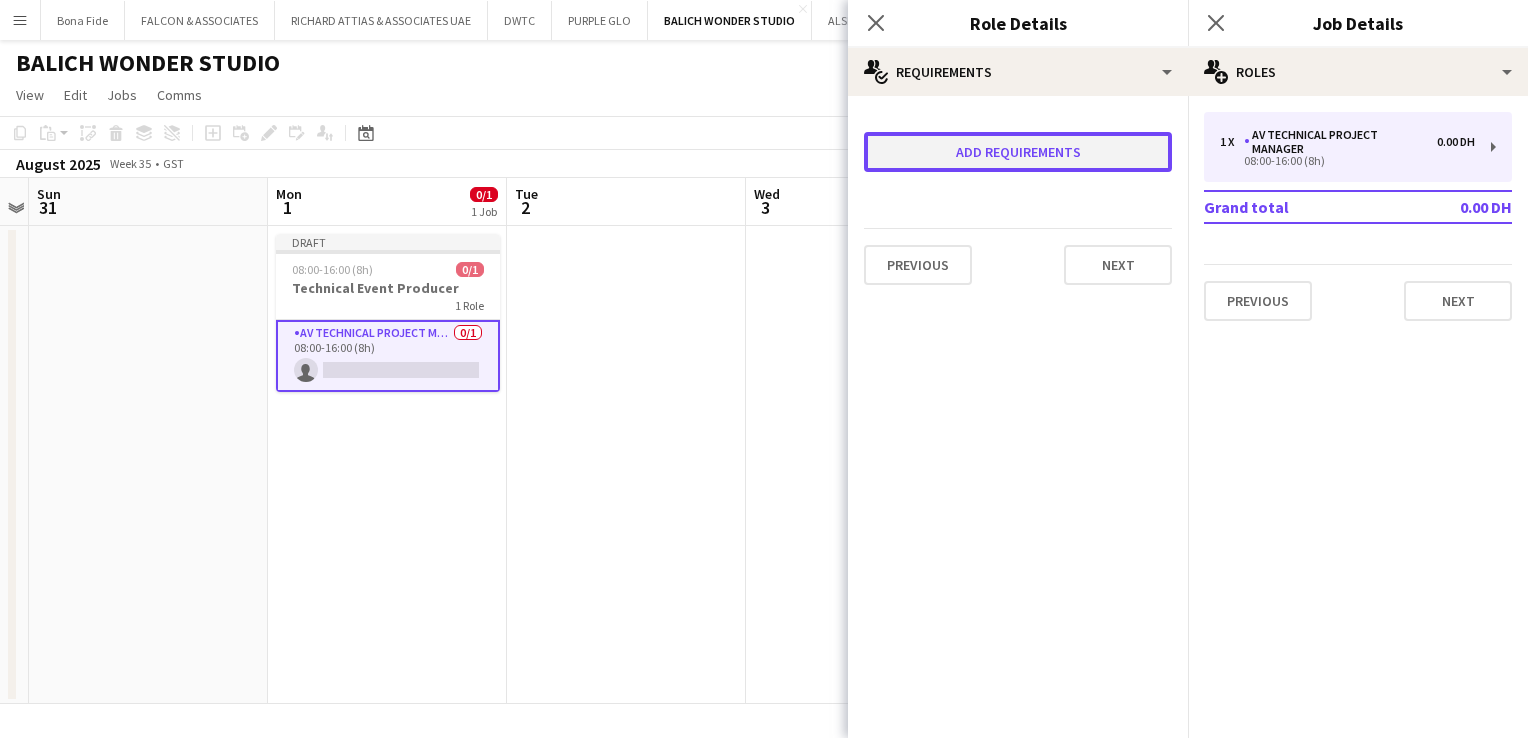 click on "Add requirements" at bounding box center [1018, 152] 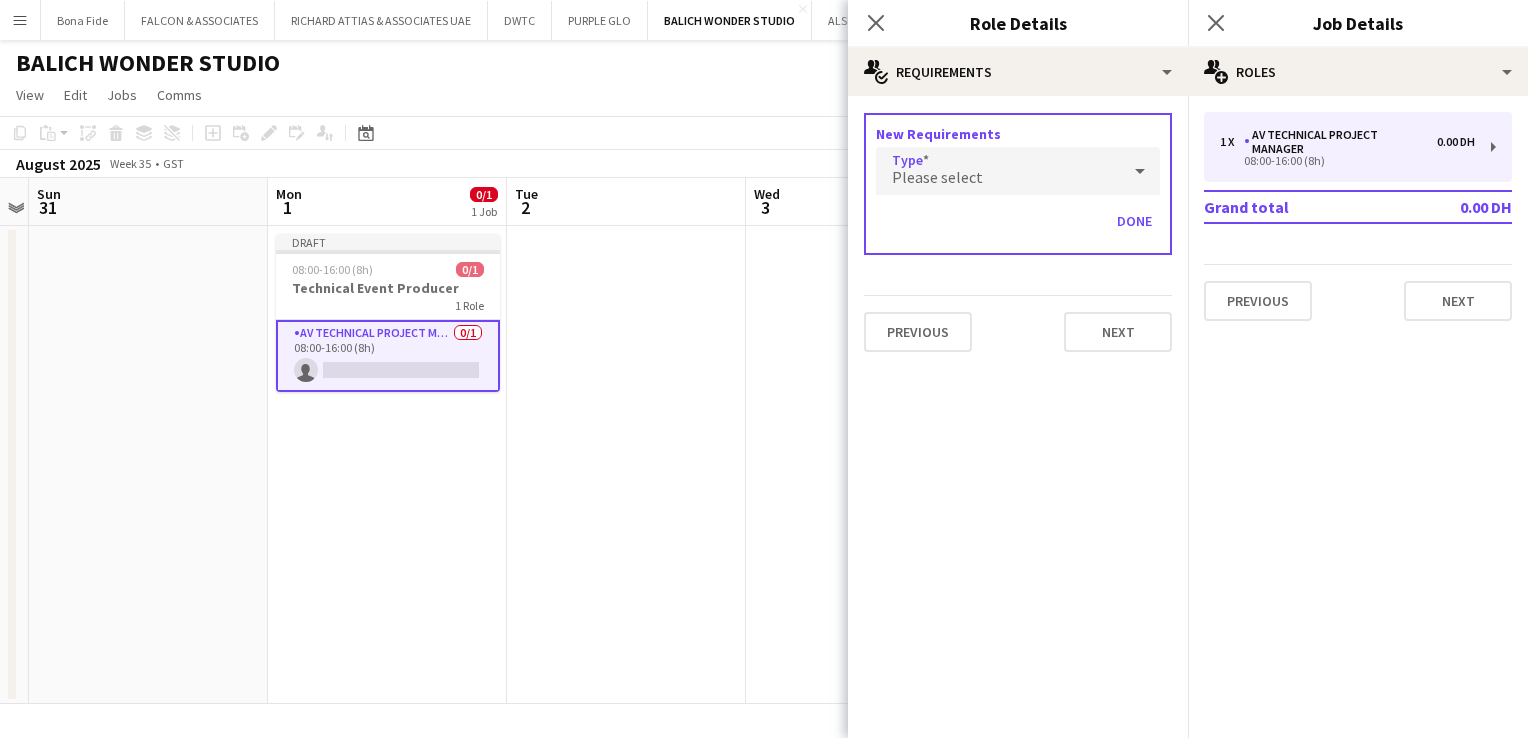 click on "Please select" at bounding box center [998, 171] 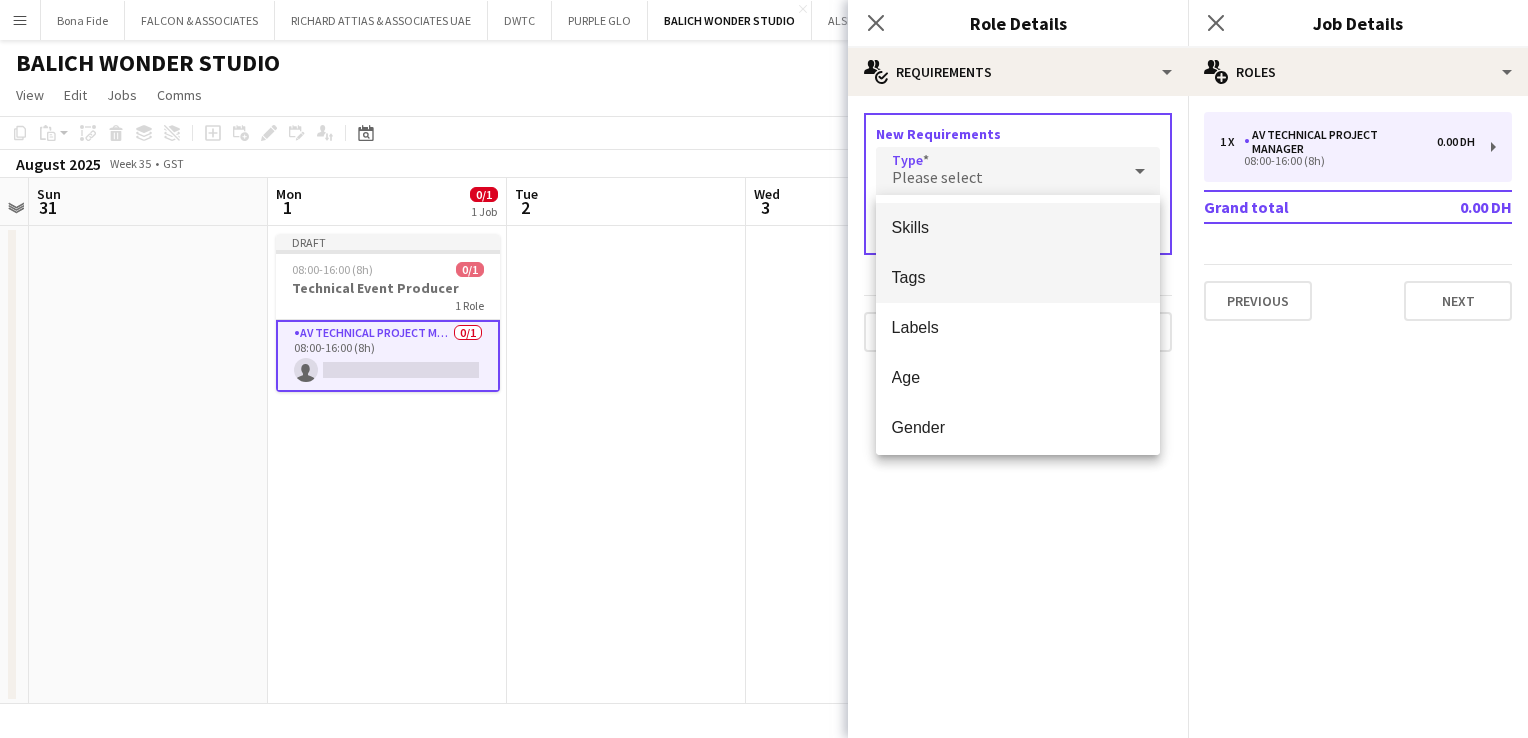 click on "Tags" at bounding box center [1018, 277] 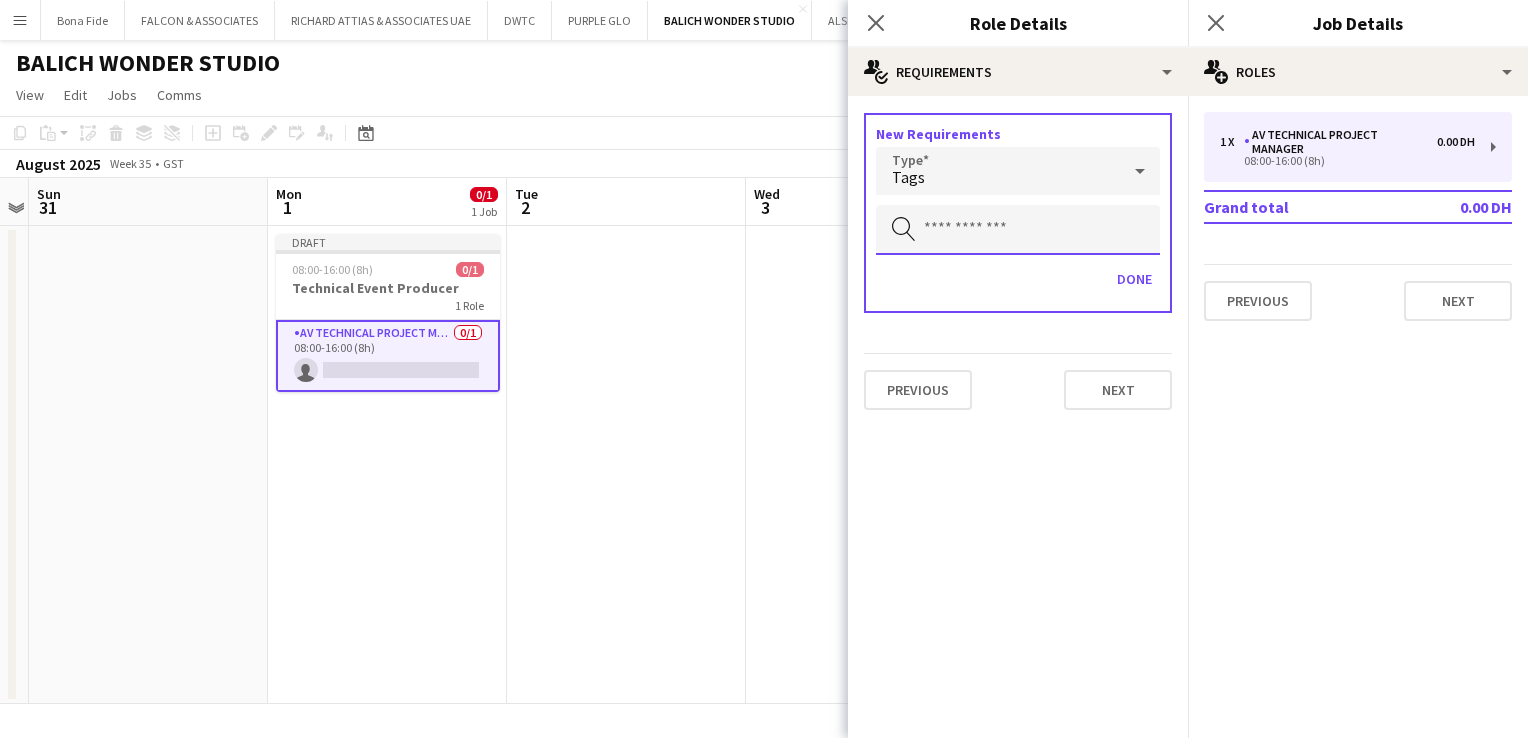 click at bounding box center [1018, 230] 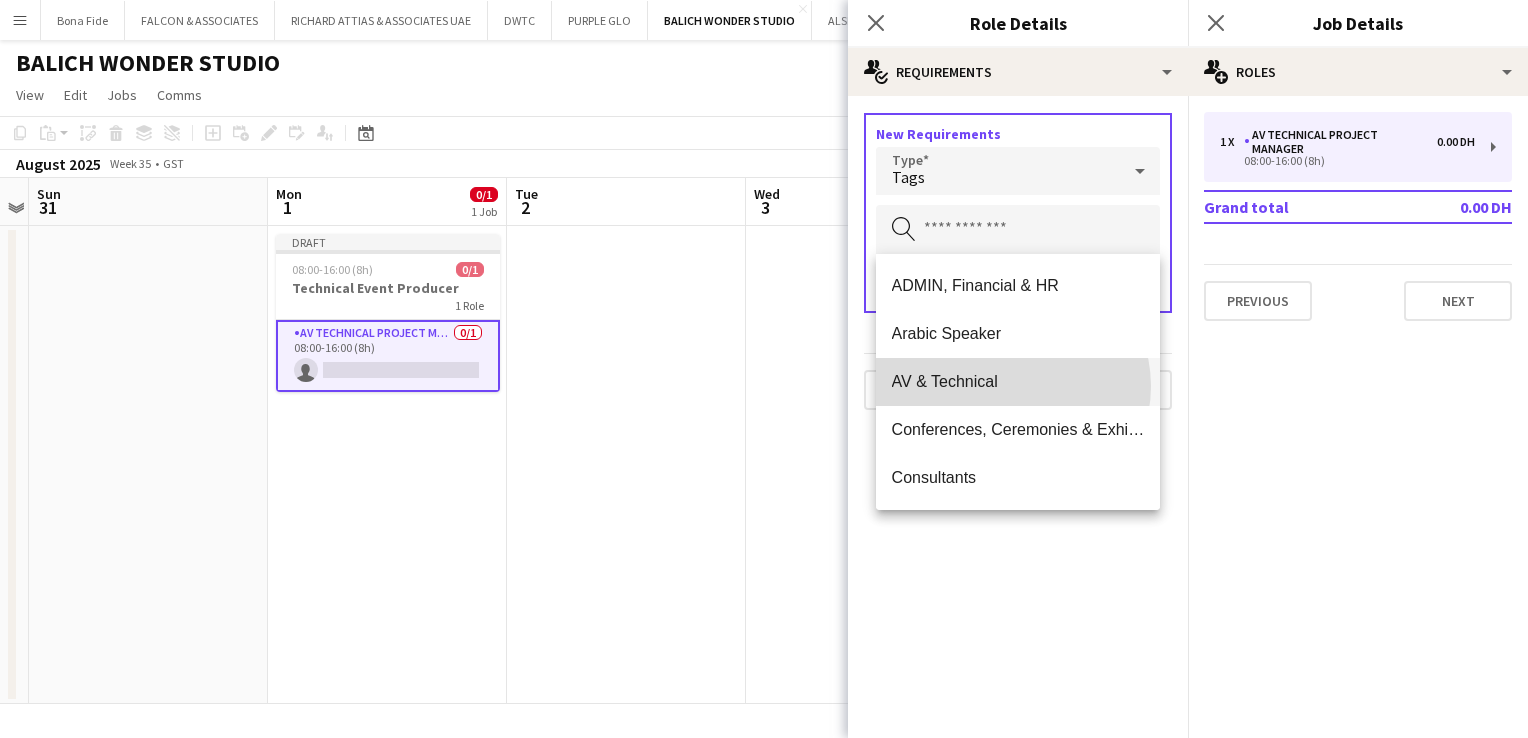 click on "AV & Technical" at bounding box center [1018, 381] 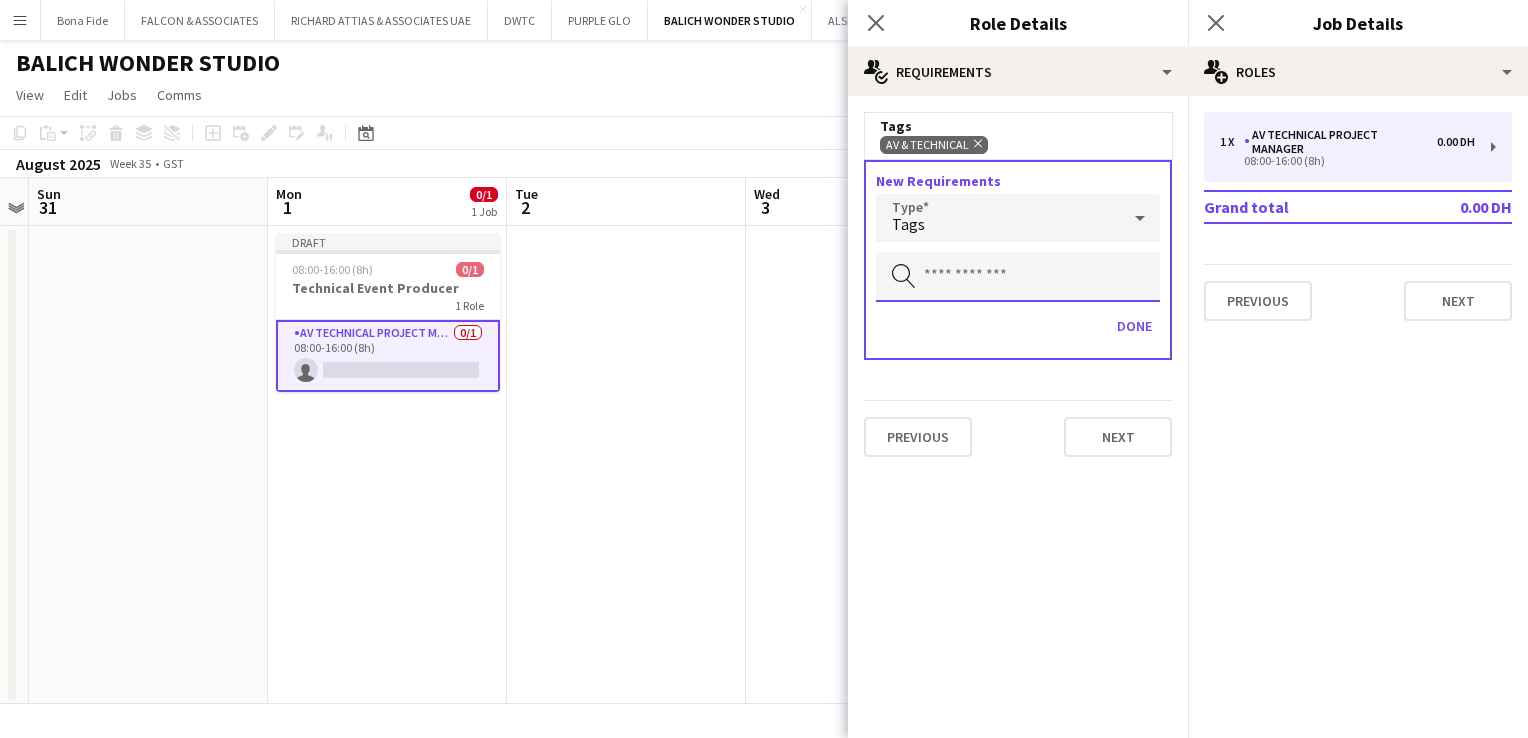 click at bounding box center (1018, 277) 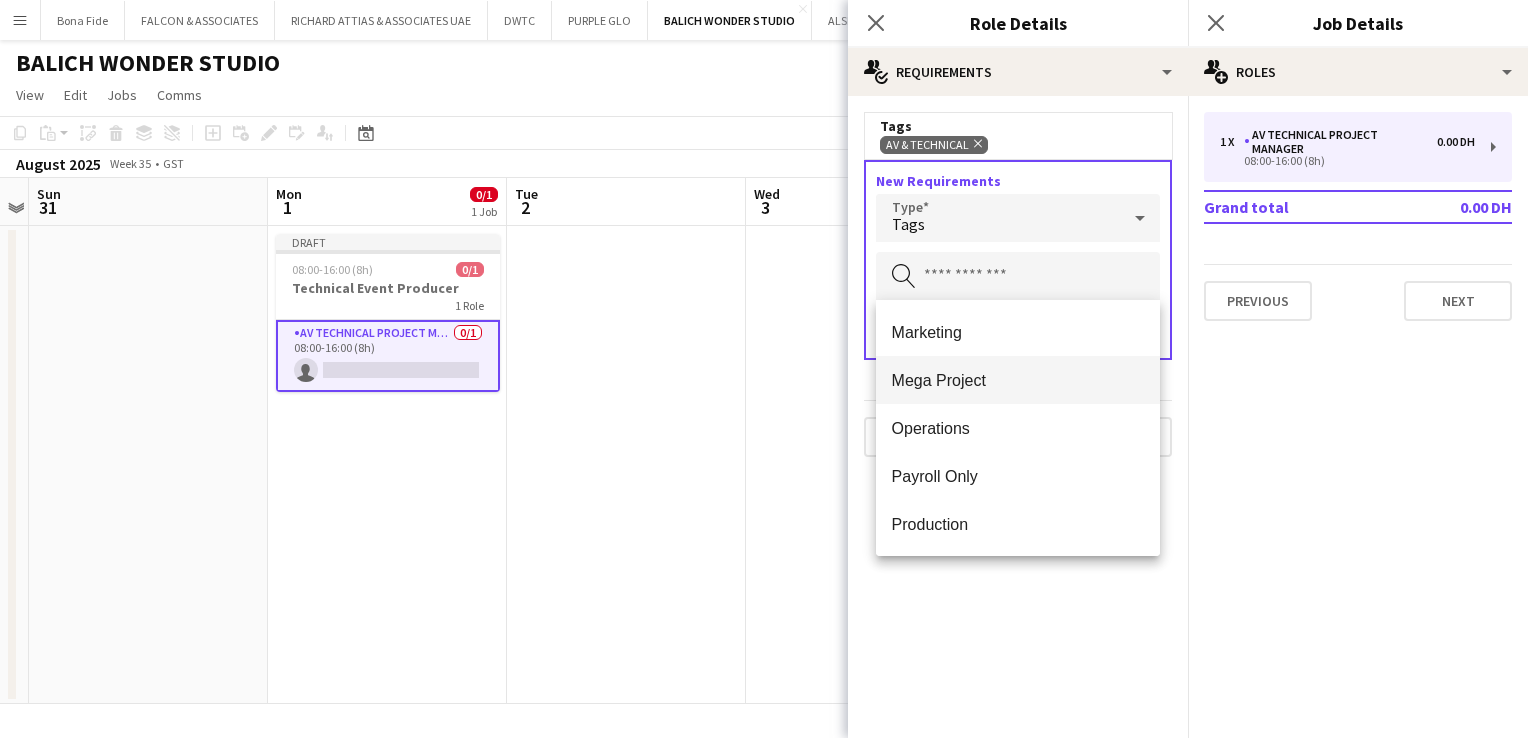 scroll, scrollTop: 1108, scrollLeft: 0, axis: vertical 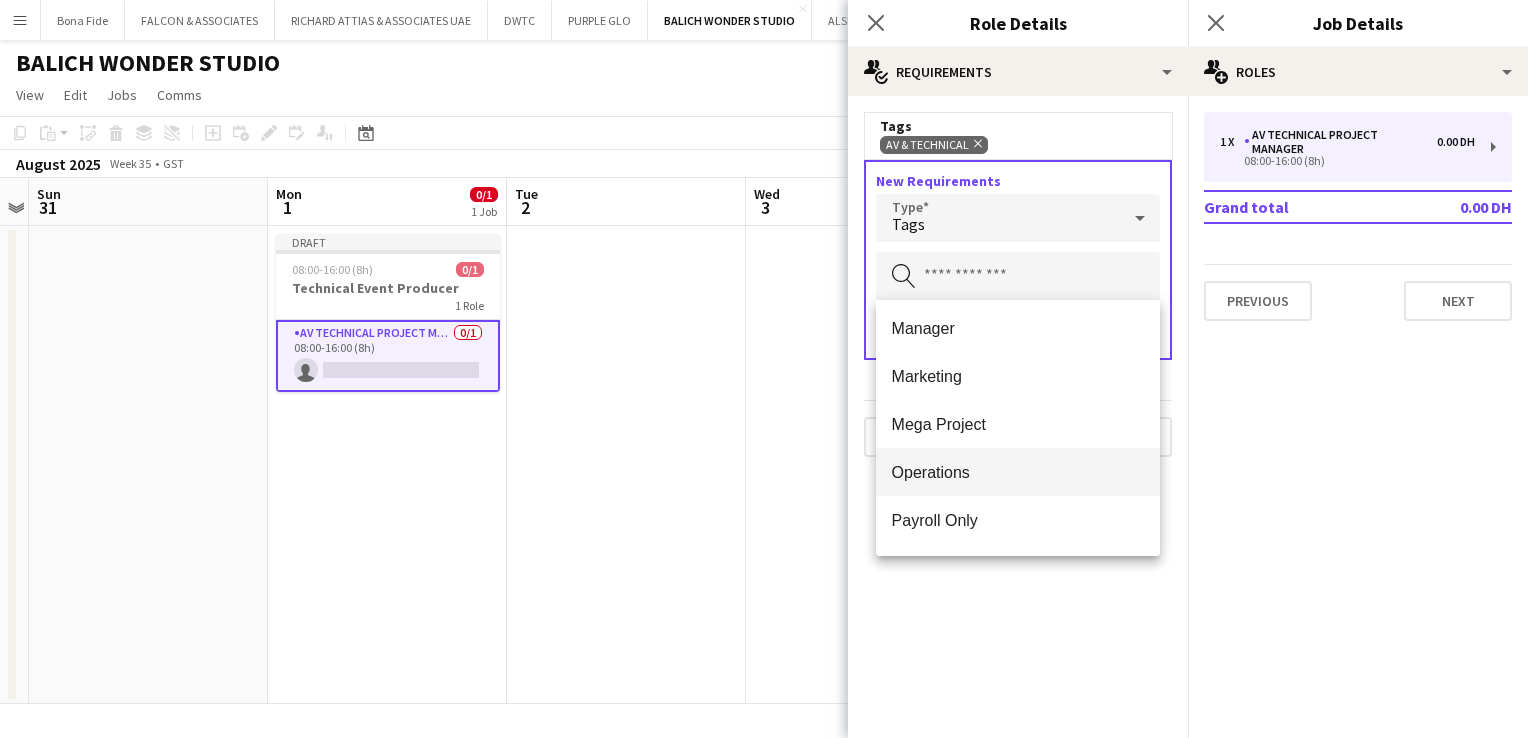 click on "Operations" at bounding box center (1018, 472) 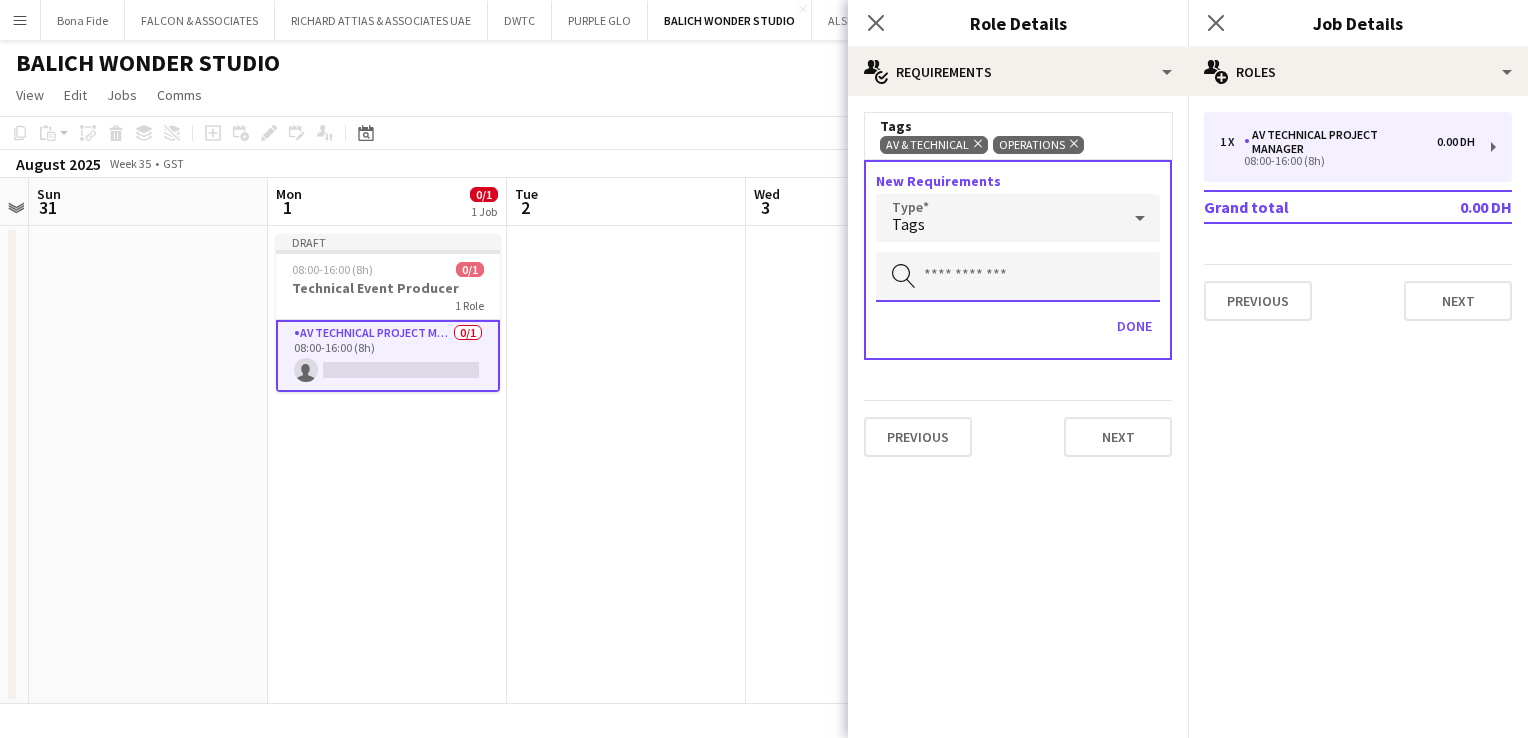 click at bounding box center [1018, 277] 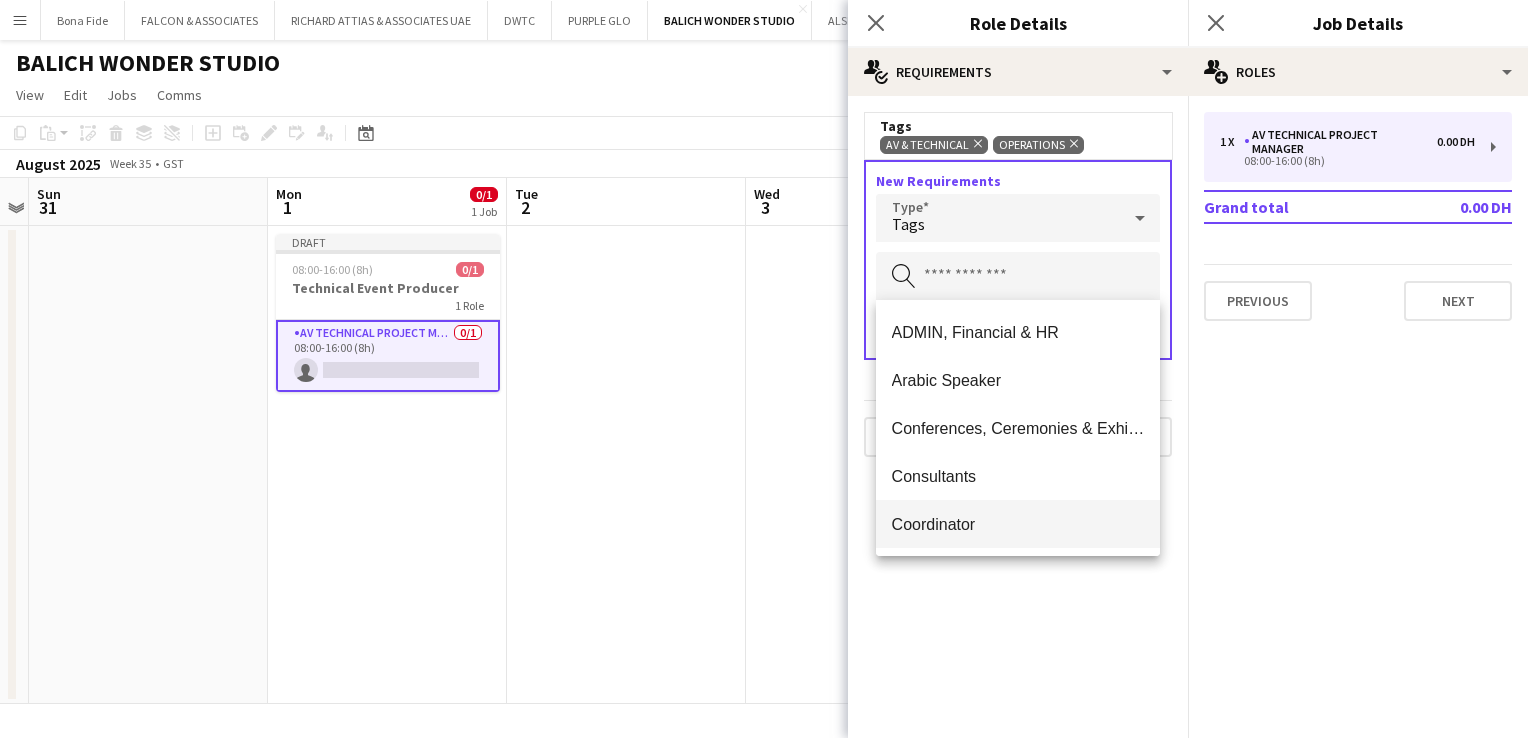 click on "Coordinator" at bounding box center [1018, 524] 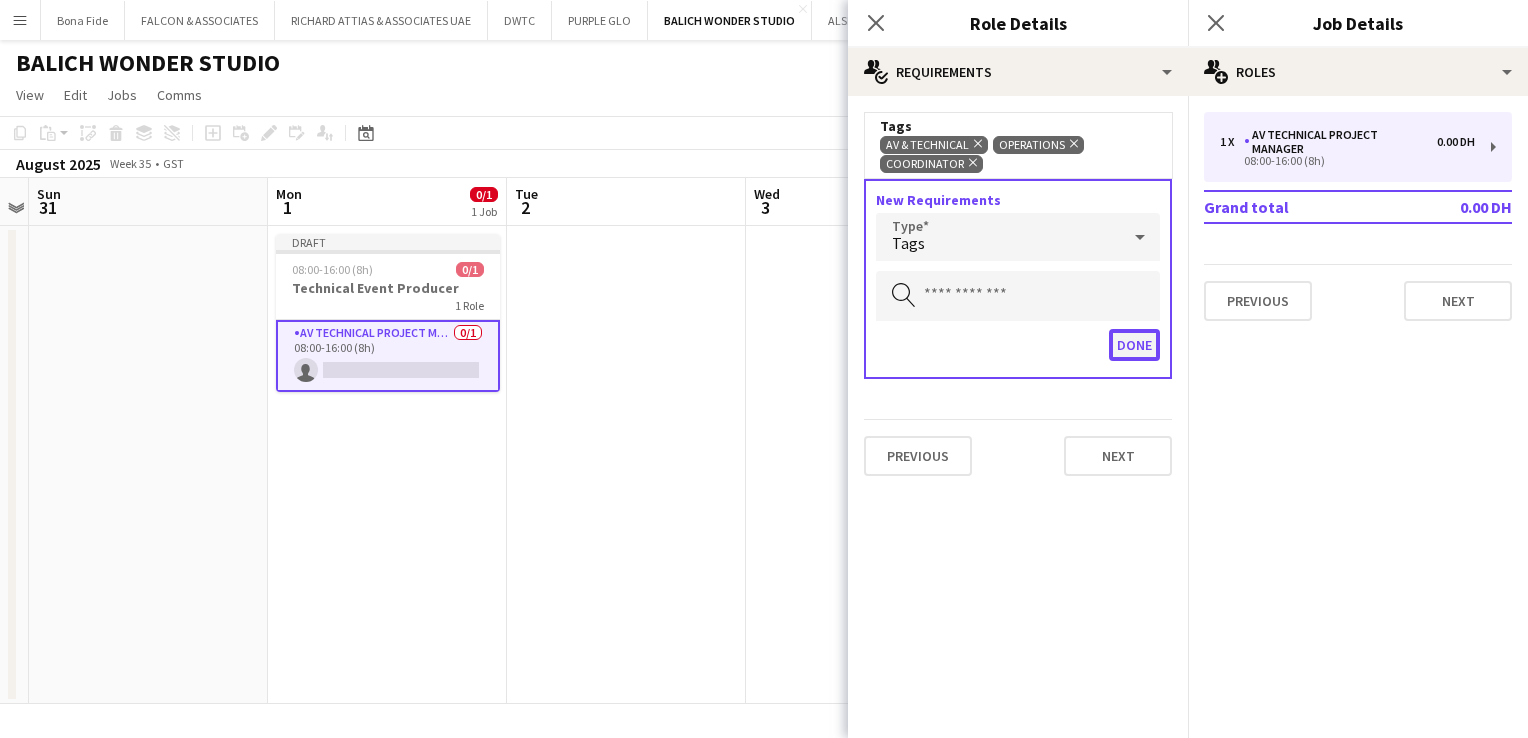 click on "Done" at bounding box center (1134, 345) 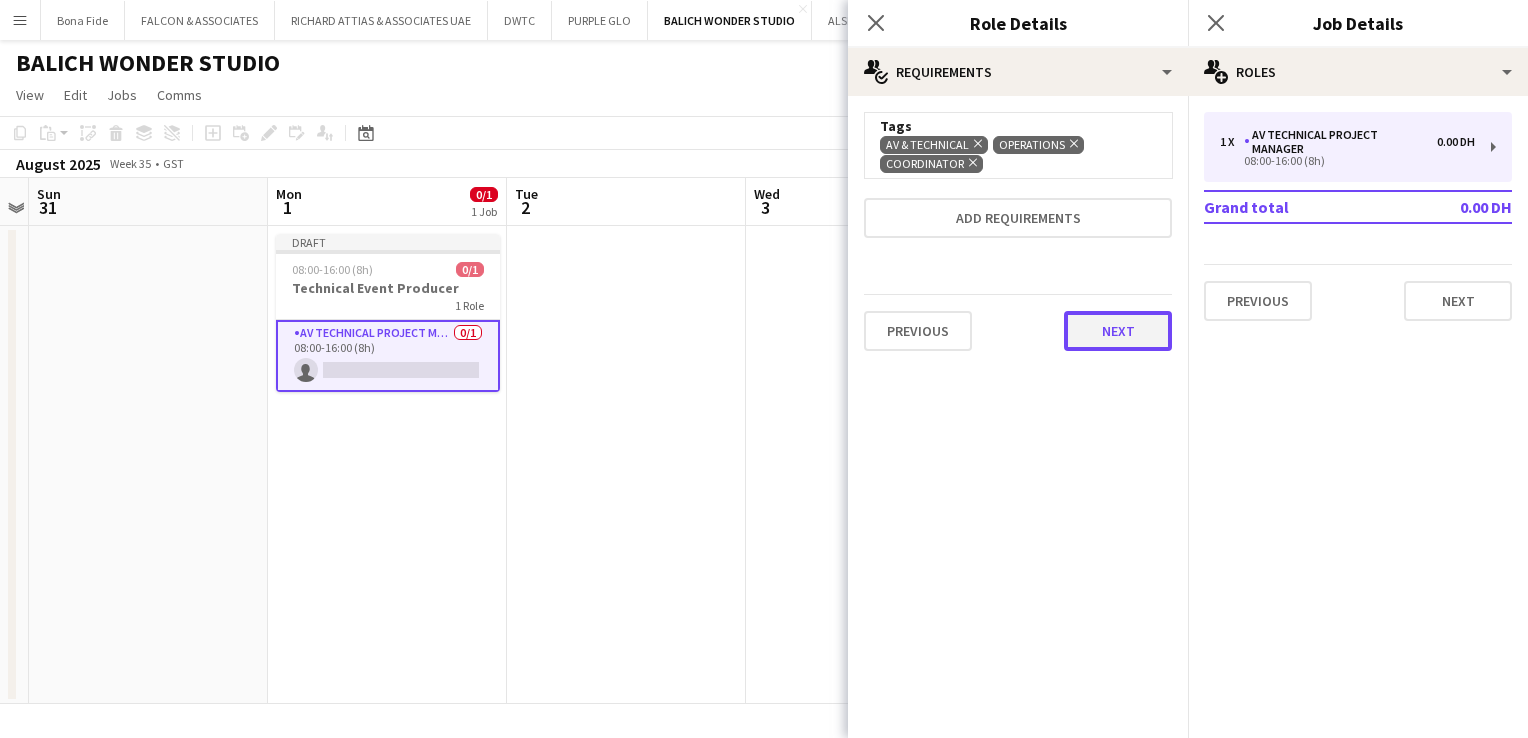 click on "Next" at bounding box center (1118, 331) 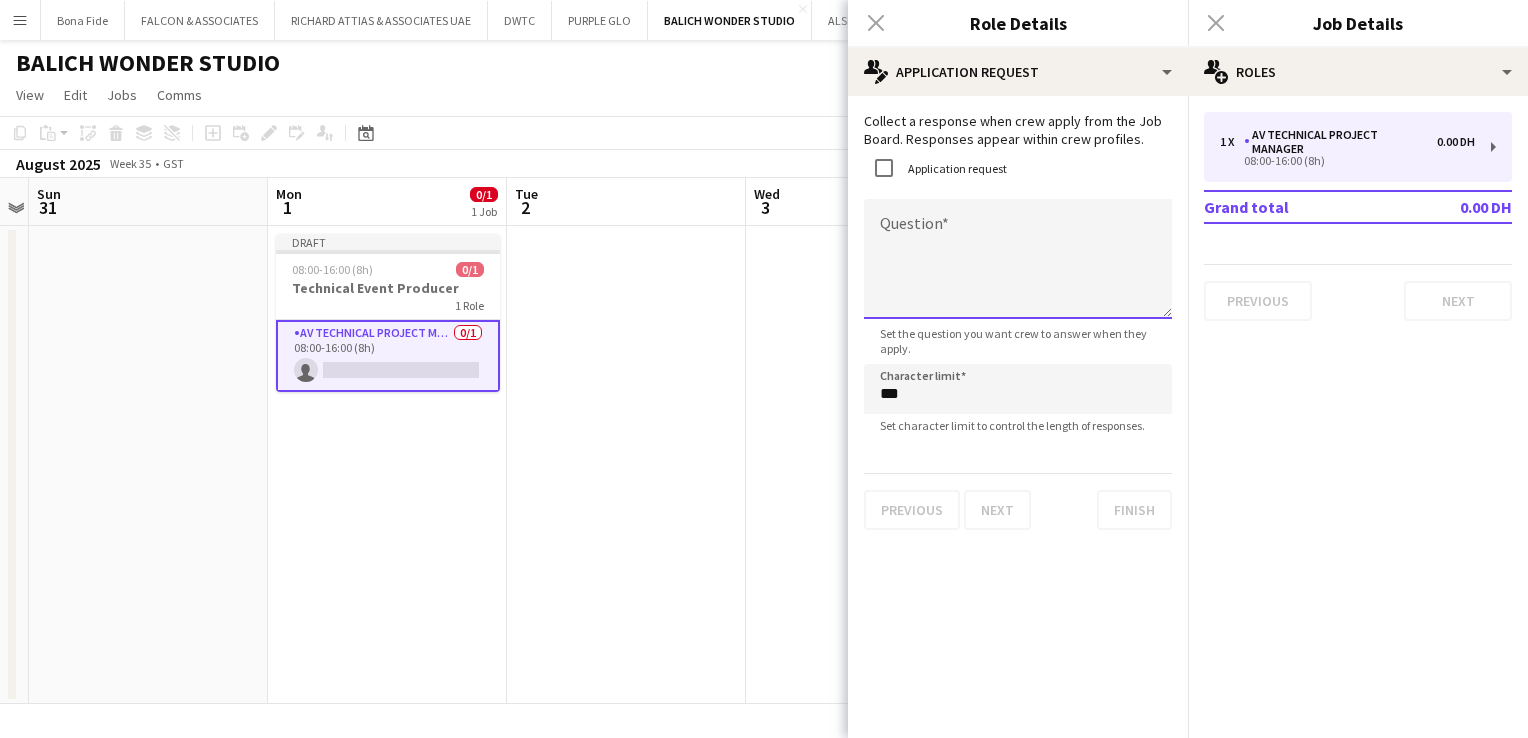 click on "Question" at bounding box center [1018, 259] 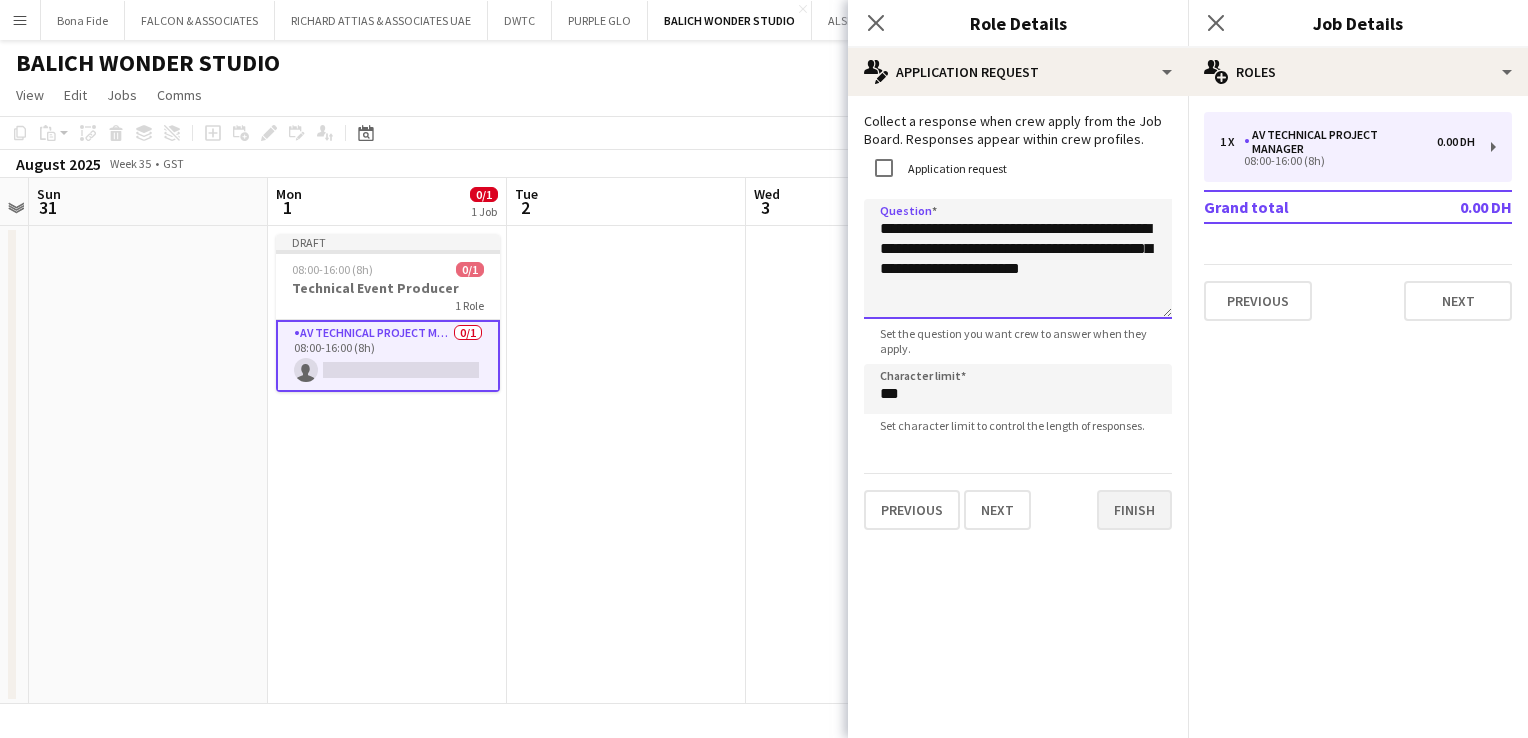 type on "**********" 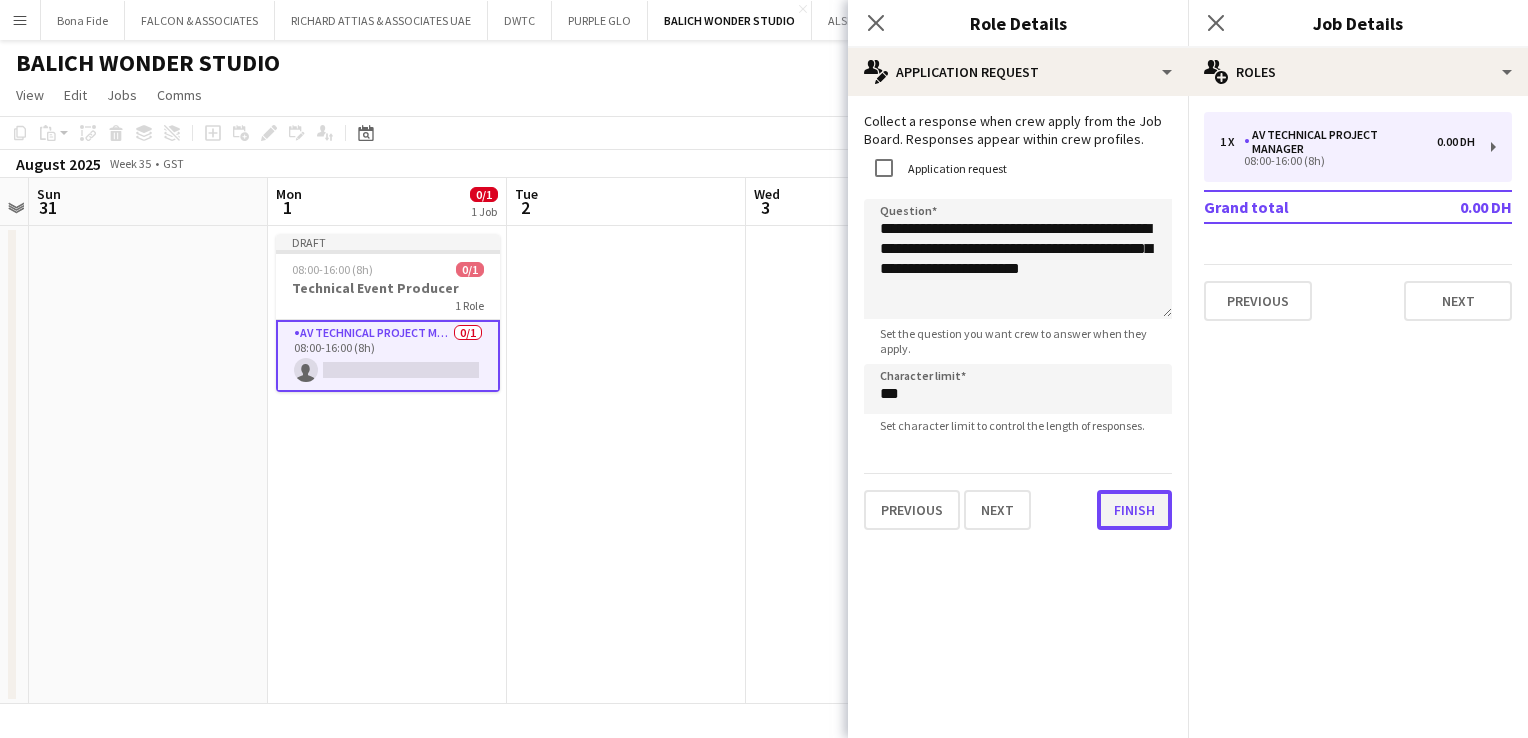 click on "Finish" at bounding box center (1134, 510) 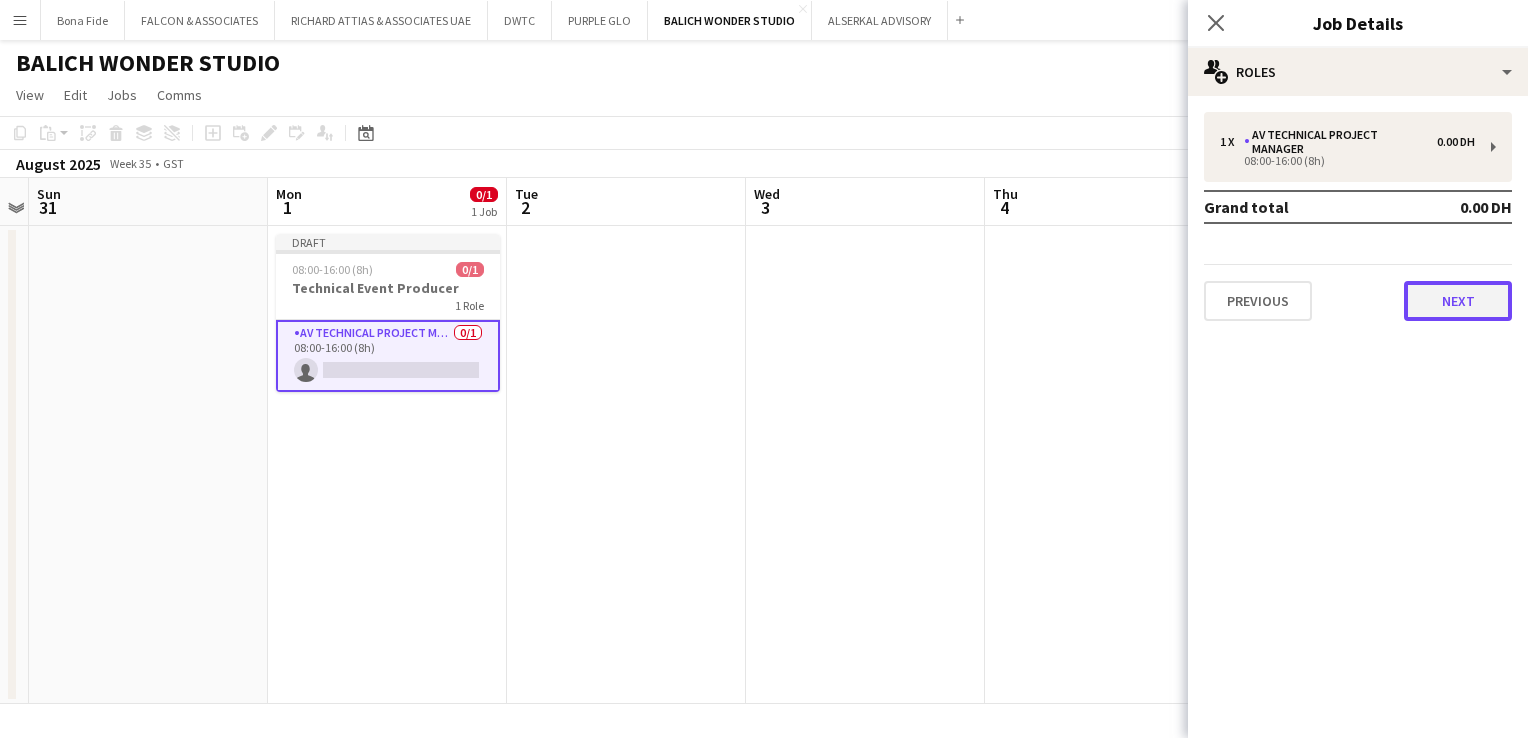 click on "Next" at bounding box center (1458, 301) 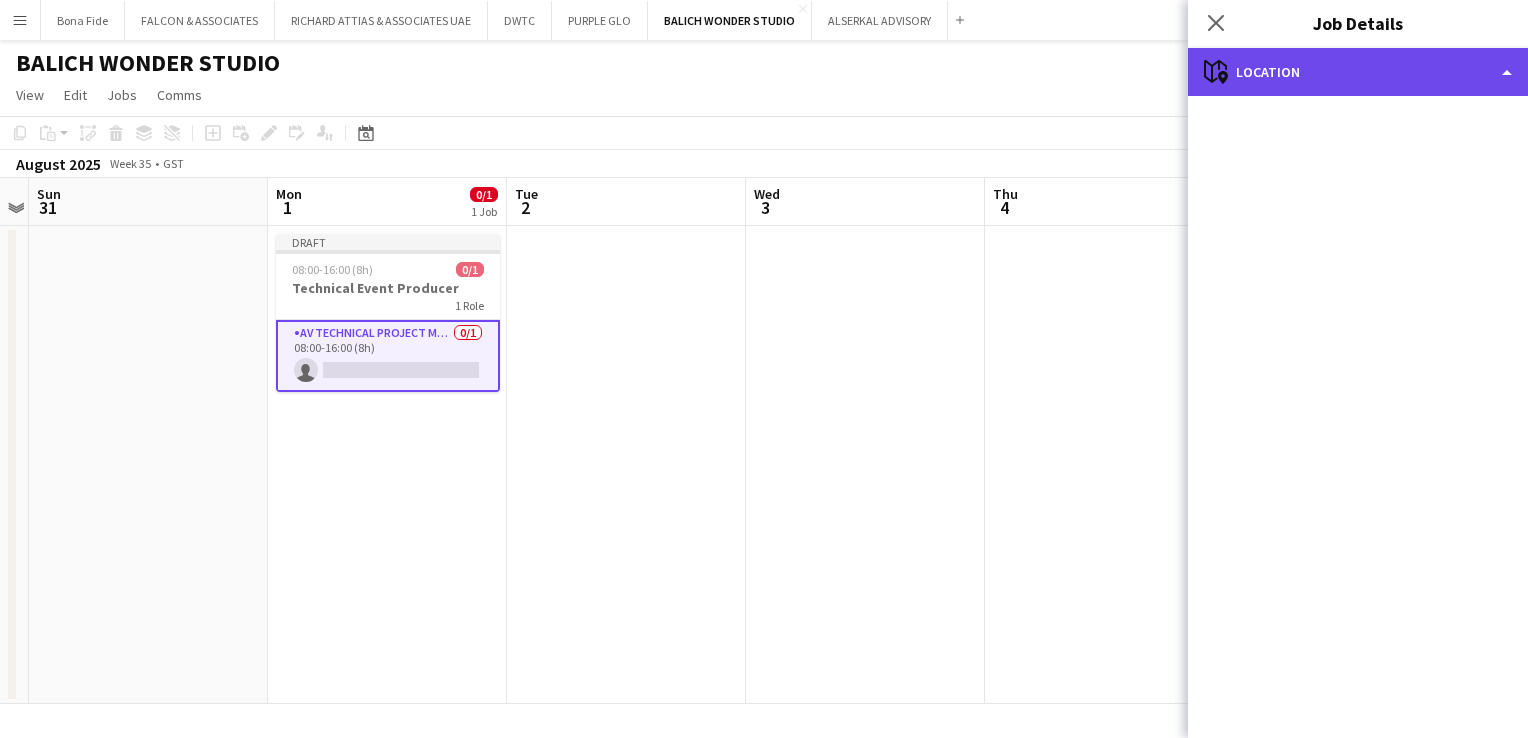 click on "maps-pin-1
Location" 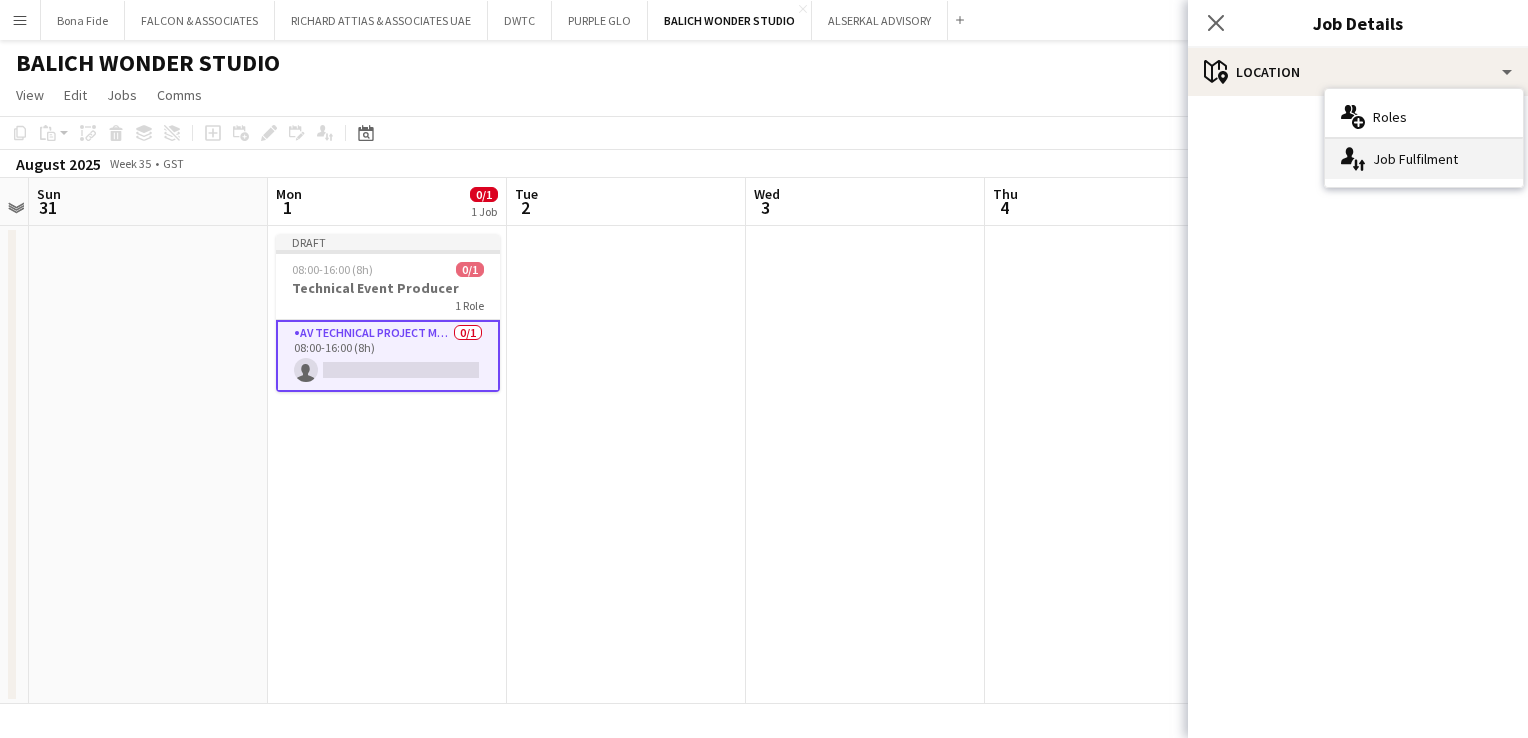 click on "single-neutral-actions-up-down
Job Fulfilment" at bounding box center [1424, 159] 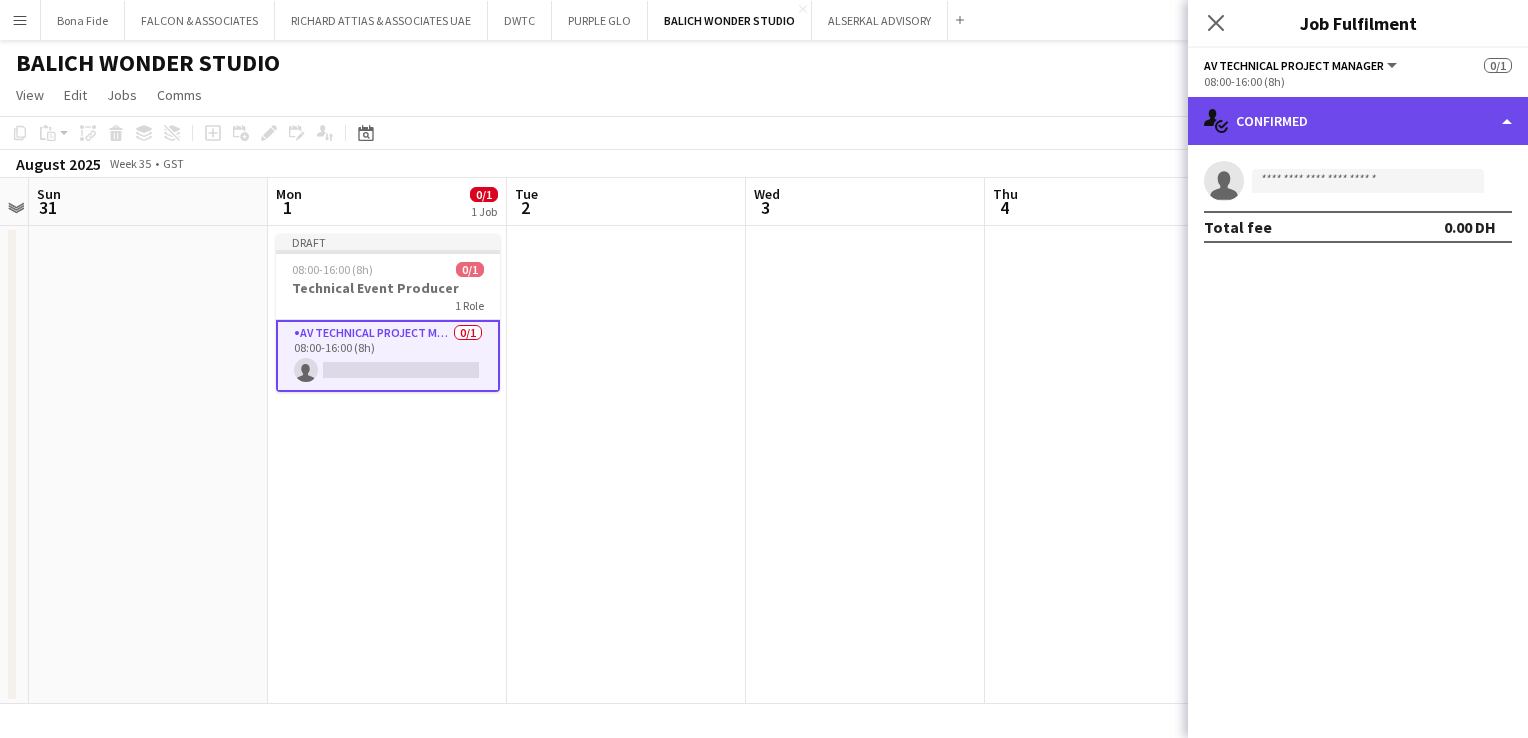 click on "single-neutral-actions-check-2
Confirmed" 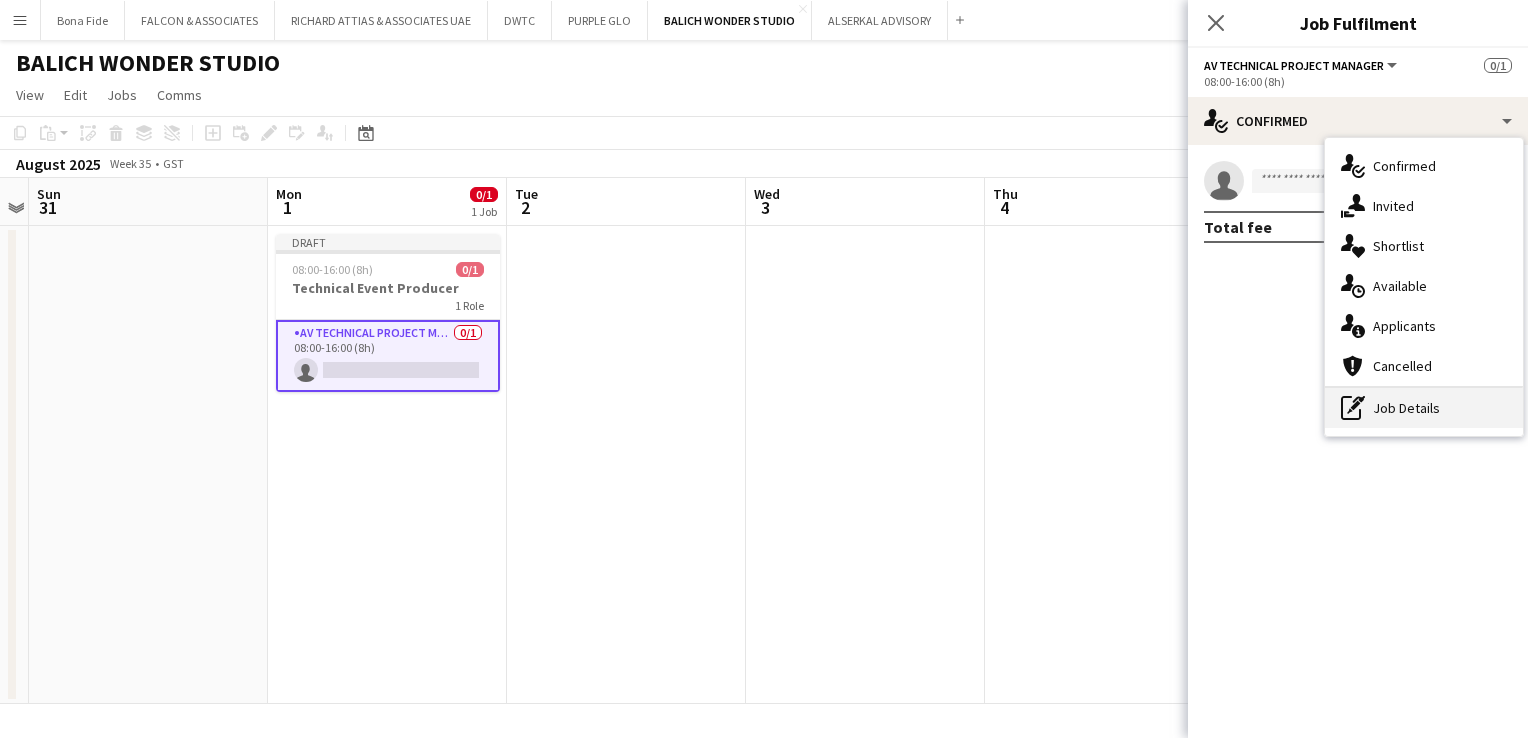 click on "pen-write
Job Details" at bounding box center (1424, 408) 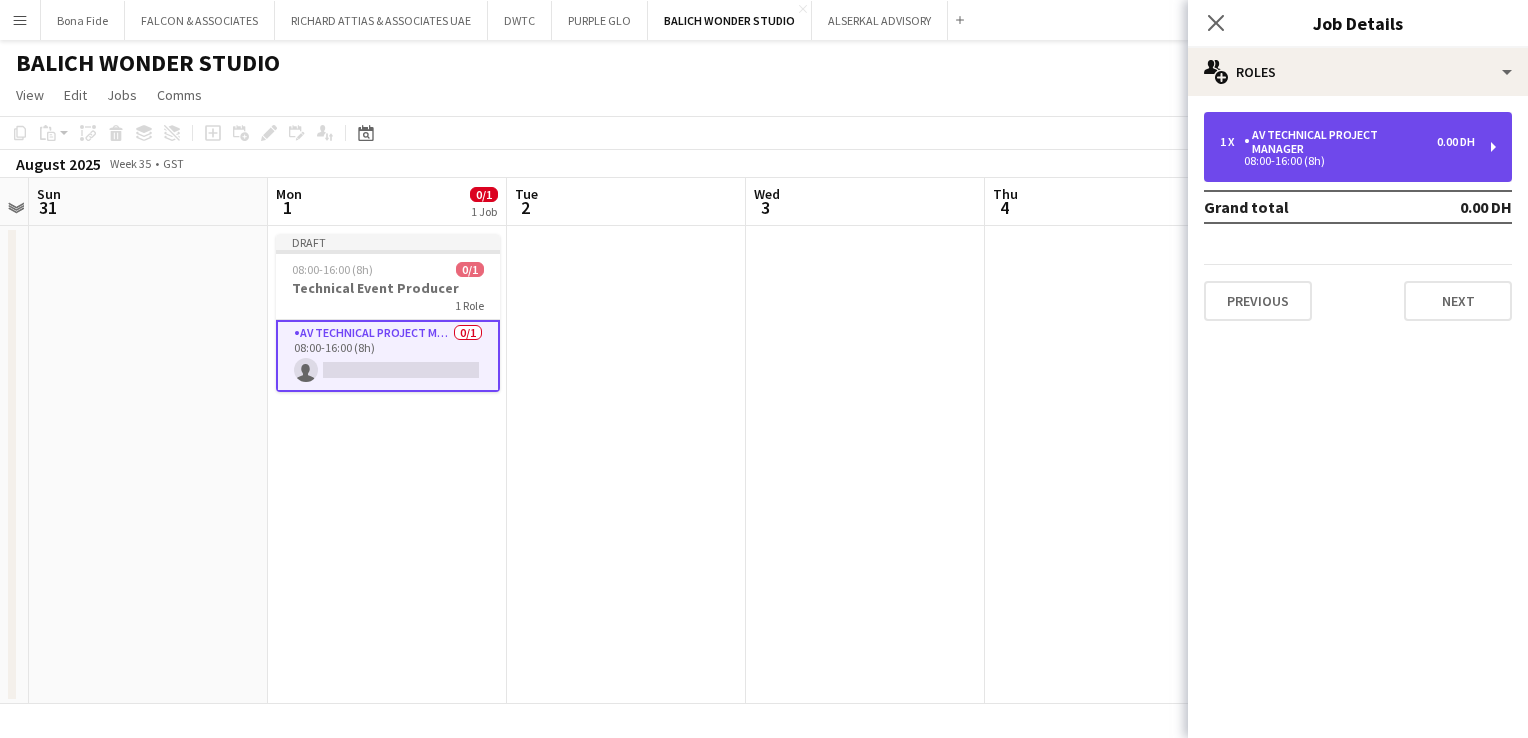 click on "AV Technical Project Manager" at bounding box center (1340, 142) 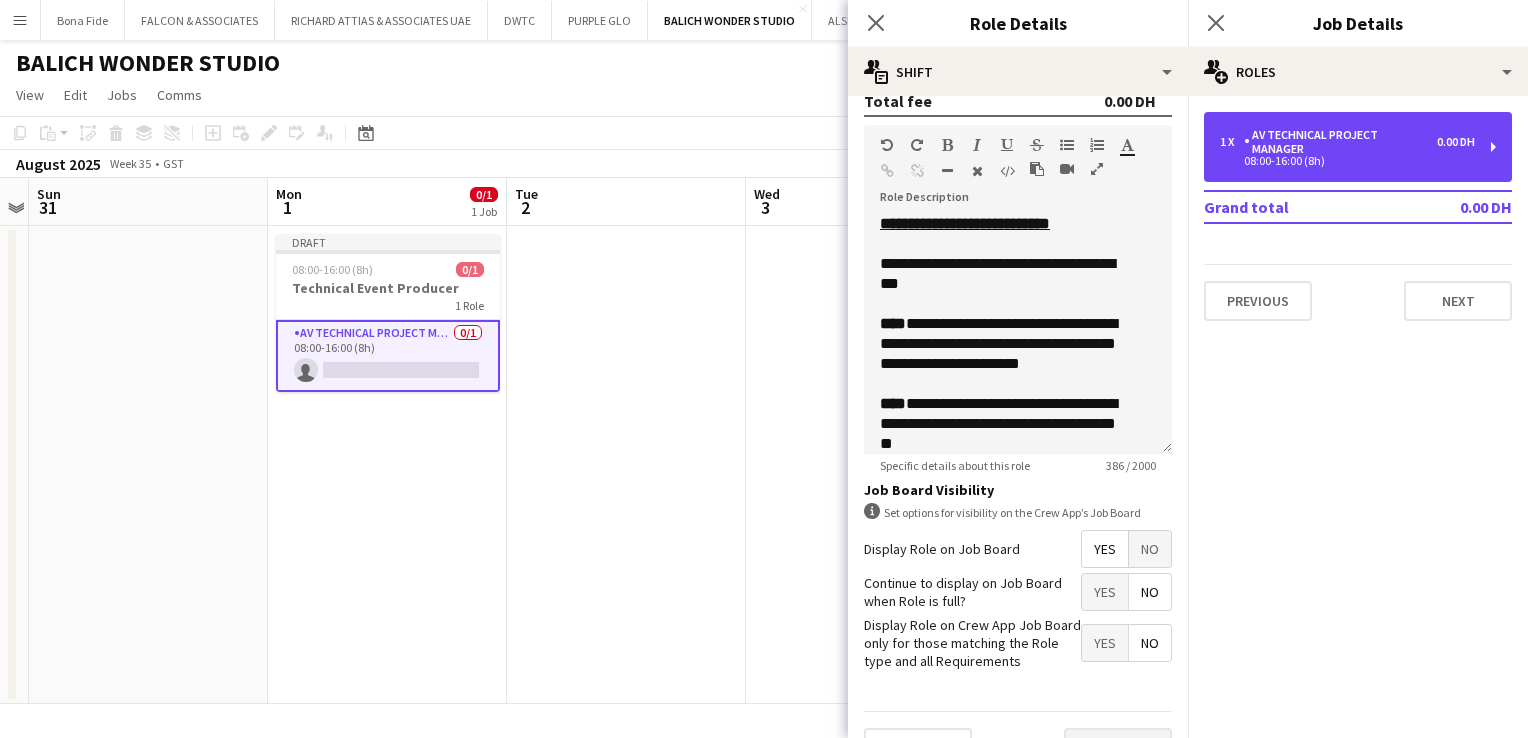 scroll, scrollTop: 513, scrollLeft: 0, axis: vertical 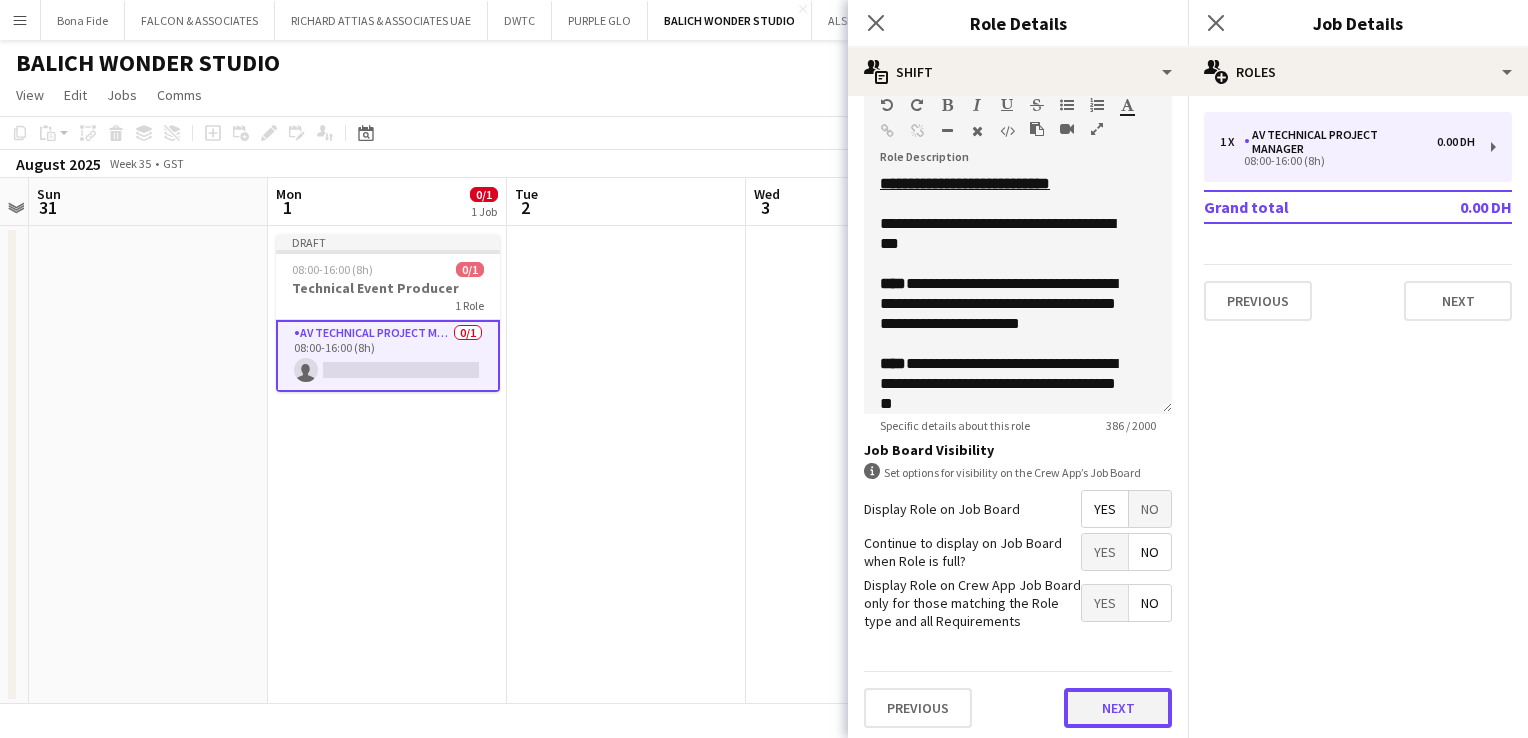 click on "Next" at bounding box center [1118, 708] 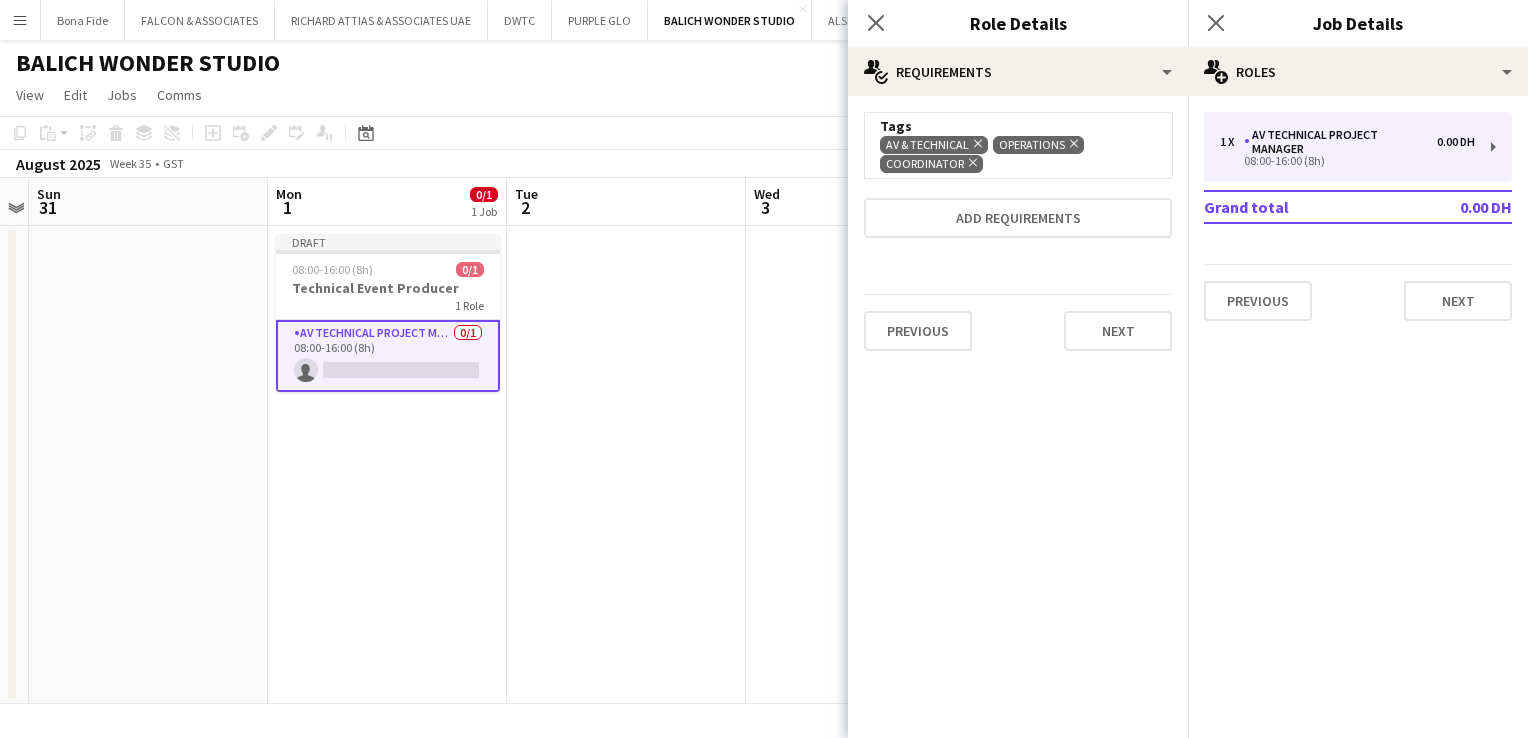 scroll, scrollTop: 0, scrollLeft: 0, axis: both 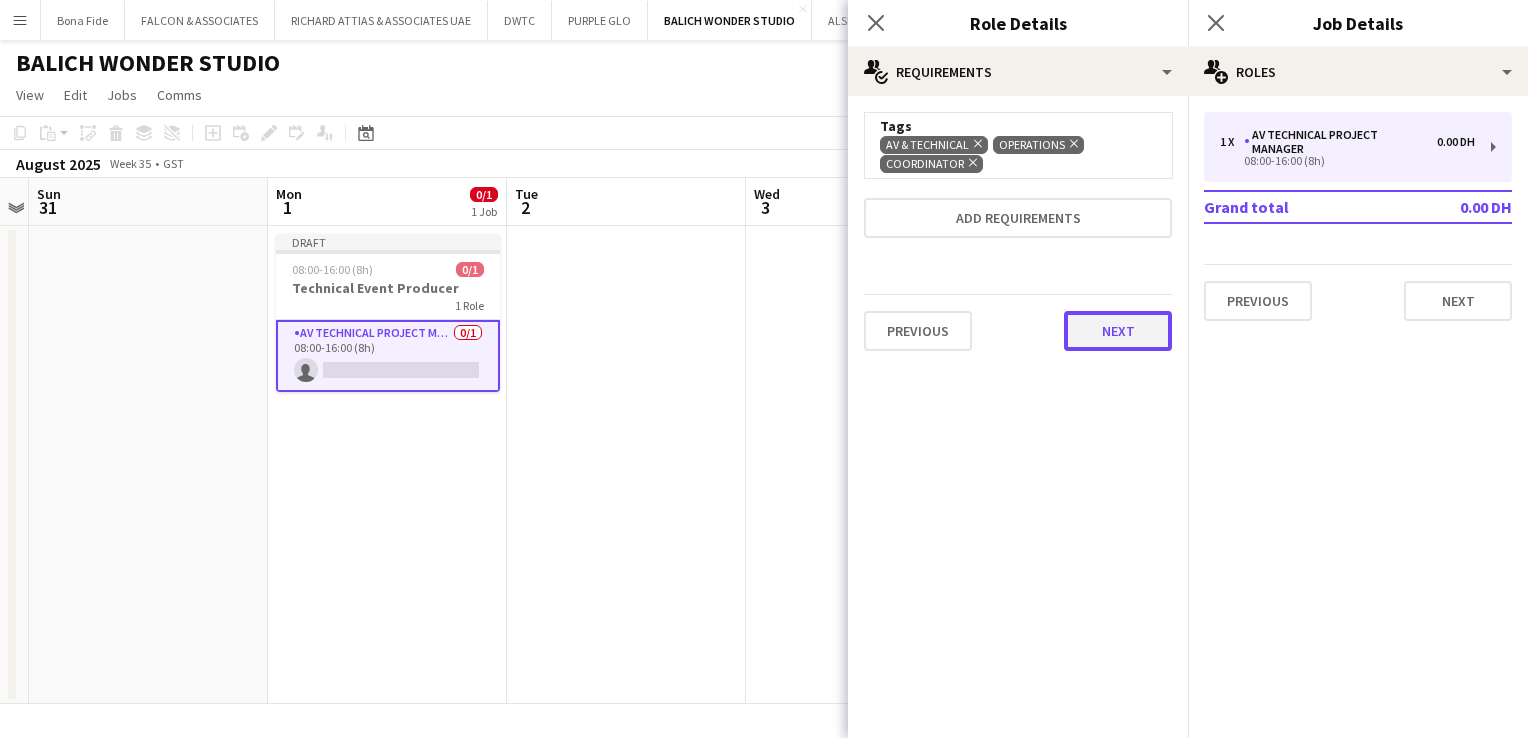 click on "Next" at bounding box center [1118, 331] 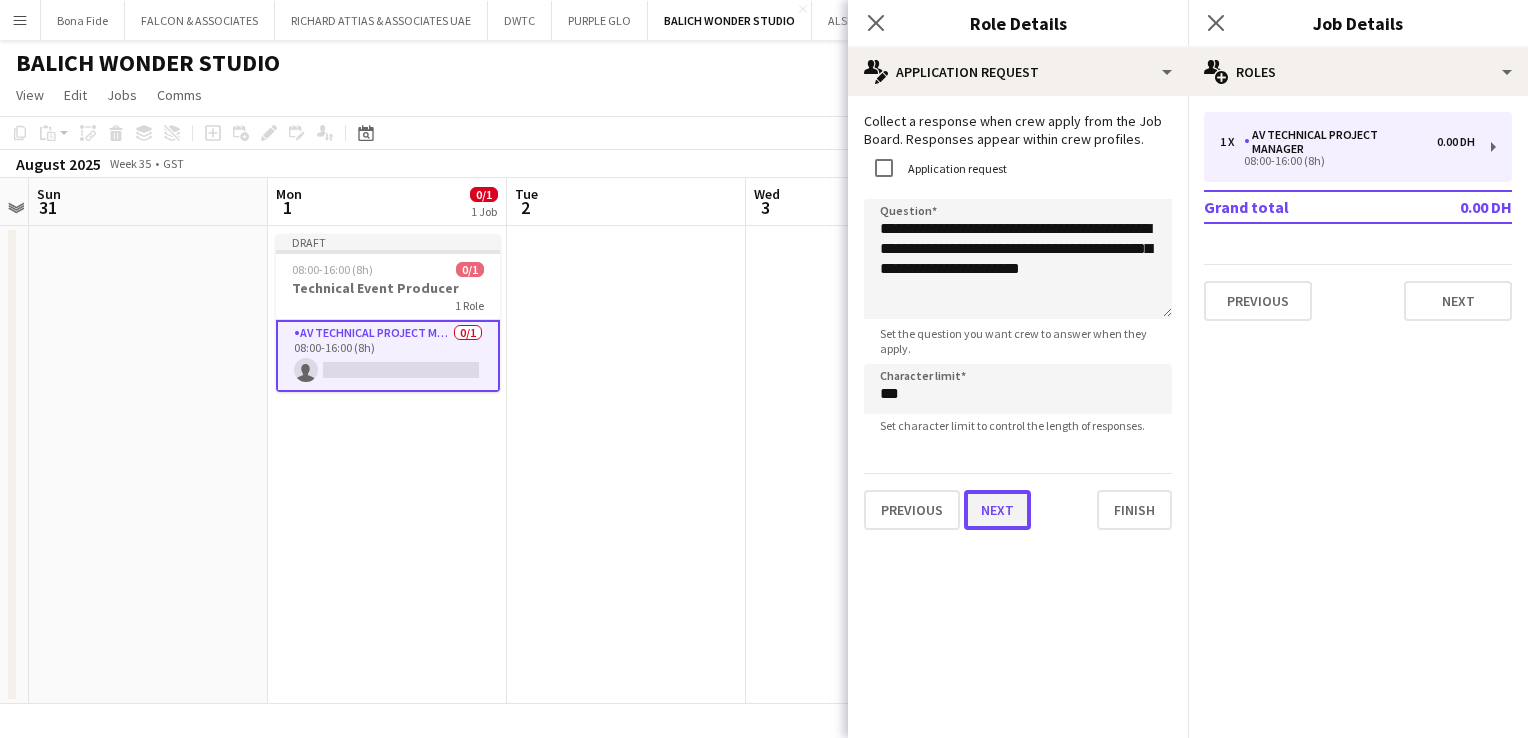 click on "Next" at bounding box center (997, 510) 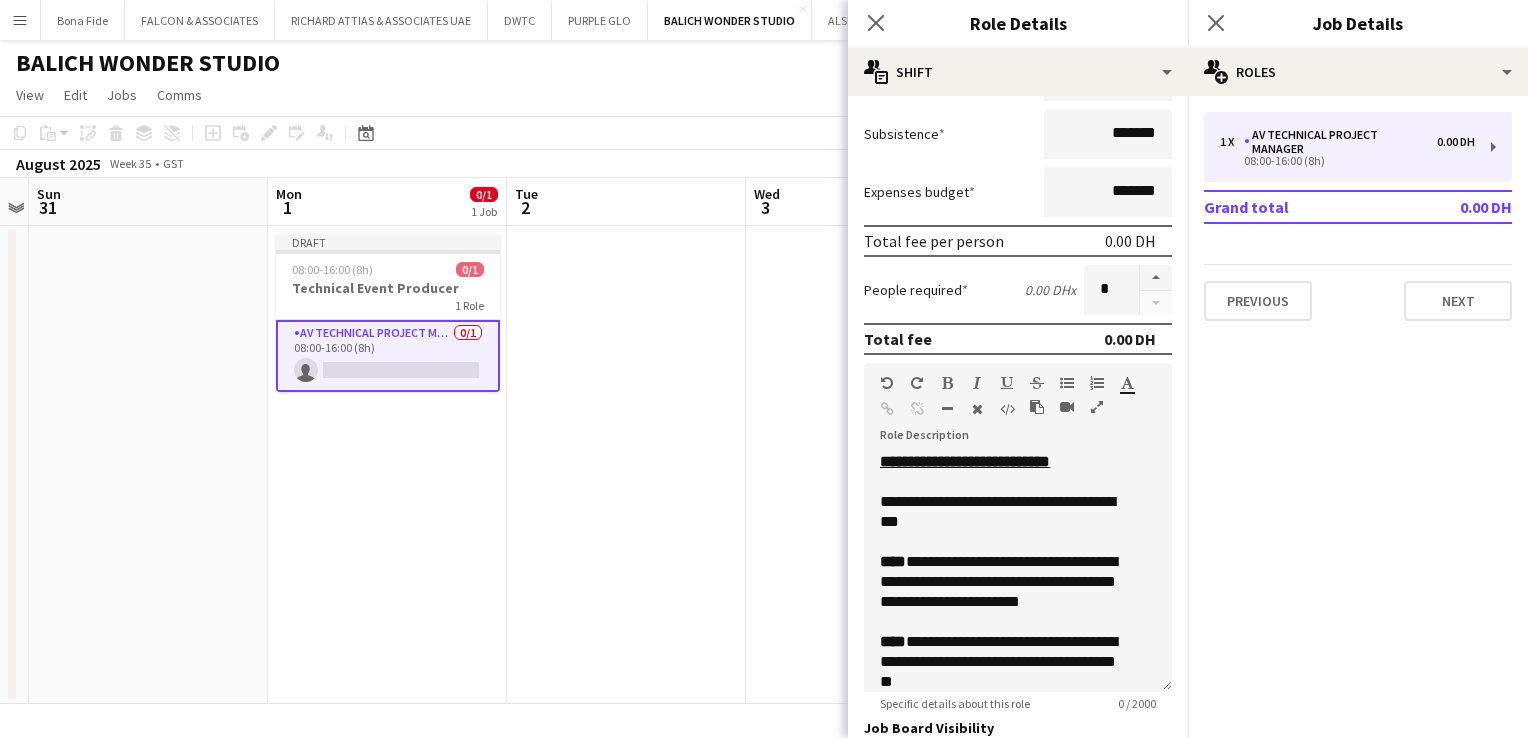 scroll, scrollTop: 400, scrollLeft: 0, axis: vertical 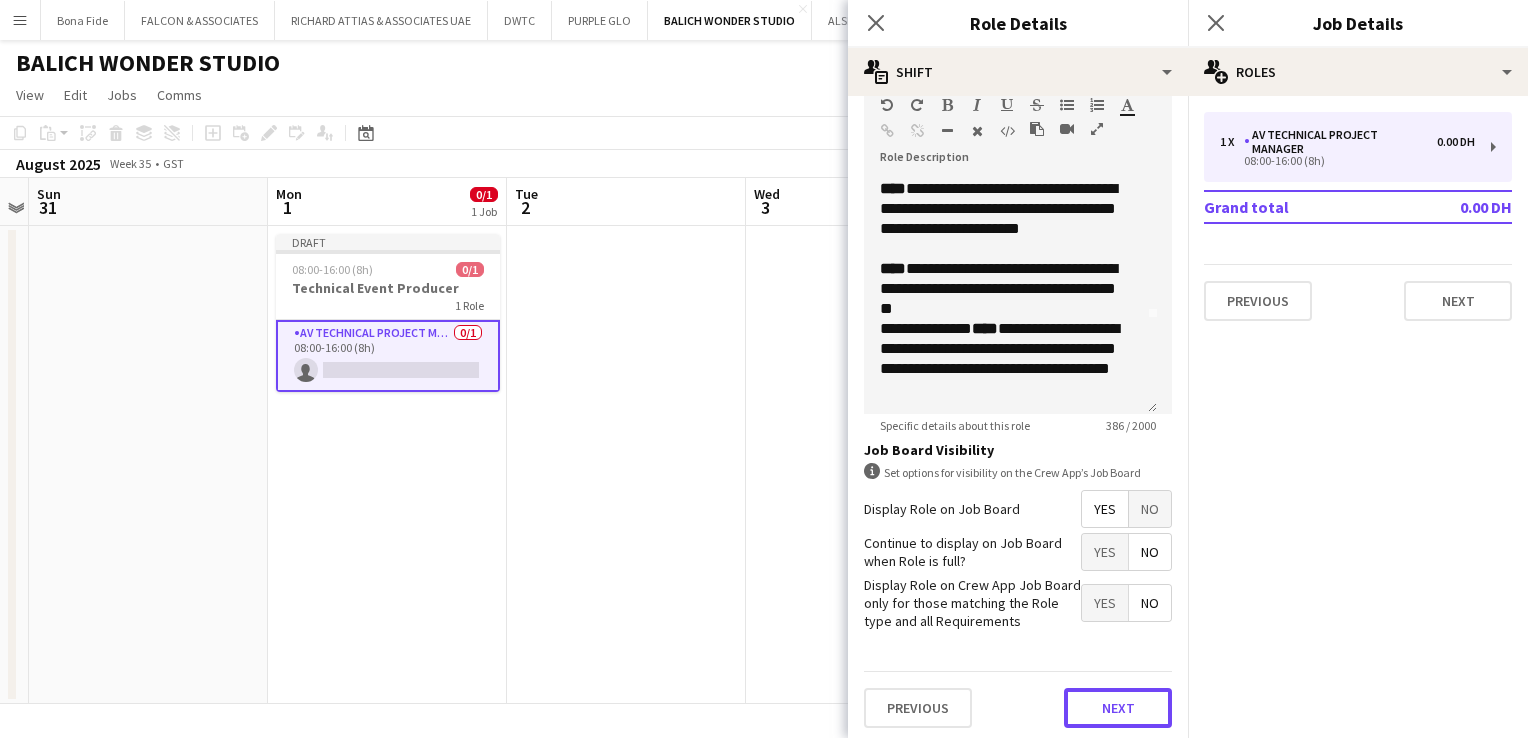 click on "Next" at bounding box center (1118, 708) 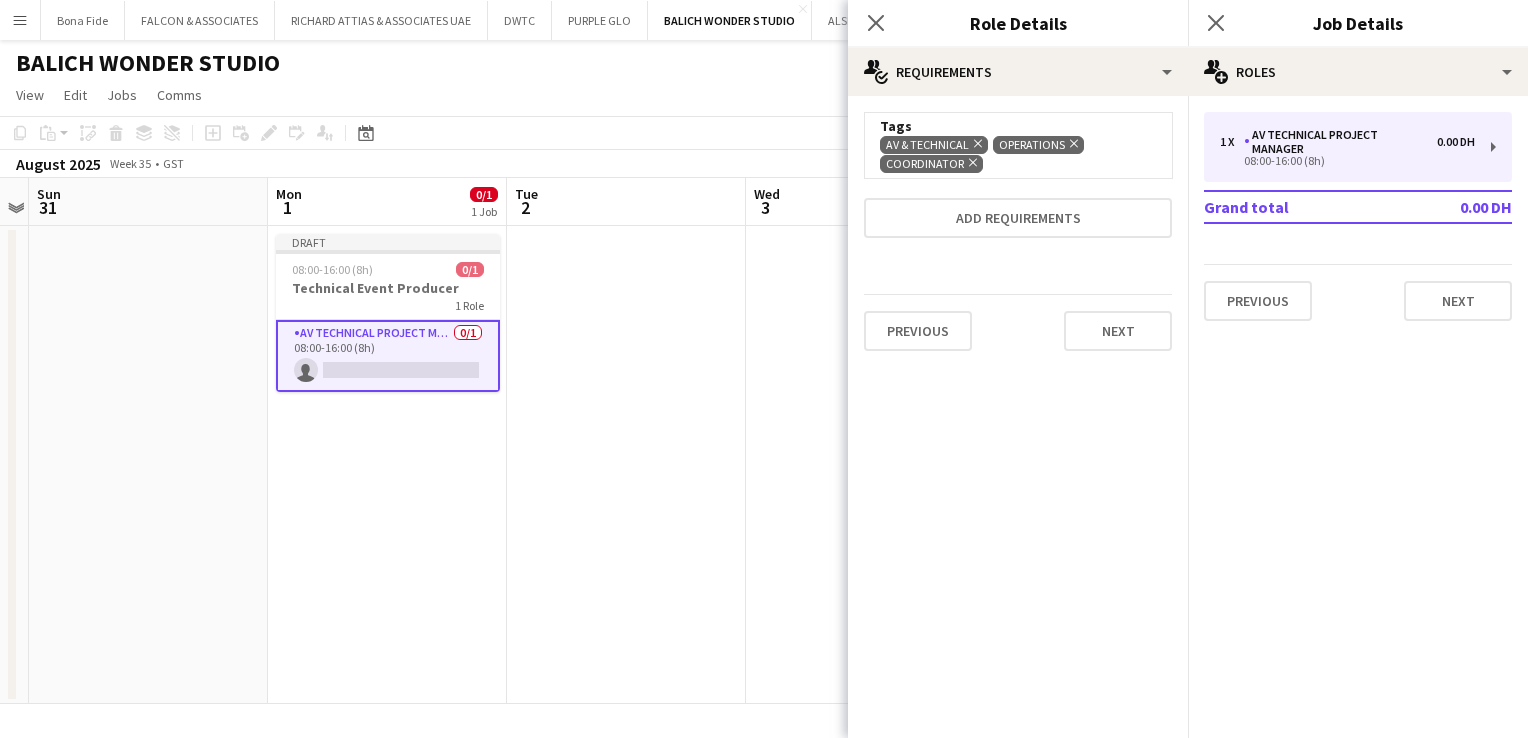 scroll, scrollTop: 0, scrollLeft: 0, axis: both 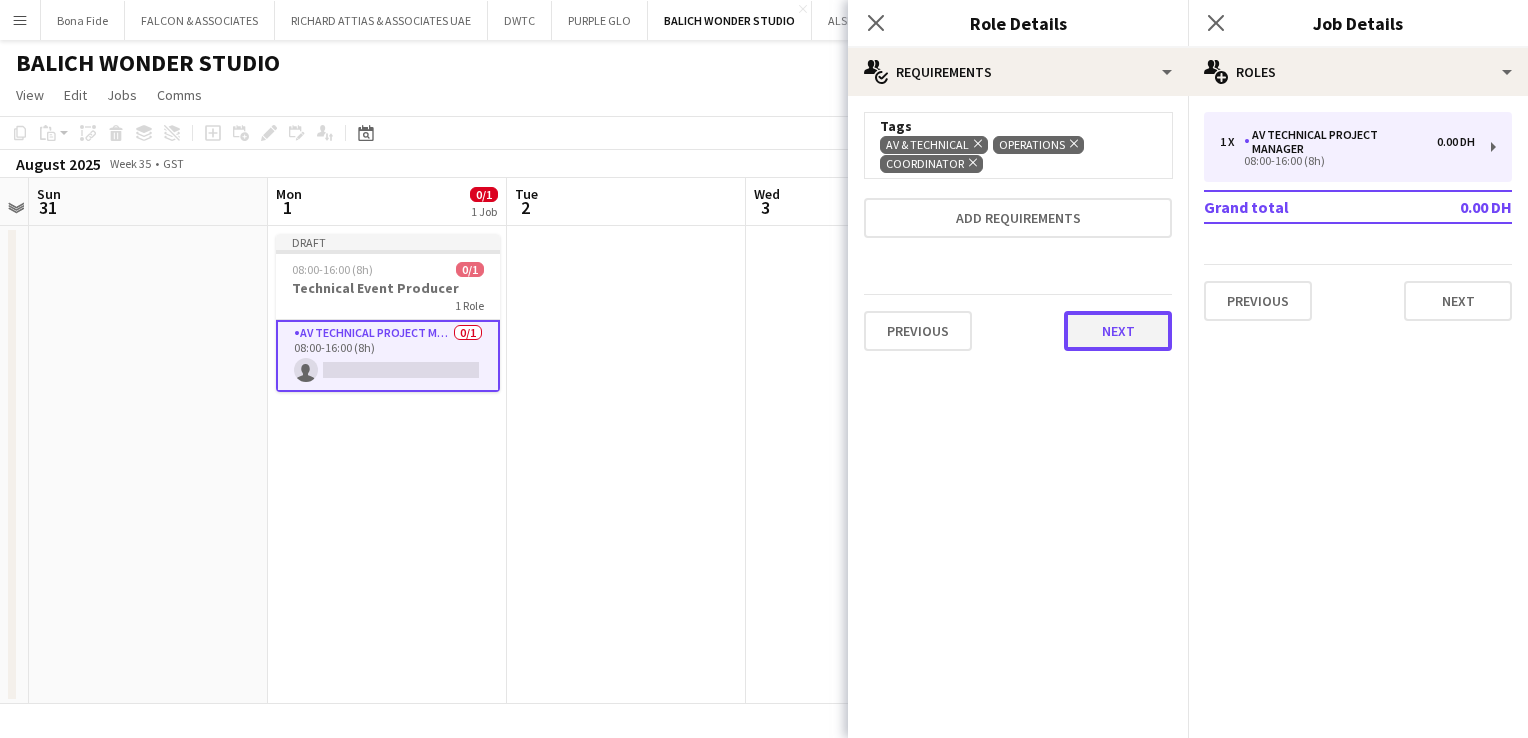 click on "Next" at bounding box center (1118, 331) 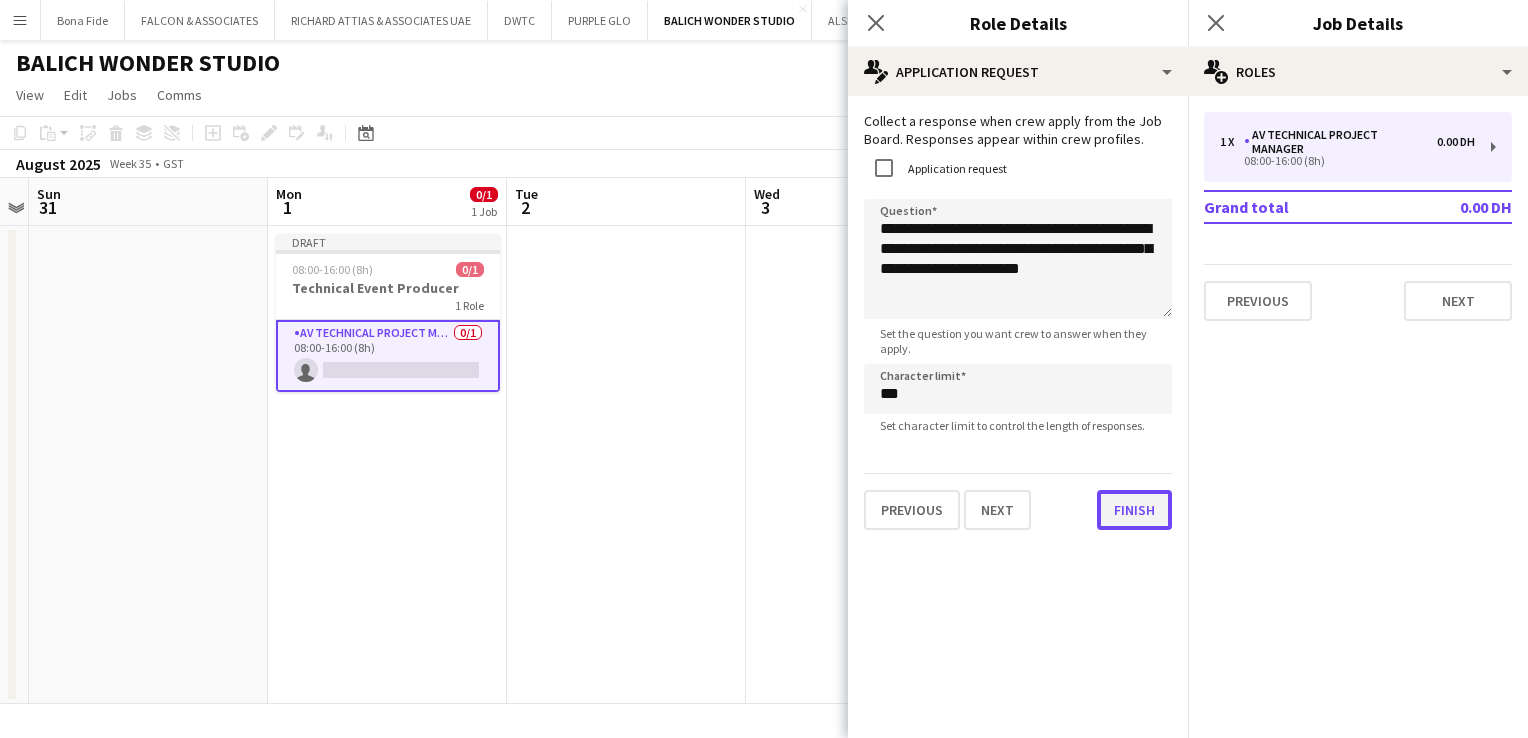 click on "**********" at bounding box center [1018, 321] 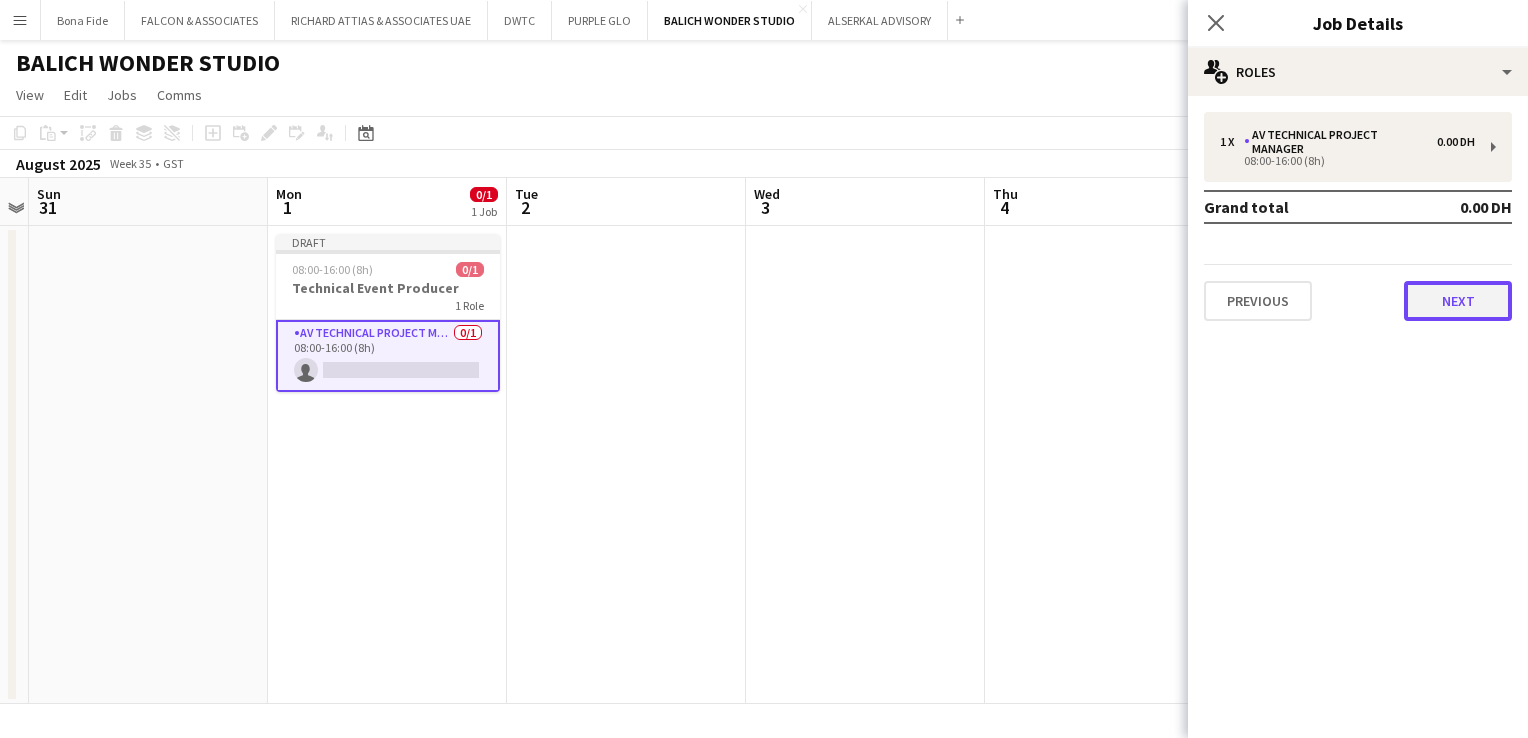 click on "Next" at bounding box center [1458, 301] 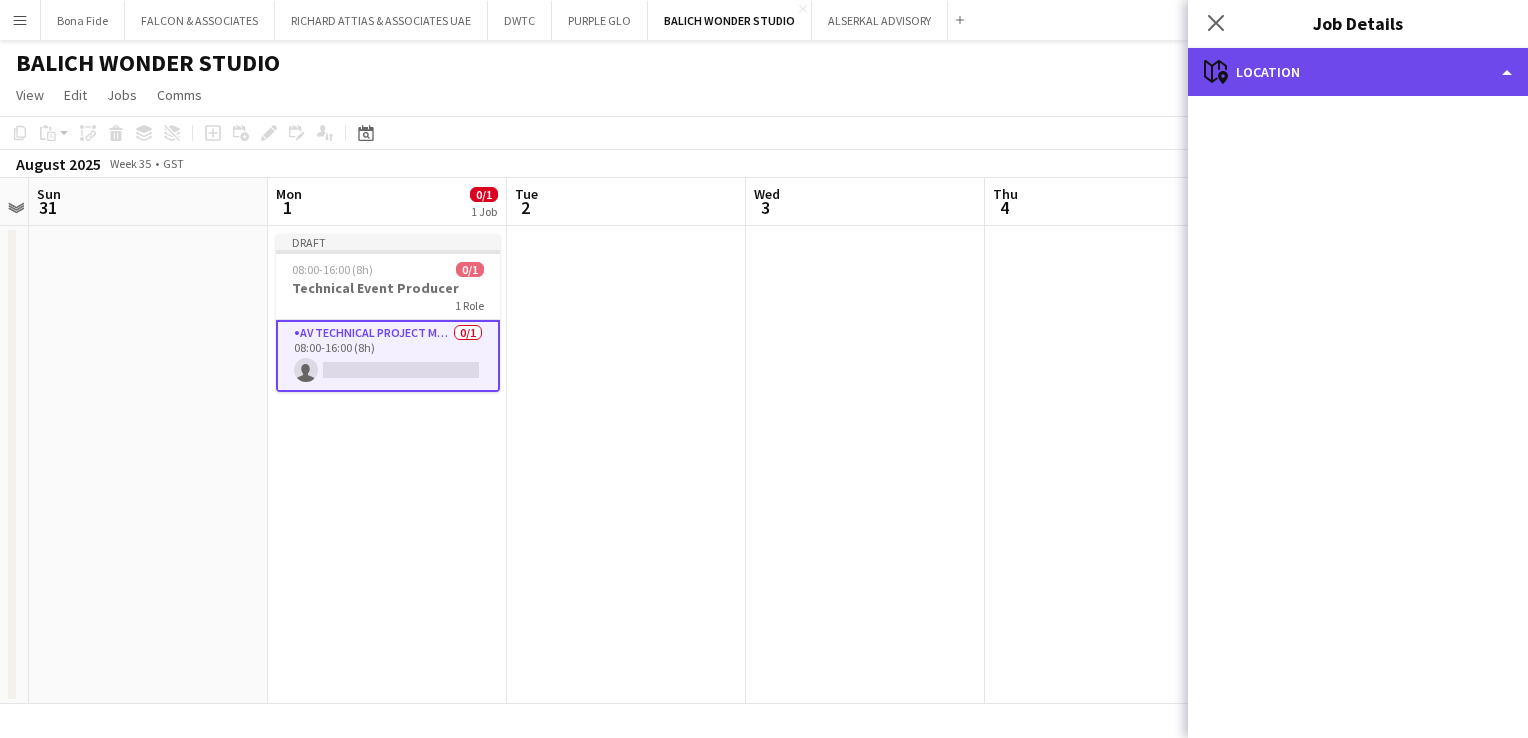 click on "maps-pin-1
Location" 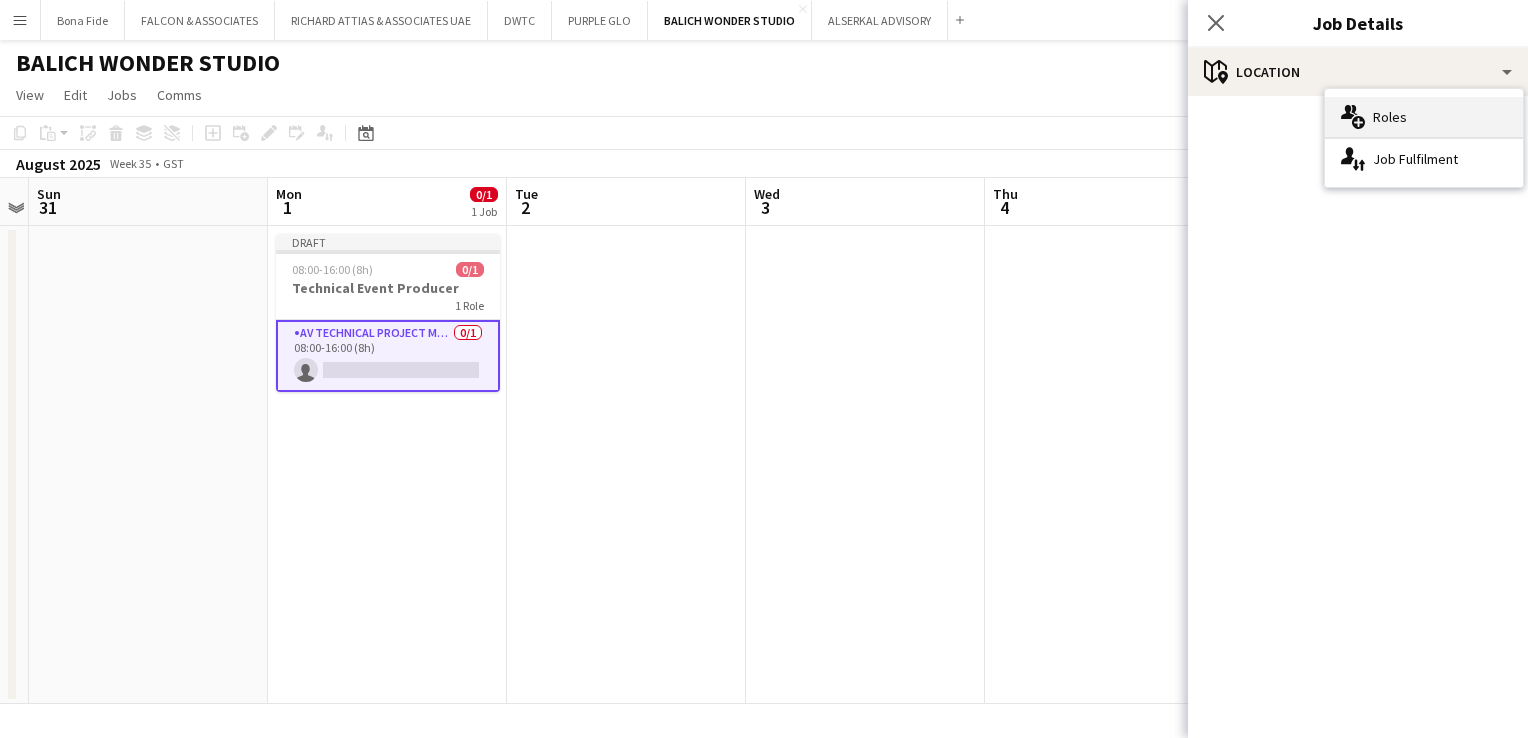 click on "multiple-users-add
Roles" at bounding box center [1424, 117] 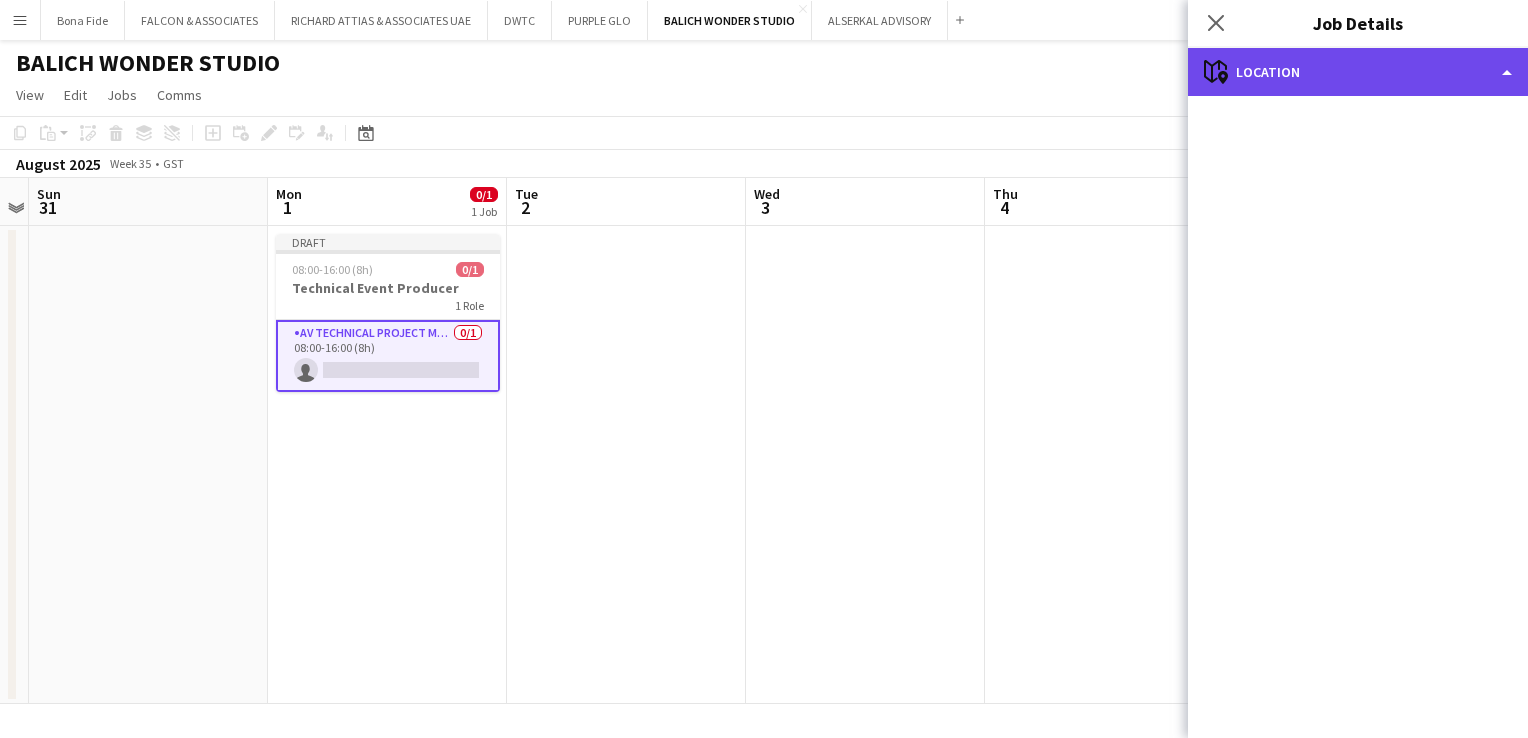 click on "maps-pin-1
Location" 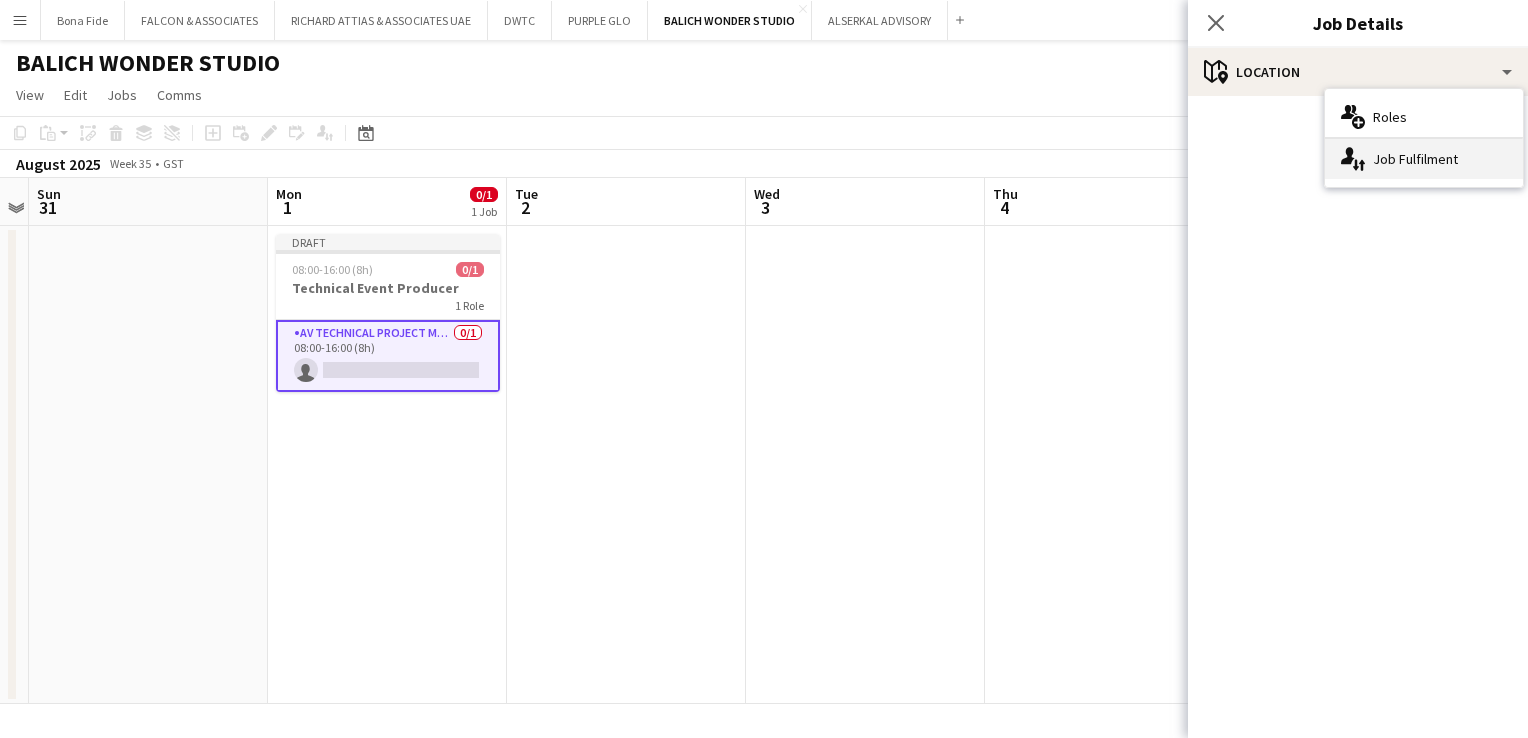 click on "single-neutral-actions-up-down
Job Fulfilment" at bounding box center (1424, 159) 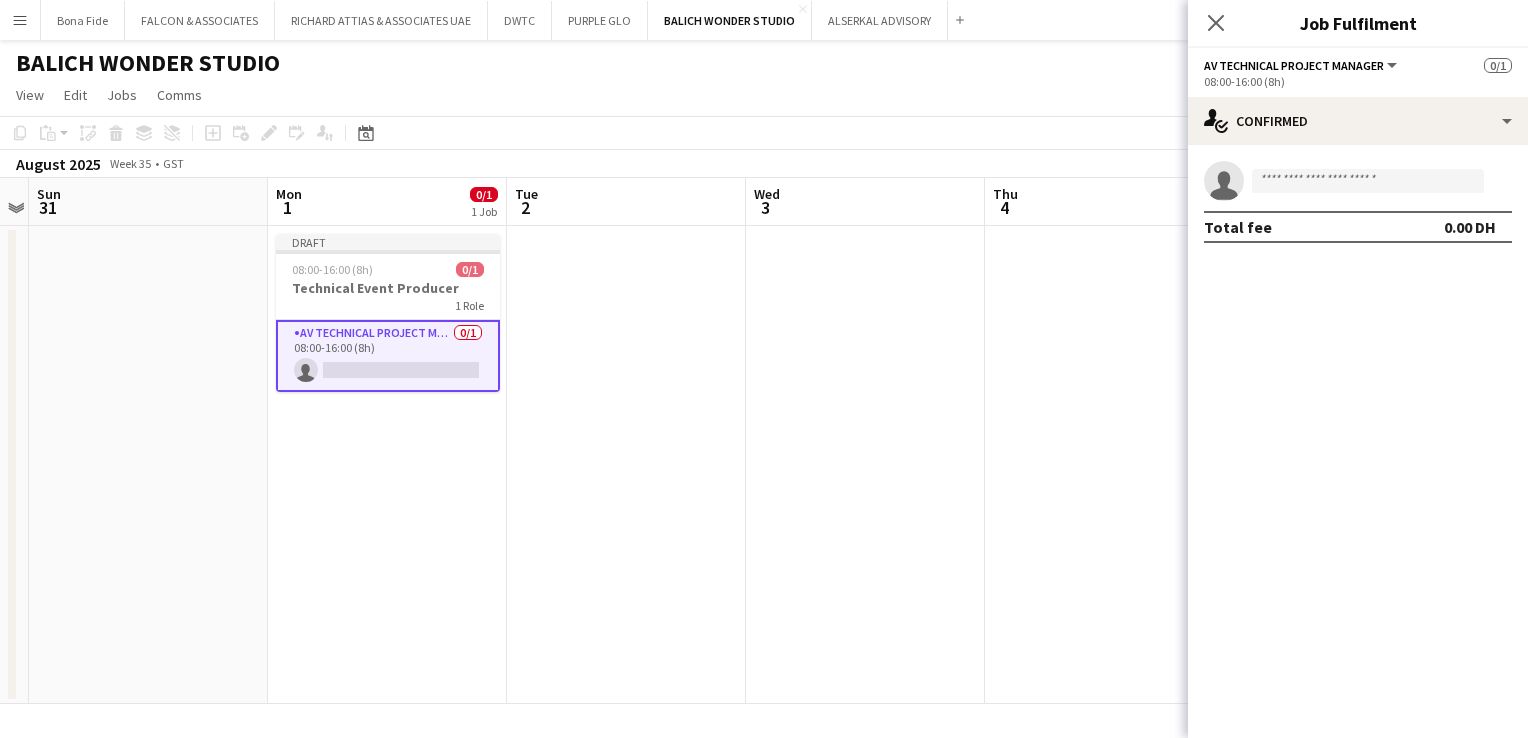 click on "08:00-16:00 (8h)" 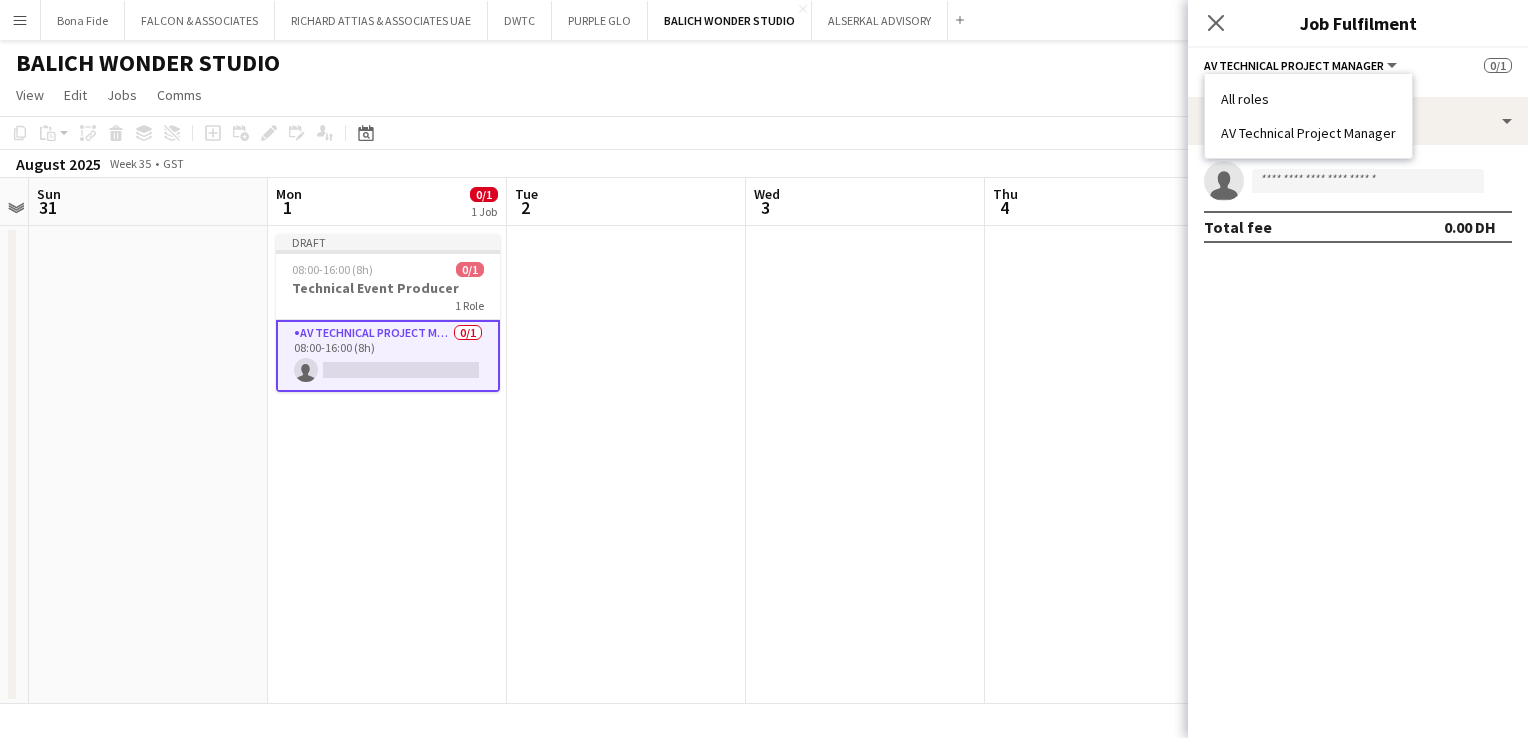 click on "All roles" at bounding box center [1308, 99] 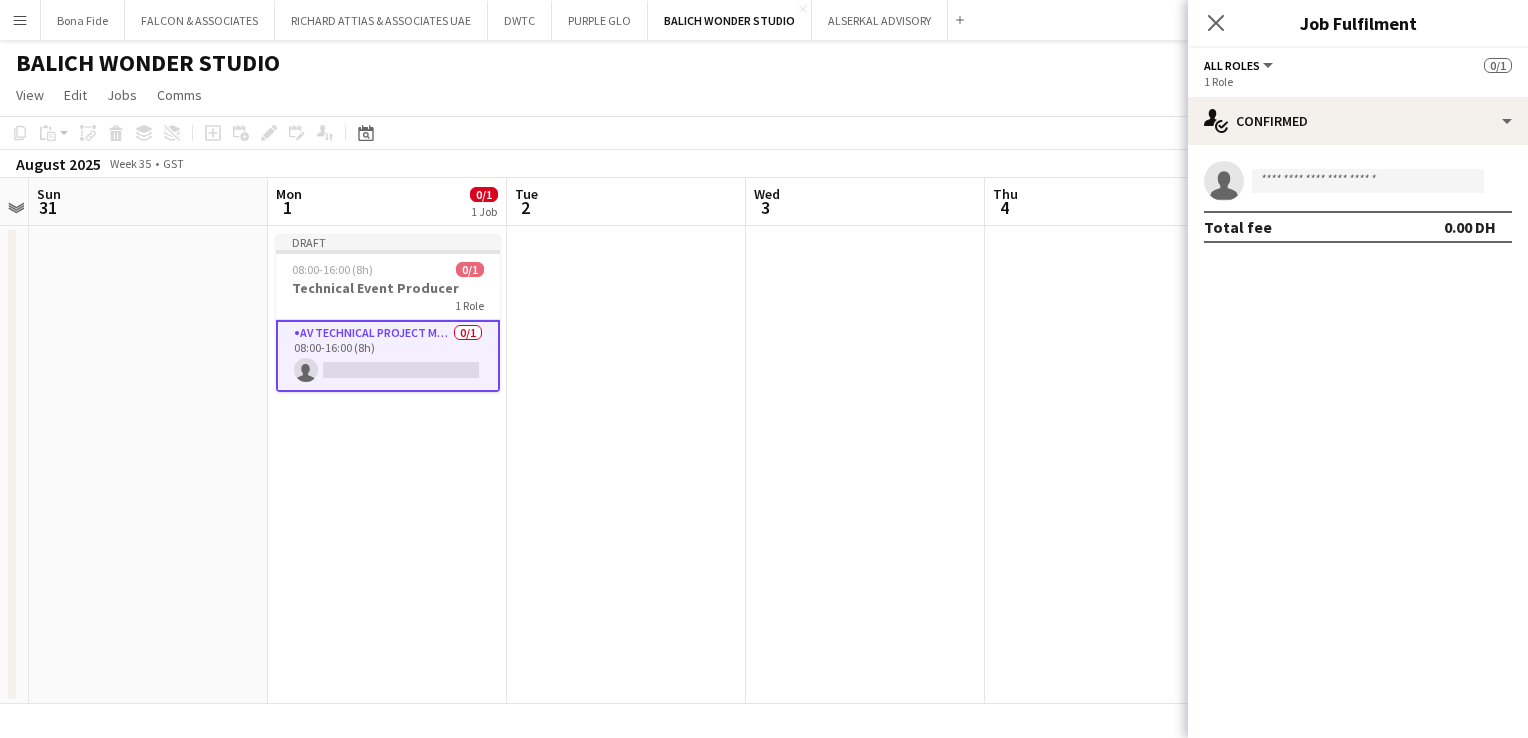click on "All roles   All roles   AV Technical Project Manager   0/1" 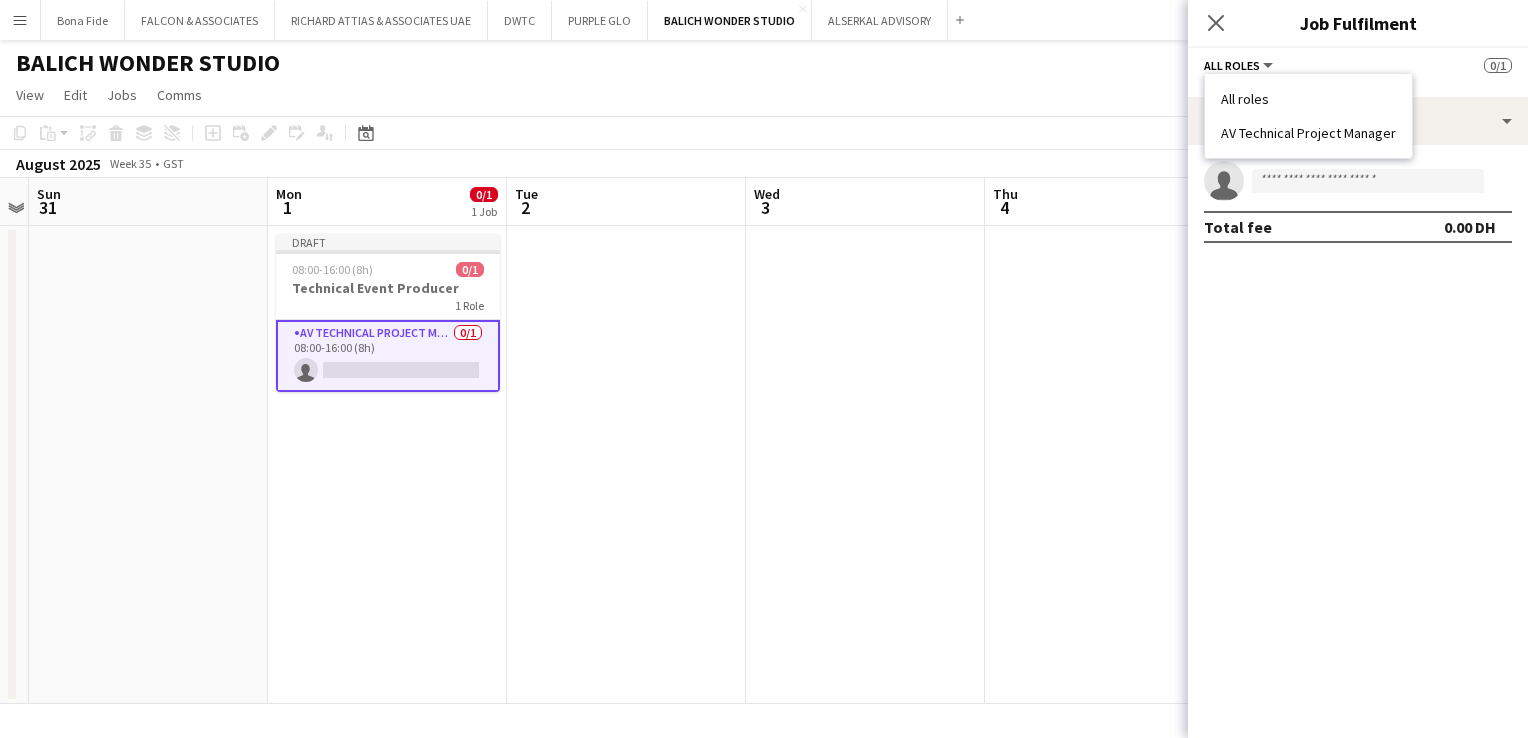 click on "AV Technical Project Manager" at bounding box center [1308, 133] 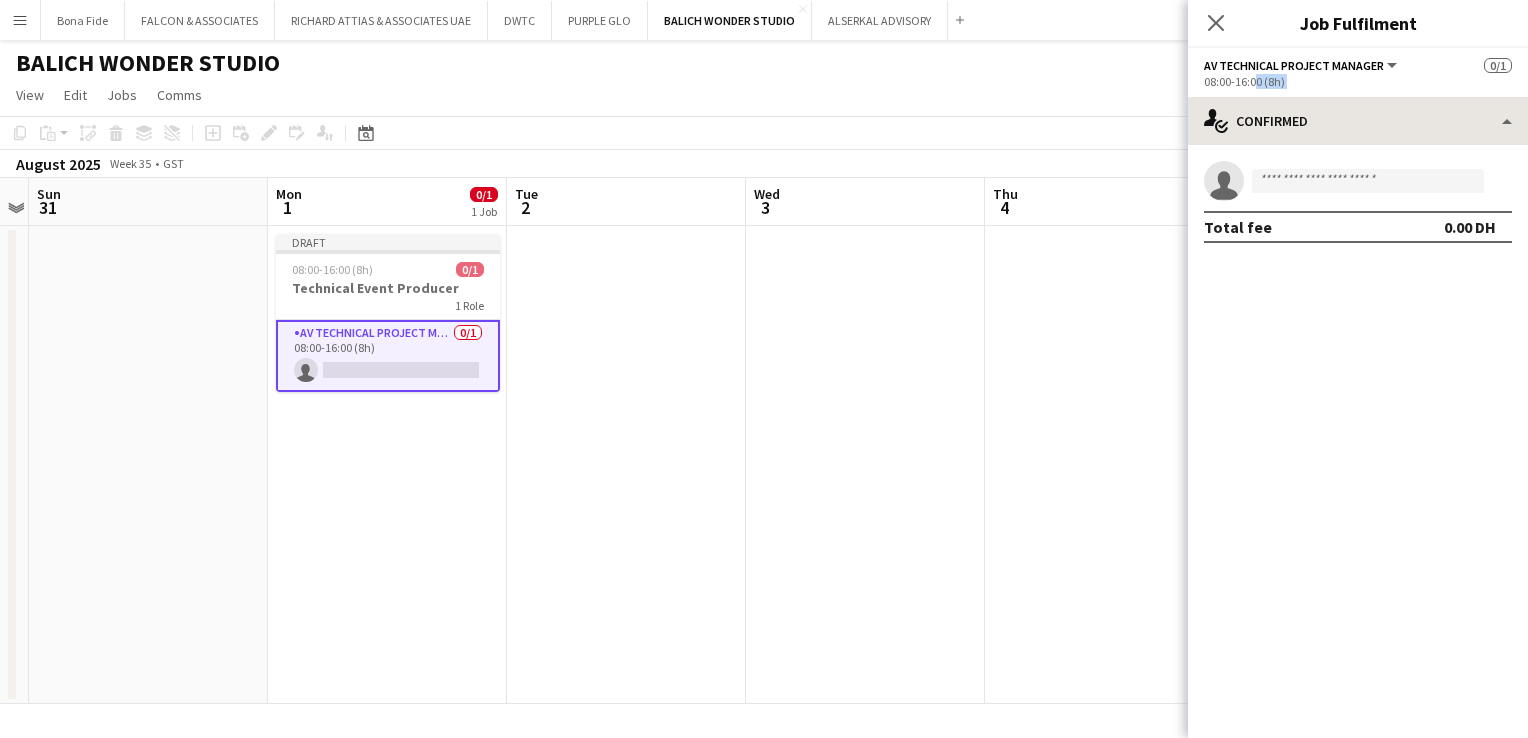 click on "AV Technical Project Manager   All roles   AV Technical Project Manager   0/1   08:00-16:00 (8h)
single-neutral-actions-check-2
Confirmed
single-neutral-actions-check-2
Confirmed
single-neutral-actions-share-1
Invited
single-neutral-actions-heart
Shortlist
single-neutral-actions-upload
Available
single-neutral-actions-information
Applicants
cancellation
Cancelled
pen-write
Job Details
check
Confirmed
single-neutral-actions
Total fee   0.00 DH
user-plus
Invited  Pending Declined Unavailable  Click on text input to invite a crew" 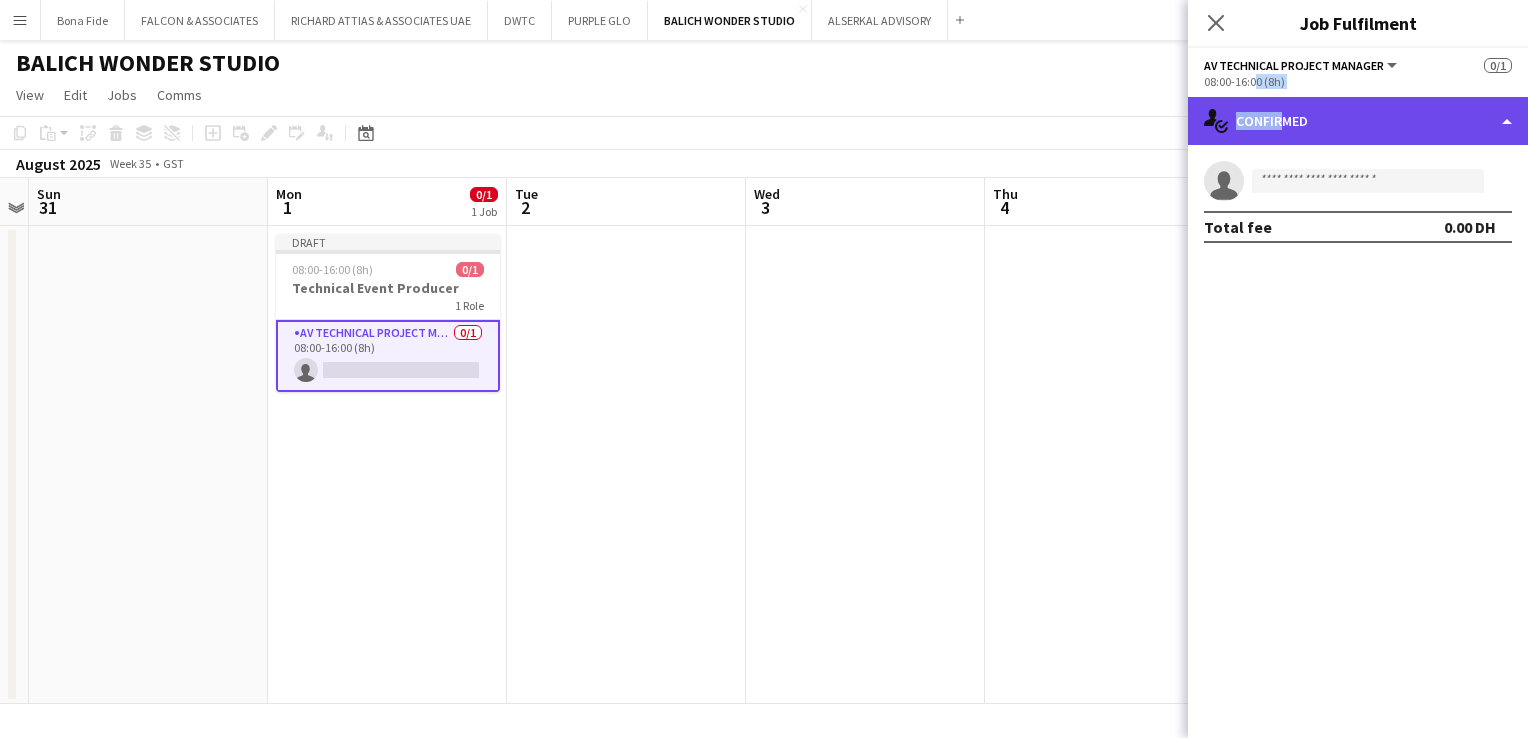 drag, startPoint x: 1276, startPoint y: 118, endPoint x: 1401, endPoint y: 117, distance: 125.004 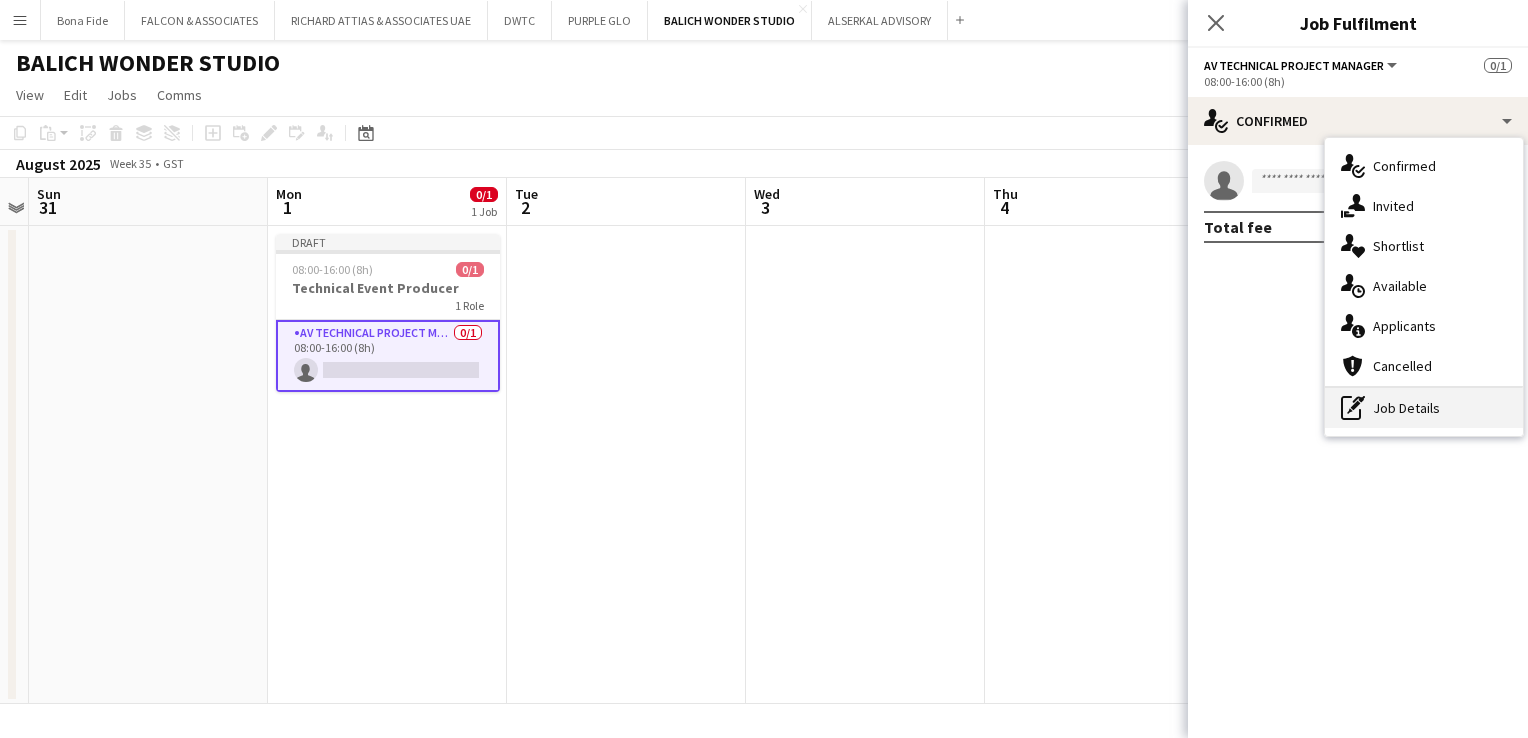 click on "pen-write
Job Details" at bounding box center [1424, 408] 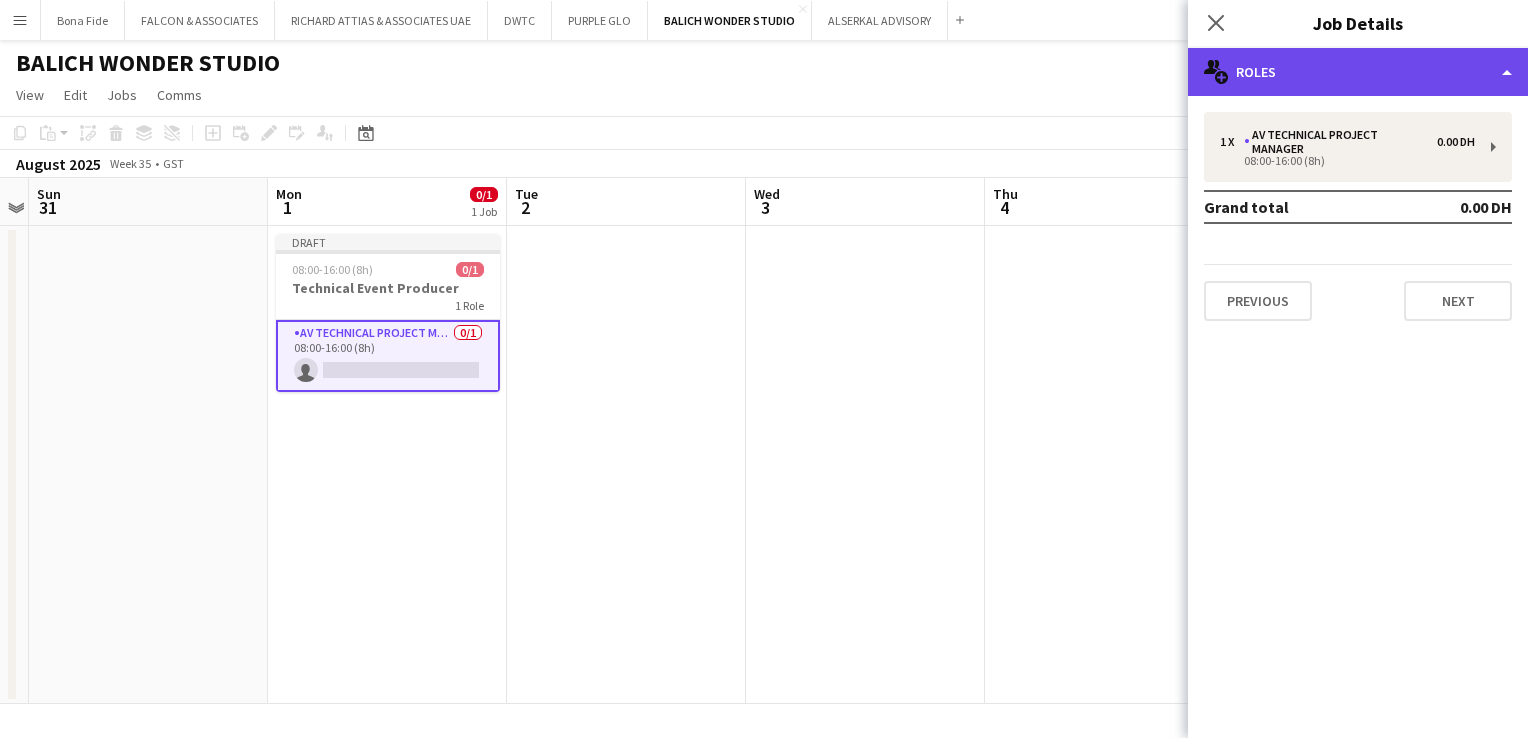 click on "multiple-users-add
Roles" 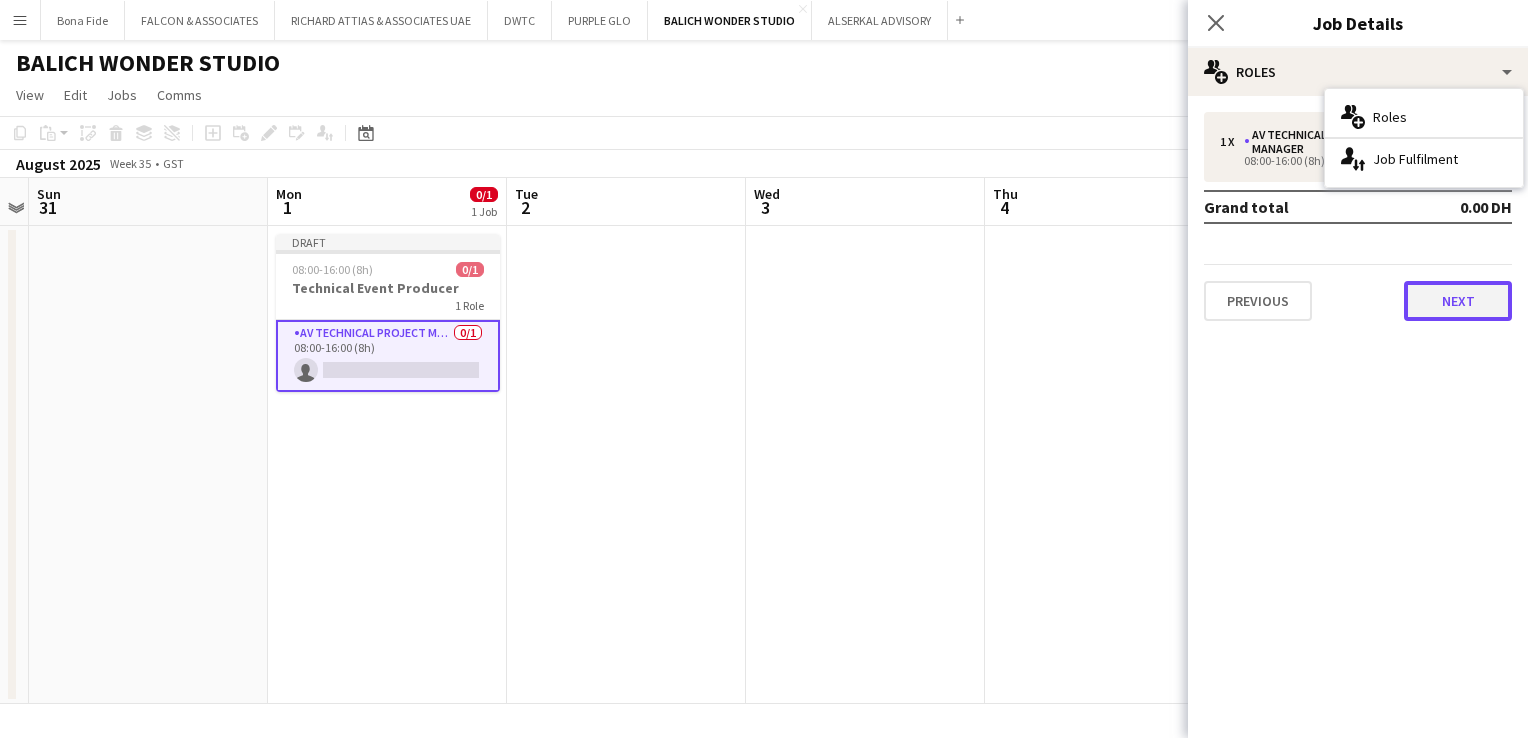 click on "Next" at bounding box center [1458, 301] 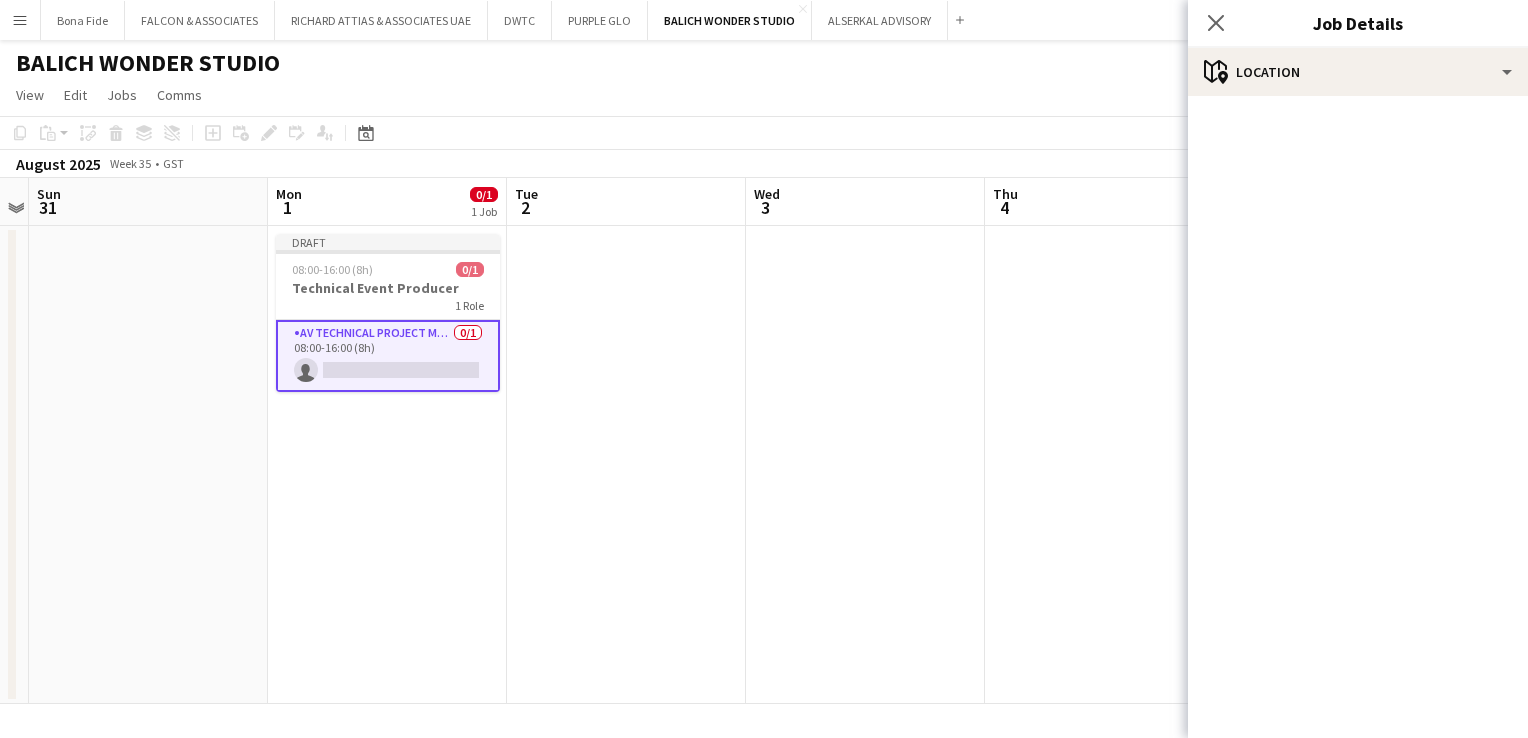 click on "AV Technical Project Manager   All roles   AV Technical Project Manager   0.00 DH   08:00-16:00 (8h)   Grand total   0.00 DH   Previous   Next
pen-write
Internal notes   Publish the job to add notes   Previous   Next" 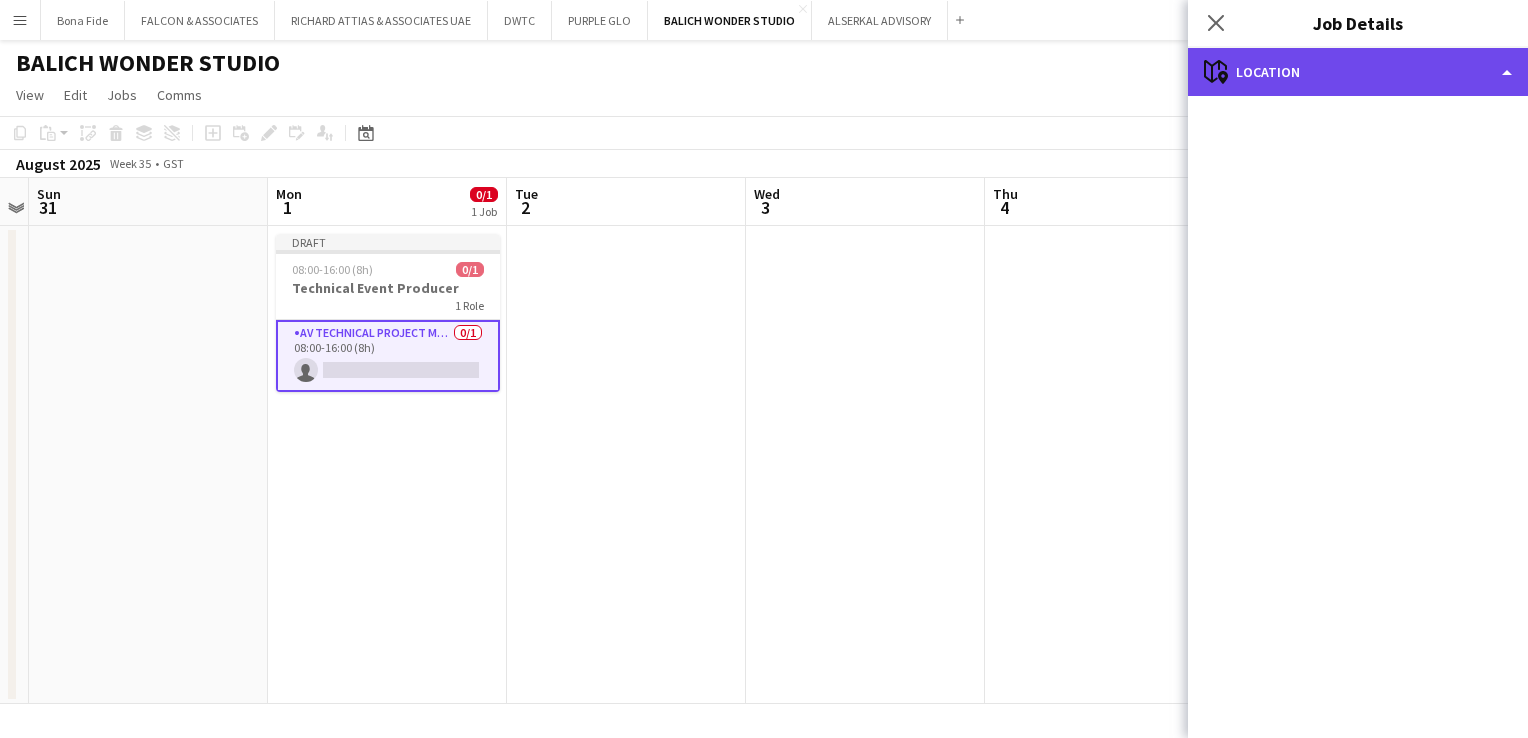 click on "maps-pin-1
Location" 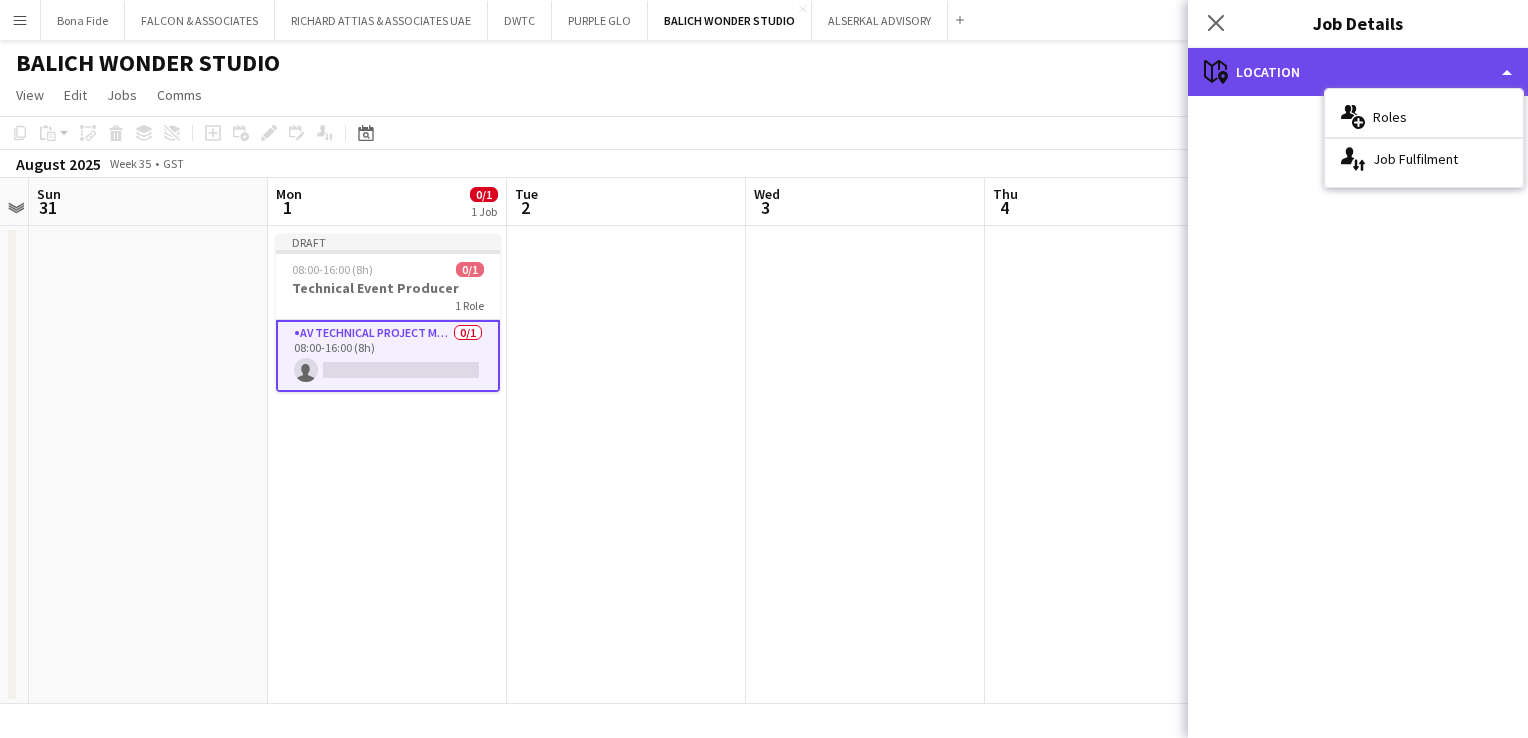 click on "maps-pin-1
Location" 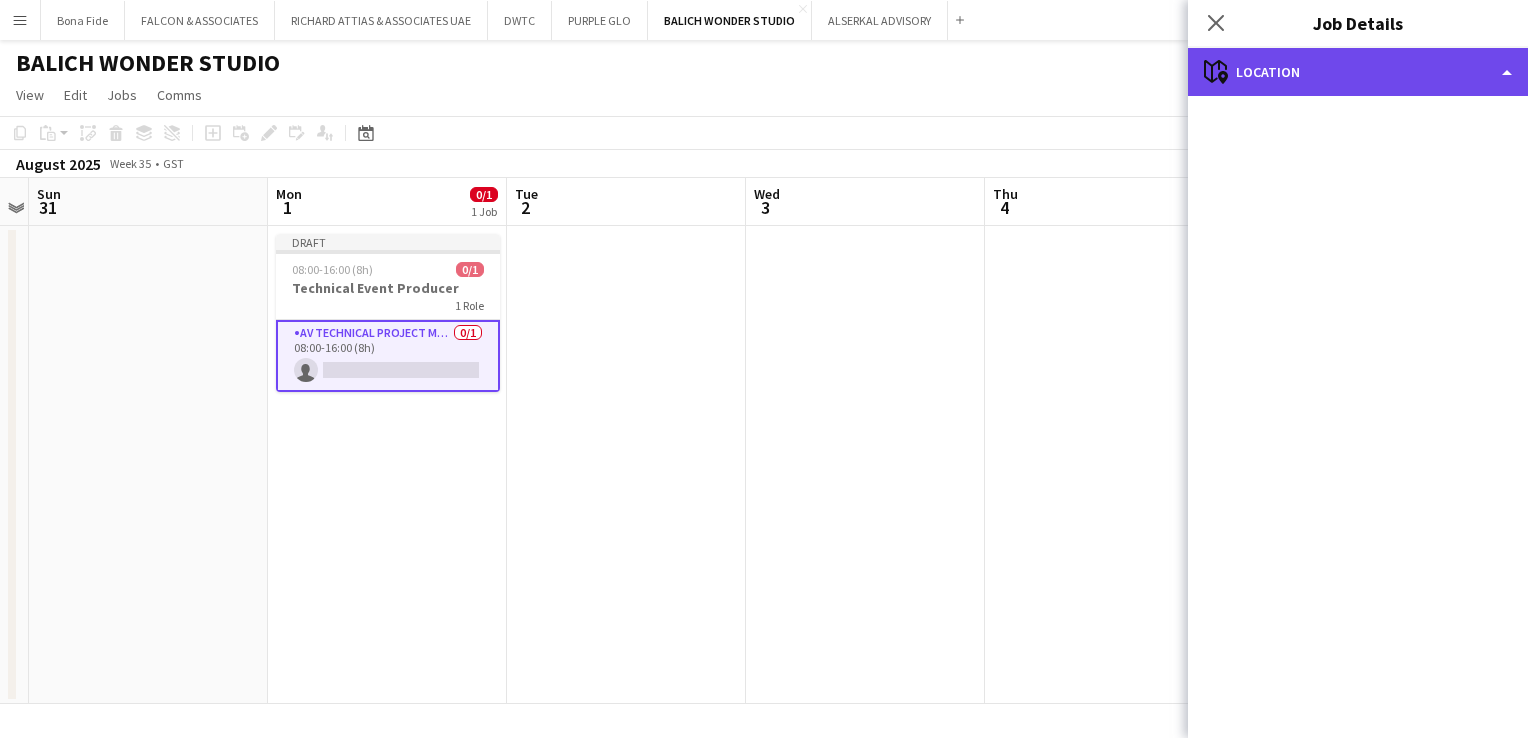 click on "maps-pin-1
Location" 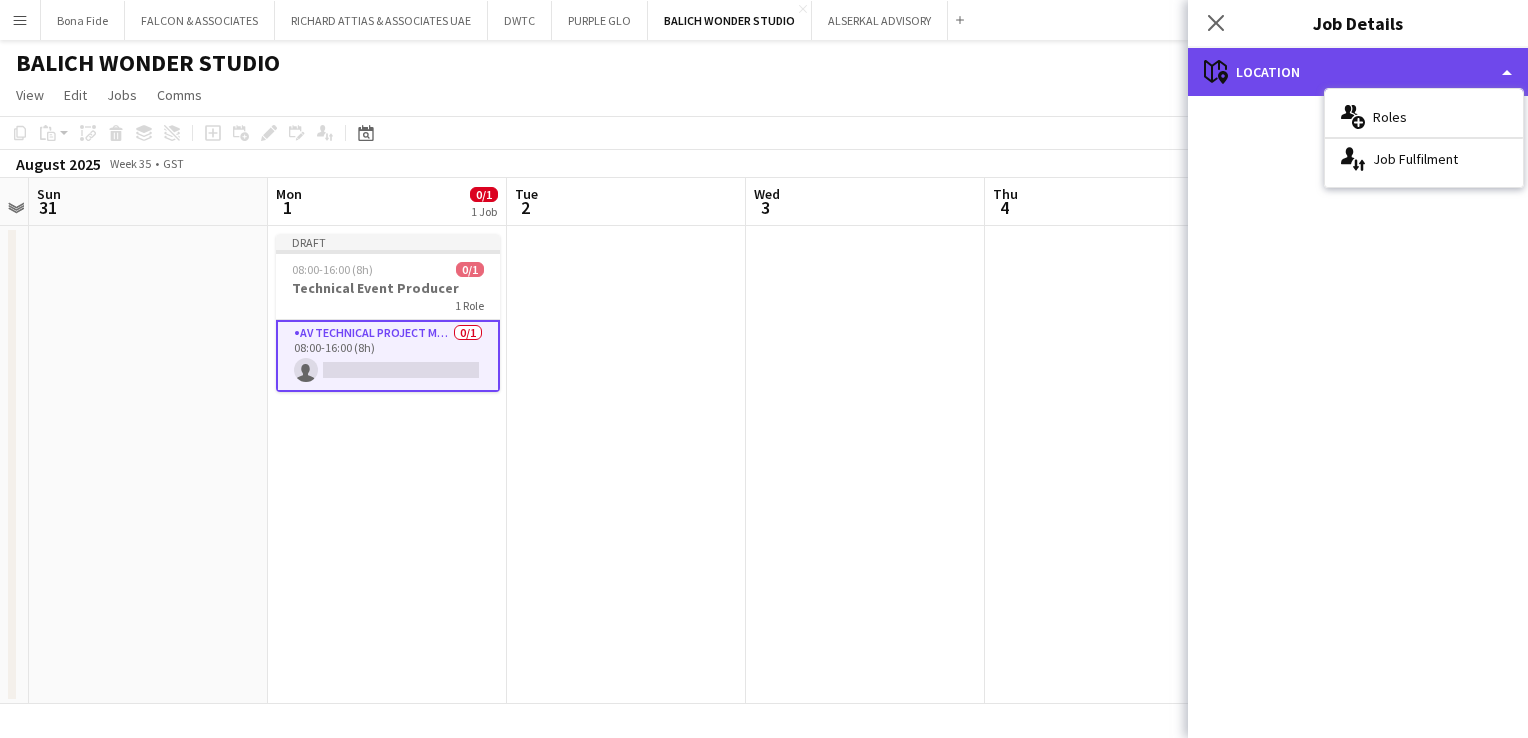 click on "maps-pin-1
Location" 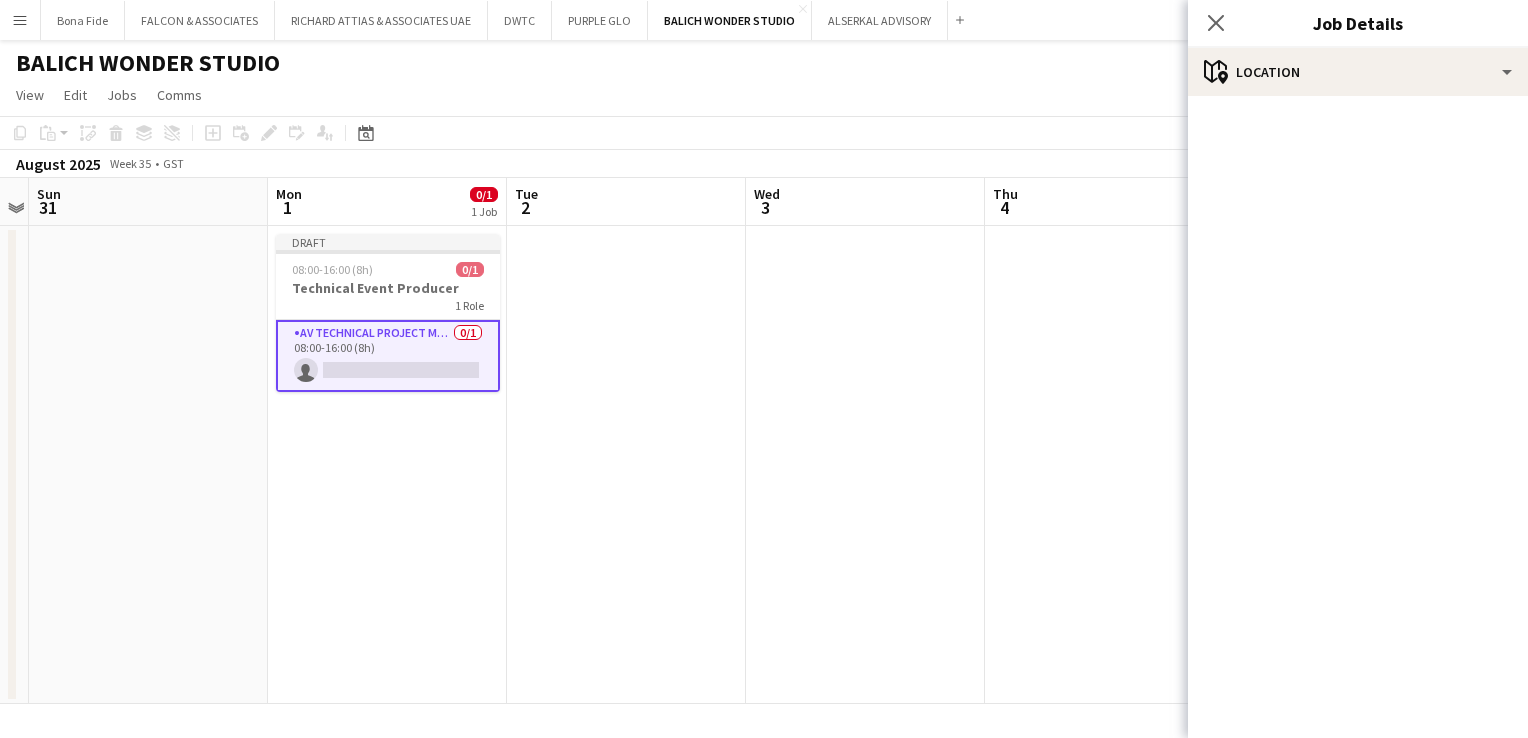click on "AV Technical Project Manager   0/1   08:00-16:00 (8h)
single-neutral-actions" at bounding box center [388, 356] 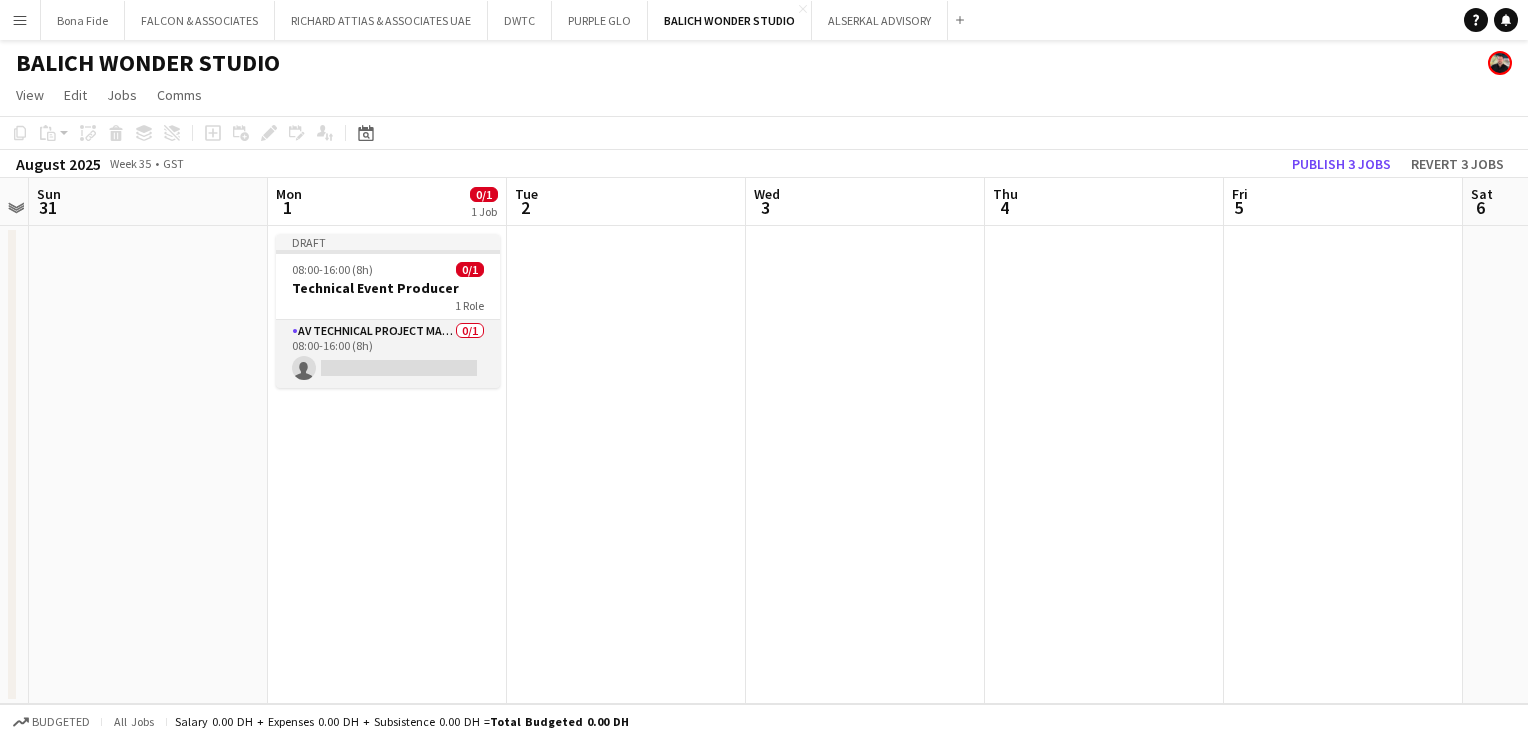 click on "AV Technical Project Manager   0/1   08:00-16:00 (8h)
single-neutral-actions" at bounding box center [388, 354] 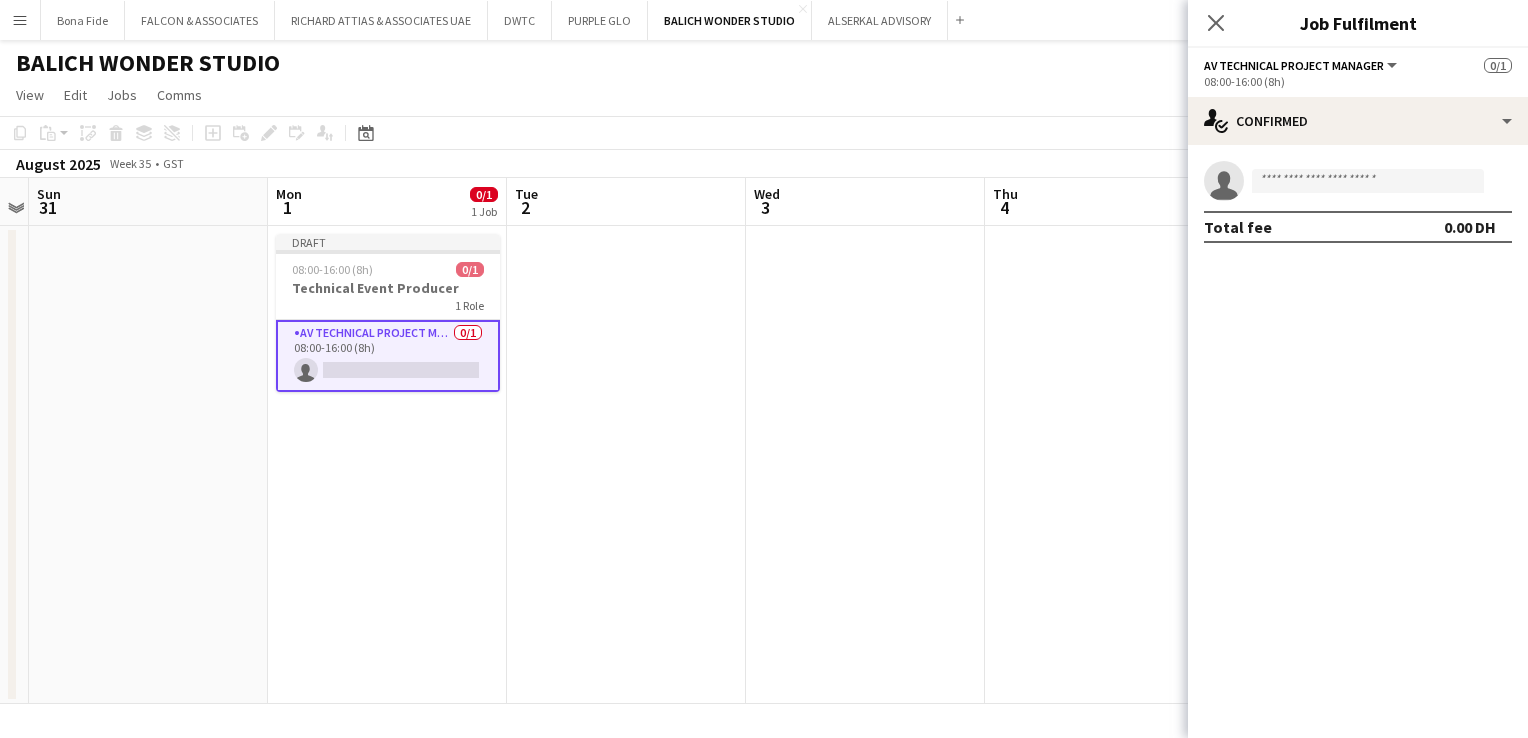 click on "AV Technical Project Manager   0/1   08:00-16:00 (8h)
single-neutral-actions" at bounding box center [388, 356] 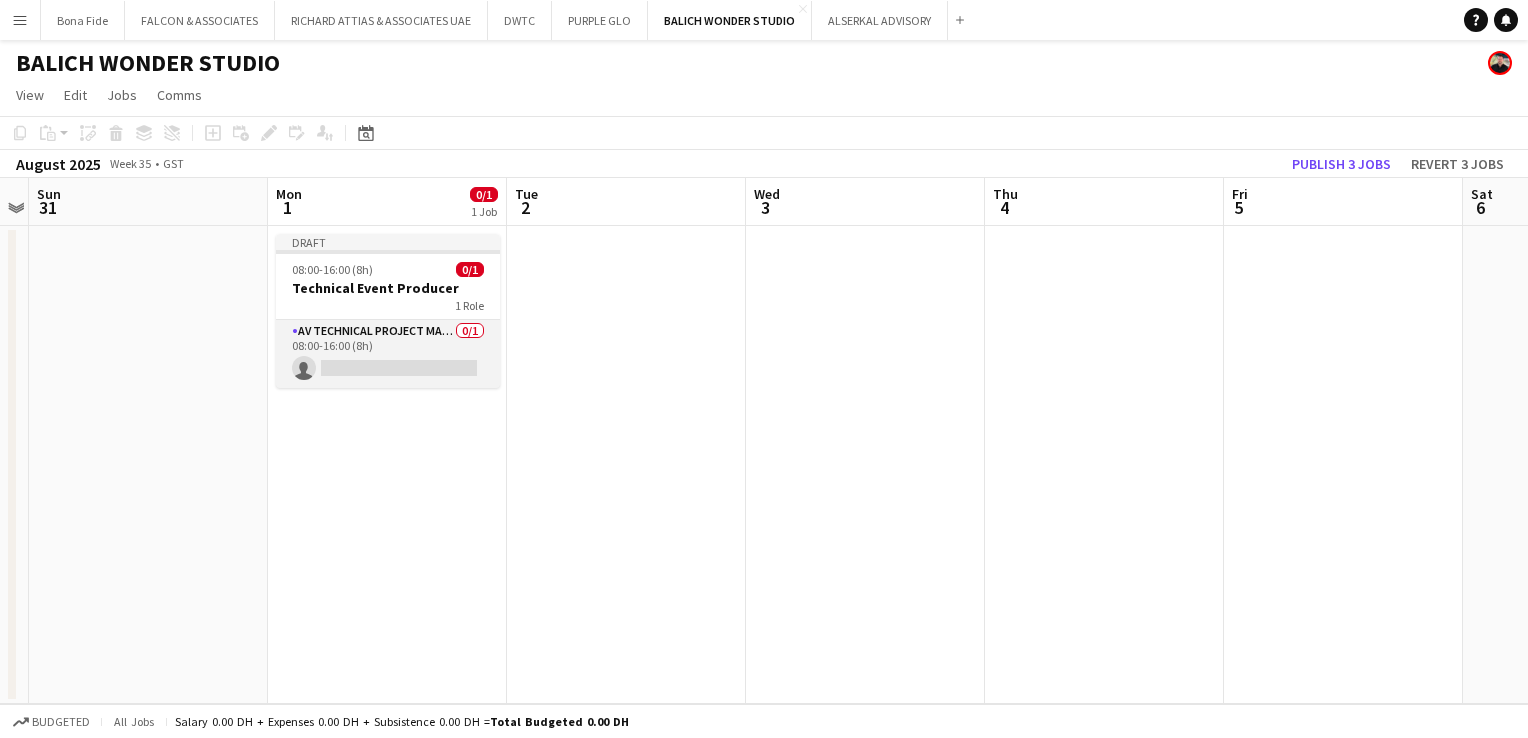 click on "AV Technical Project Manager   0/1   08:00-16:00 (8h)
single-neutral-actions" at bounding box center (388, 354) 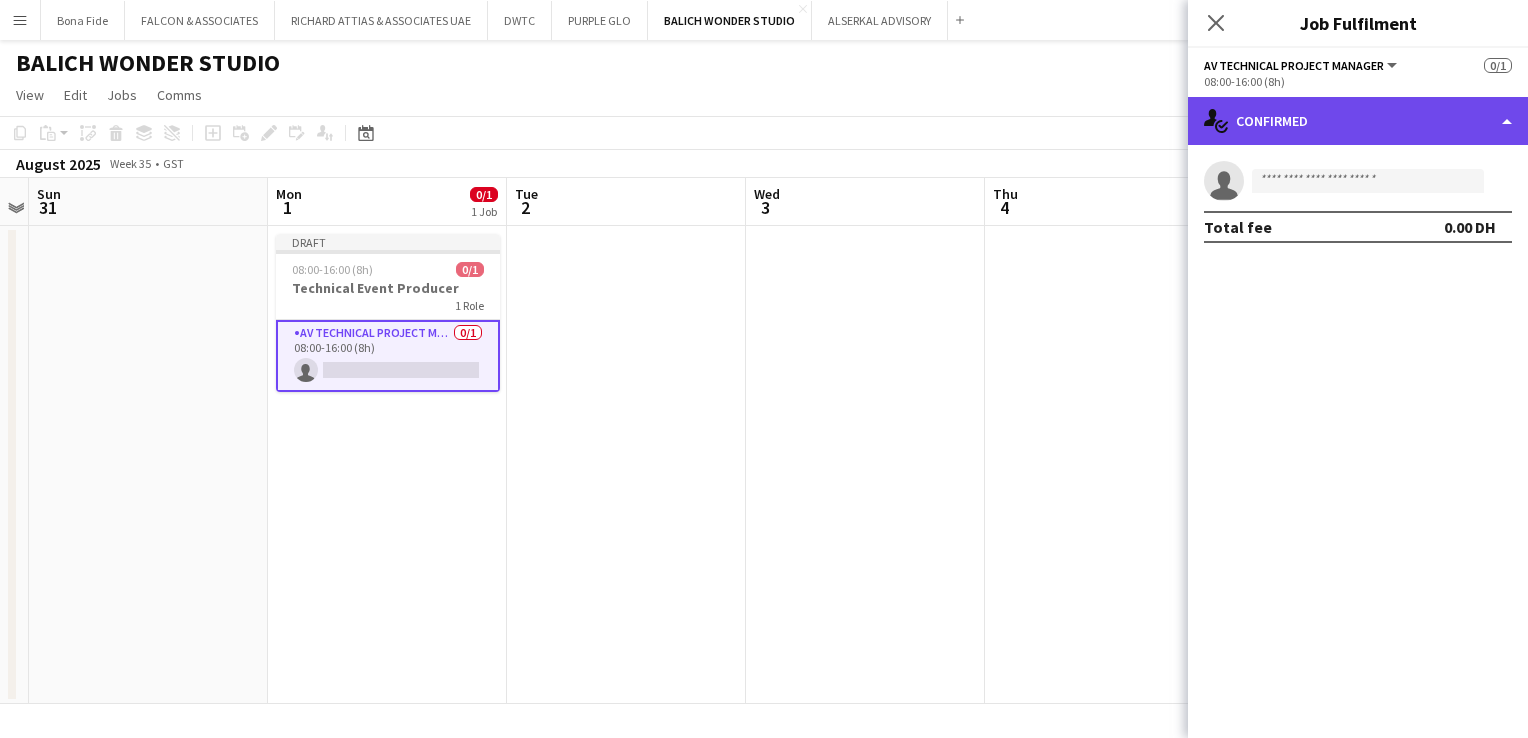 click on "single-neutral-actions-check-2
Confirmed" 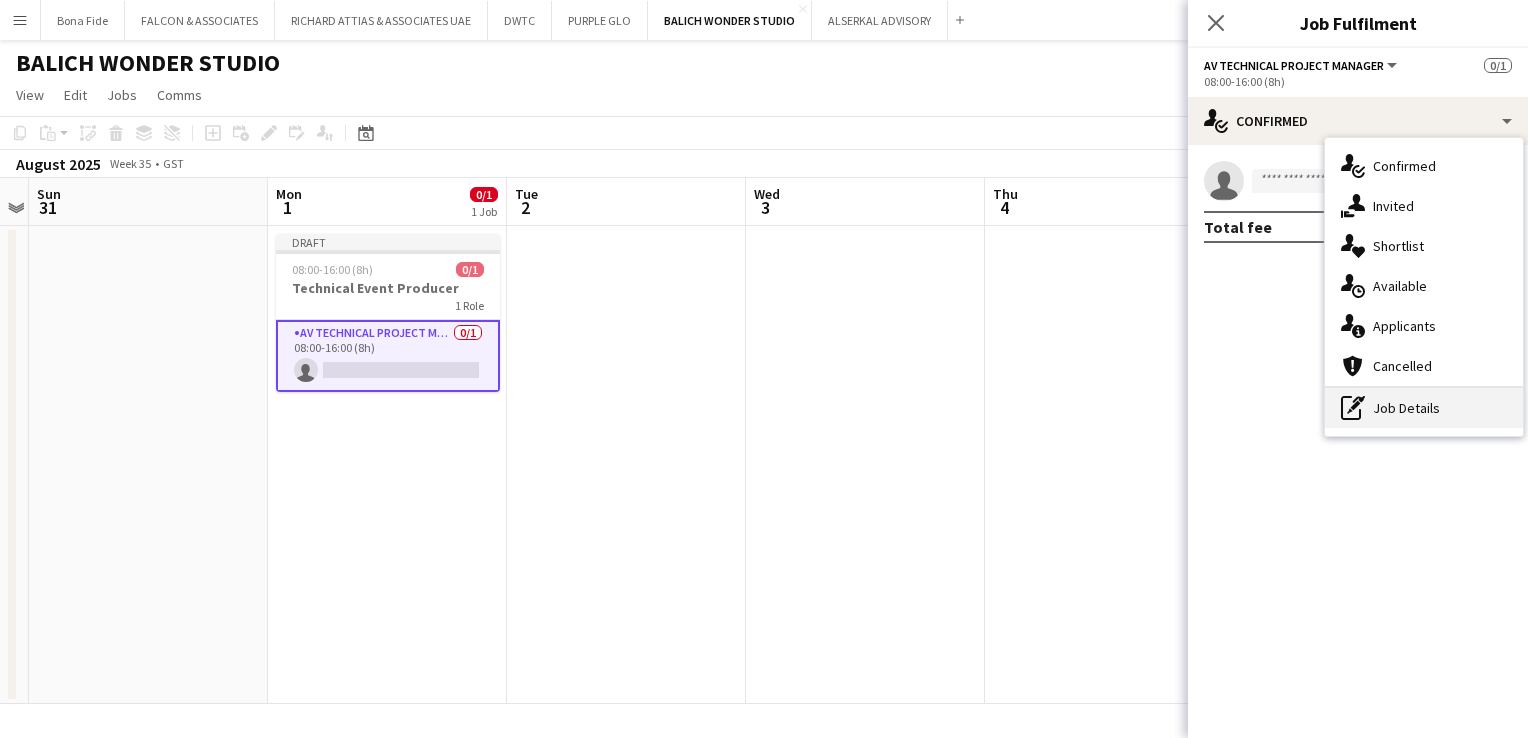 click on "pen-write
Job Details" at bounding box center (1424, 408) 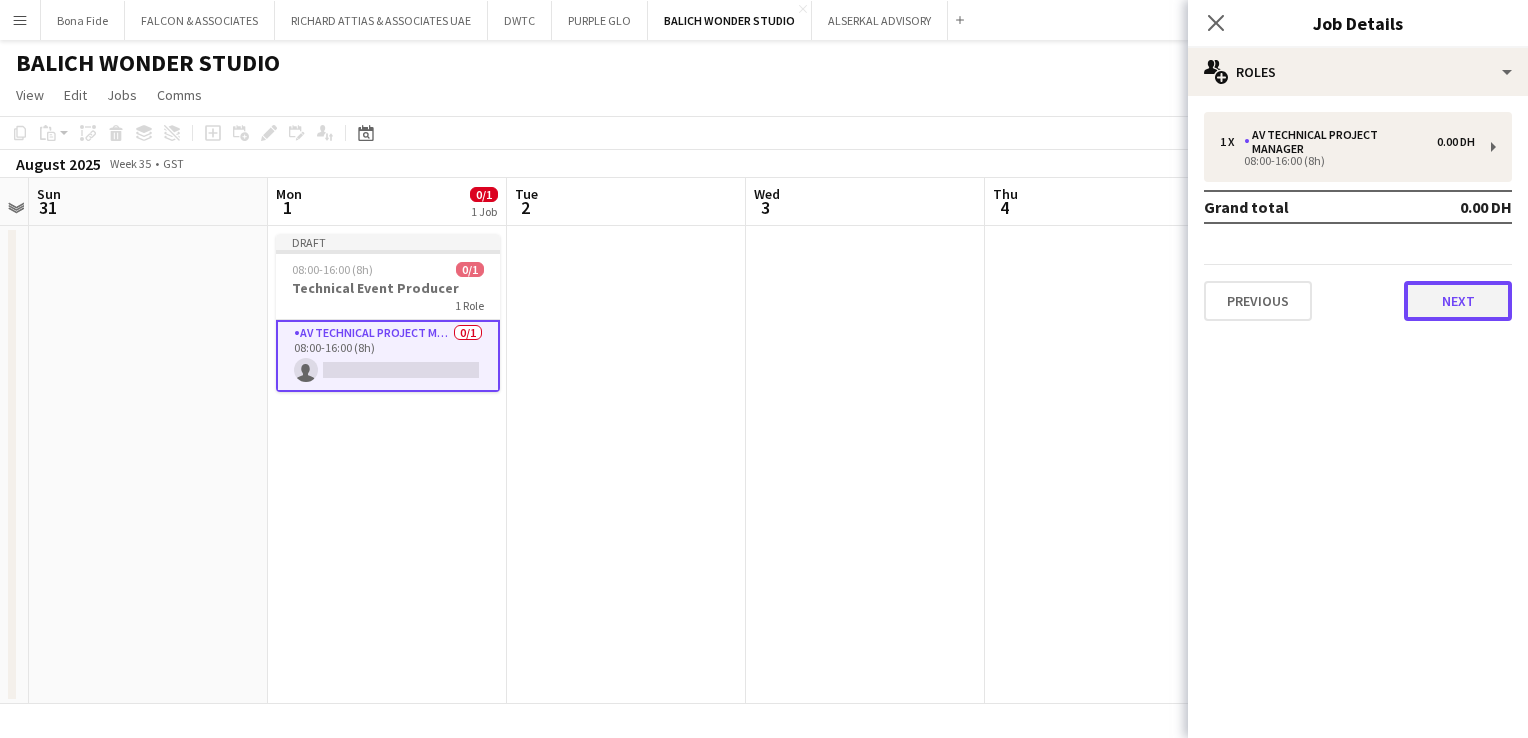 click on "Next" at bounding box center (1458, 301) 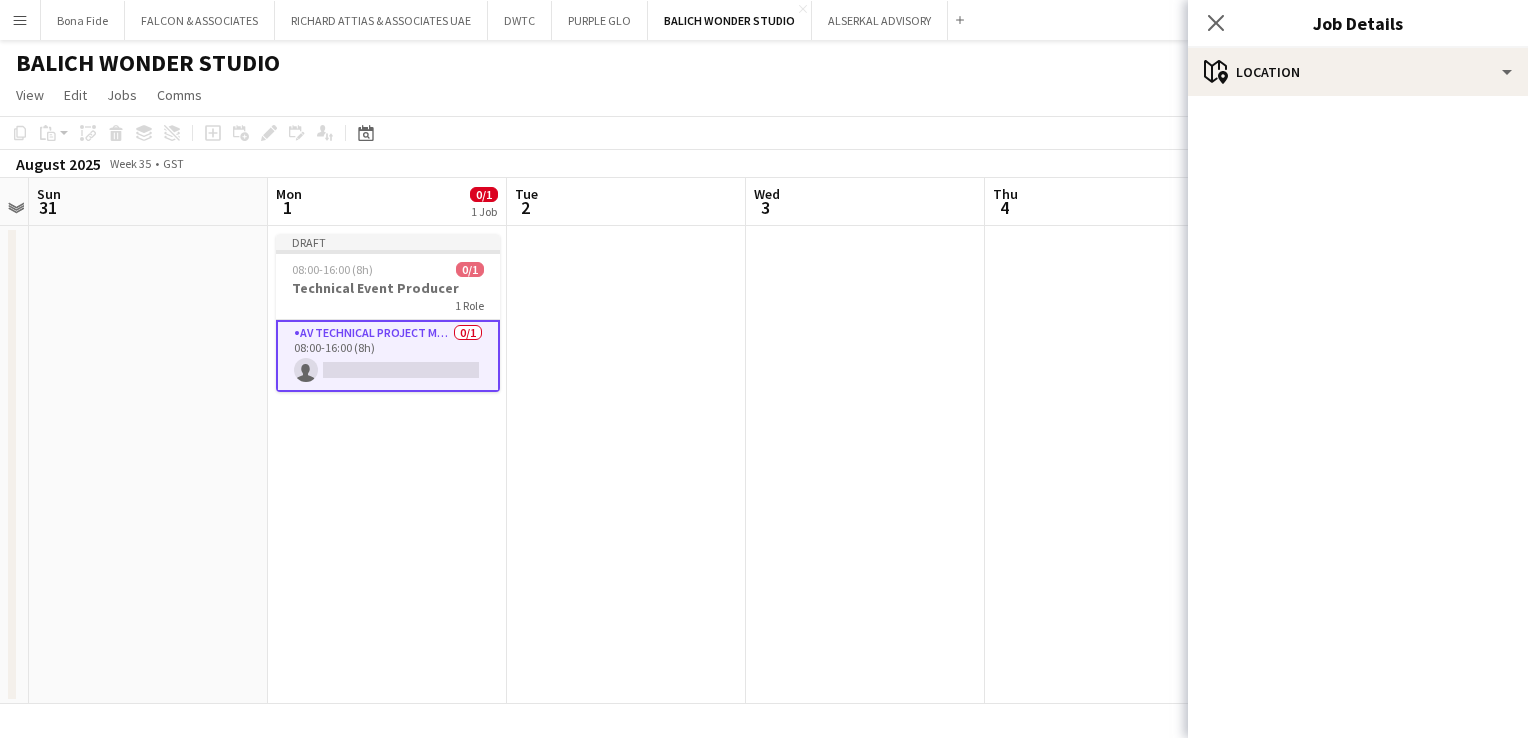 click on "AV Technical Project Manager   All roles   AV Technical Project Manager   0.00 DH   08:00-16:00 (8h)   Grand total   0.00 DH   Previous   Next
pen-write
Internal notes   Publish the job to add notes   Previous   Next" 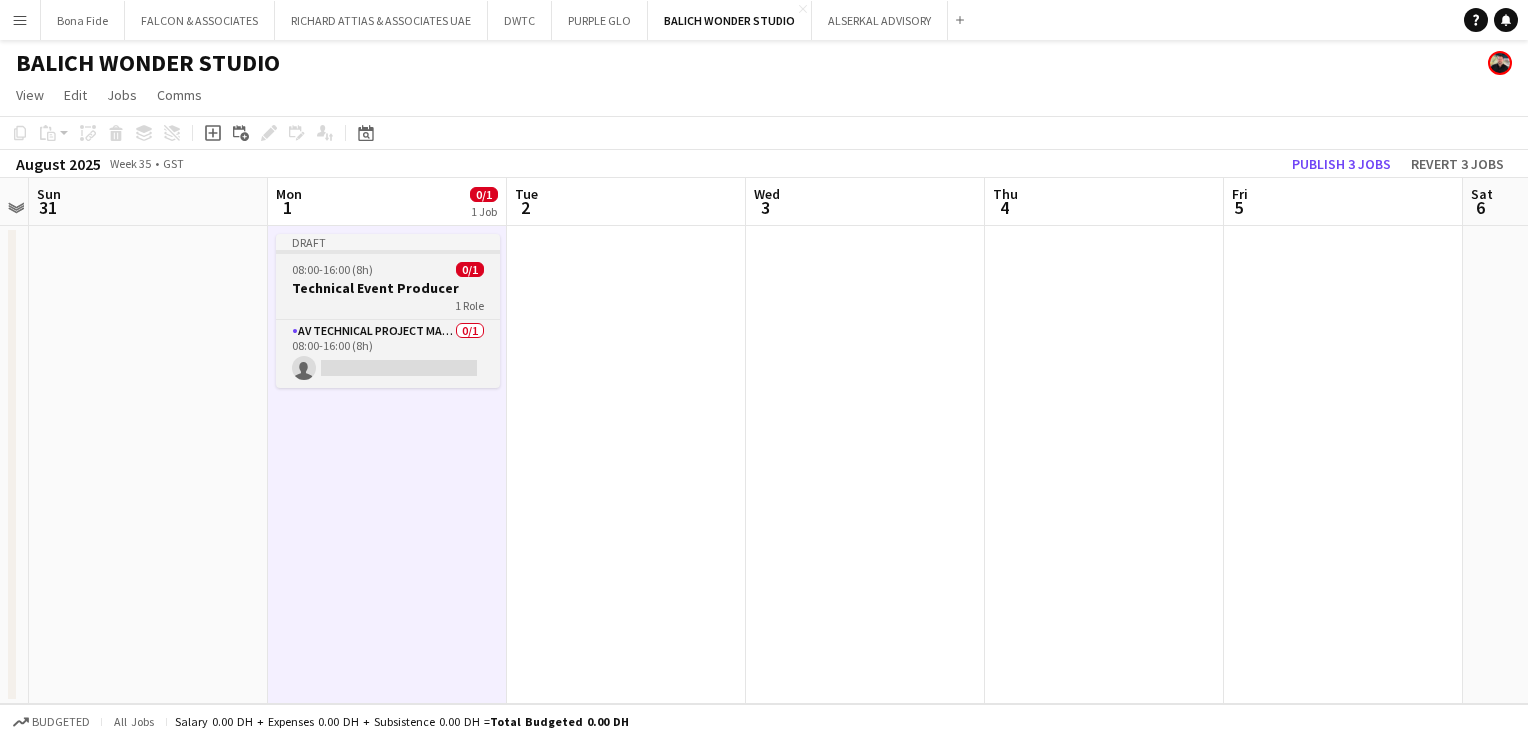 click on "Draft" at bounding box center (388, 242) 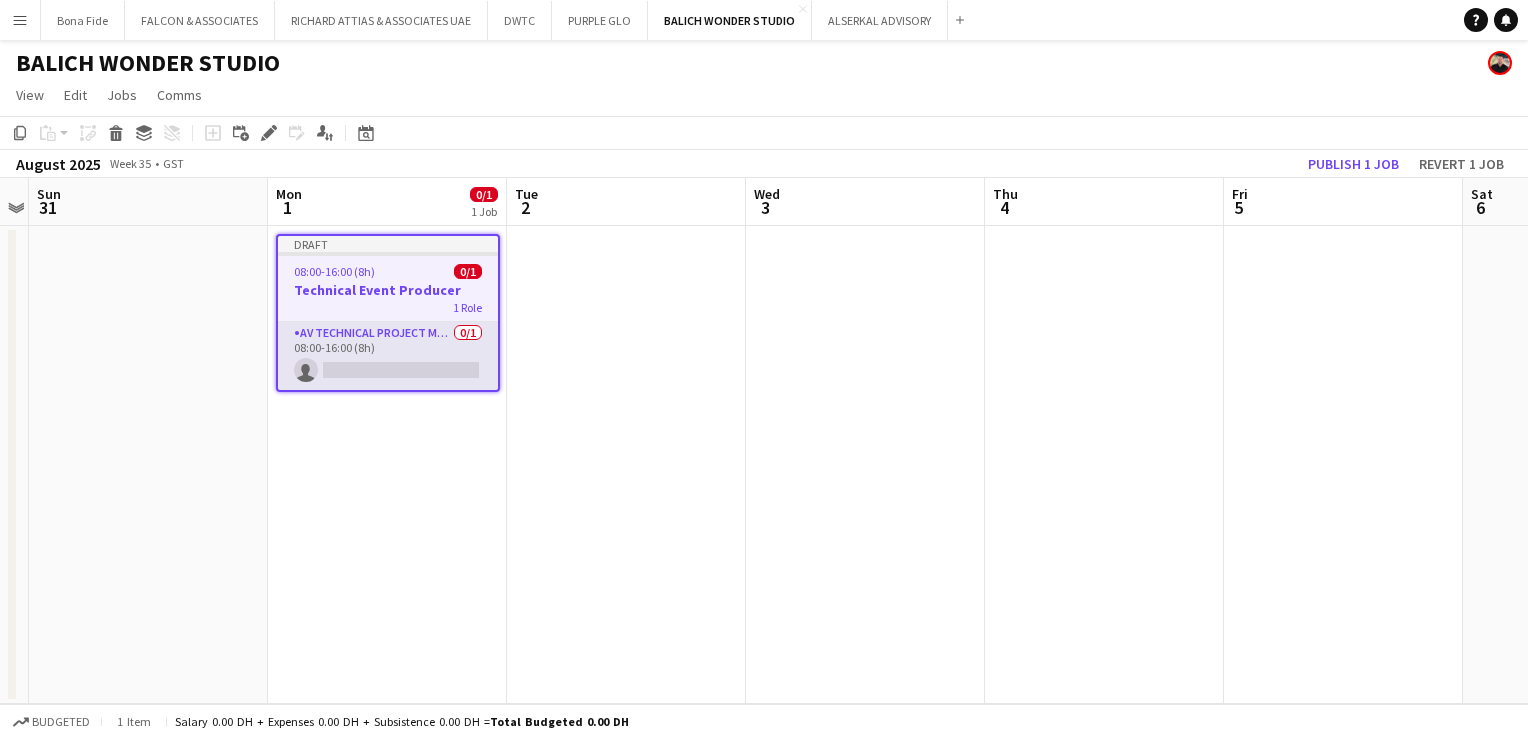 click on "AV Technical Project Manager   0/1   08:00-16:00 (8h)
single-neutral-actions" at bounding box center (388, 356) 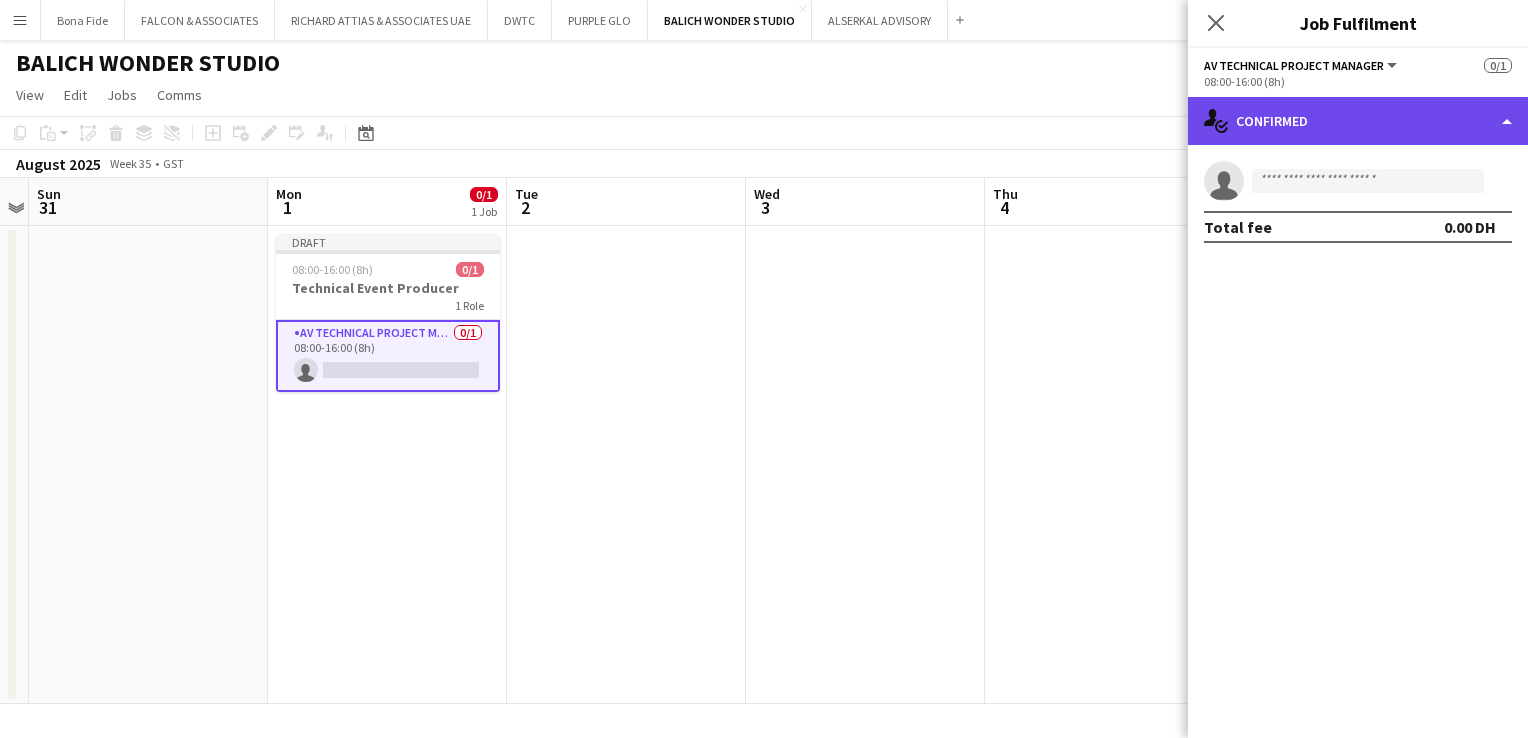 click on "single-neutral-actions-check-2
Confirmed" 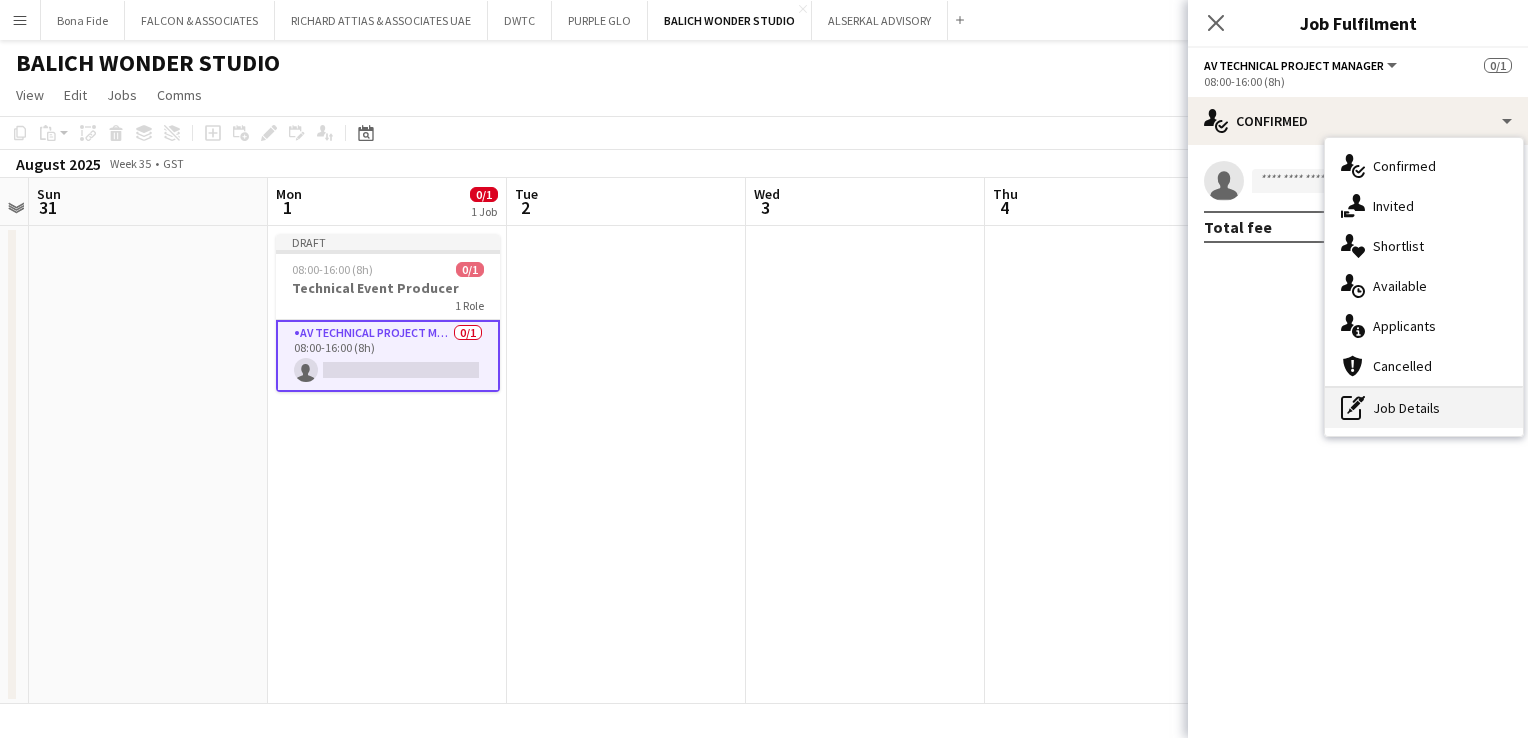 click on "pen-write
Job Details" at bounding box center (1424, 408) 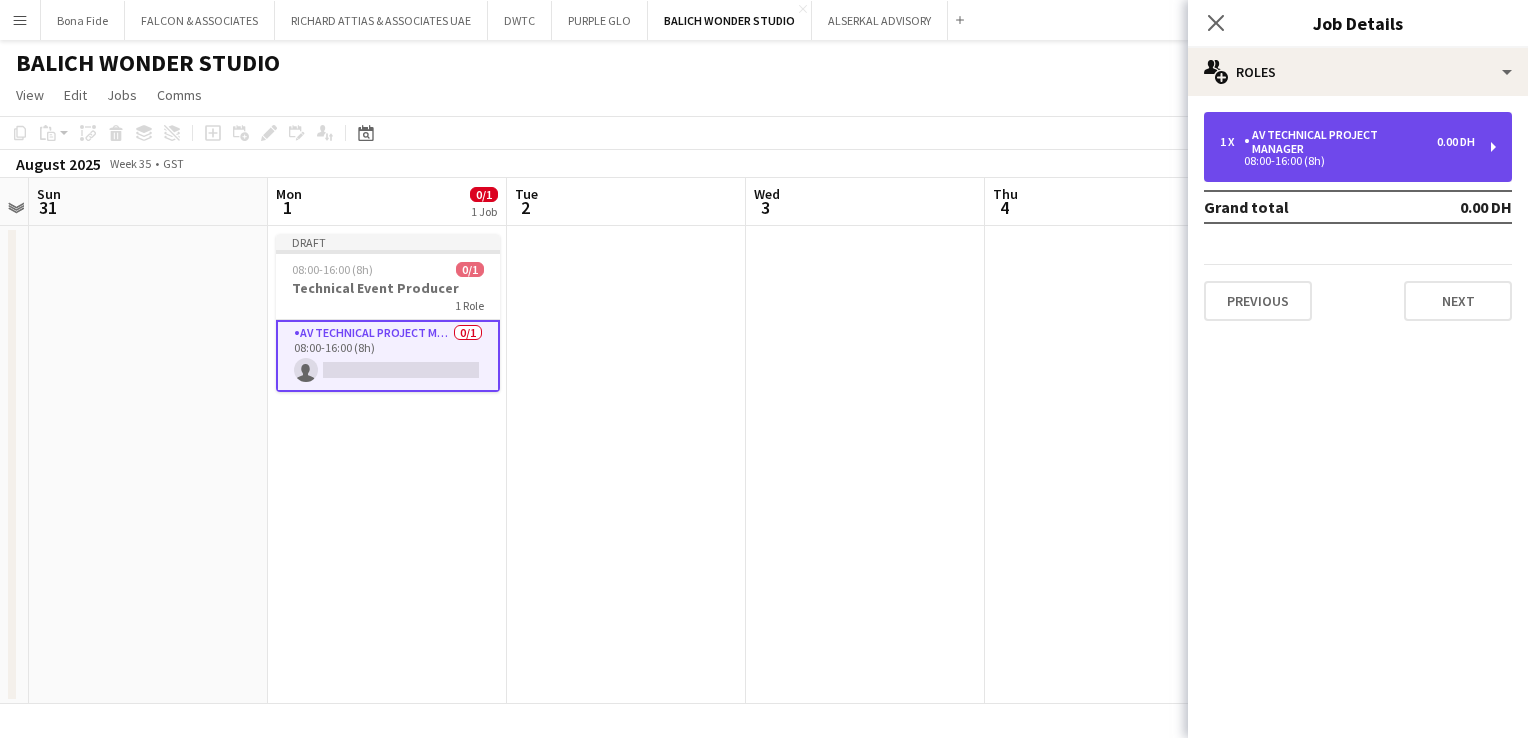 click on "1 x AV Technical Project Manager 0.00 DH 08:00-16:00 (8h)" at bounding box center (1358, 147) 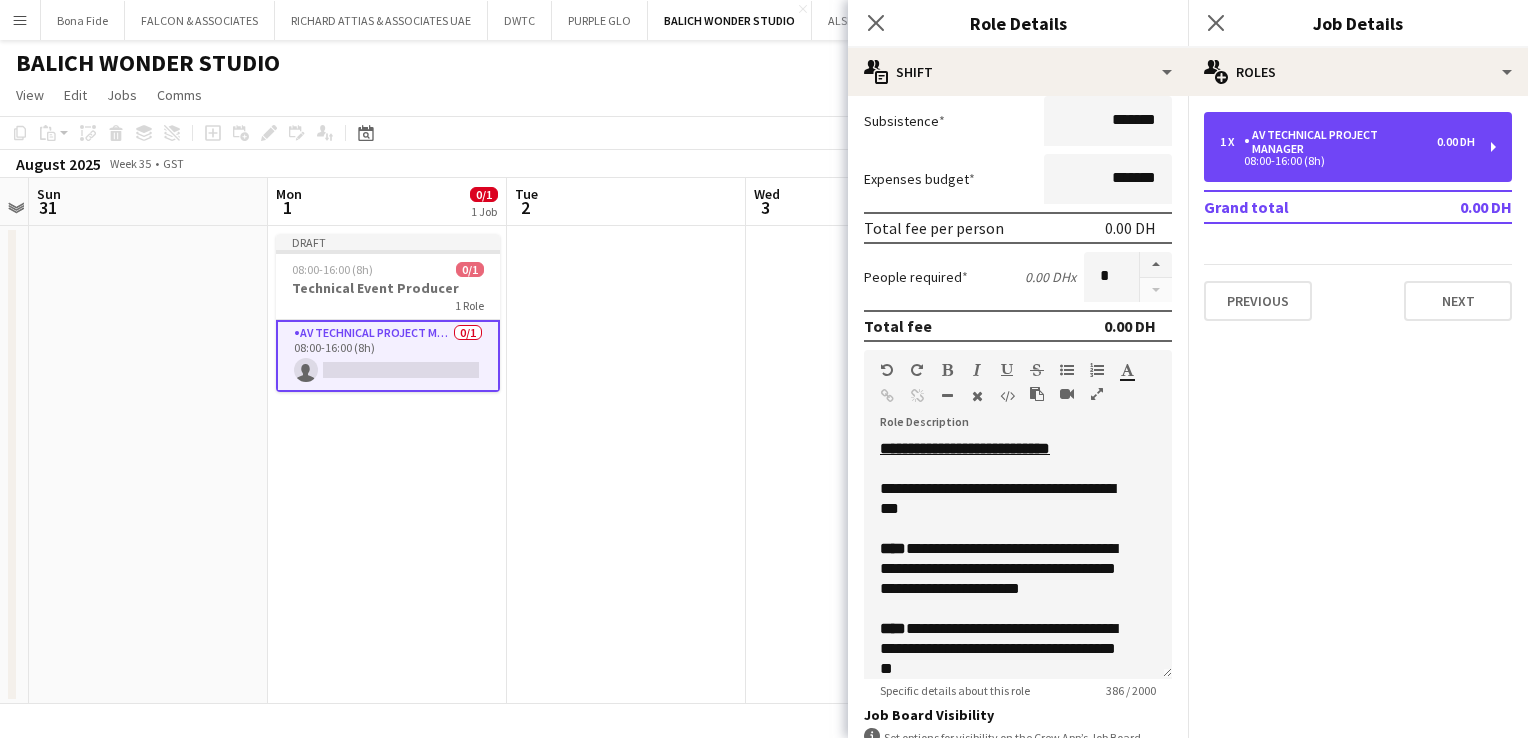 scroll, scrollTop: 300, scrollLeft: 0, axis: vertical 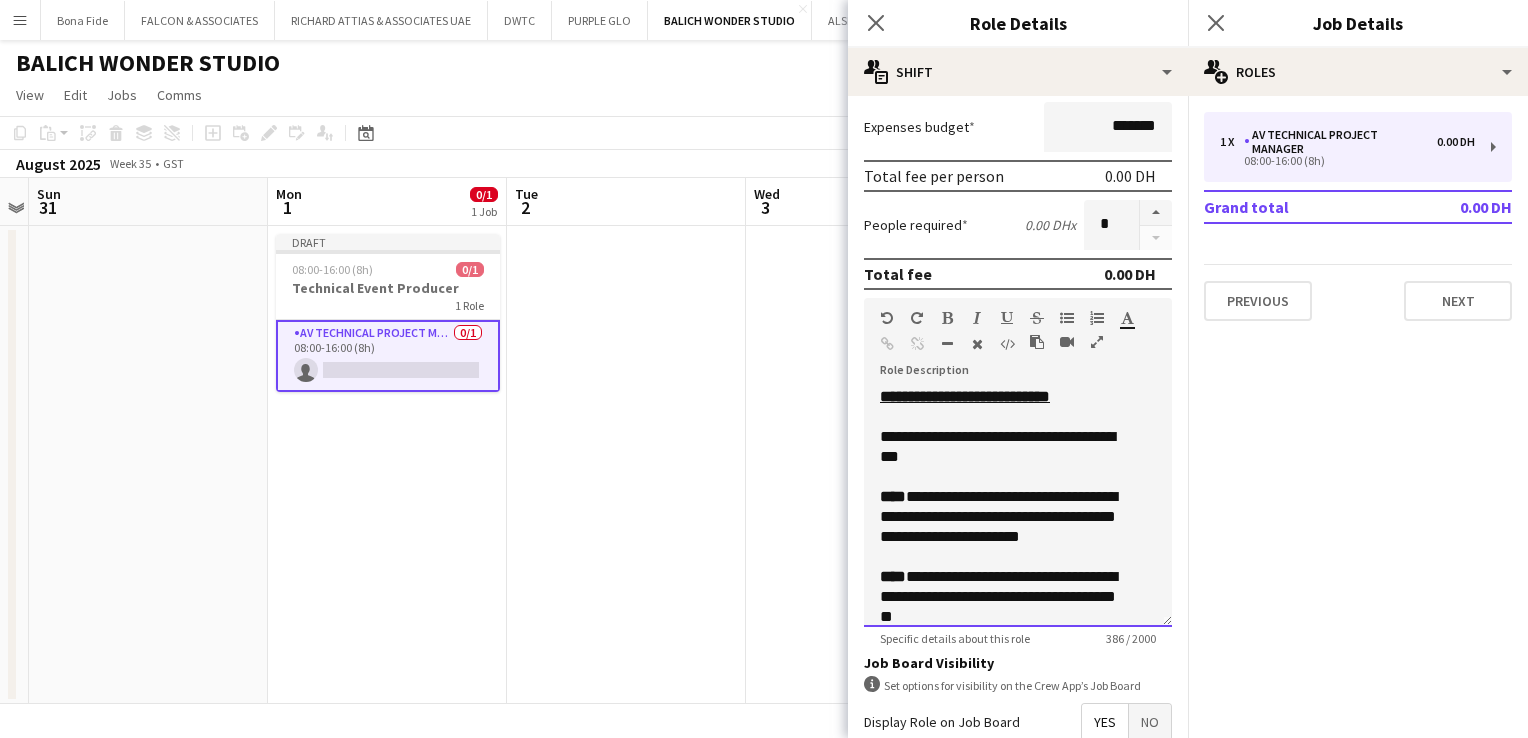 click on "**********" at bounding box center [1018, 500] 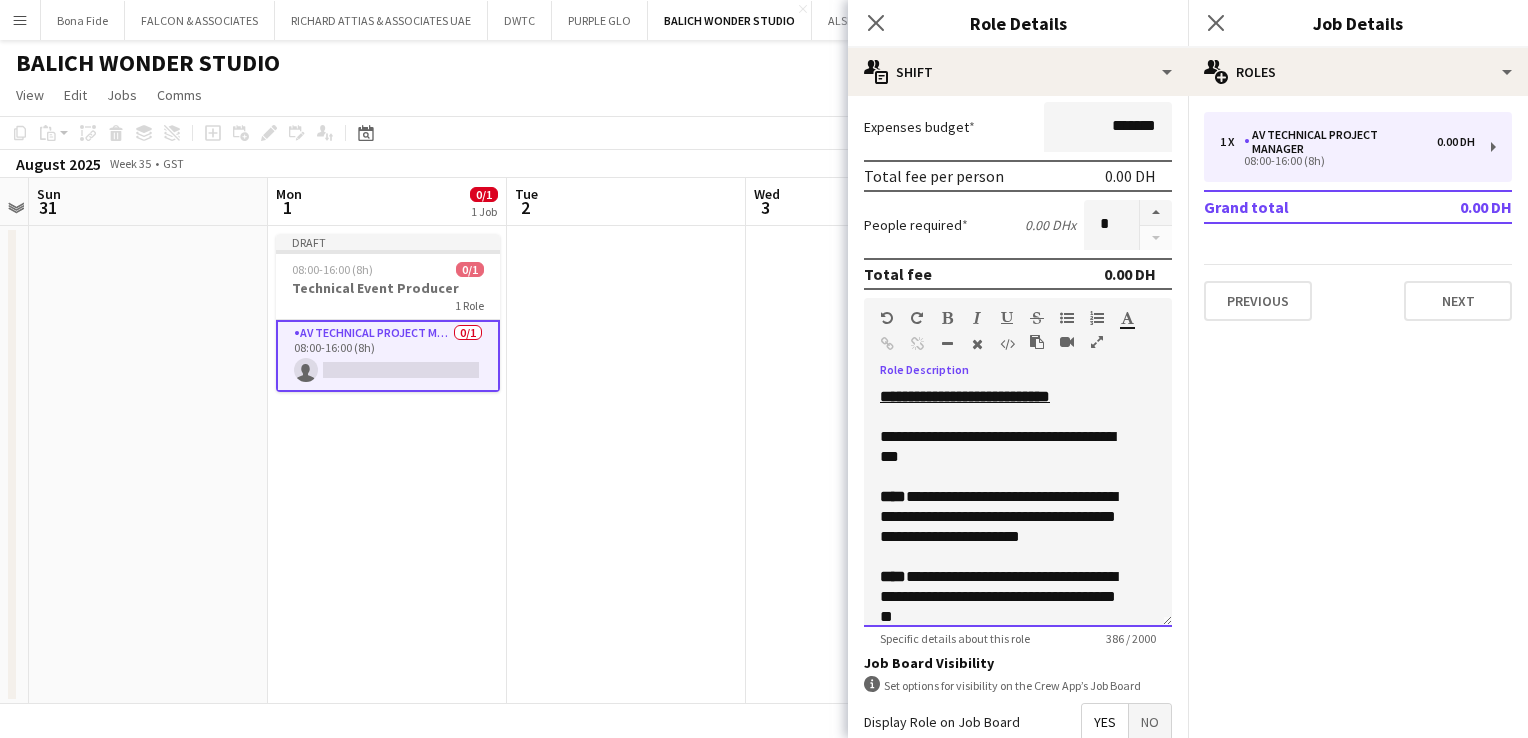 scroll, scrollTop: 95, scrollLeft: 0, axis: vertical 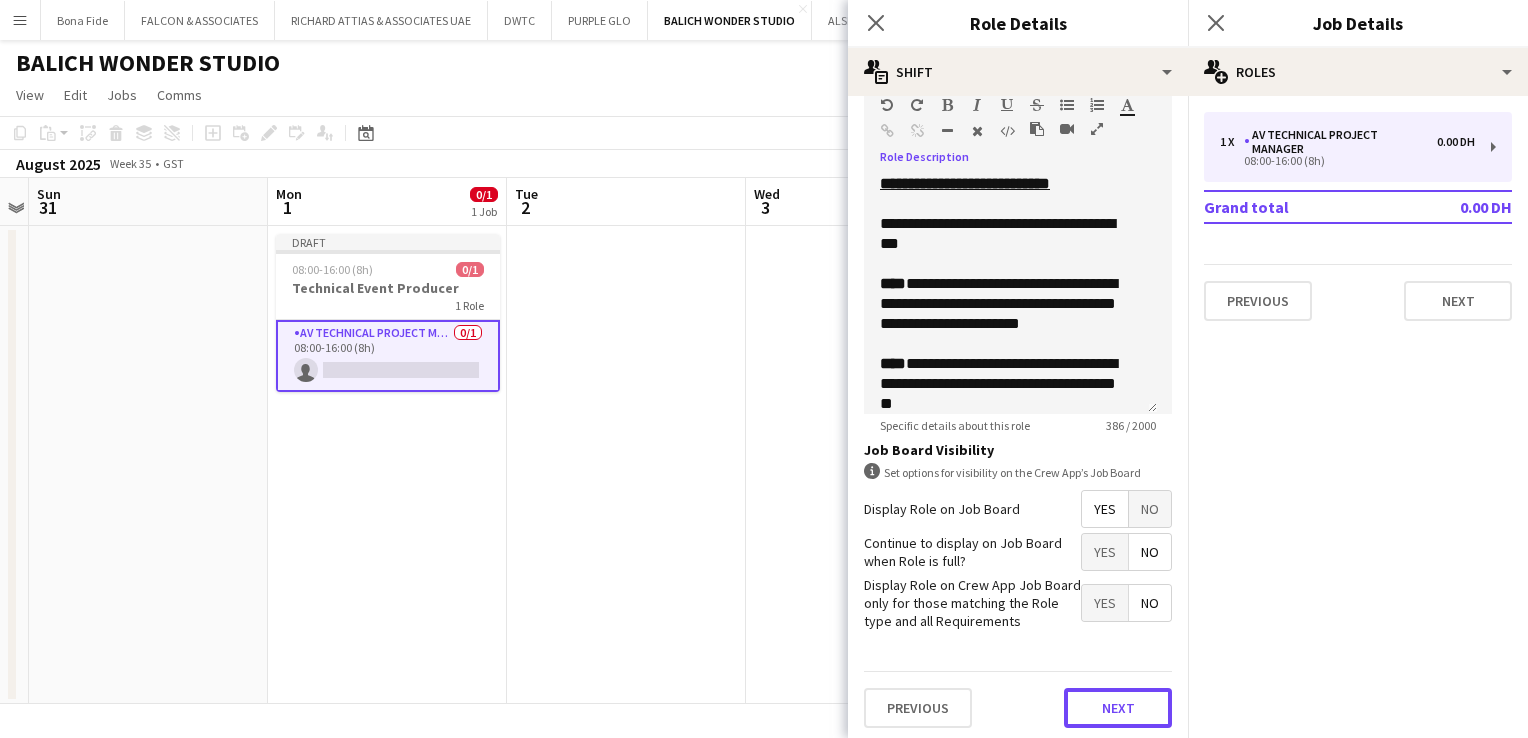 click on "Next" at bounding box center [1118, 708] 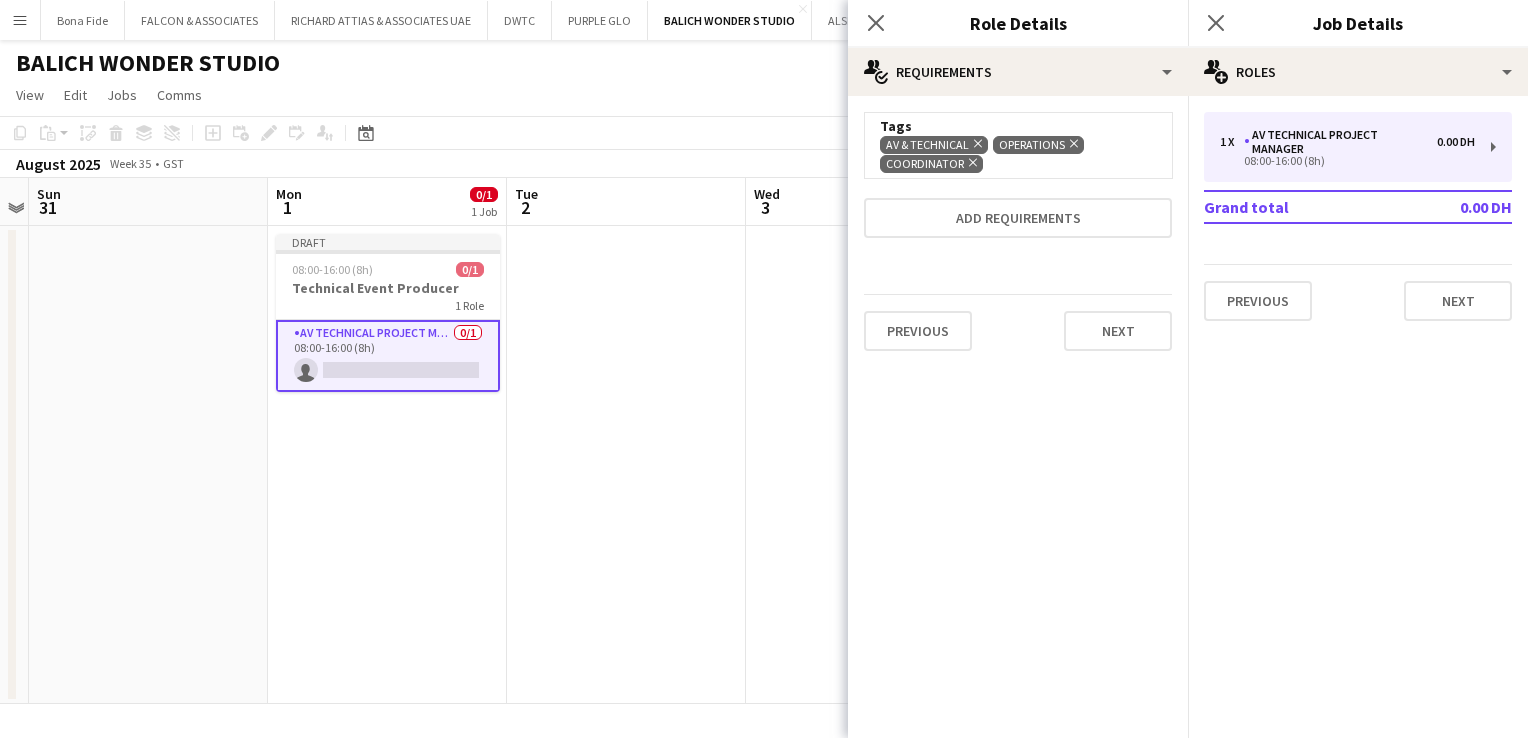 scroll, scrollTop: 0, scrollLeft: 0, axis: both 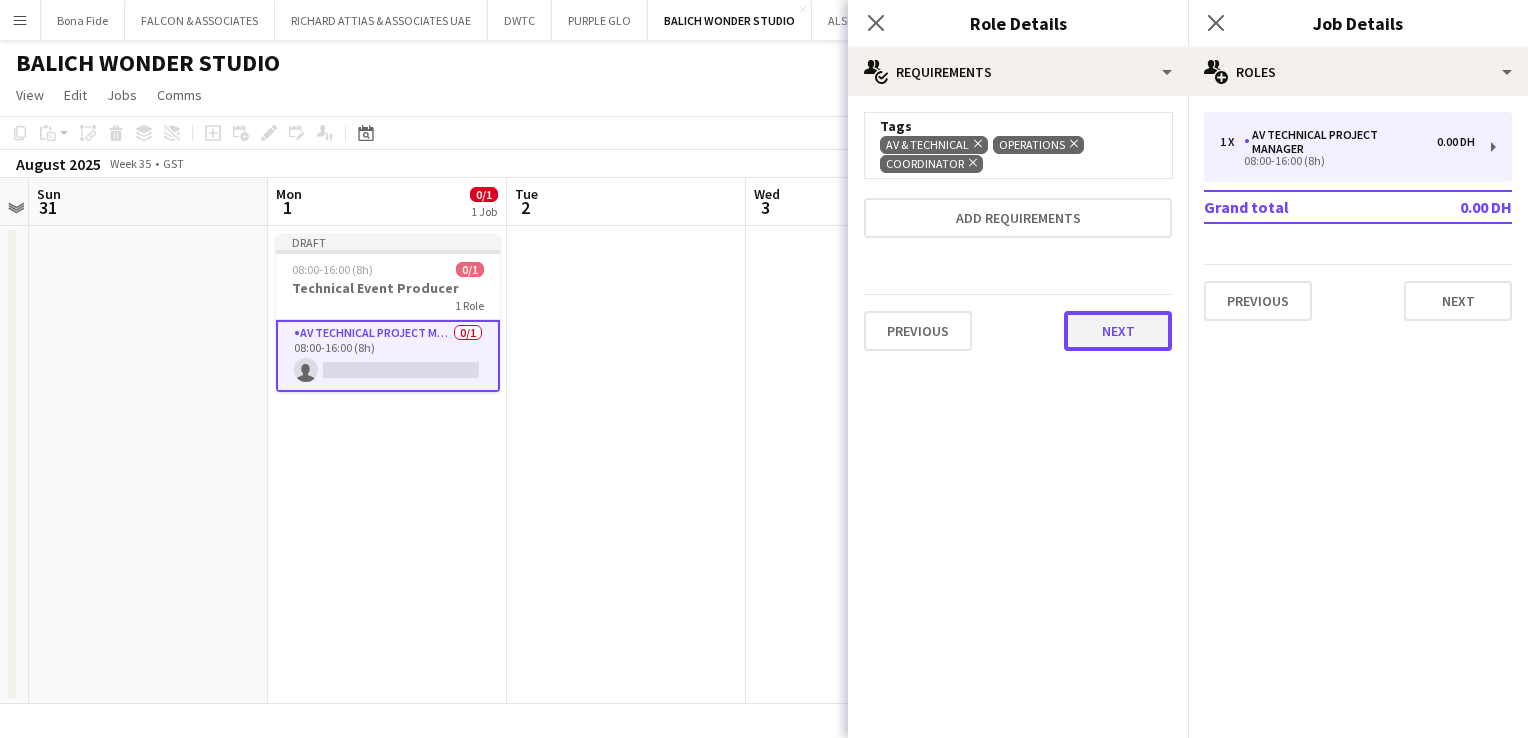 click on "Next" at bounding box center (1118, 331) 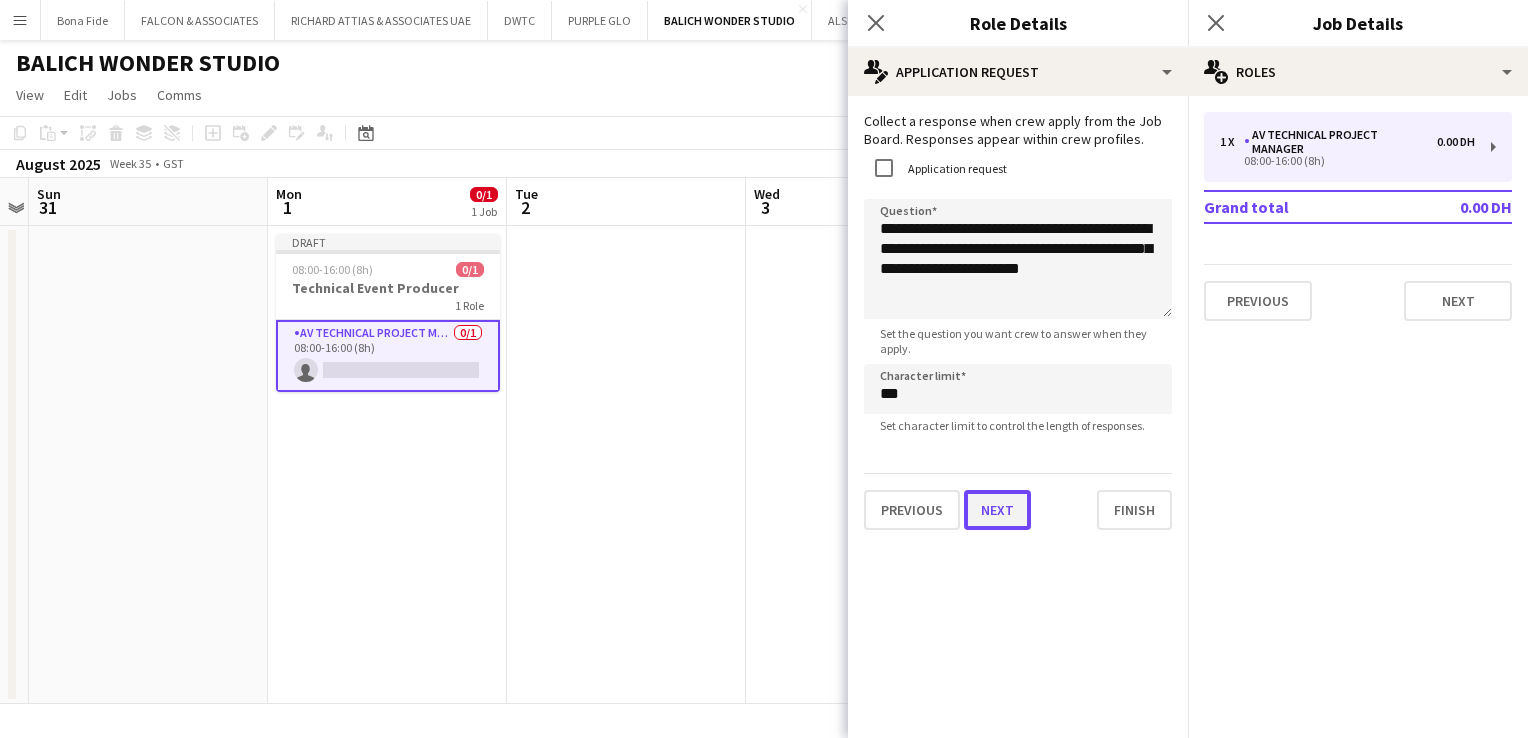 click on "**********" at bounding box center (1018, 321) 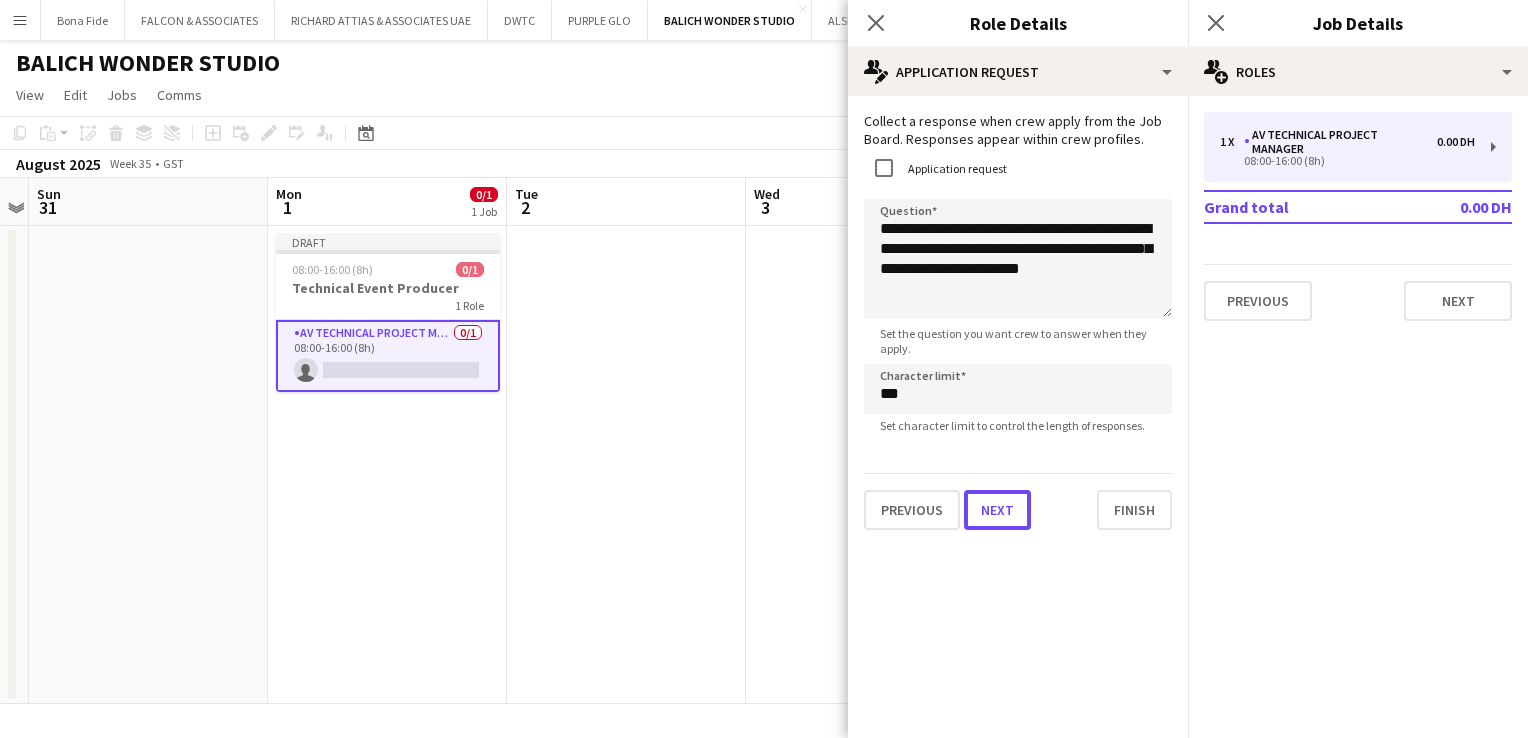 click on "Next" at bounding box center (997, 510) 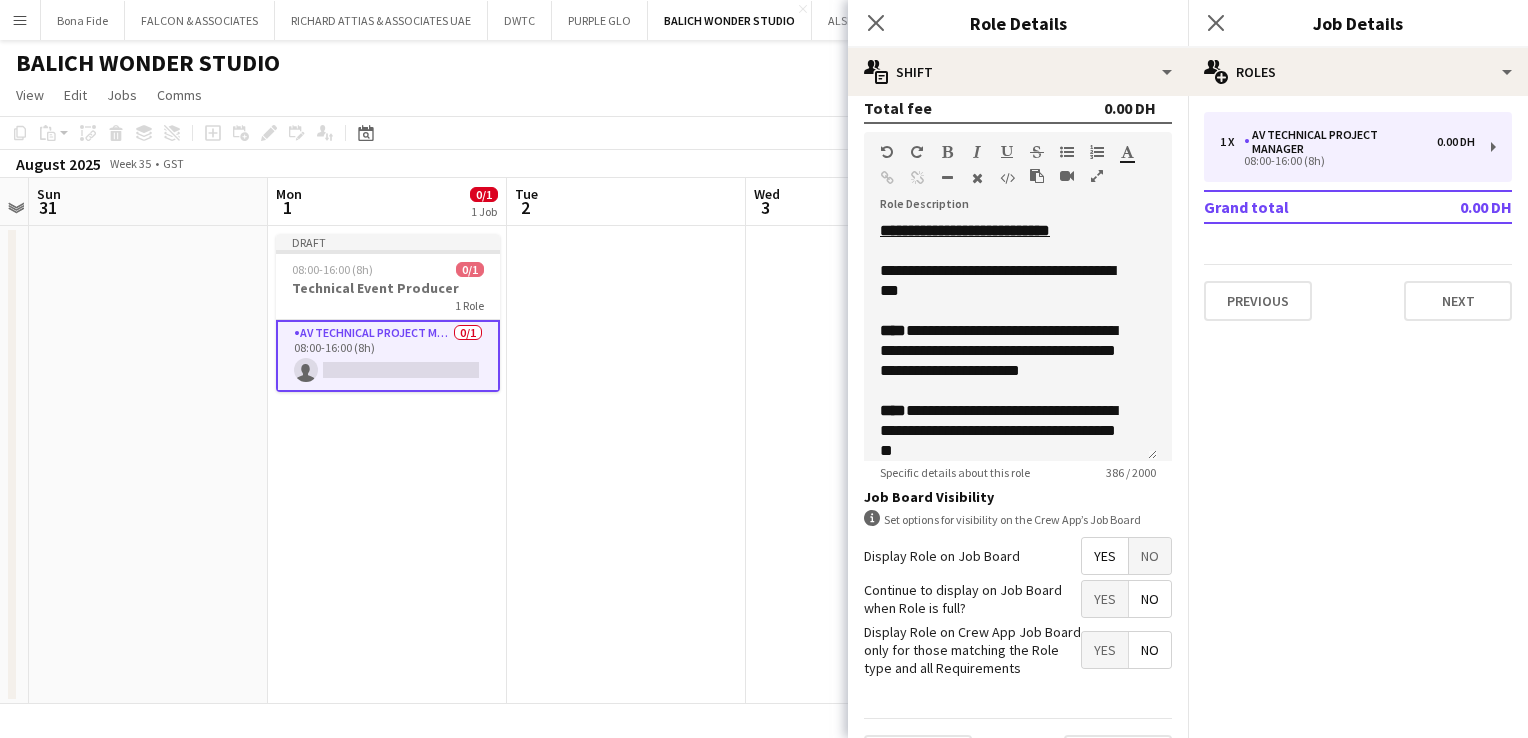 scroll, scrollTop: 513, scrollLeft: 0, axis: vertical 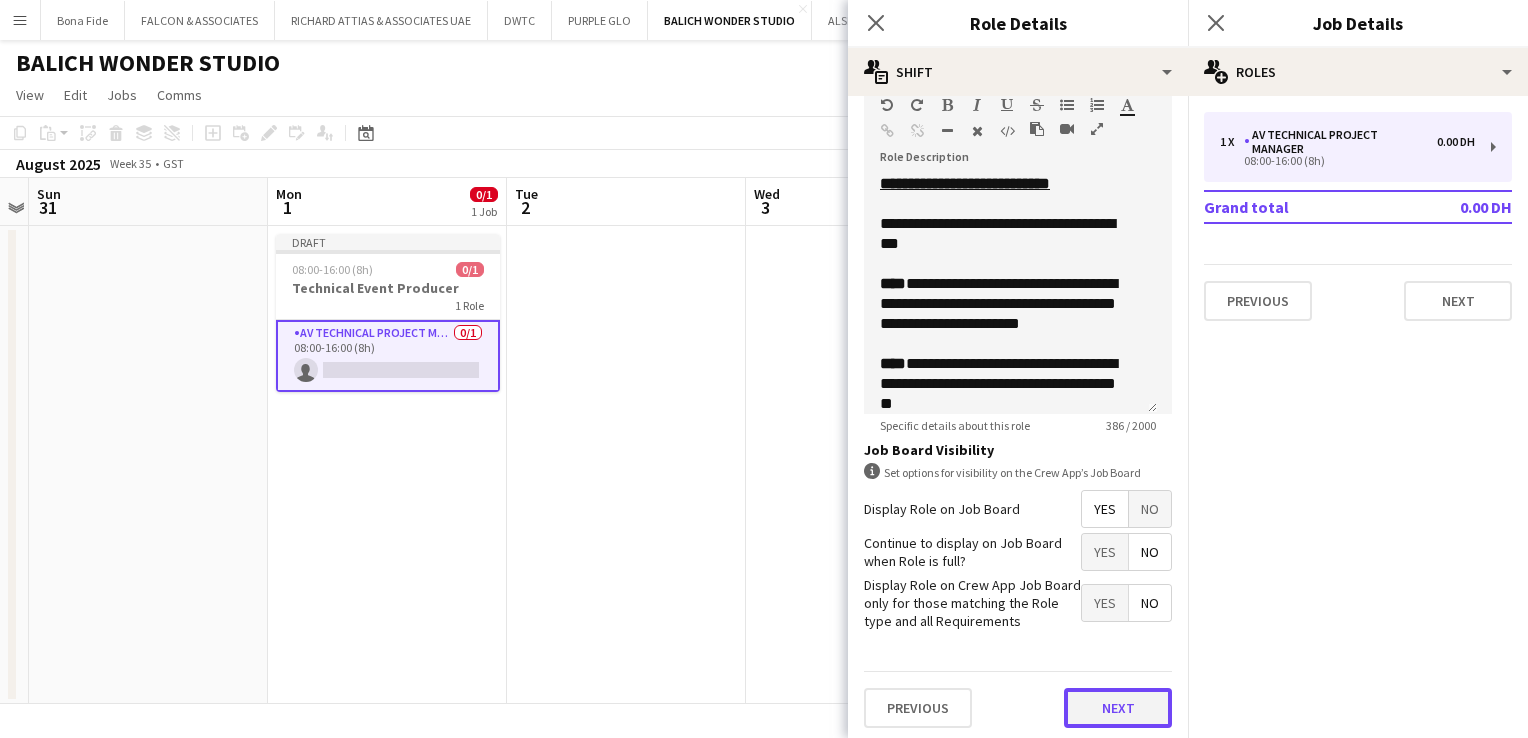 click on "Next" at bounding box center [1118, 708] 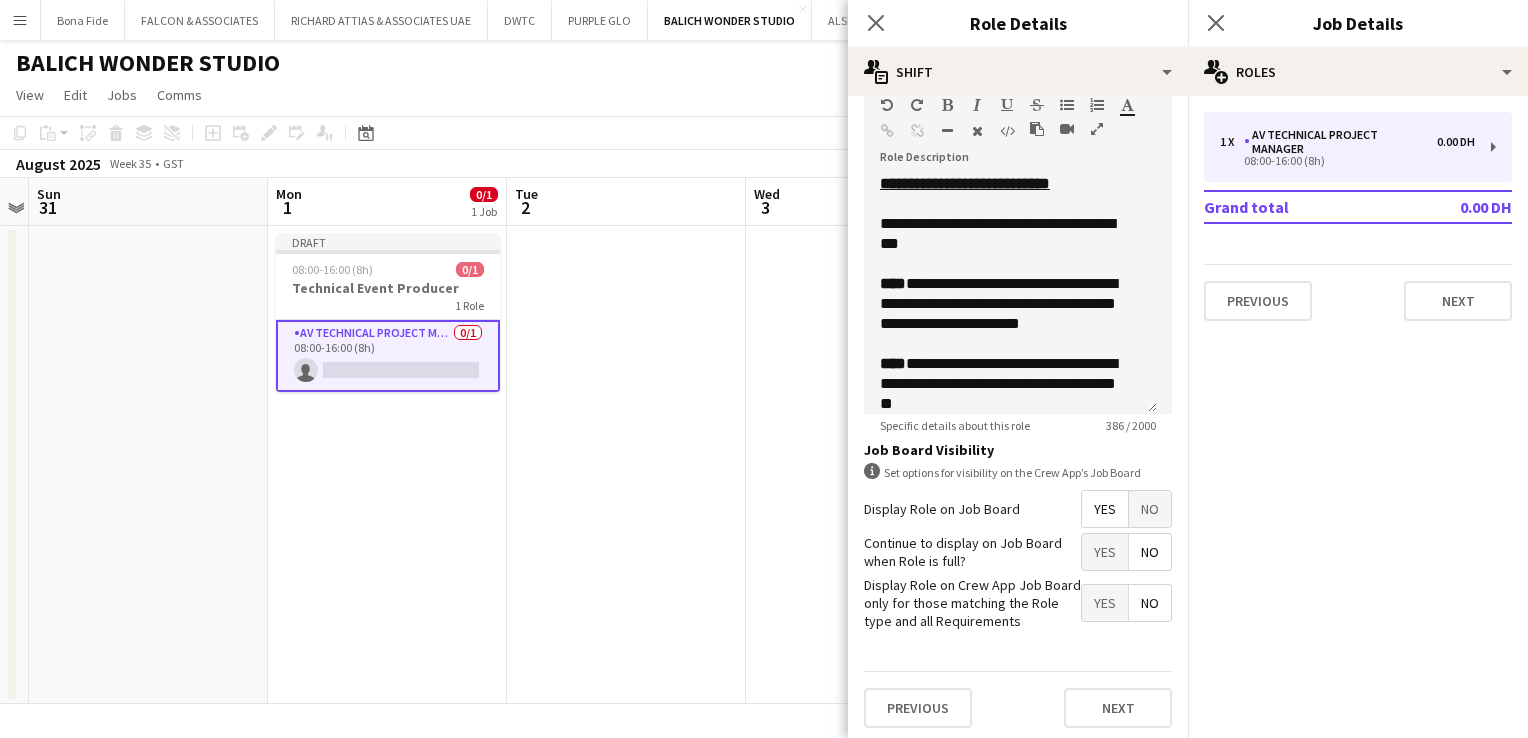 scroll, scrollTop: 0, scrollLeft: 0, axis: both 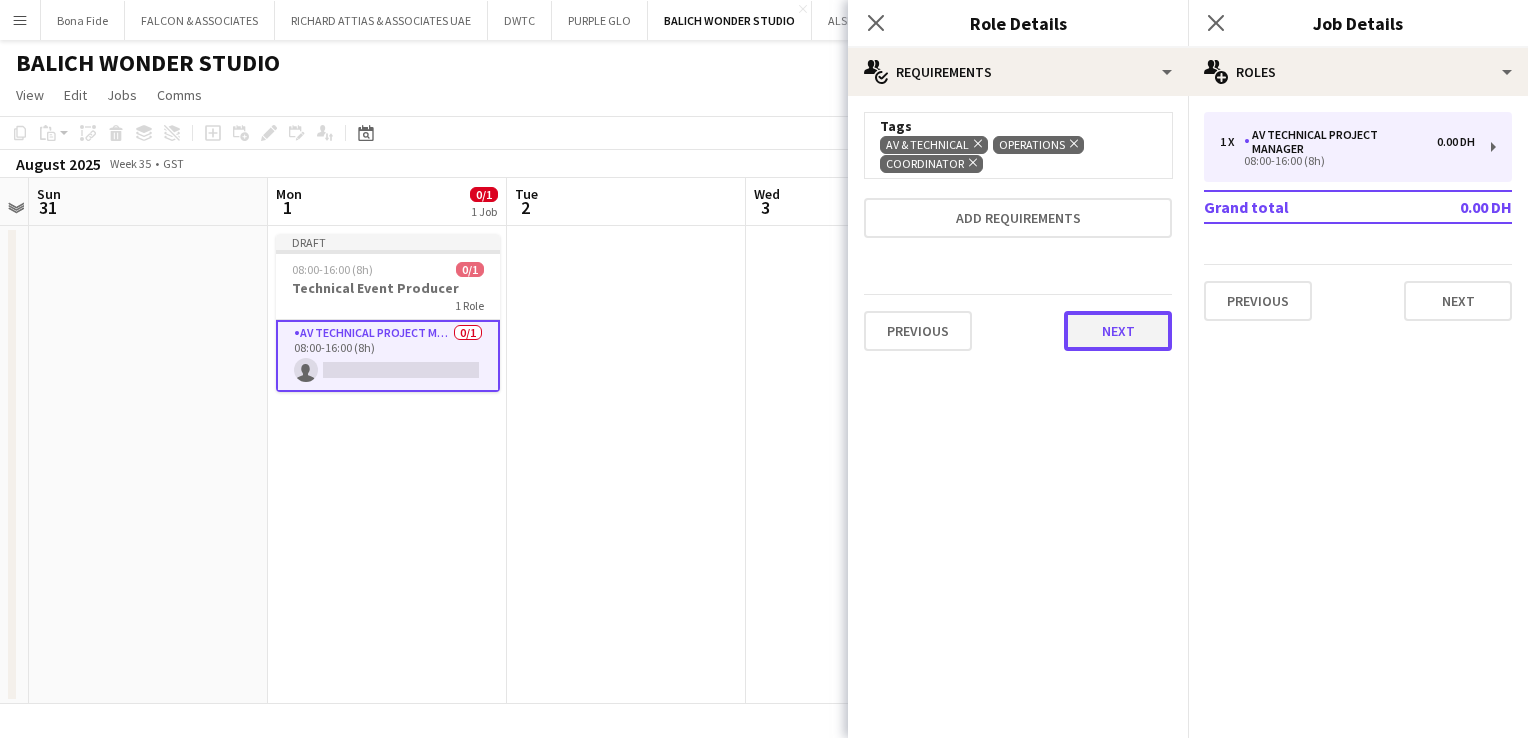 click on "Next" at bounding box center [1118, 331] 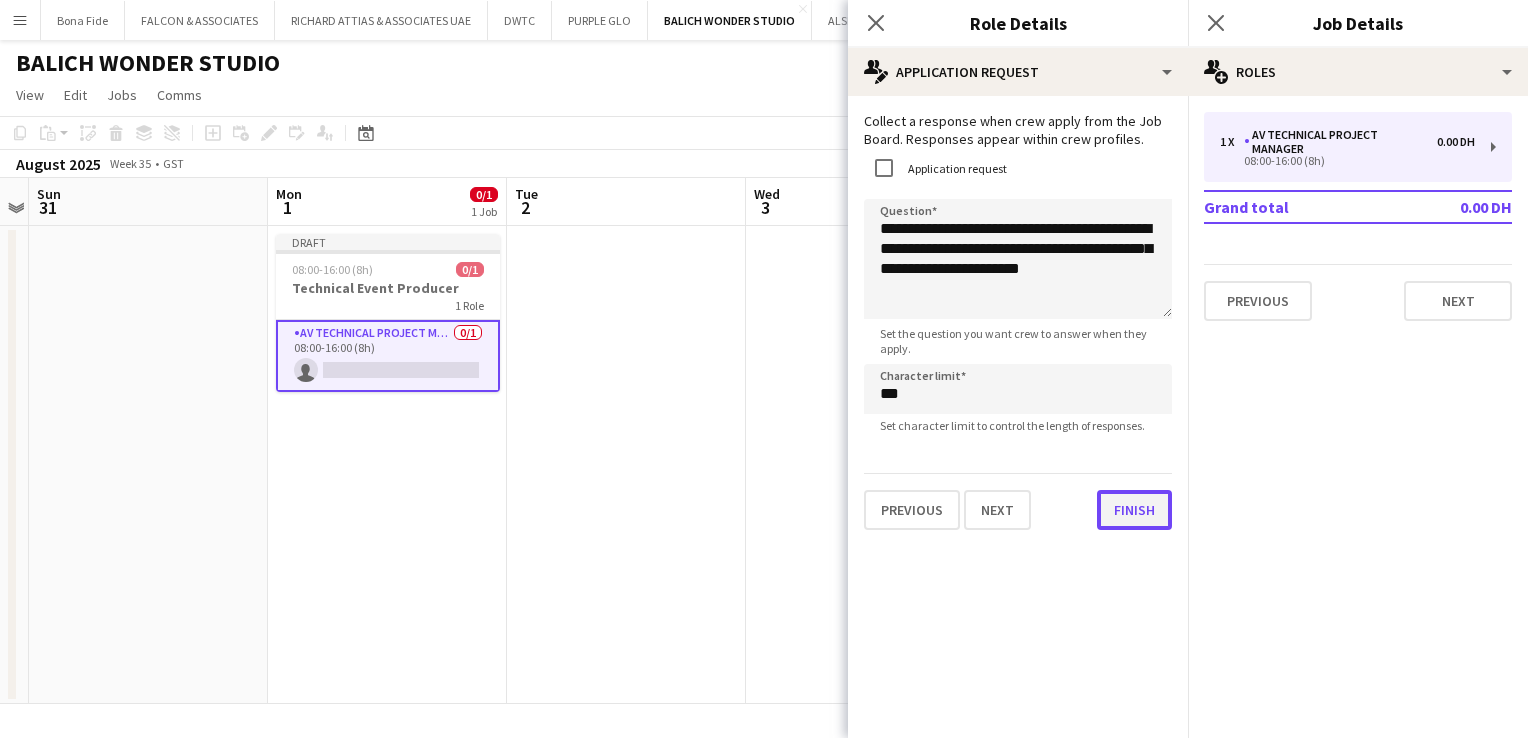 click on "Finish" at bounding box center [1134, 510] 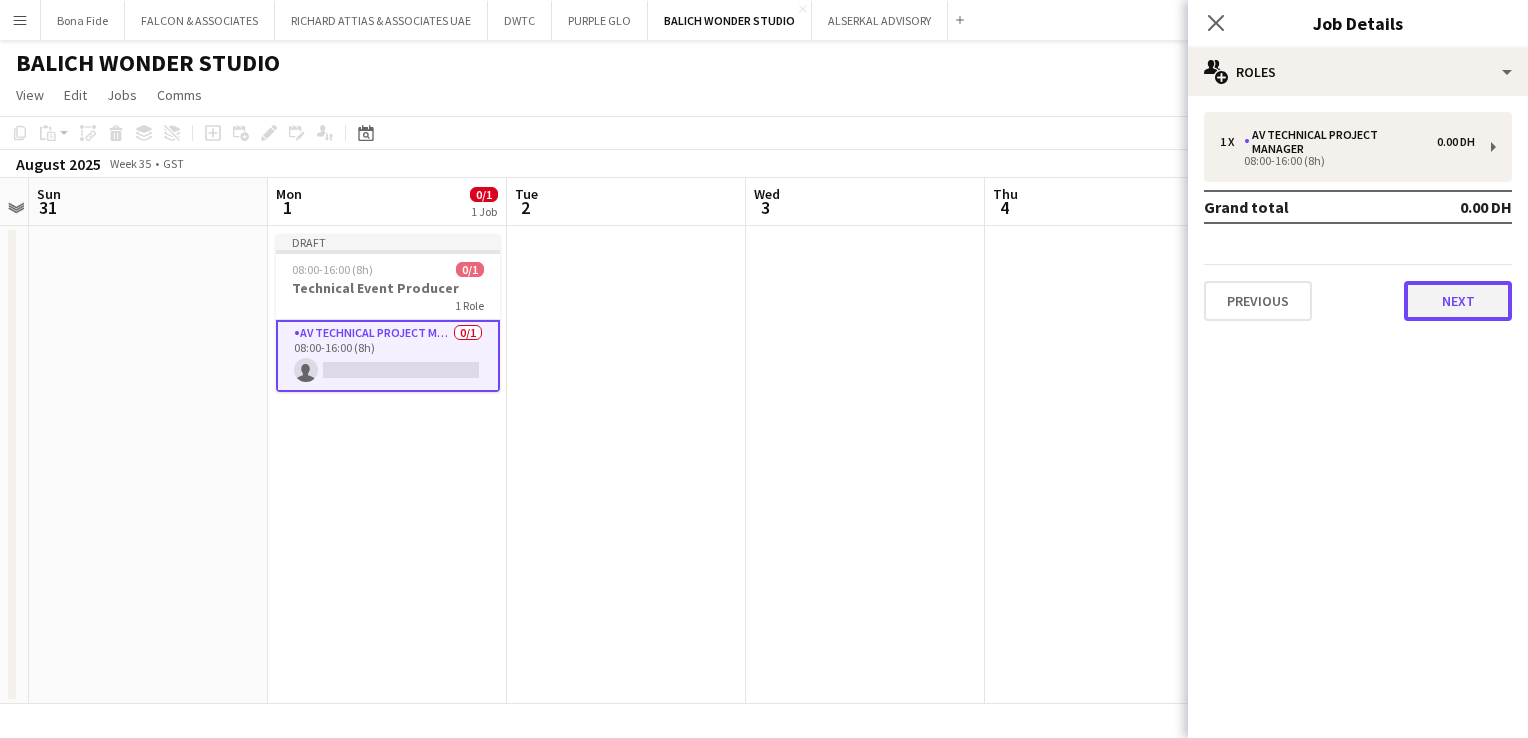 click on "Next" at bounding box center [1458, 301] 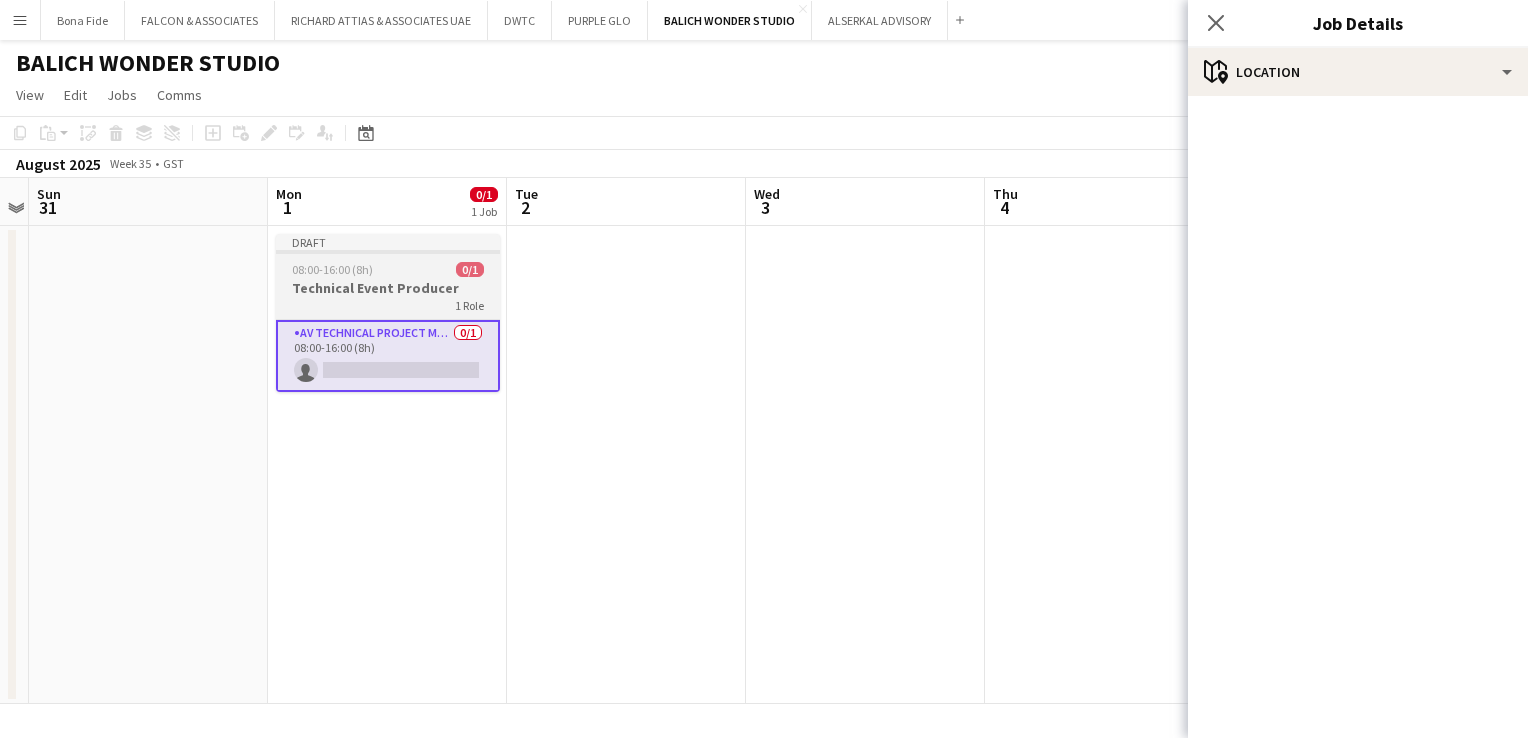 click at bounding box center [388, 252] 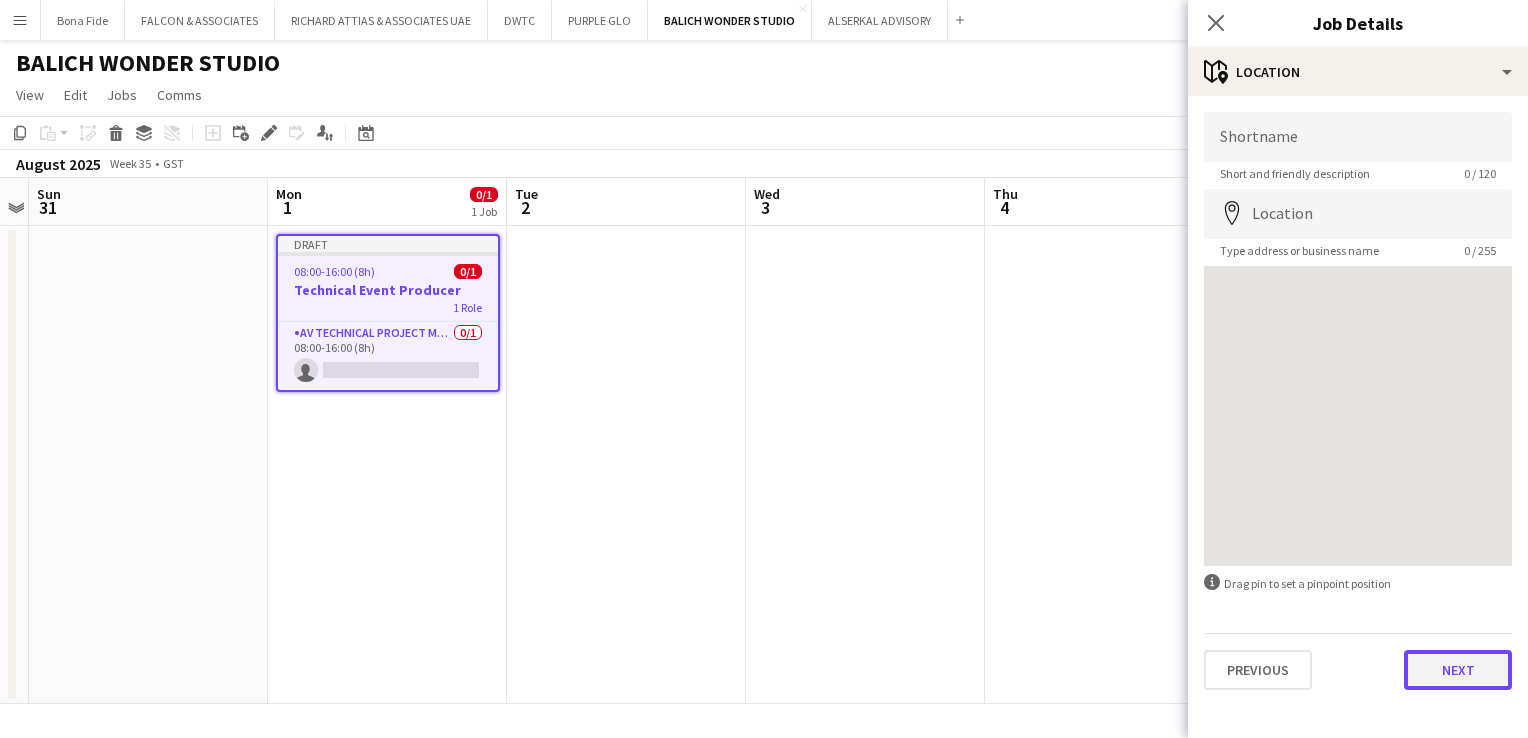 click on "Next" at bounding box center [1458, 670] 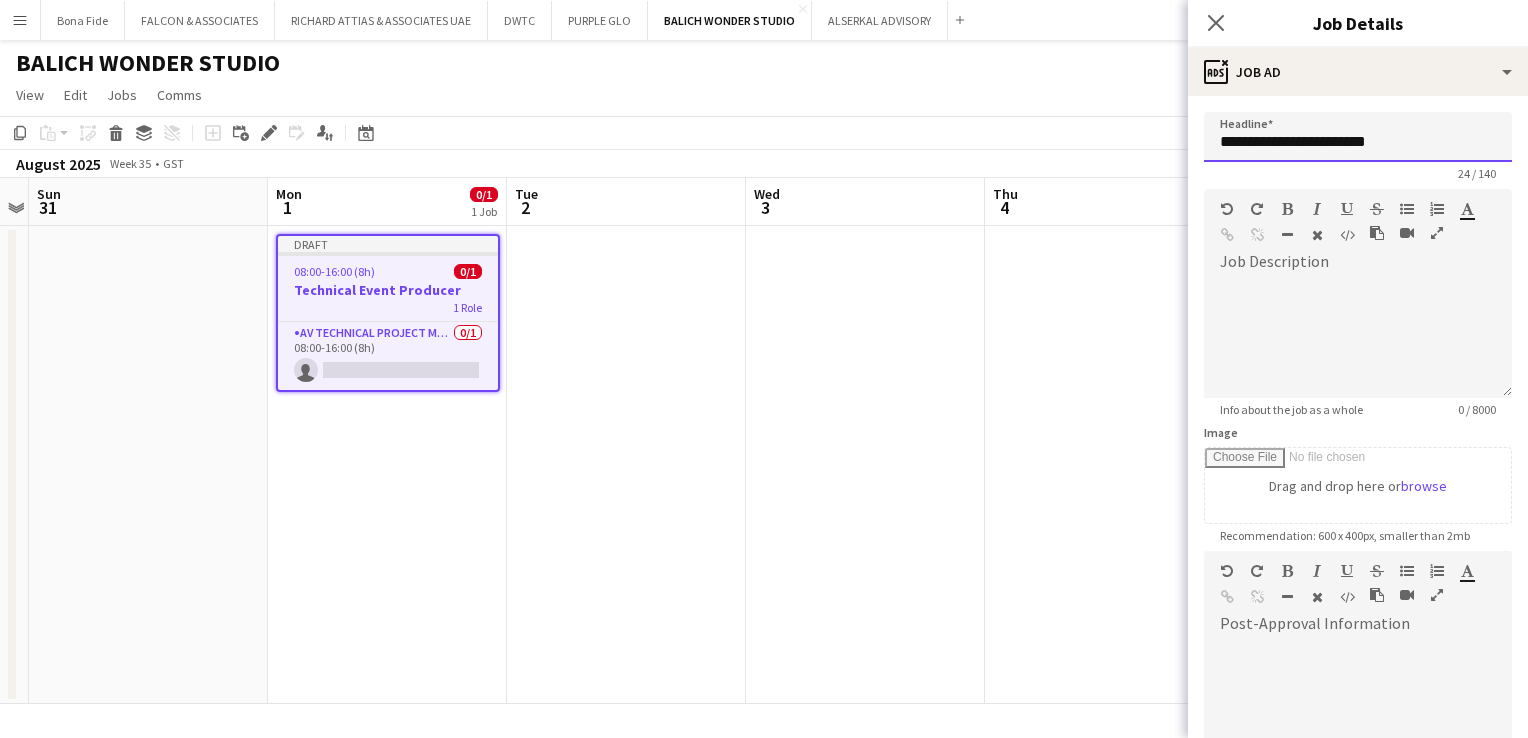 click on "**********" at bounding box center (1358, 137) 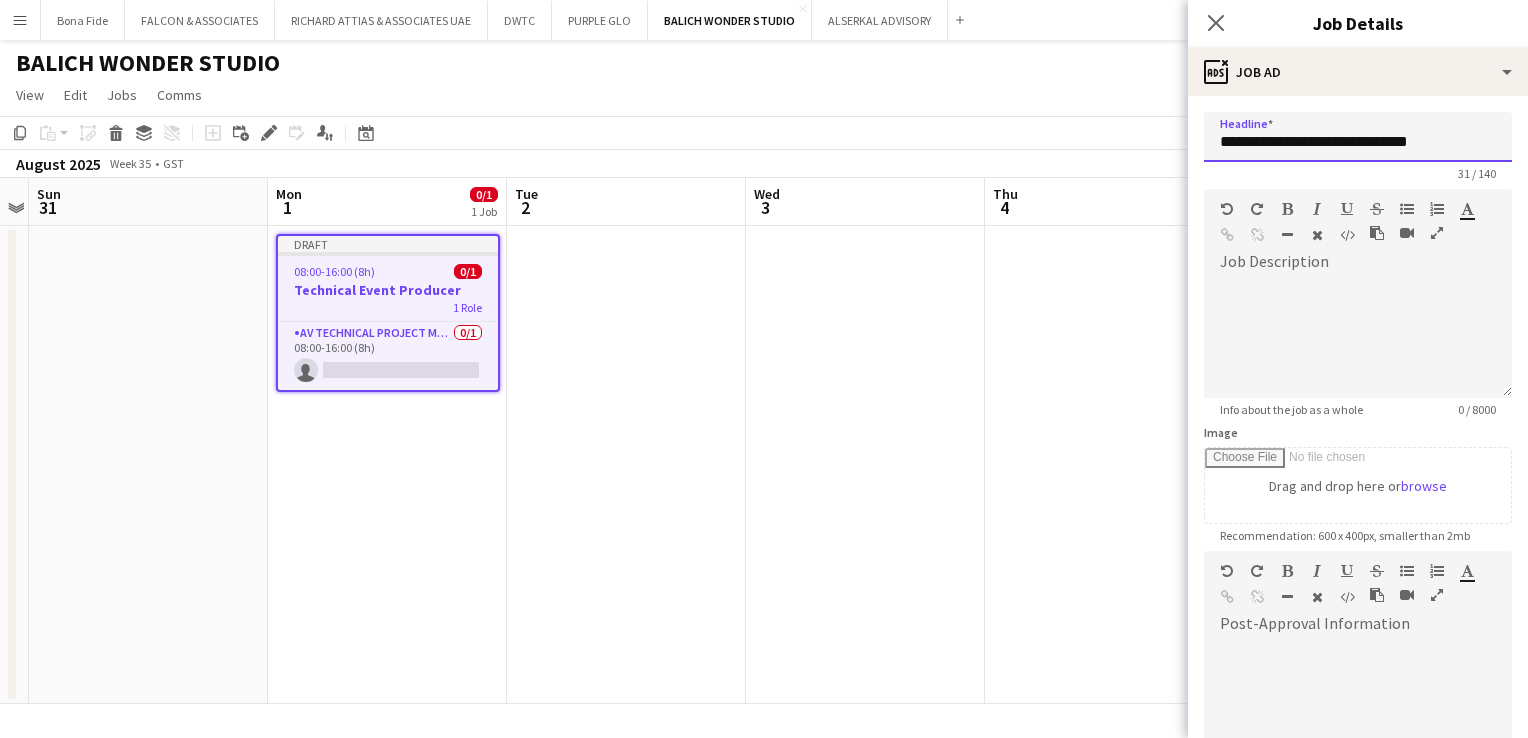 click on "**********" at bounding box center [1358, 137] 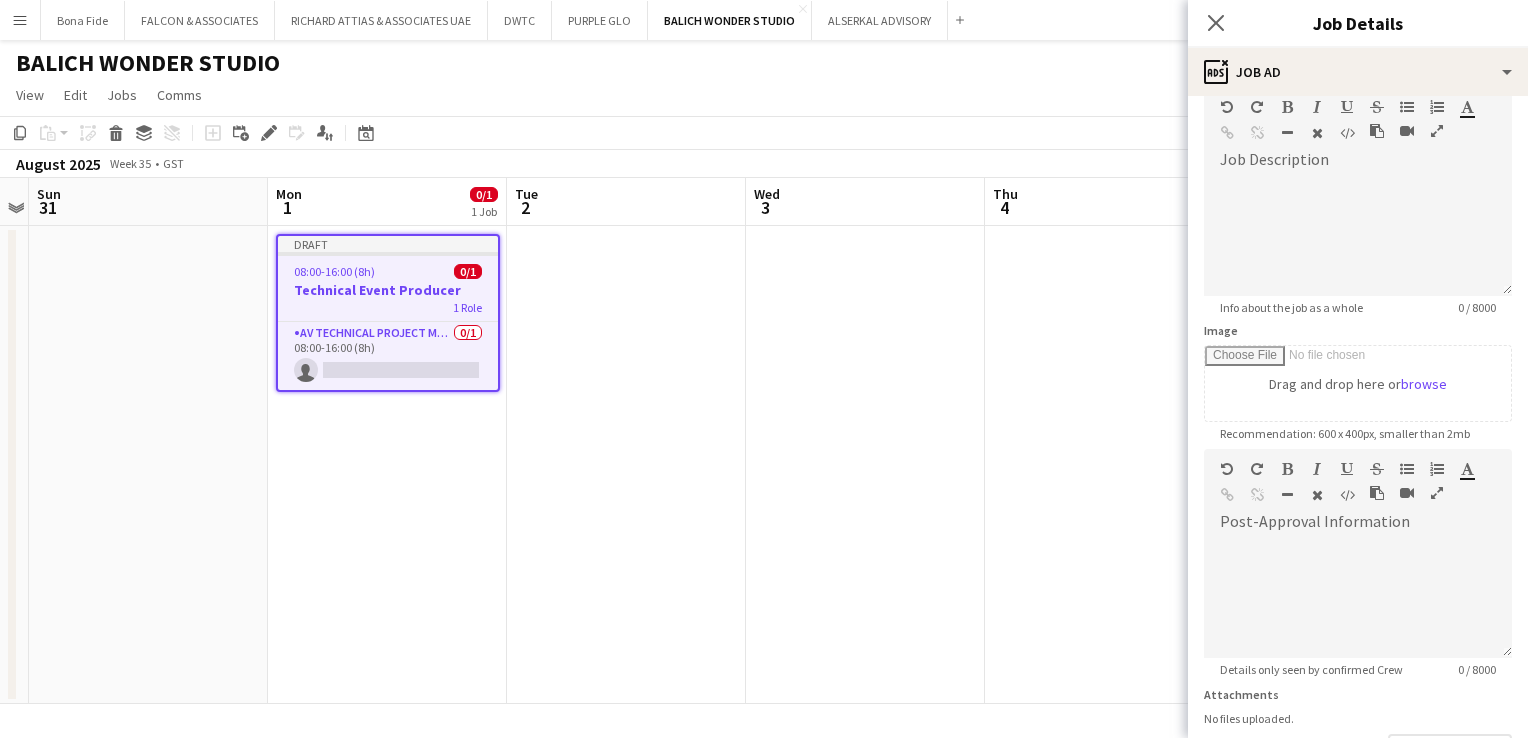 scroll, scrollTop: 248, scrollLeft: 0, axis: vertical 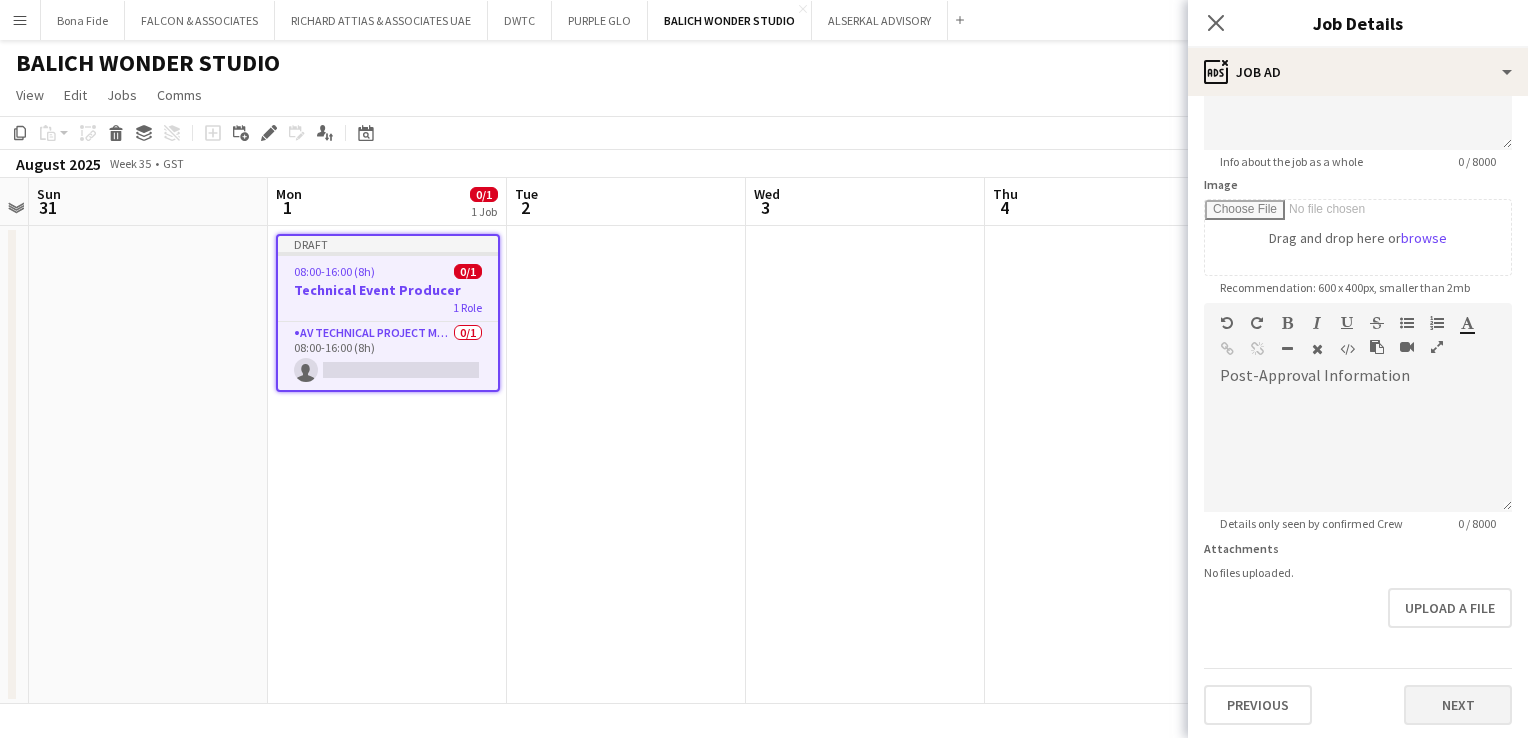 type on "**********" 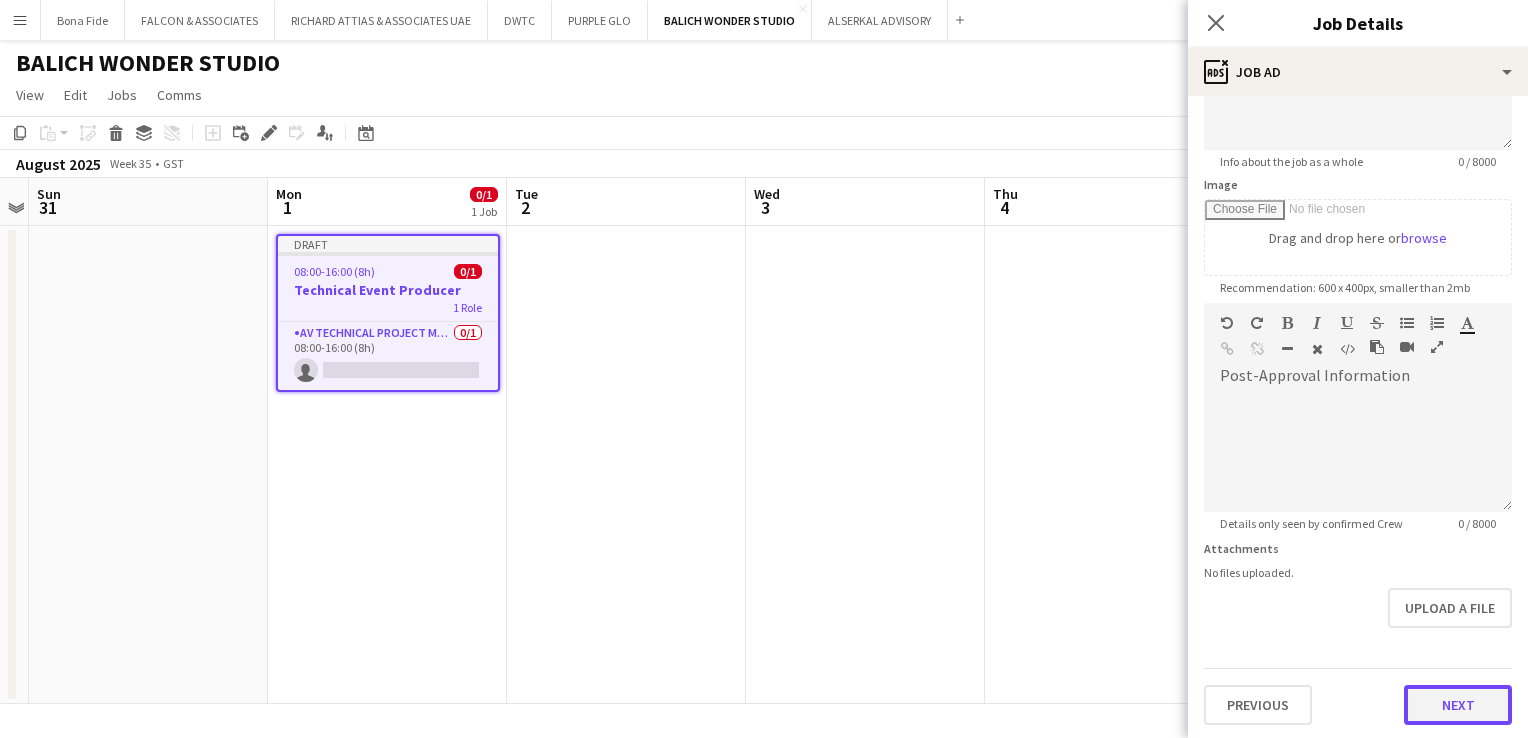 click on "Next" at bounding box center [1458, 705] 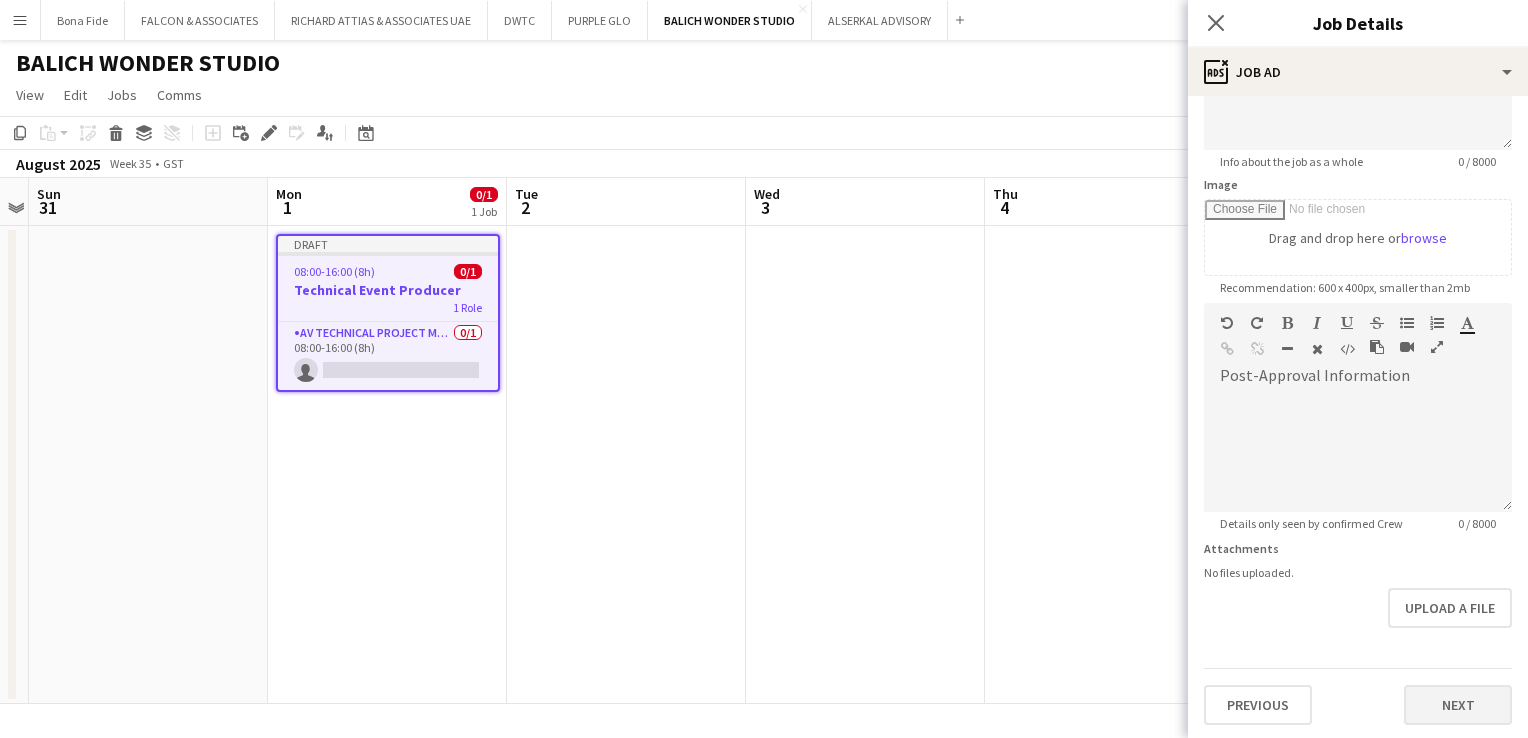scroll, scrollTop: 0, scrollLeft: 0, axis: both 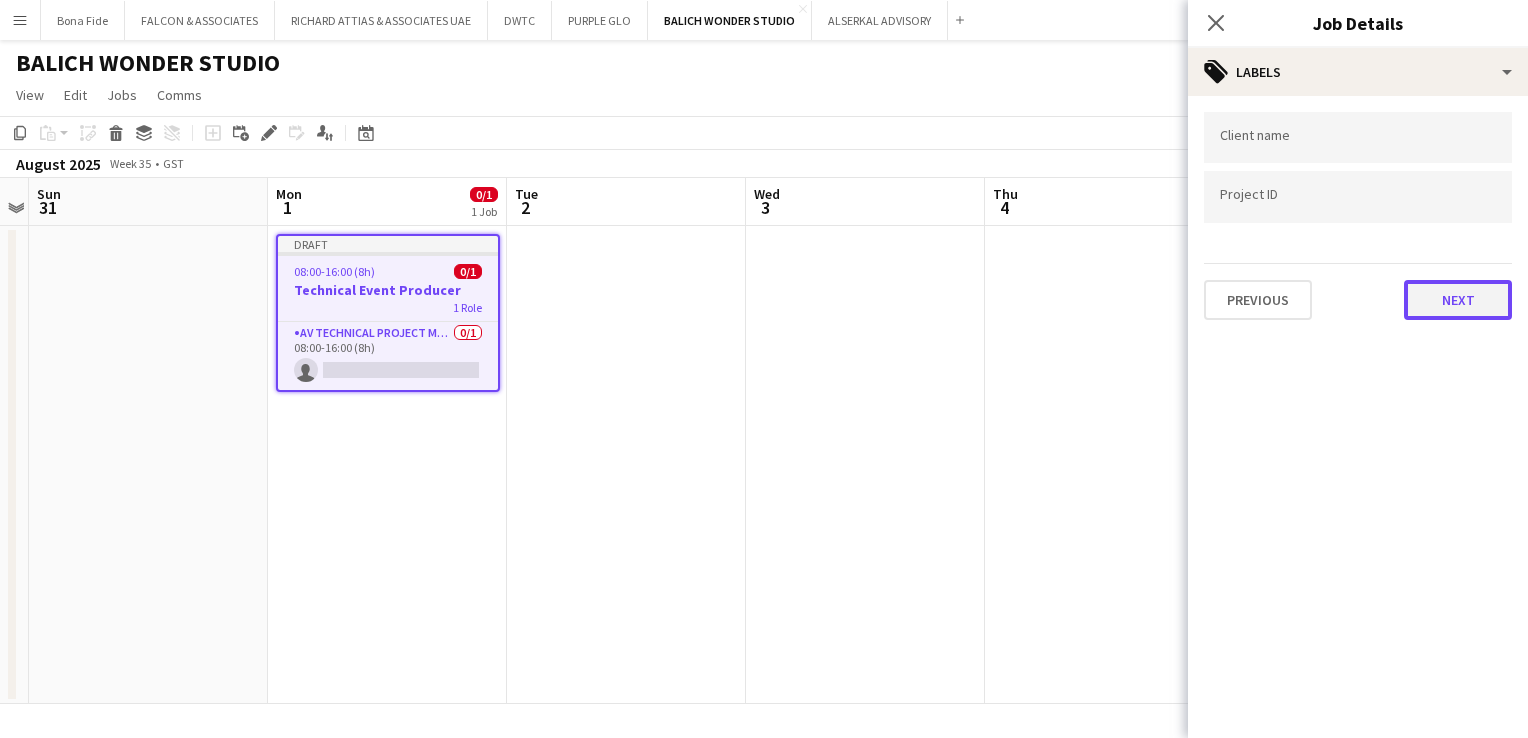 click on "Next" at bounding box center (1458, 300) 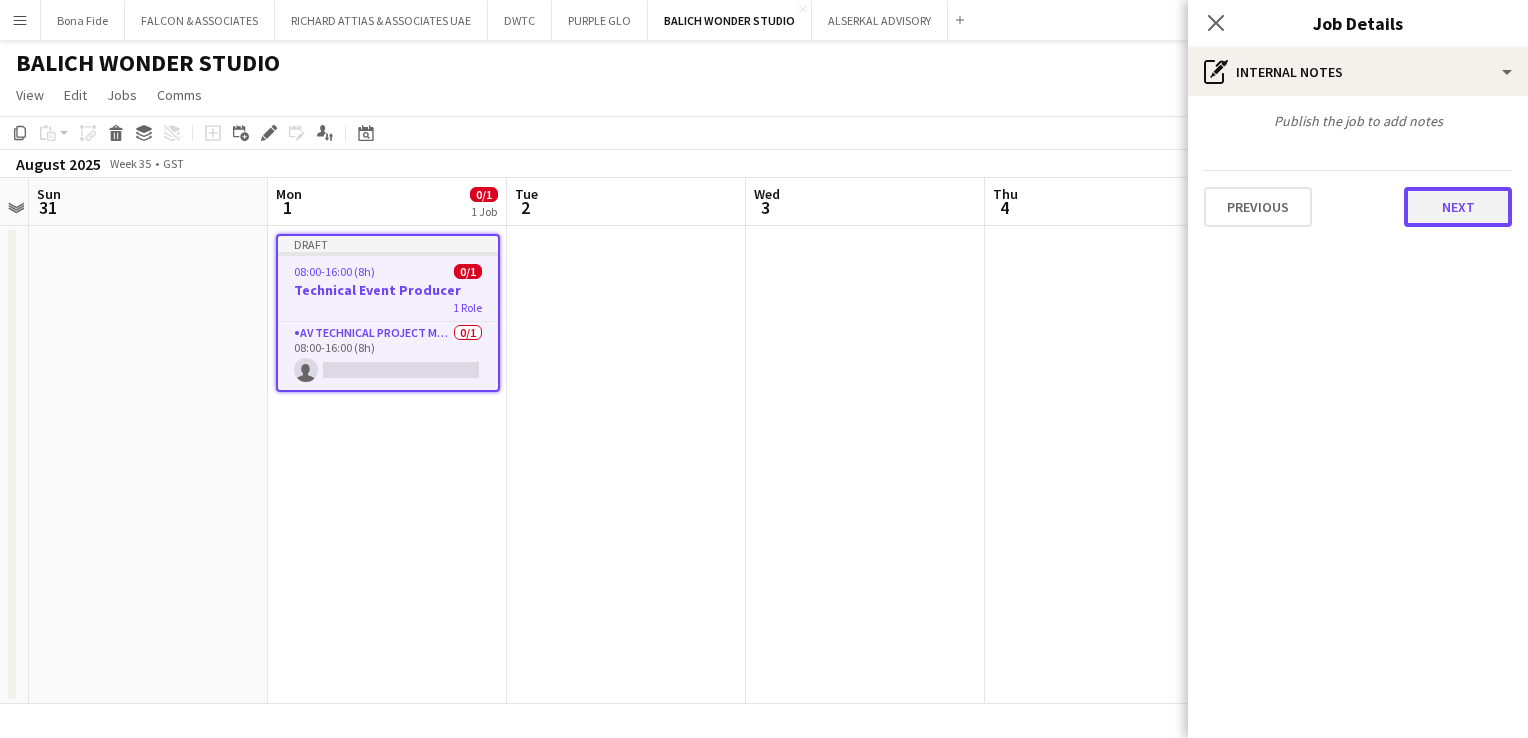 click on "Next" at bounding box center [1458, 207] 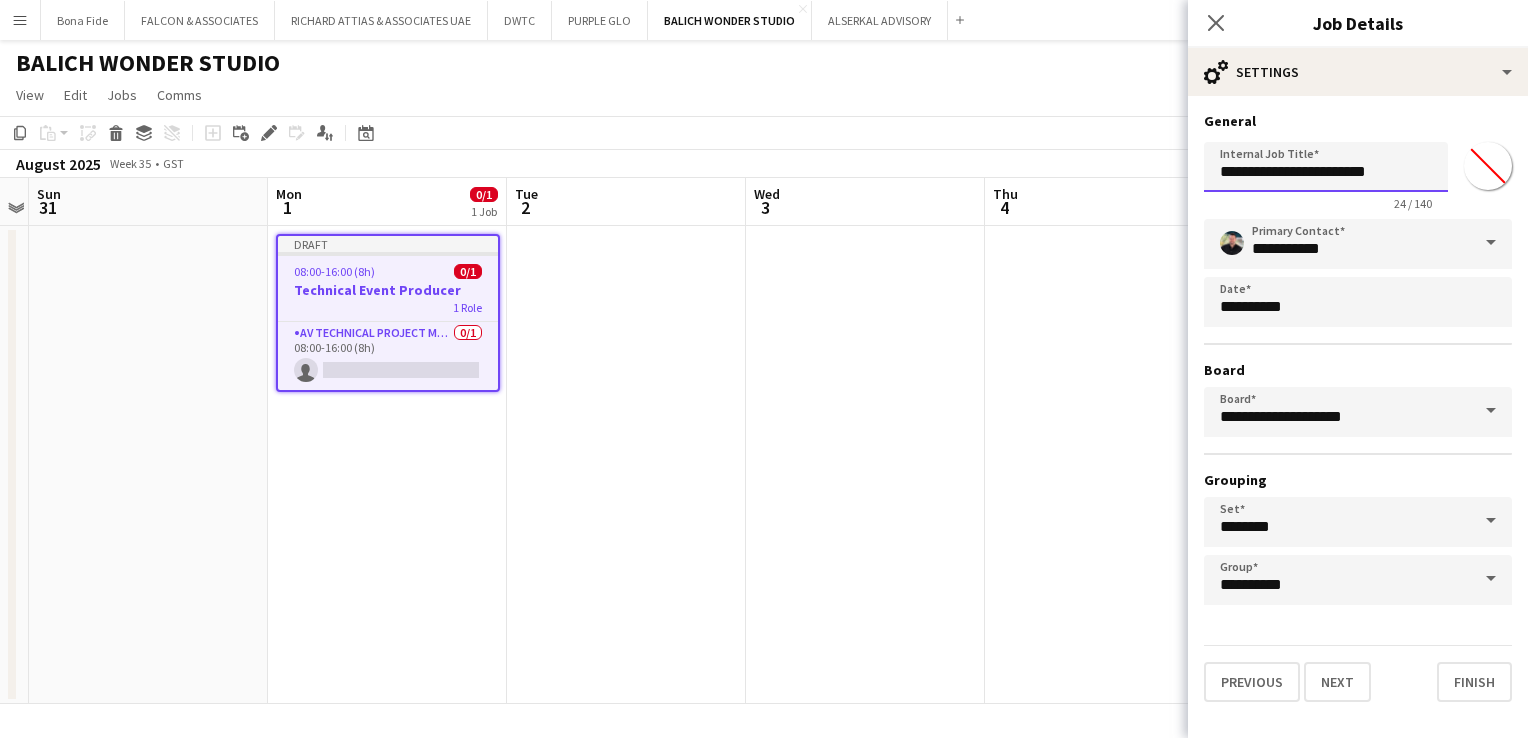 click on "**********" at bounding box center [1326, 167] 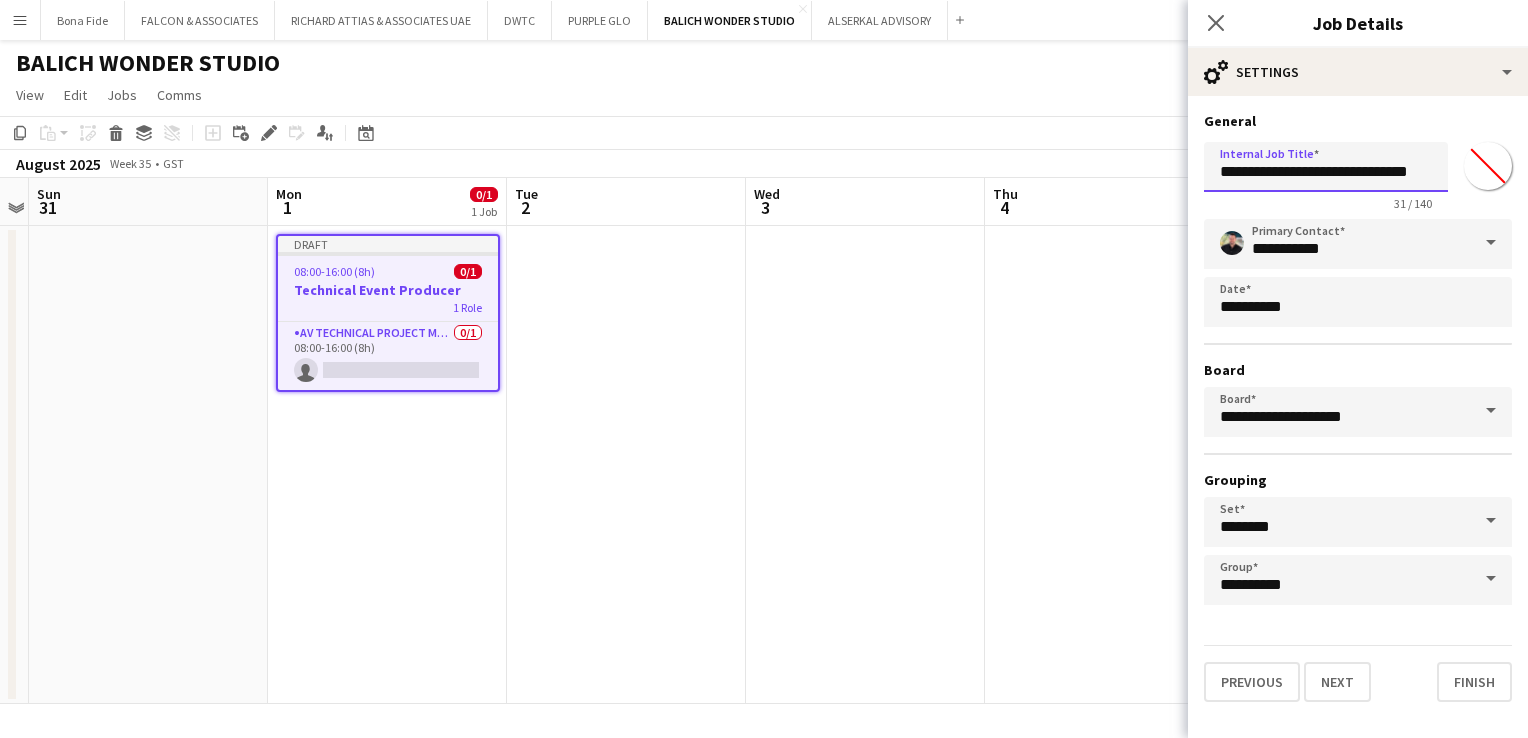 scroll, scrollTop: 0, scrollLeft: 4, axis: horizontal 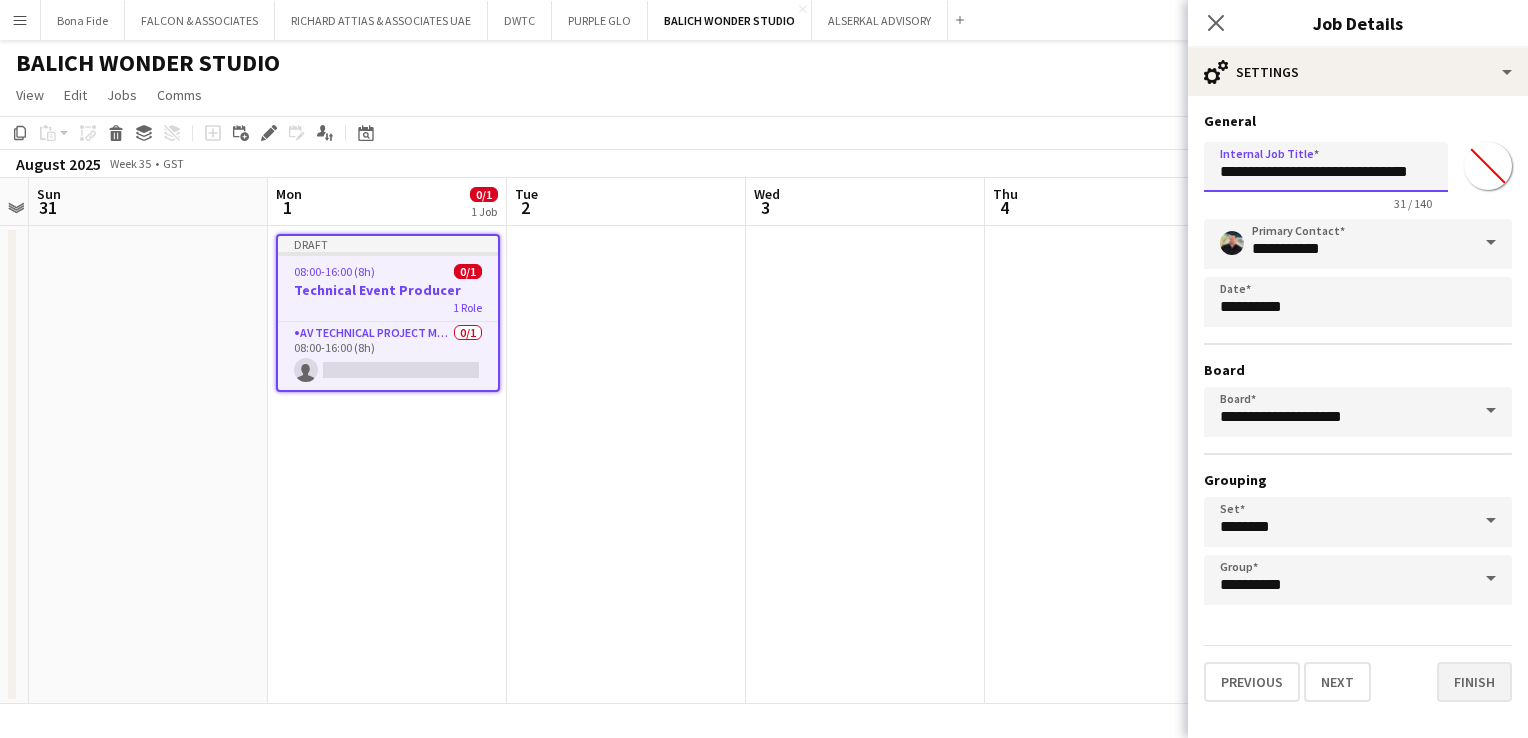 type on "**********" 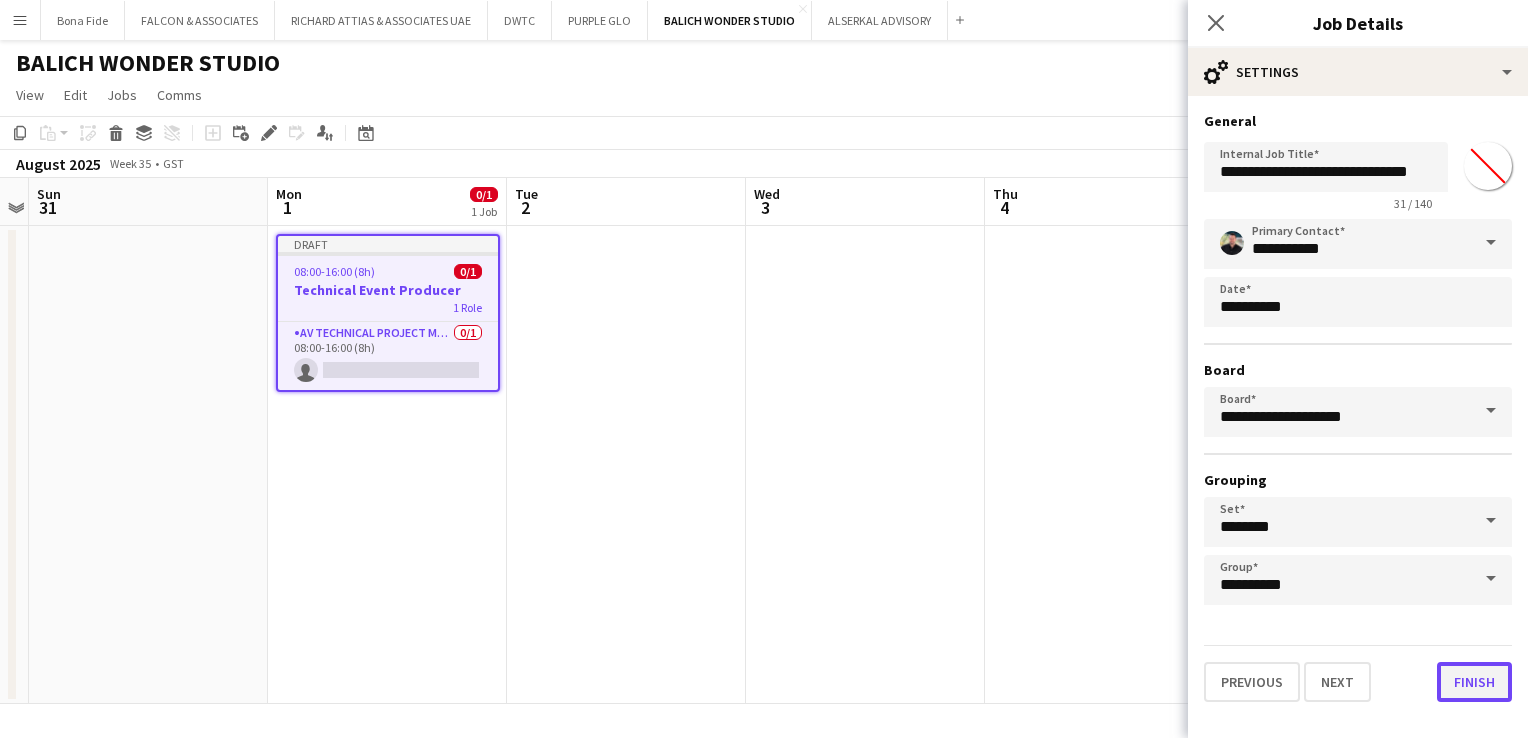 click on "Finish" at bounding box center [1474, 682] 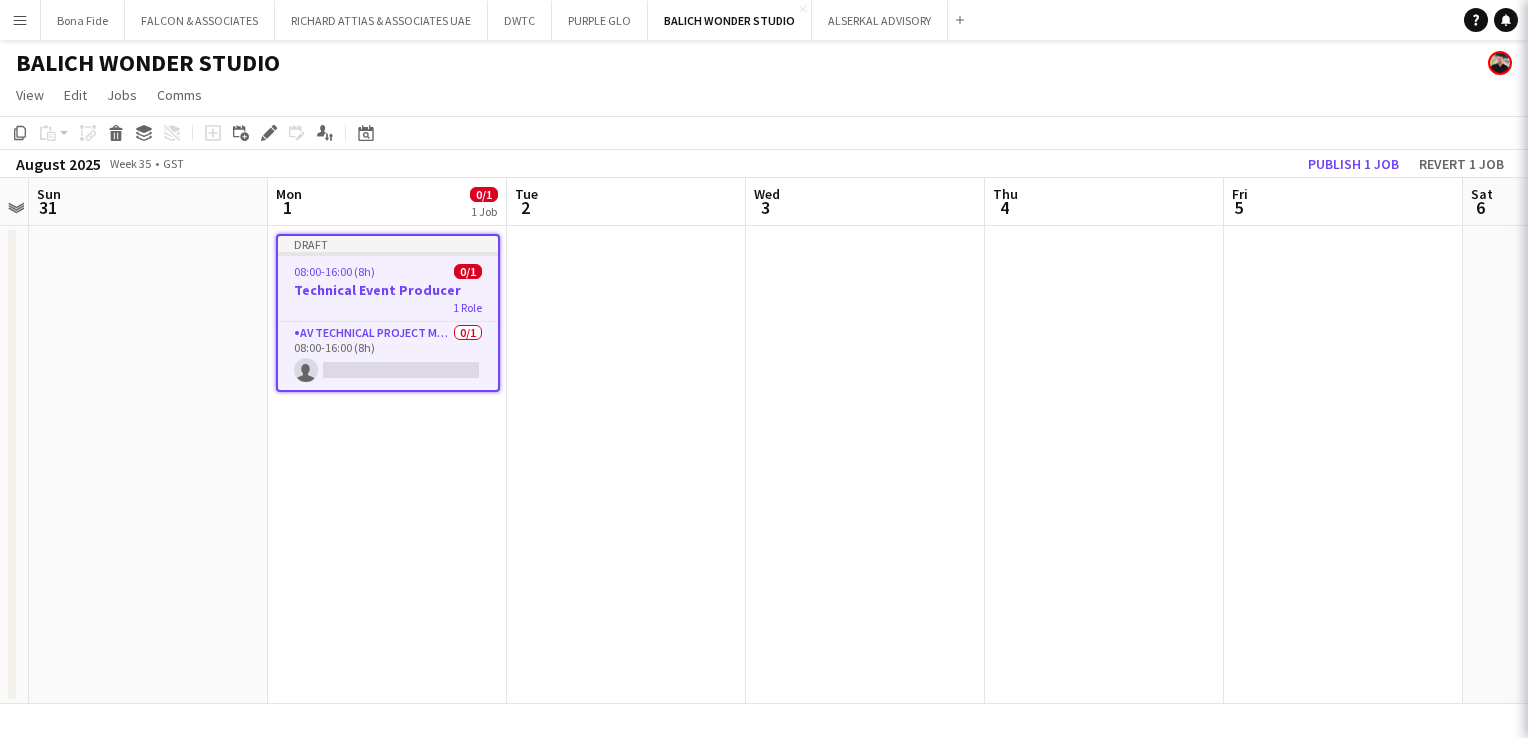 scroll, scrollTop: 0, scrollLeft: 0, axis: both 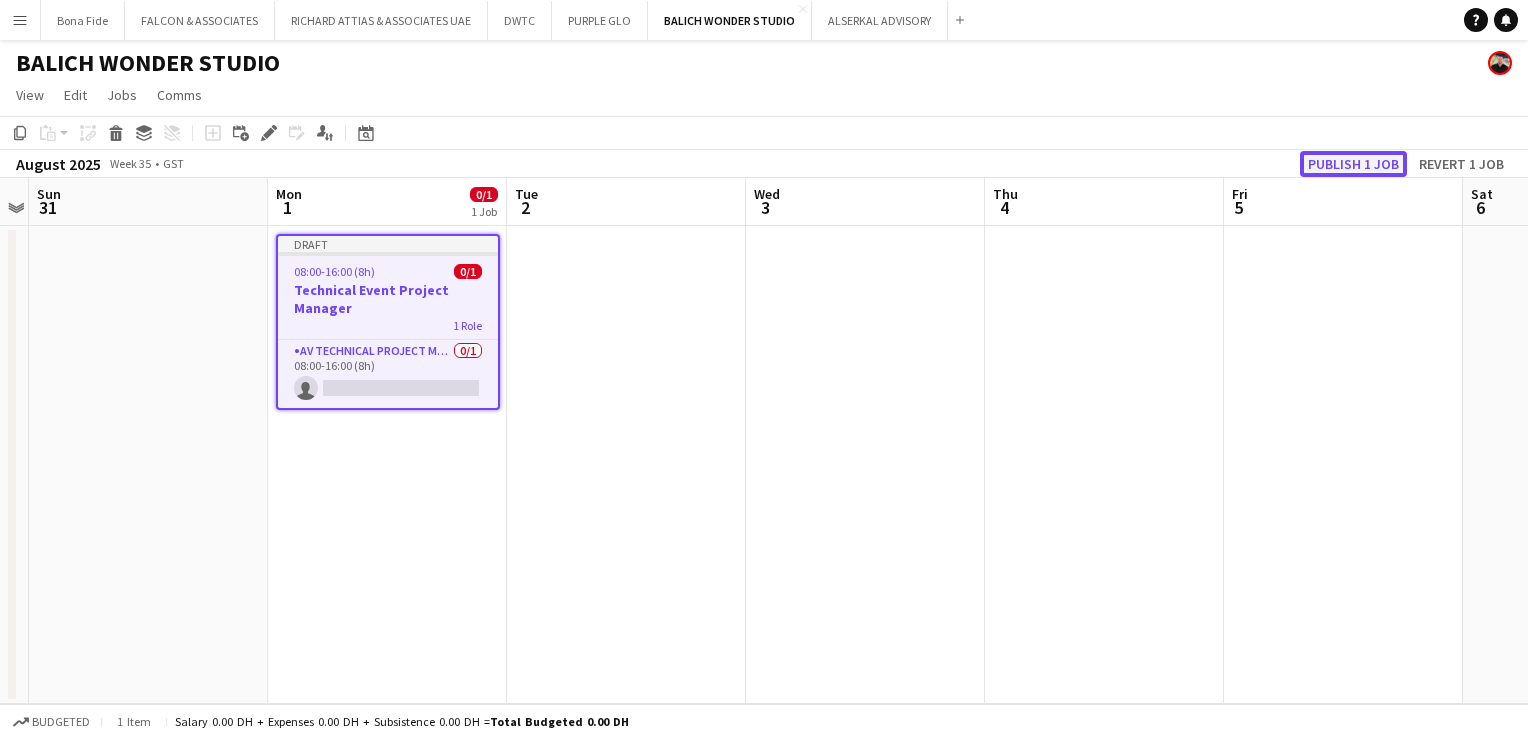 click on "Publish 1 job" 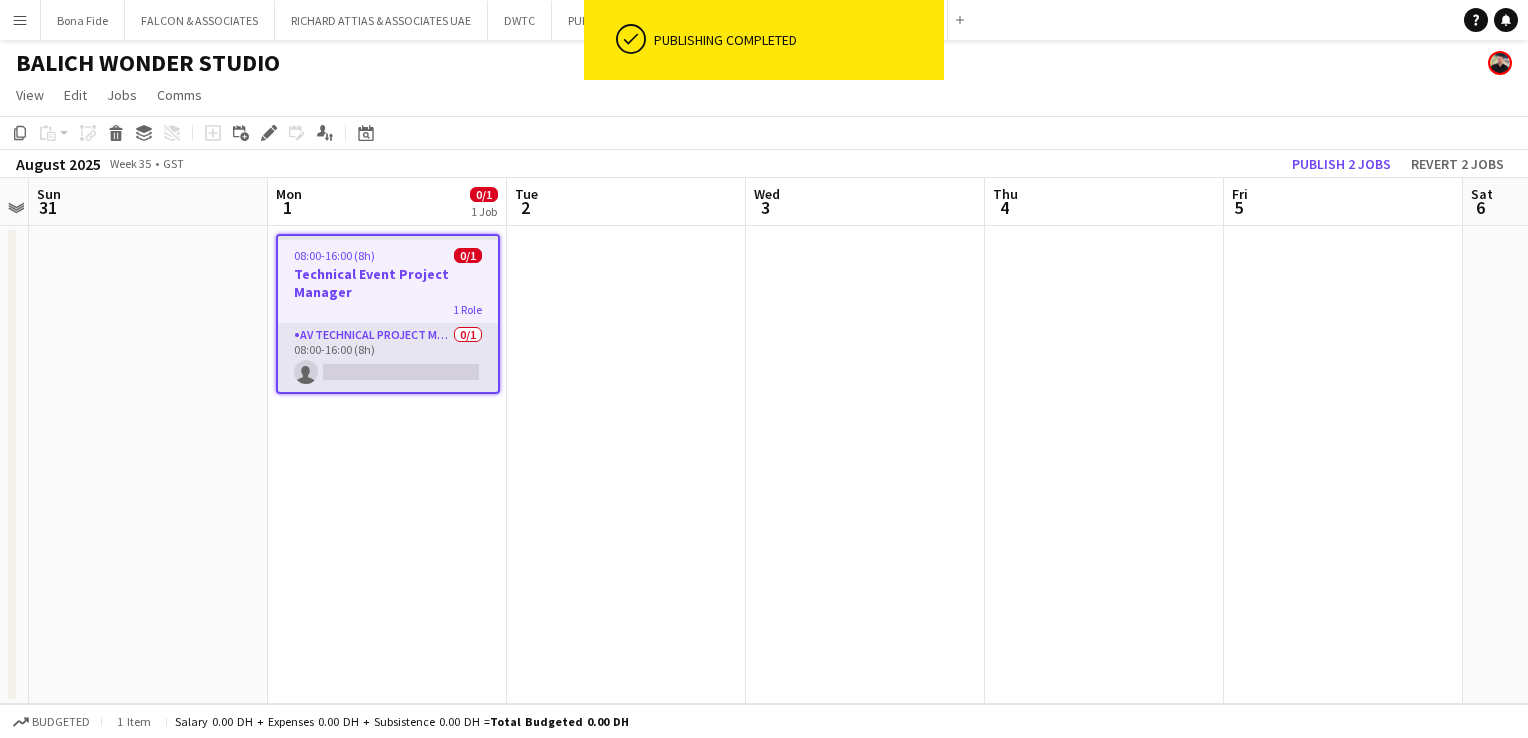 click on "AV Technical Project Manager   0/1   08:00-16:00 (8h)
single-neutral-actions" at bounding box center [388, 358] 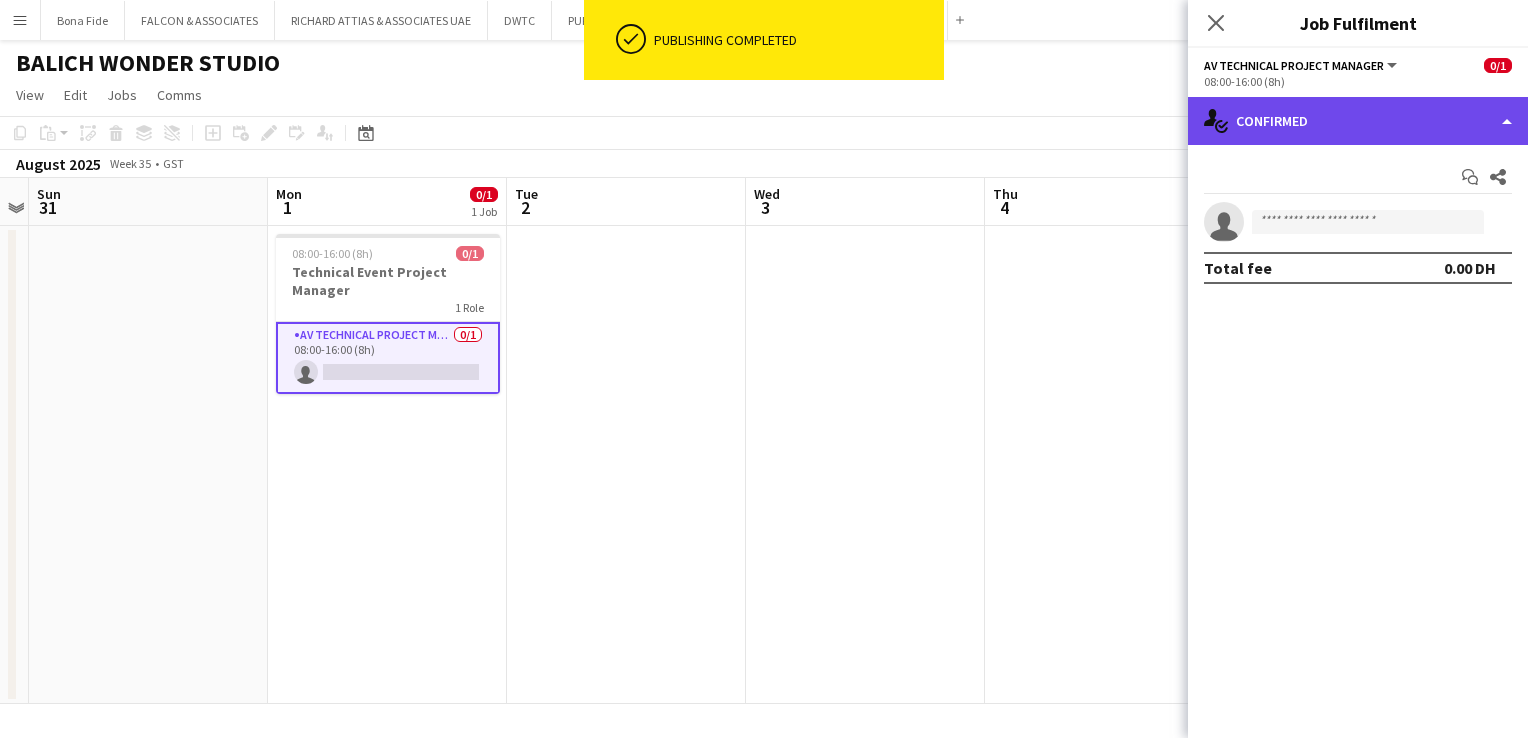click on "single-neutral-actions-check-2
Confirmed" 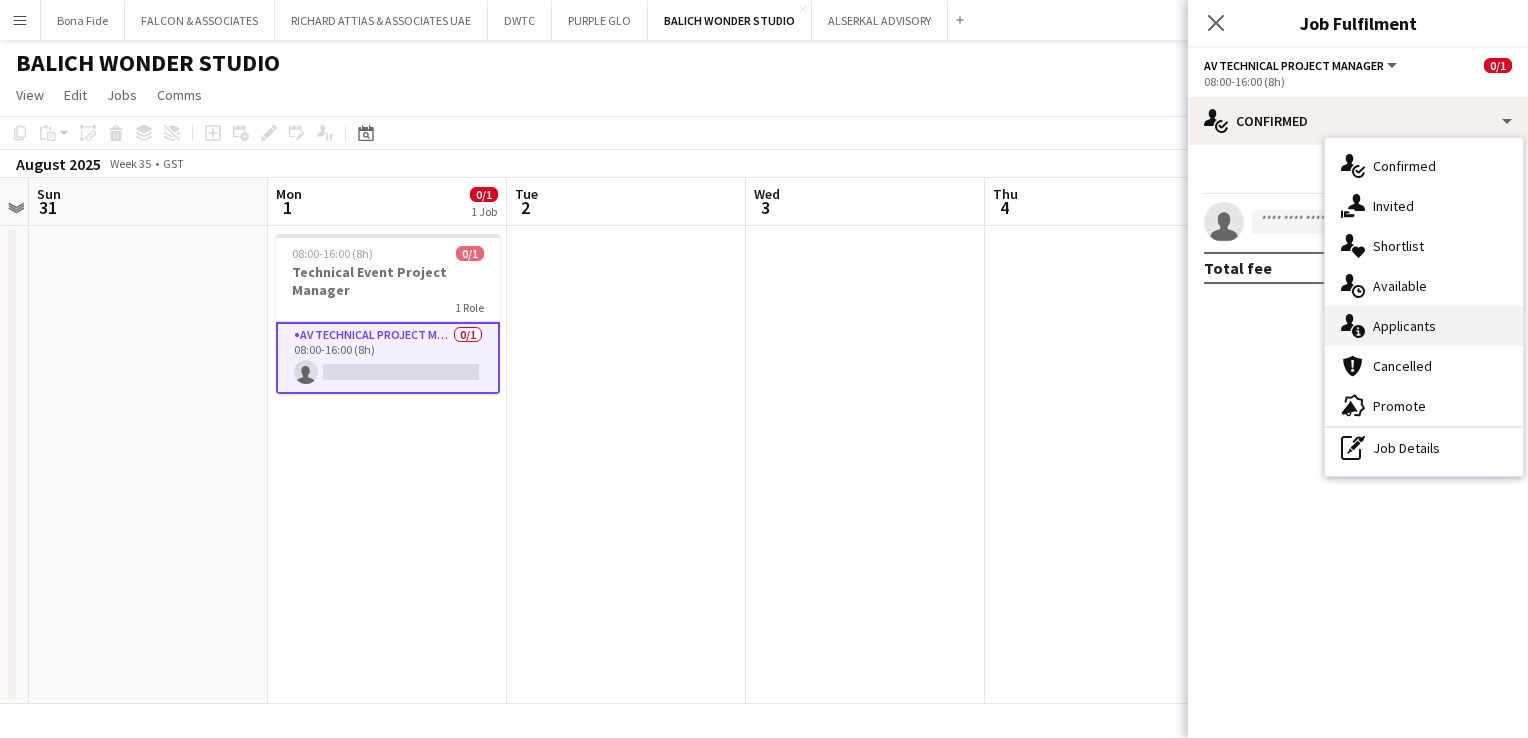 click on "single-neutral-actions-information
Applicants" at bounding box center [1424, 326] 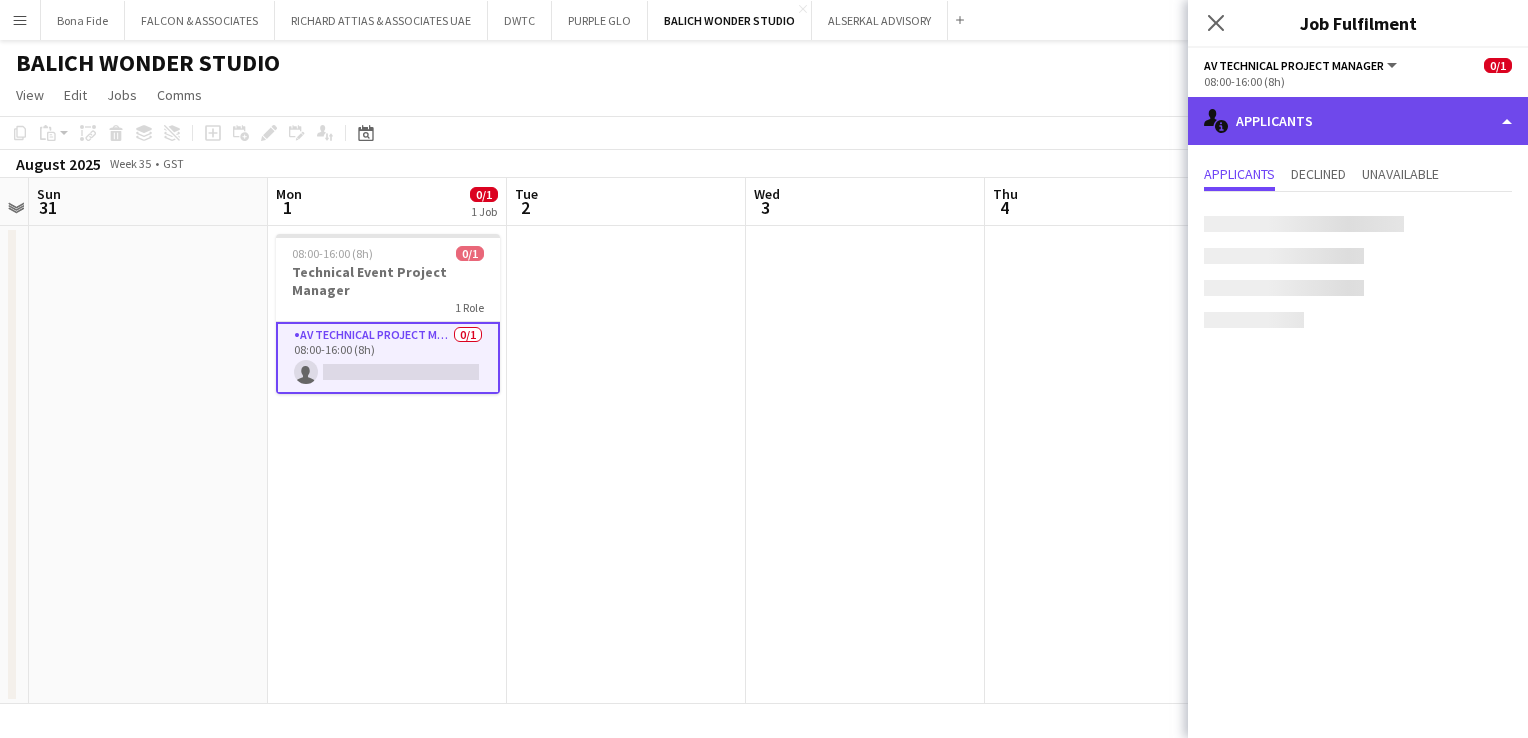 click on "single-neutral-actions-information
Applicants" 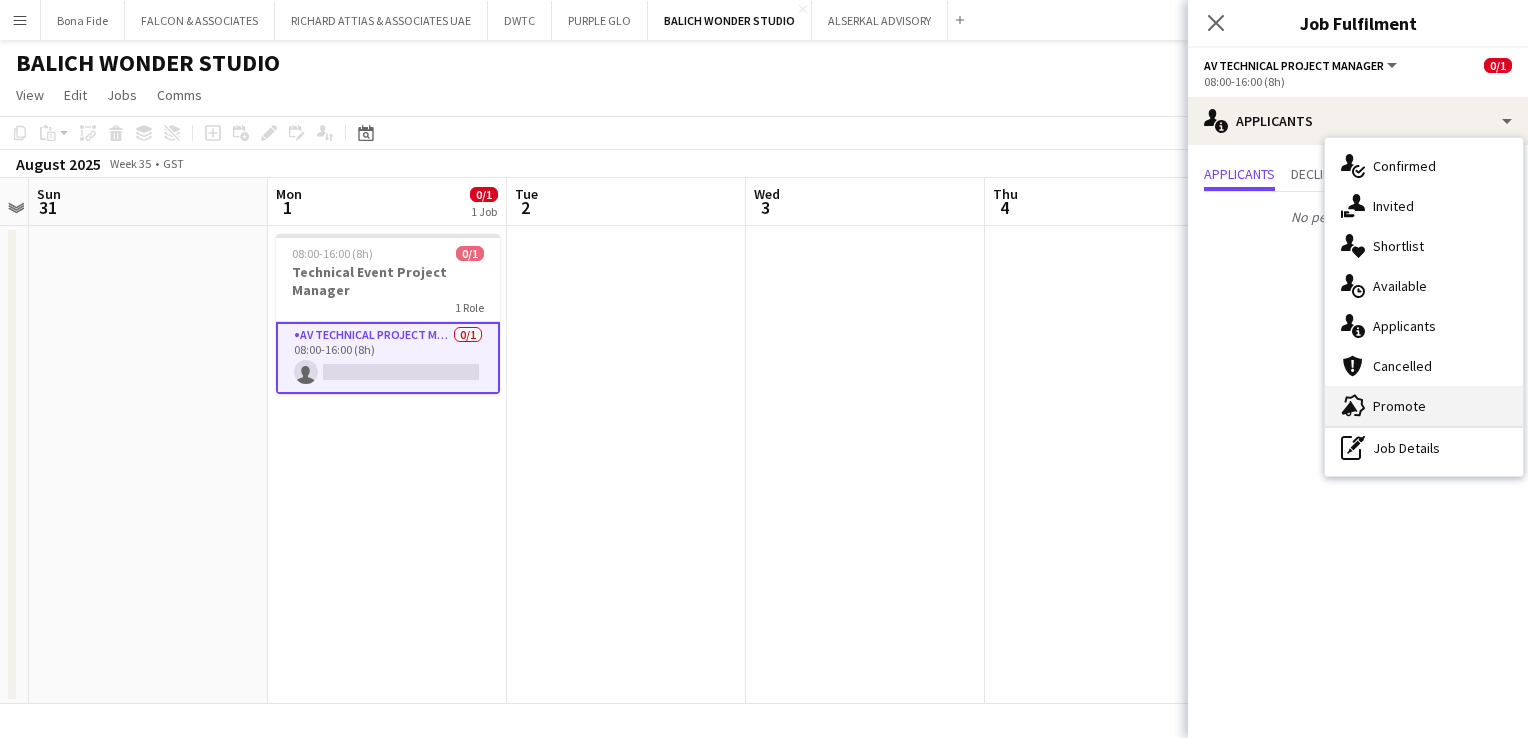 click on "advertising-megaphone
Promote" at bounding box center [1424, 406] 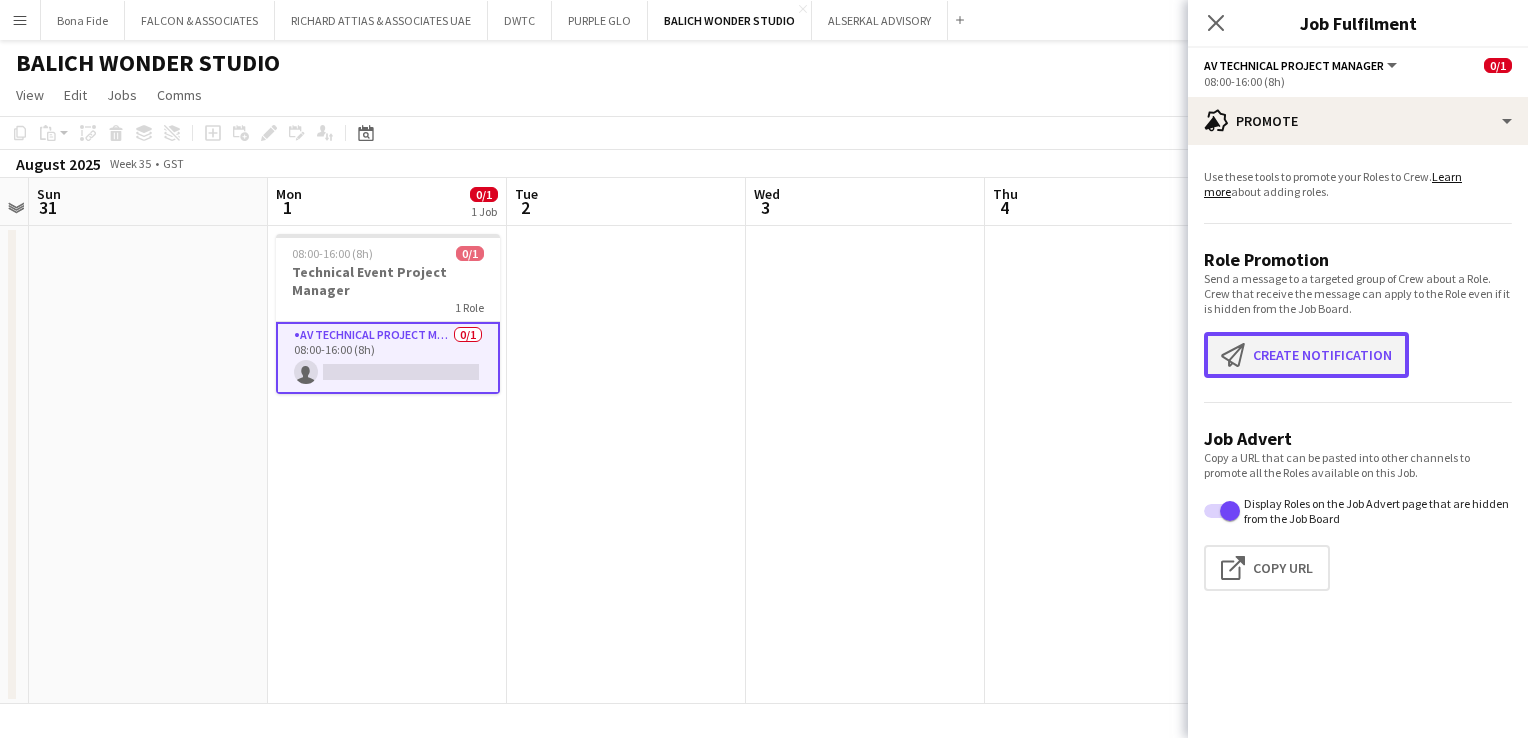 click on "Create notification
Create notification" at bounding box center (1306, 355) 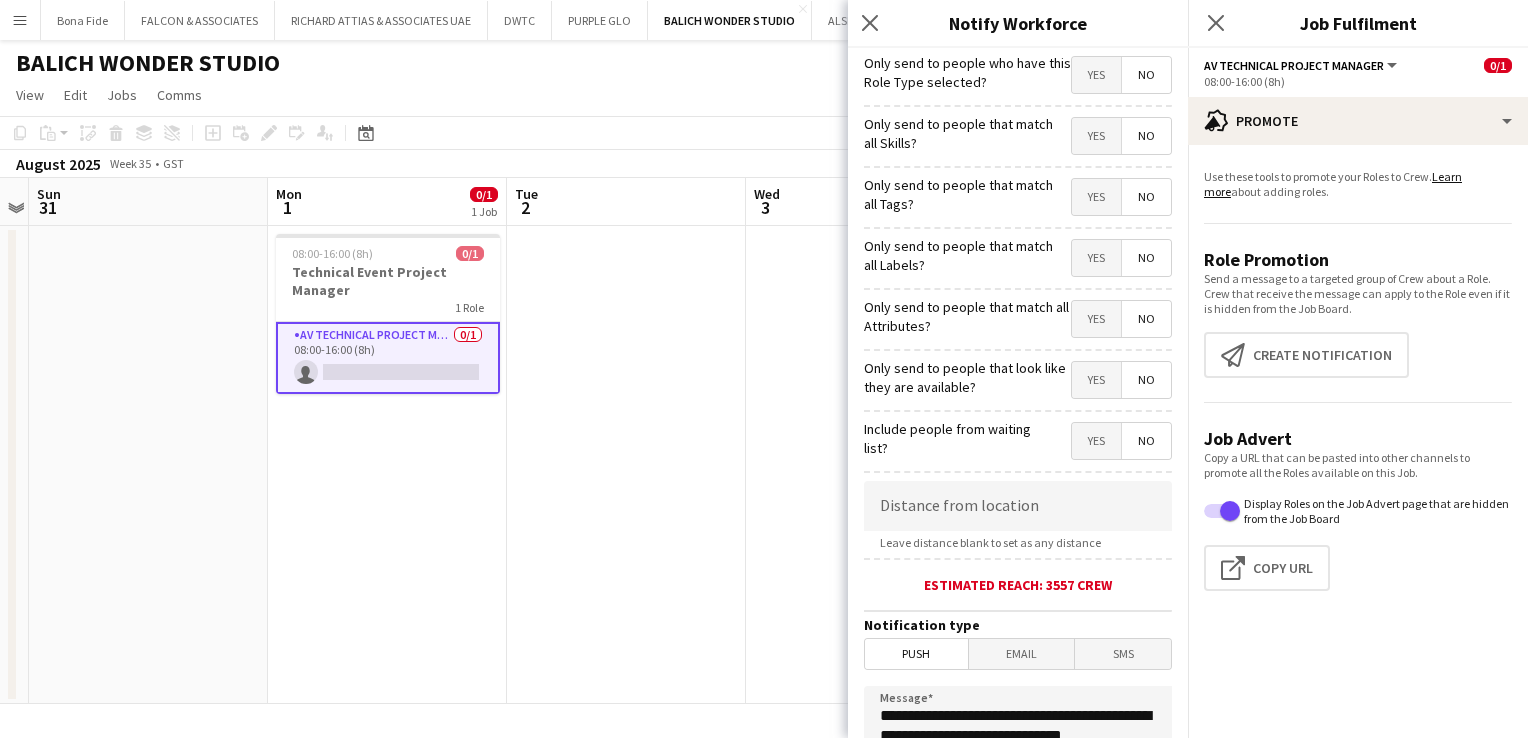 click on "Yes" at bounding box center (1096, 75) 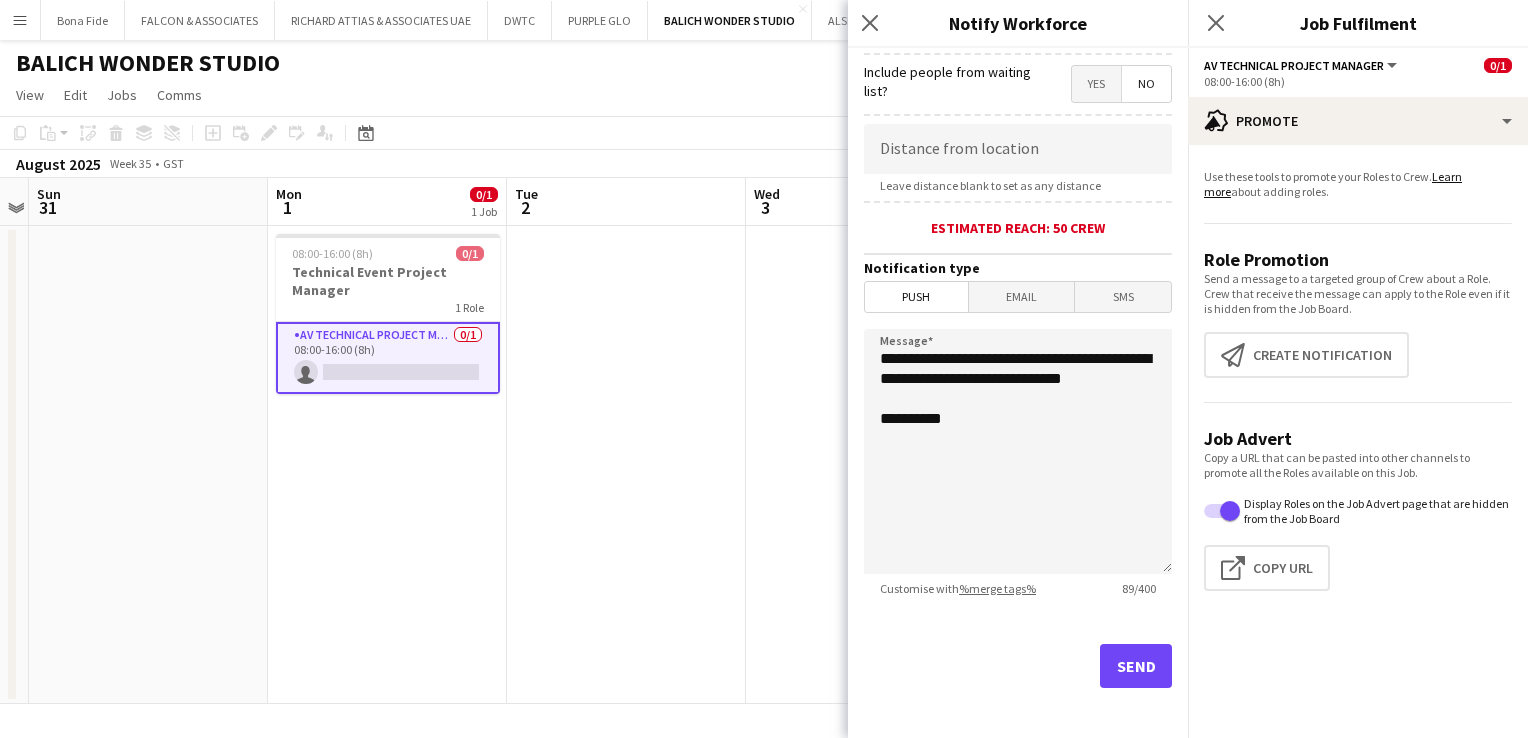 scroll, scrollTop: 362, scrollLeft: 0, axis: vertical 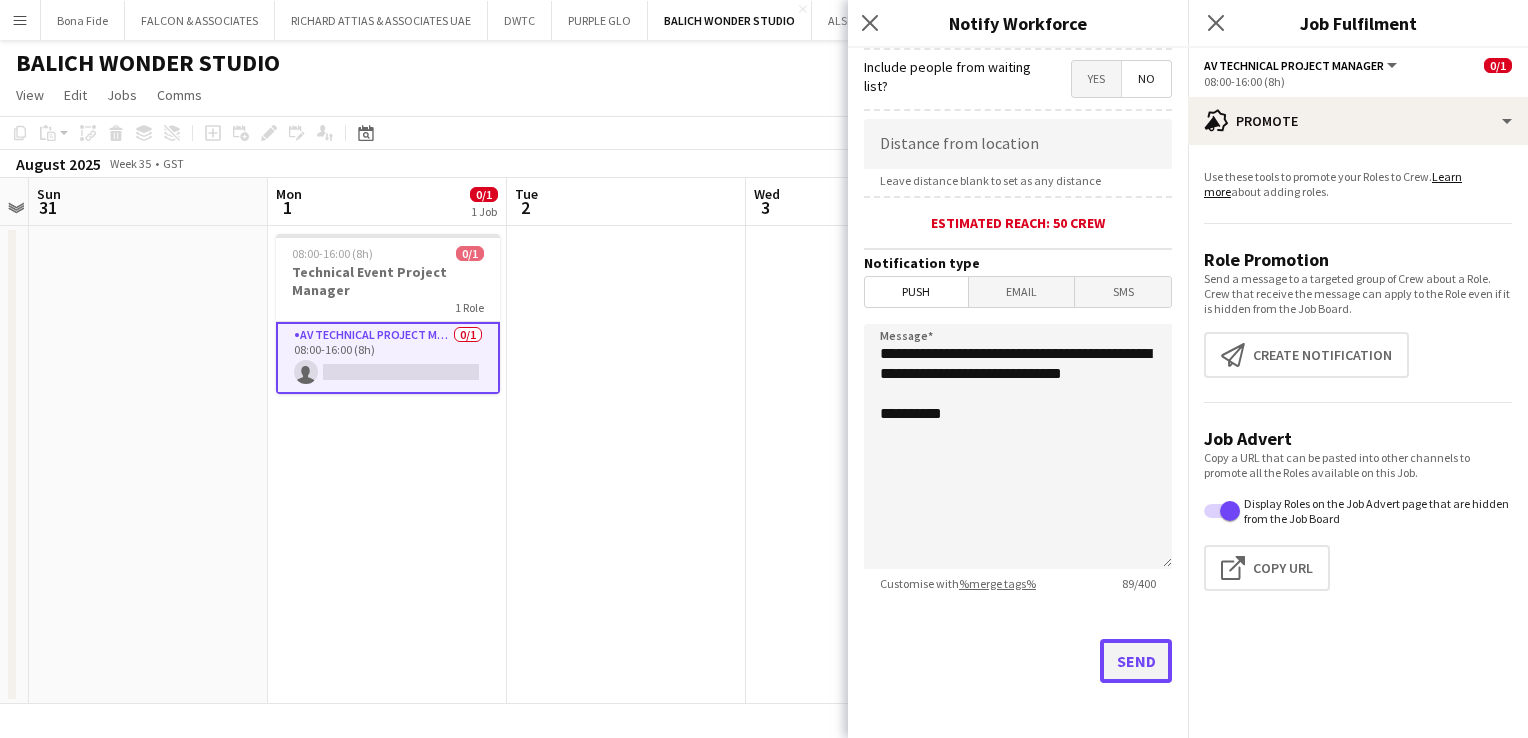 click on "Send" 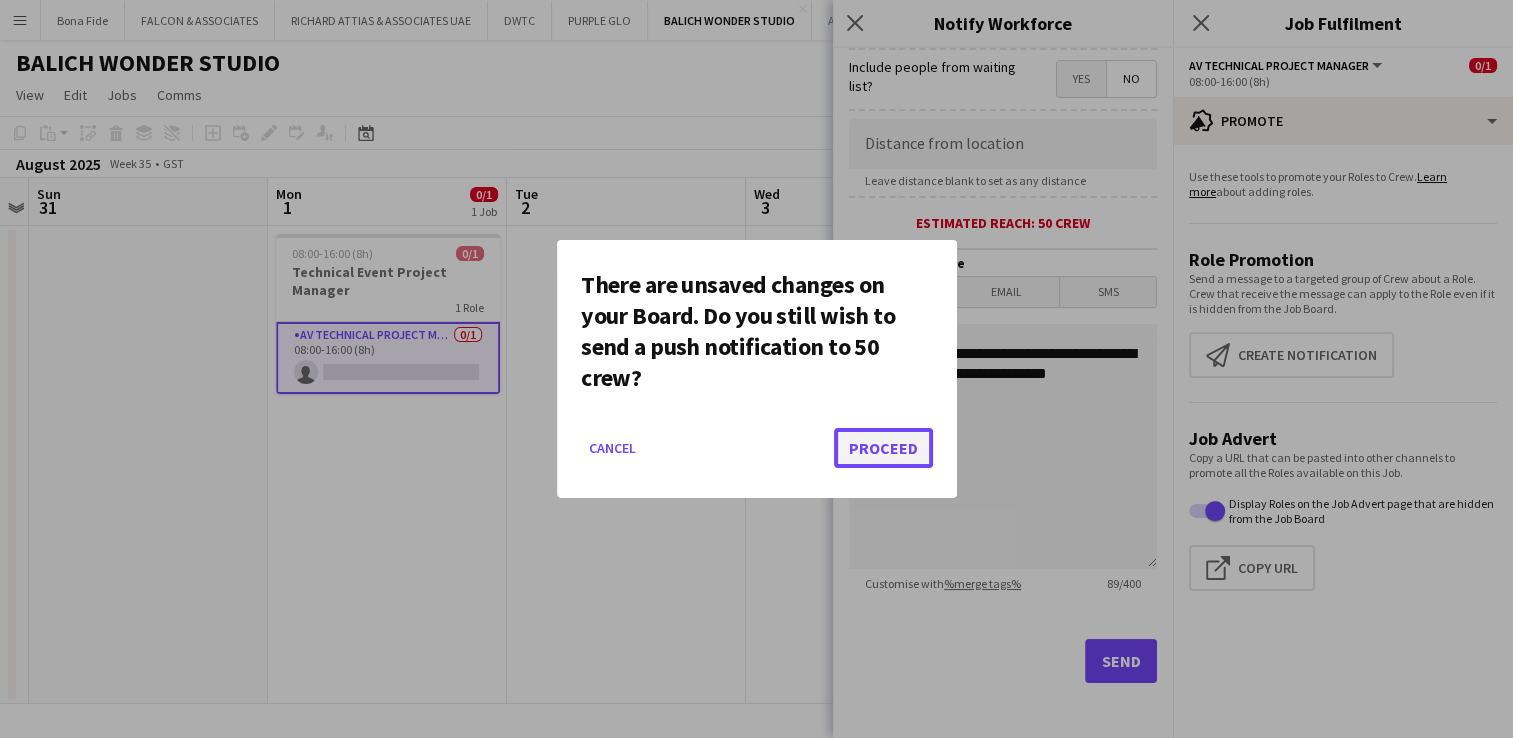 click on "Proceed" 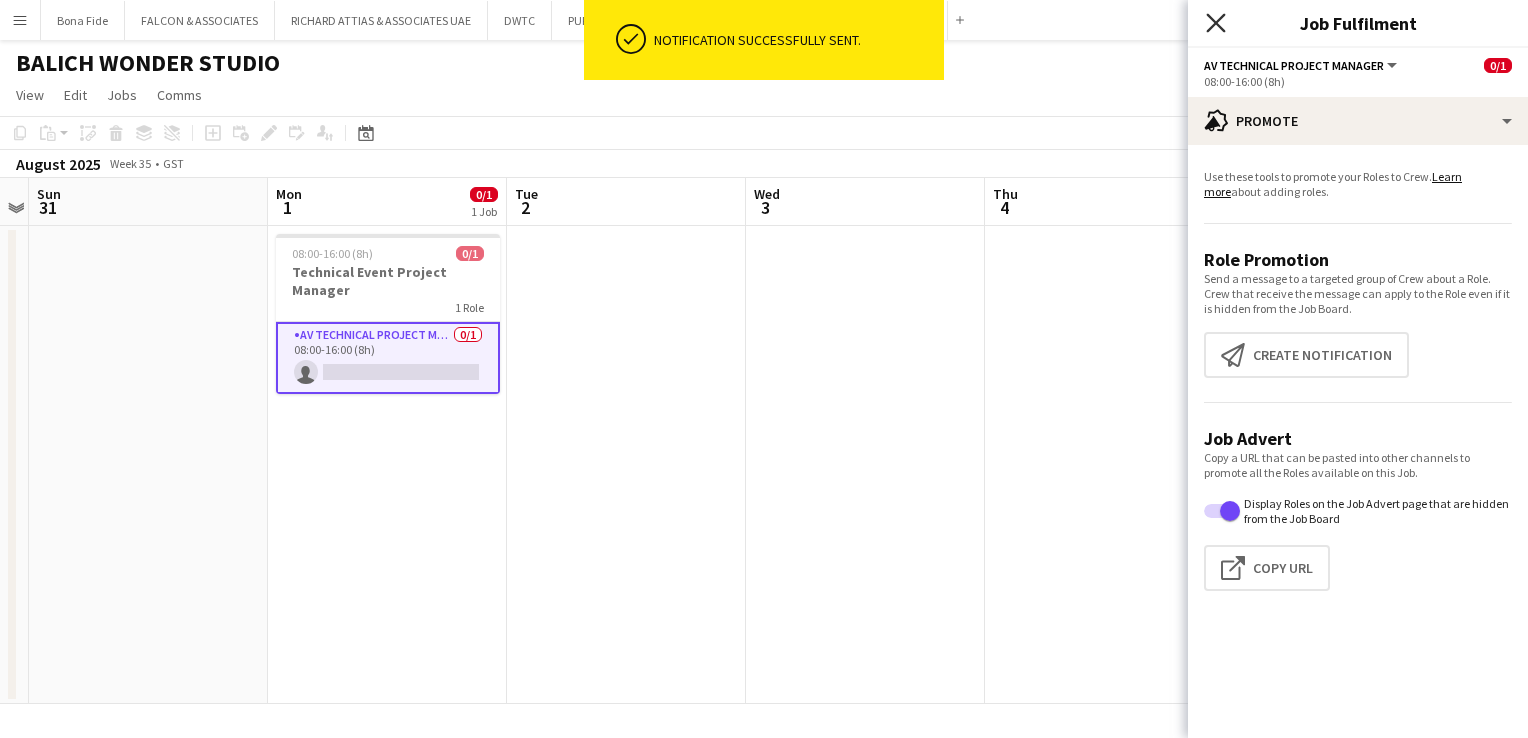 click 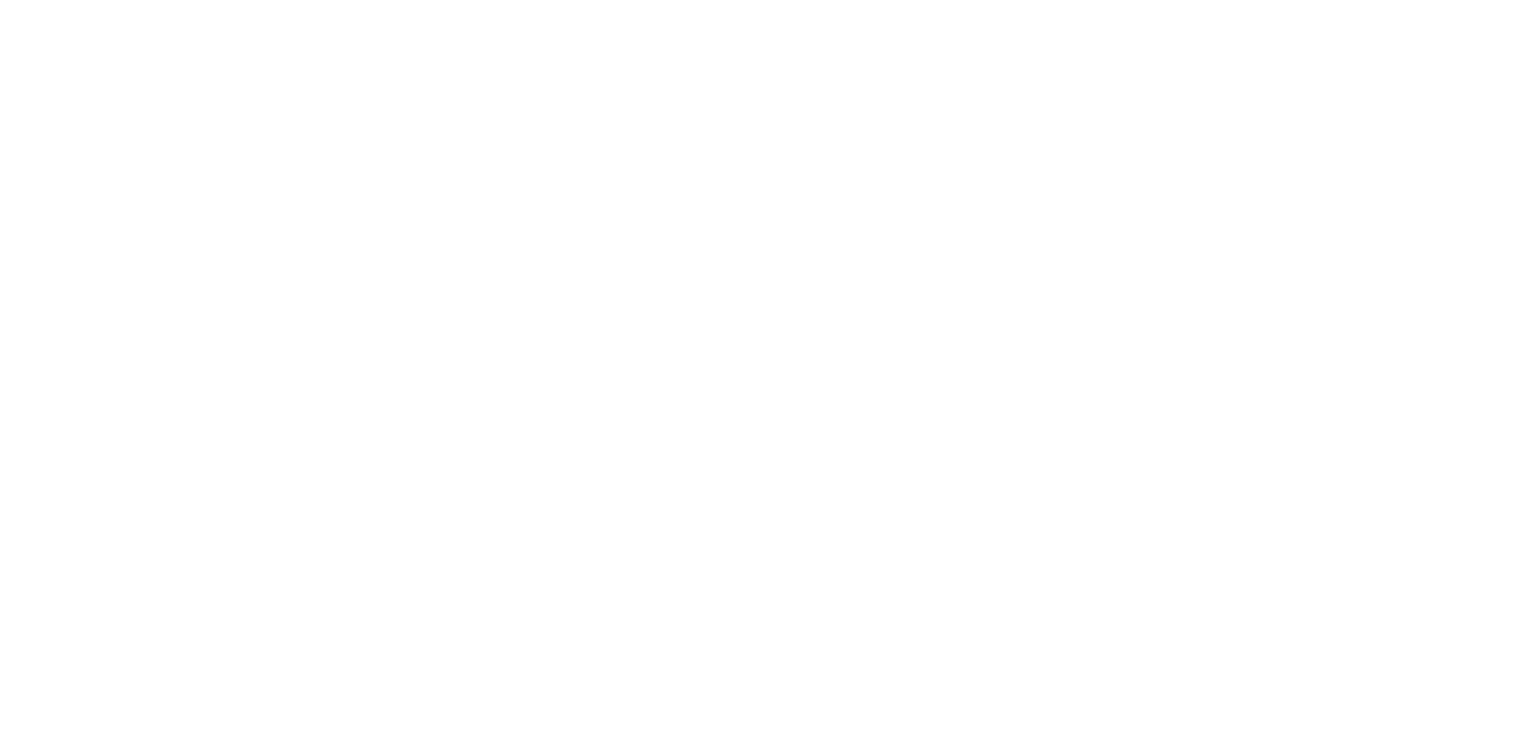scroll, scrollTop: 0, scrollLeft: 0, axis: both 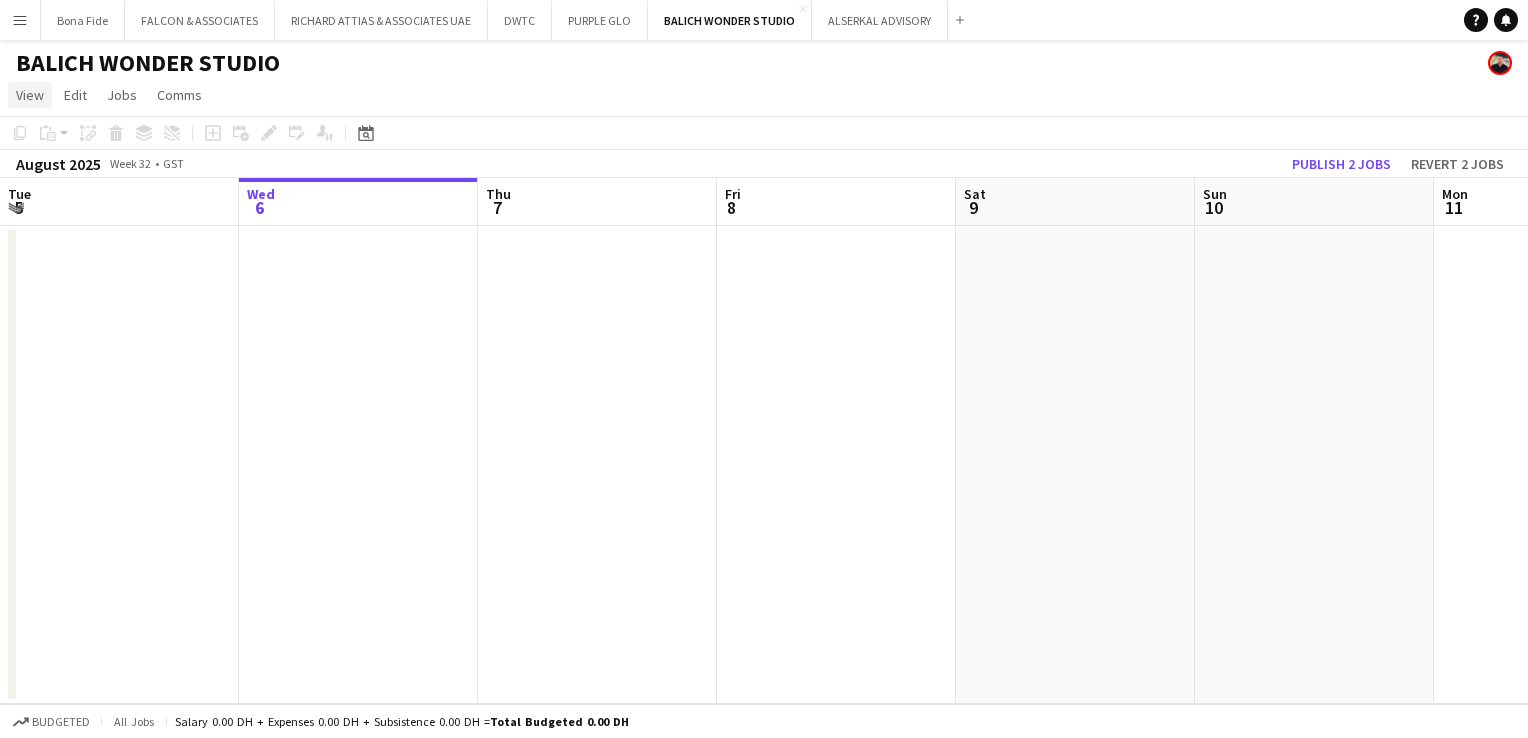 click on "View" 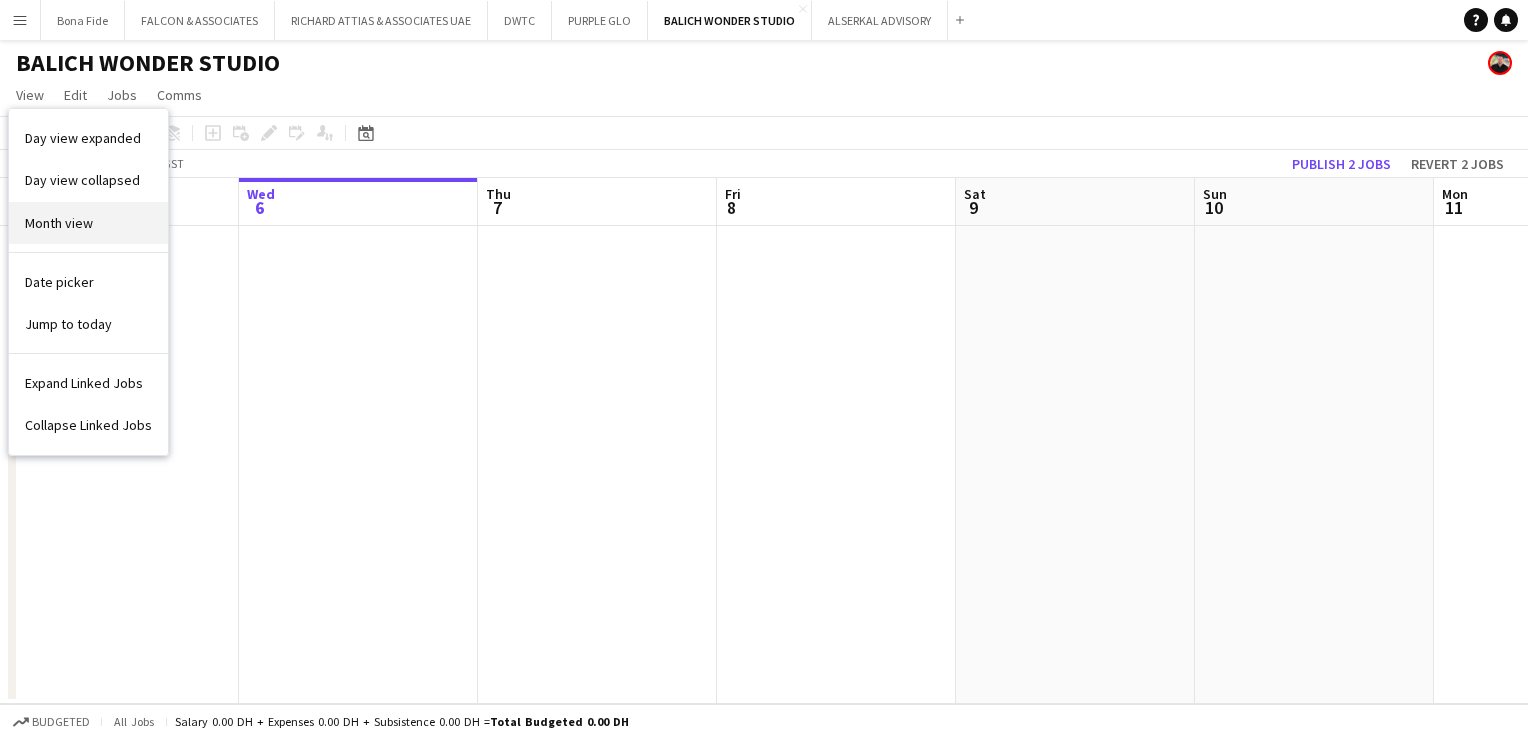 click on "Month view" at bounding box center (59, 223) 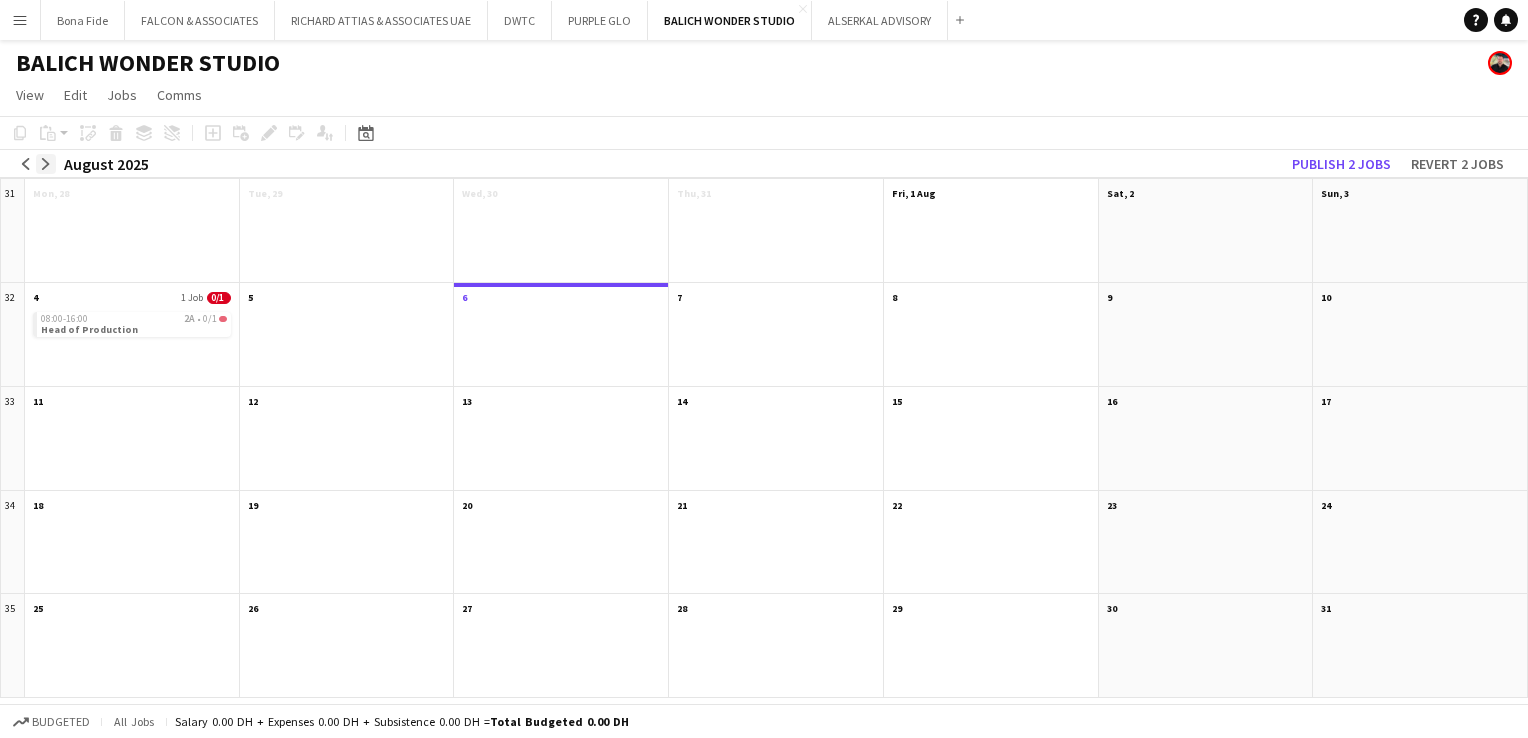 click on "arrow-right" 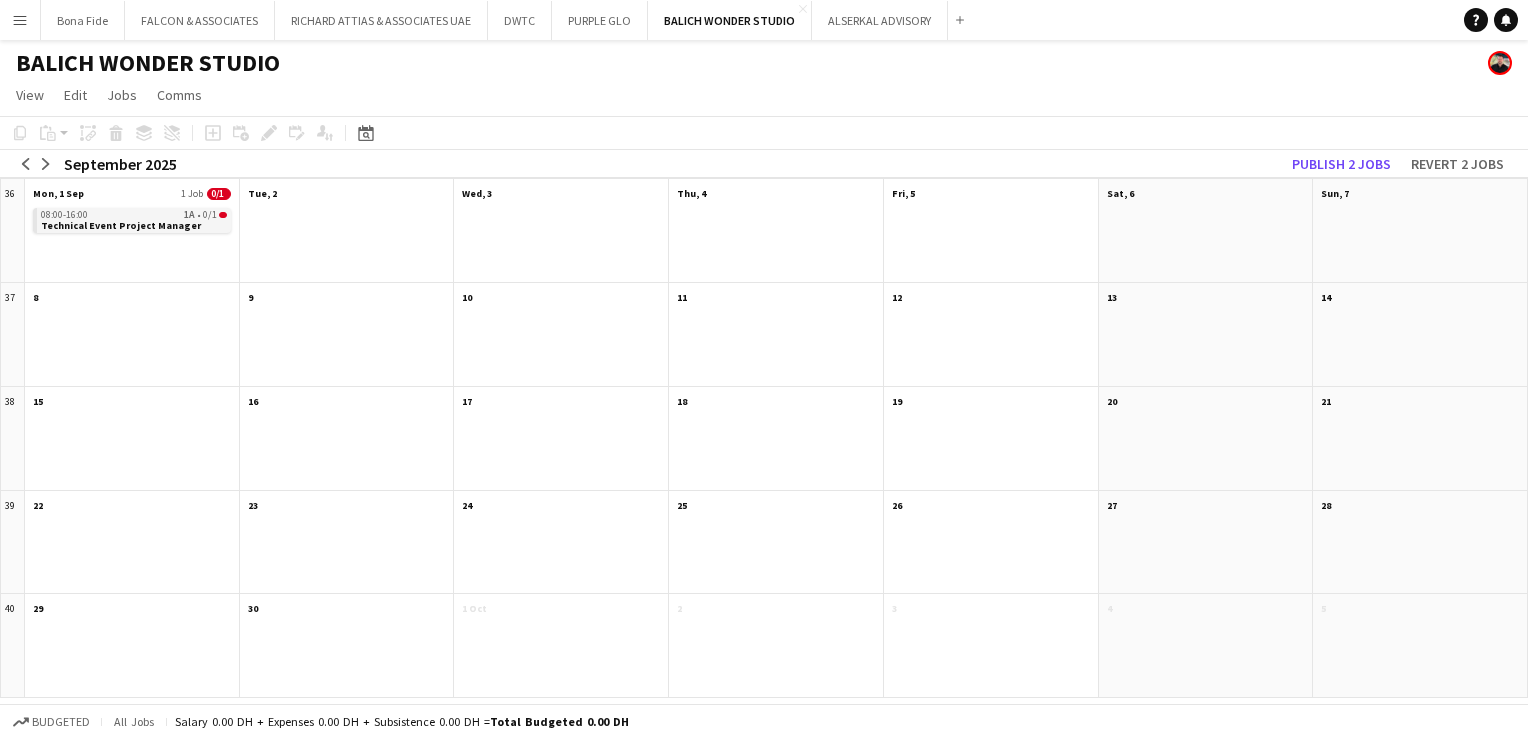 click on "Technical Event Project Manager" 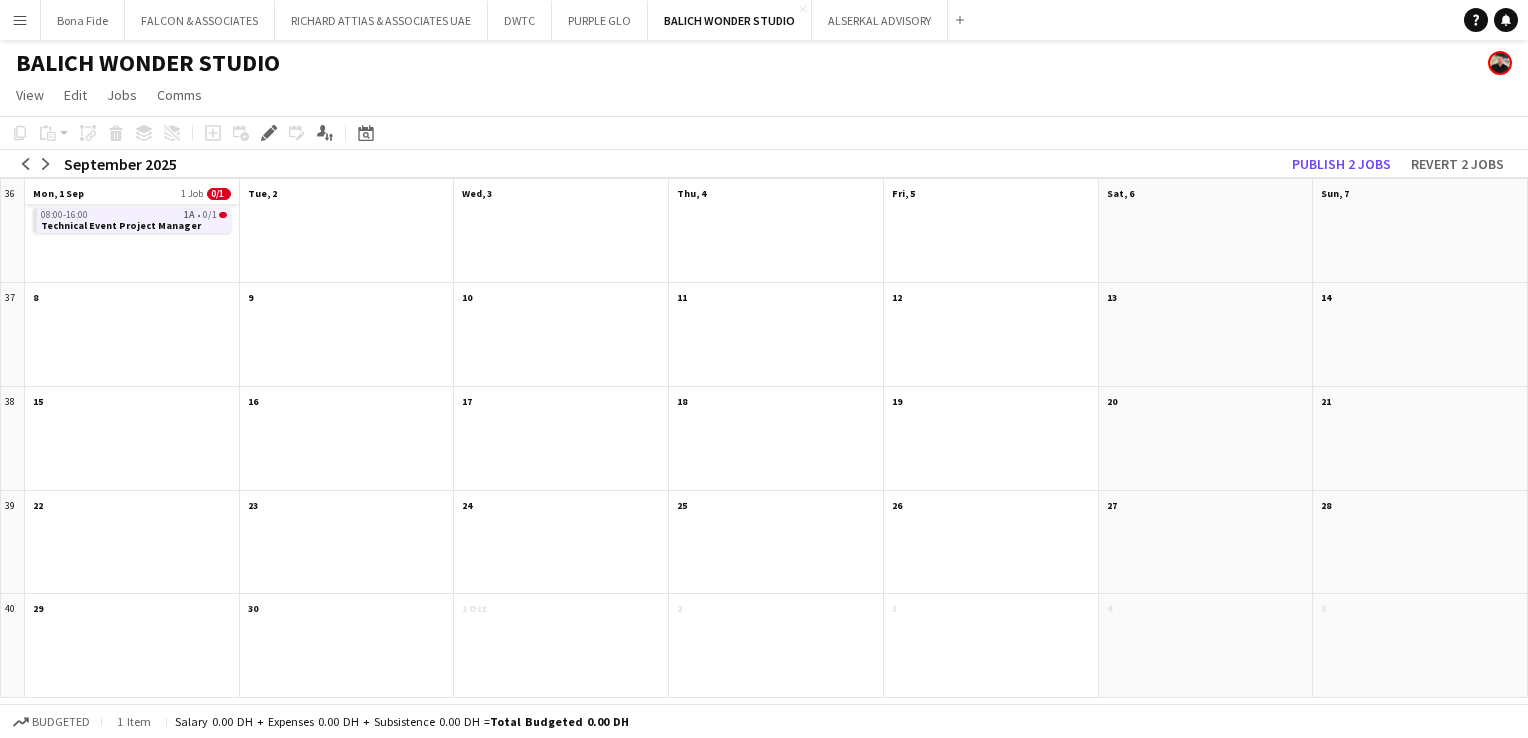 click on "Mon, 1 Sep
1 Job
0/1" 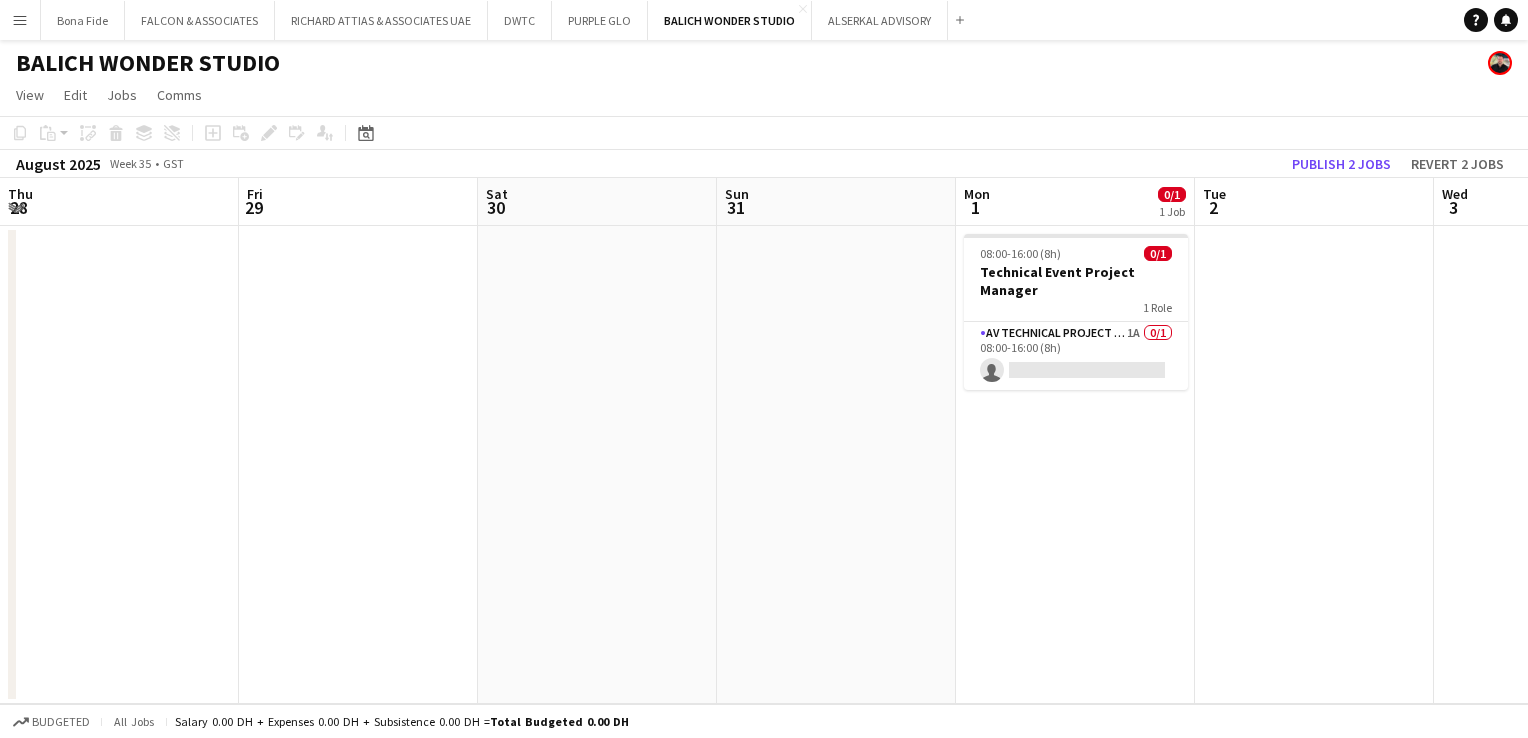 scroll, scrollTop: 0, scrollLeft: 688, axis: horizontal 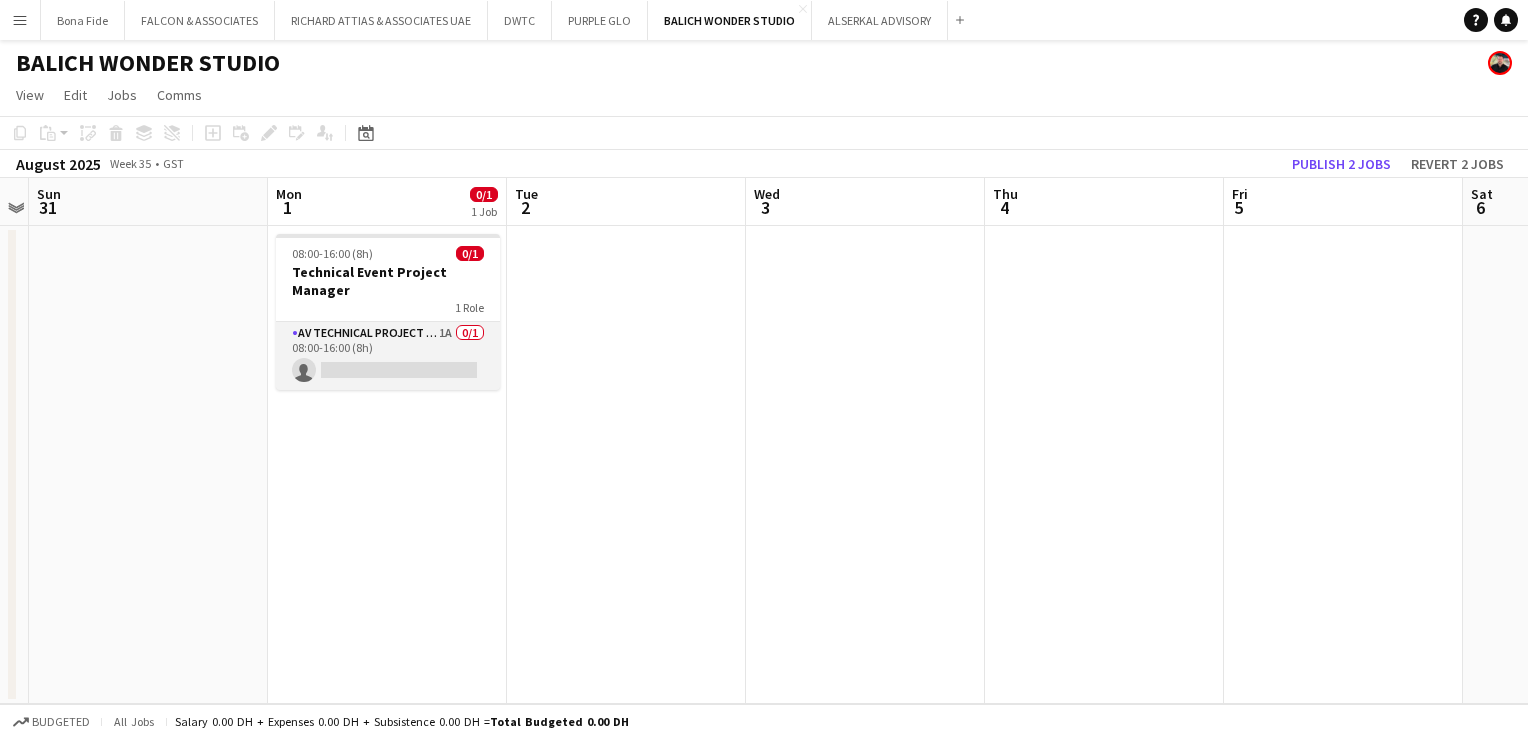 click on "AV Technical Project Manager   1A   0/1   08:00-16:00 (8h)
single-neutral-actions" at bounding box center [388, 356] 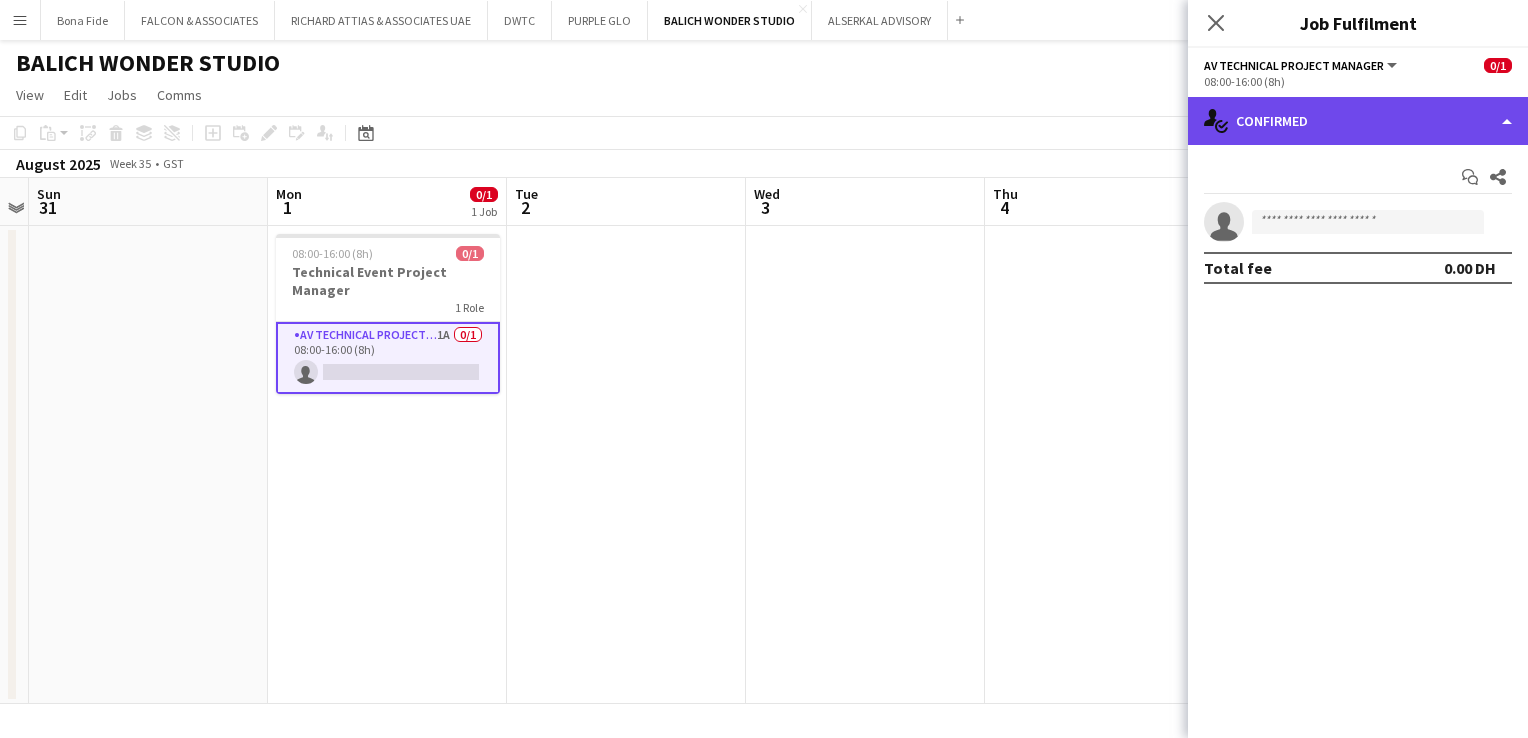 click on "single-neutral-actions-check-2
Confirmed" 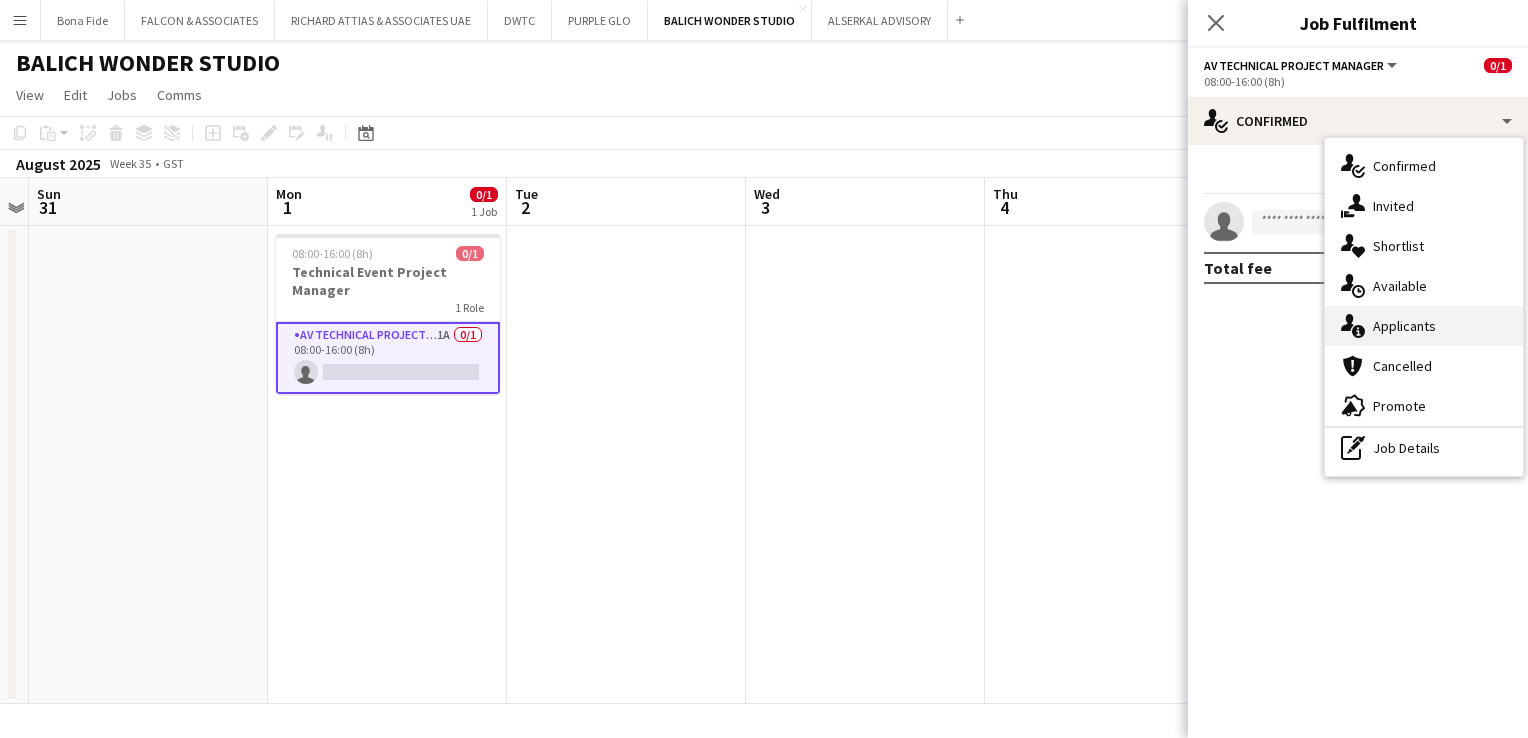 click on "single-neutral-actions-information
Applicants" at bounding box center (1424, 326) 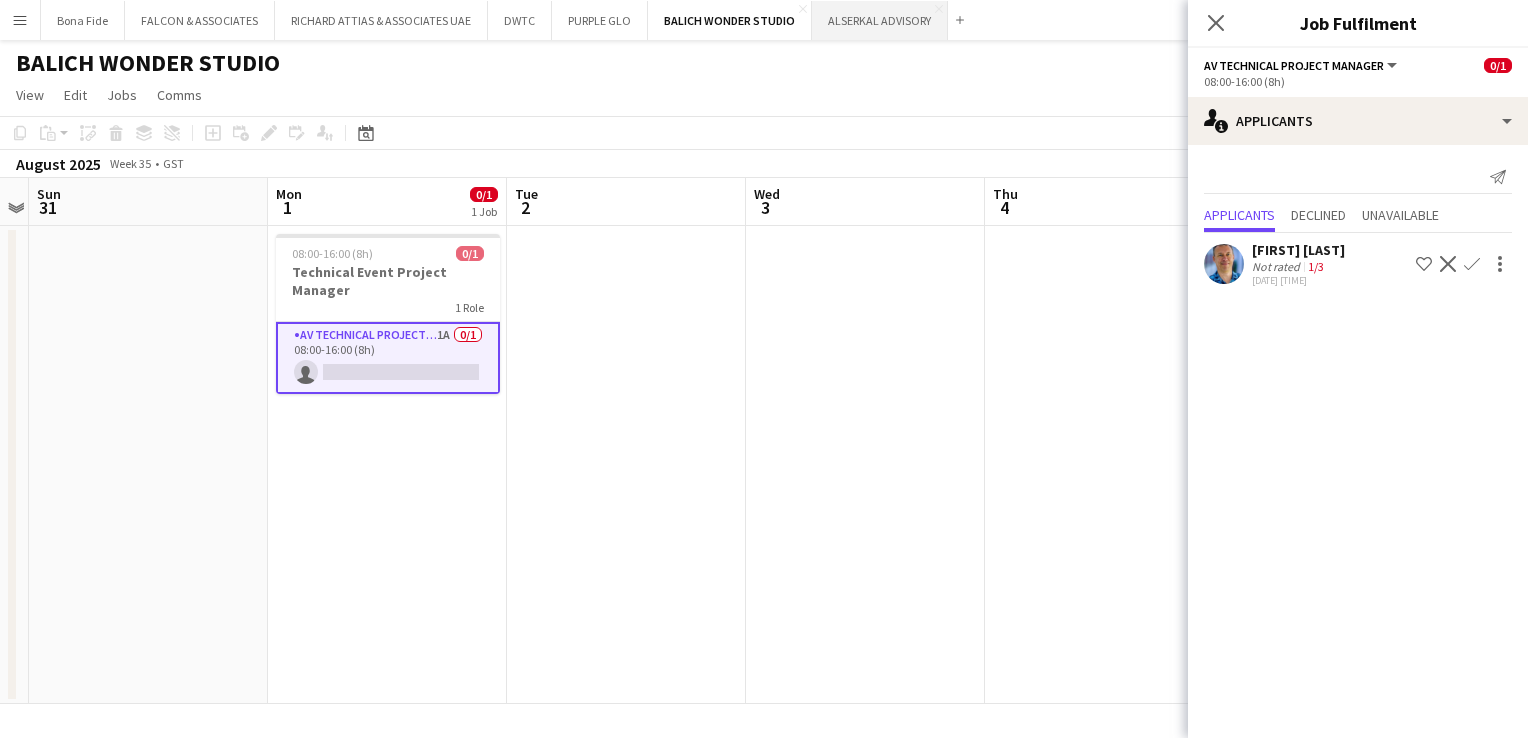 click on "ALSERKAL ADVISORY
Close" at bounding box center [880, 20] 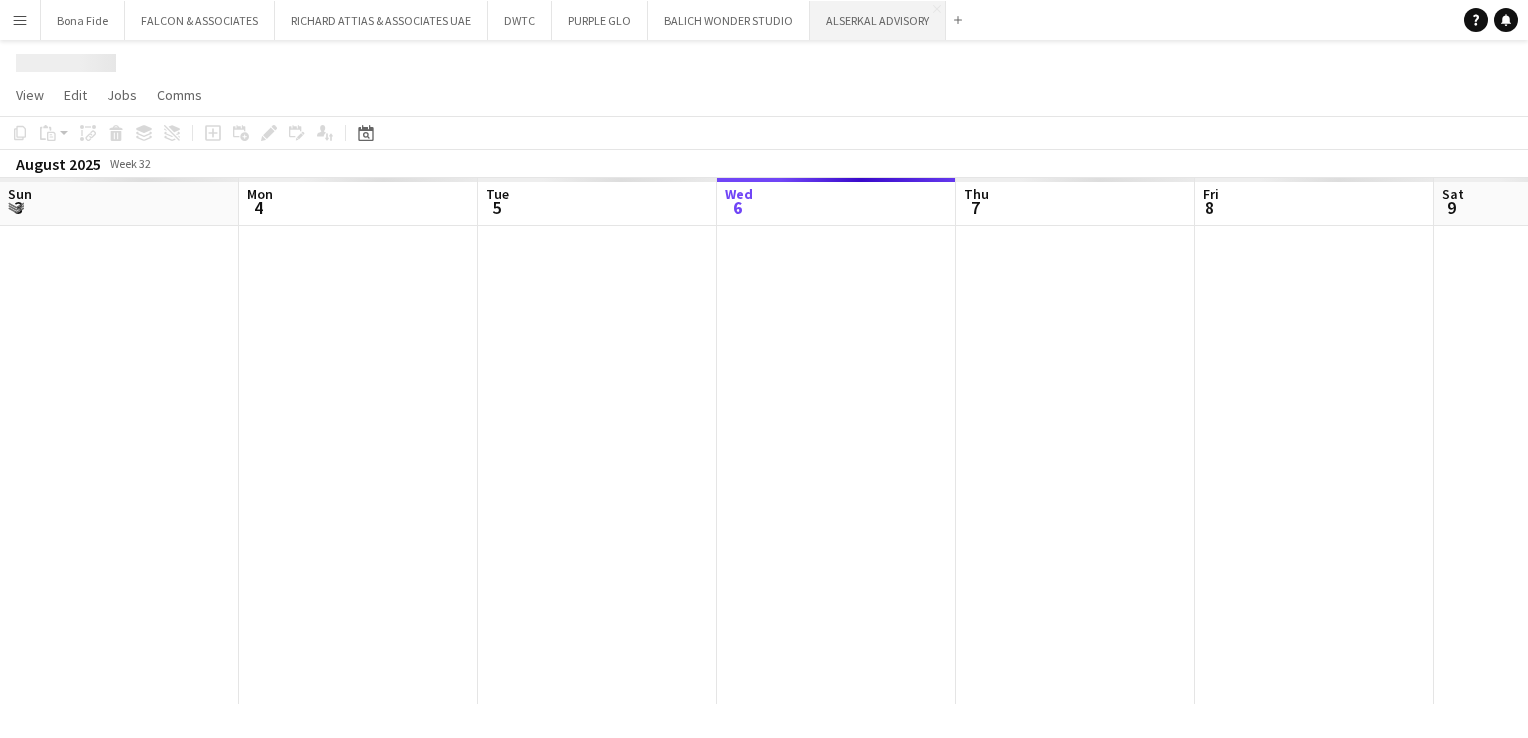 scroll, scrollTop: 0, scrollLeft: 478, axis: horizontal 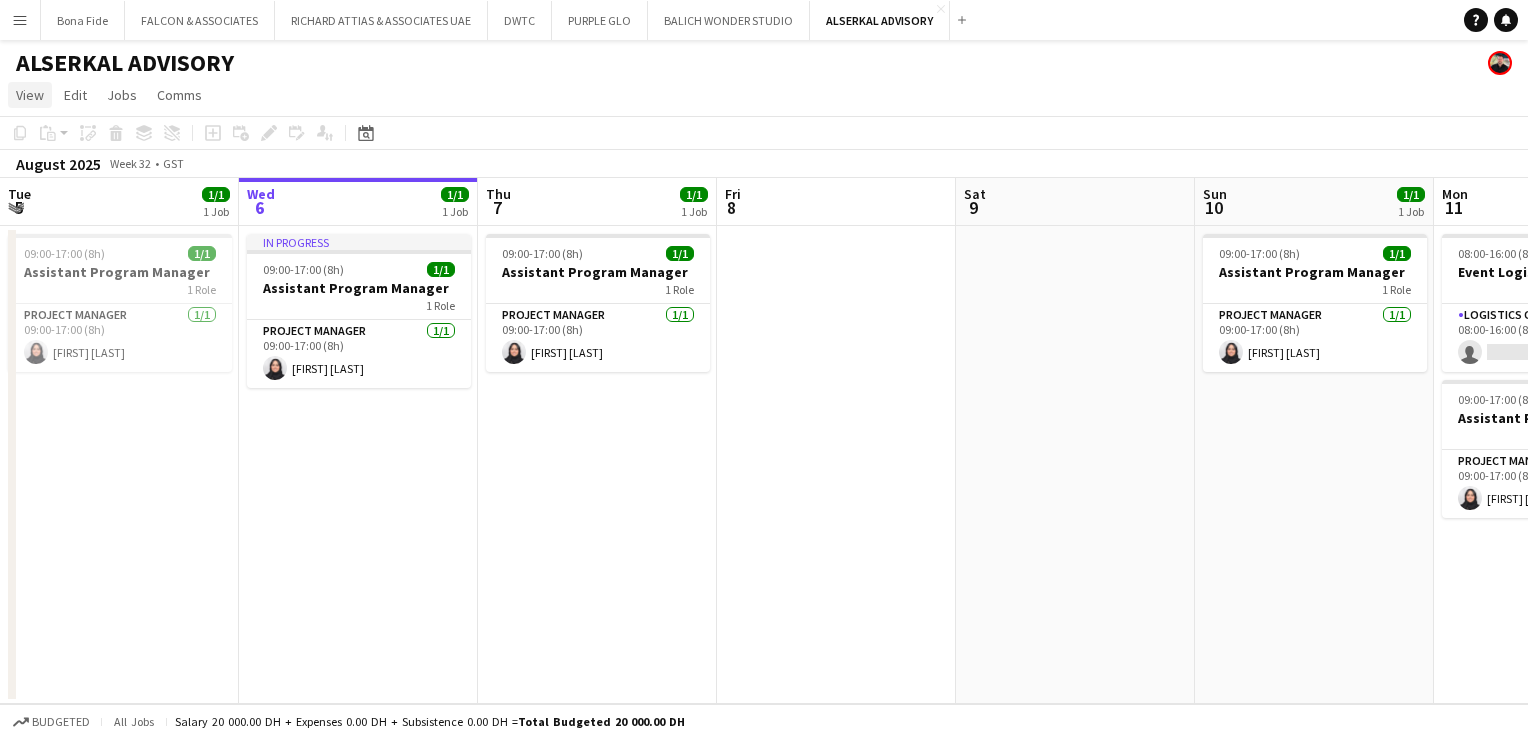 click on "View" 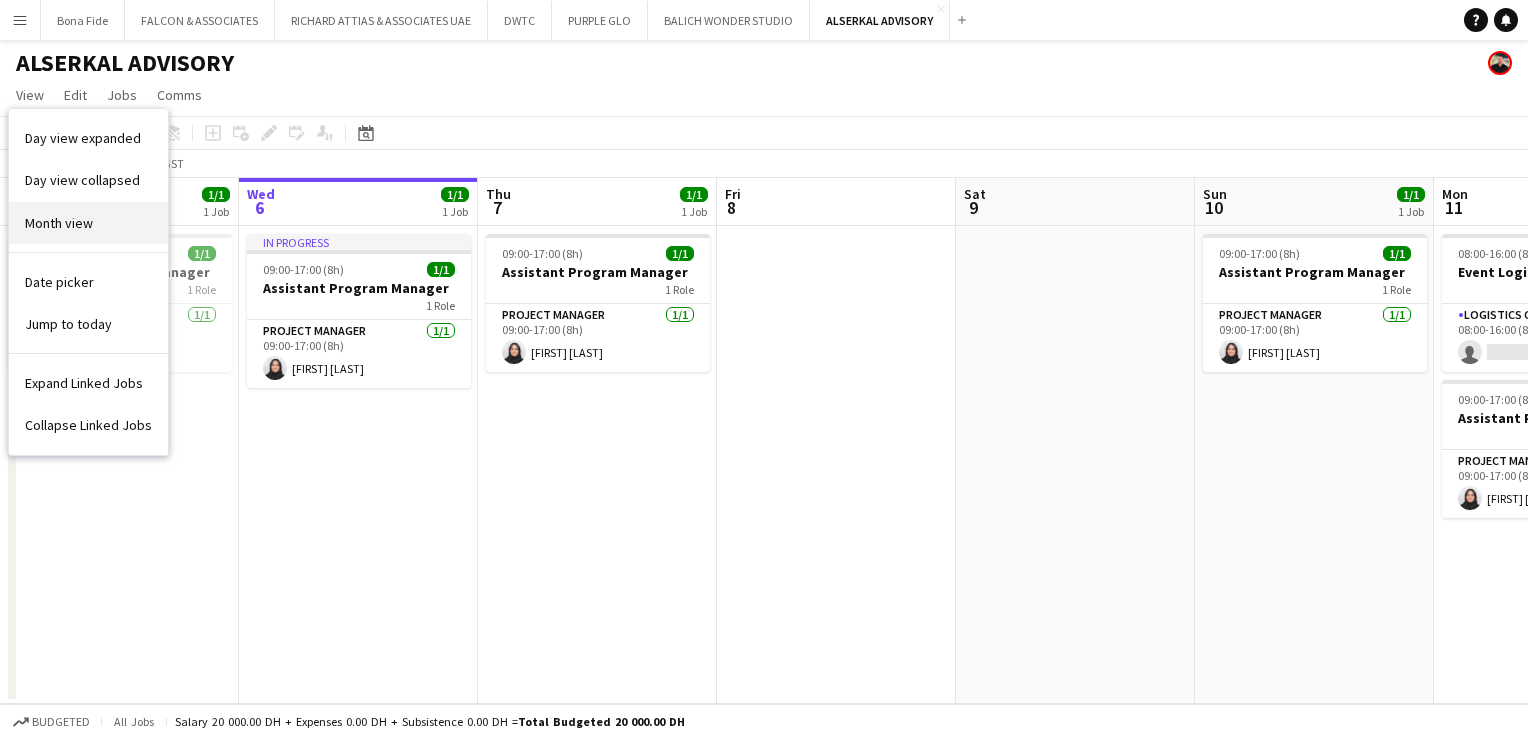 click on "Month view" at bounding box center [59, 223] 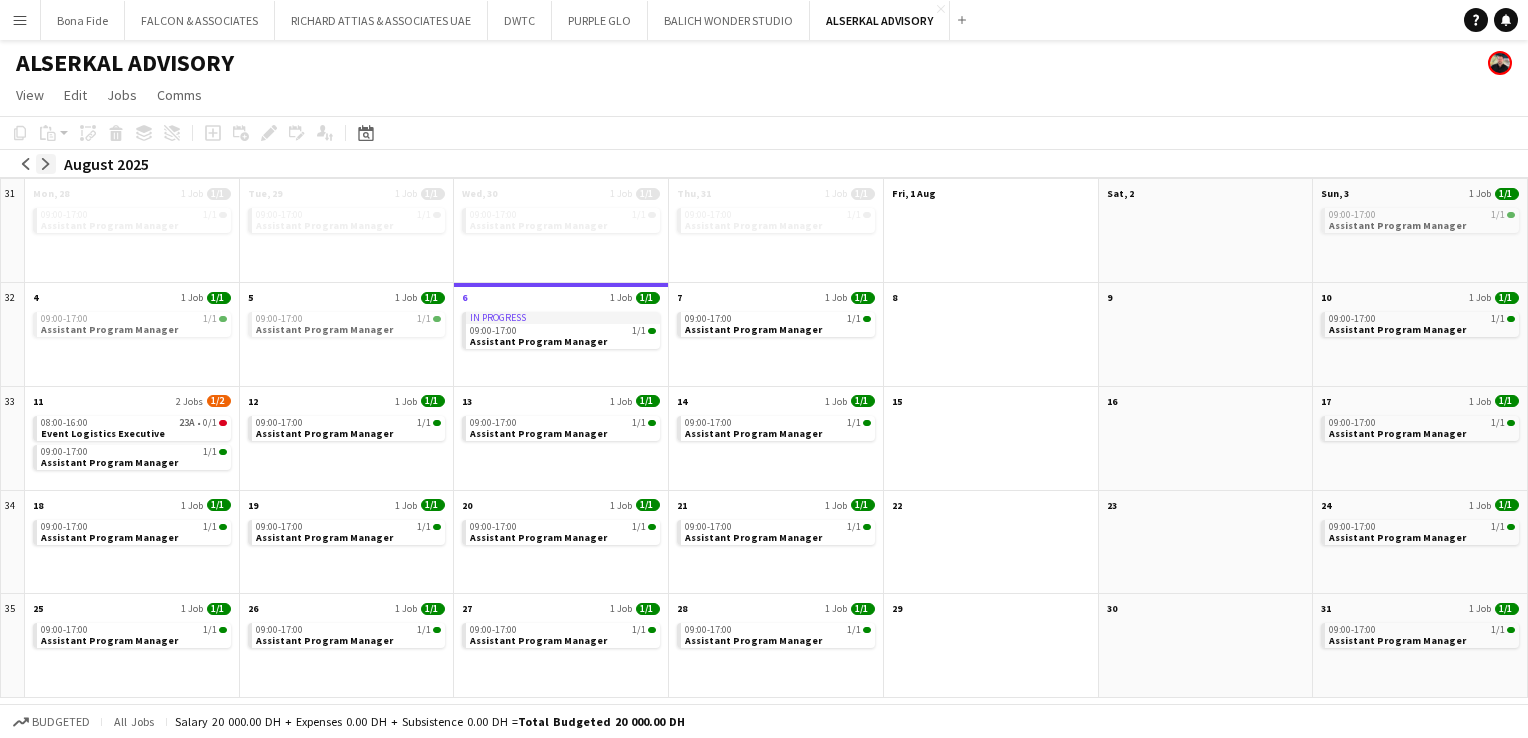 click on "arrow-right" 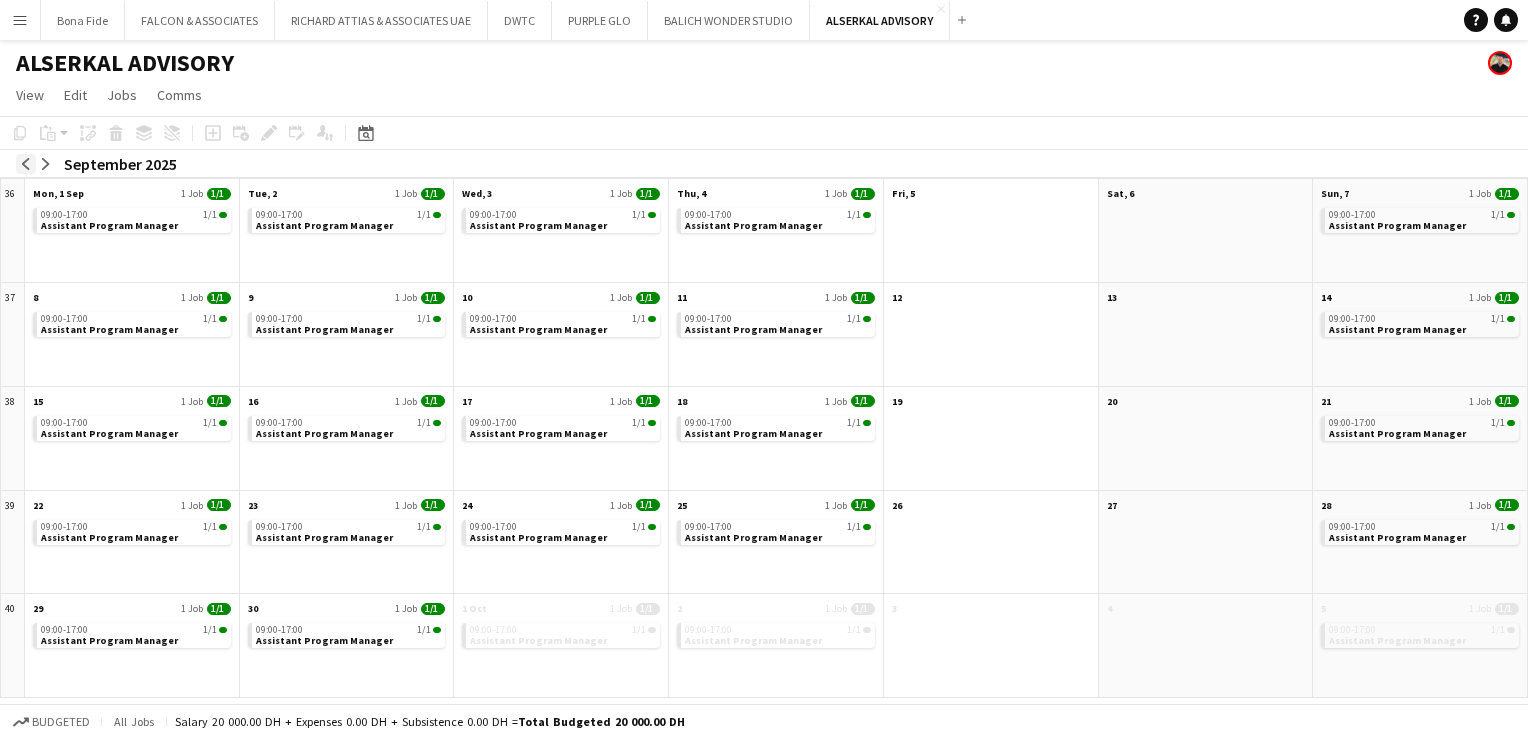 click on "arrow-left" 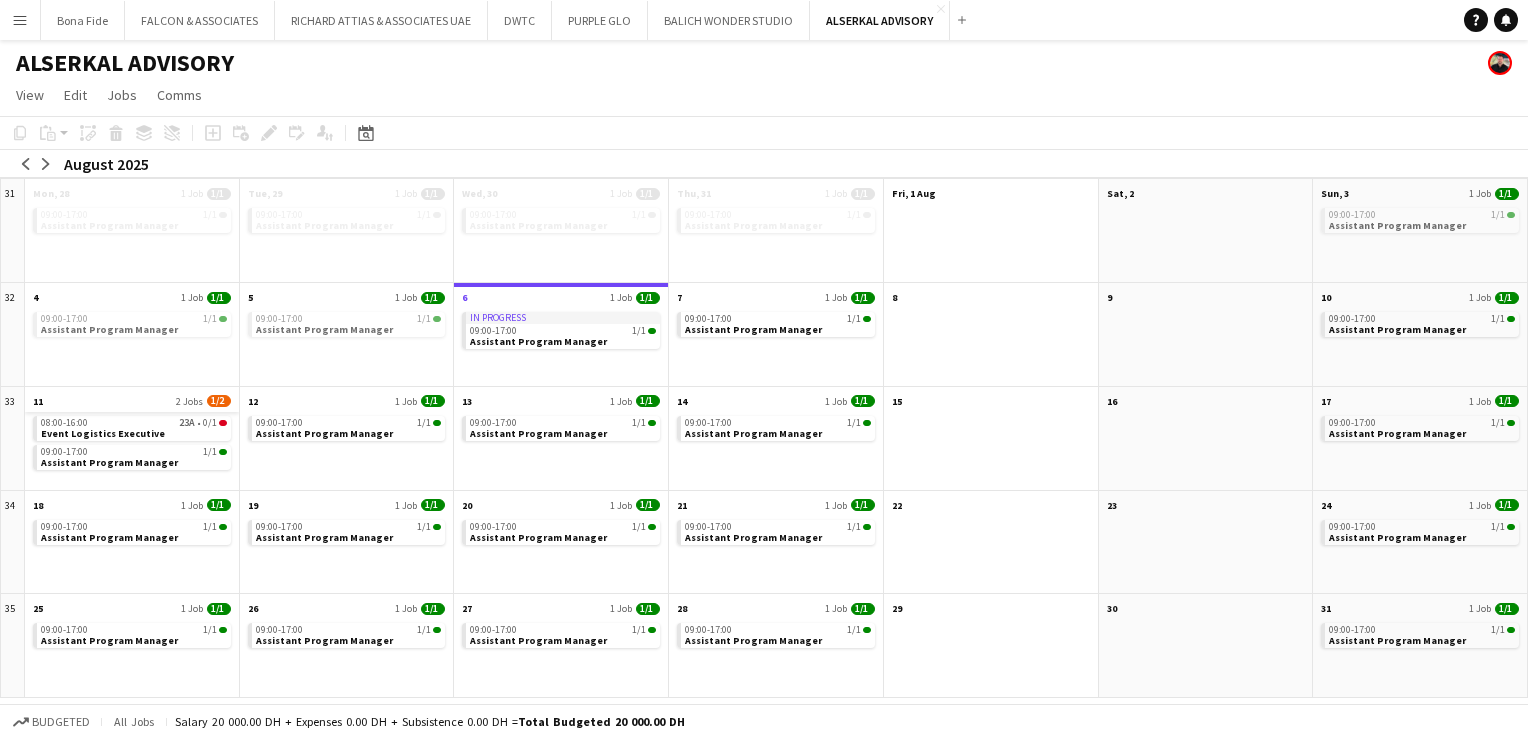 click on "11
2 Jobs
1/2" 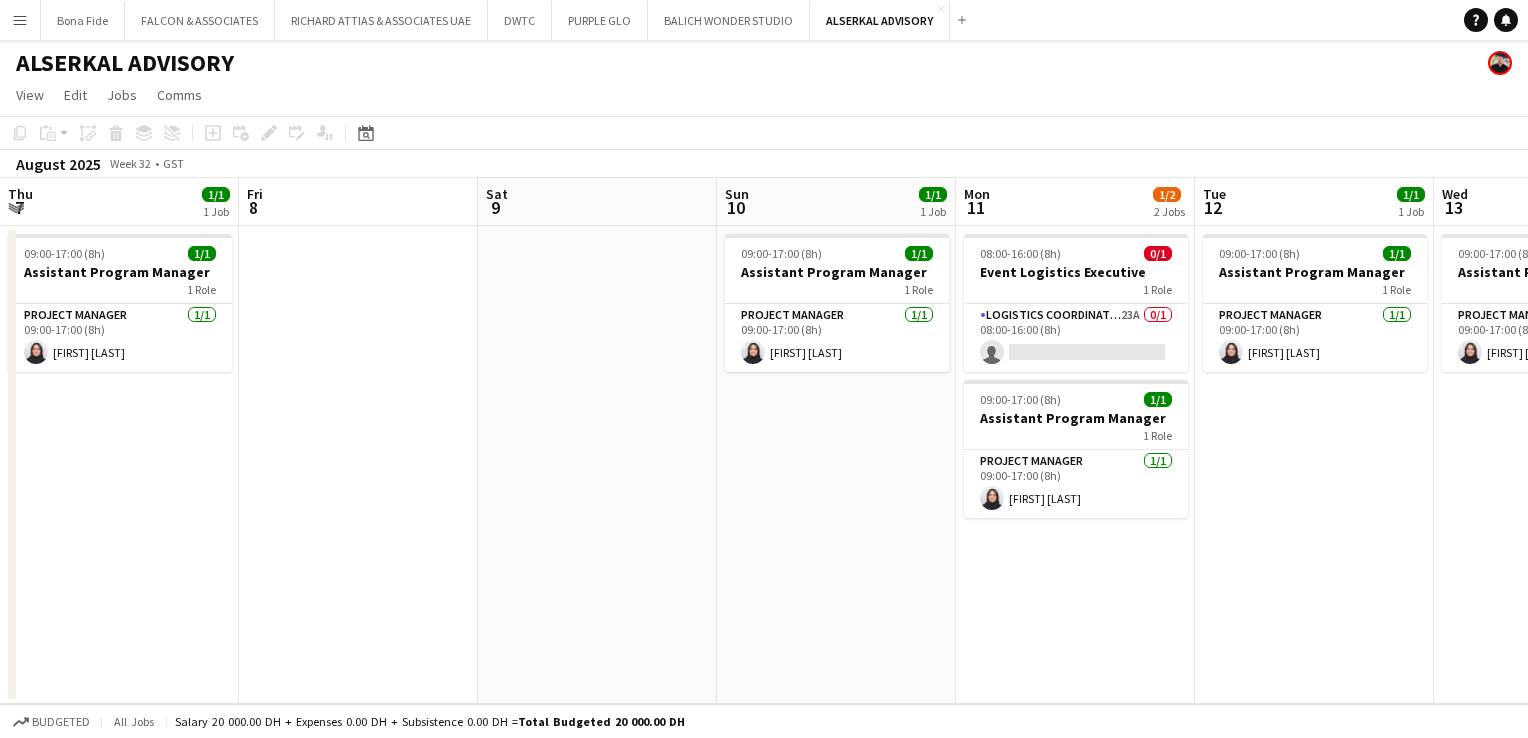 scroll, scrollTop: 0, scrollLeft: 688, axis: horizontal 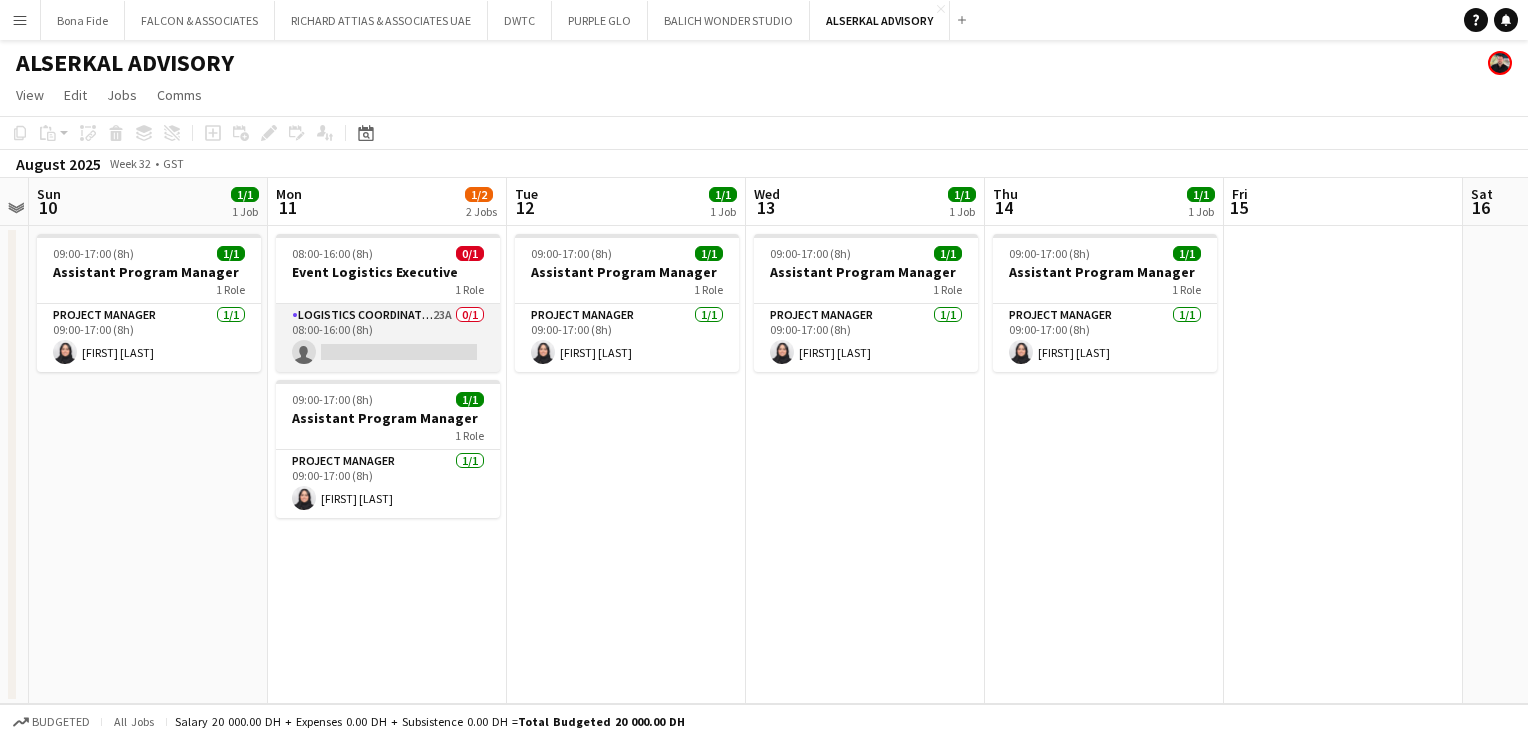 click on "Logistics Coordinator   23A   0/1   08:00-16:00 (8h)
single-neutral-actions" at bounding box center (388, 338) 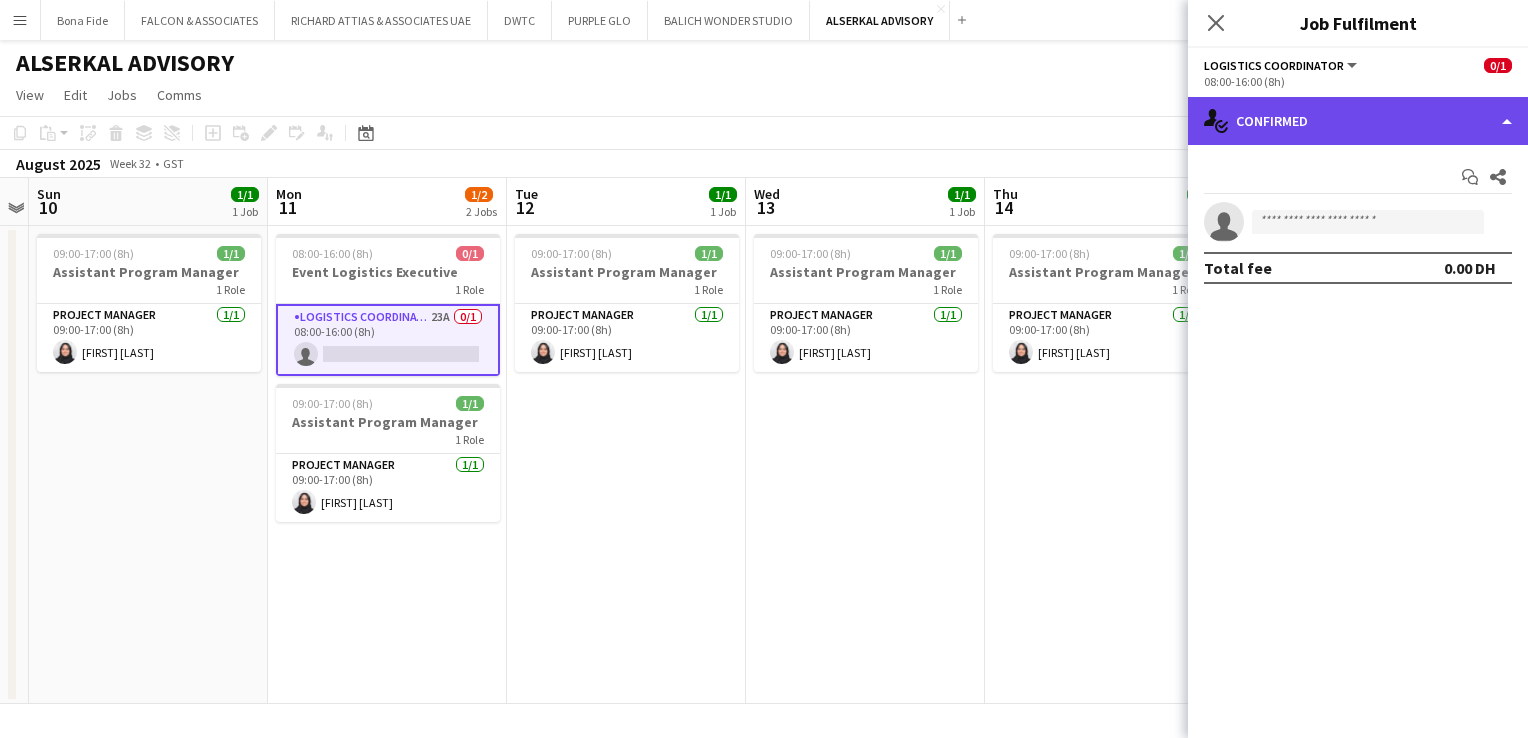 click on "single-neutral-actions-check-2
Confirmed" 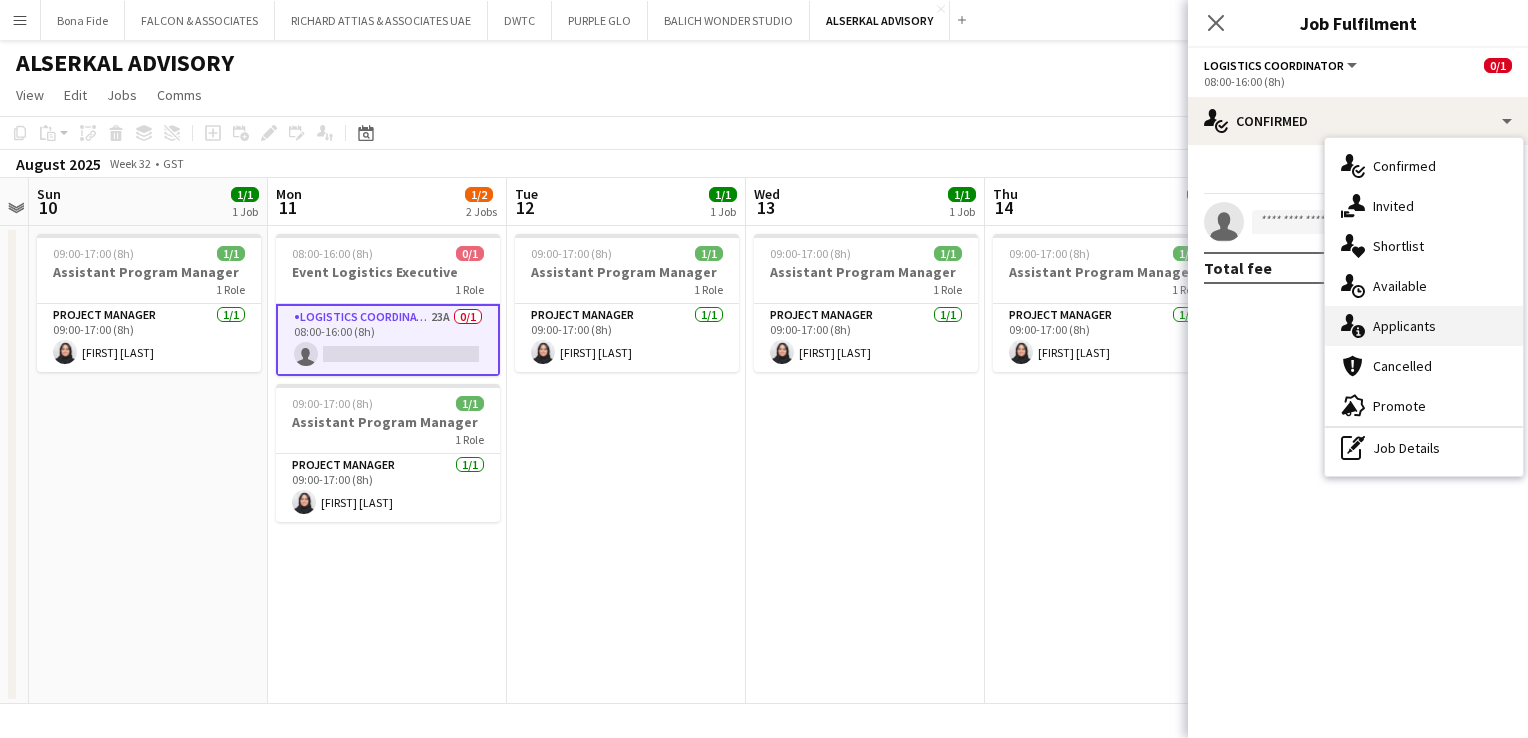 click on "single-neutral-actions-information
Applicants" at bounding box center (1424, 326) 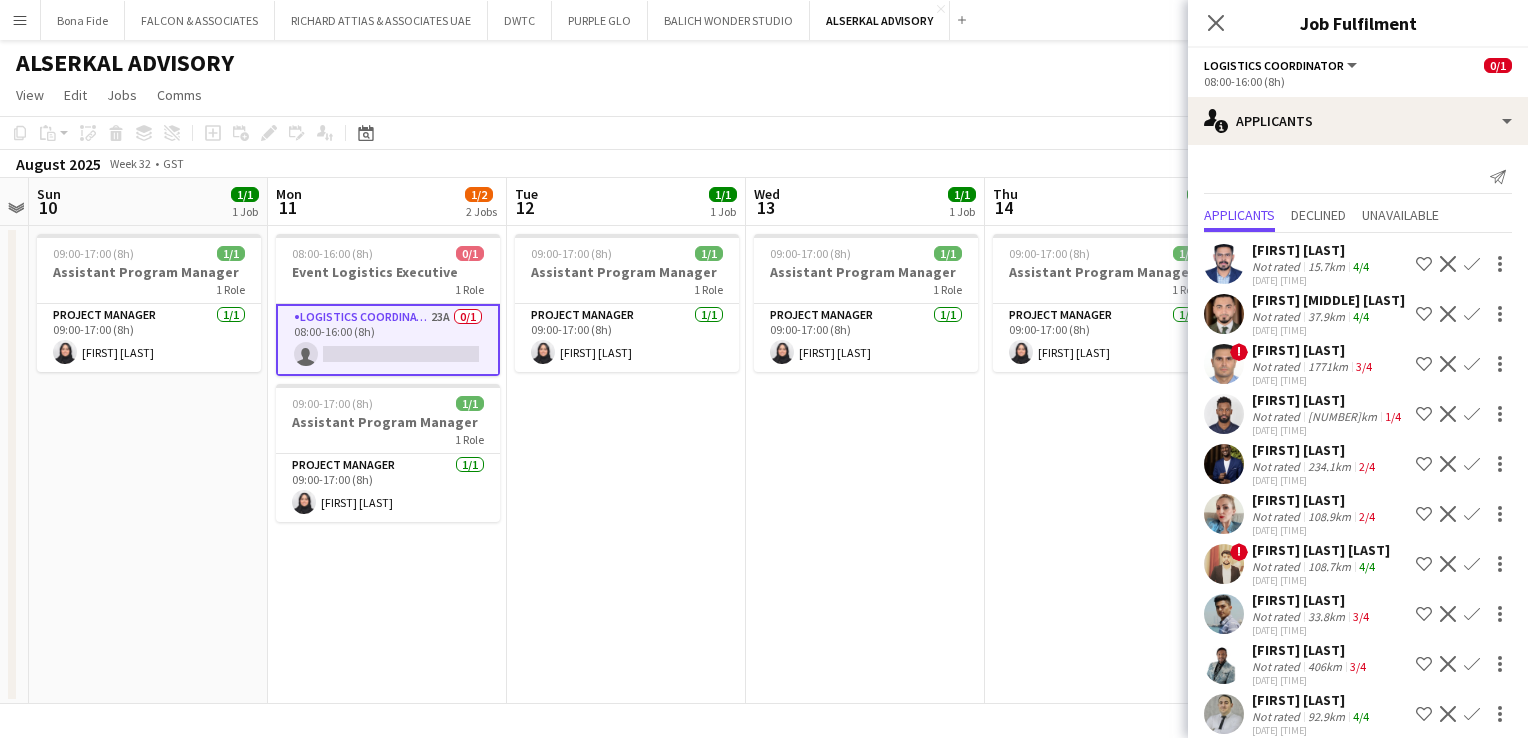 click on "Shortlist crew" at bounding box center (1424, 314) 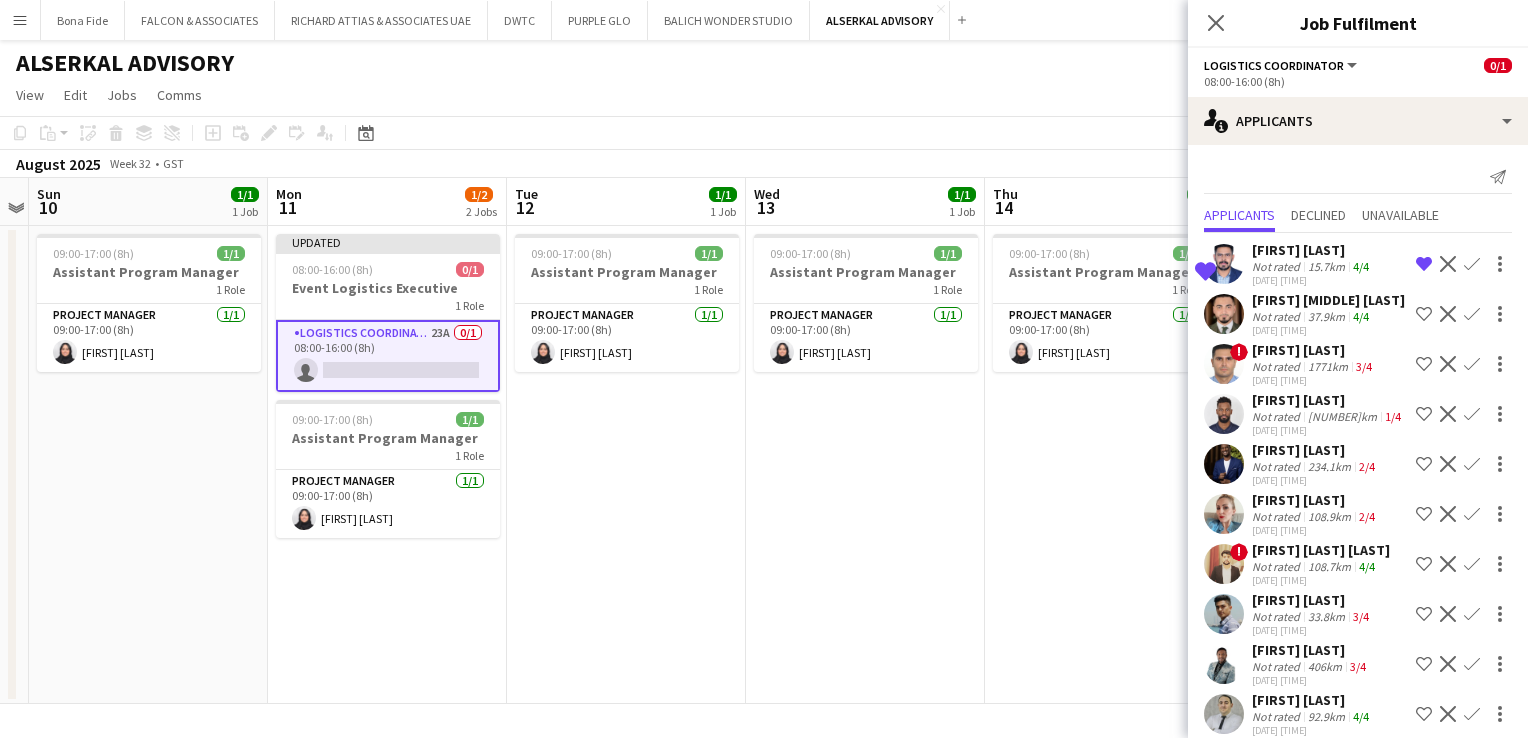click on "[FIRST] [LAST]" at bounding box center [1314, 350] 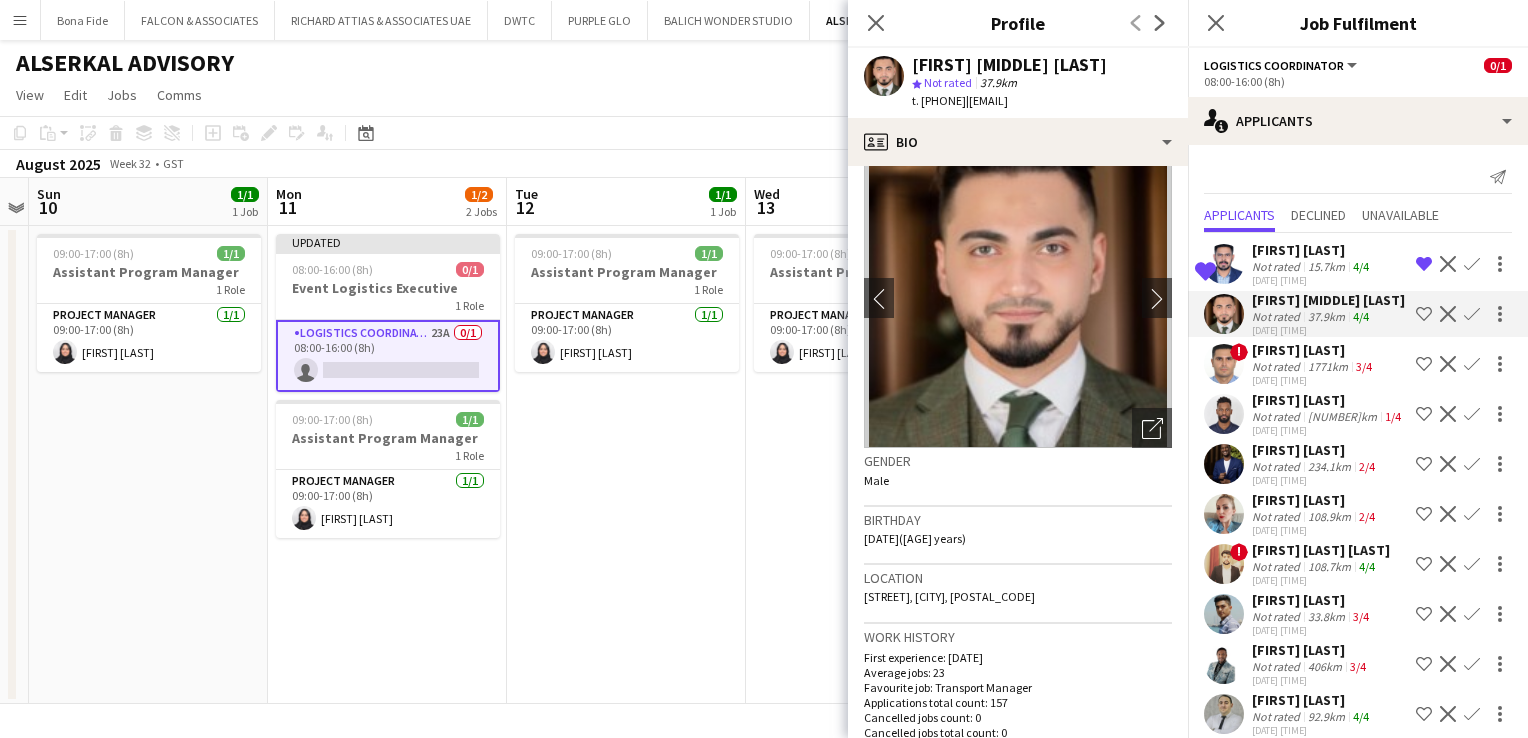 scroll, scrollTop: 0, scrollLeft: 0, axis: both 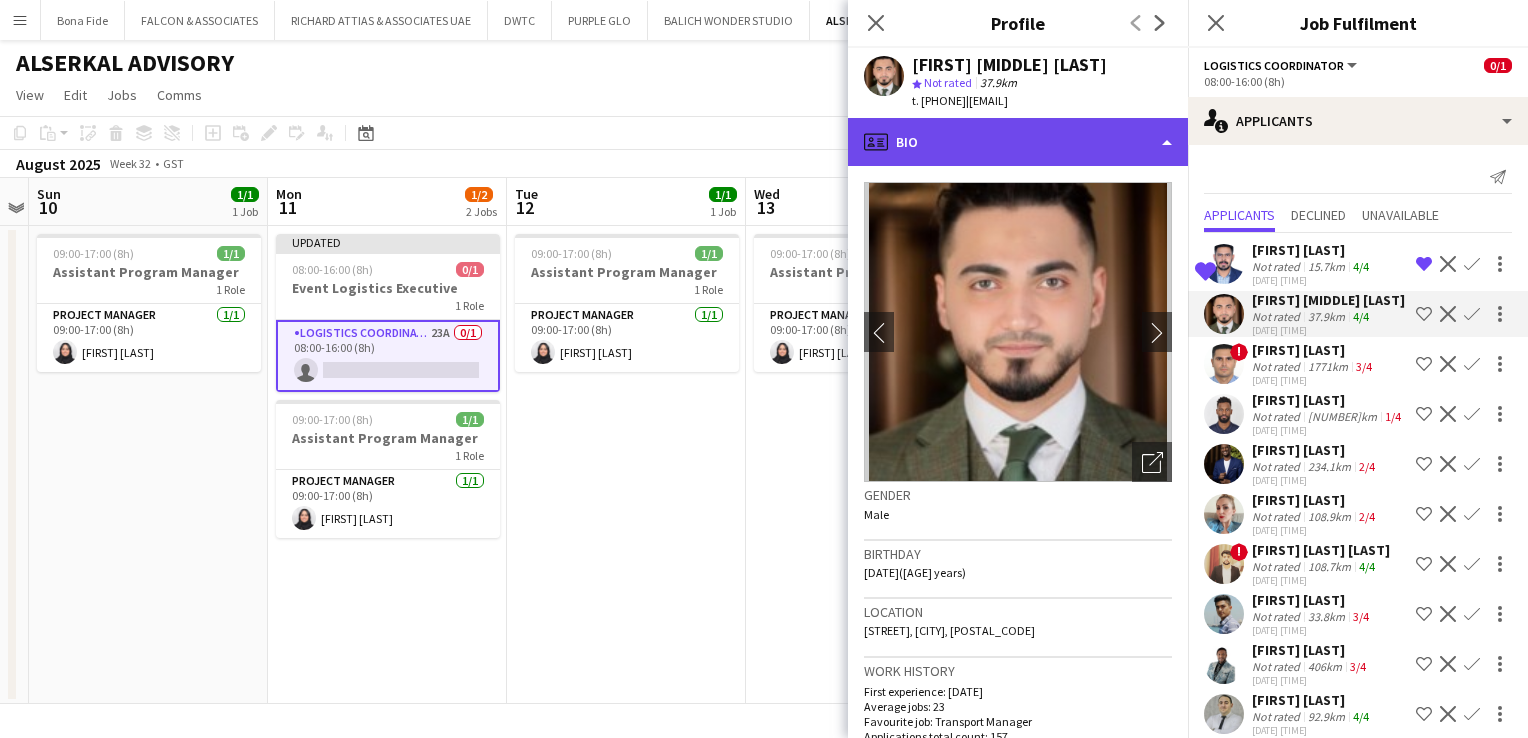 click on "profile
Bio" 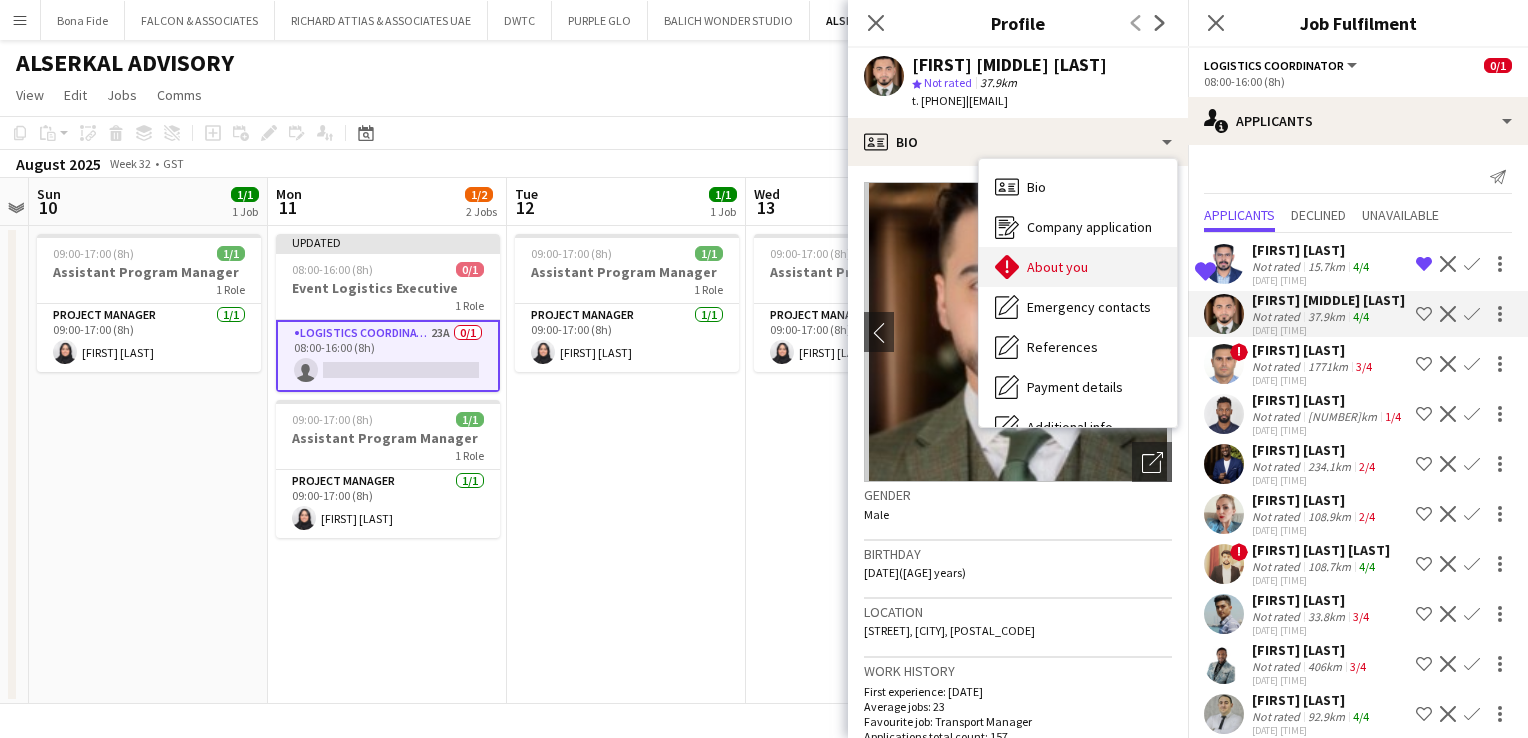 click on "About you" at bounding box center [1057, 267] 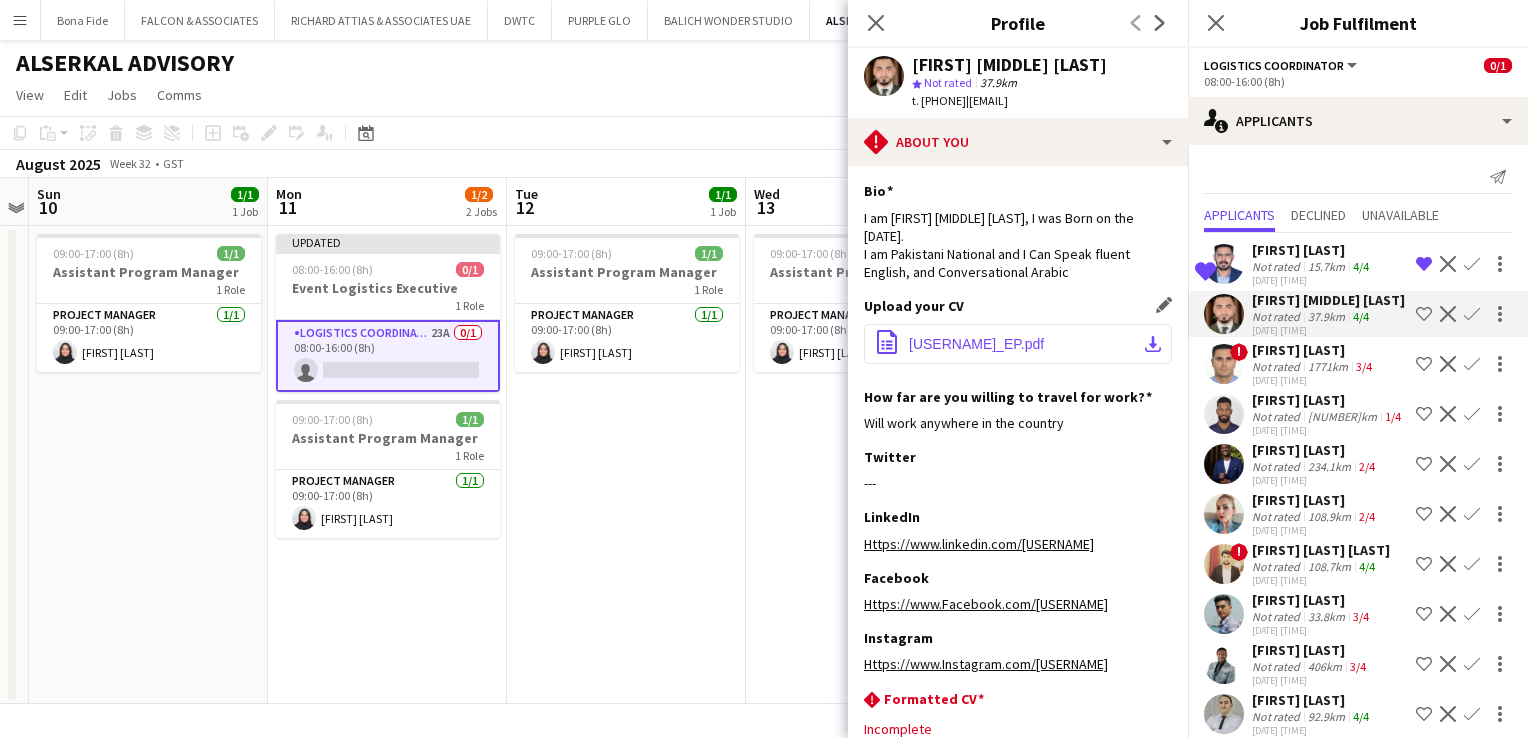 click on "TariqResume_EP.pdf" 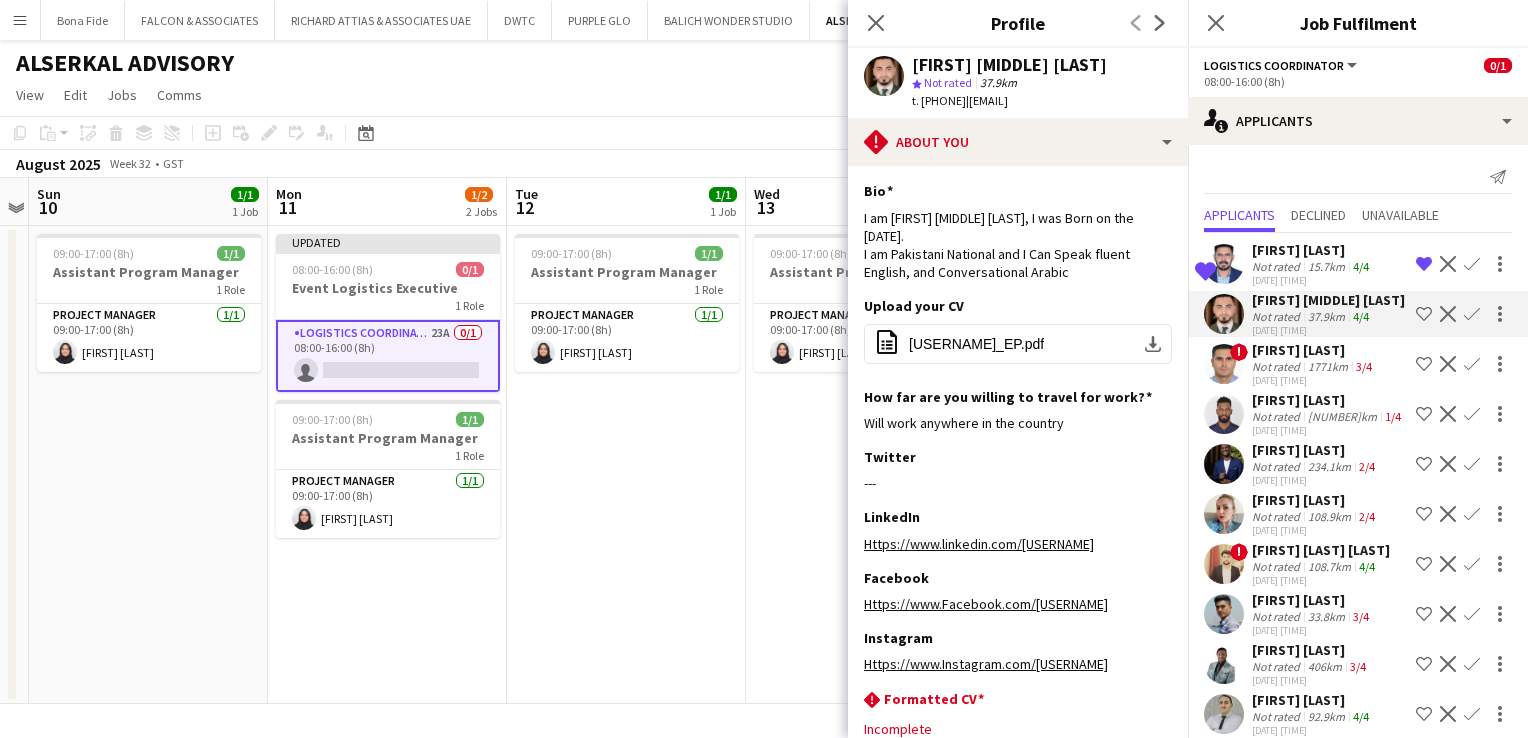 click on "Shortlist crew" 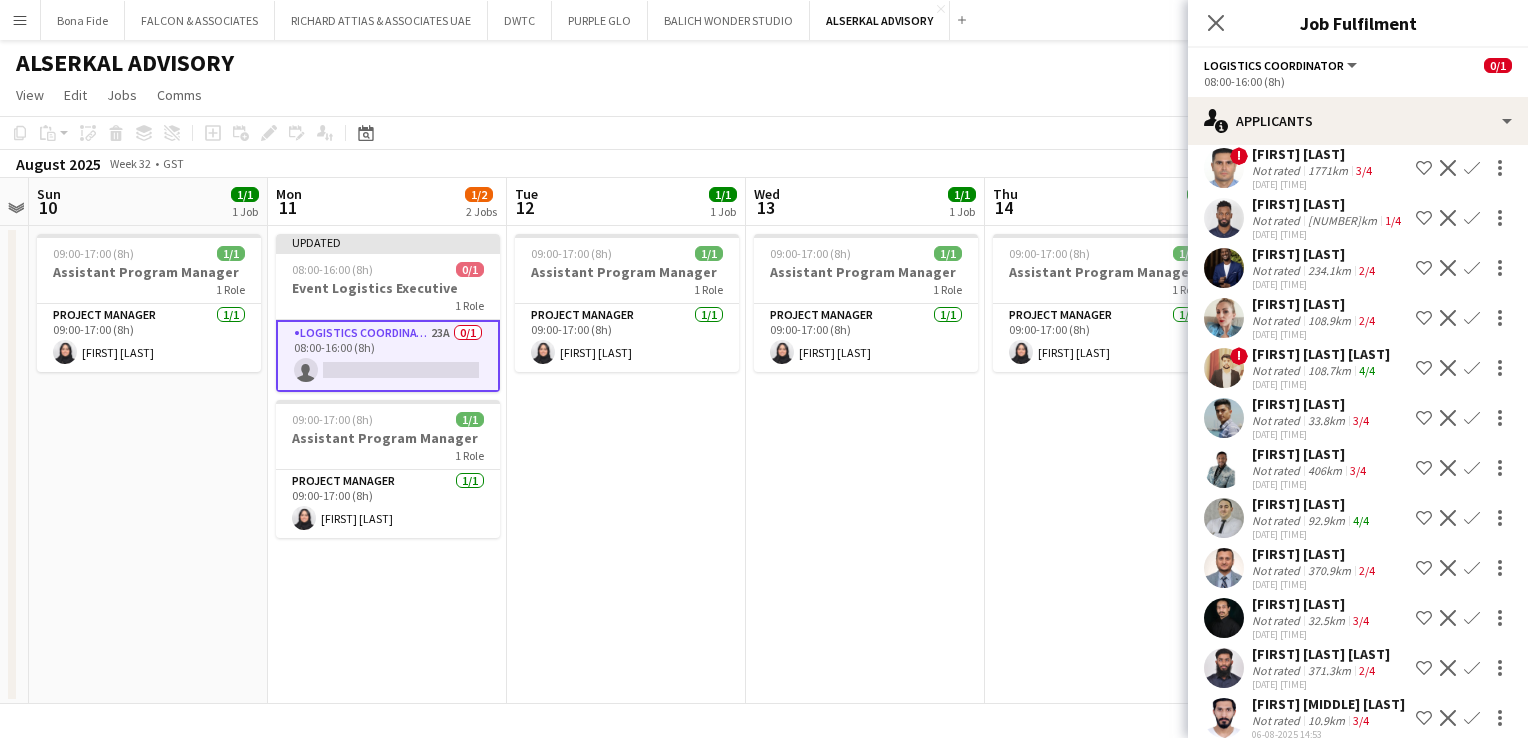 scroll, scrollTop: 200, scrollLeft: 0, axis: vertical 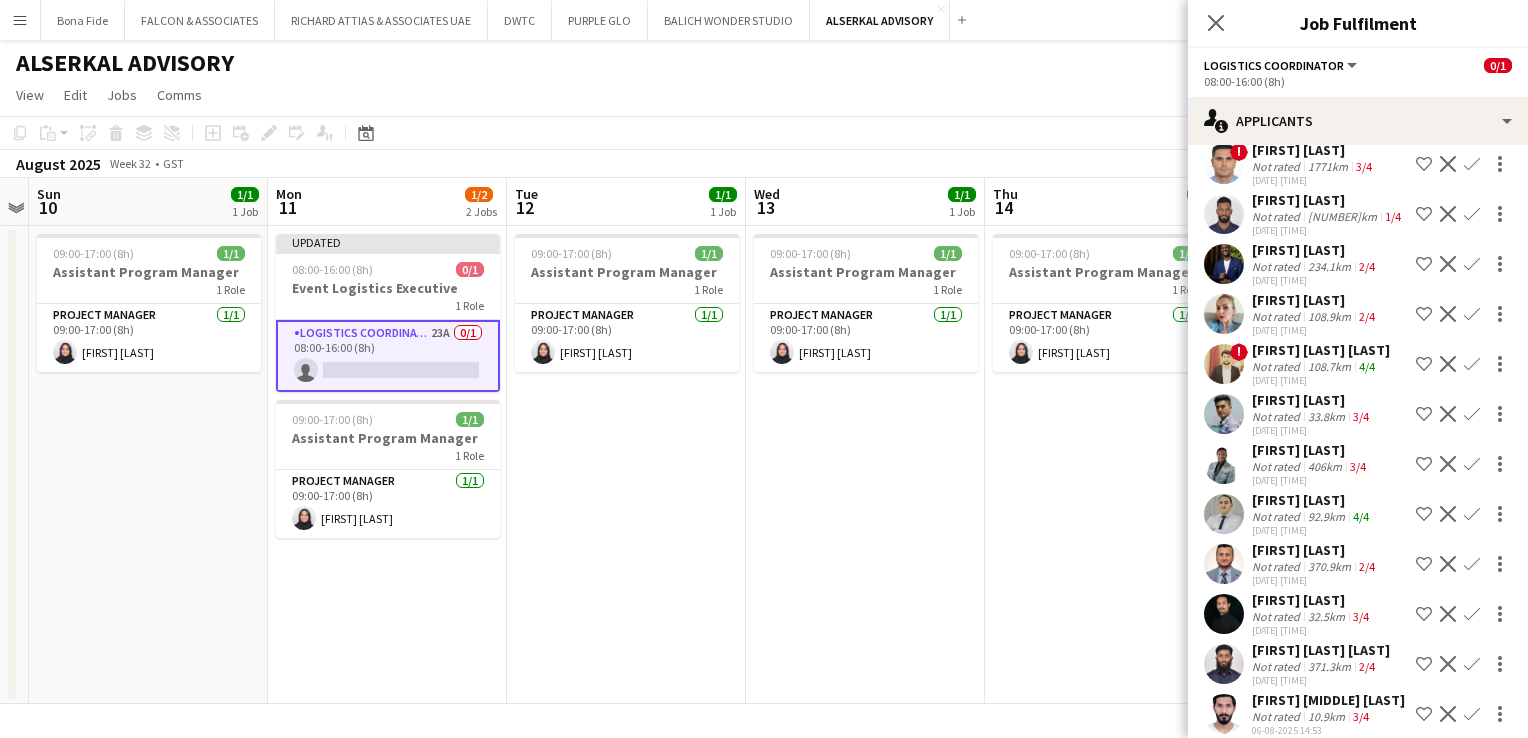 click on "[FIRST] [LAST]" at bounding box center [1312, 400] 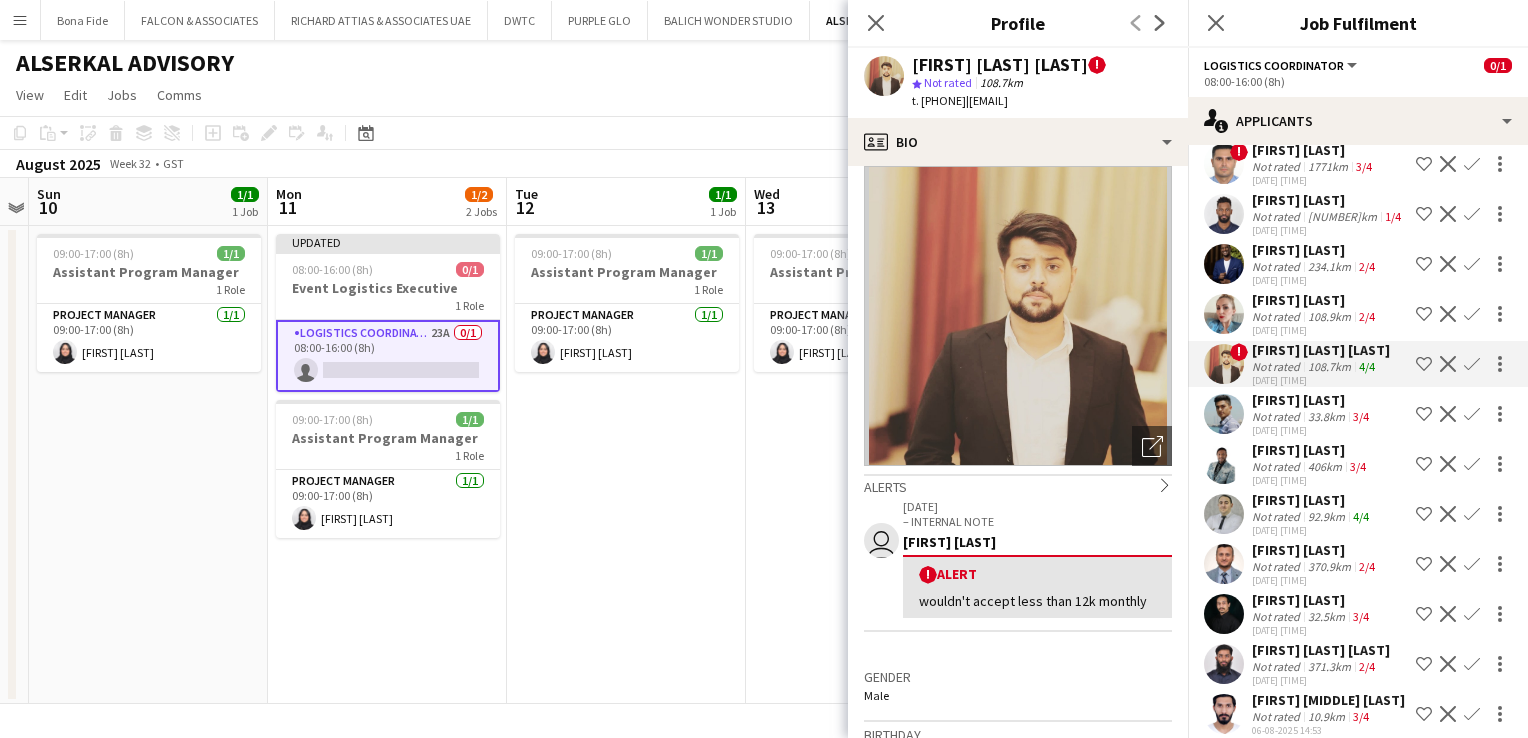 scroll, scrollTop: 0, scrollLeft: 0, axis: both 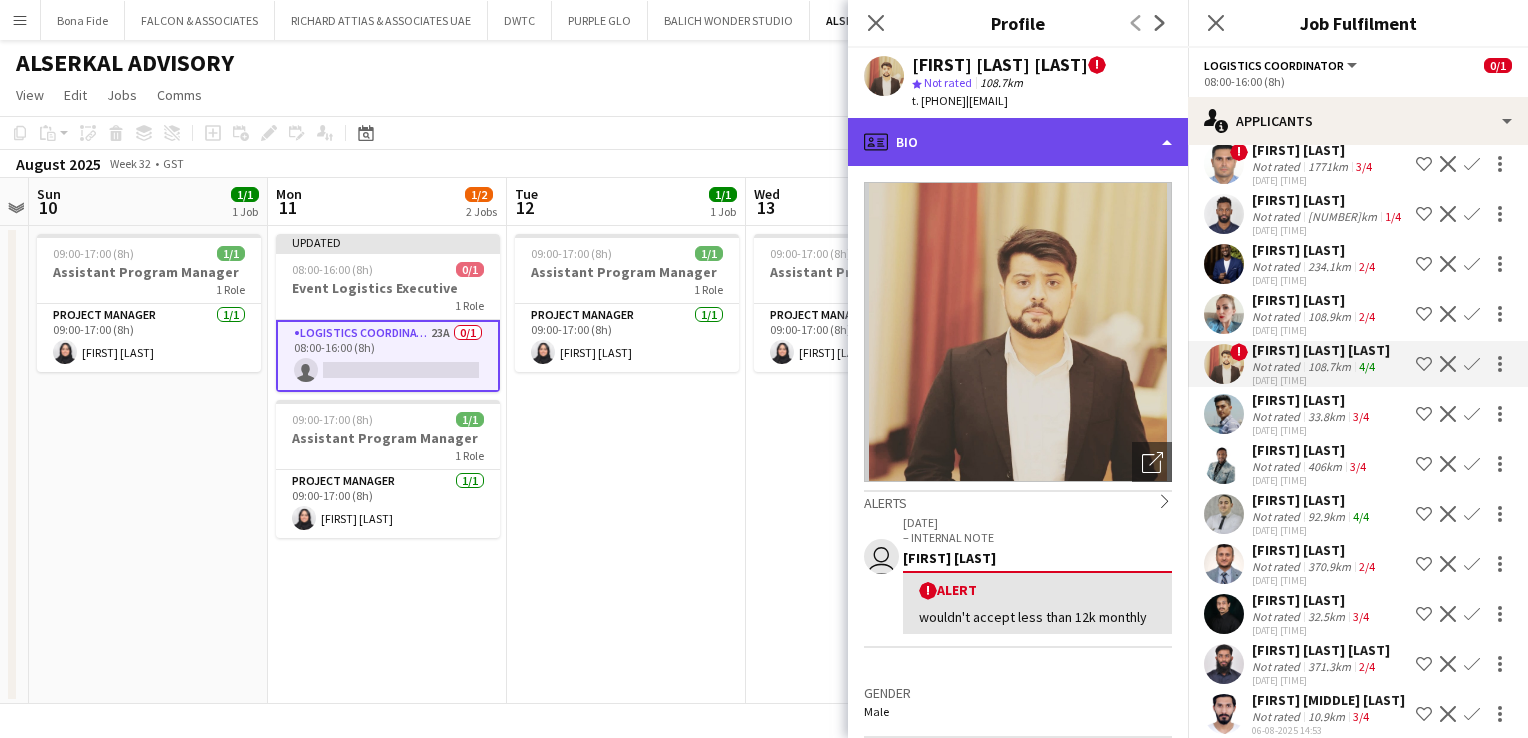 click on "profile
Bio" 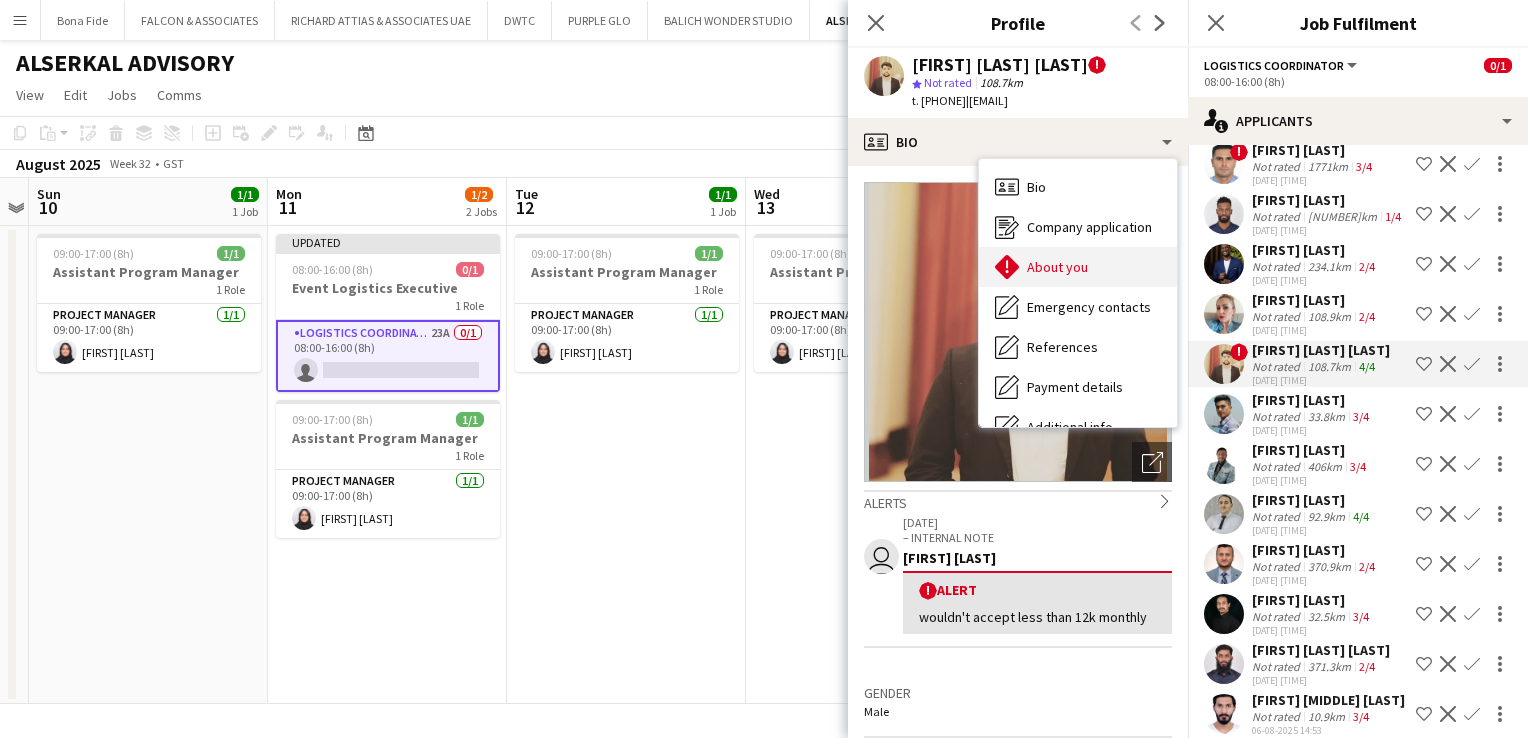 click on "About you" at bounding box center (1057, 267) 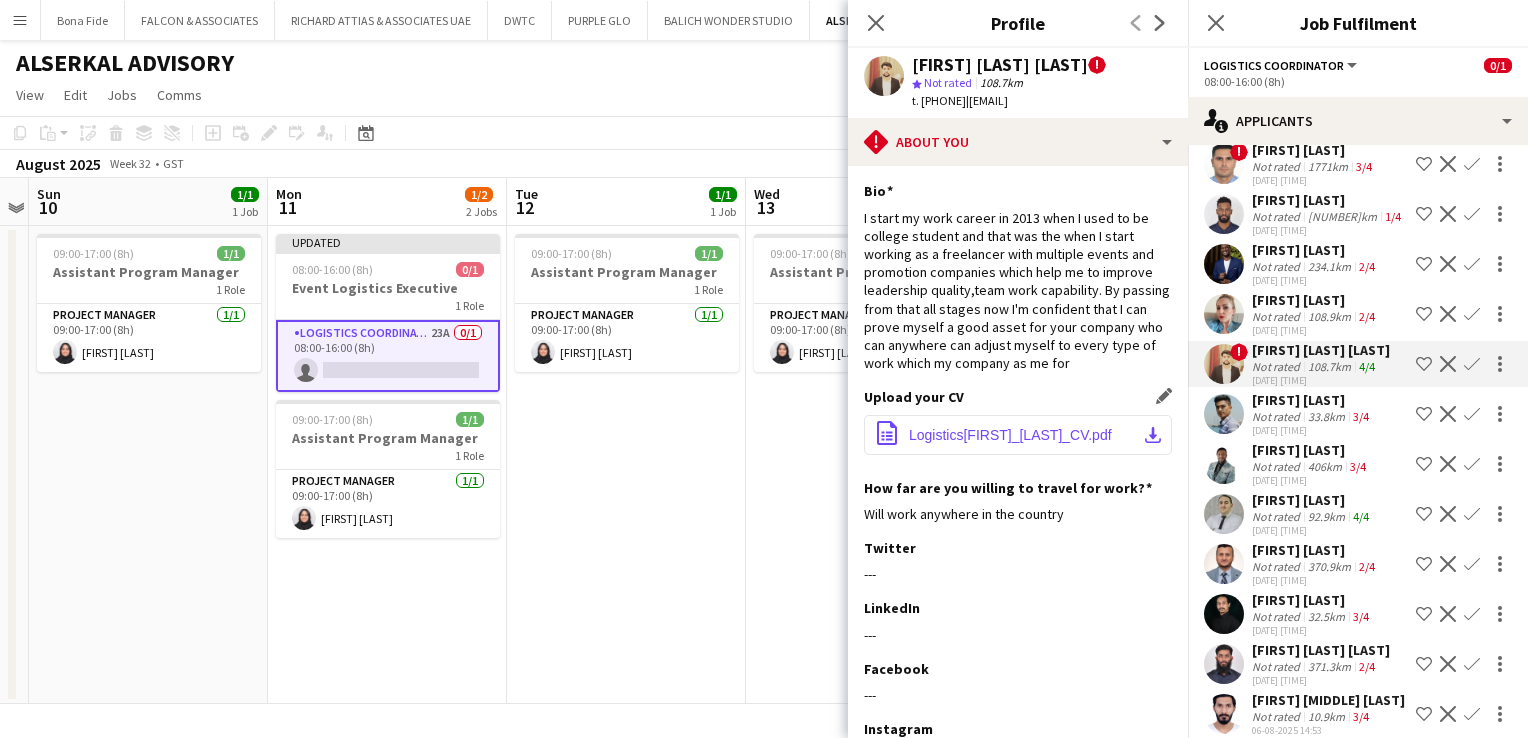 click on "LogisticsMuhammad_UsmanIhsan_CV.pdf" 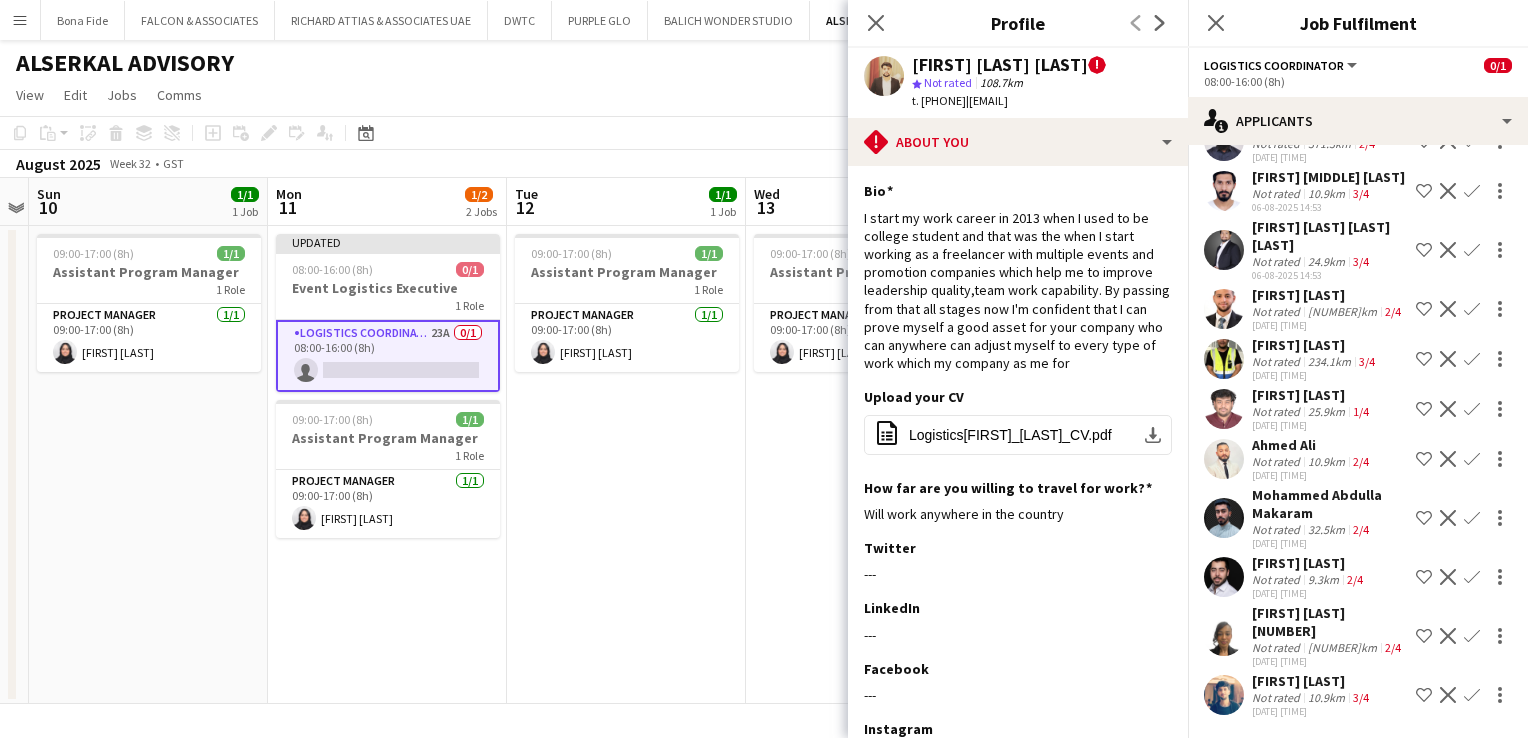 scroll, scrollTop: 812, scrollLeft: 0, axis: vertical 